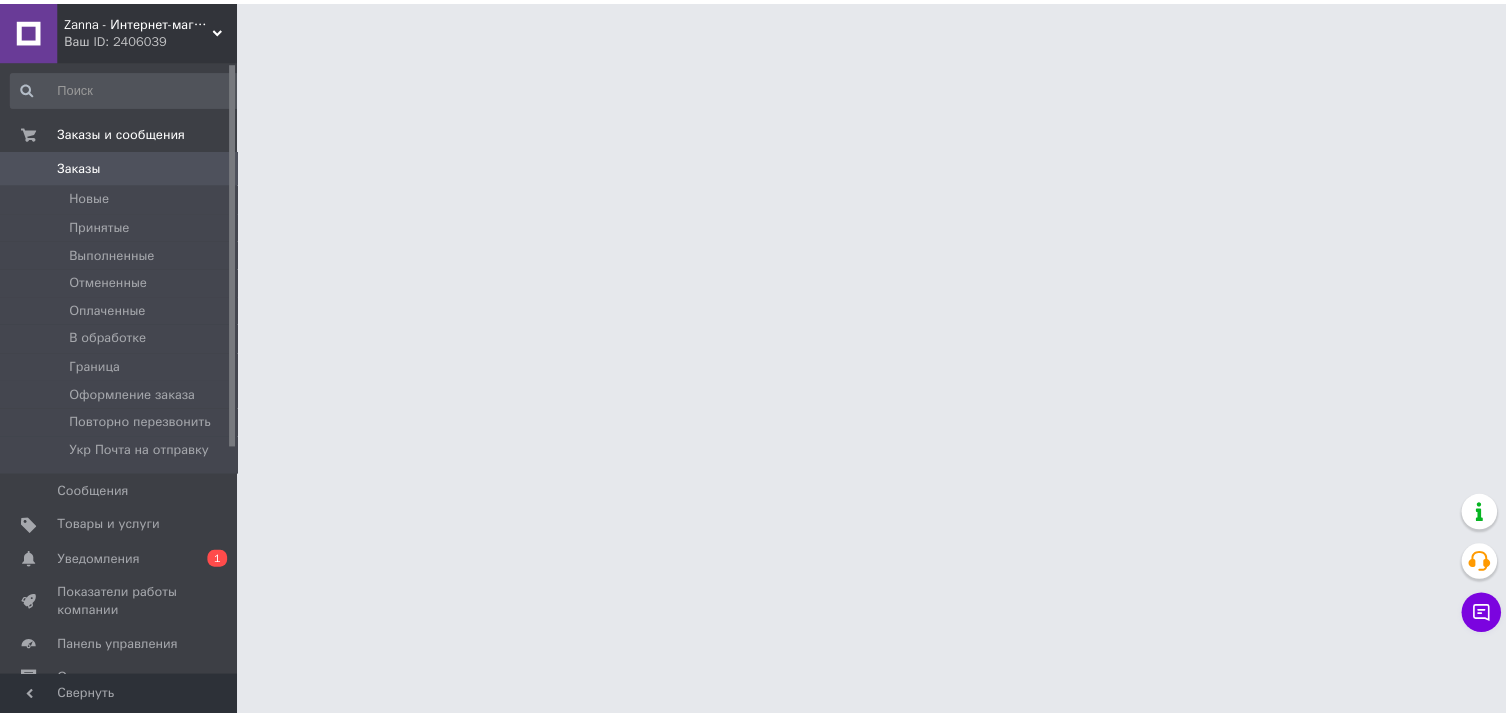 scroll, scrollTop: 0, scrollLeft: 0, axis: both 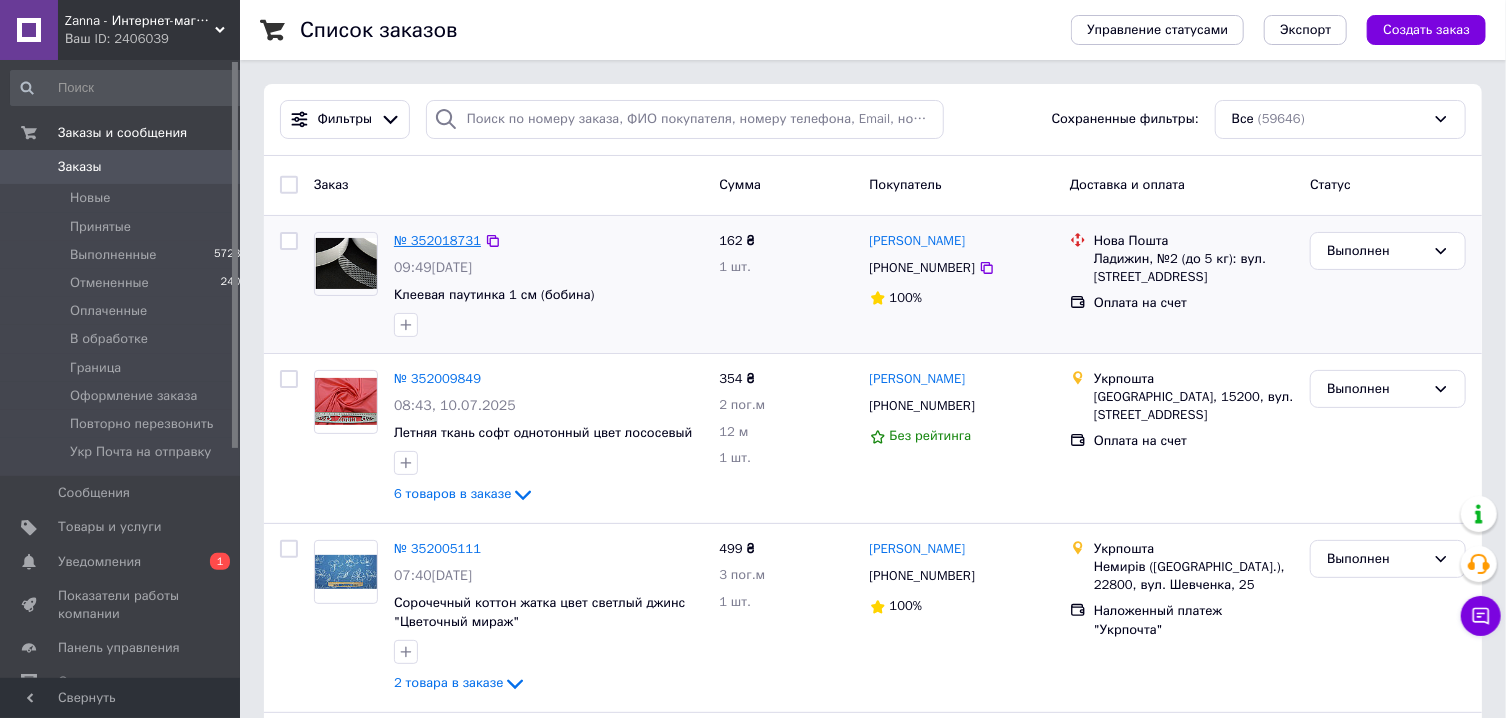 click on "№ 352018731" at bounding box center (437, 240) 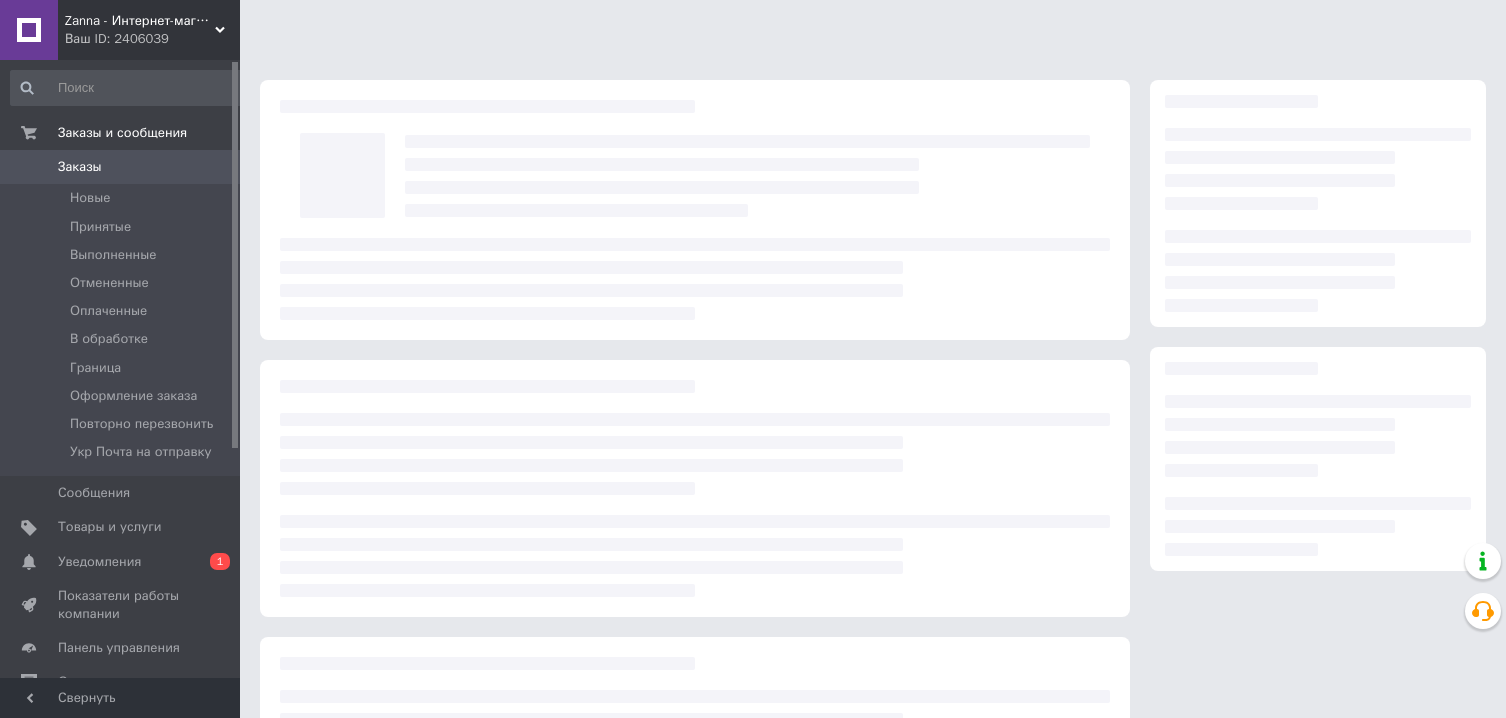scroll, scrollTop: 0, scrollLeft: 0, axis: both 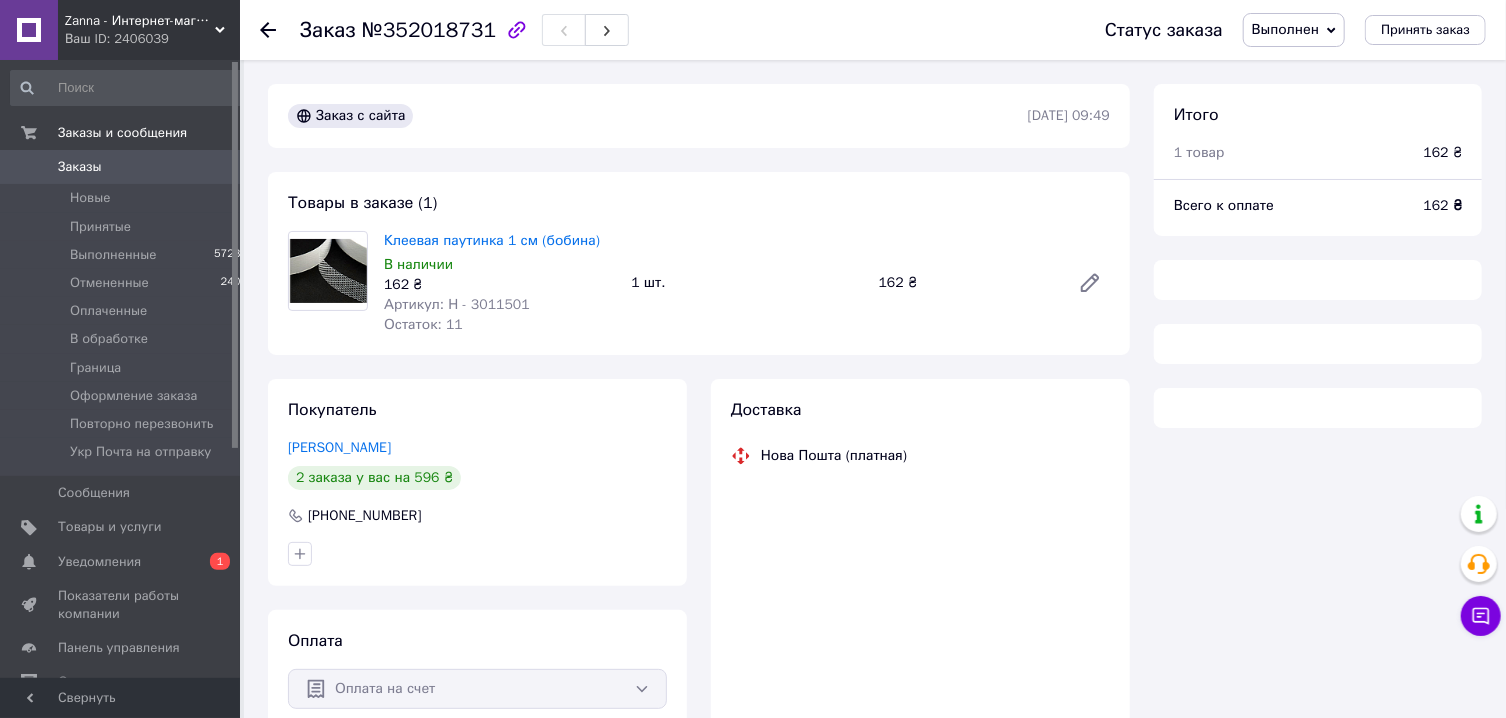 click on "Выполнен" at bounding box center [1285, 29] 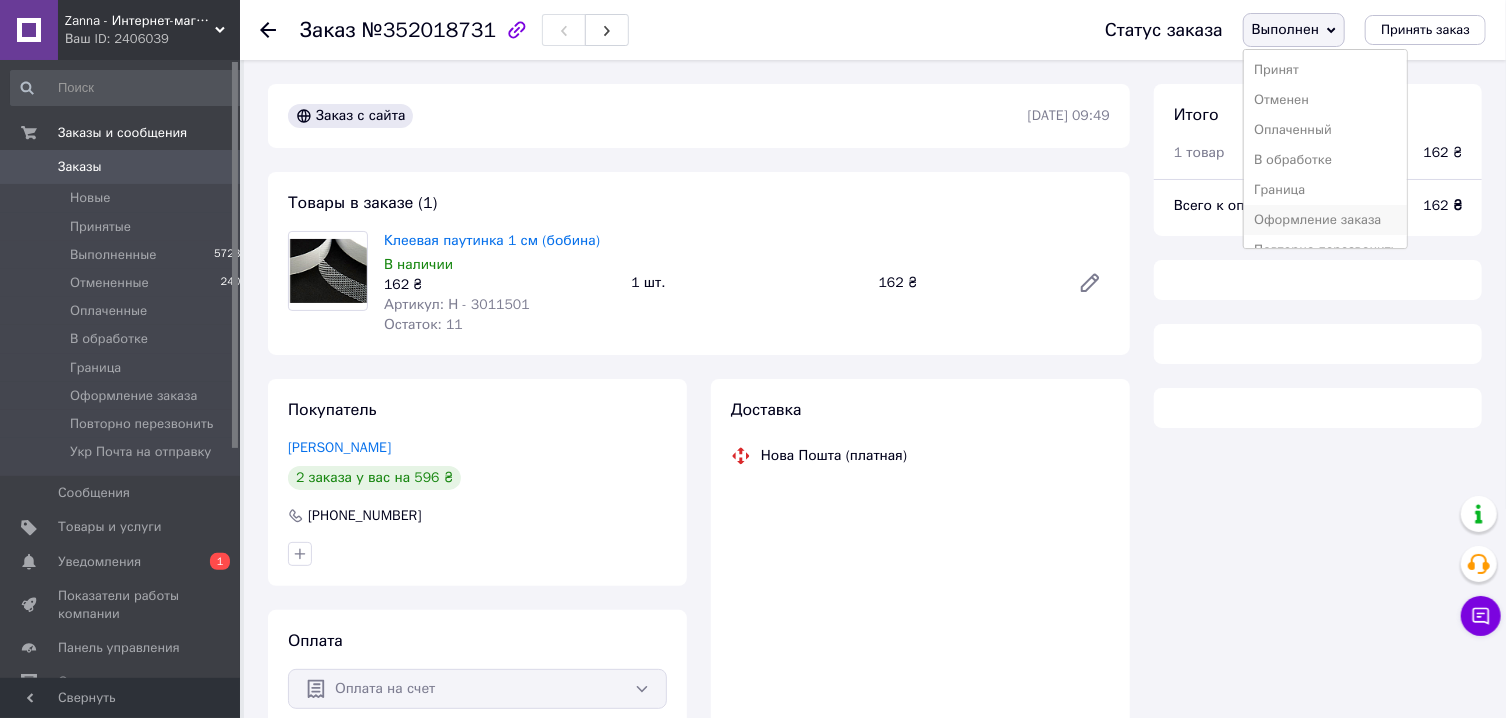 click on "Оформление заказа" at bounding box center (1325, 220) 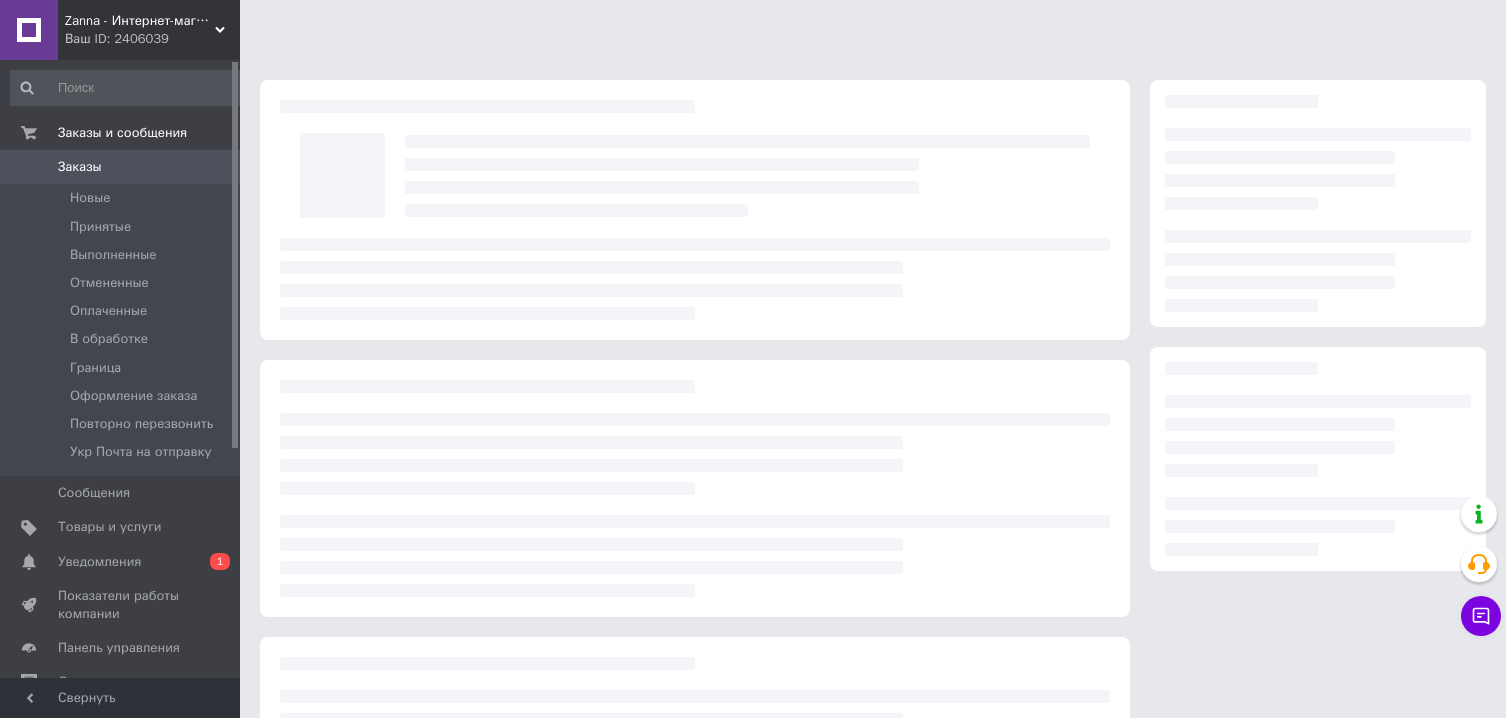scroll, scrollTop: 0, scrollLeft: 0, axis: both 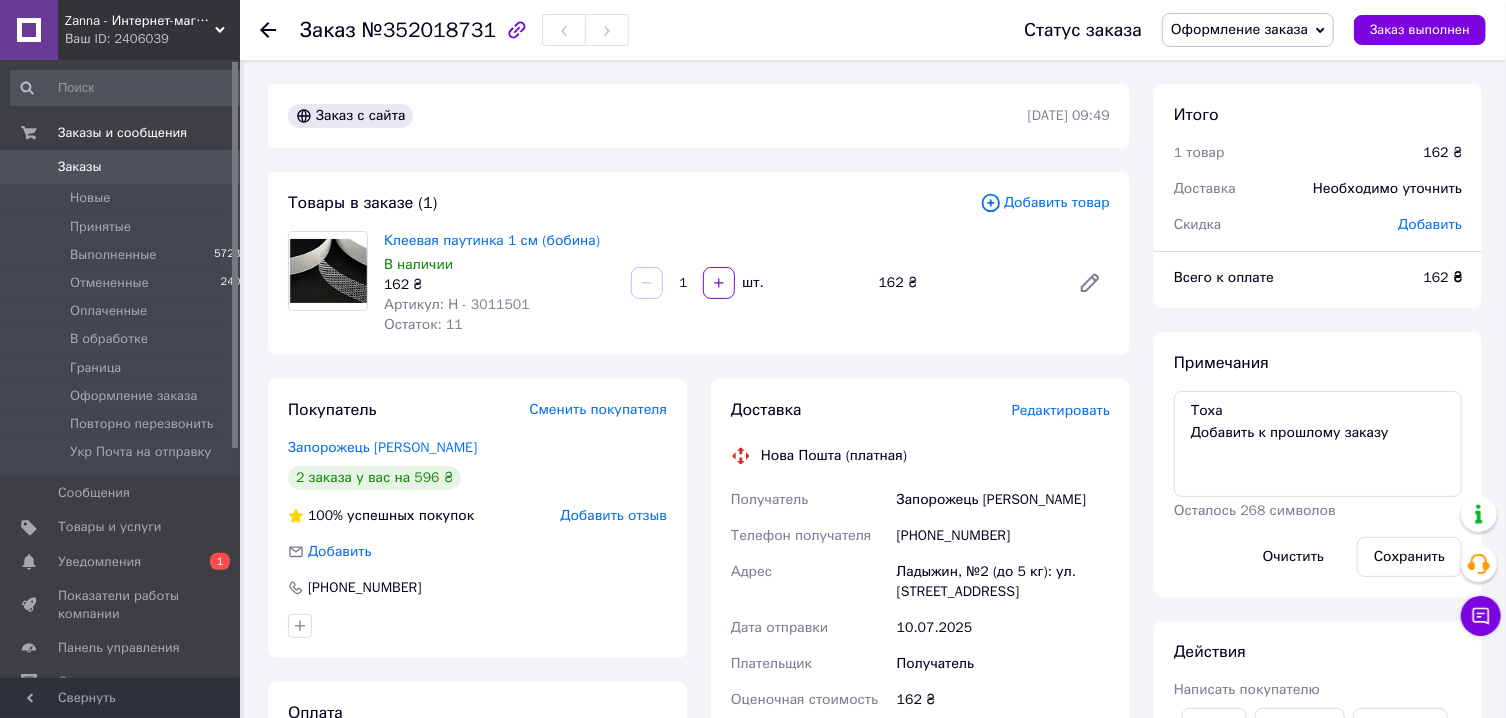 click on "Редактировать" at bounding box center [1061, 410] 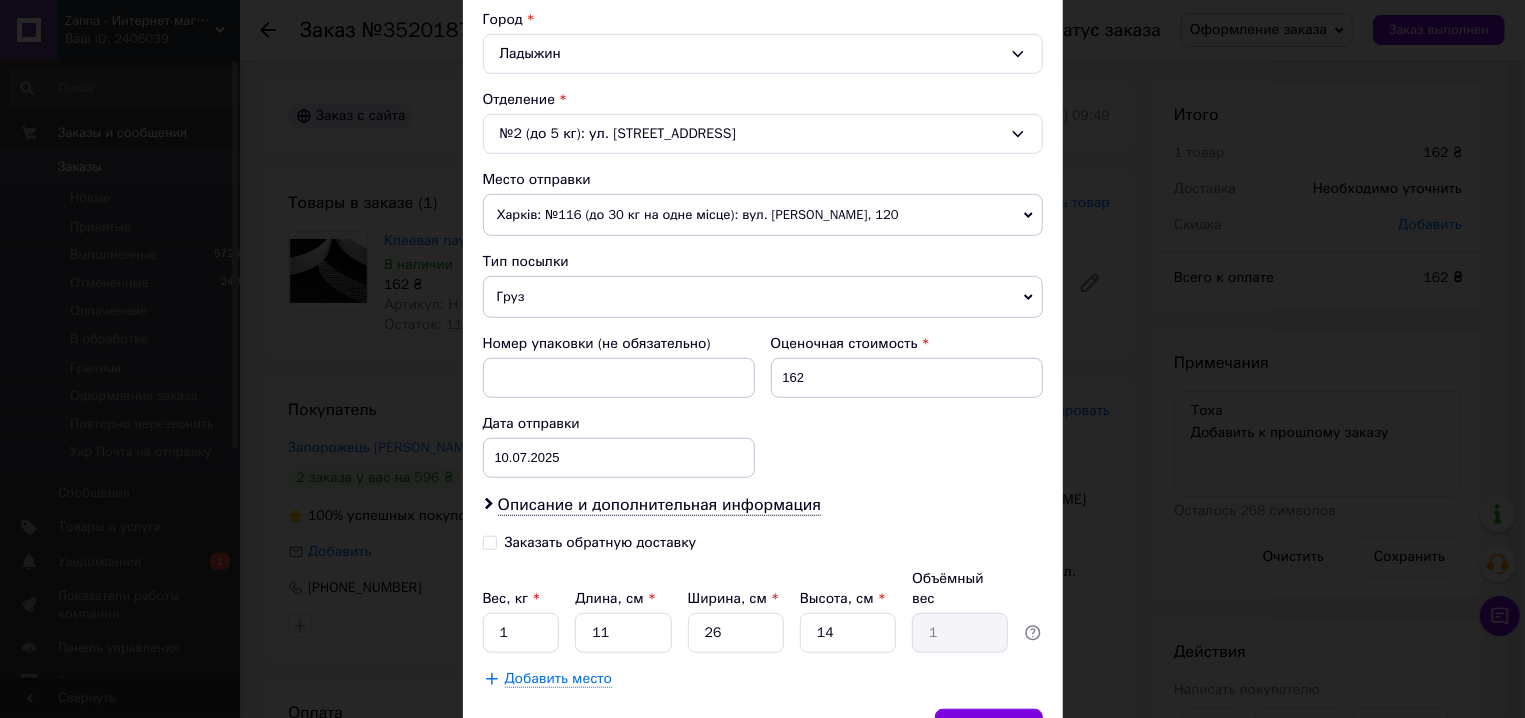 scroll, scrollTop: 570, scrollLeft: 0, axis: vertical 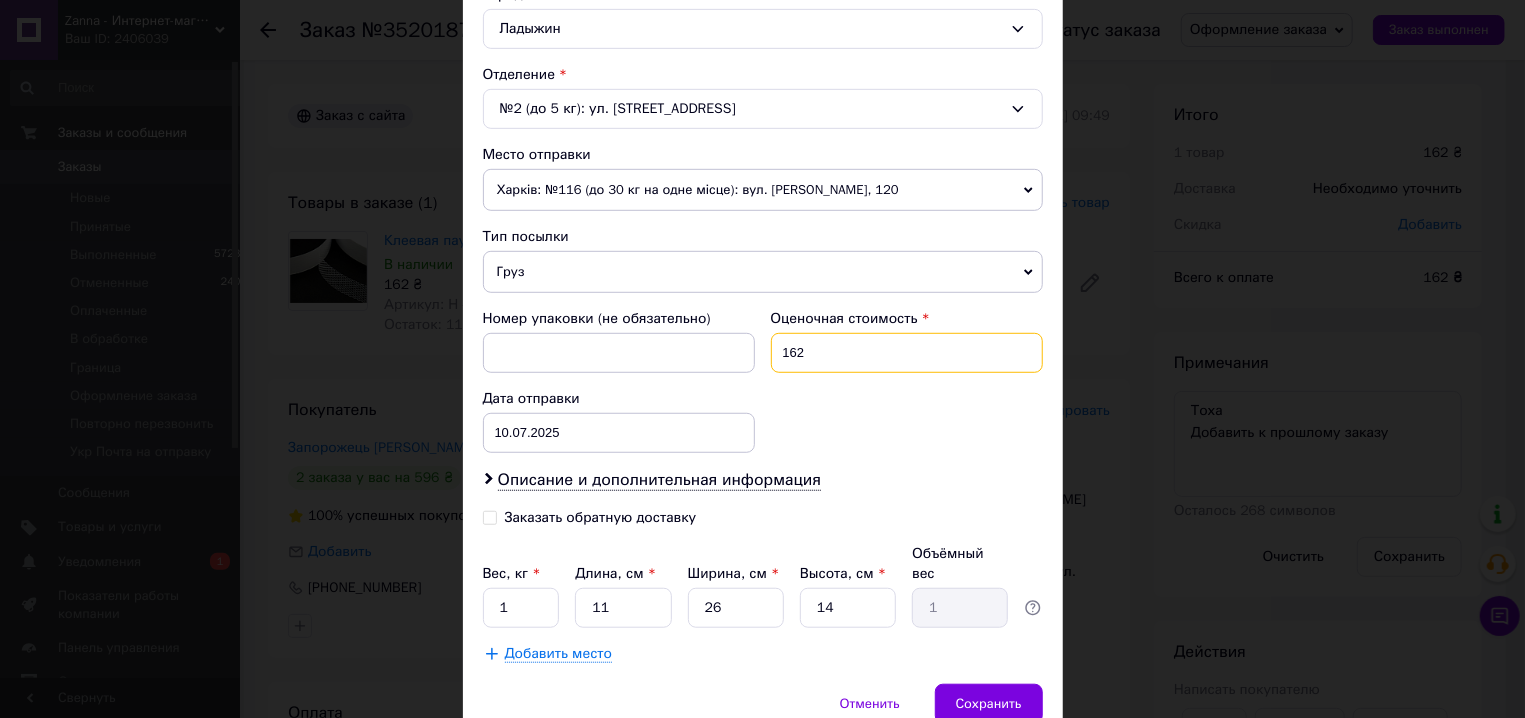 click on "162" at bounding box center (907, 353) 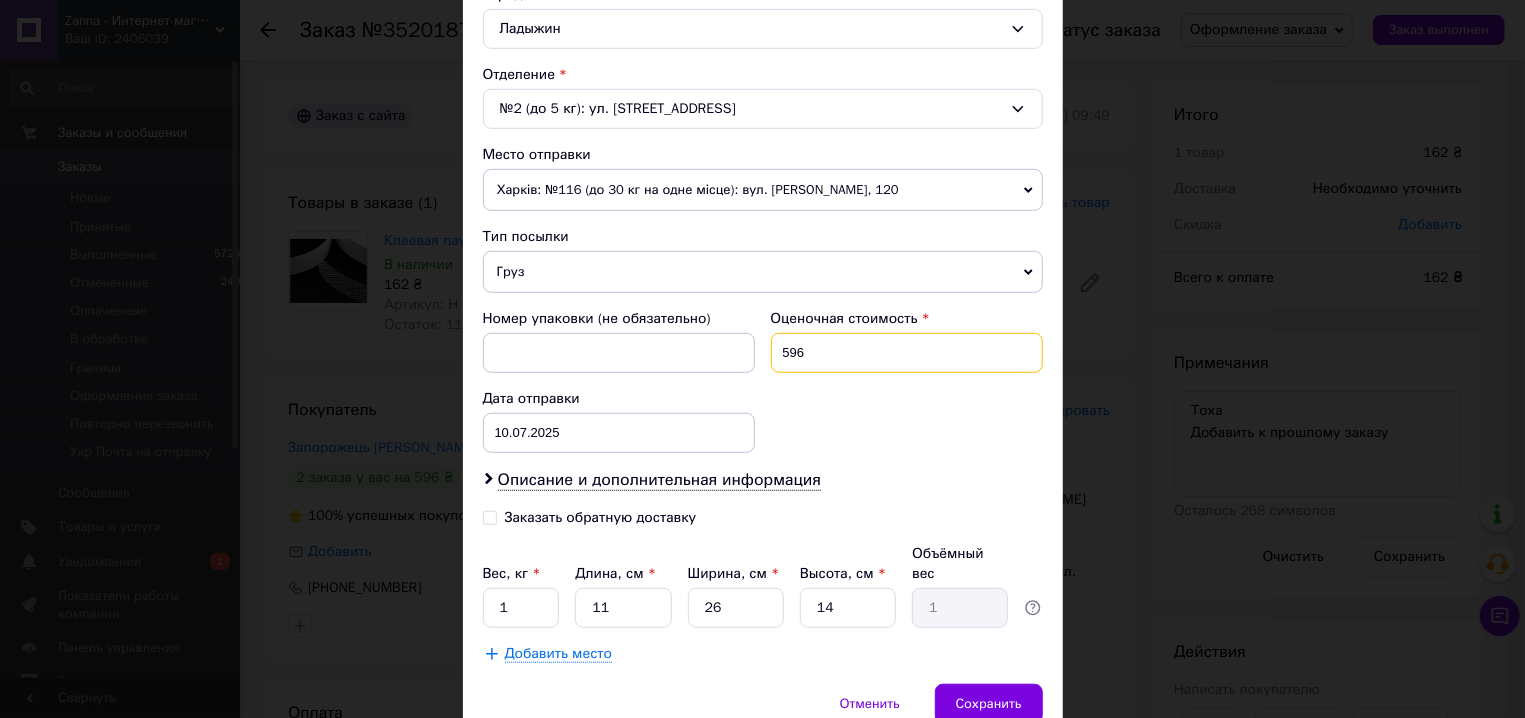 type on "596" 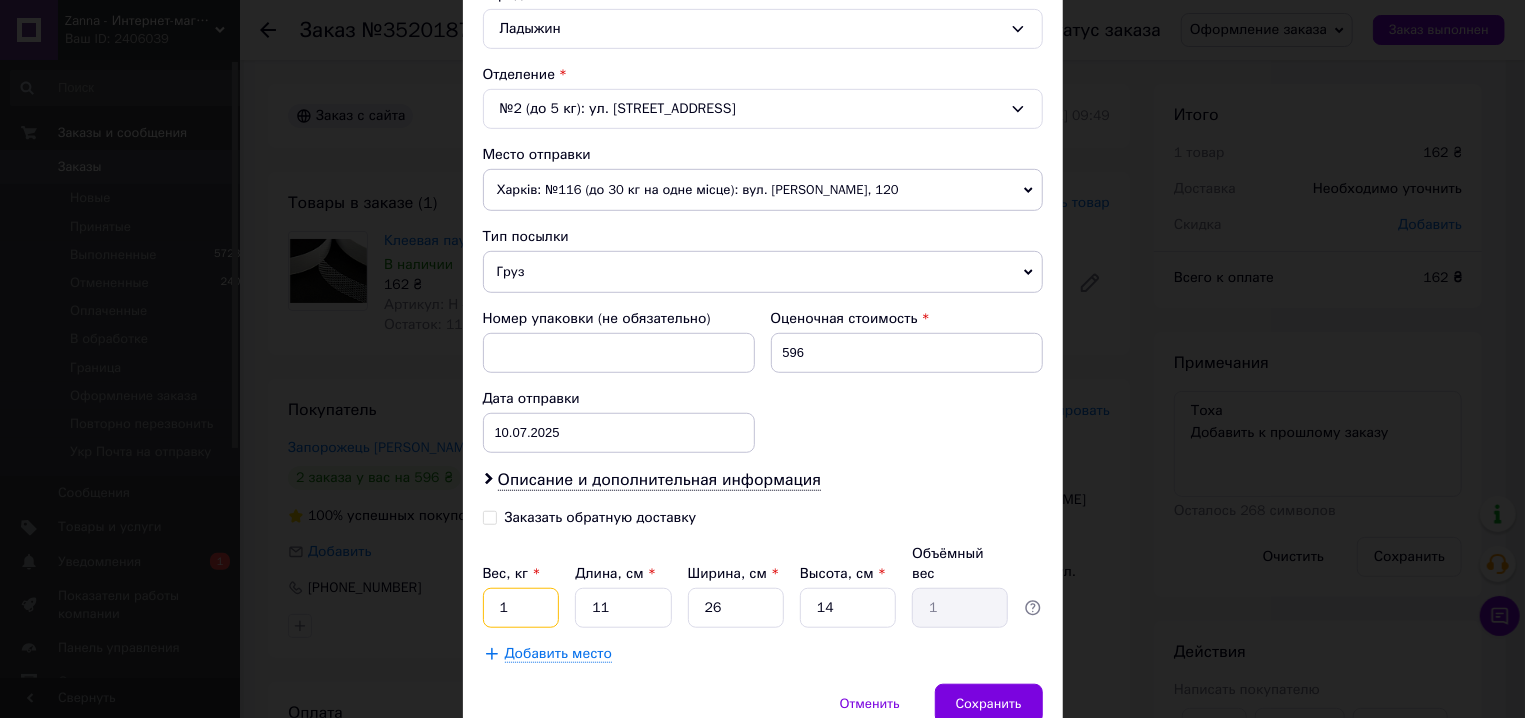 click on "1" at bounding box center [521, 608] 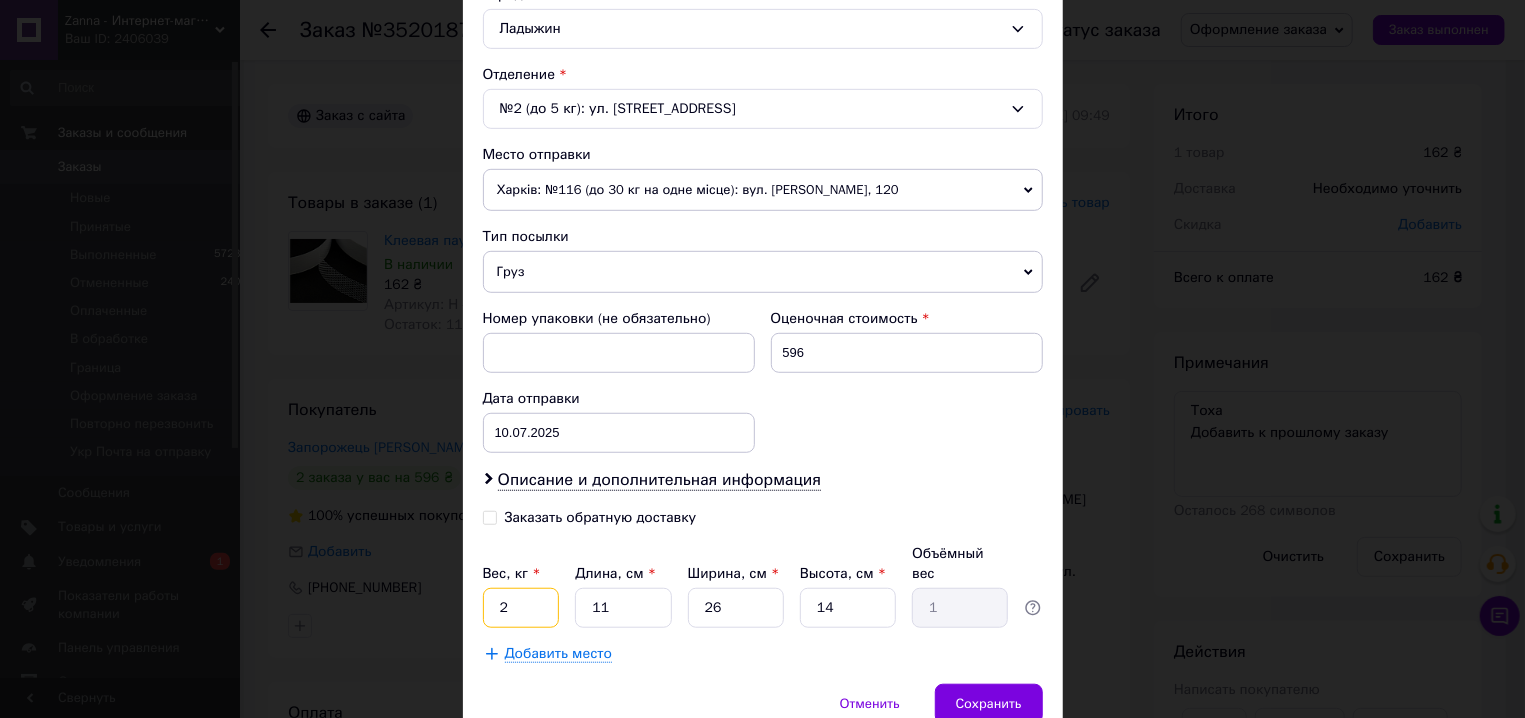 type on "2" 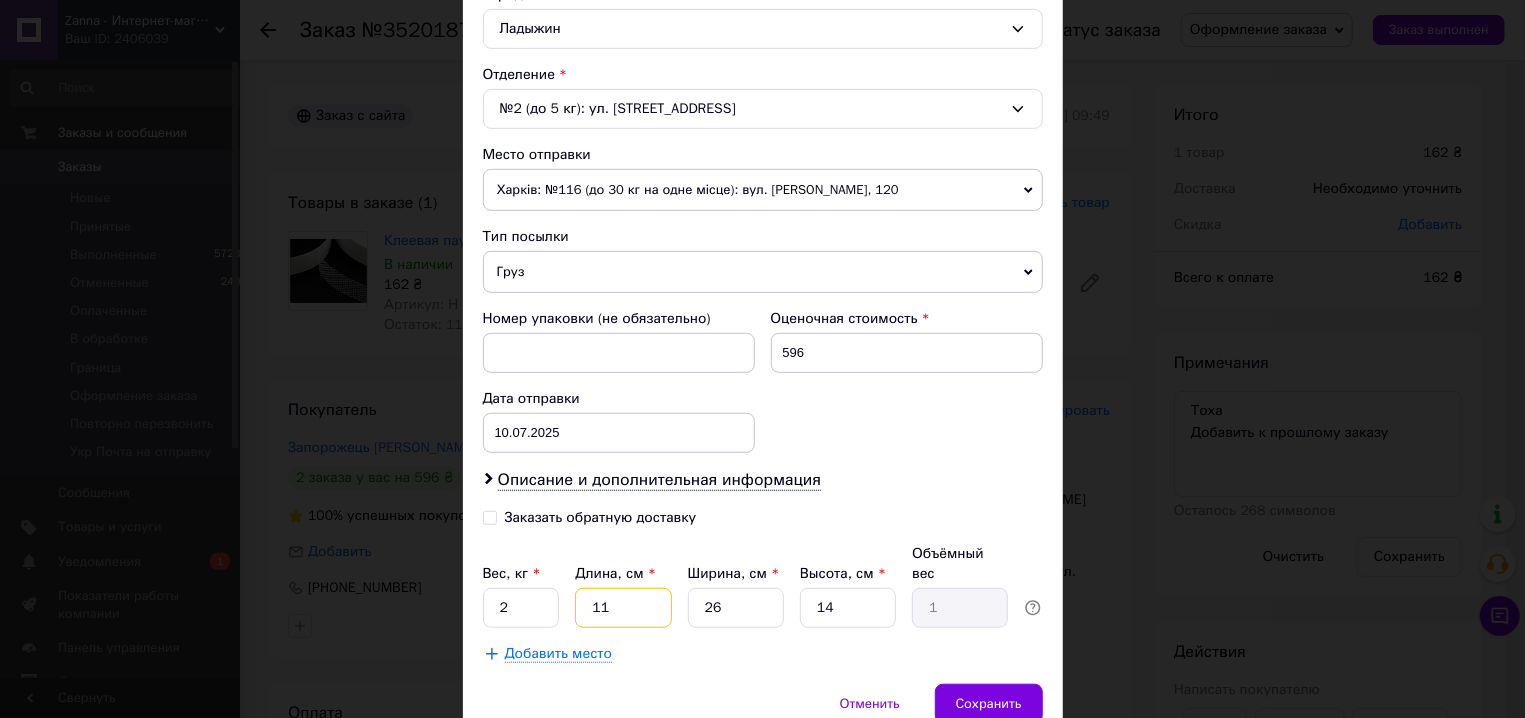 type on "4" 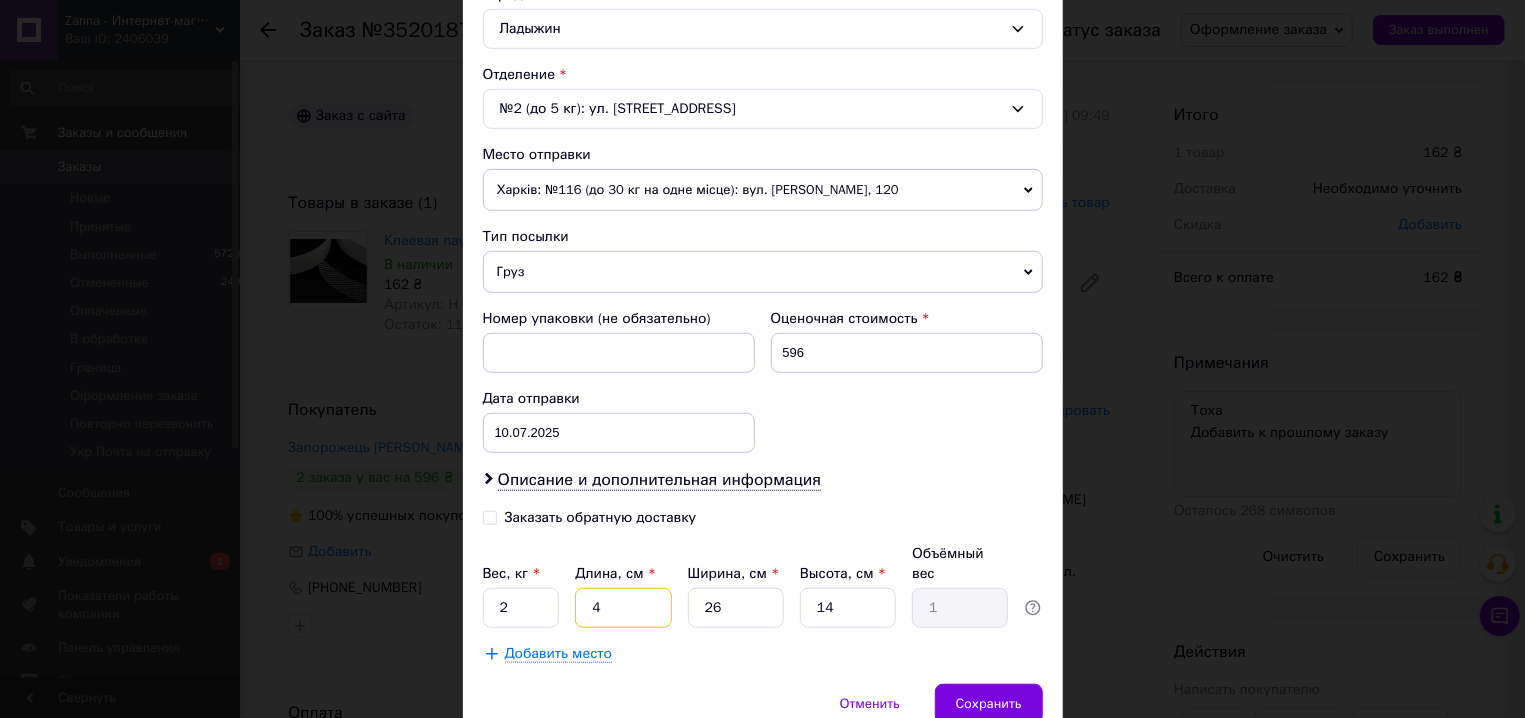 type on "0.36" 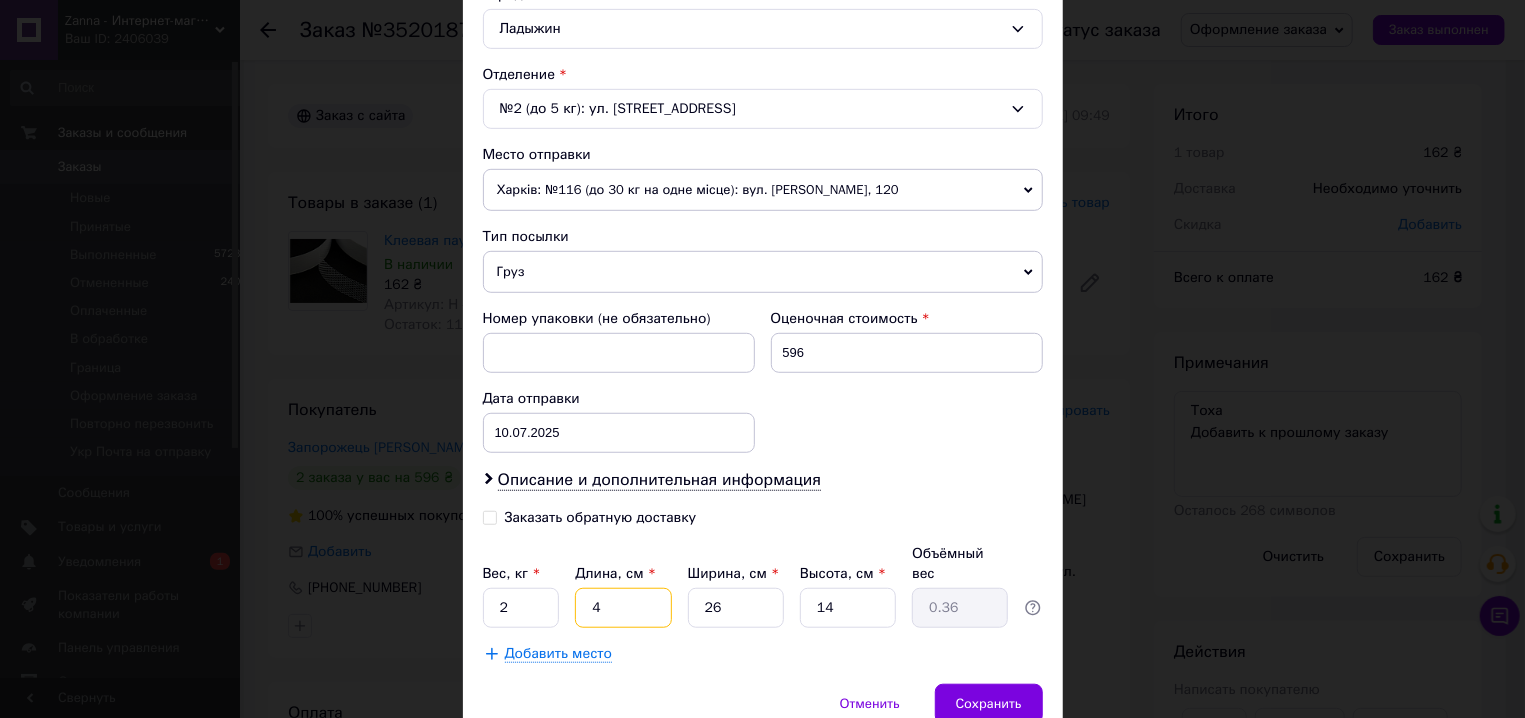 type on "44" 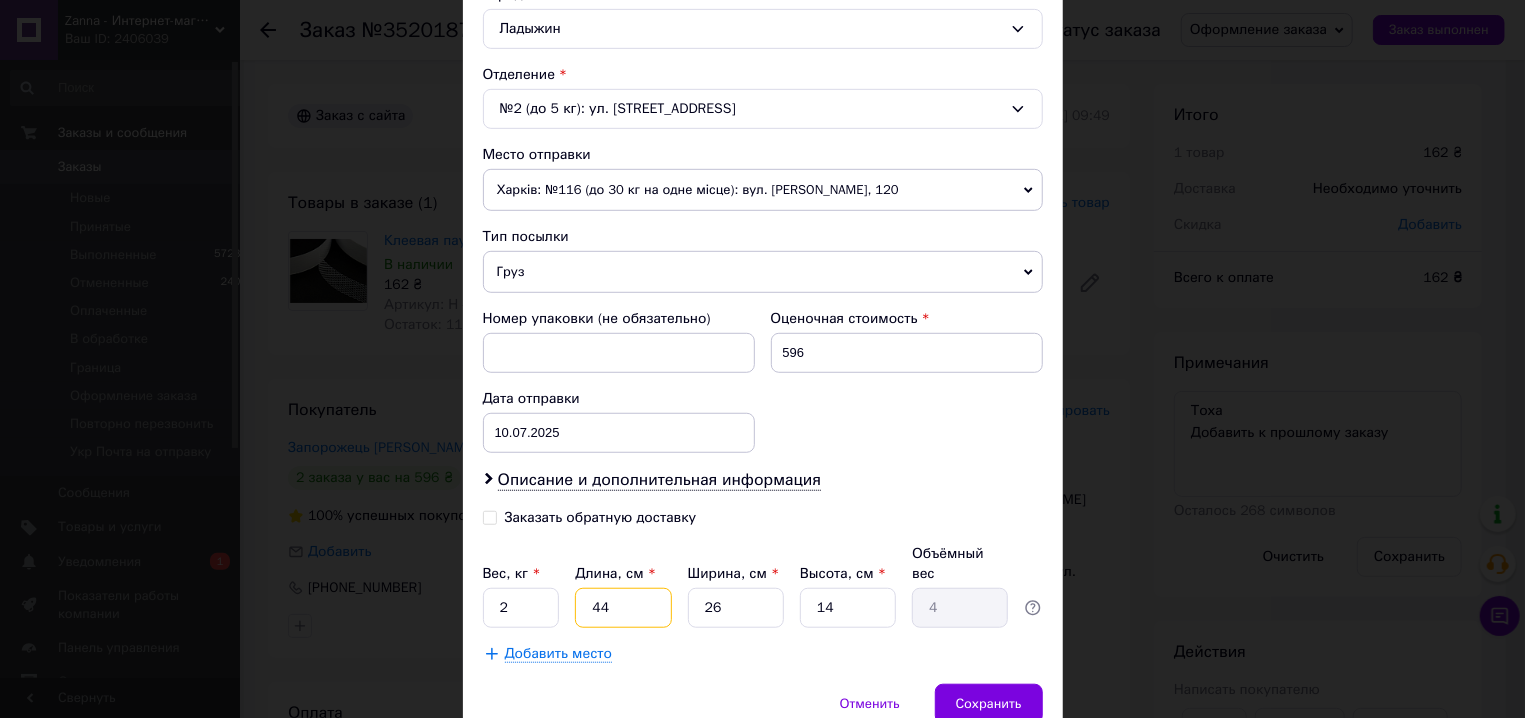 type on "44" 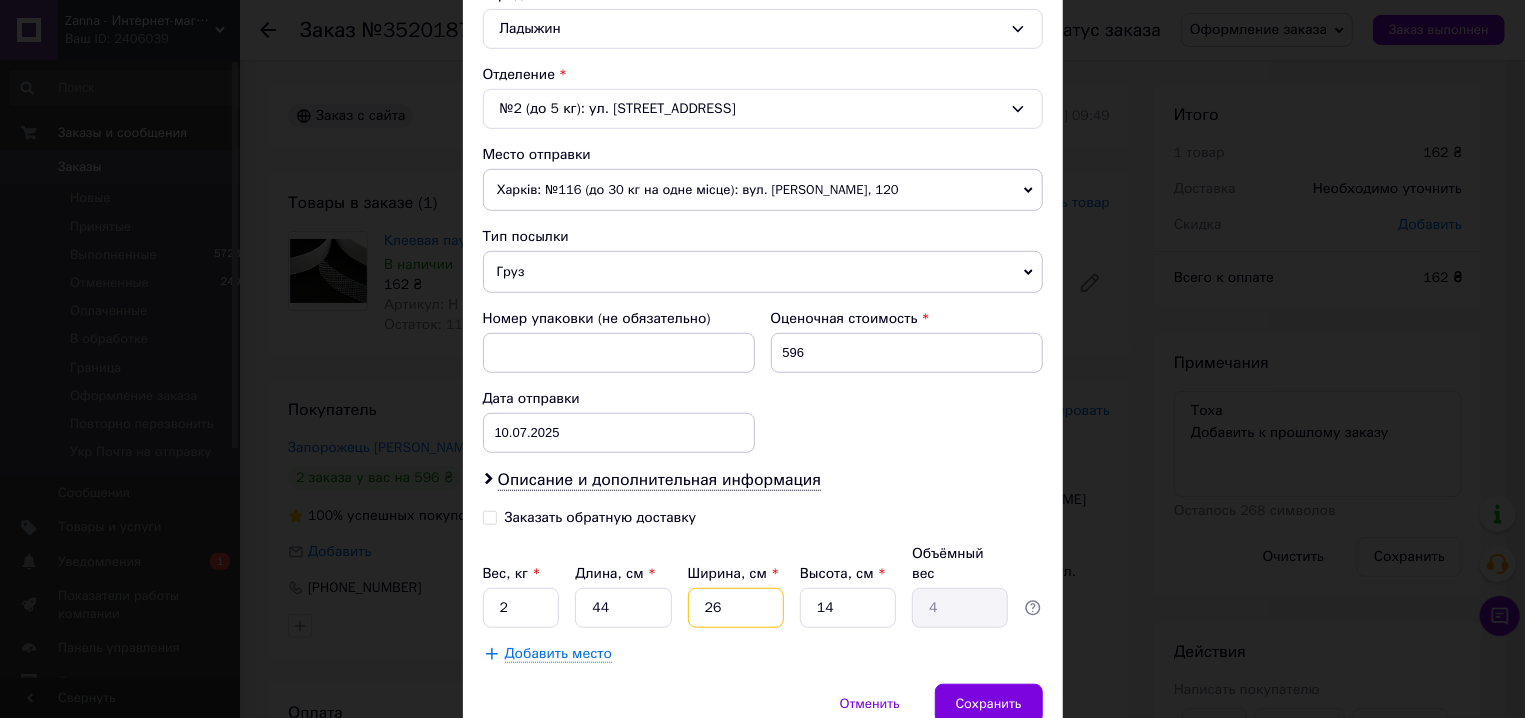 type on "3" 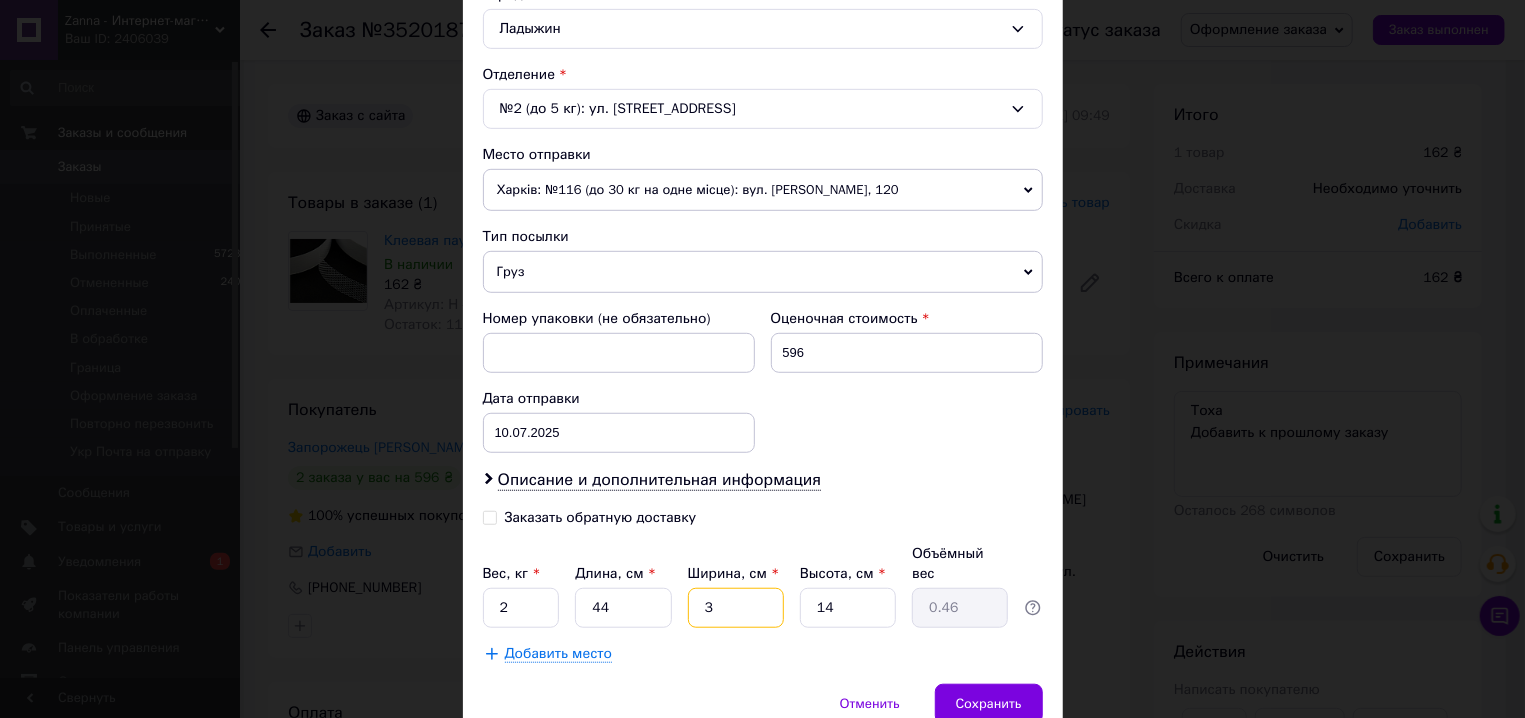 type on "34" 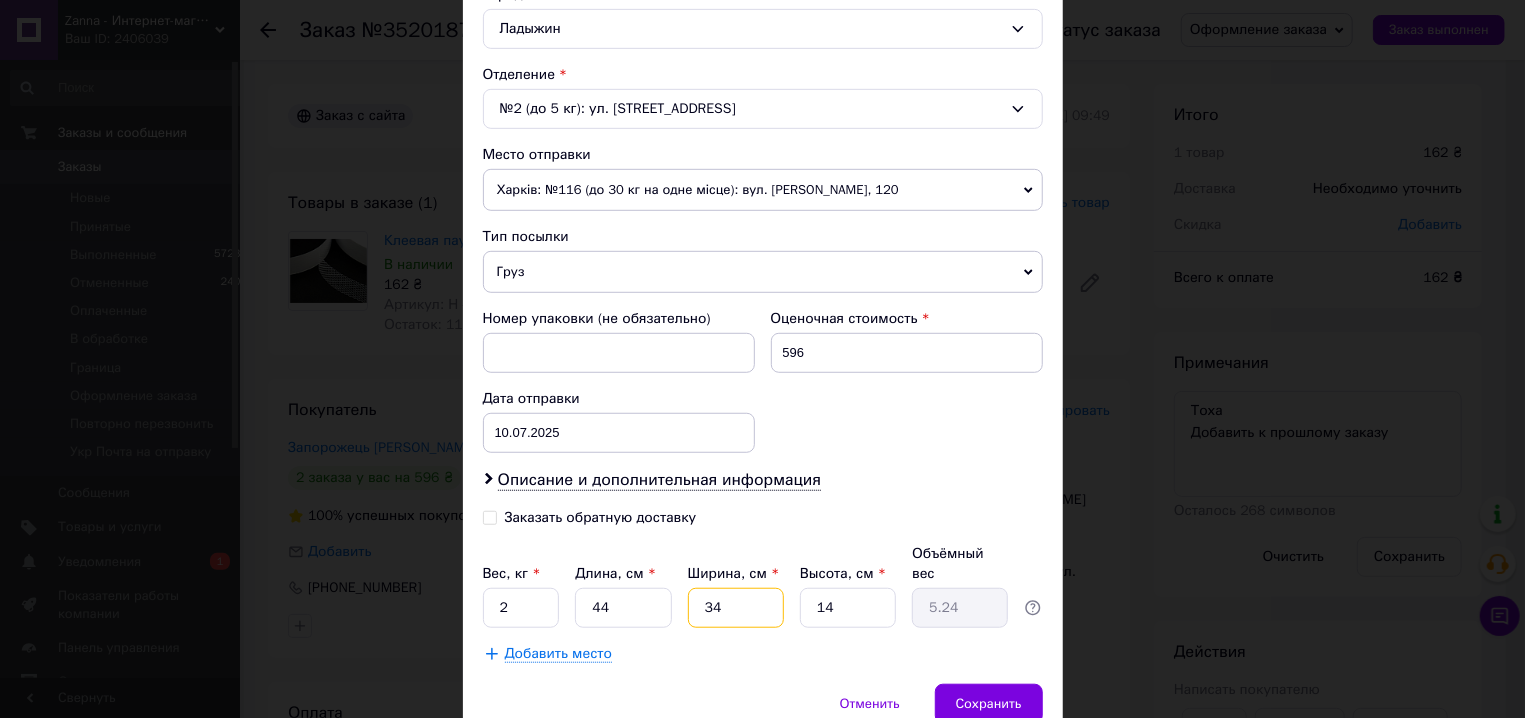 type on "34" 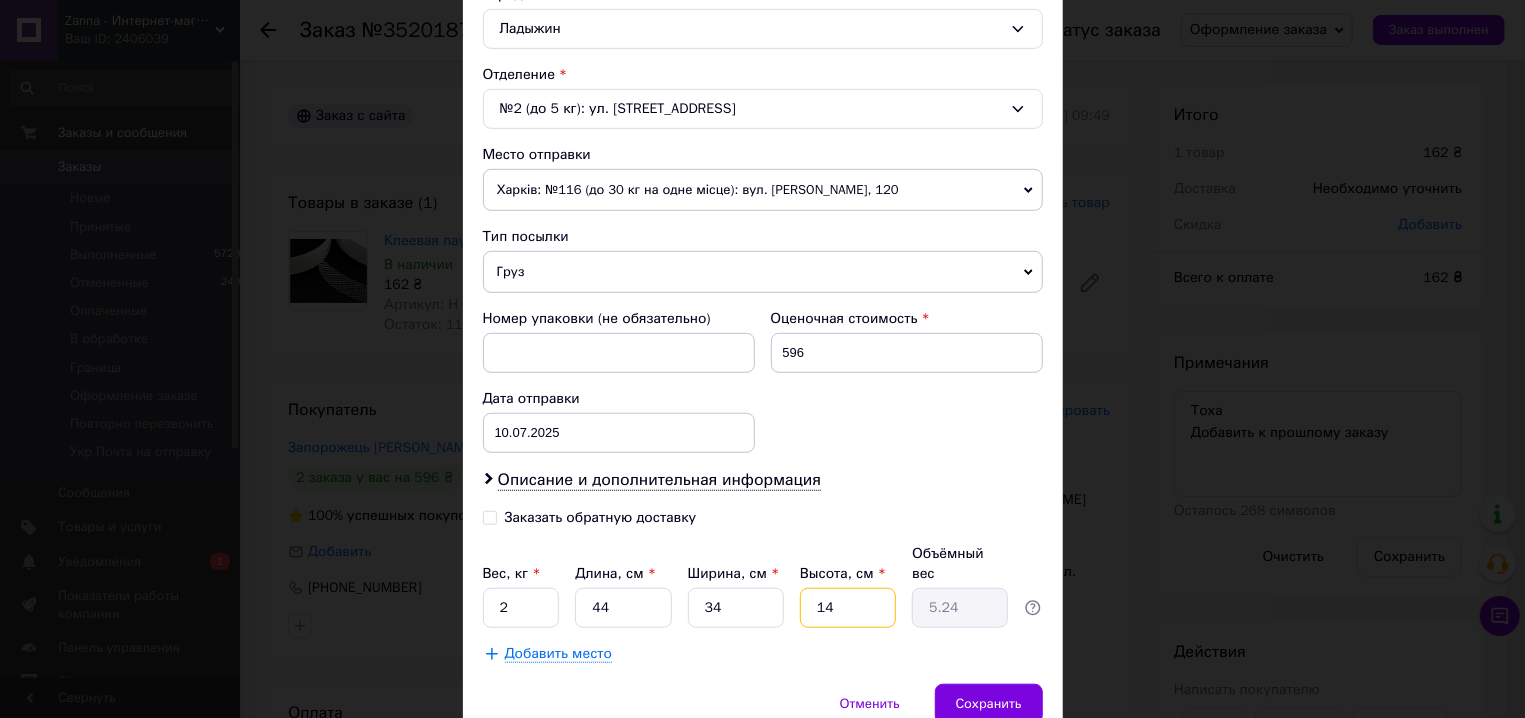 type on "5" 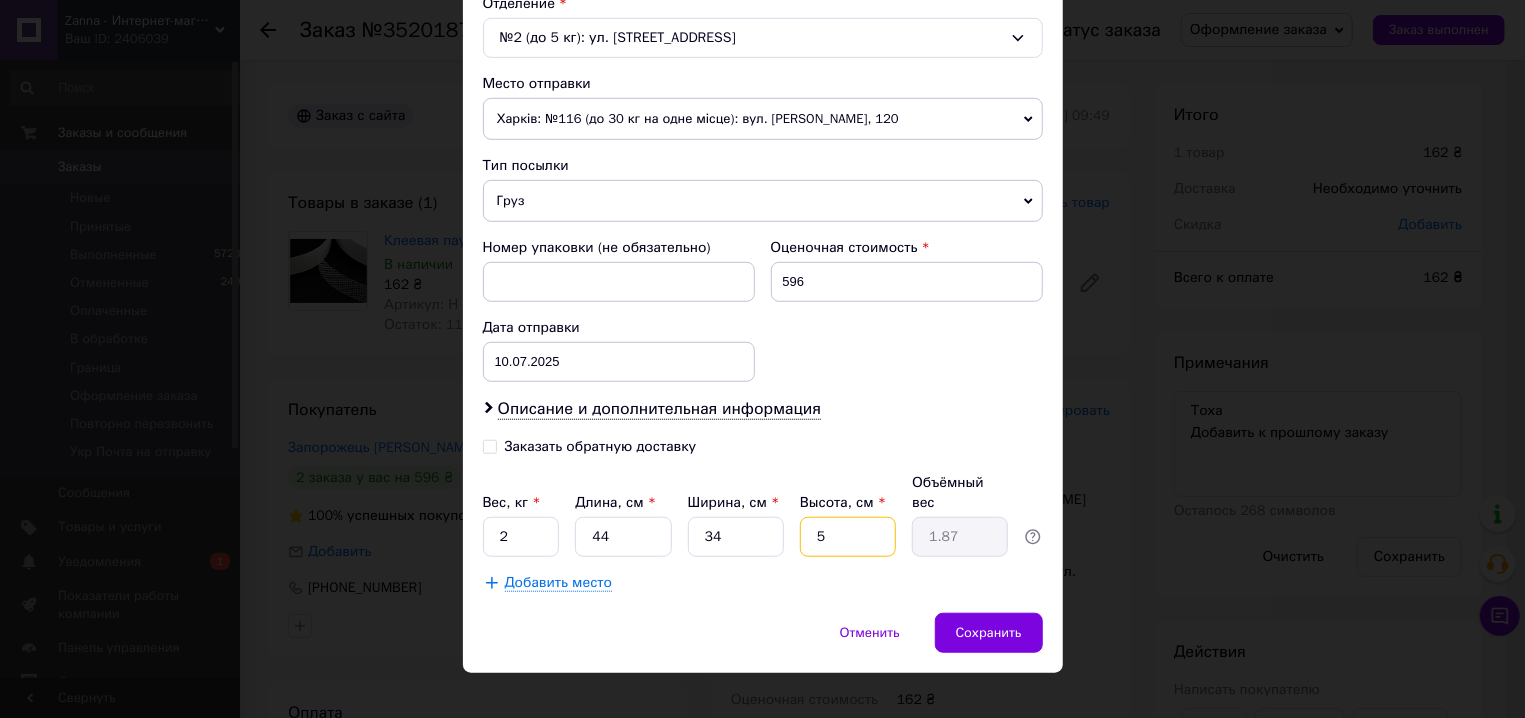scroll, scrollTop: 649, scrollLeft: 0, axis: vertical 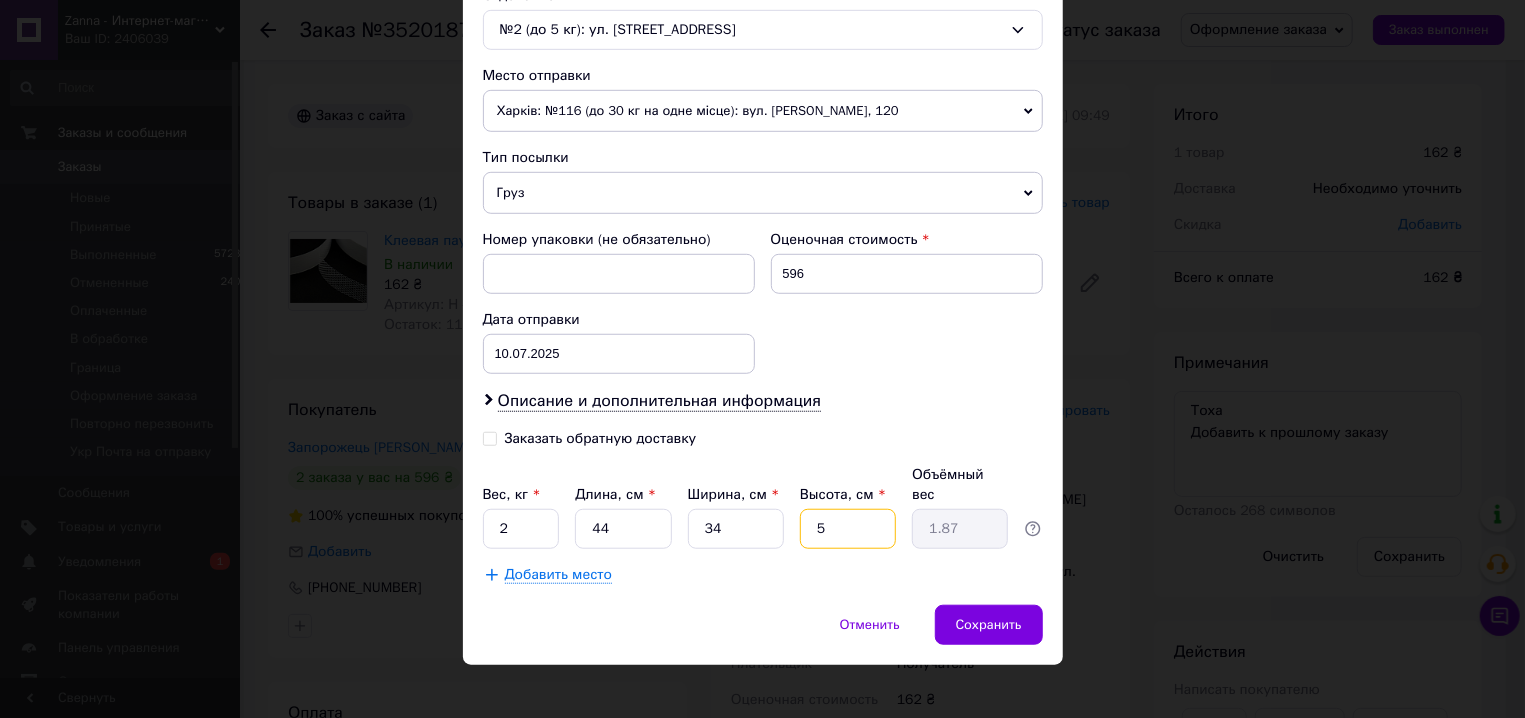 type on "5" 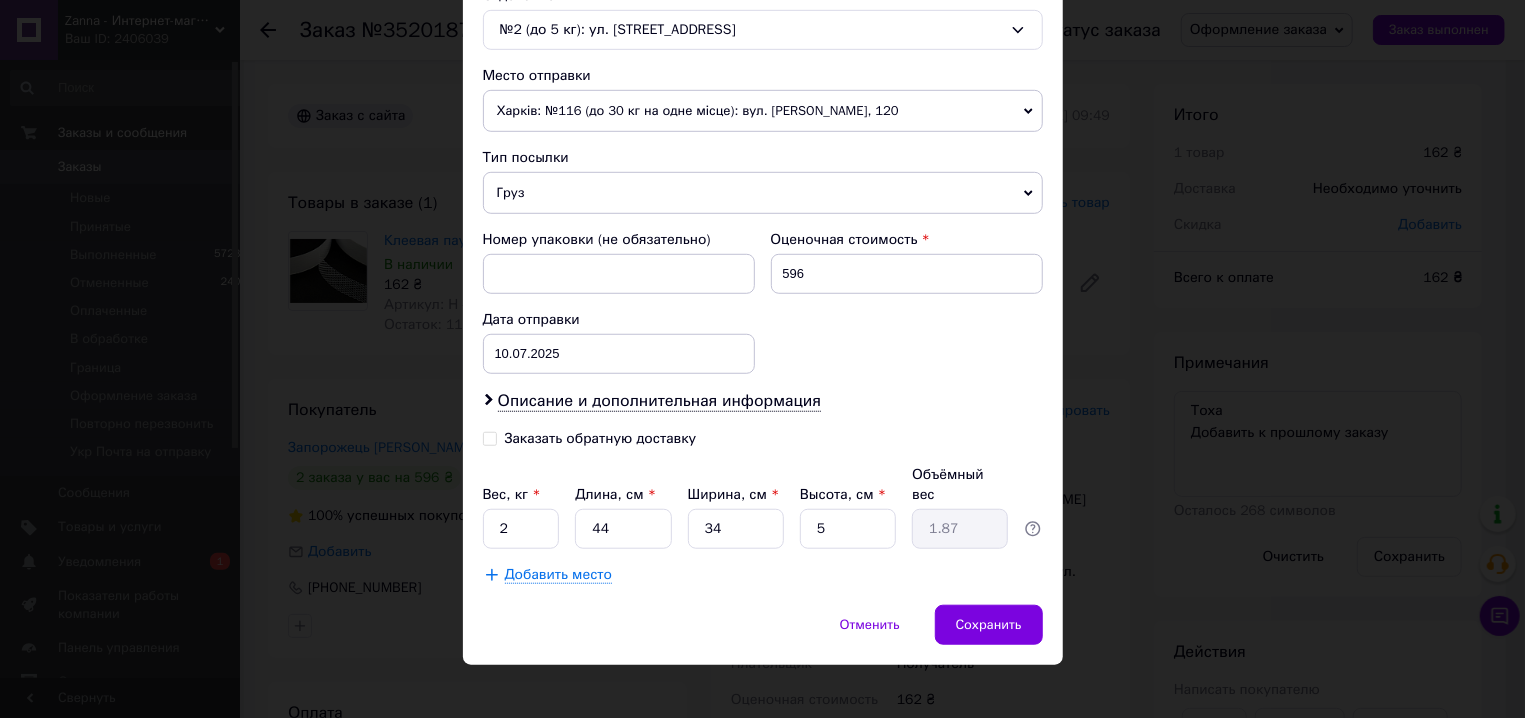 click on "Заказать обратную доставку" at bounding box center [601, 438] 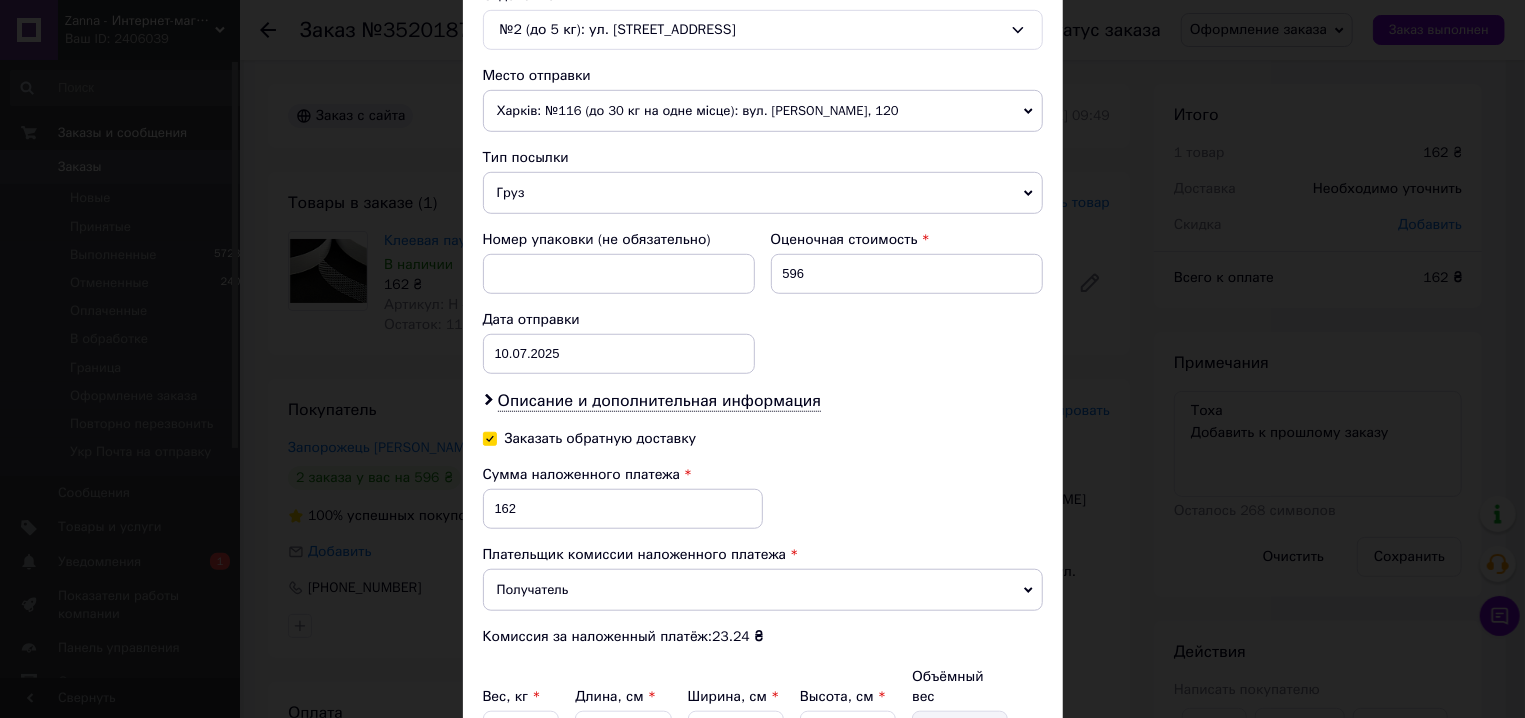 click at bounding box center (490, 439) 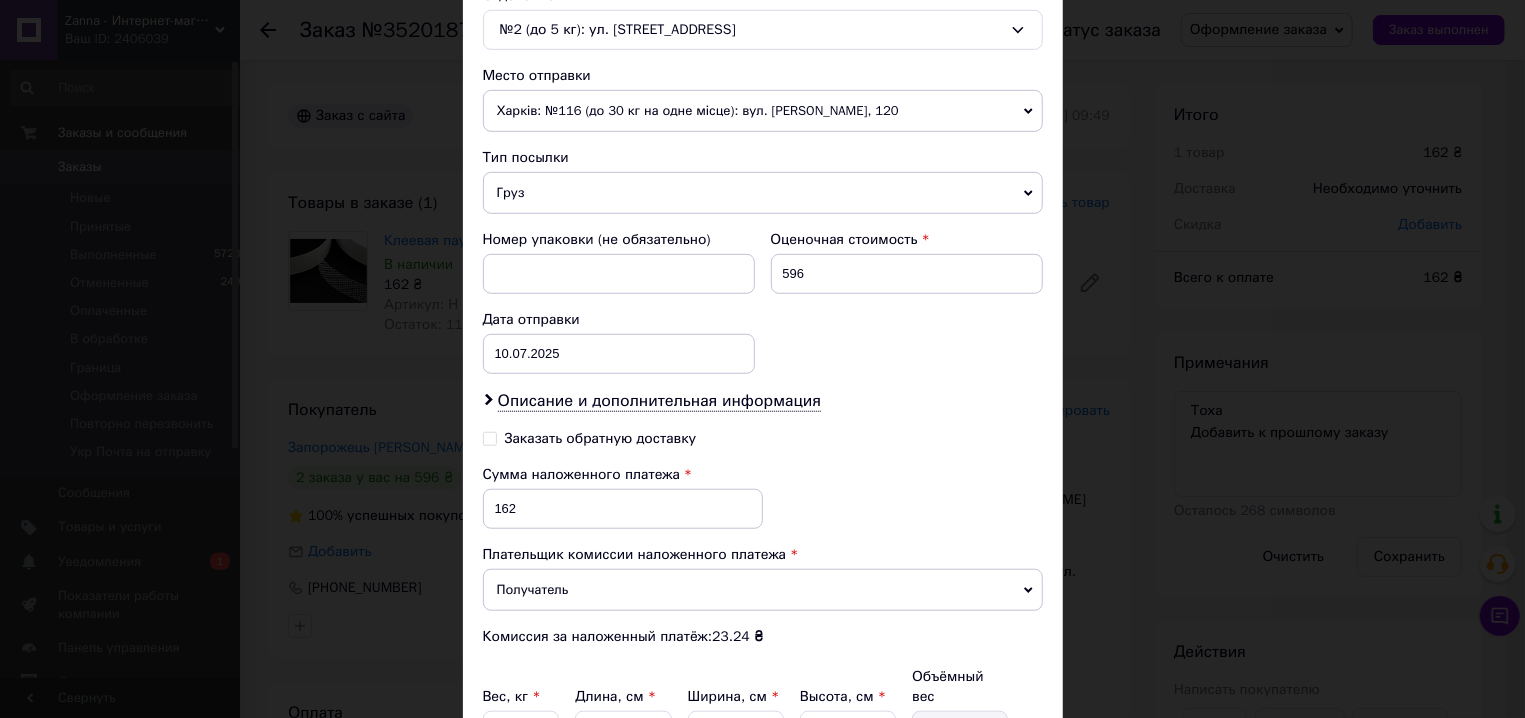 checkbox on "false" 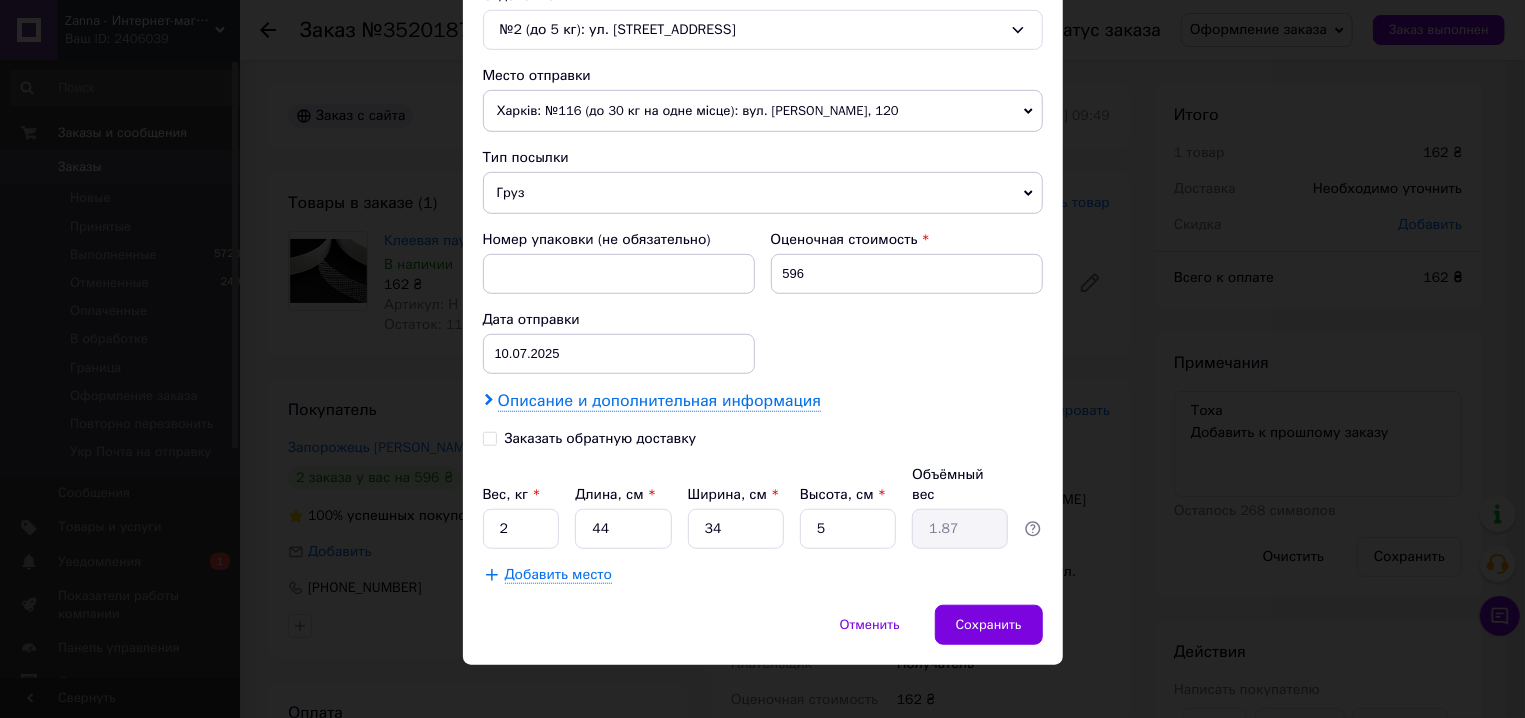 click on "Описание и дополнительная информация" at bounding box center (659, 401) 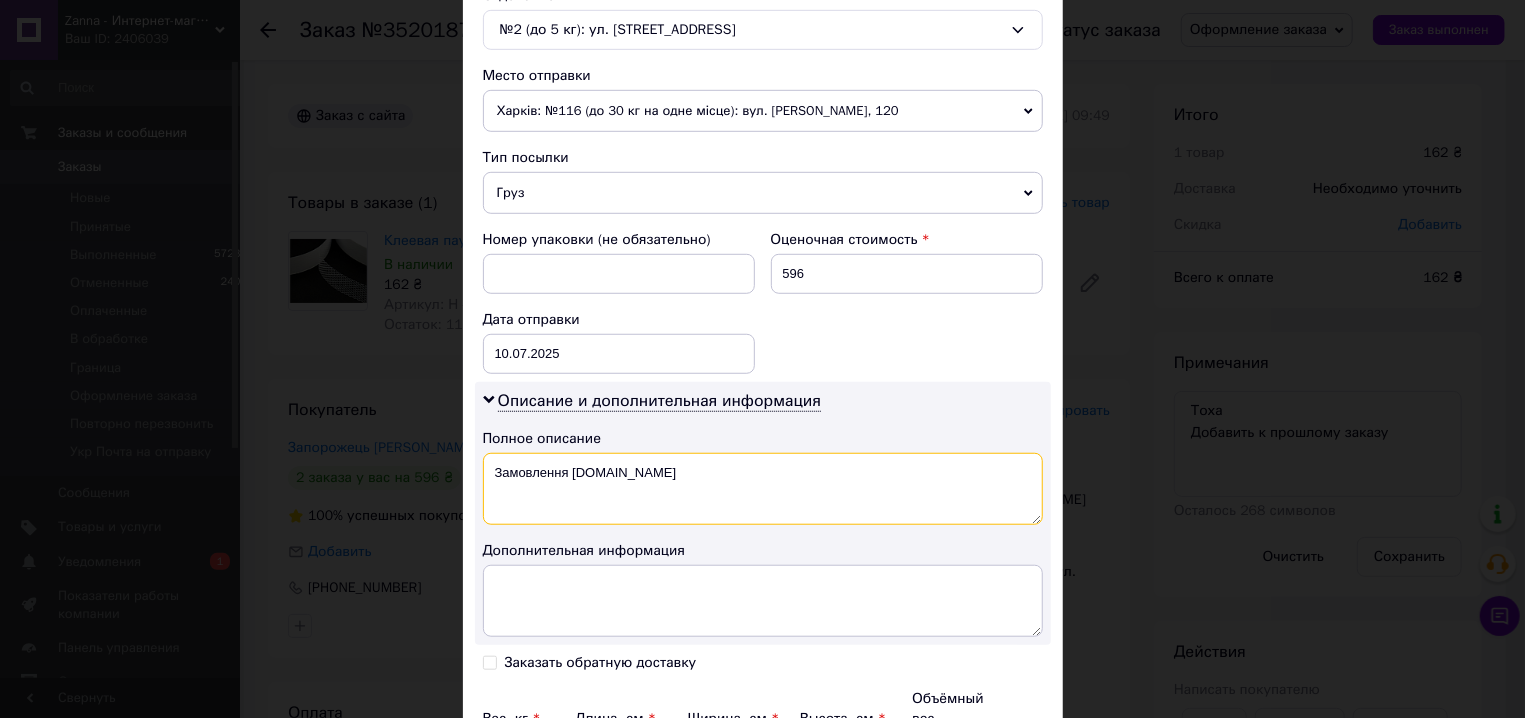 click on "Замовлення Prom.ua" at bounding box center (763, 489) 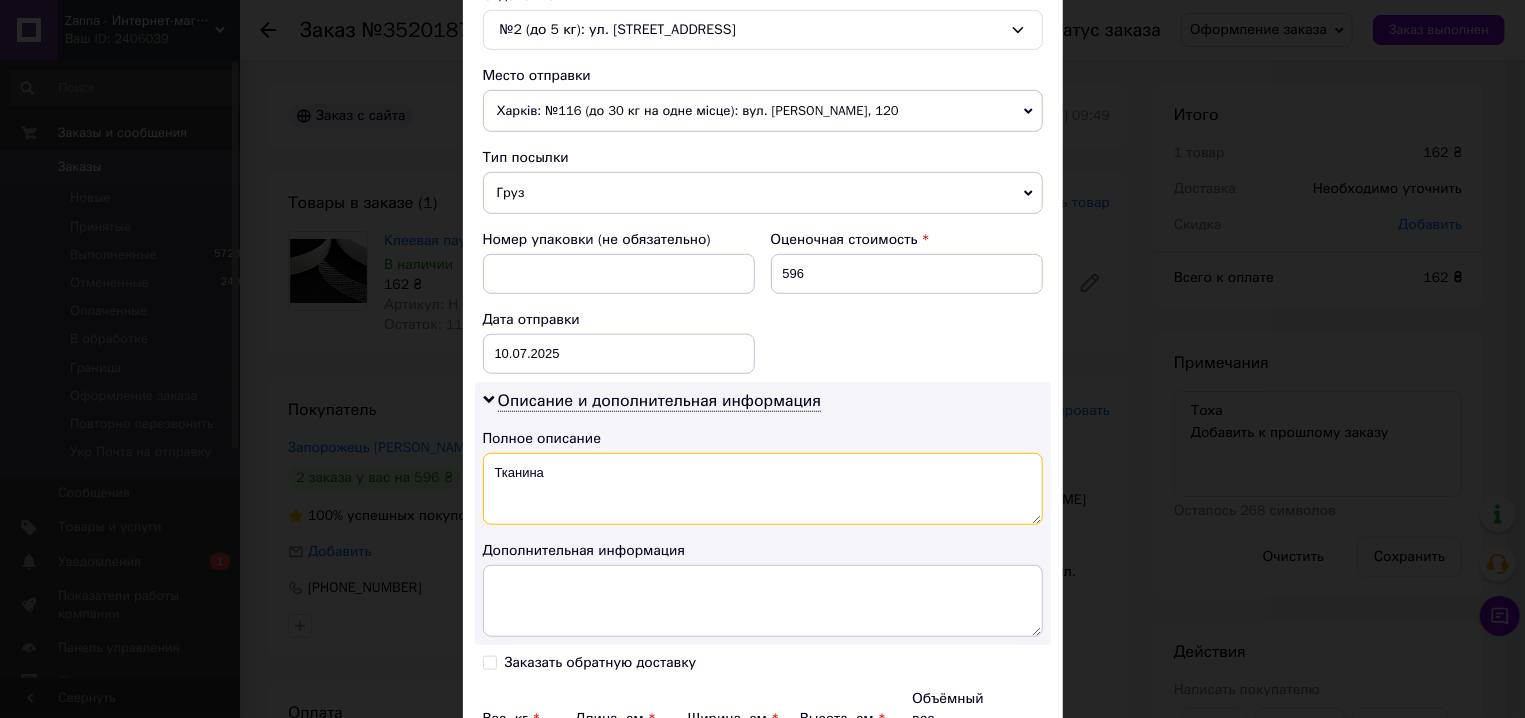 type on "Тканина" 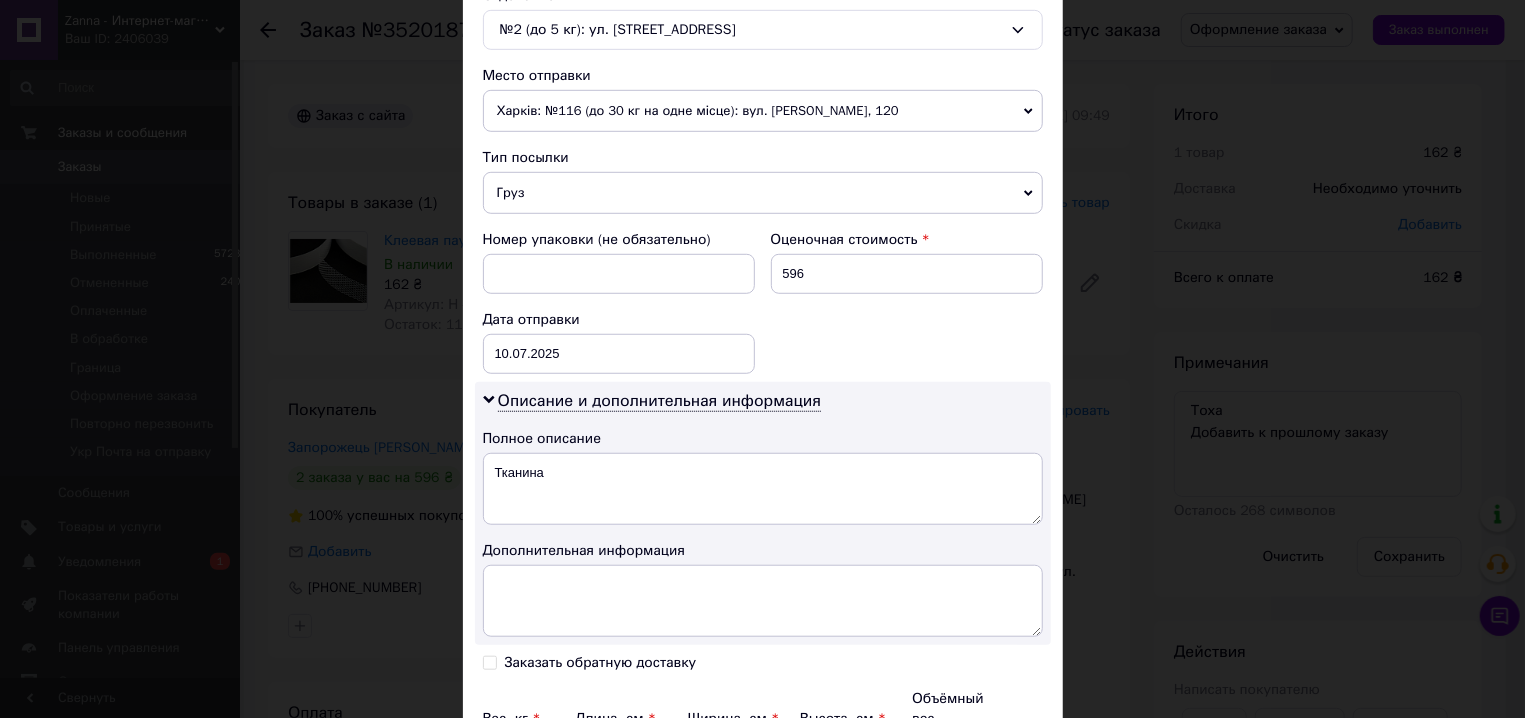 click on "Описание и дополнительная информация Полное описание Тканина Дополнительная информация" at bounding box center (763, 513) 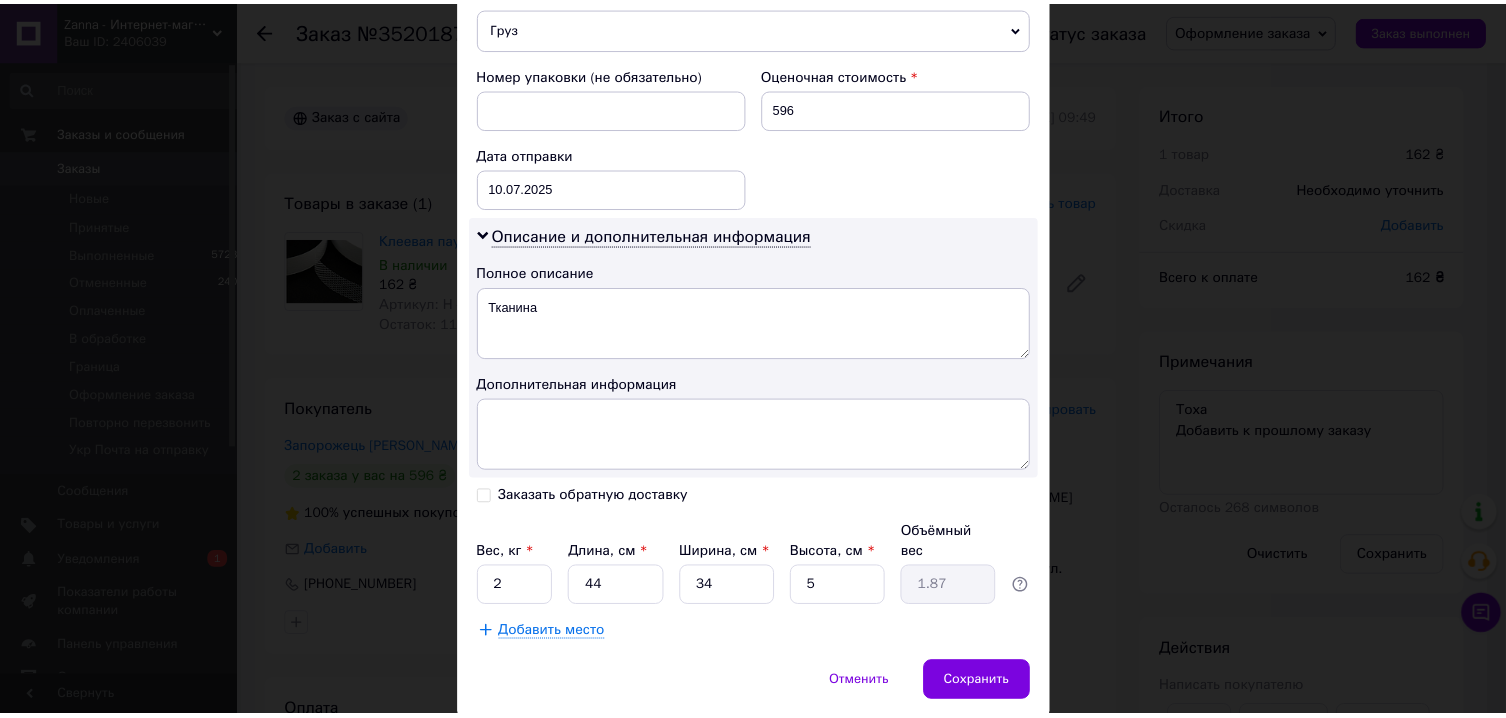 scroll, scrollTop: 873, scrollLeft: 0, axis: vertical 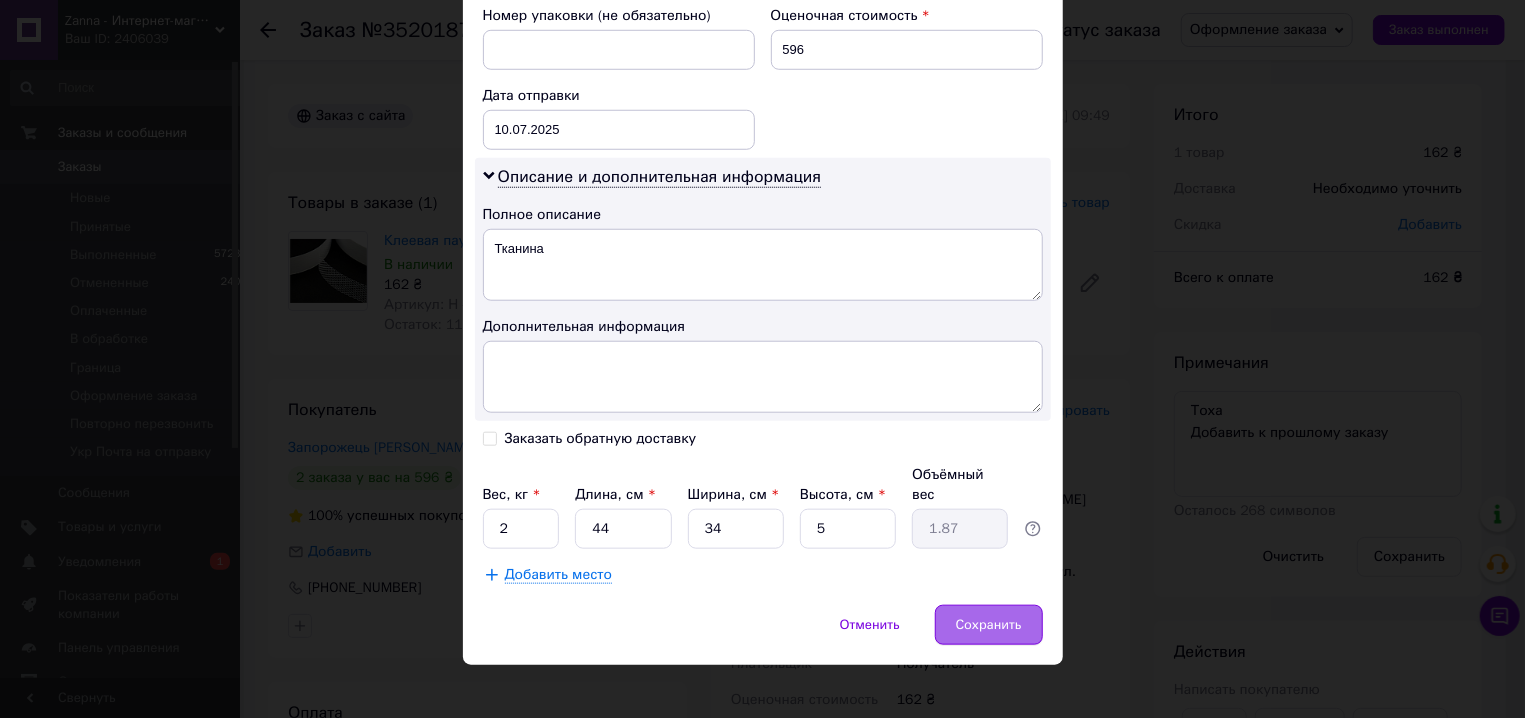 click on "Сохранить" at bounding box center [989, 625] 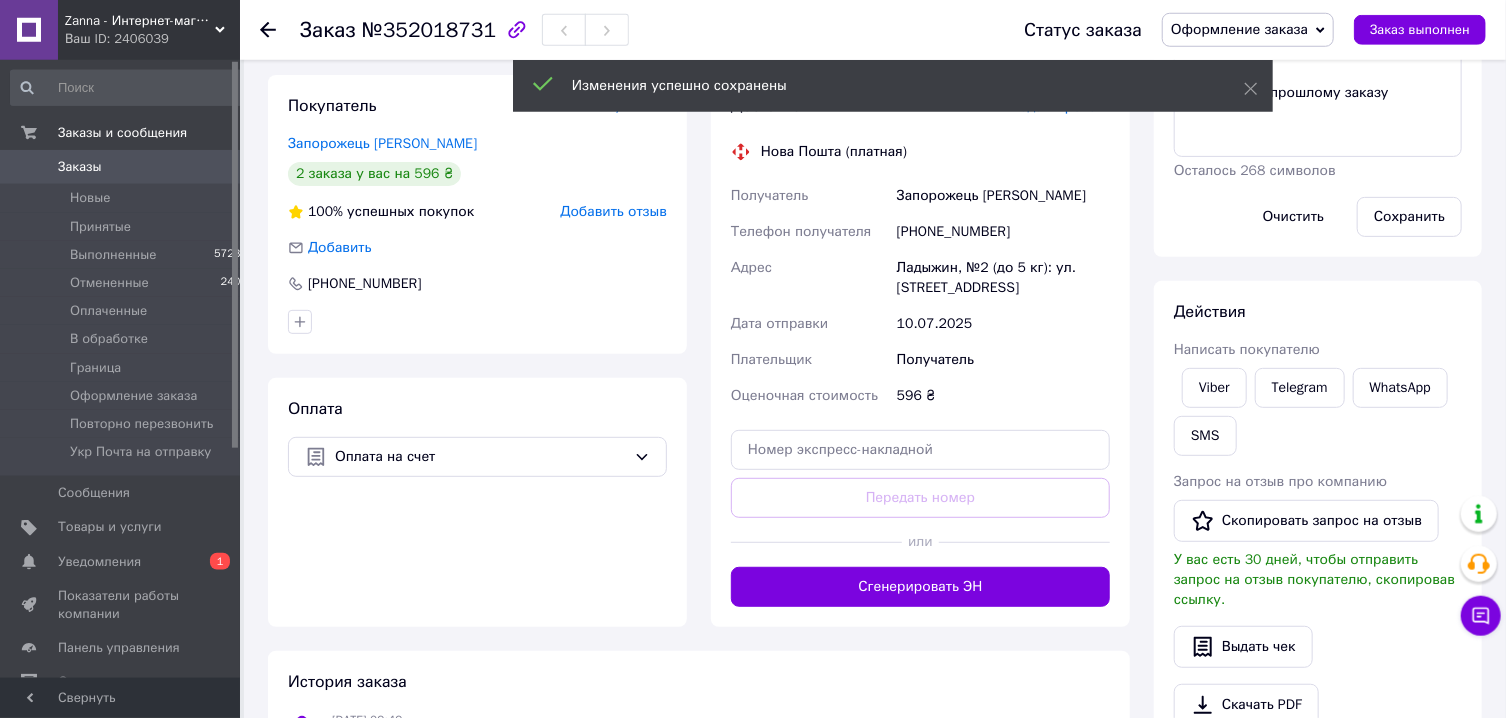 scroll, scrollTop: 321, scrollLeft: 0, axis: vertical 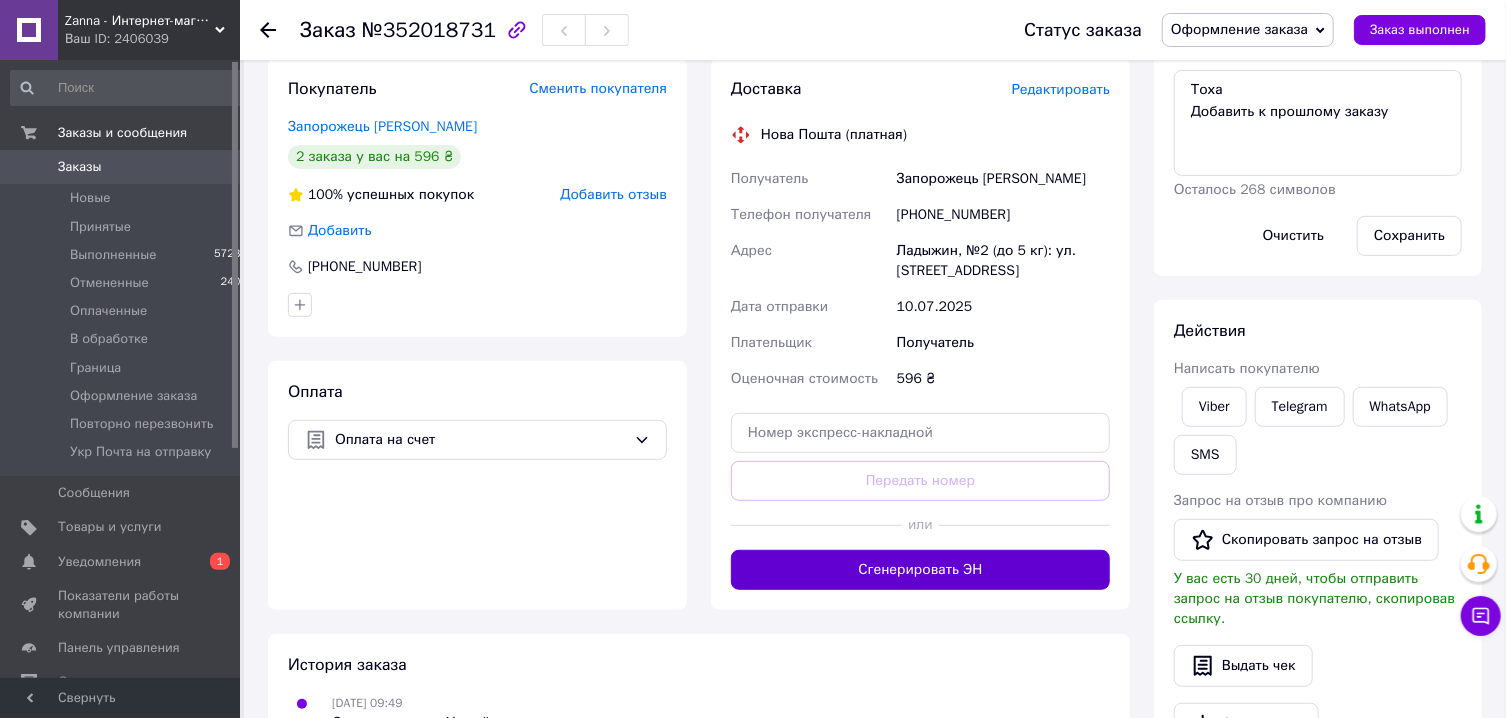 click on "Сгенерировать ЭН" at bounding box center (920, 570) 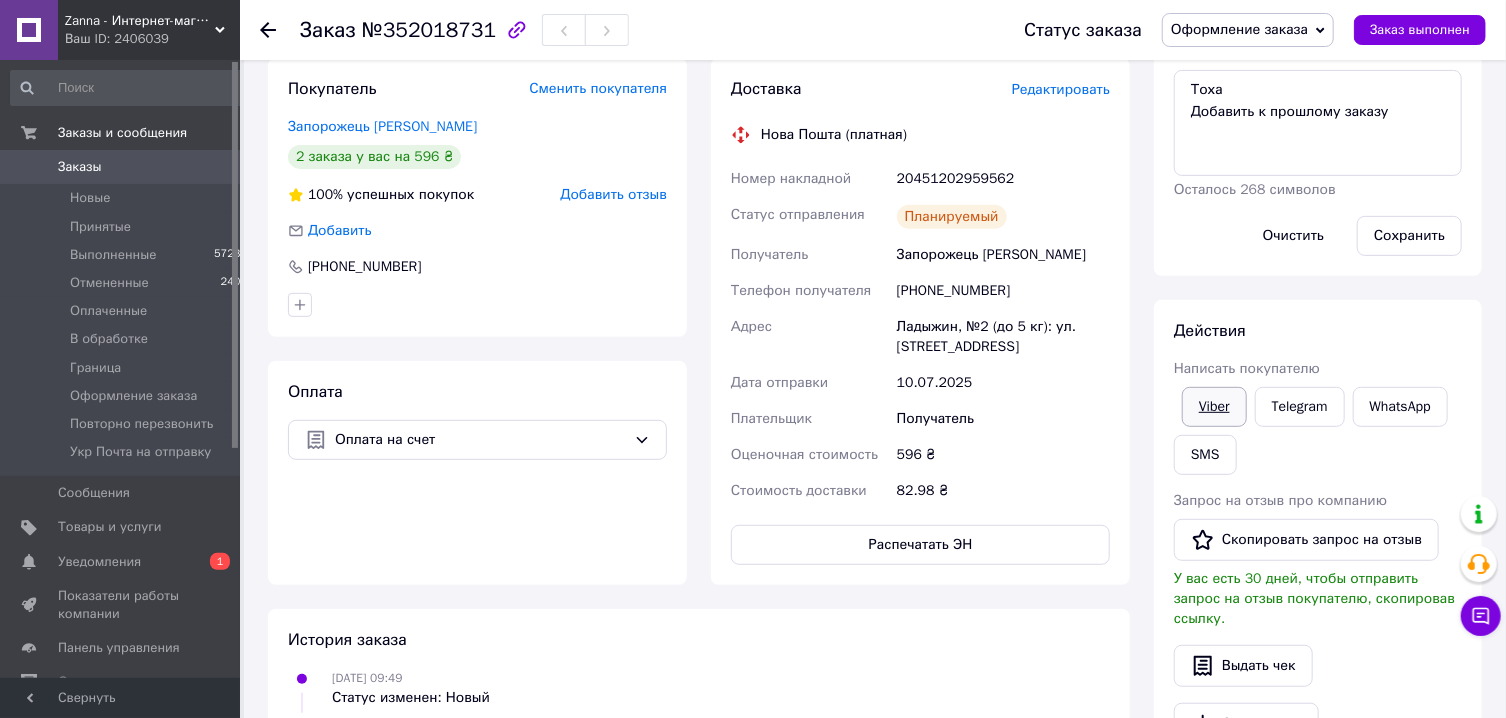 click on "Viber" at bounding box center [1214, 407] 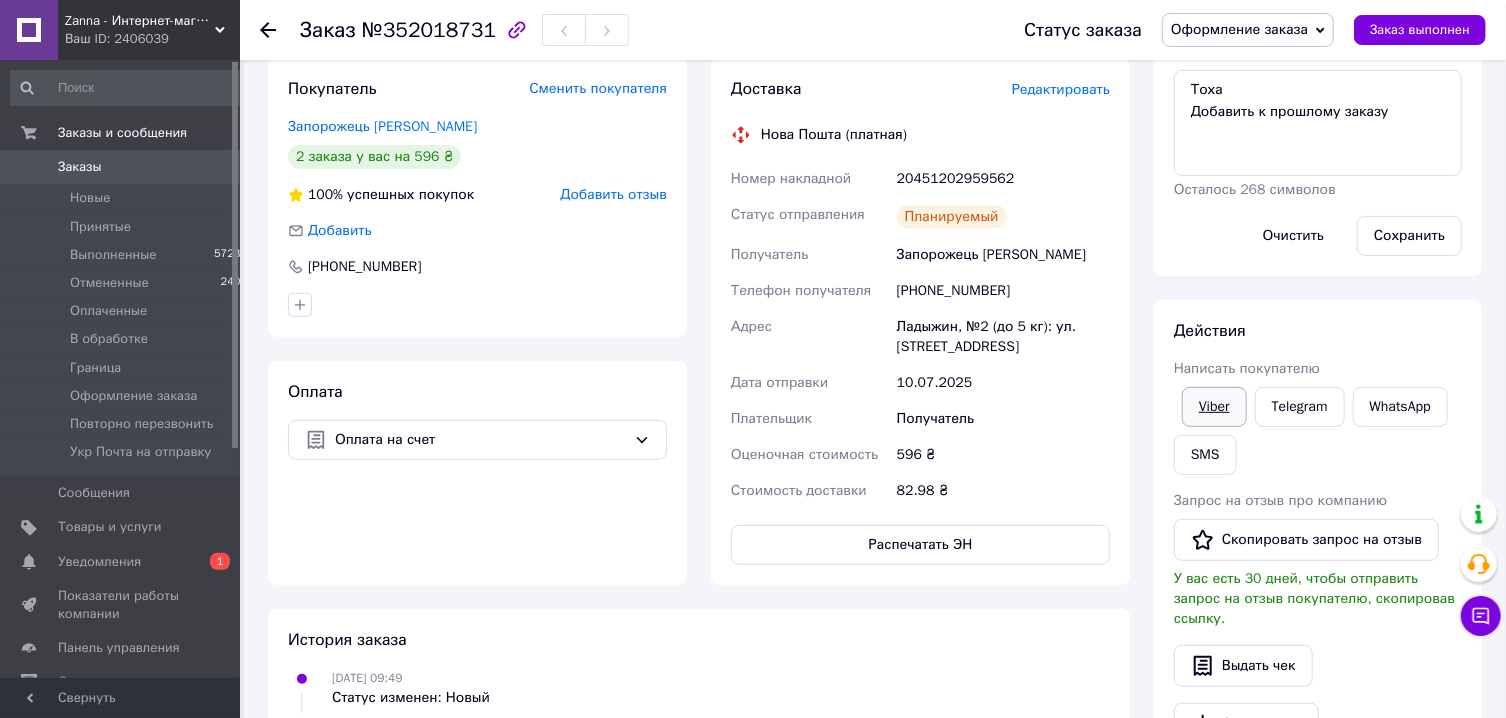 click on "Viber" at bounding box center (1214, 407) 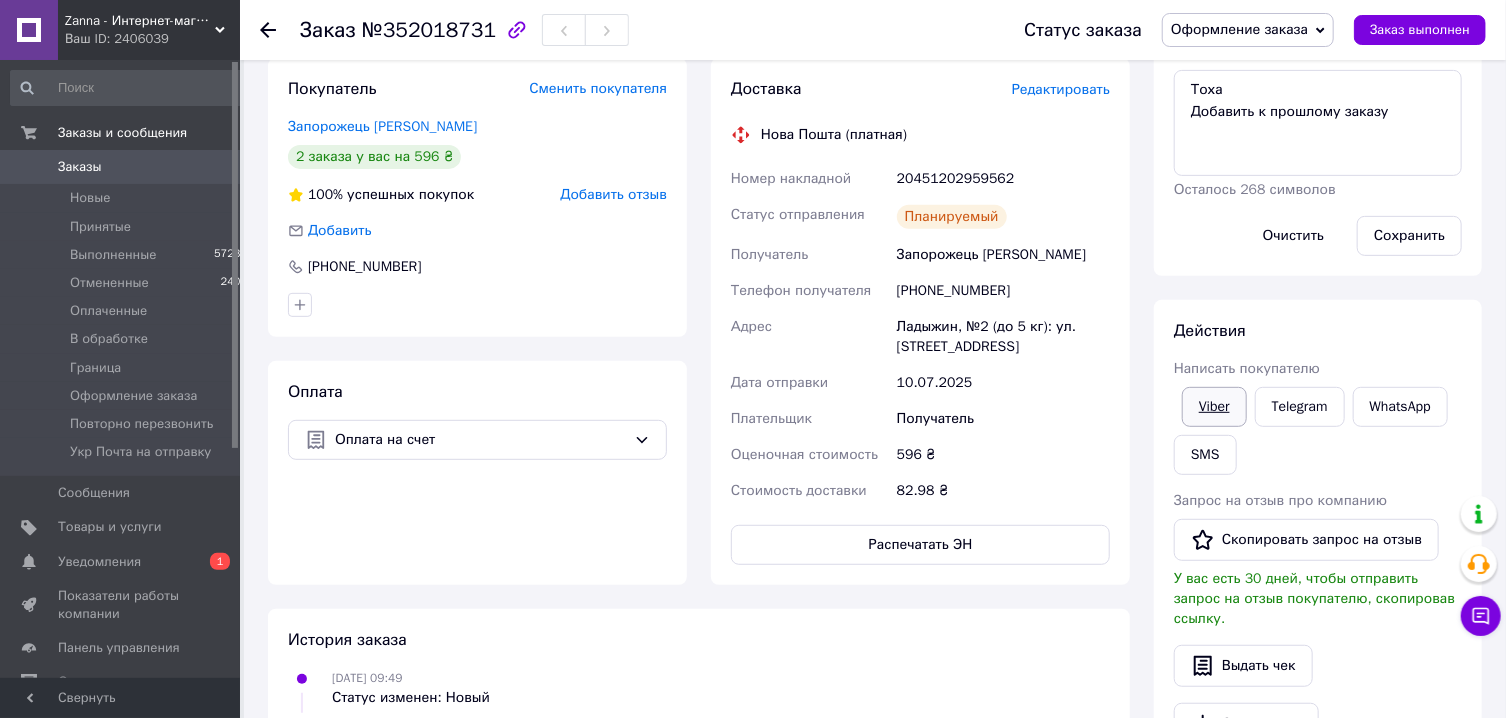 click on "Viber" at bounding box center (1214, 407) 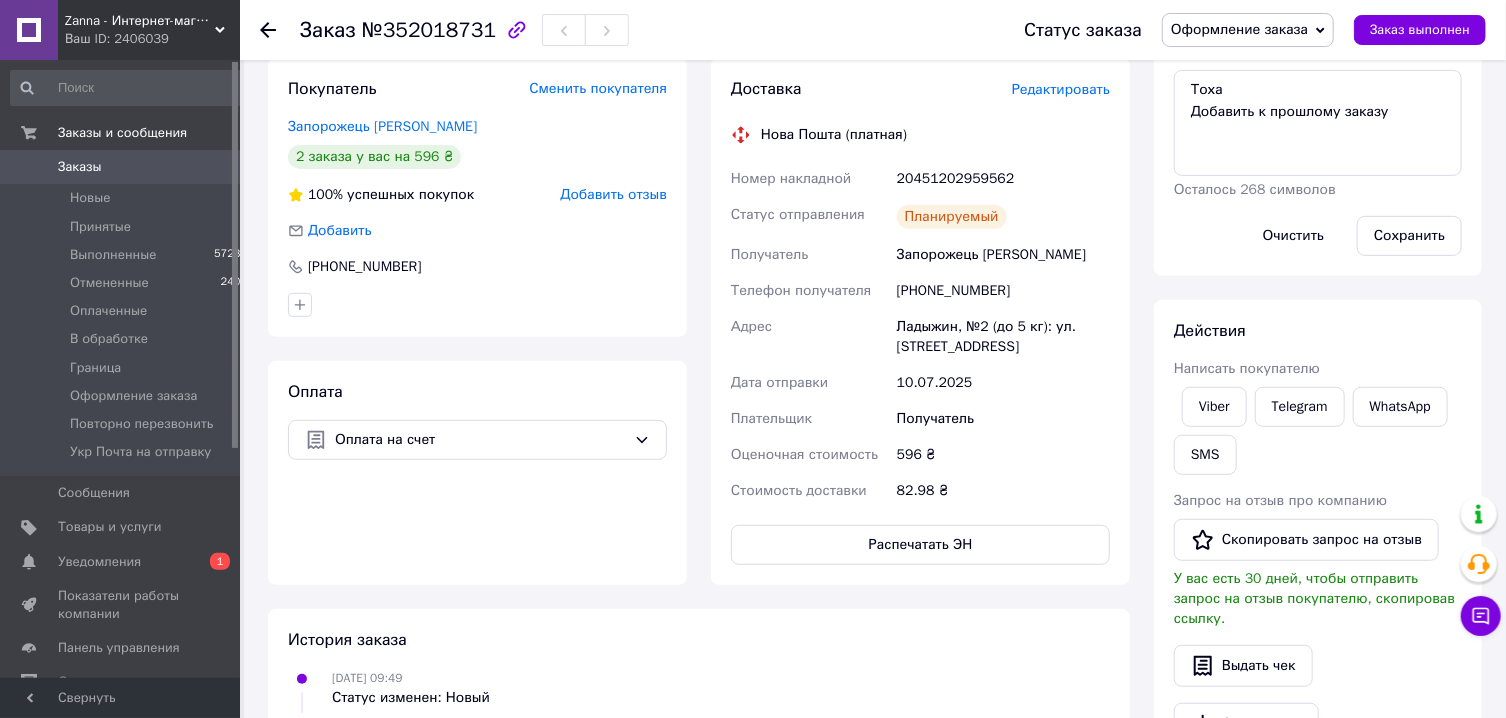 click on "20451202959562" at bounding box center [1003, 179] 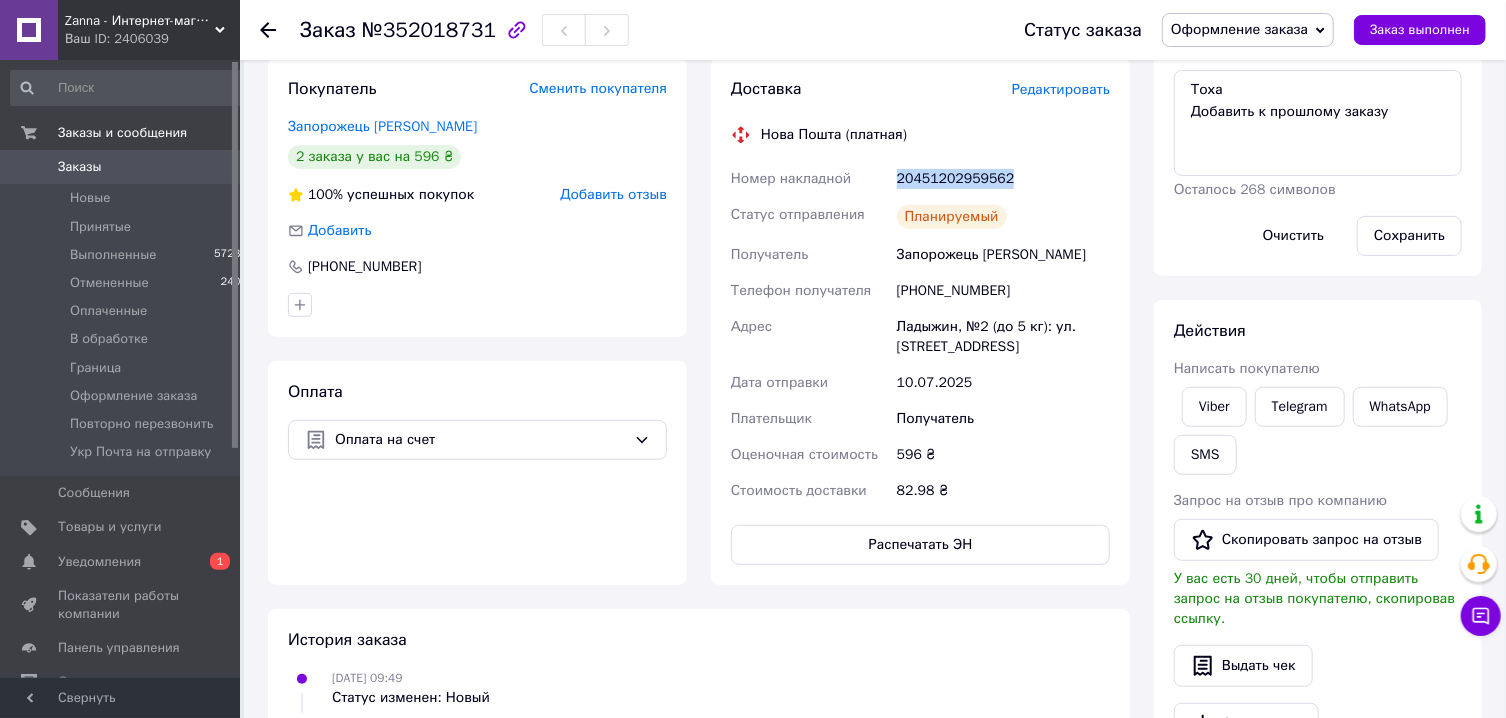 click on "20451202959562" at bounding box center [1003, 179] 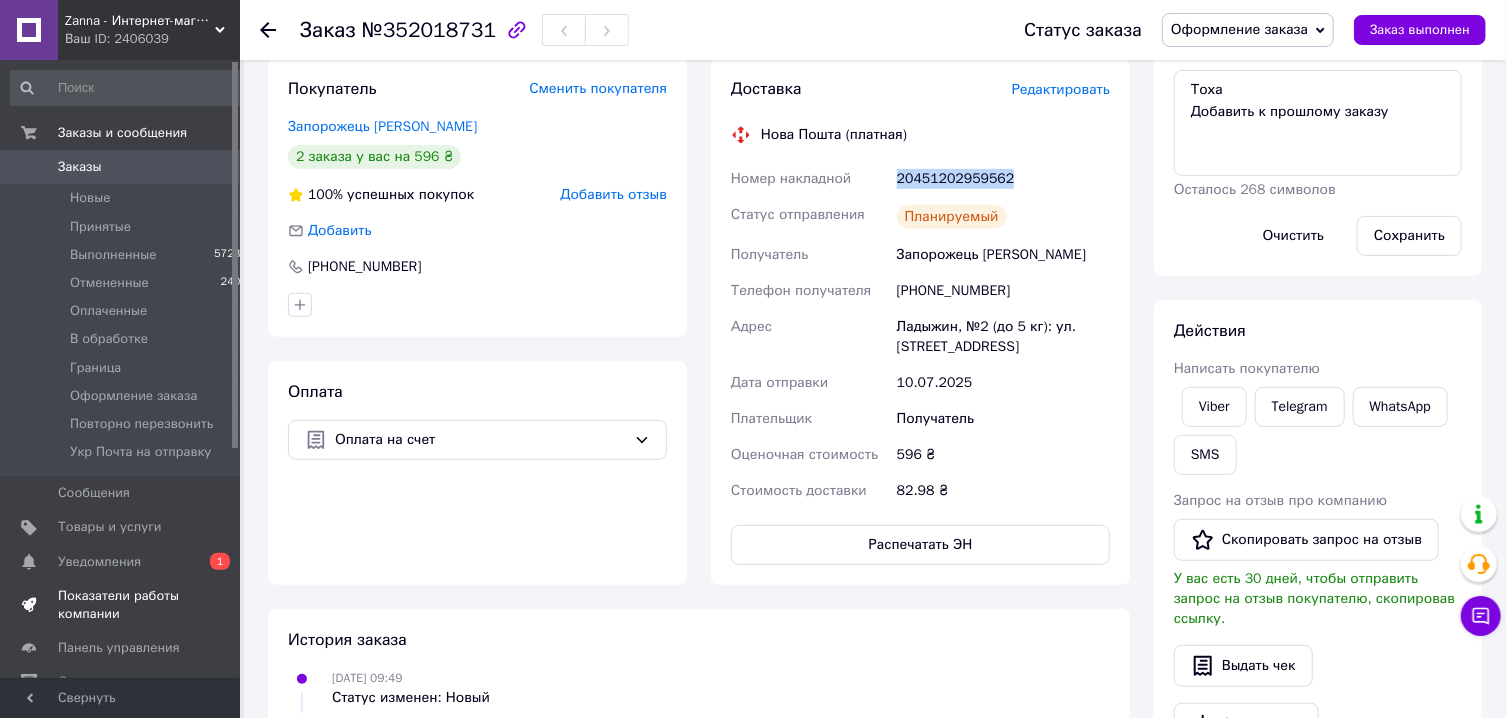 copy on "20451202959562" 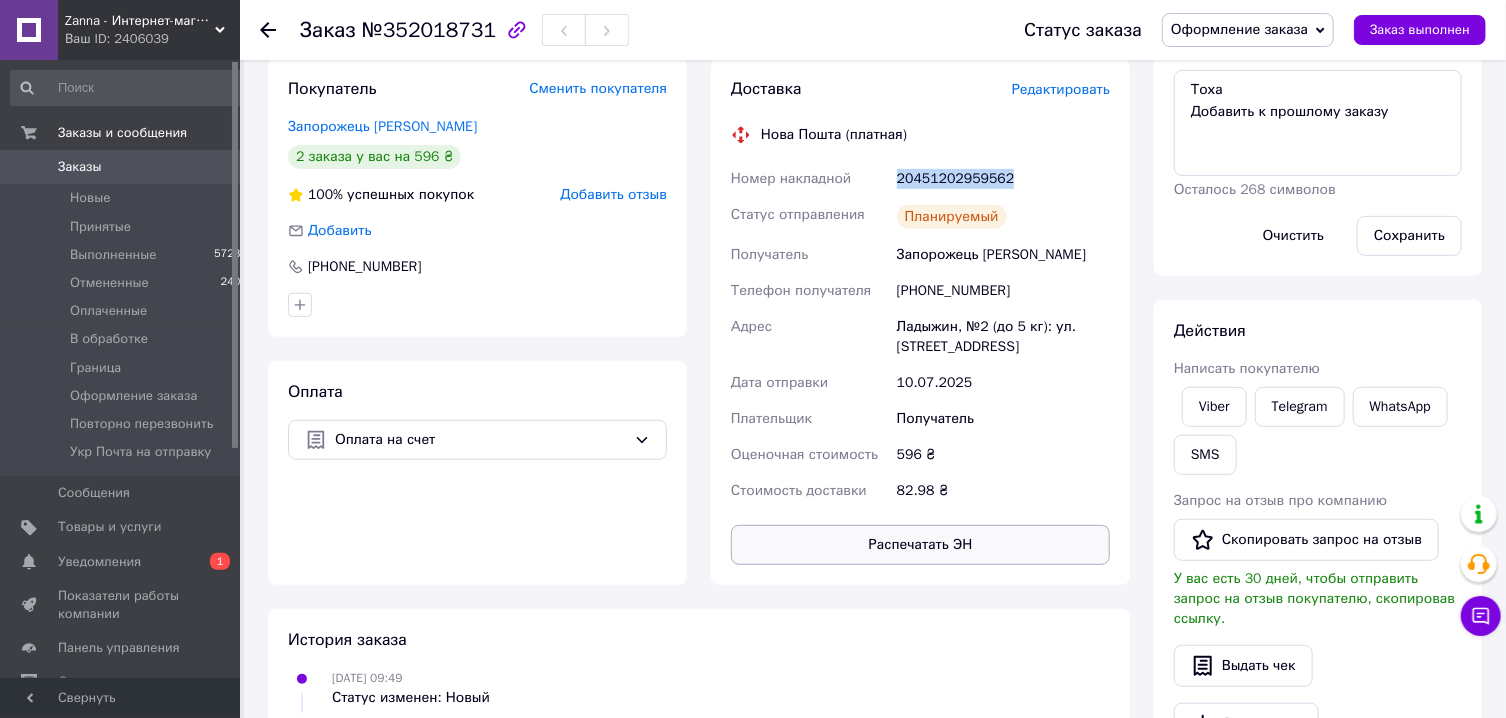 click on "Распечатать ЭН" at bounding box center [920, 545] 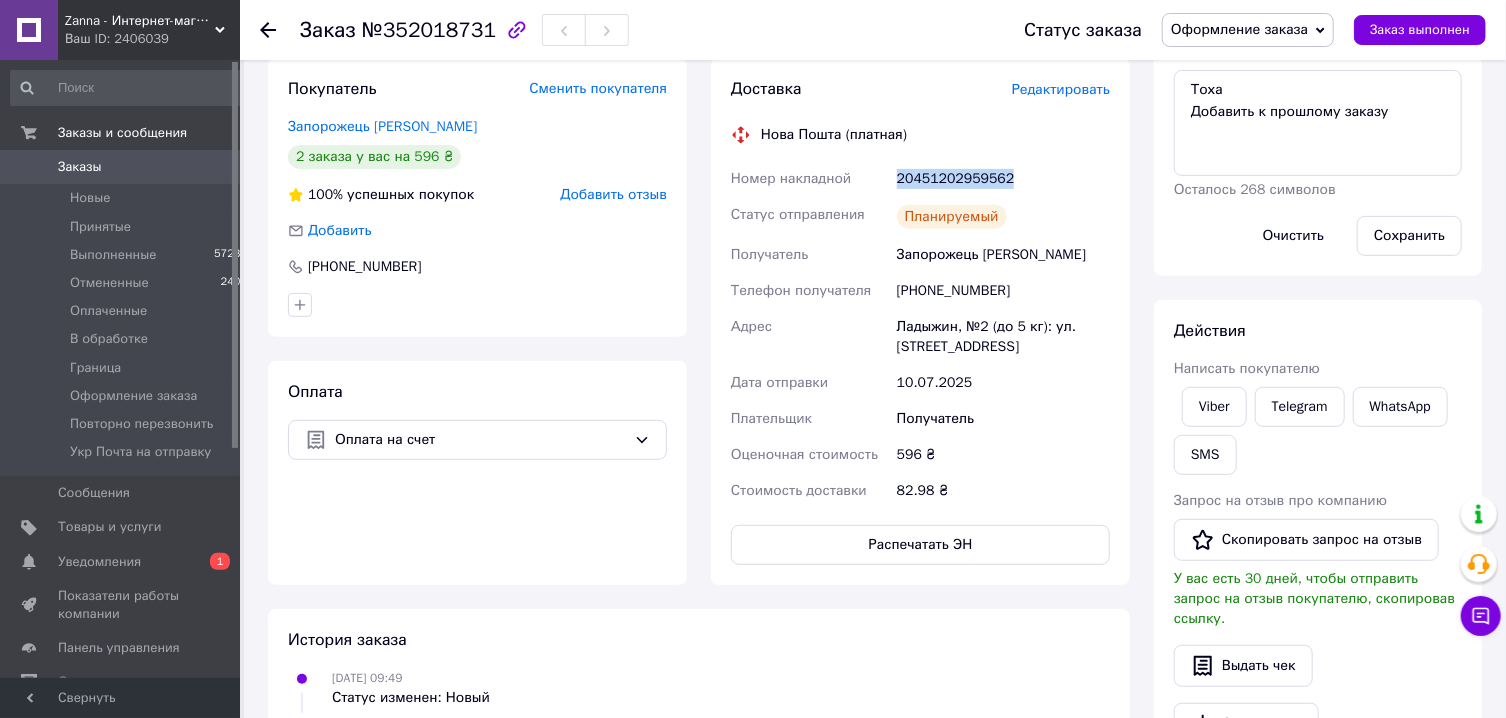 click on "Оформление заказа" at bounding box center (1239, 29) 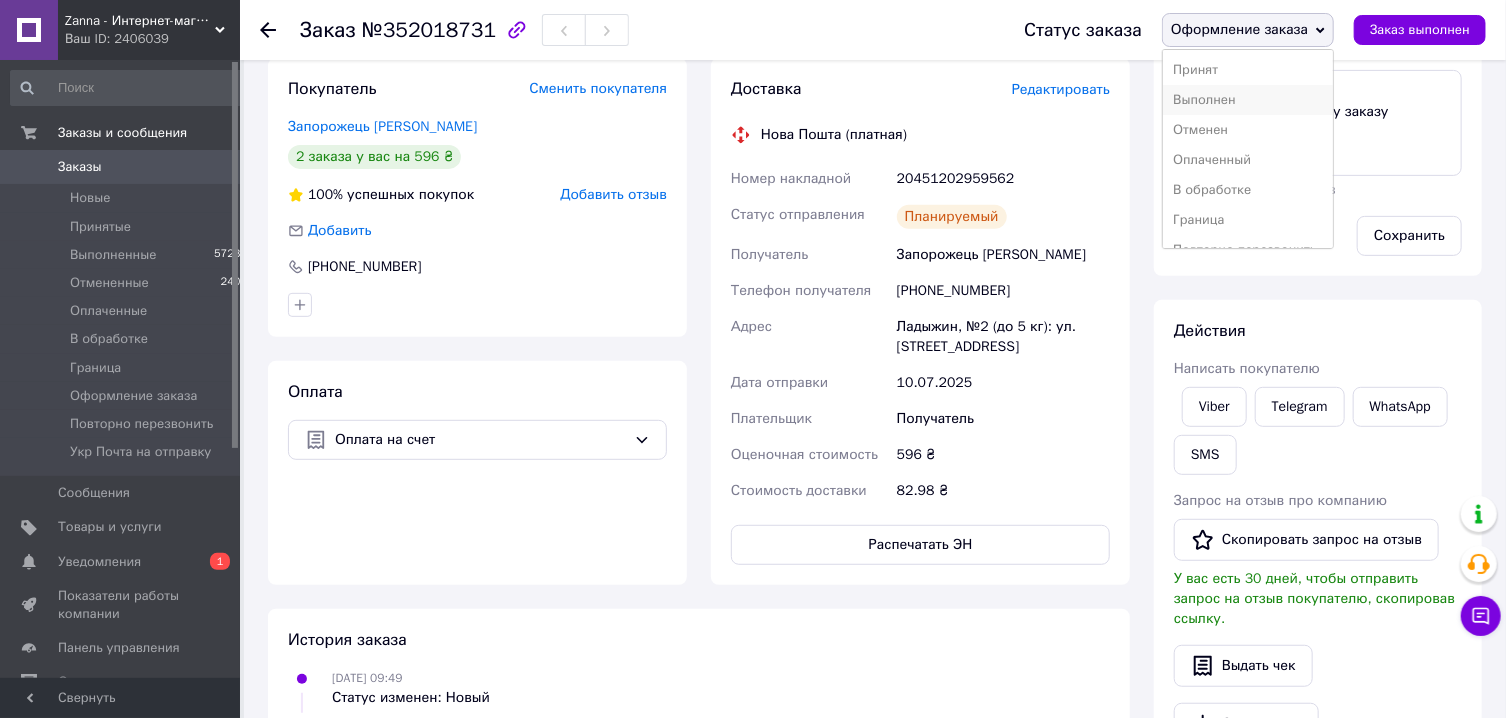 click on "Выполнен" at bounding box center [1248, 100] 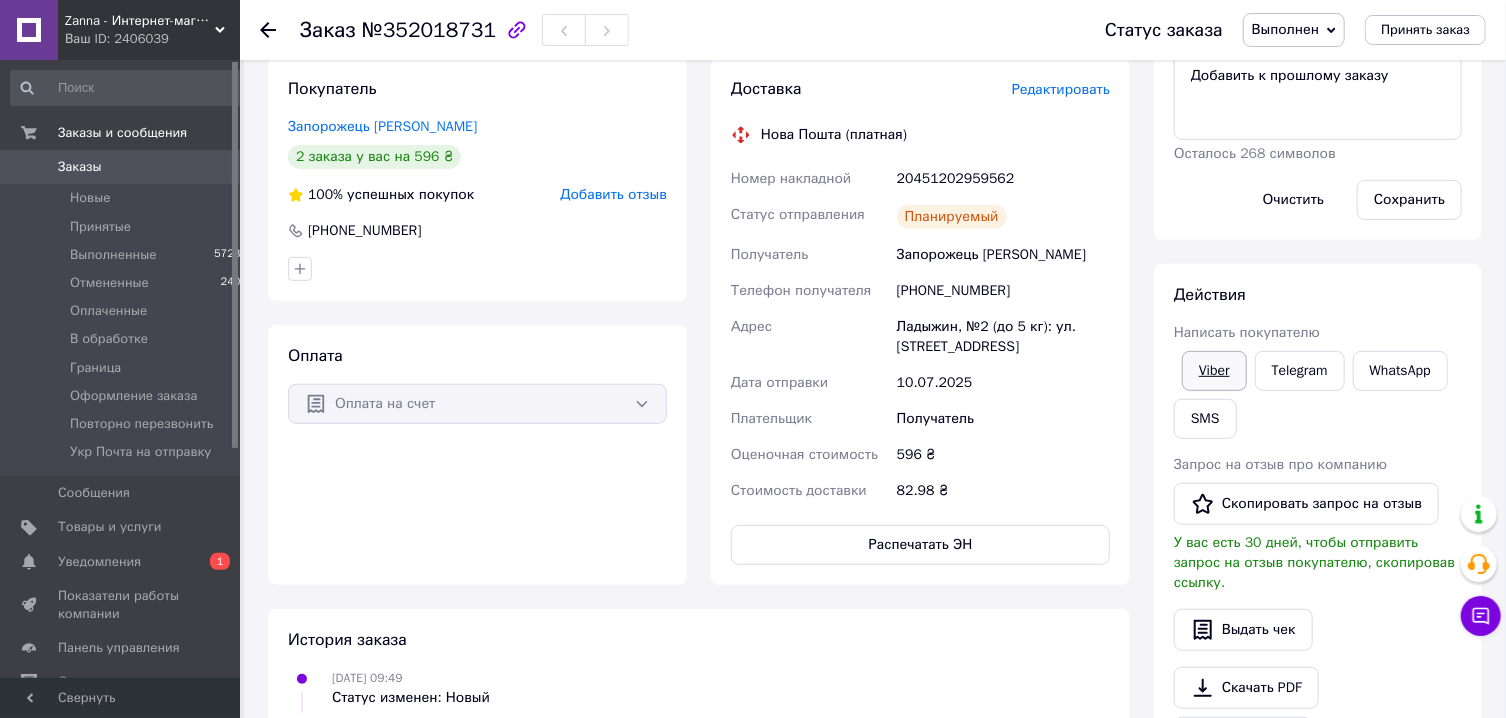 click on "Viber" at bounding box center [1214, 371] 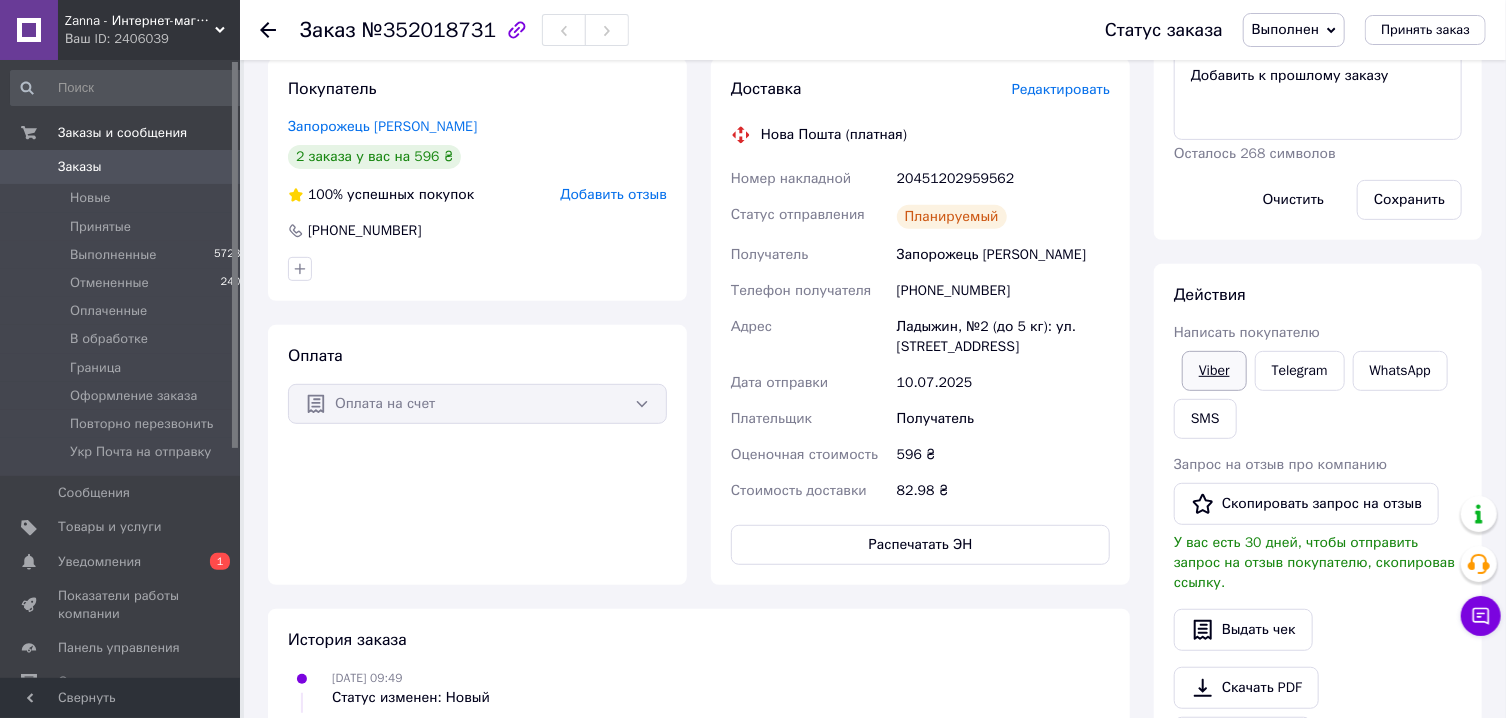 click on "Viber" at bounding box center [1214, 371] 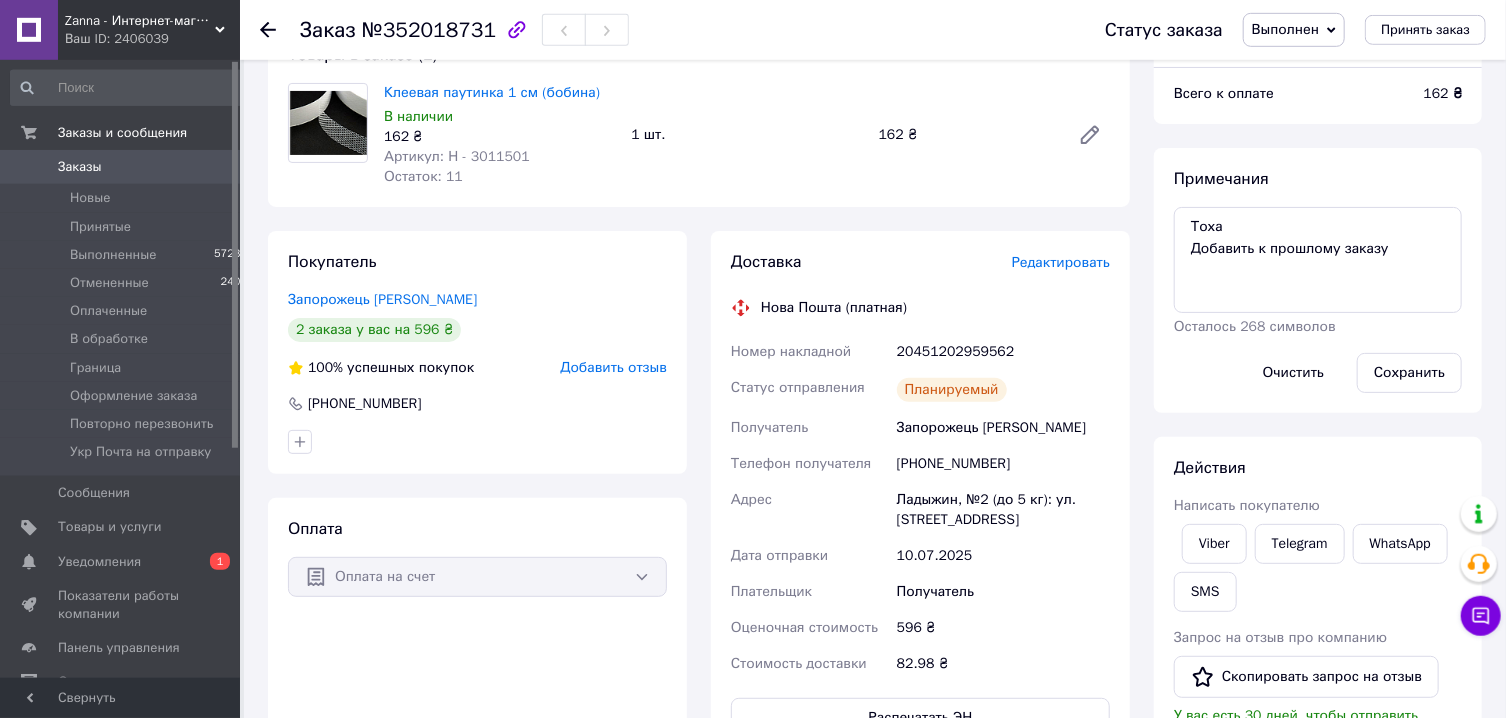 scroll, scrollTop: 0, scrollLeft: 0, axis: both 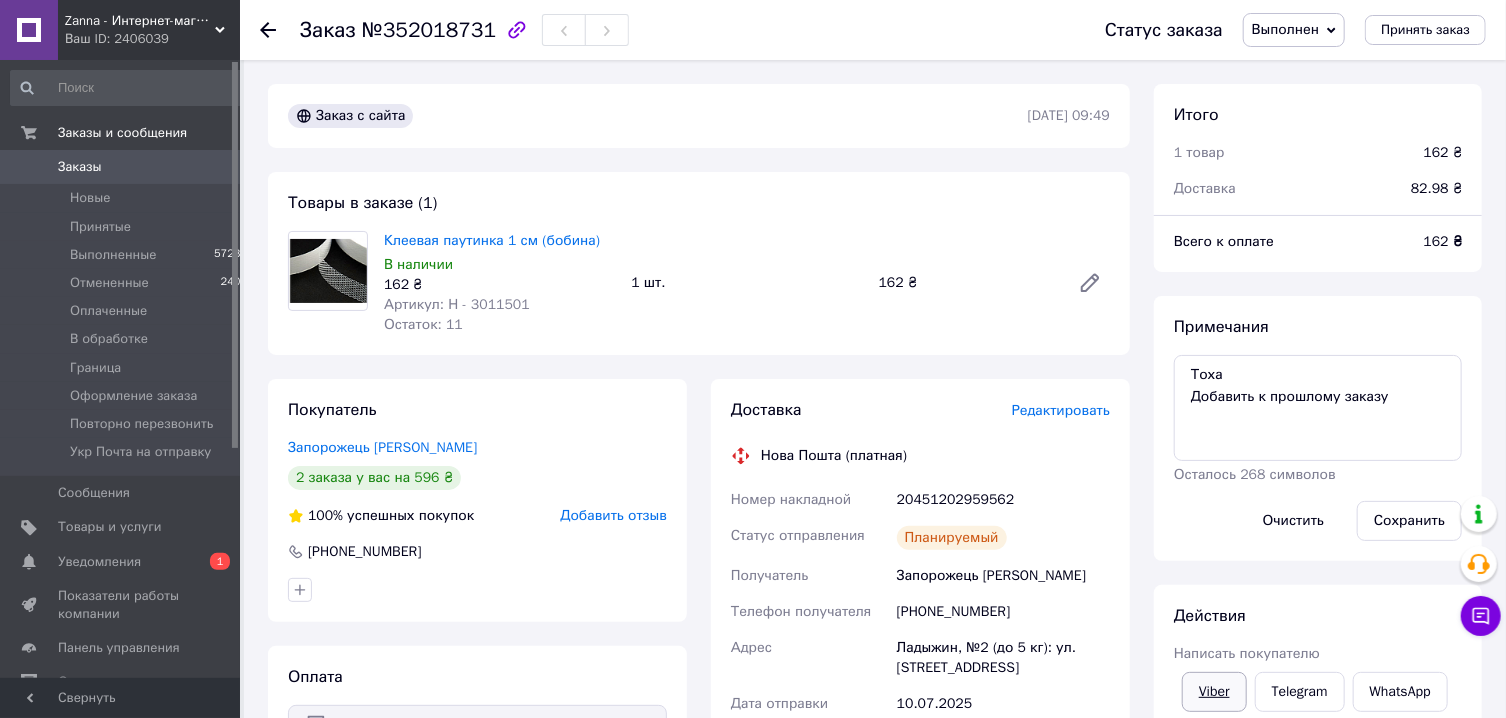 click on "Viber" at bounding box center (1214, 692) 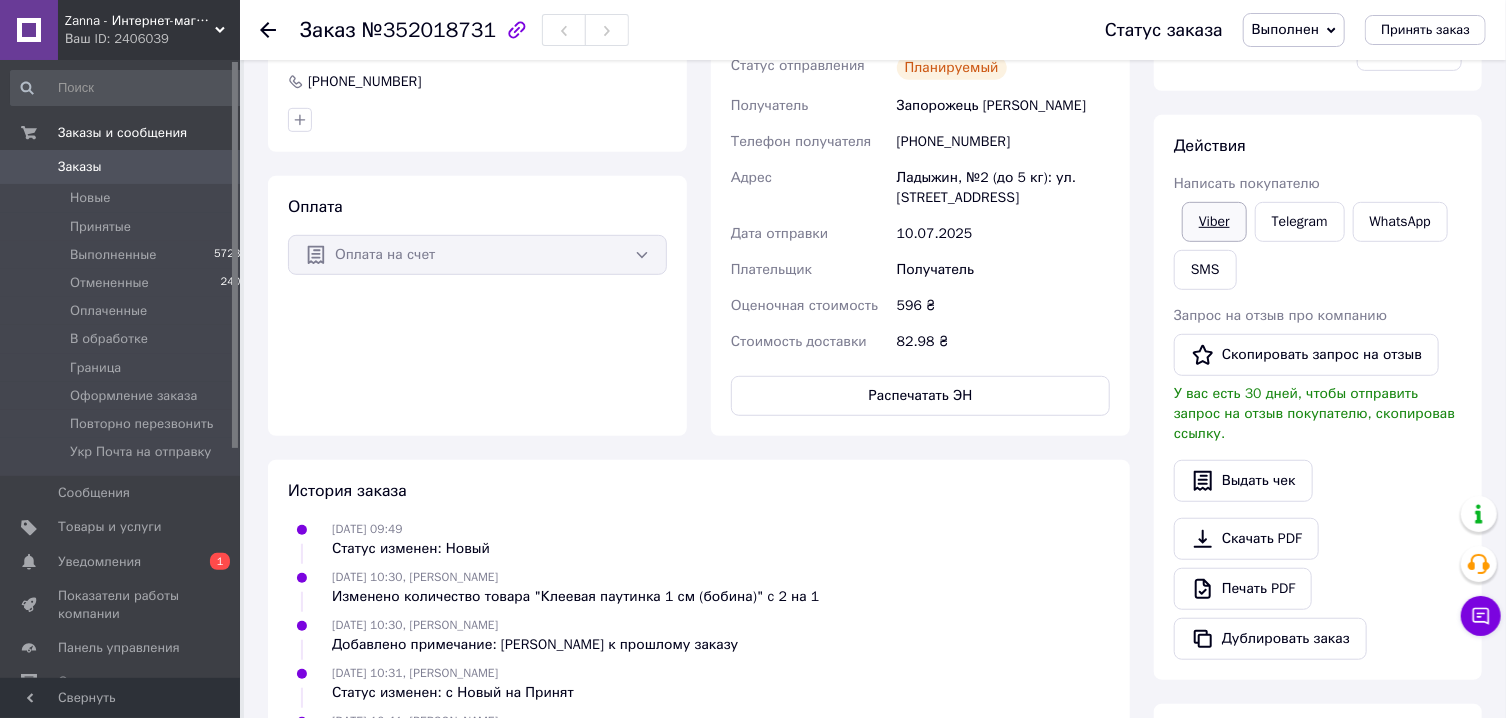 click on "Viber" at bounding box center (1214, 222) 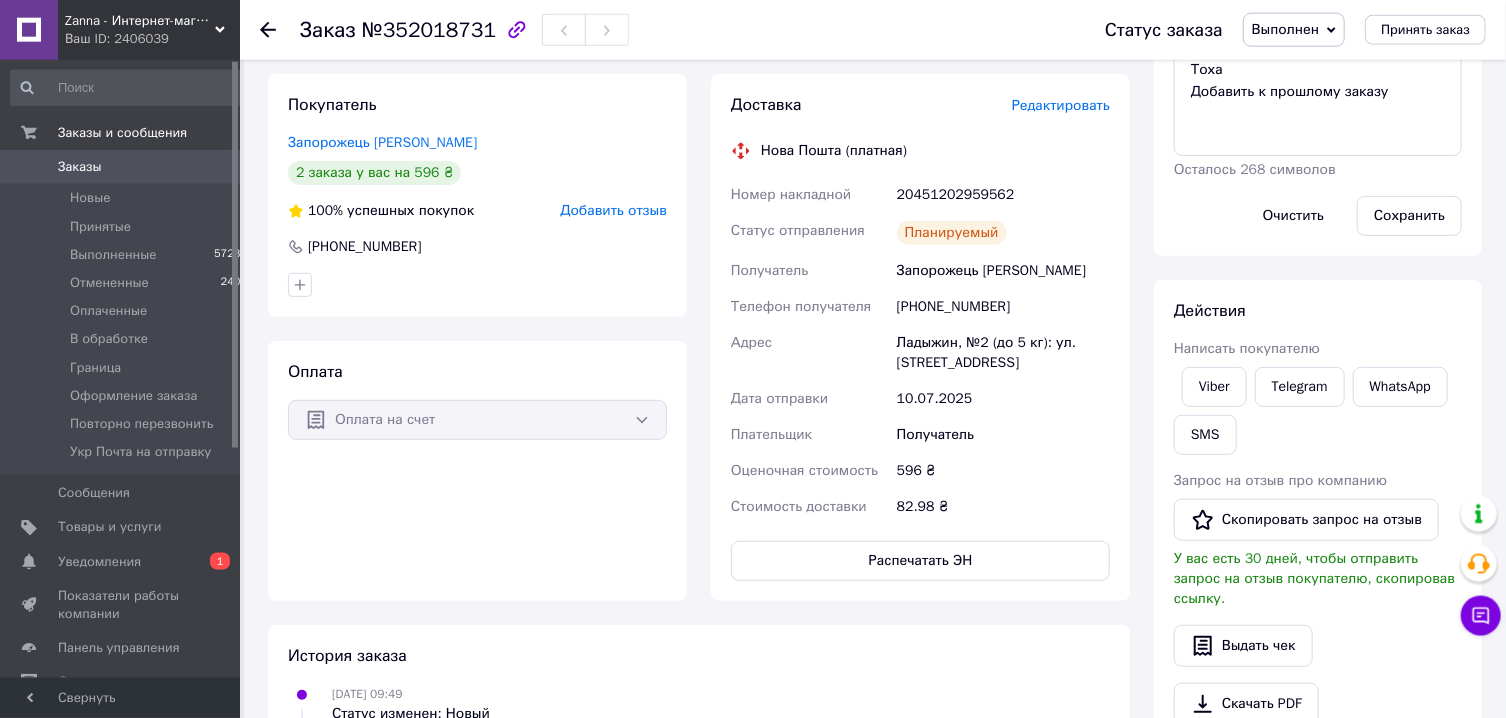 scroll, scrollTop: 0, scrollLeft: 0, axis: both 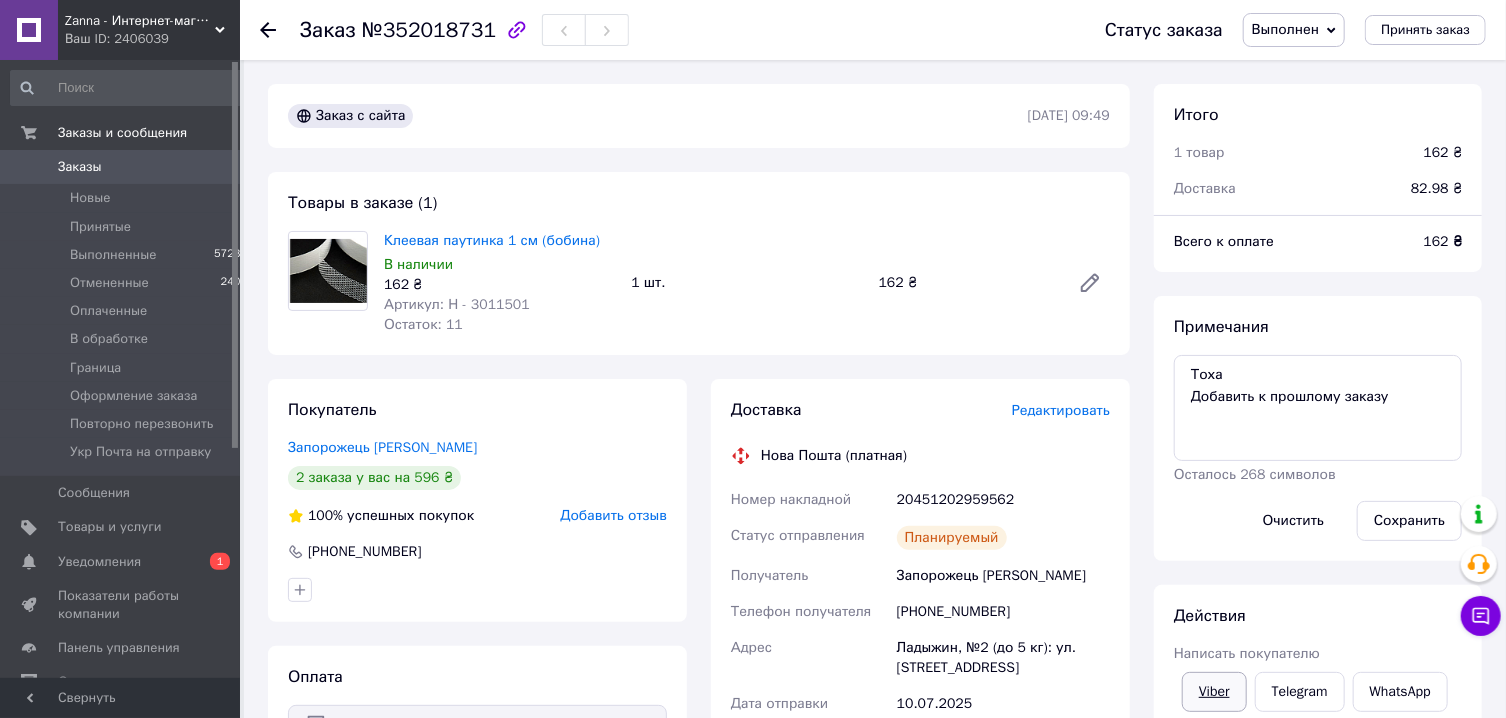 click on "Viber" at bounding box center [1214, 692] 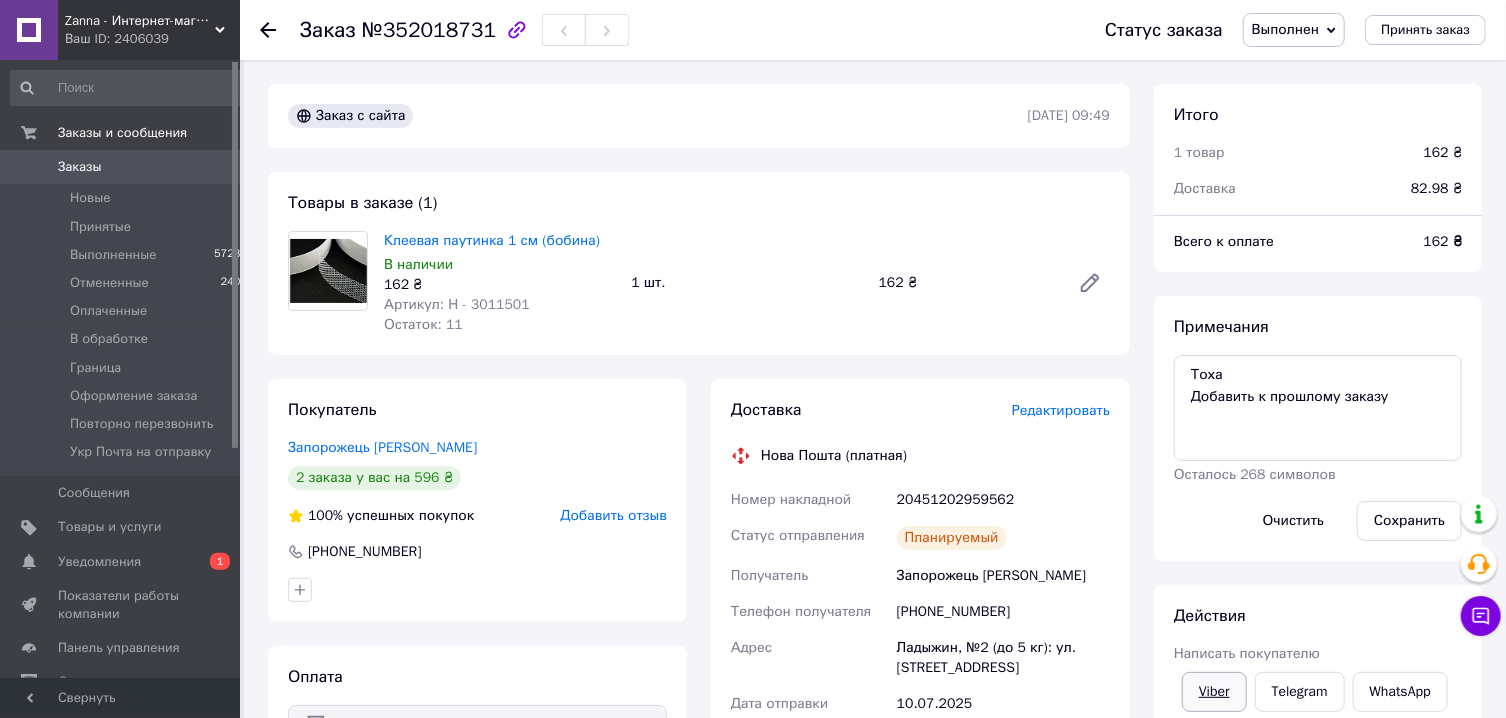 click on "Viber" at bounding box center (1214, 692) 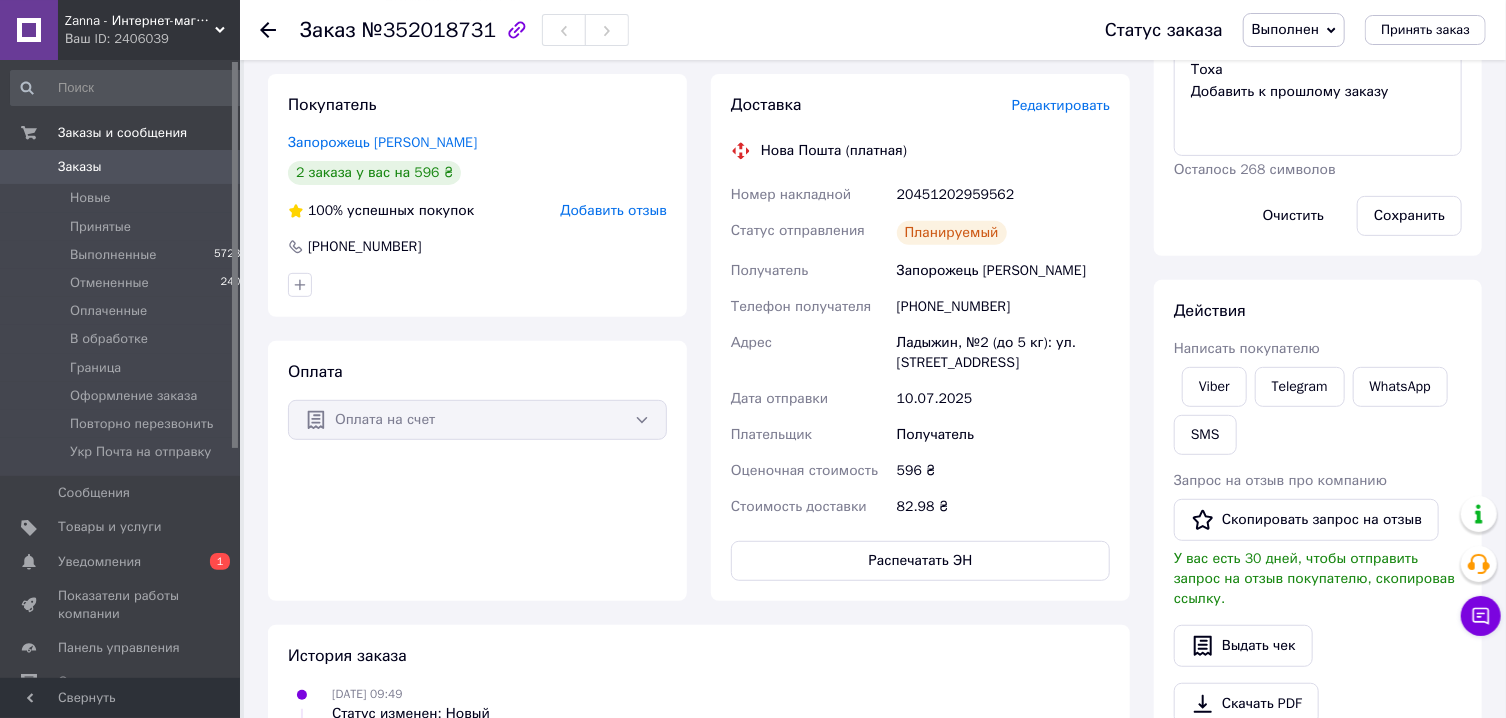 scroll, scrollTop: 321, scrollLeft: 0, axis: vertical 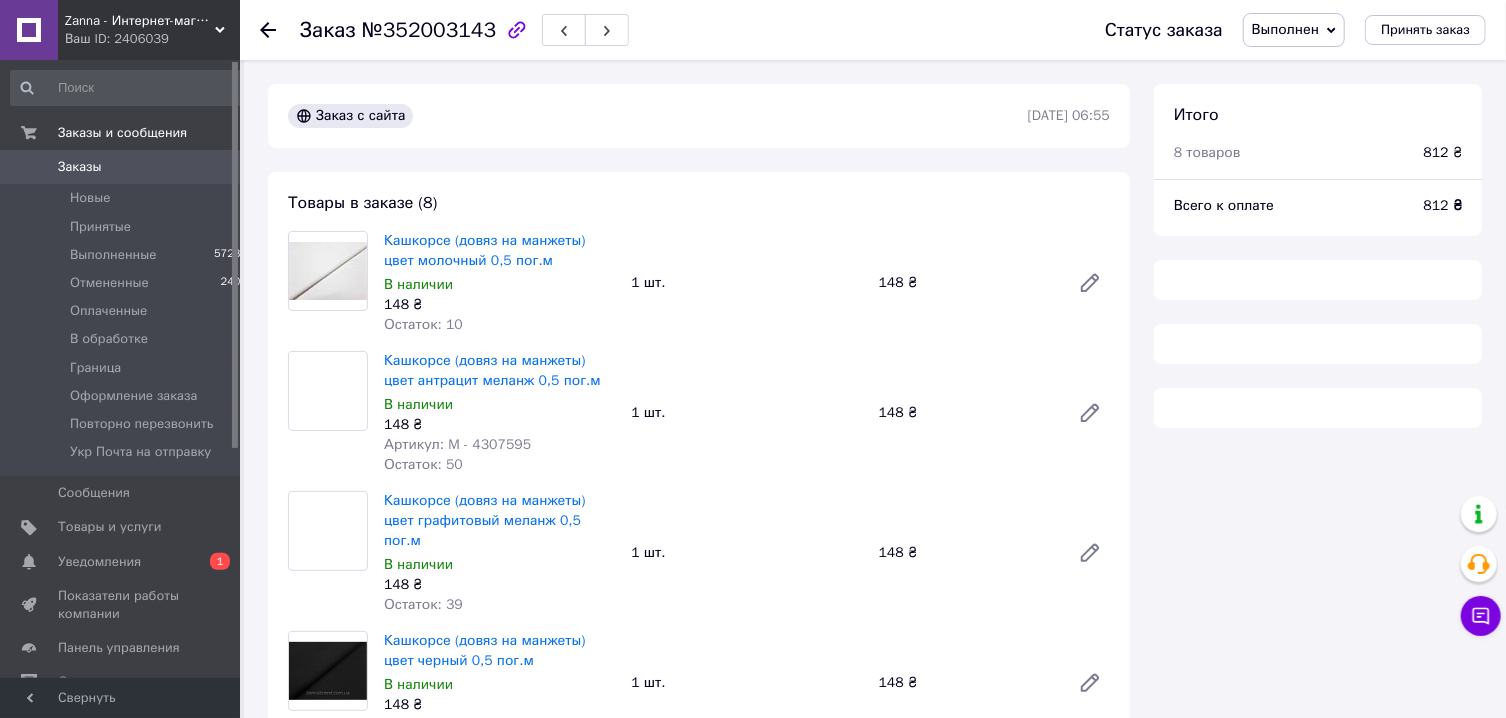 click on "Выполнен" at bounding box center (1285, 29) 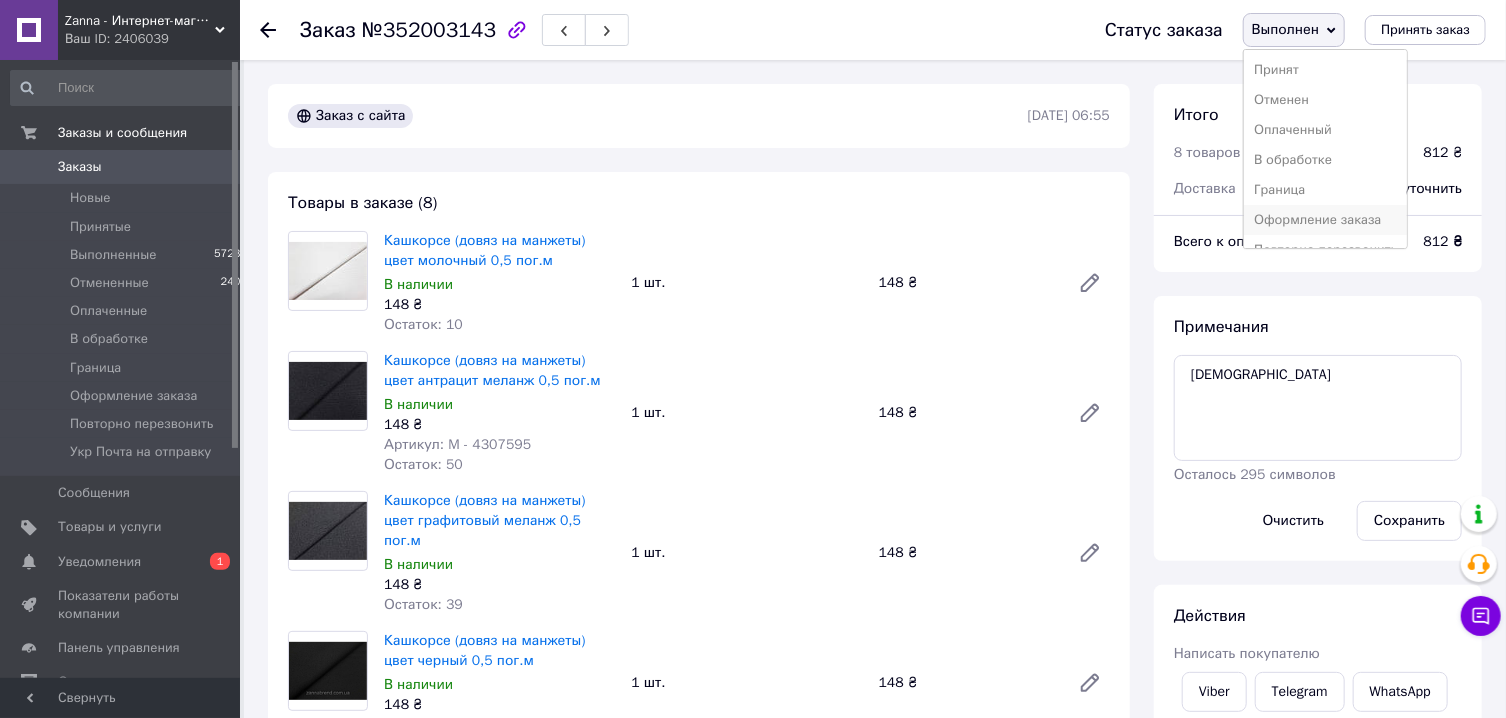 click on "Оформление заказа" at bounding box center [1325, 220] 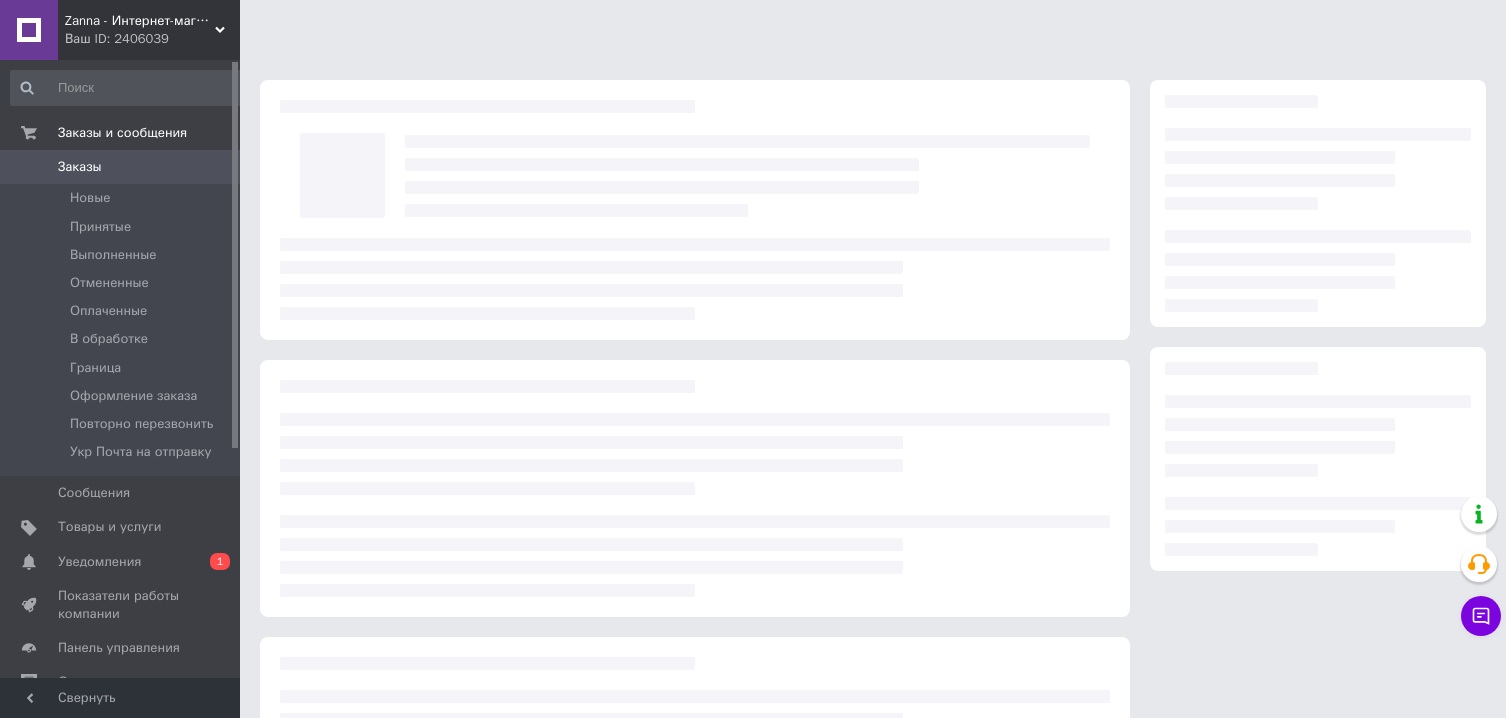 scroll, scrollTop: 0, scrollLeft: 0, axis: both 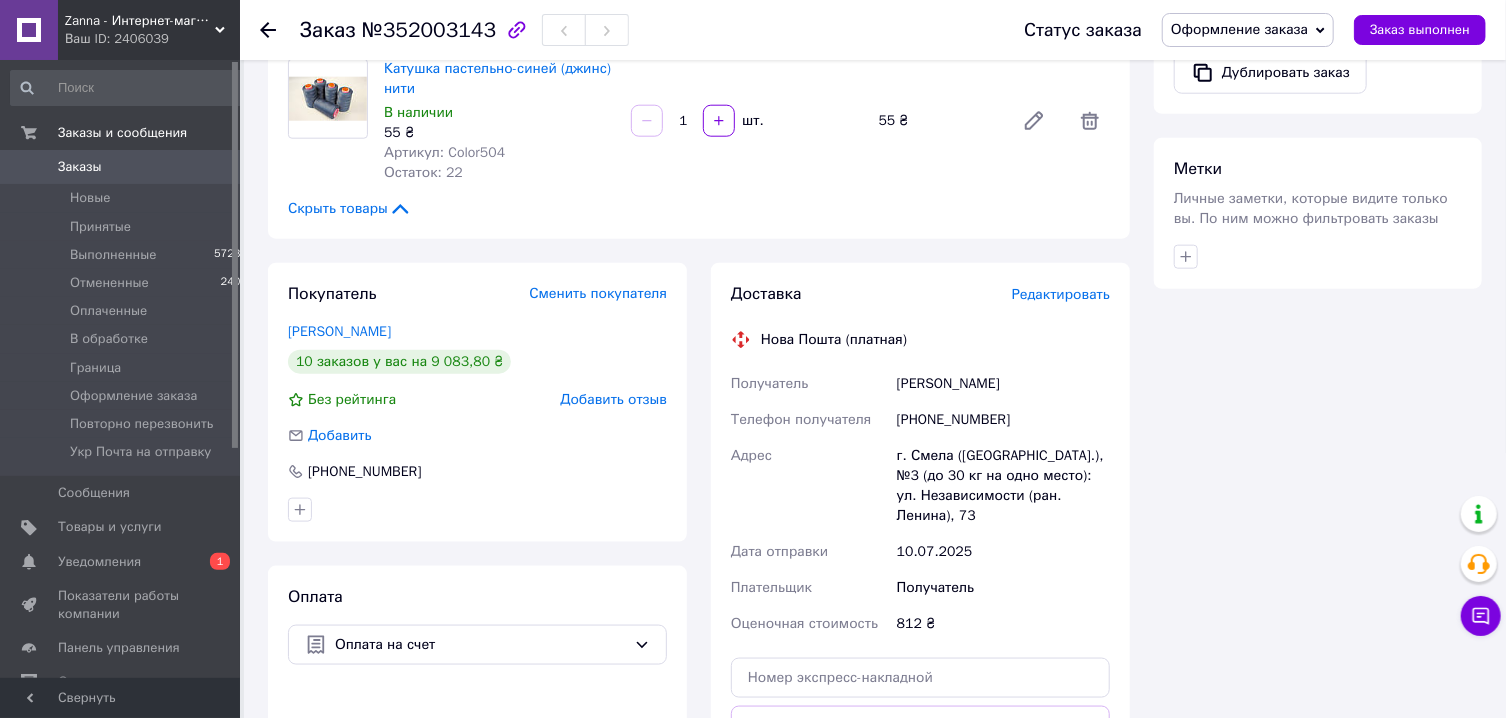 click on "Редактировать" at bounding box center [1061, 294] 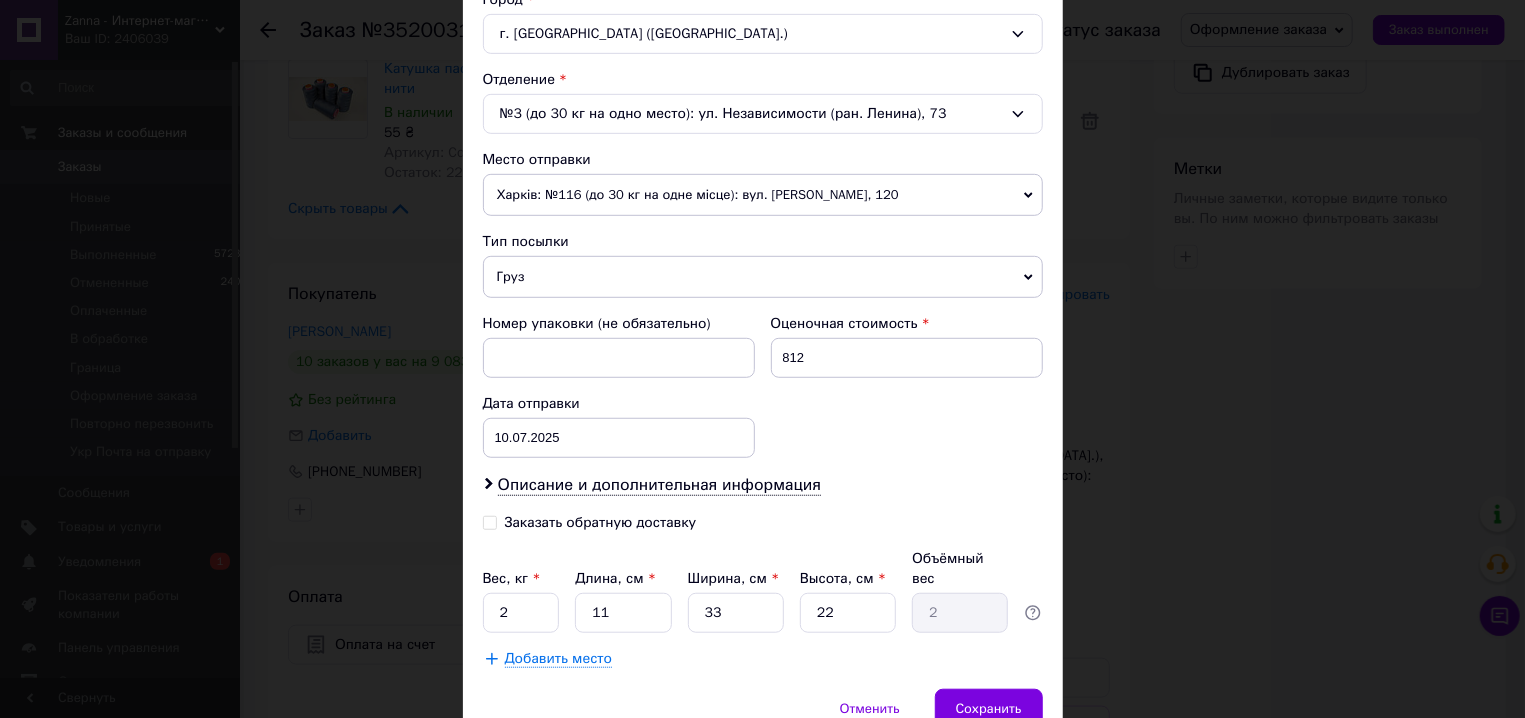 scroll, scrollTop: 570, scrollLeft: 0, axis: vertical 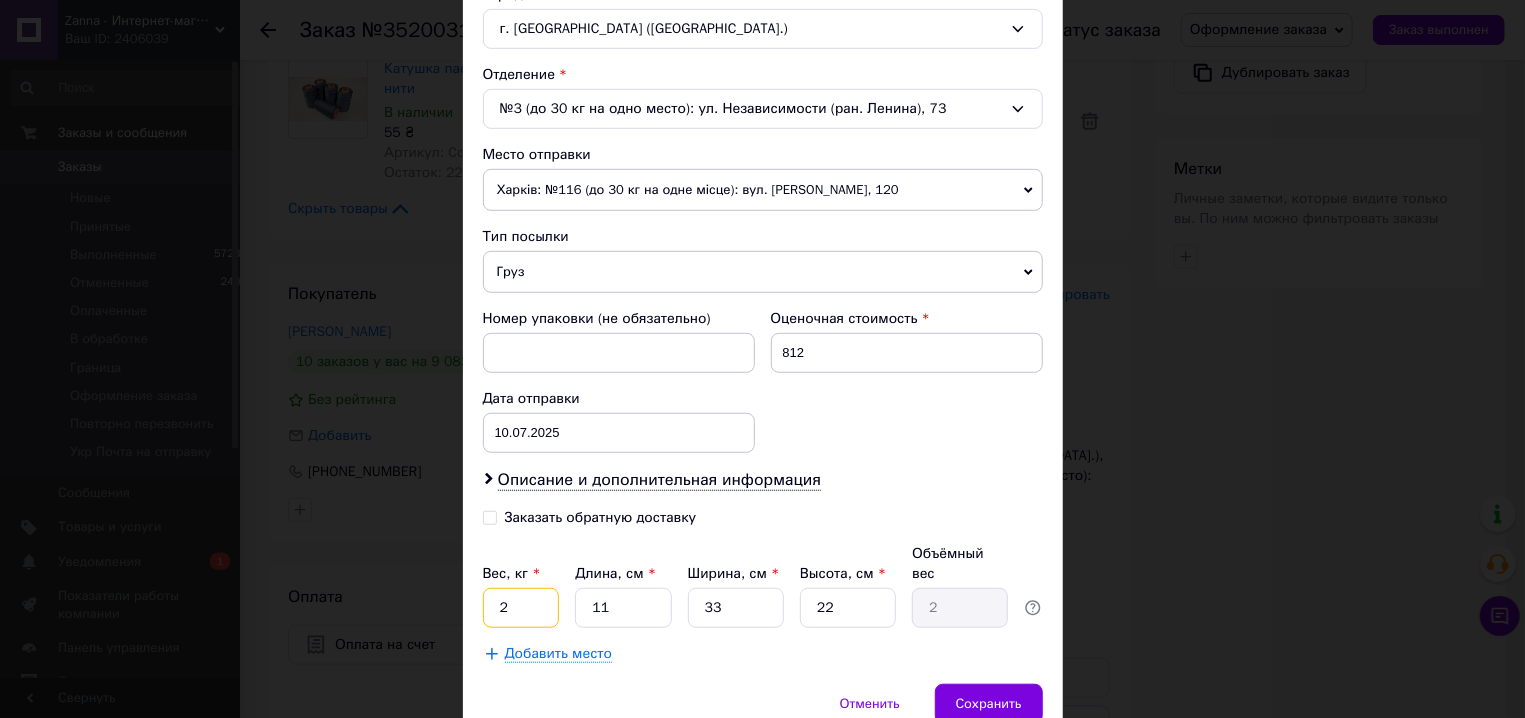 click on "2" at bounding box center (521, 608) 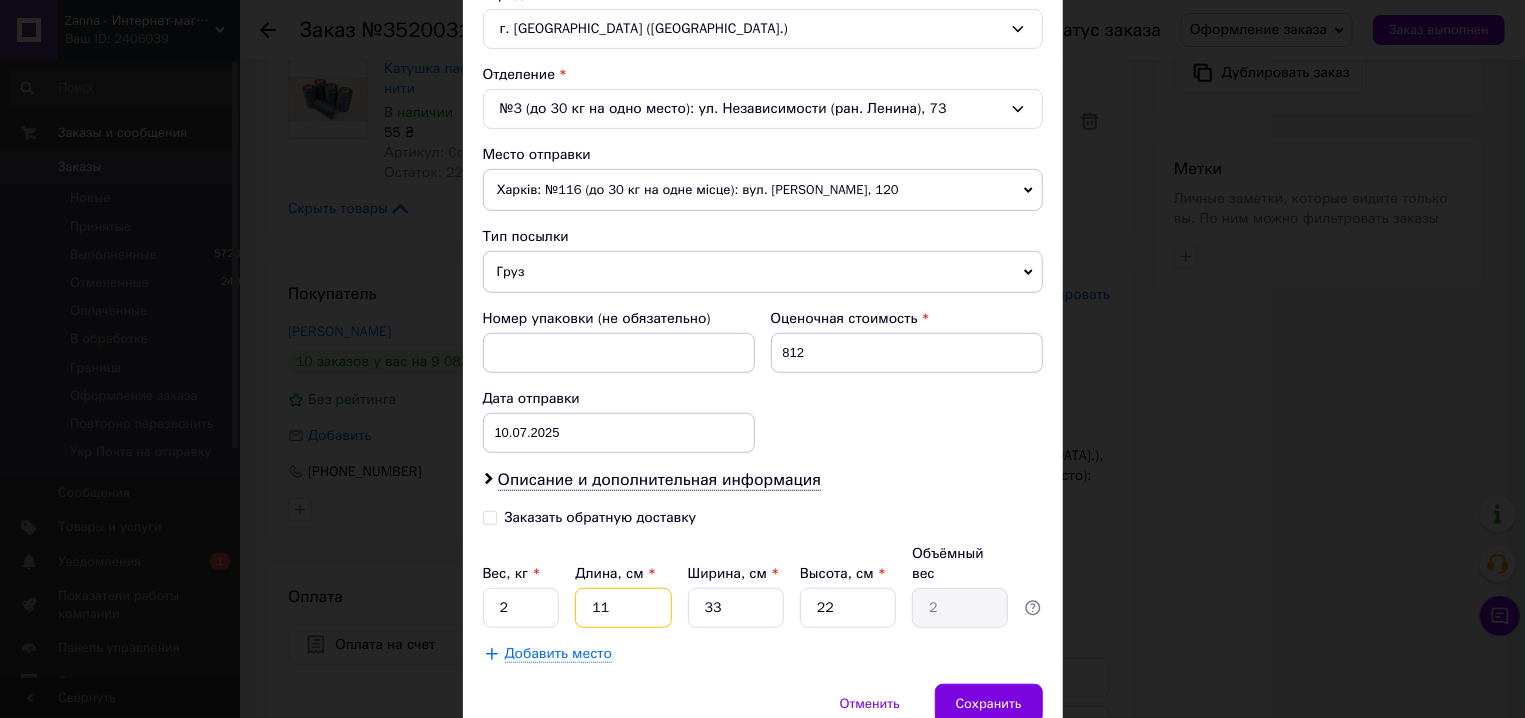 click on "11" at bounding box center (623, 608) 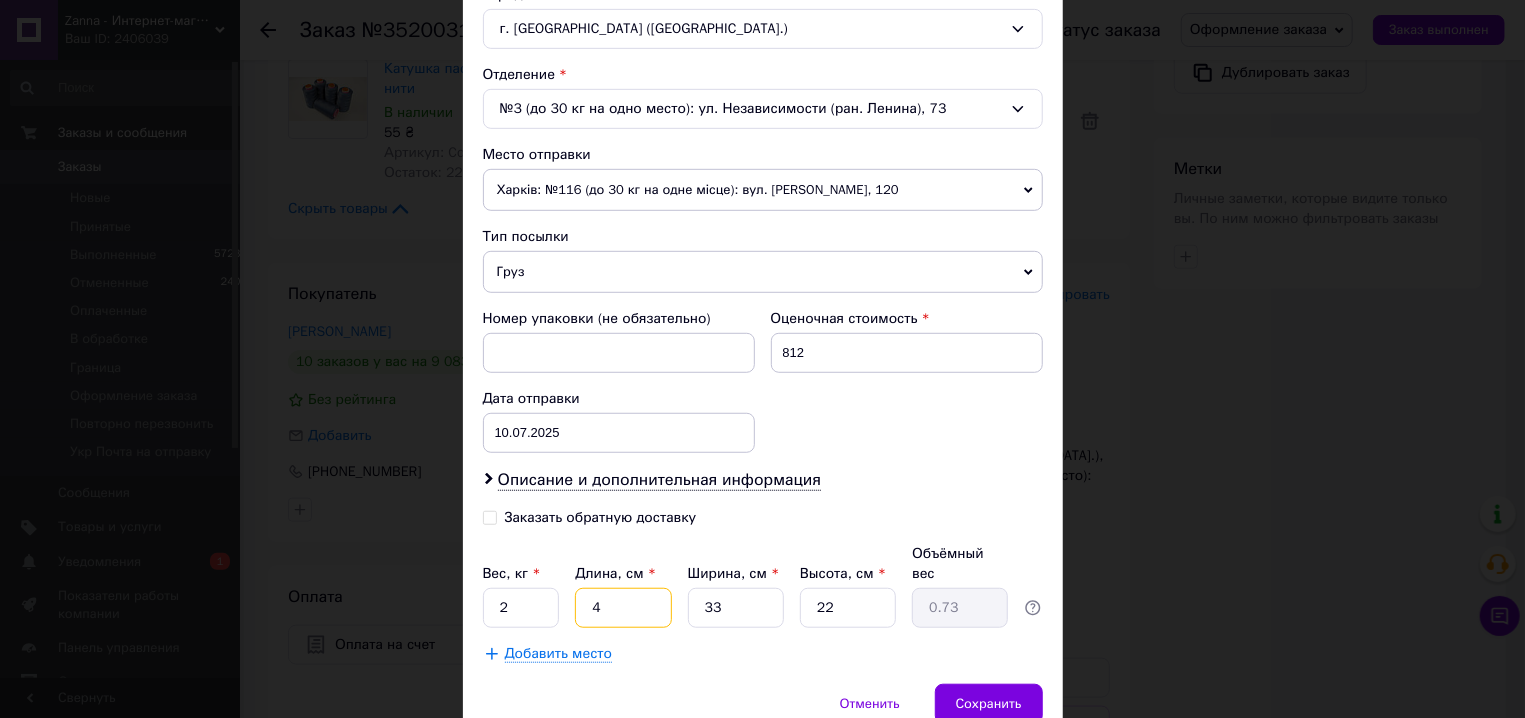 type on "44" 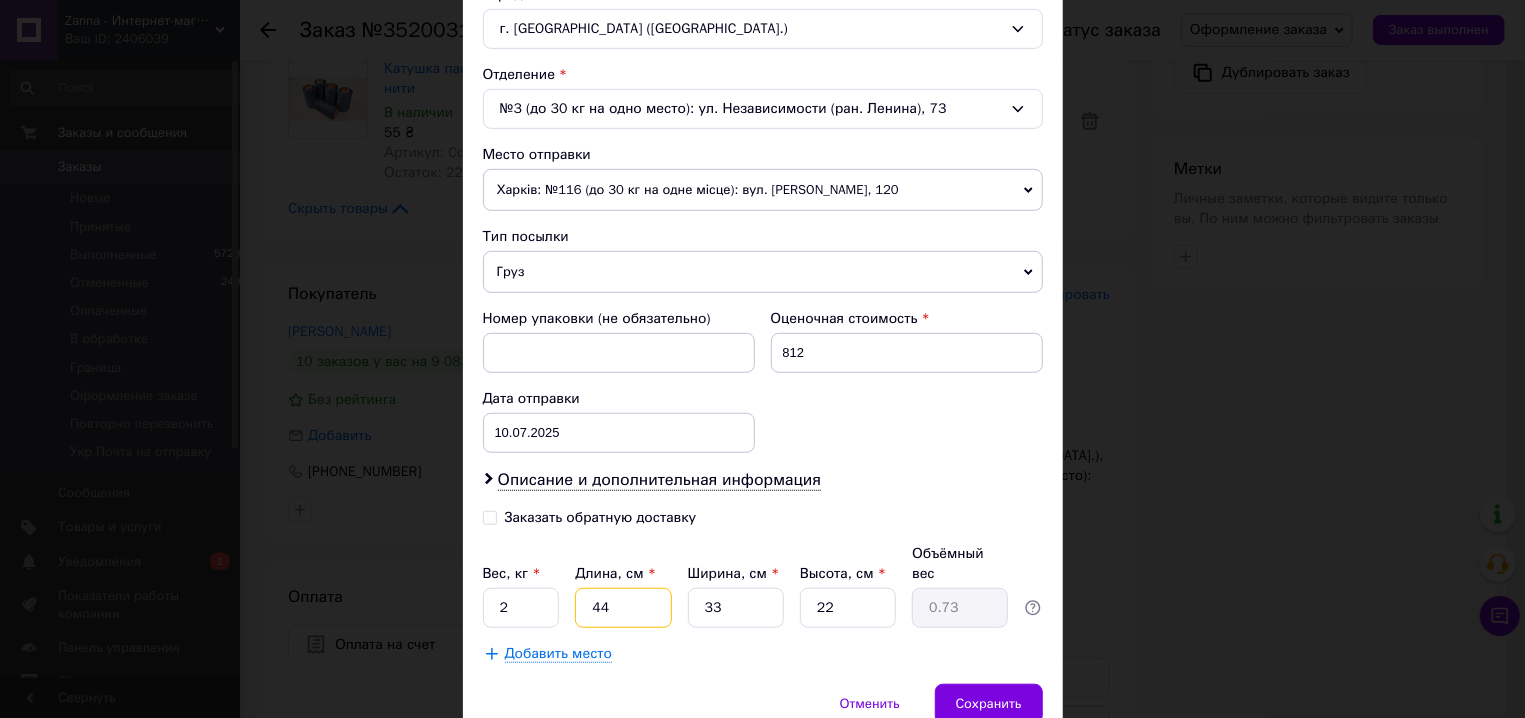 type on "7.99" 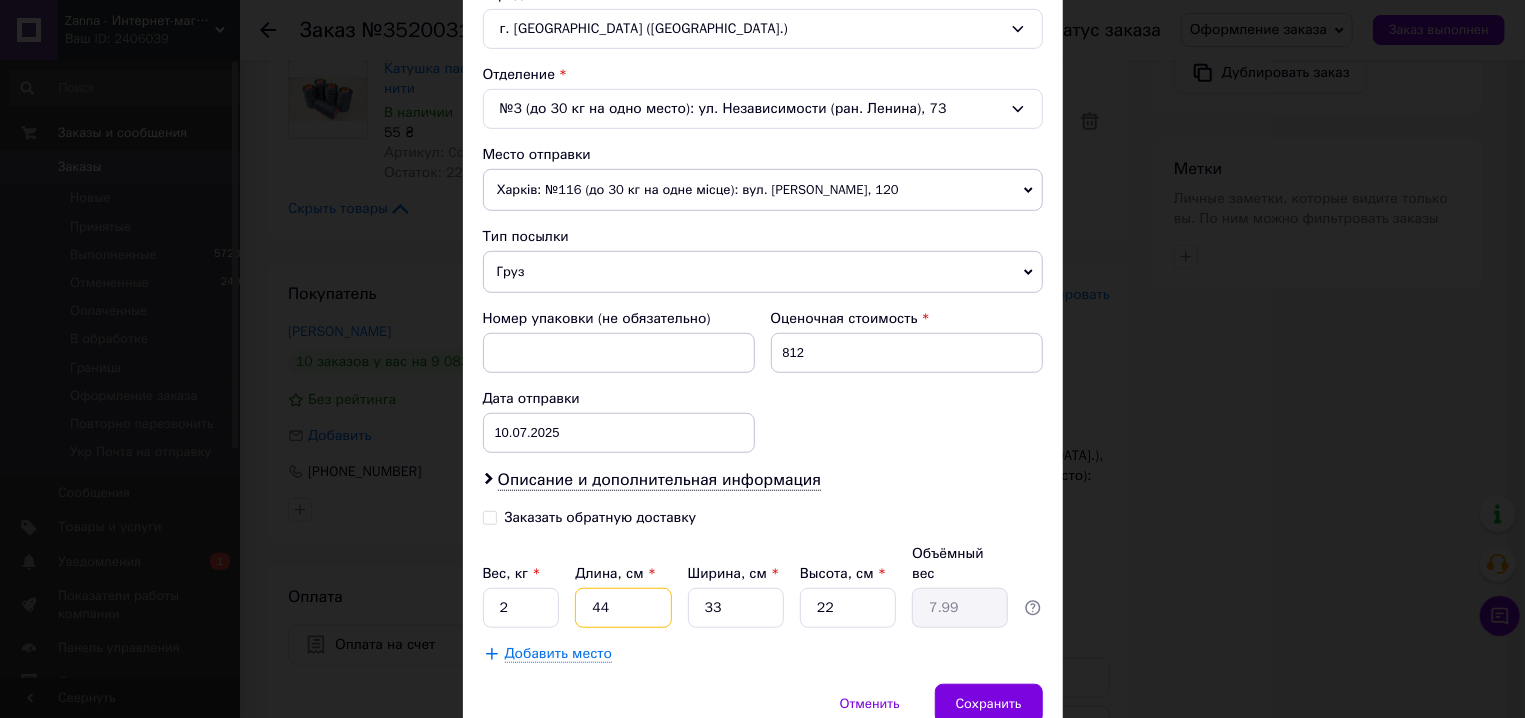 type on "44" 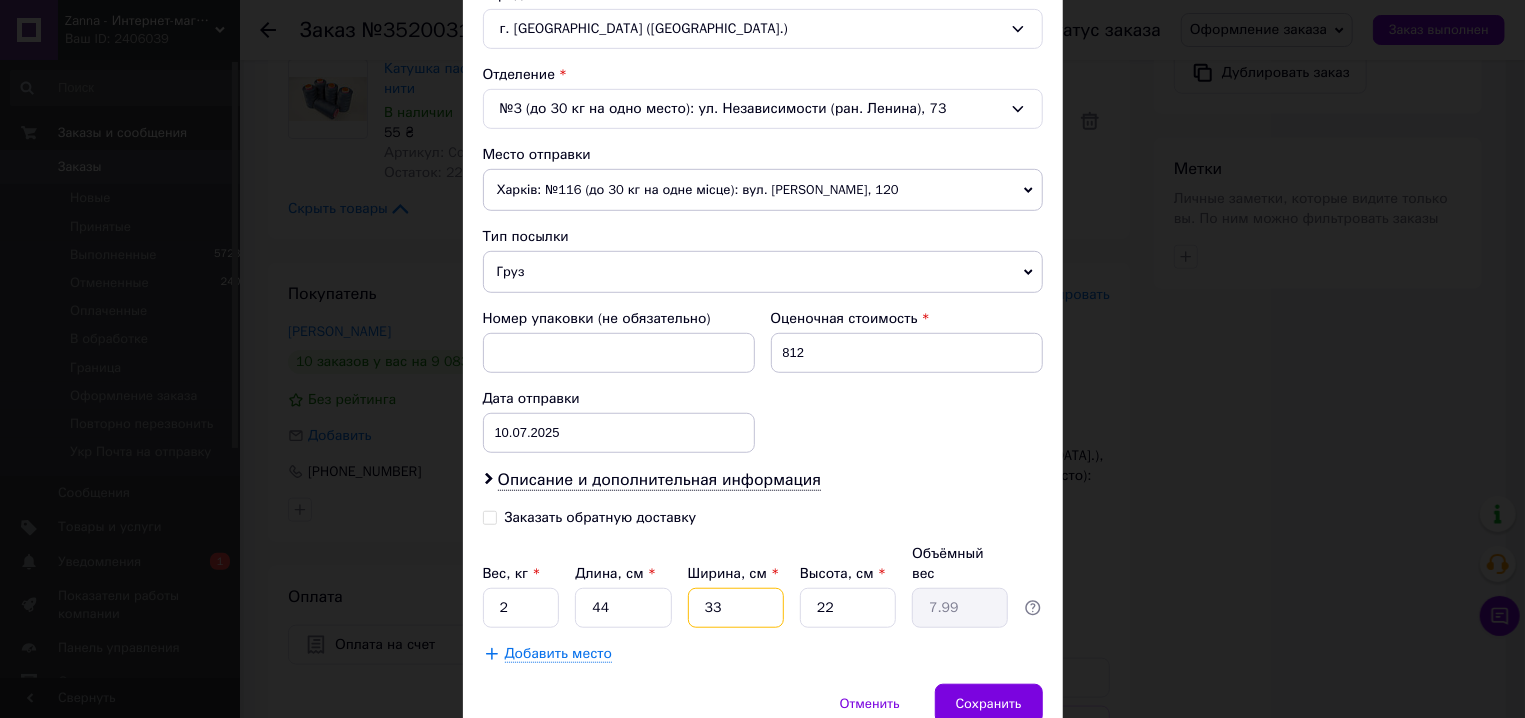 type on "3" 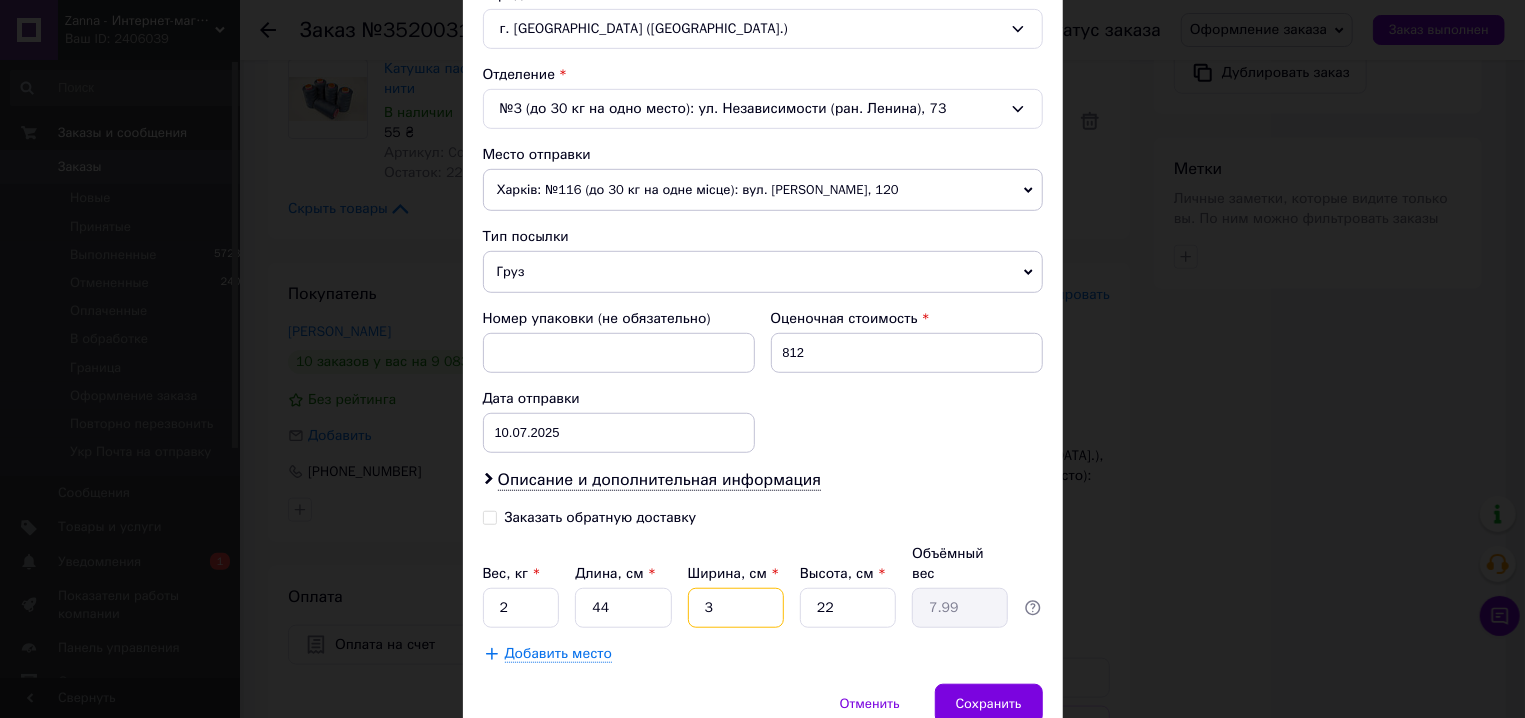 type on "0.73" 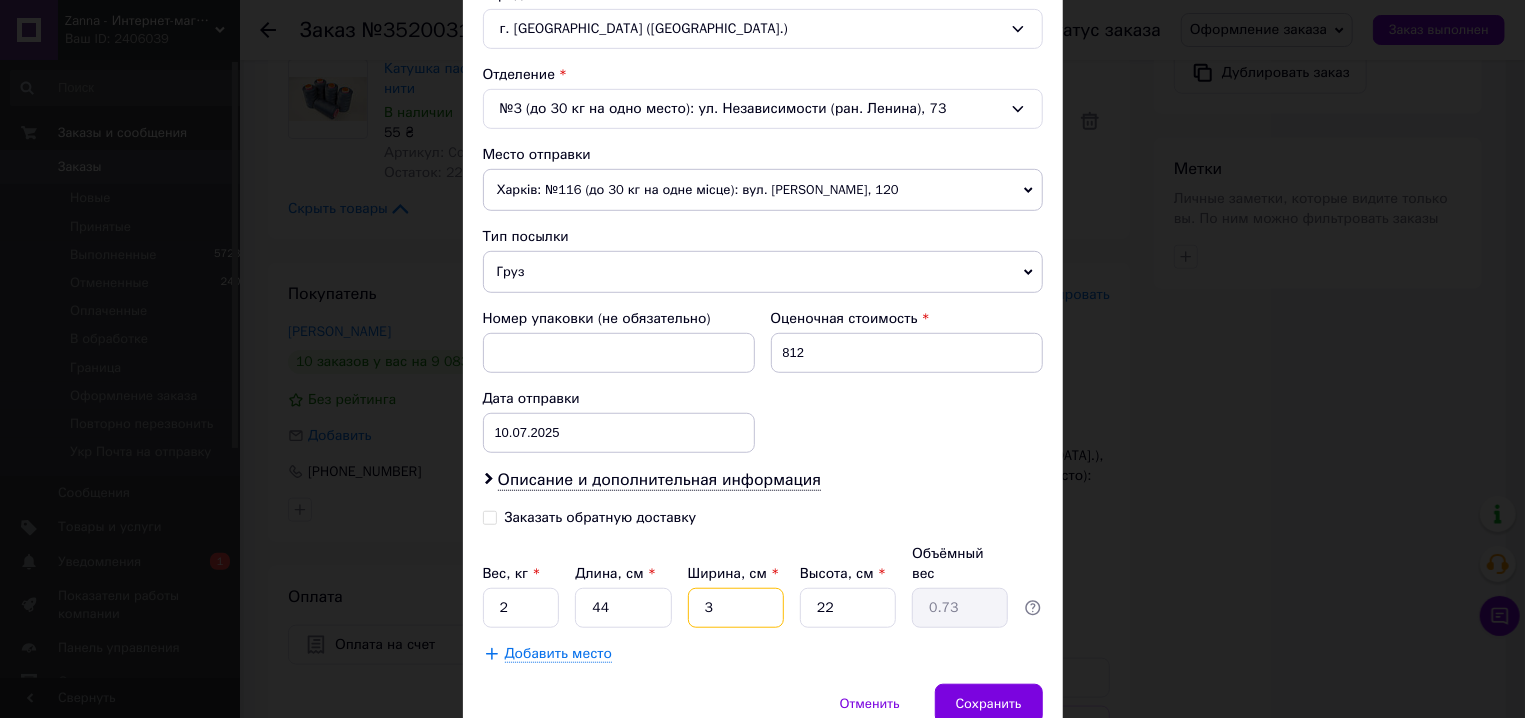 type on "34" 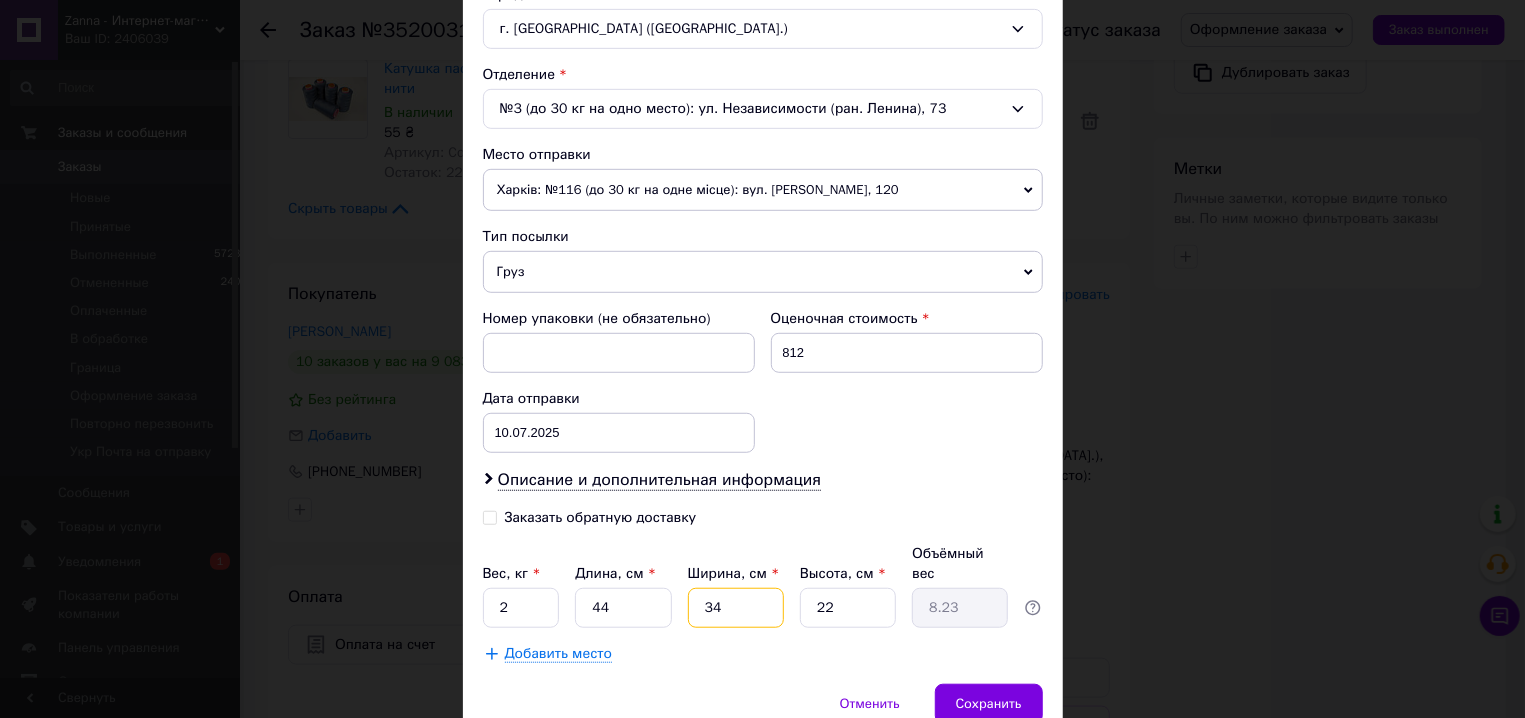 type on "34" 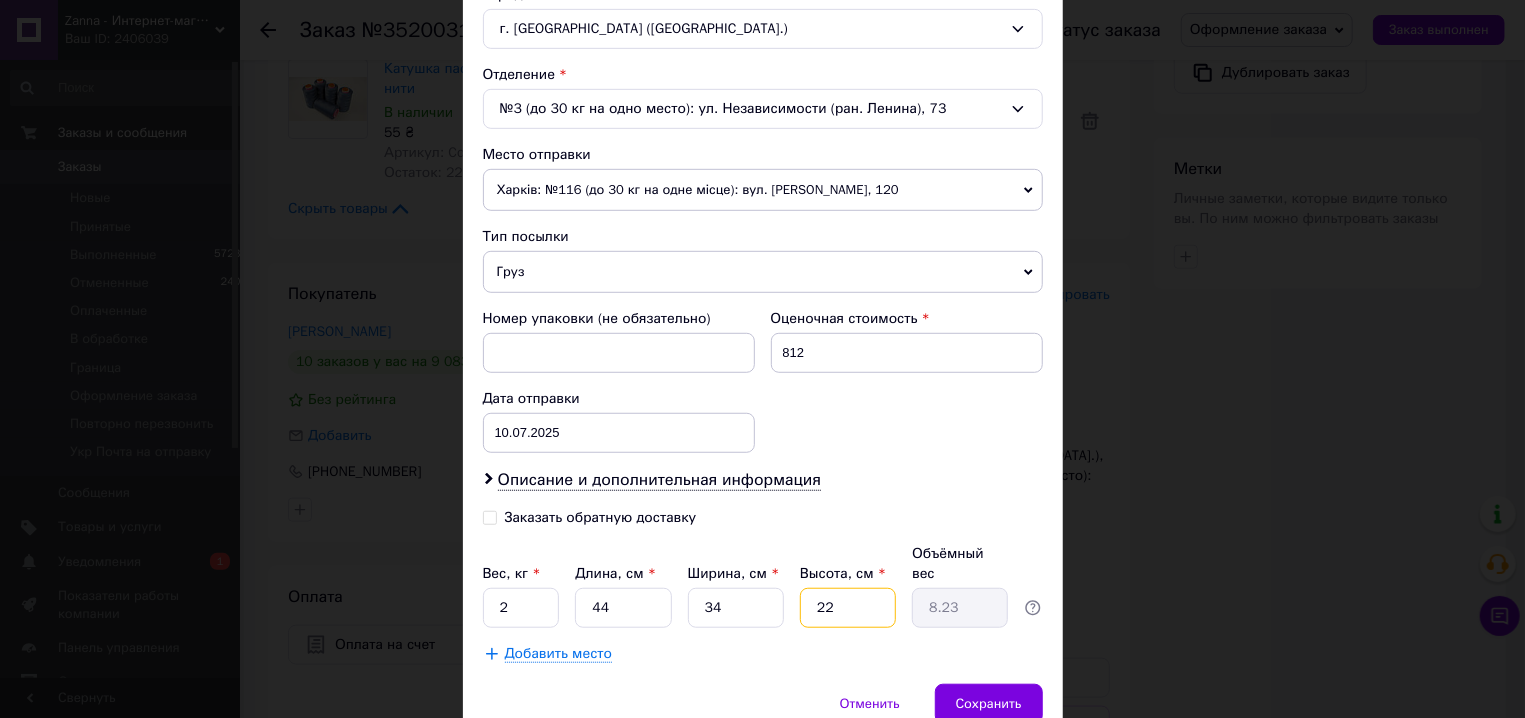 type on "5" 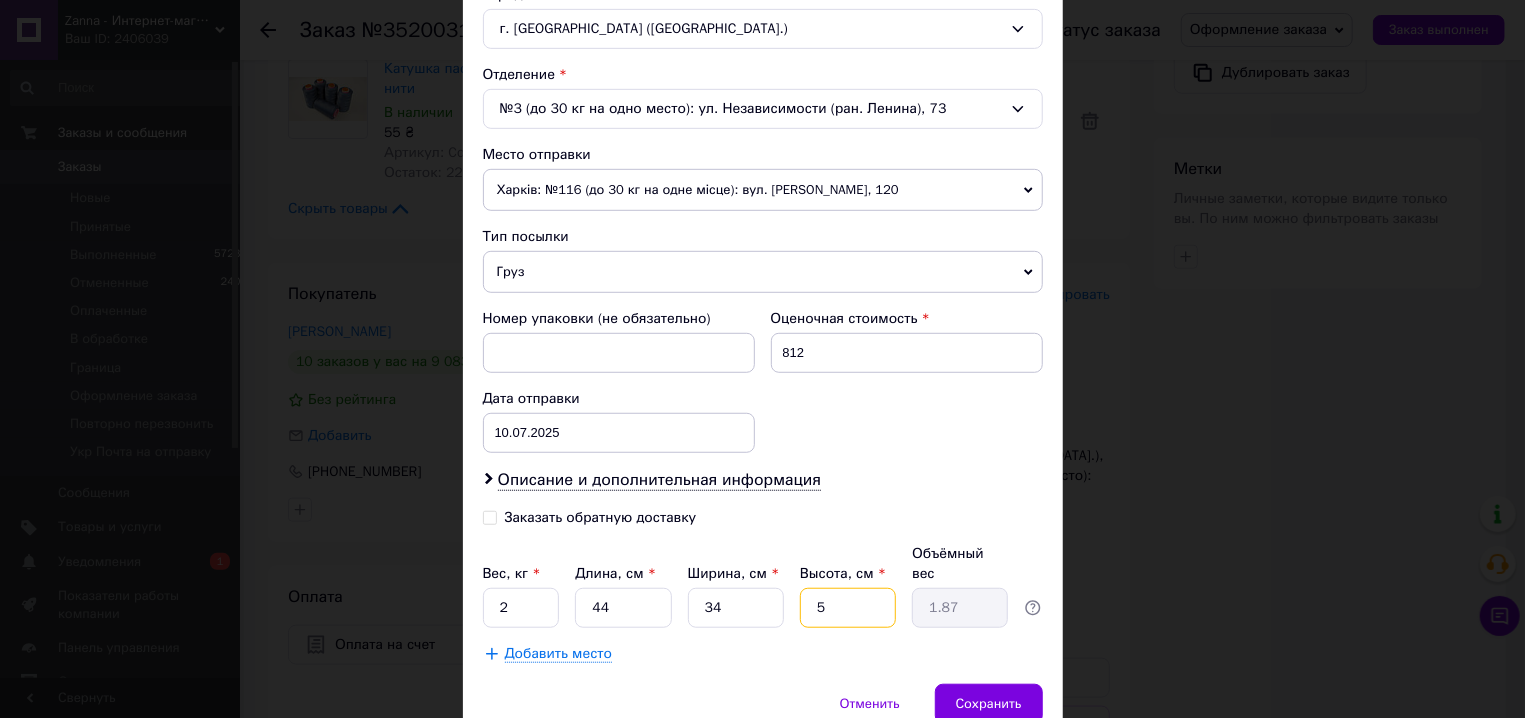 type on "5" 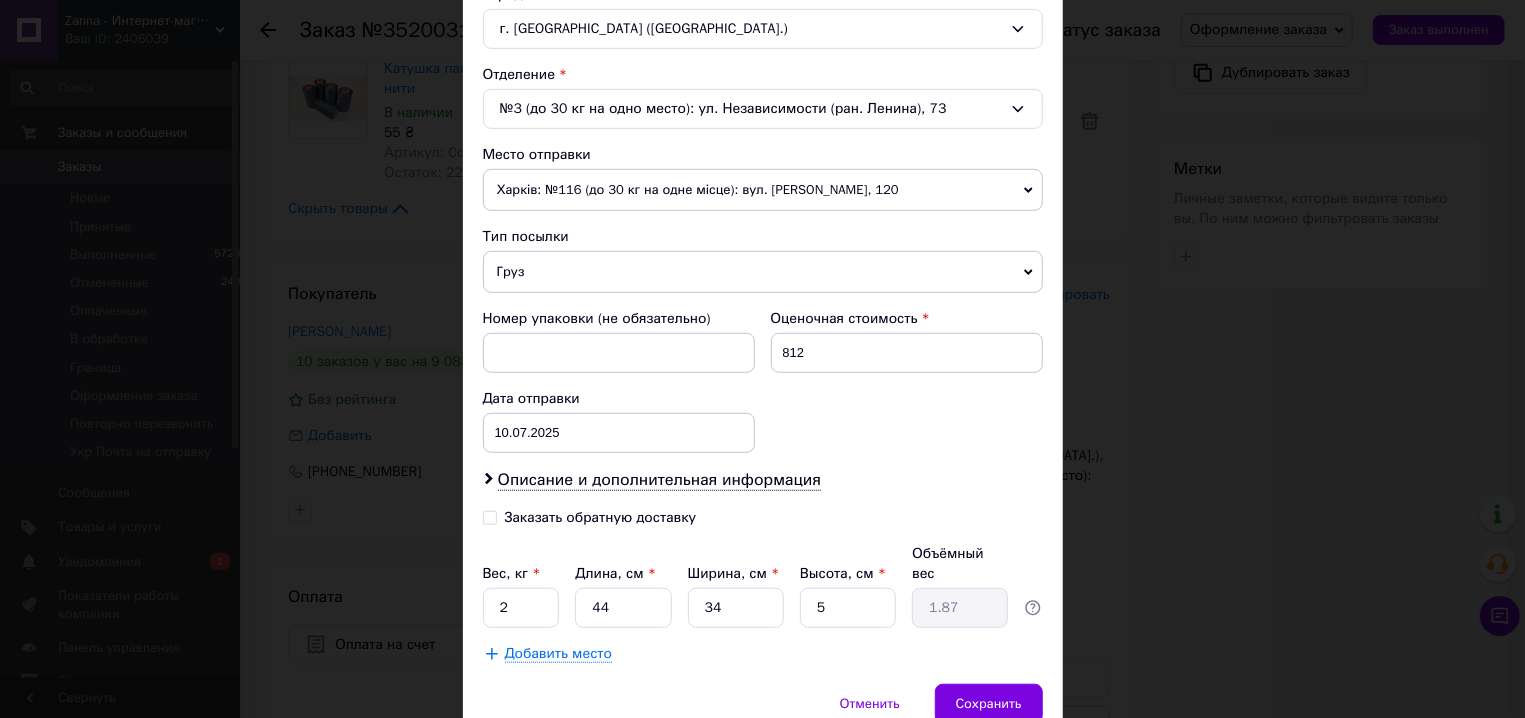 click on "Описание и дополнительная информация" at bounding box center [763, 480] 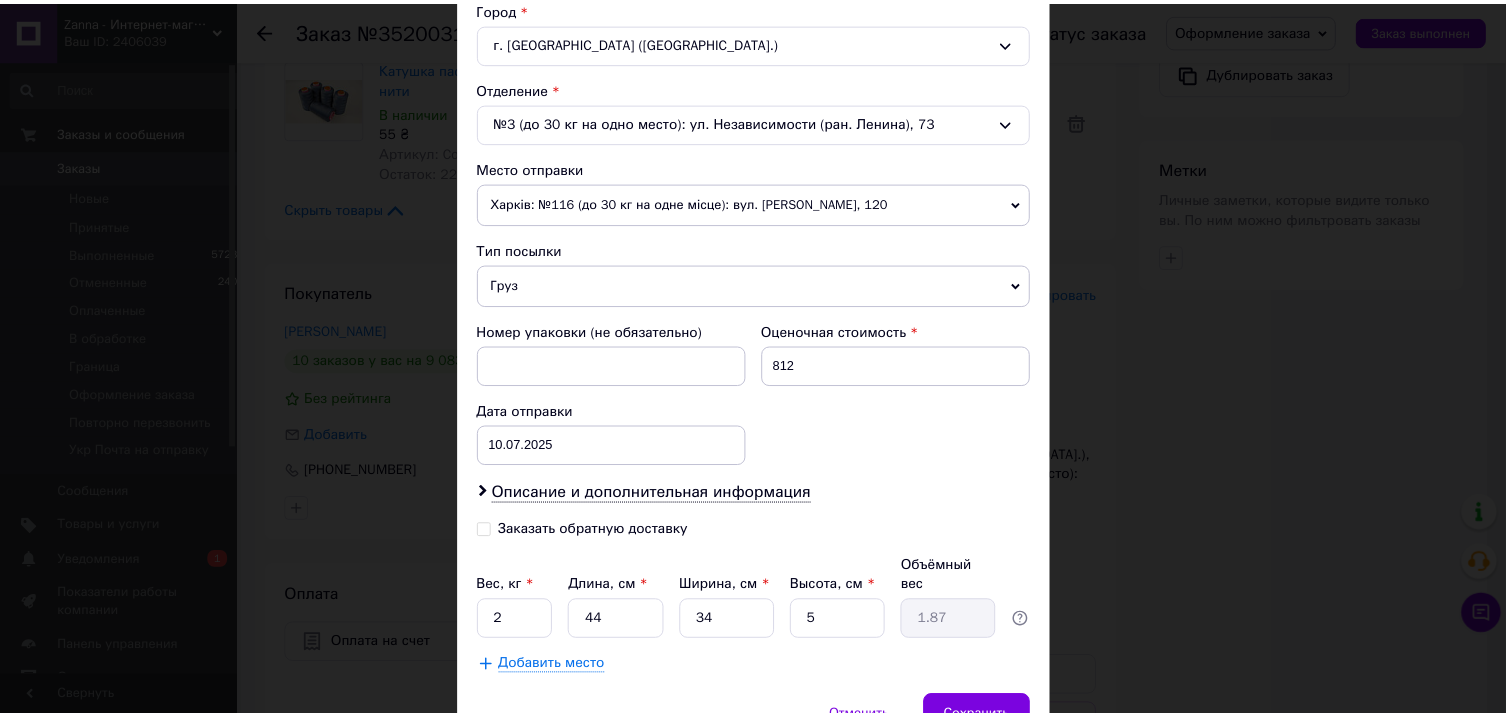 scroll, scrollTop: 570, scrollLeft: 0, axis: vertical 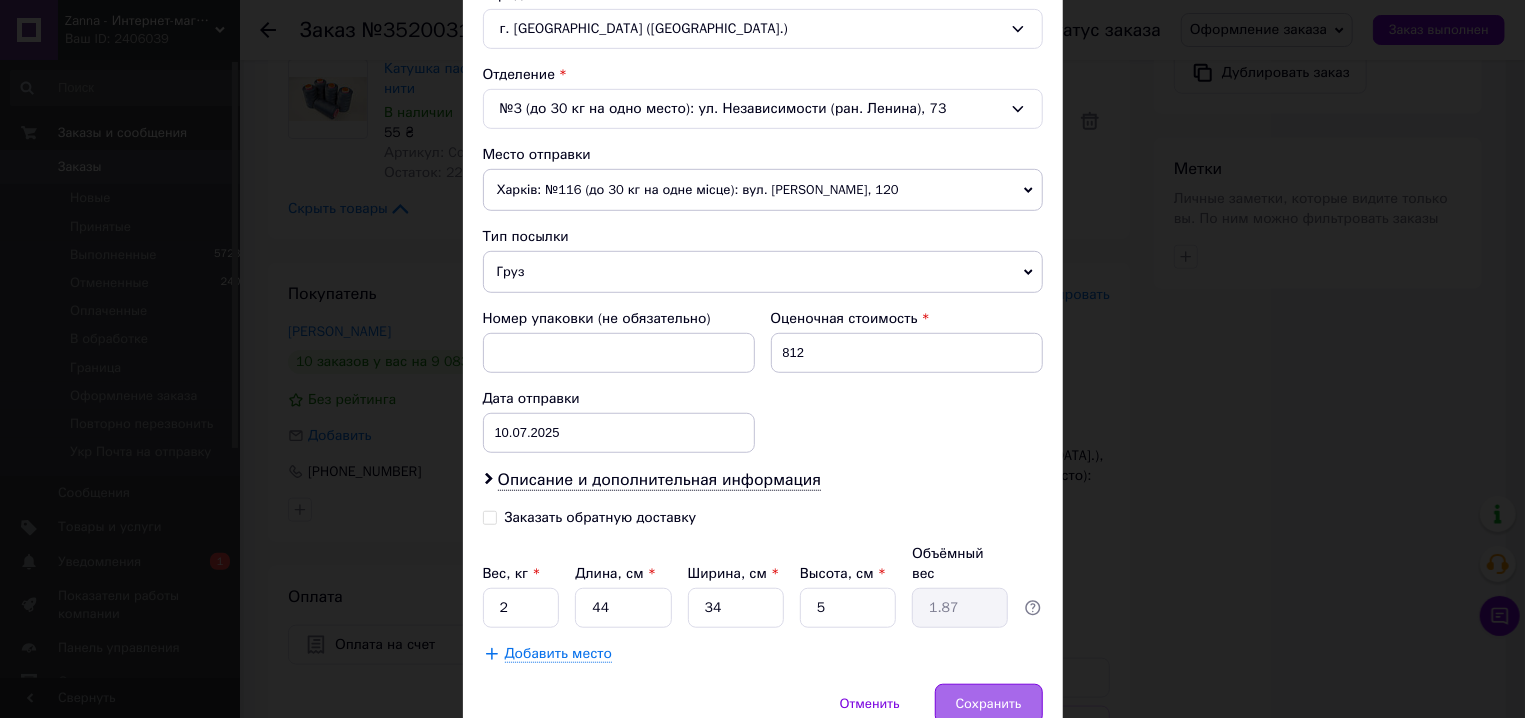 click on "Сохранить" at bounding box center [989, 704] 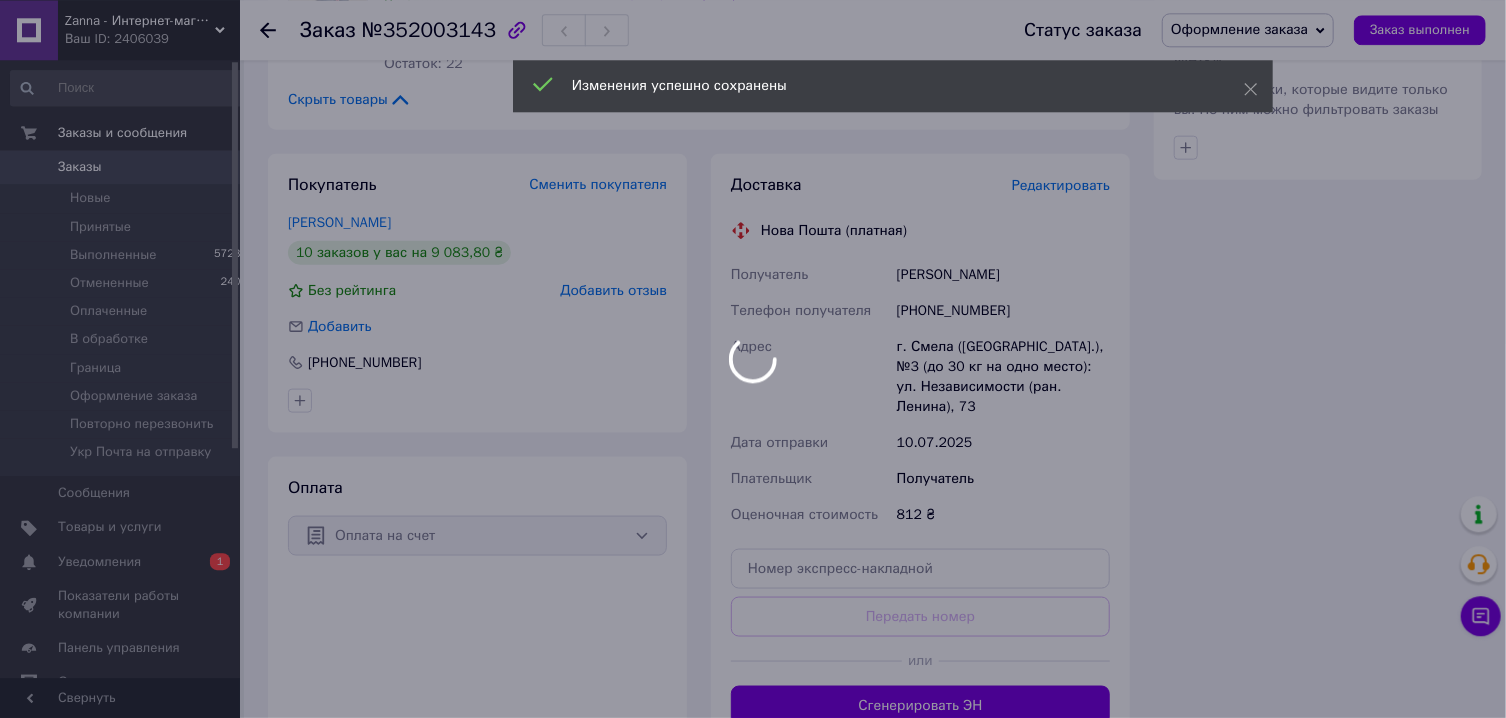 scroll, scrollTop: 1286, scrollLeft: 0, axis: vertical 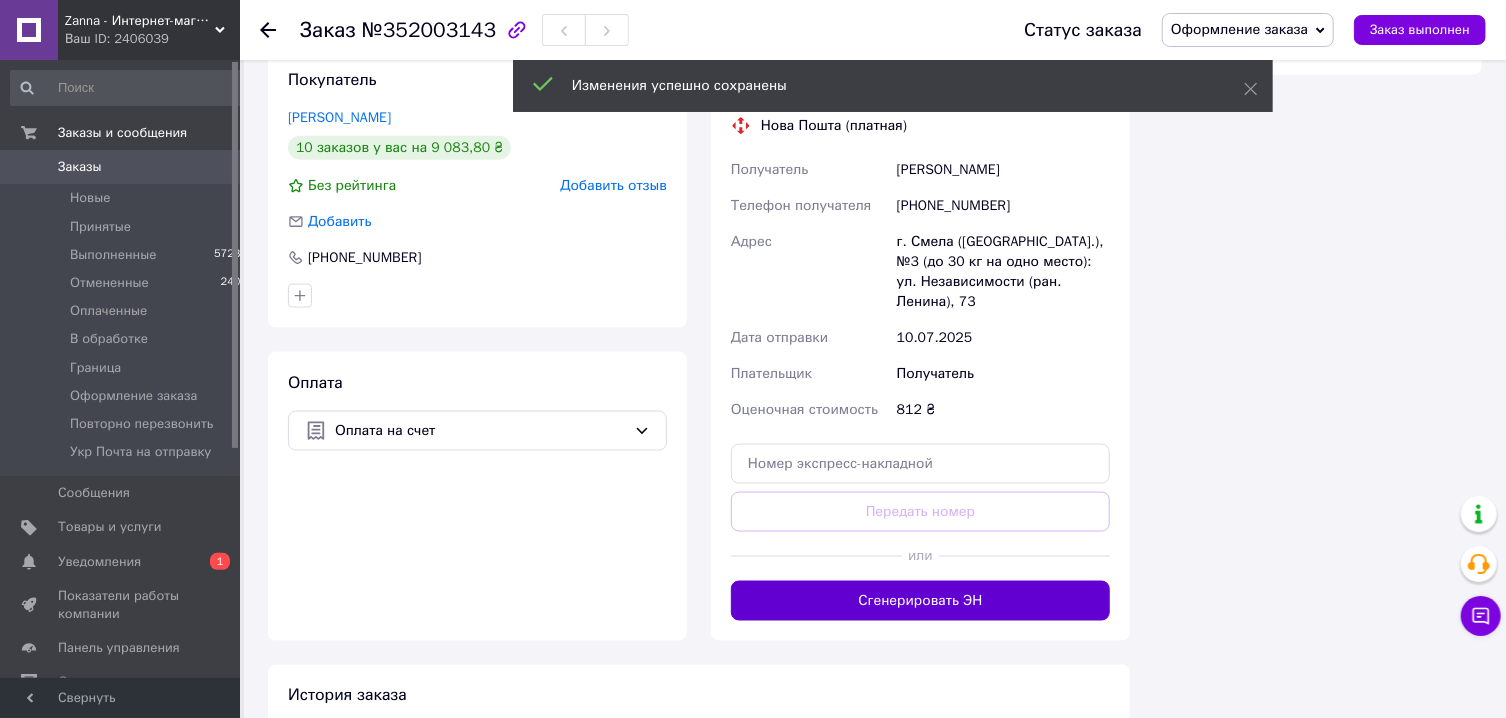 click on "Сгенерировать ЭН" at bounding box center [920, 601] 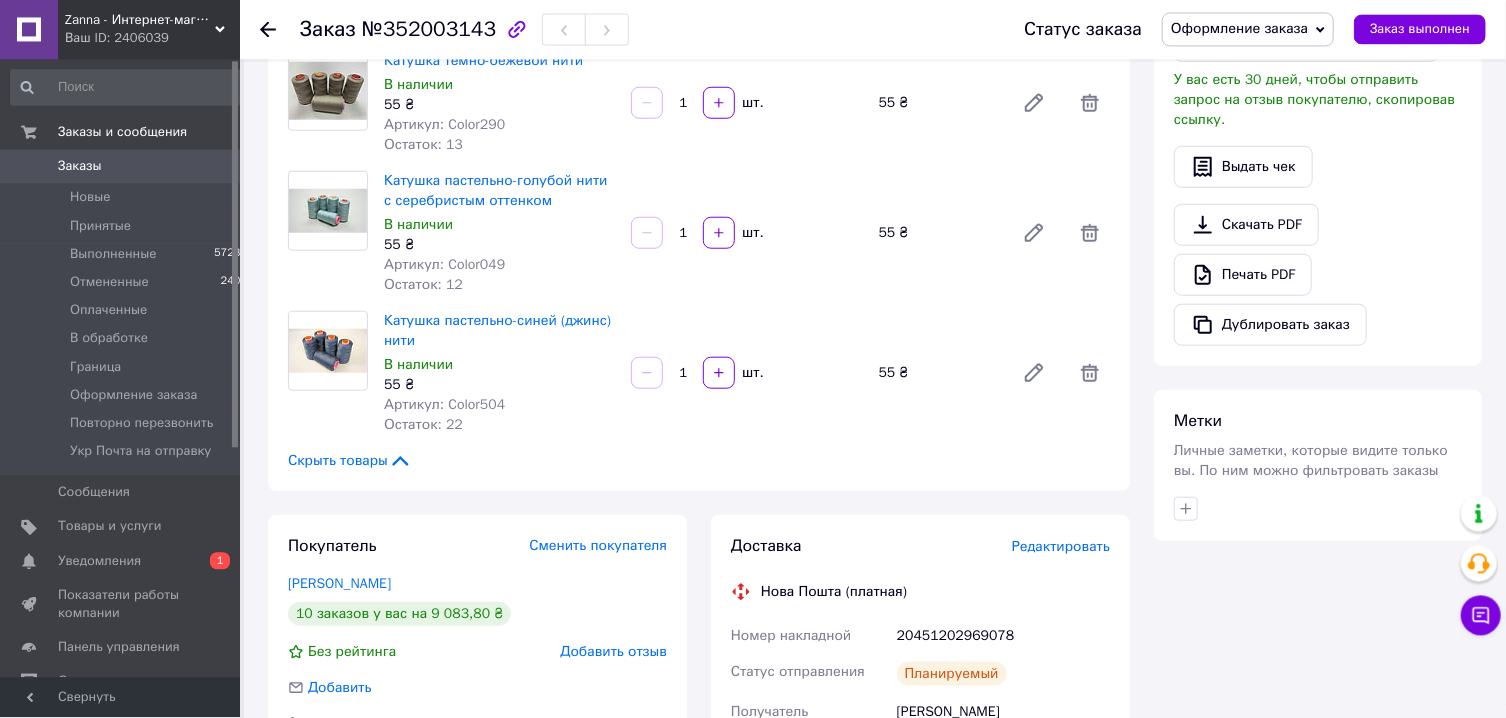 scroll, scrollTop: 536, scrollLeft: 0, axis: vertical 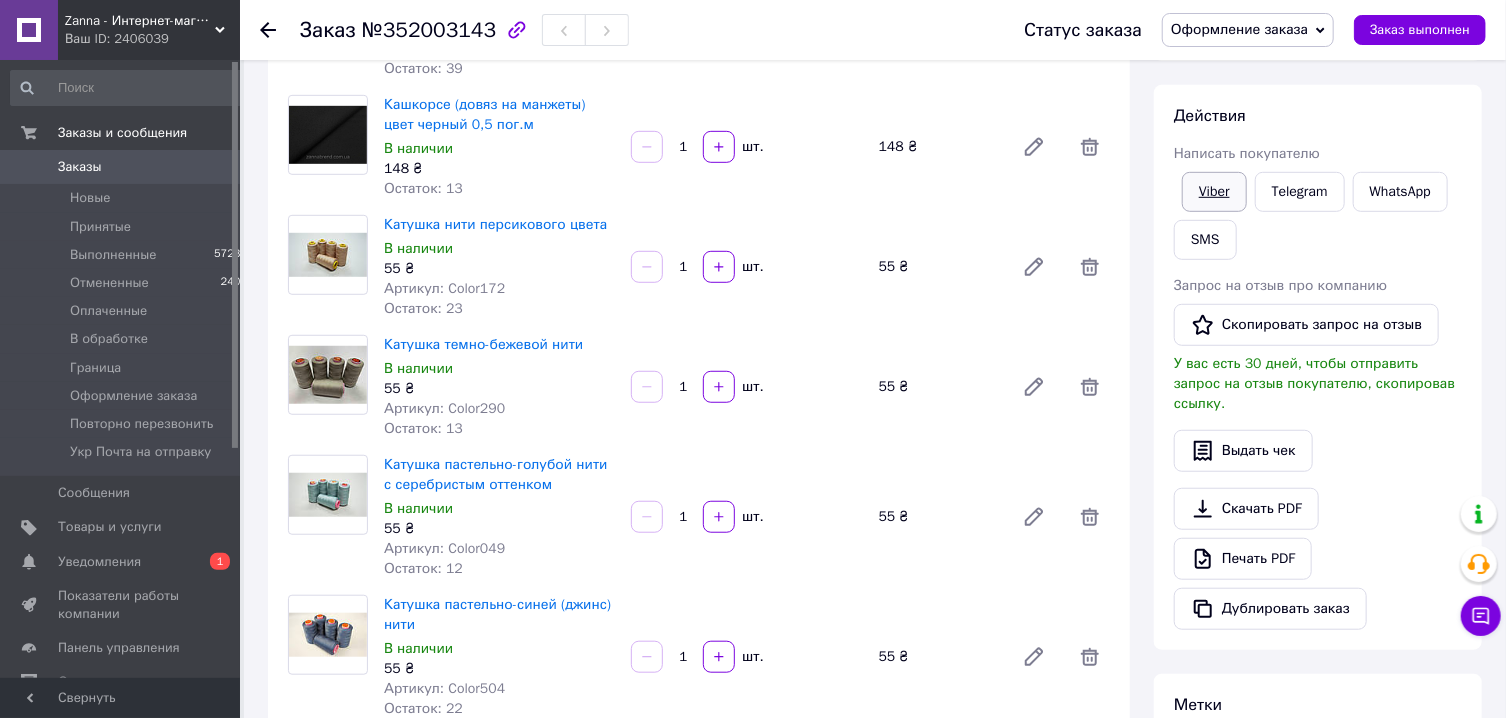 click on "Viber" at bounding box center [1214, 192] 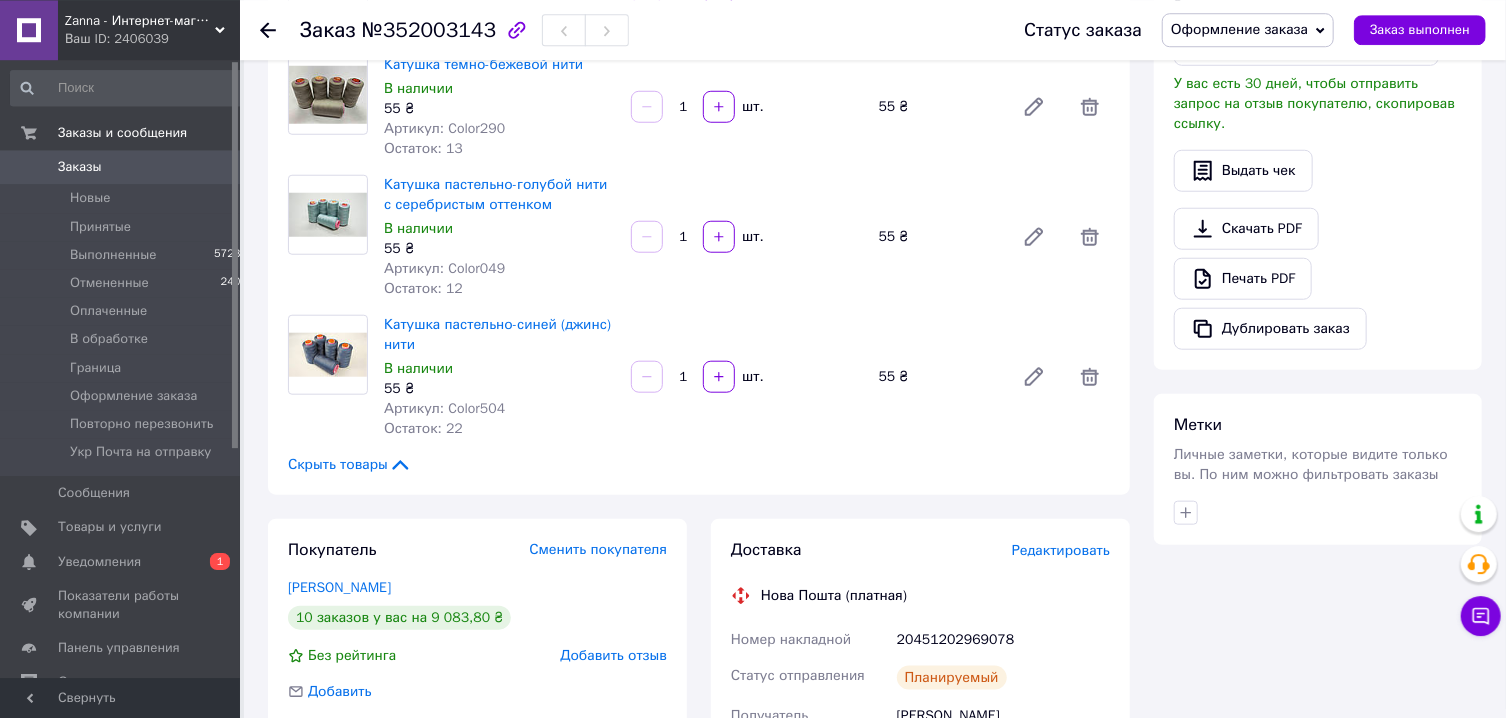 scroll, scrollTop: 1179, scrollLeft: 0, axis: vertical 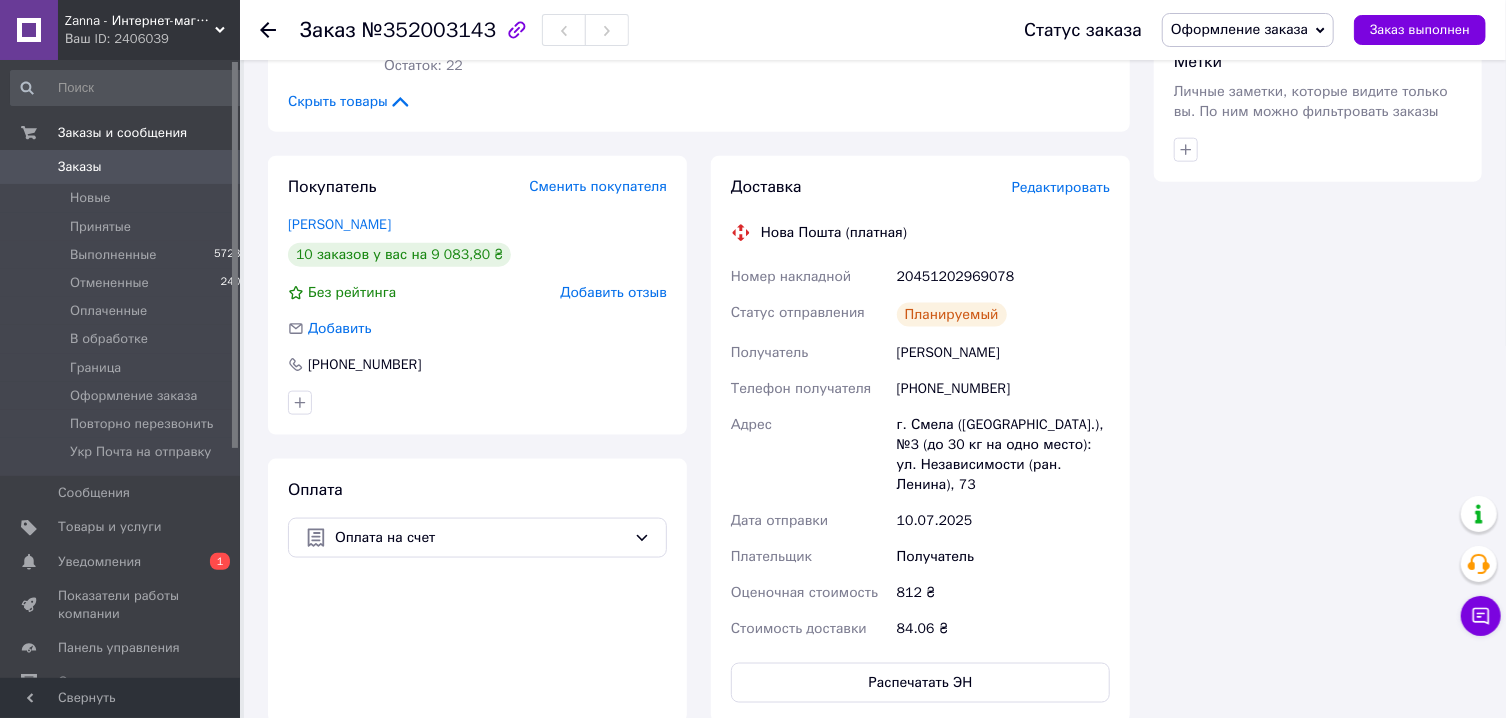 click on "20451202969078" at bounding box center (1003, 277) 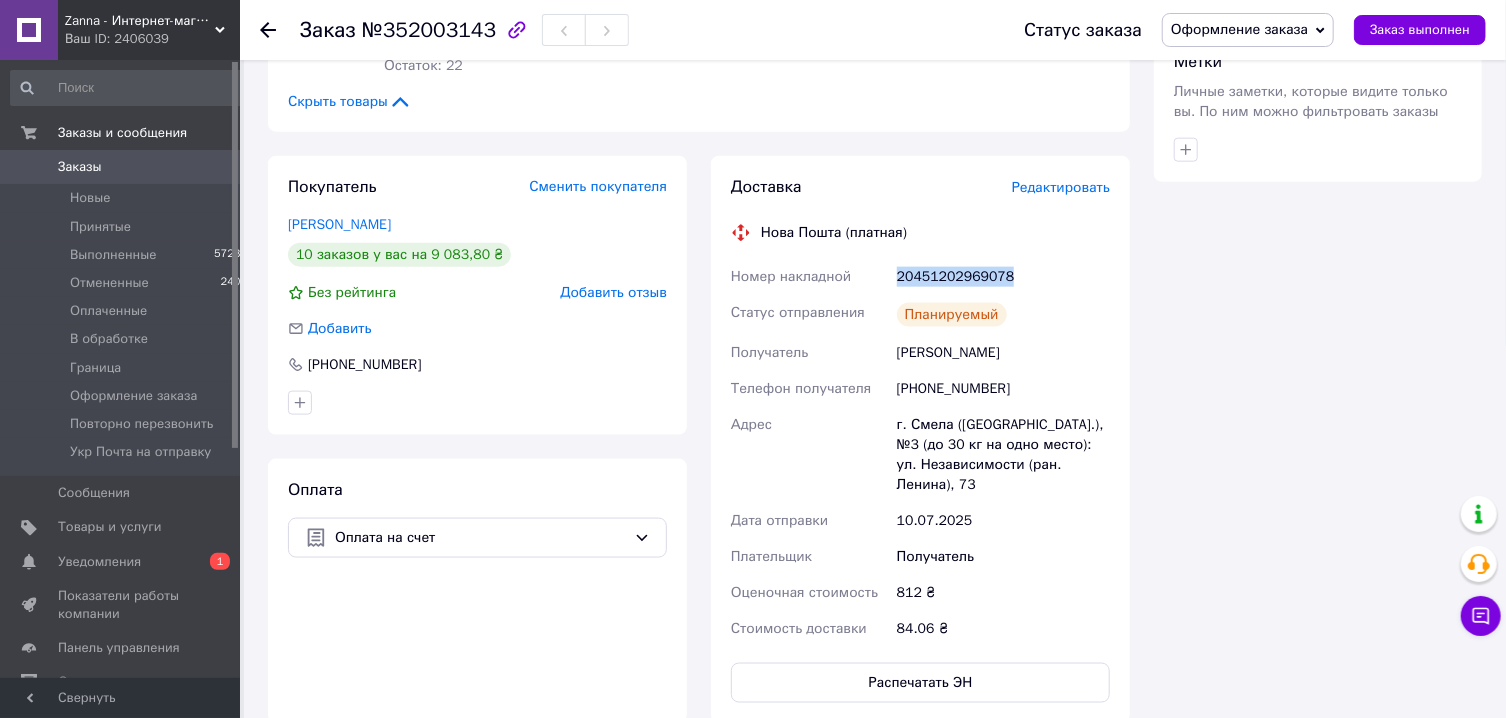 click on "20451202969078" at bounding box center [1003, 277] 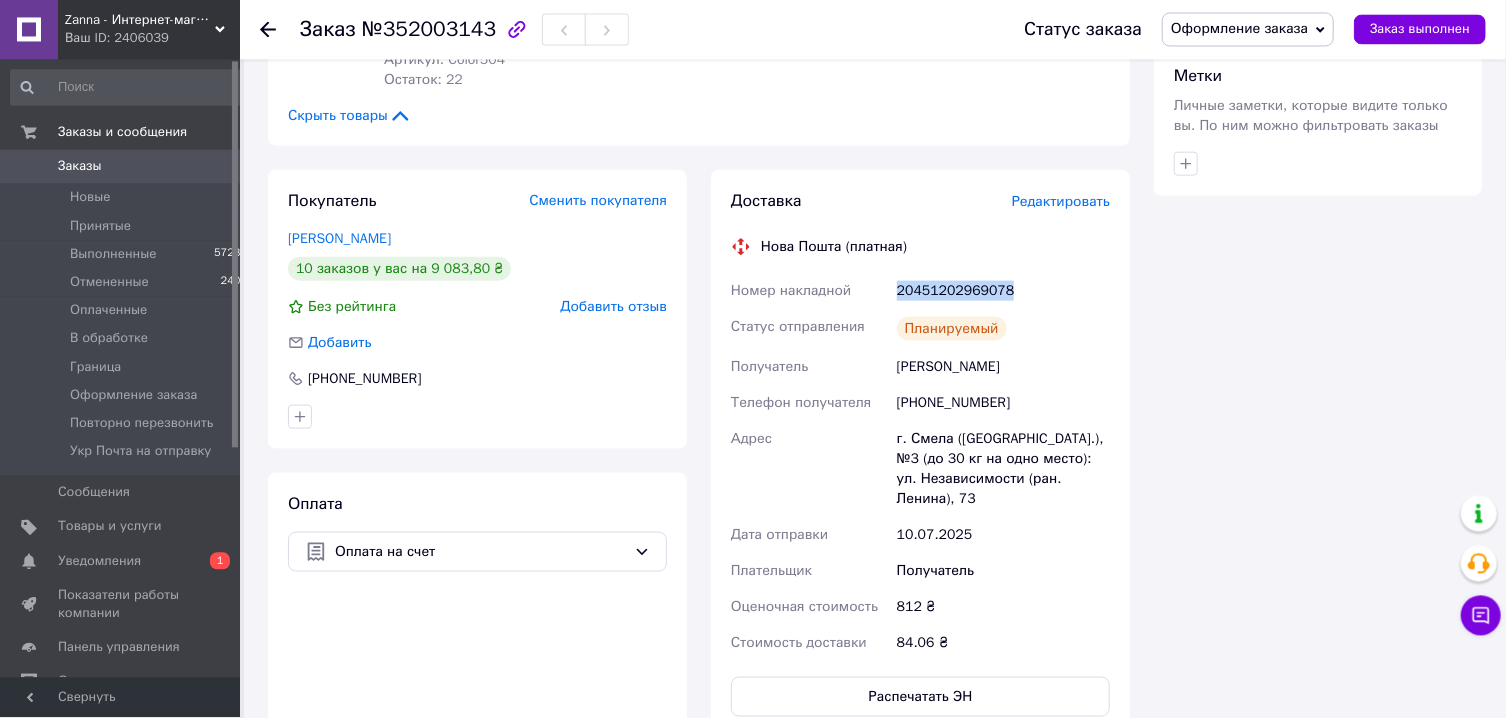 scroll, scrollTop: 1179, scrollLeft: 0, axis: vertical 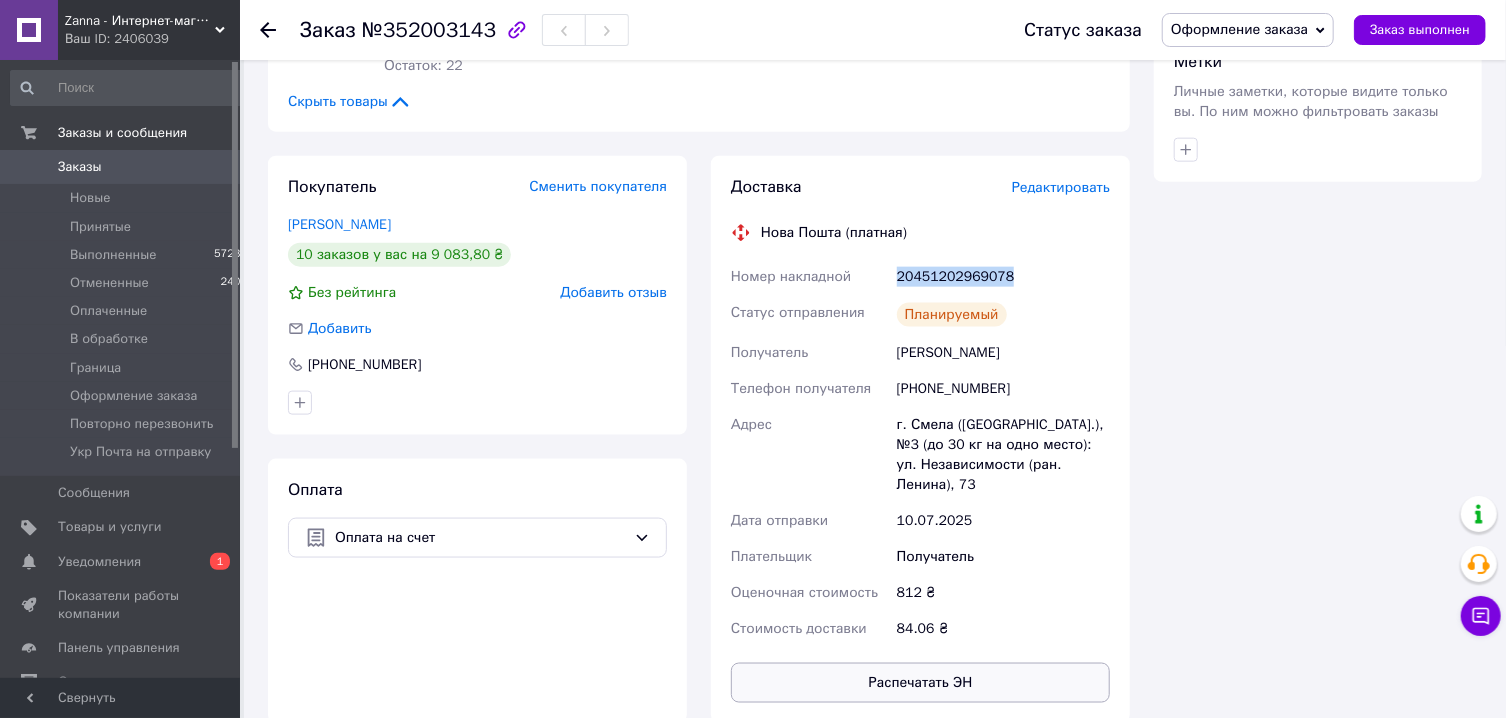 click on "Распечатать ЭН" at bounding box center [920, 683] 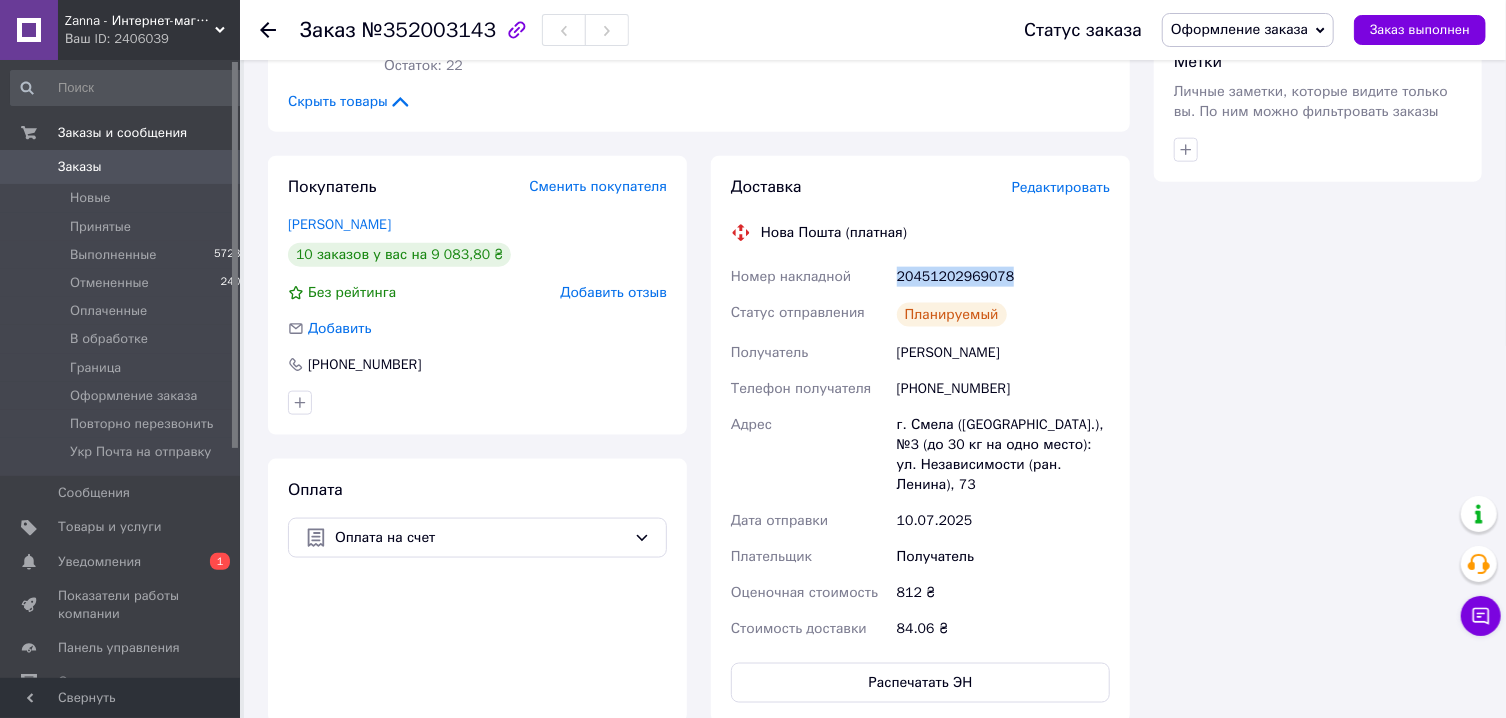 click on "Оформление заказа" at bounding box center [1248, 30] 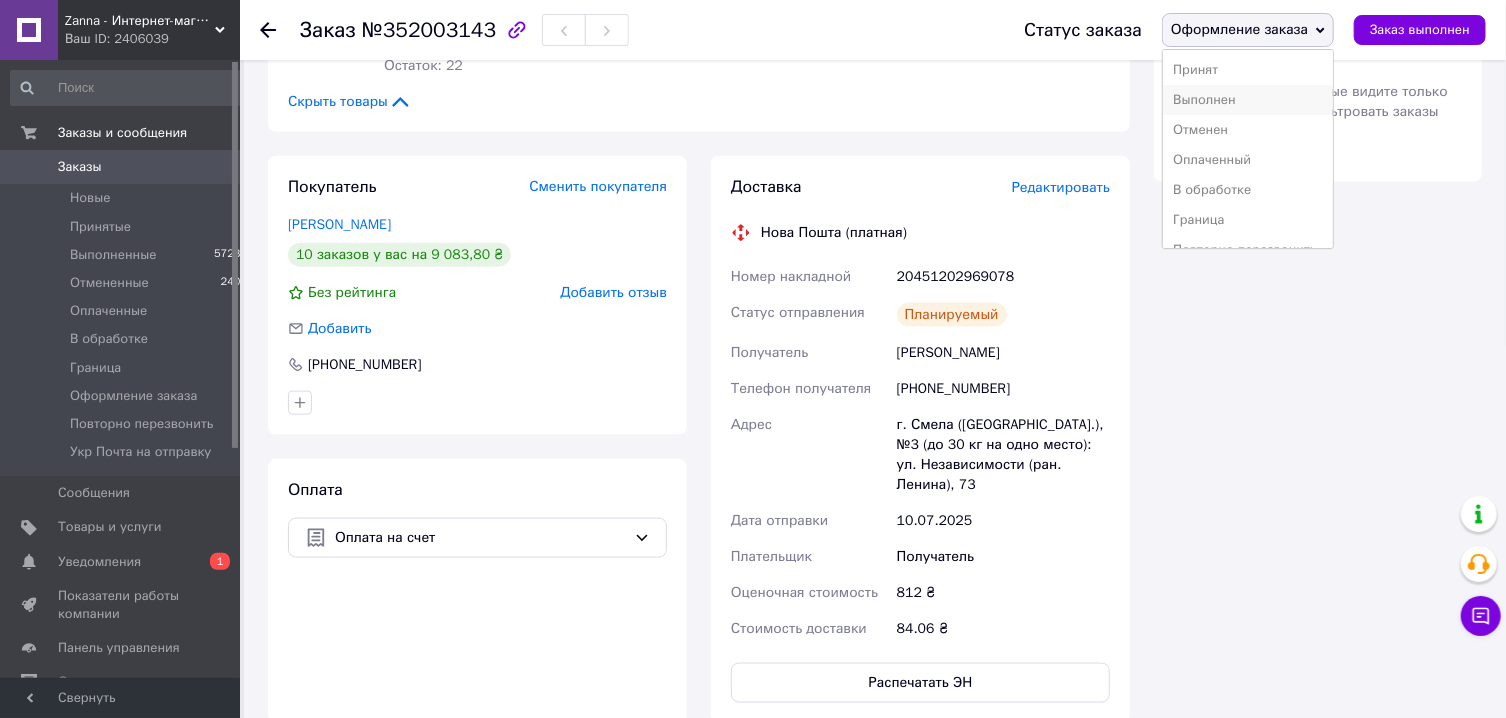click on "Выполнен" at bounding box center (1248, 100) 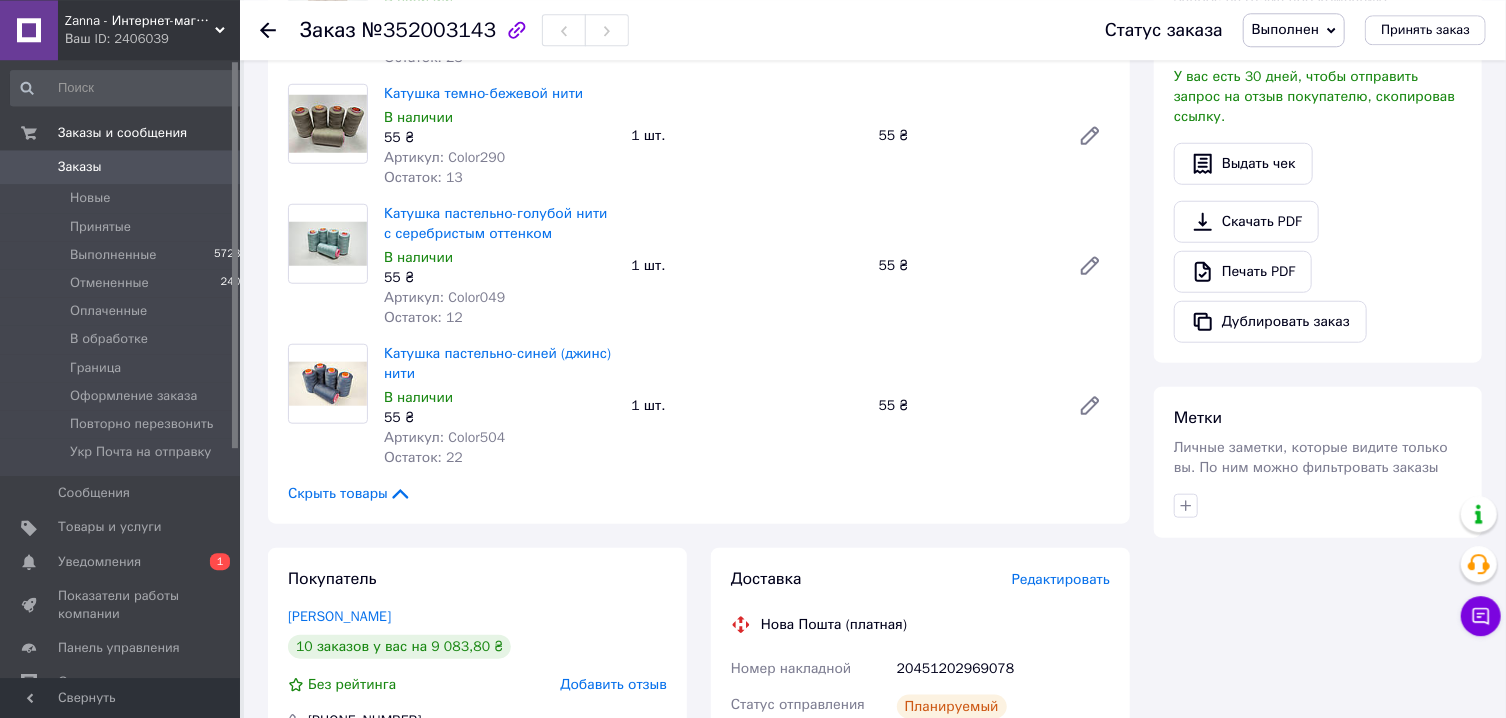 scroll, scrollTop: 536, scrollLeft: 0, axis: vertical 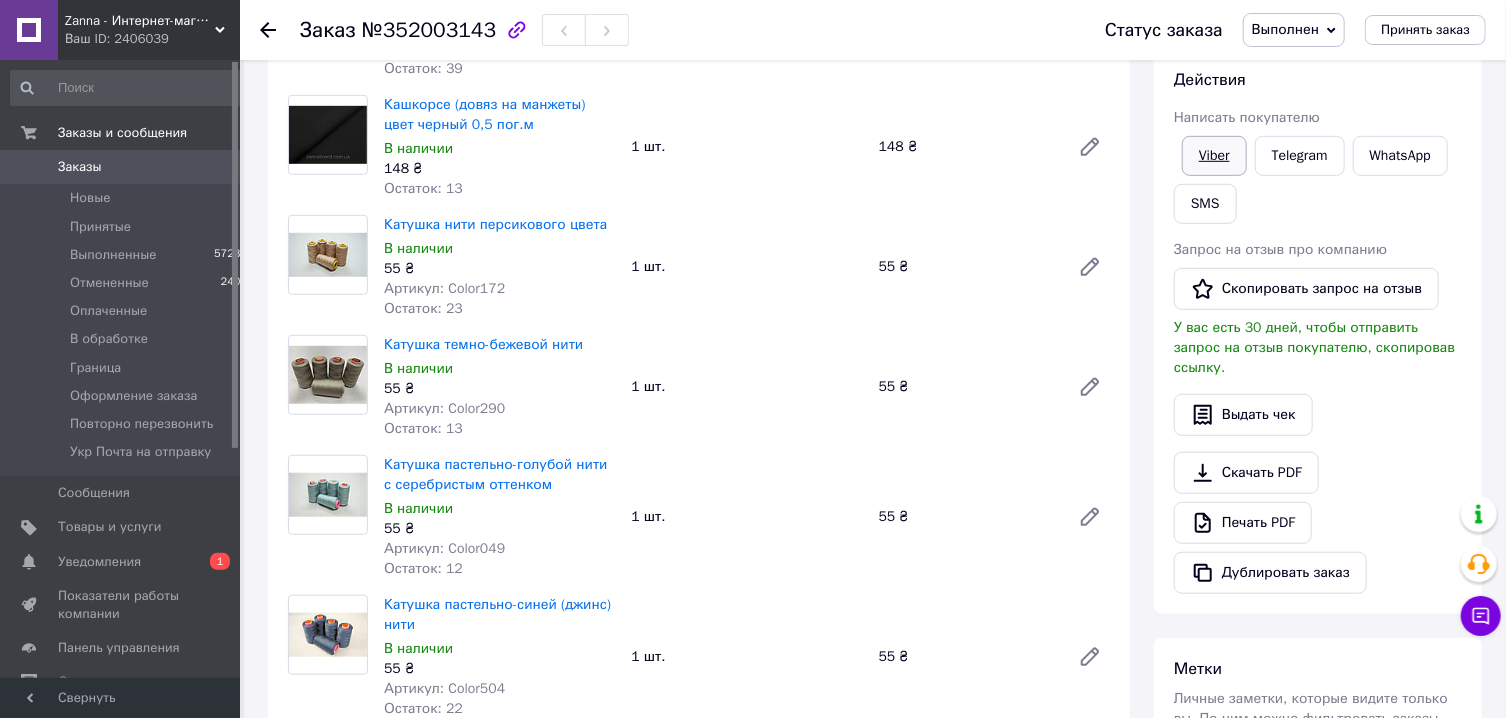 click on "Viber" at bounding box center (1214, 156) 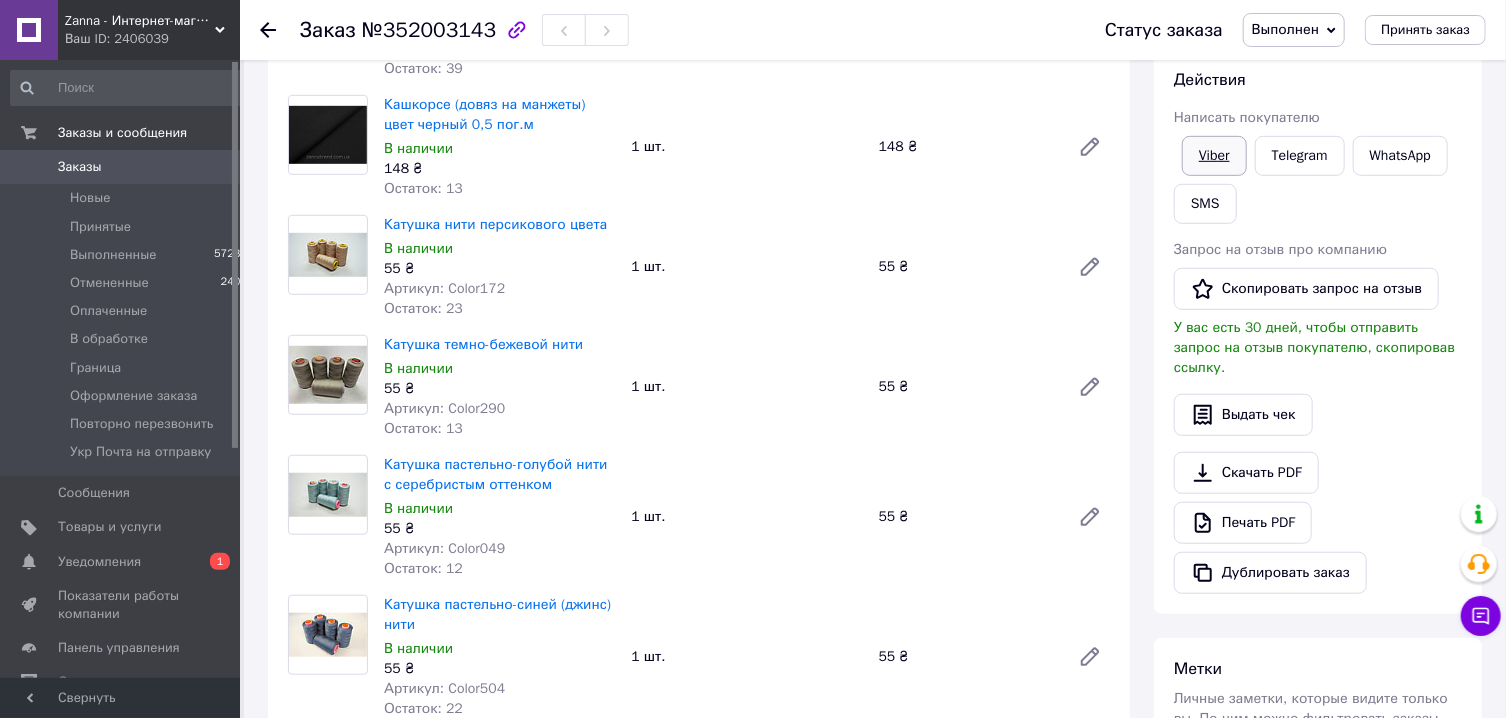 click on "Viber" at bounding box center [1214, 156] 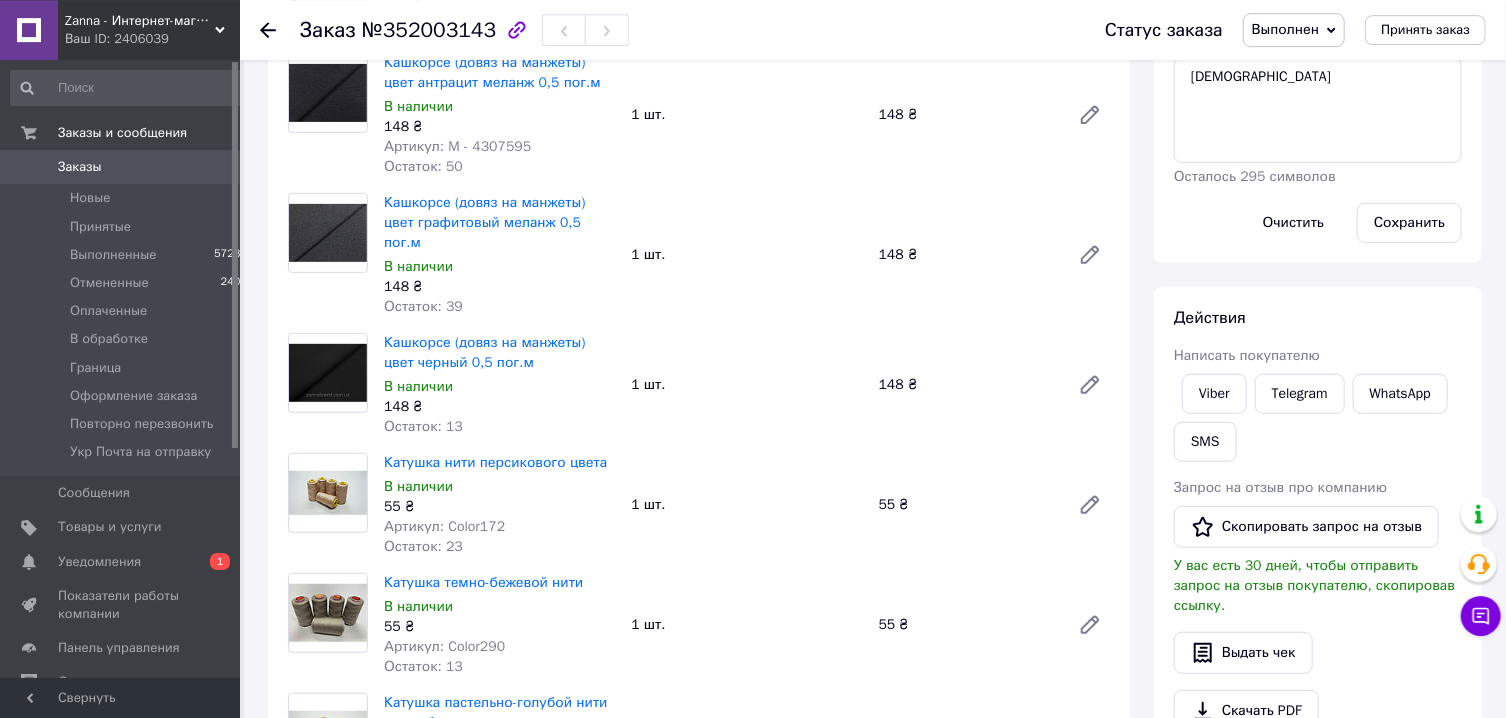 scroll, scrollTop: 0, scrollLeft: 0, axis: both 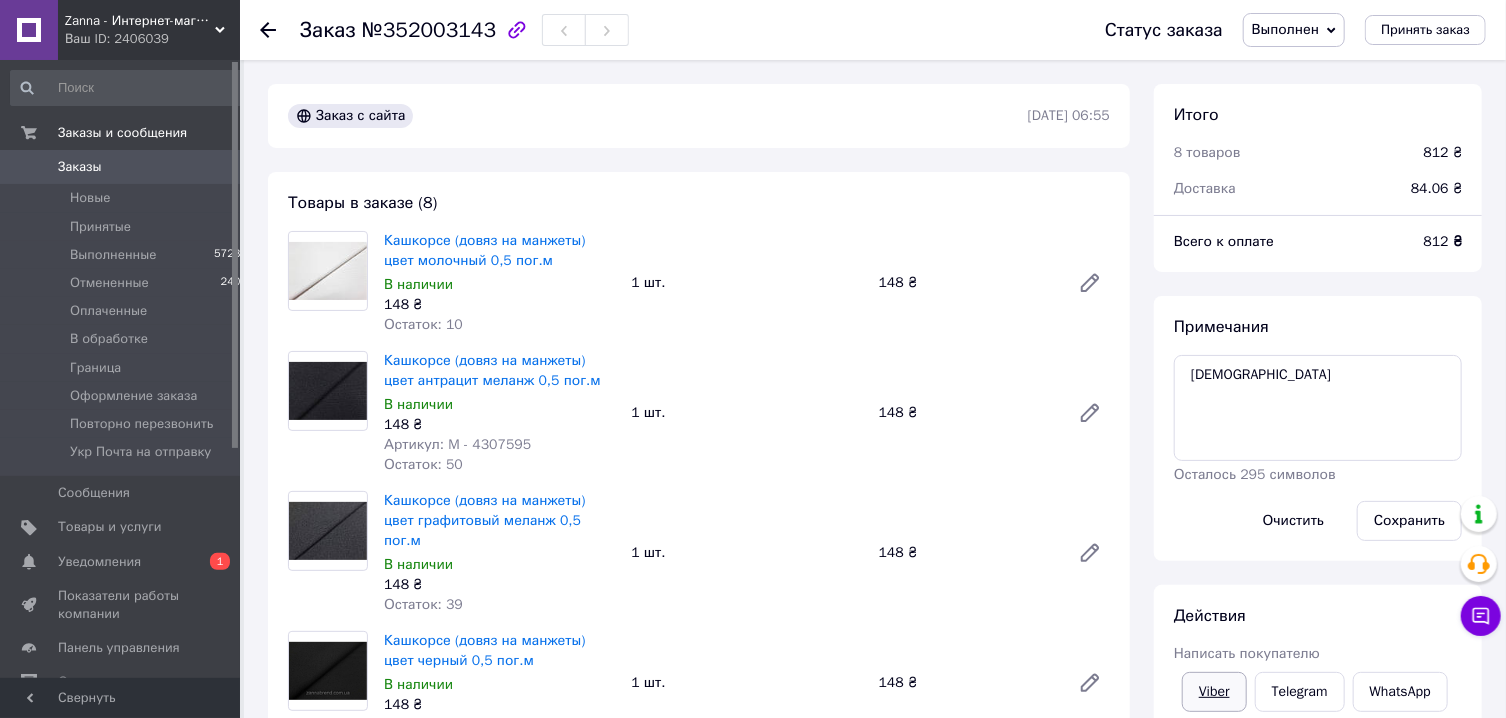click on "Viber" at bounding box center (1214, 692) 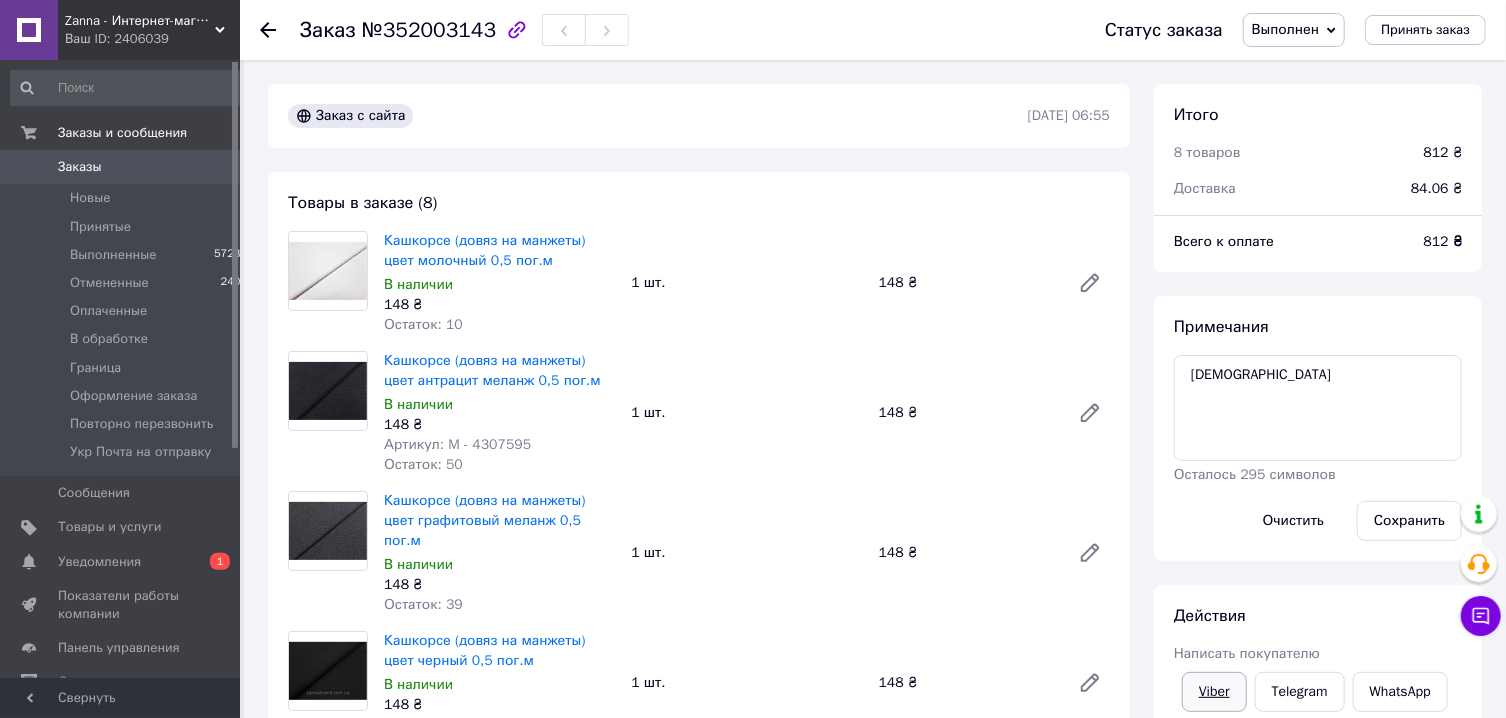 click on "Viber" at bounding box center (1214, 692) 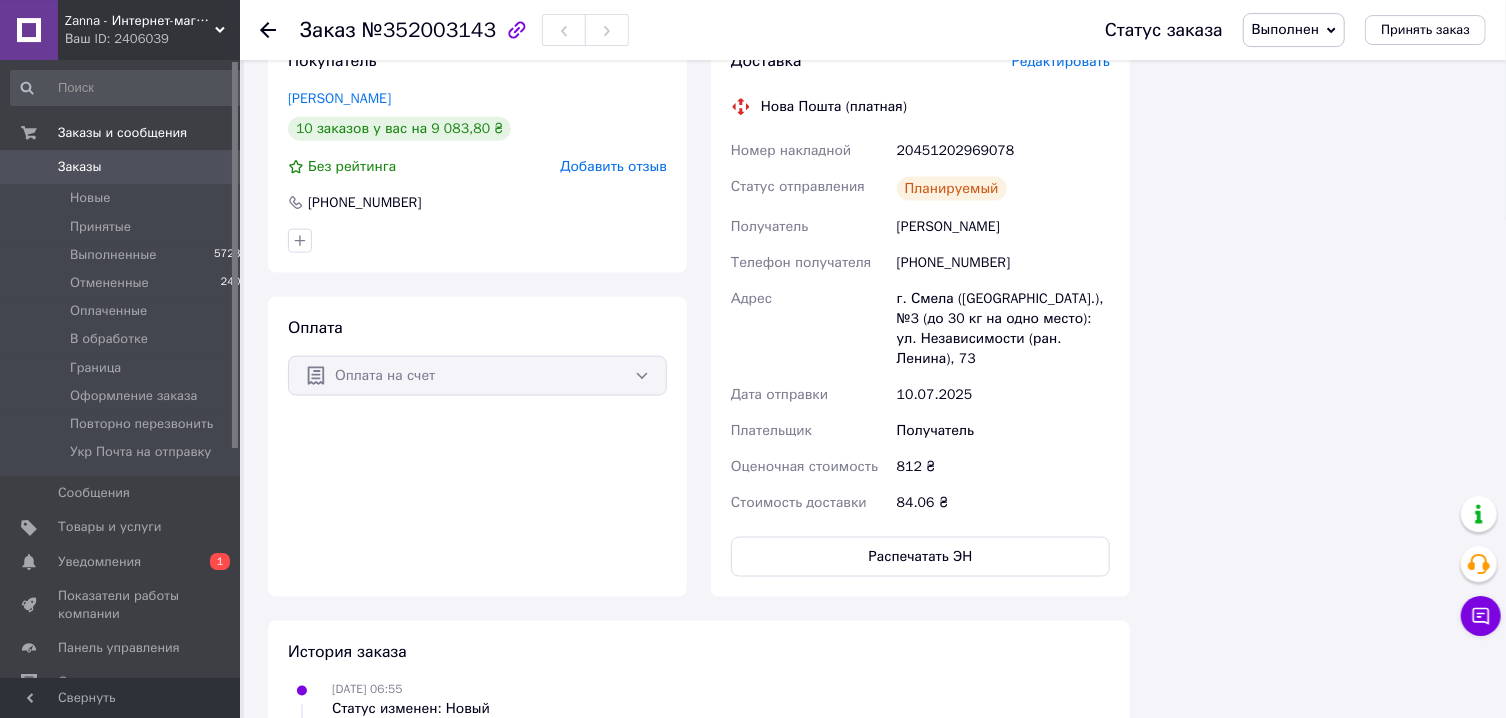 scroll, scrollTop: 1286, scrollLeft: 0, axis: vertical 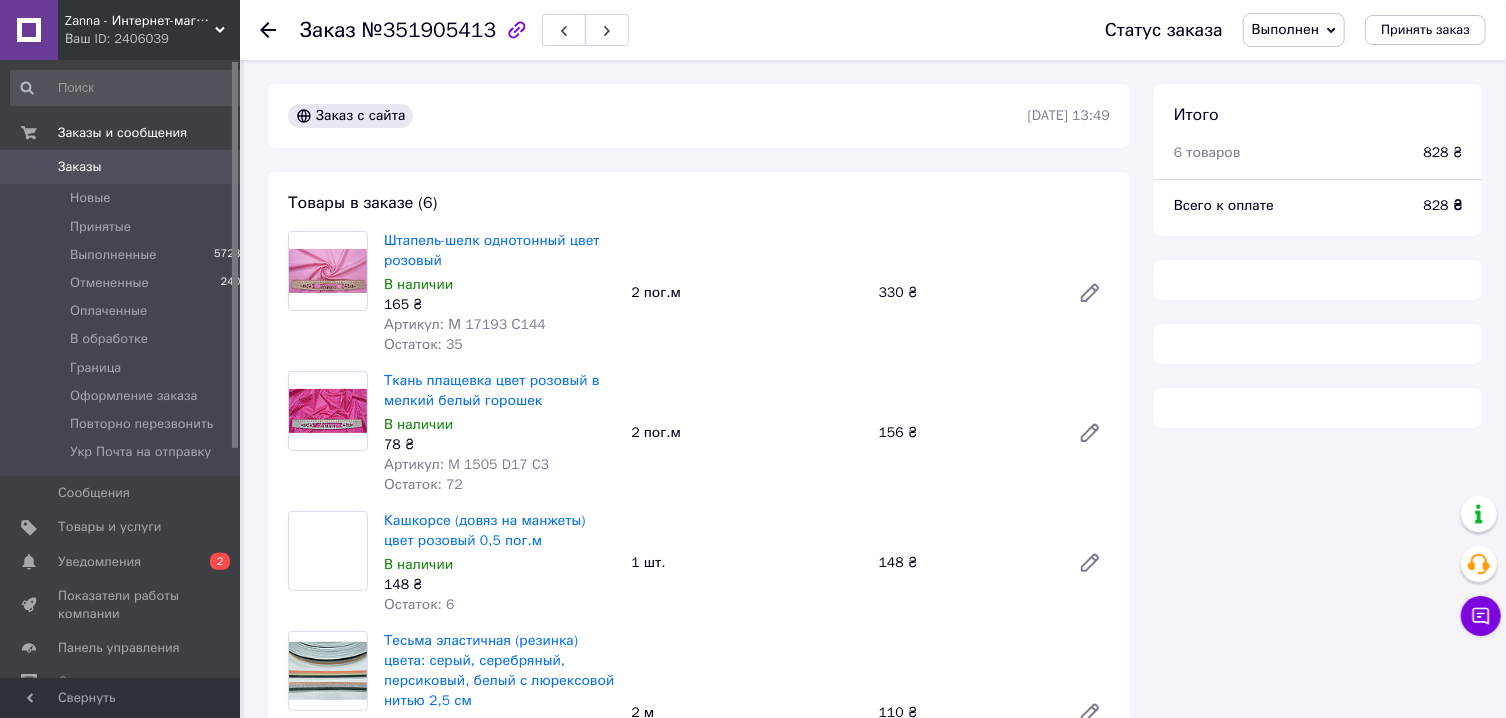 click on "Выполнен" at bounding box center (1285, 29) 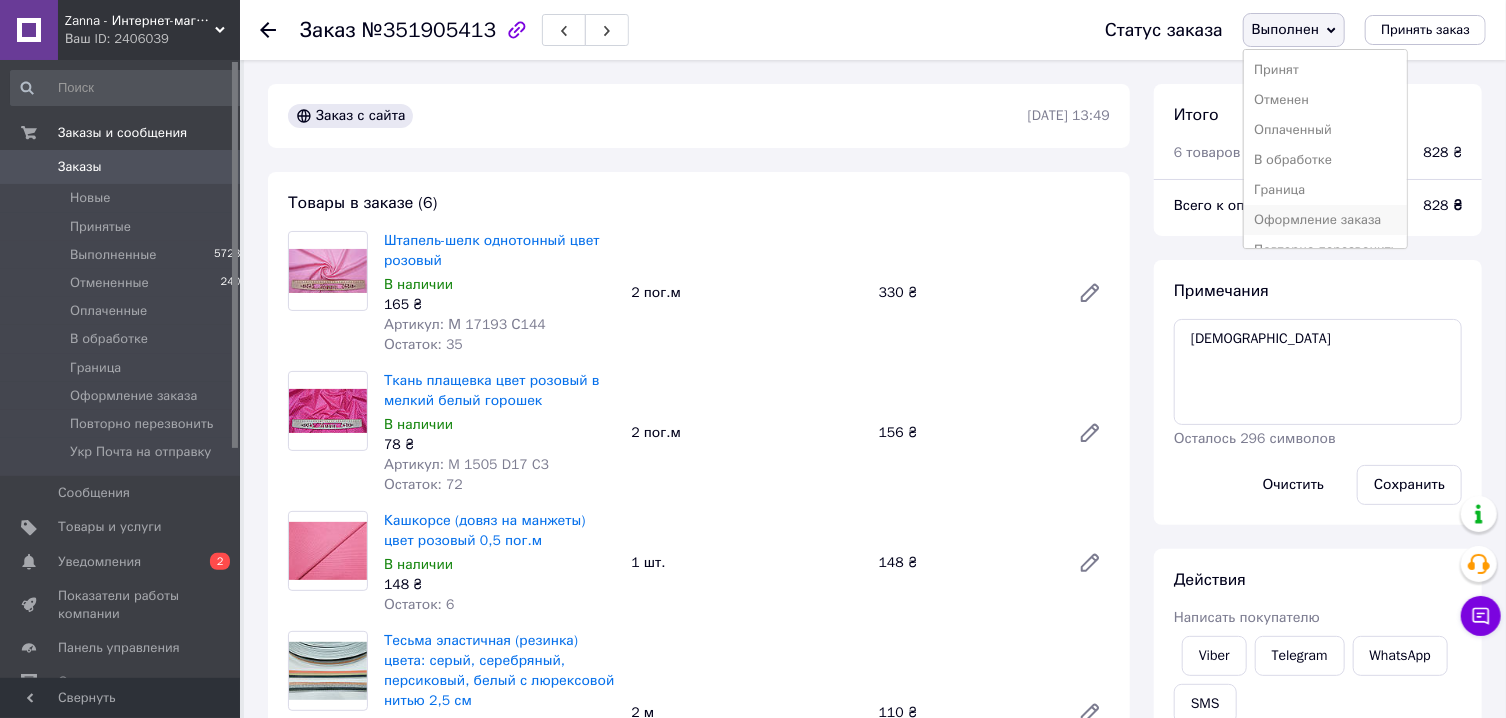 click on "Оформление заказа" at bounding box center [1325, 220] 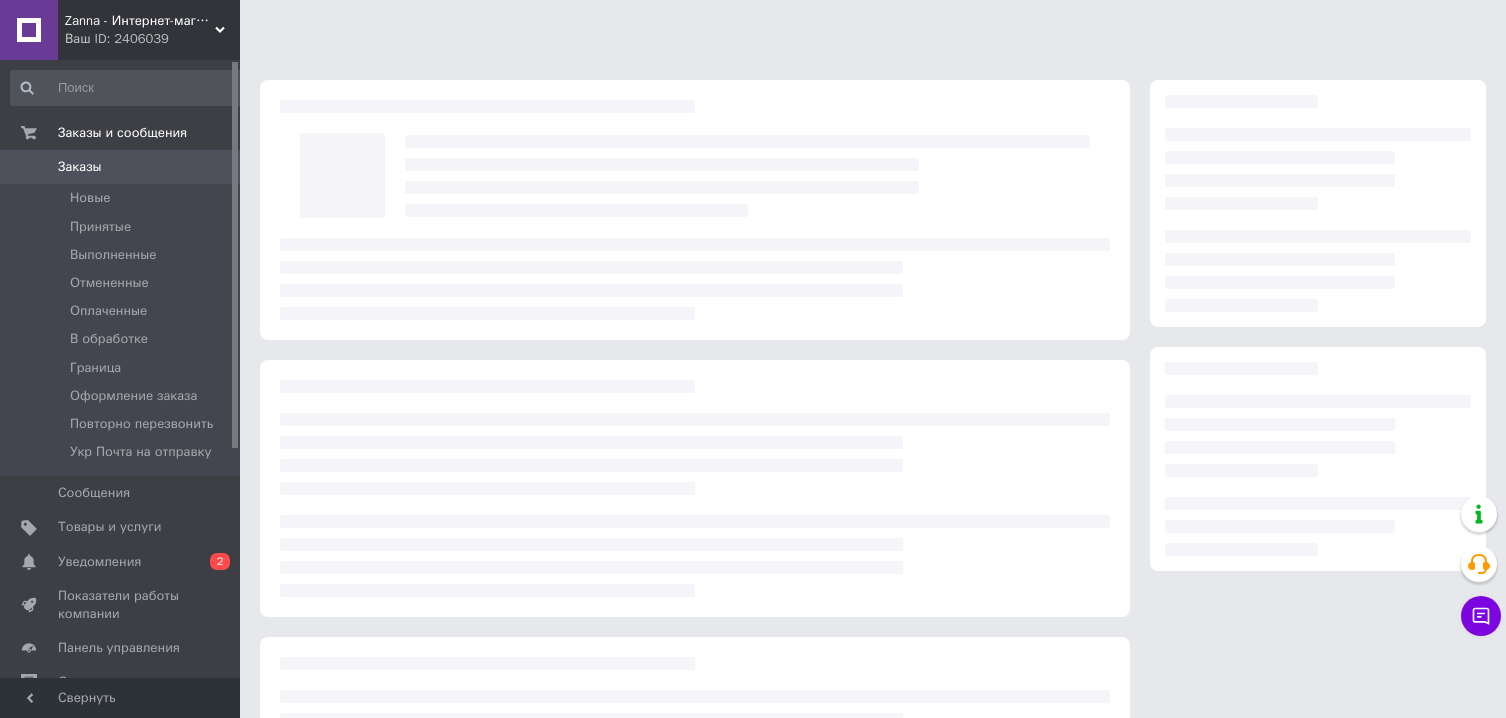 scroll, scrollTop: 0, scrollLeft: 0, axis: both 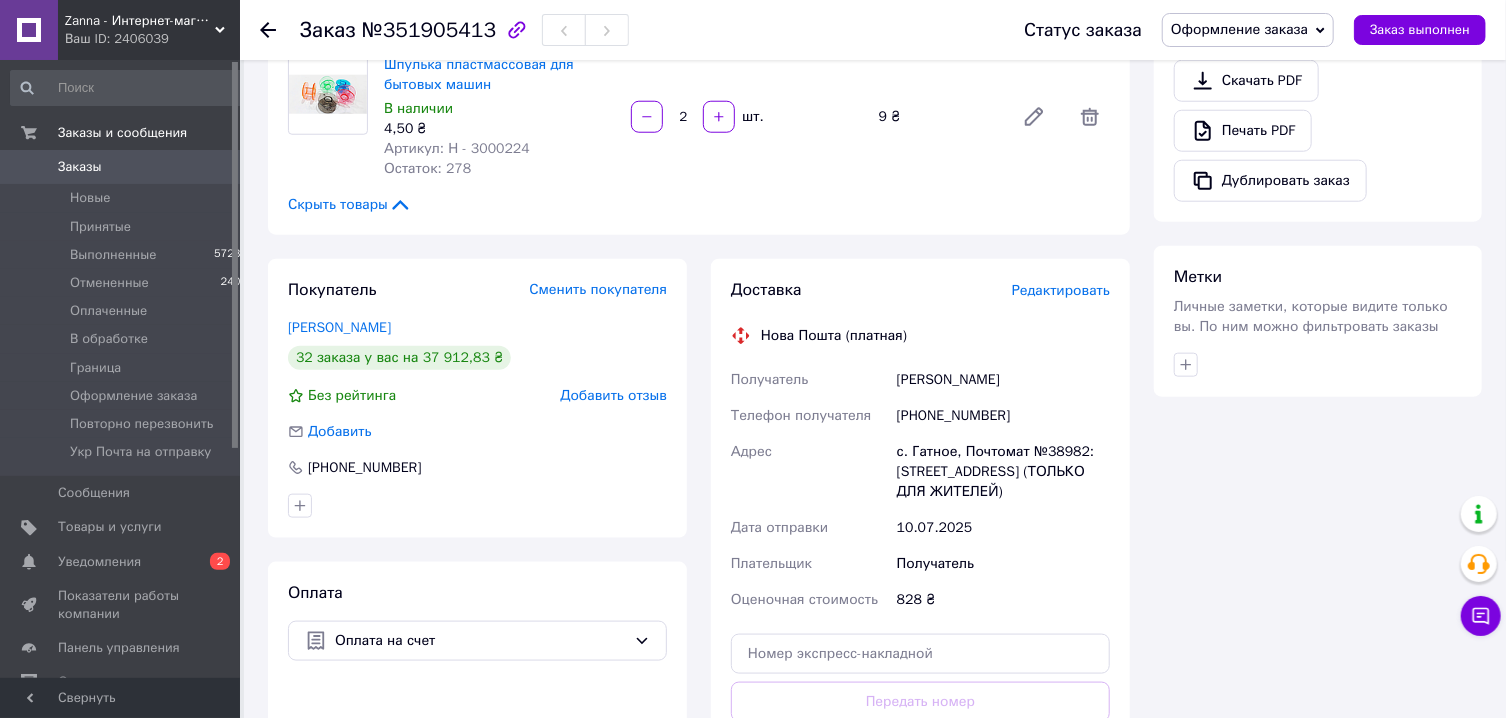 click on "Доставка Редактировать" at bounding box center (920, 290) 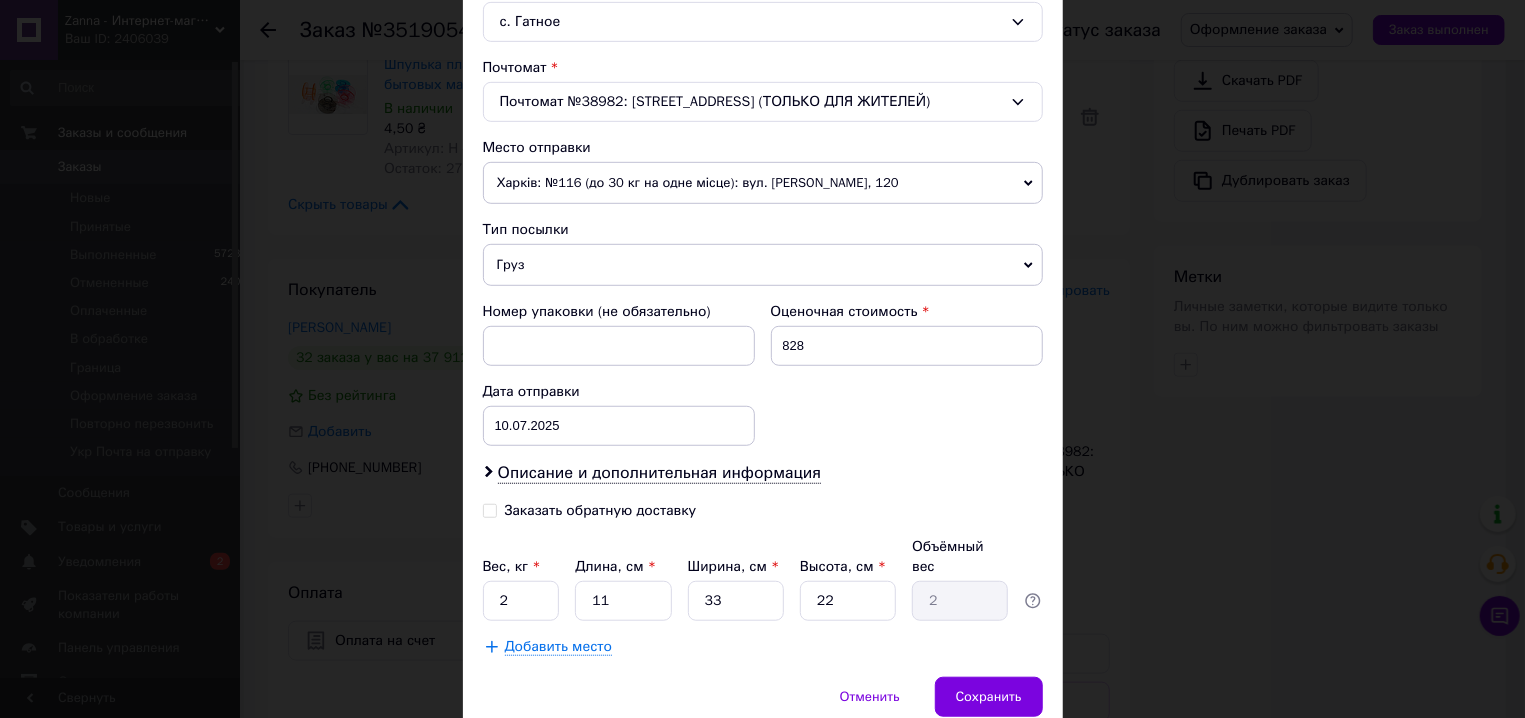 scroll, scrollTop: 671, scrollLeft: 0, axis: vertical 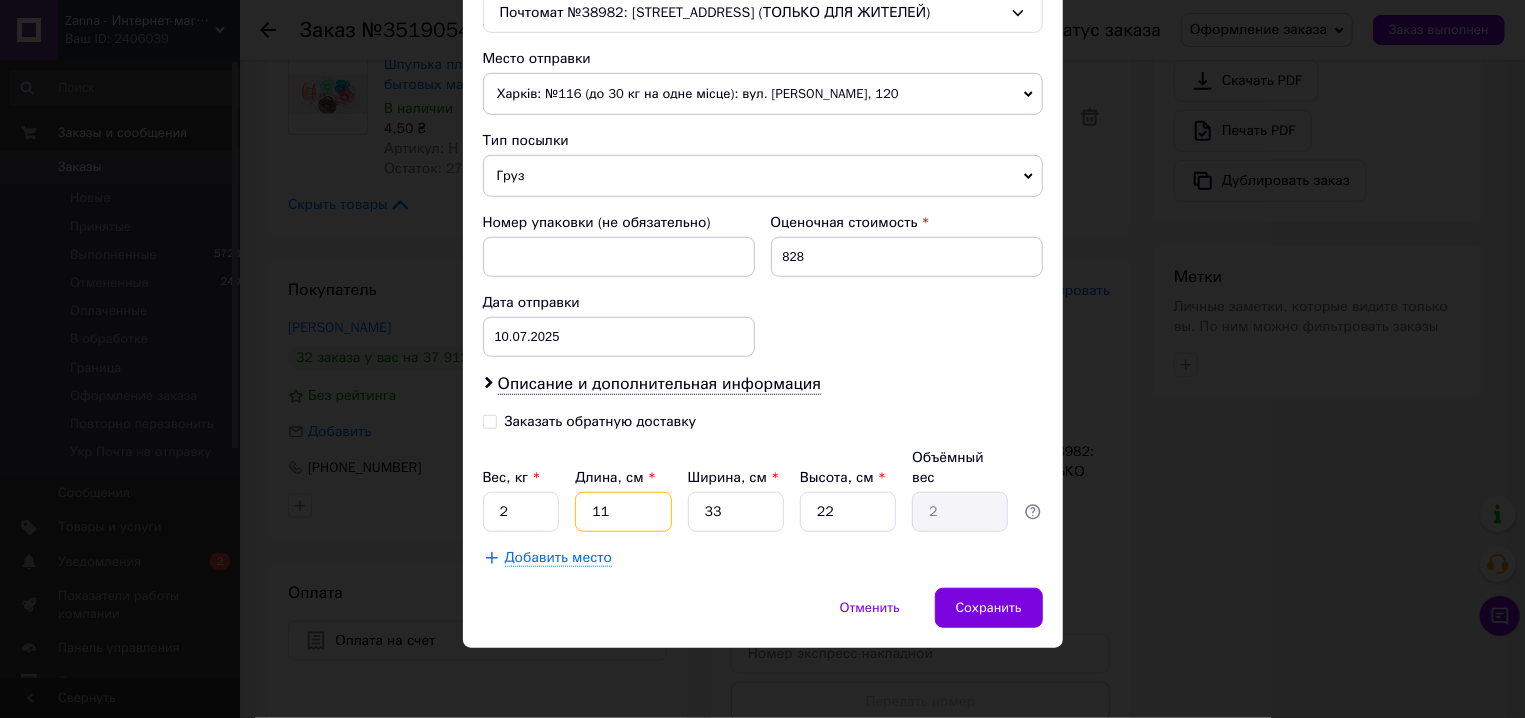 click on "11" at bounding box center [623, 512] 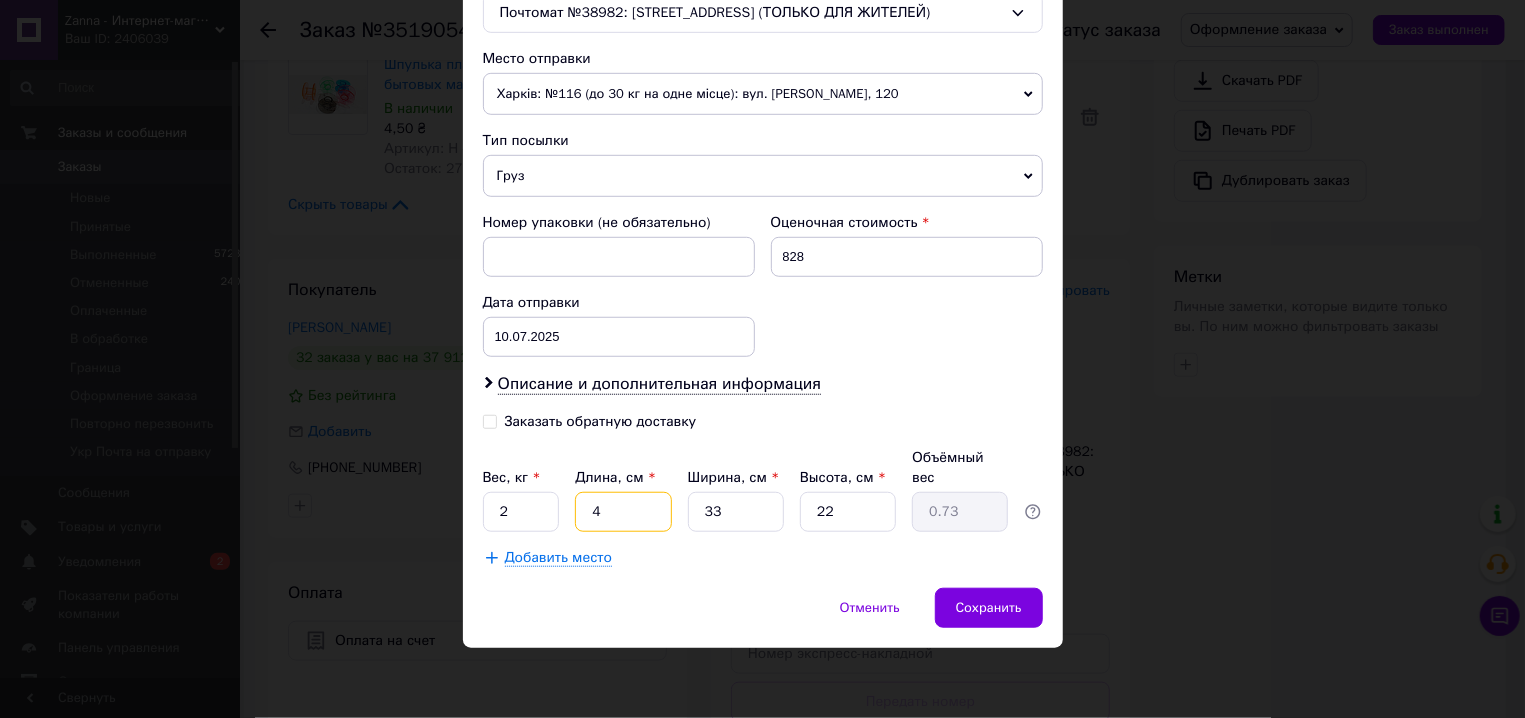 type on "44" 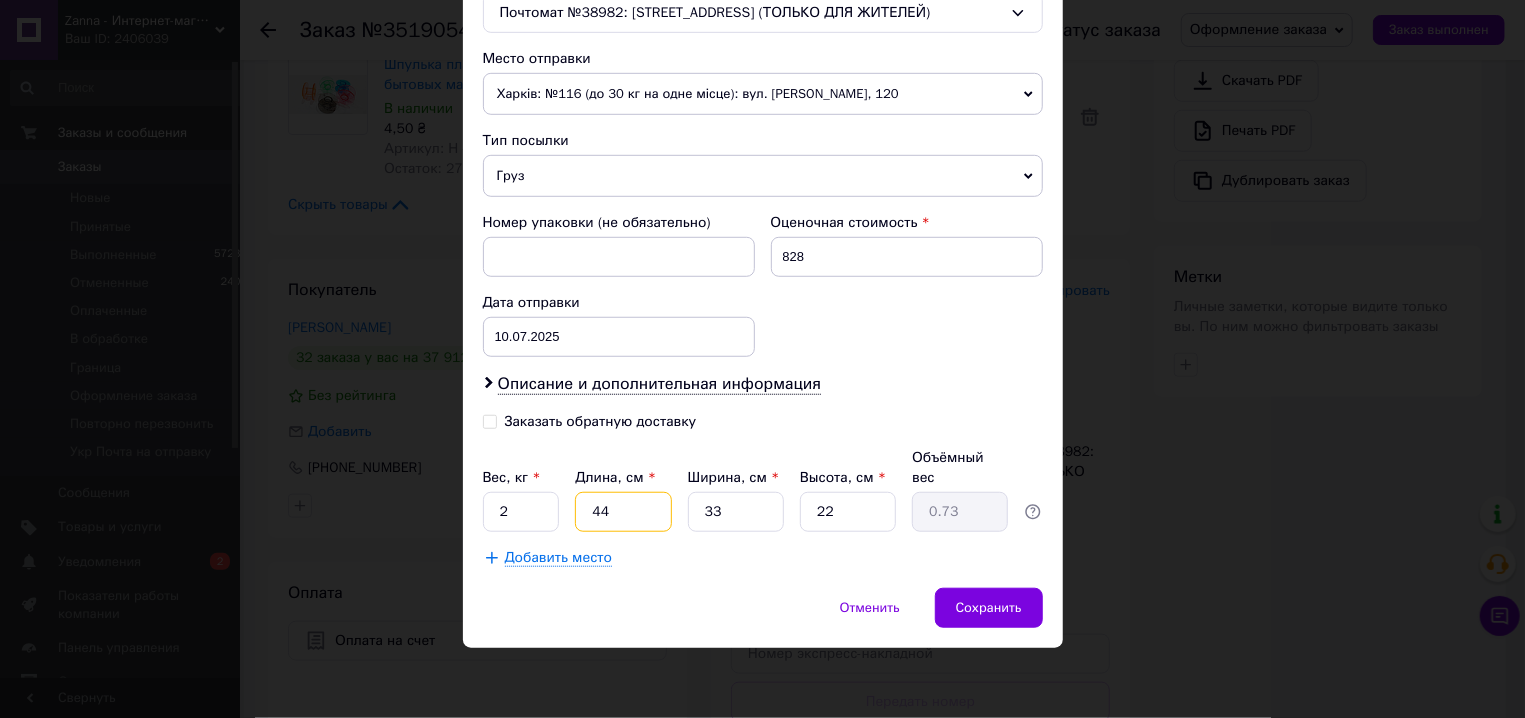 type on "7.99" 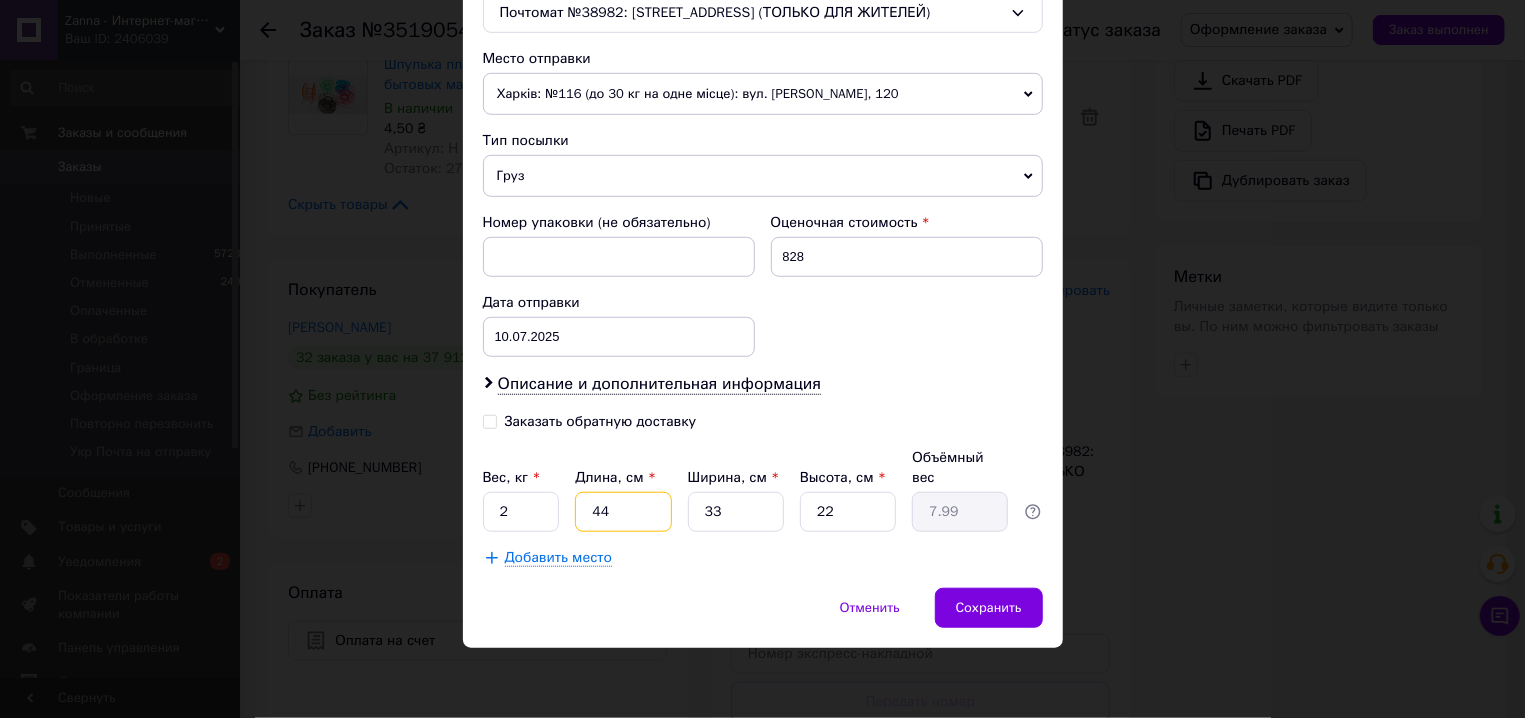 type on "44" 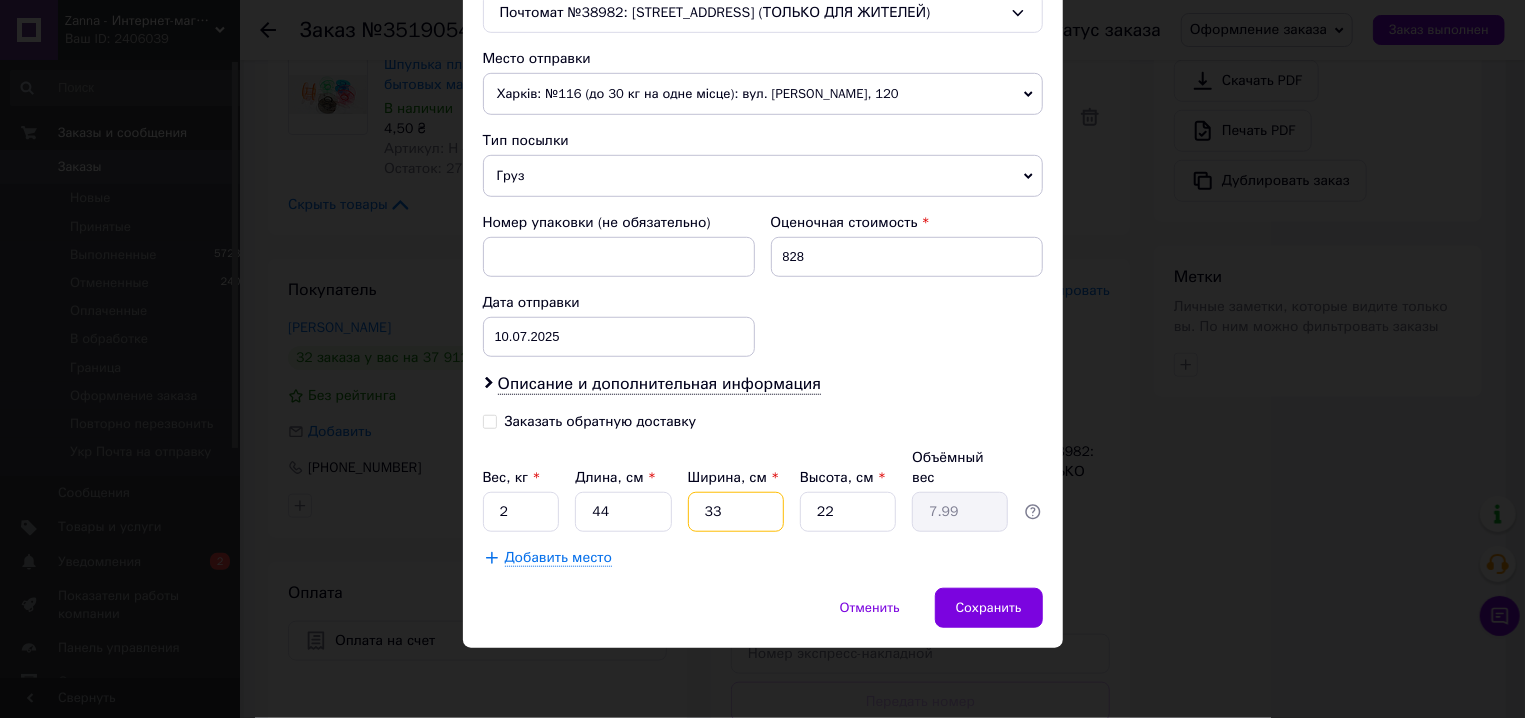 type on "3" 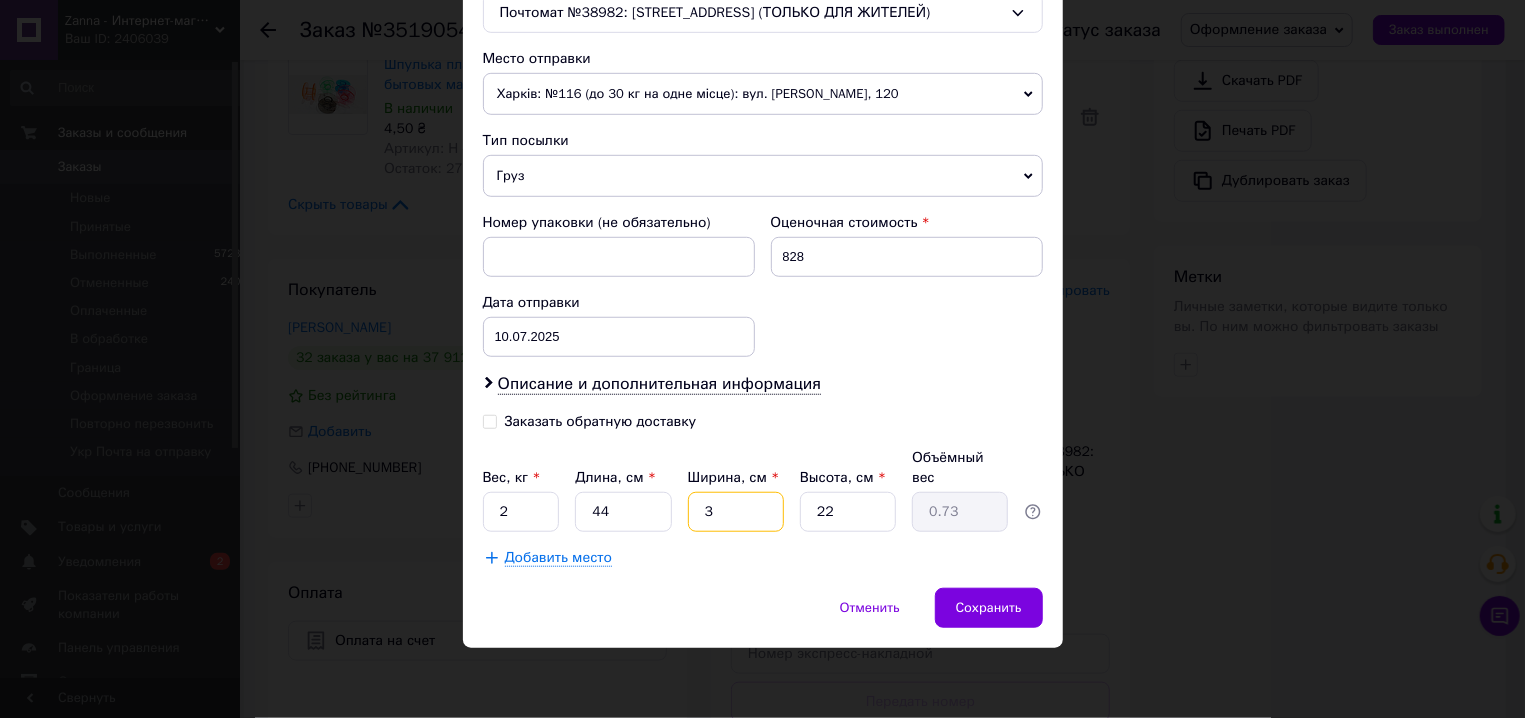 type on "34" 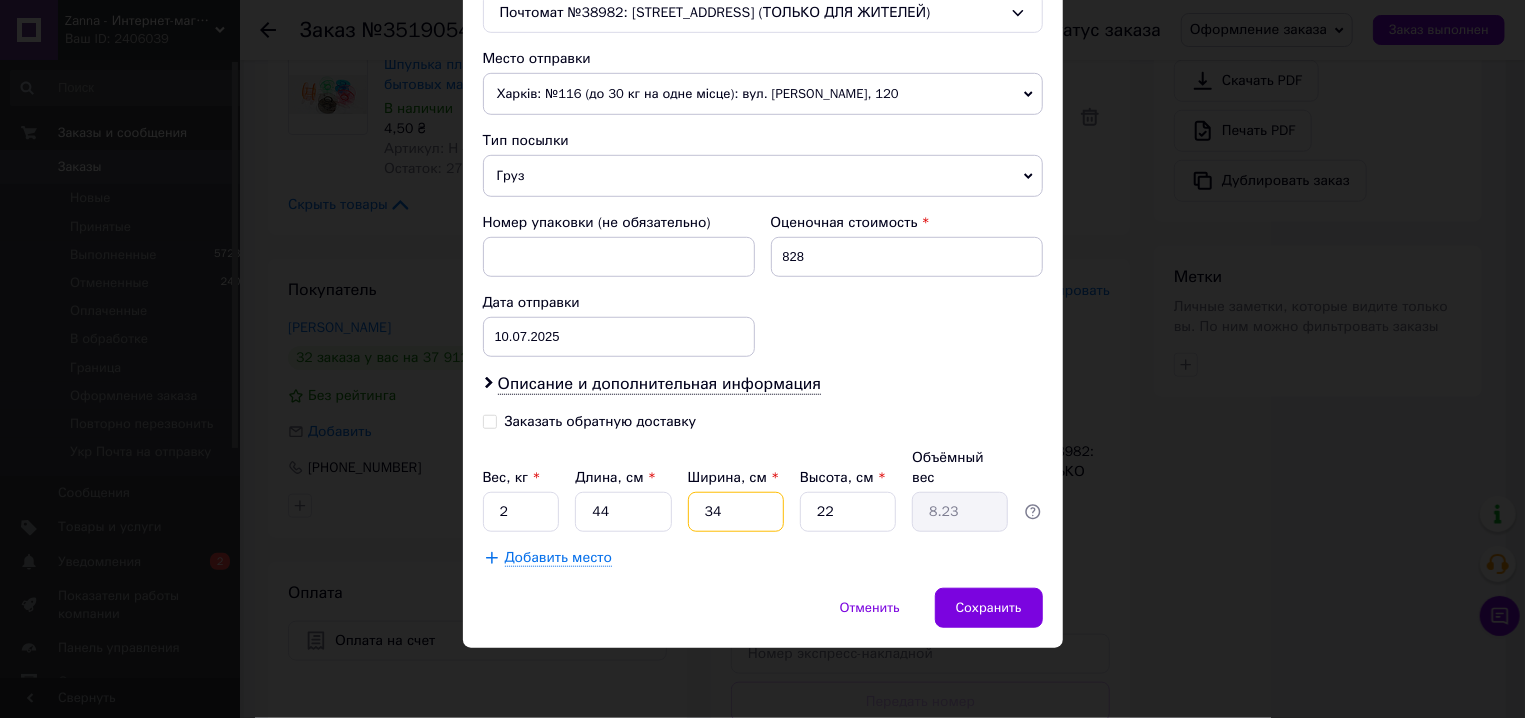 type on "34" 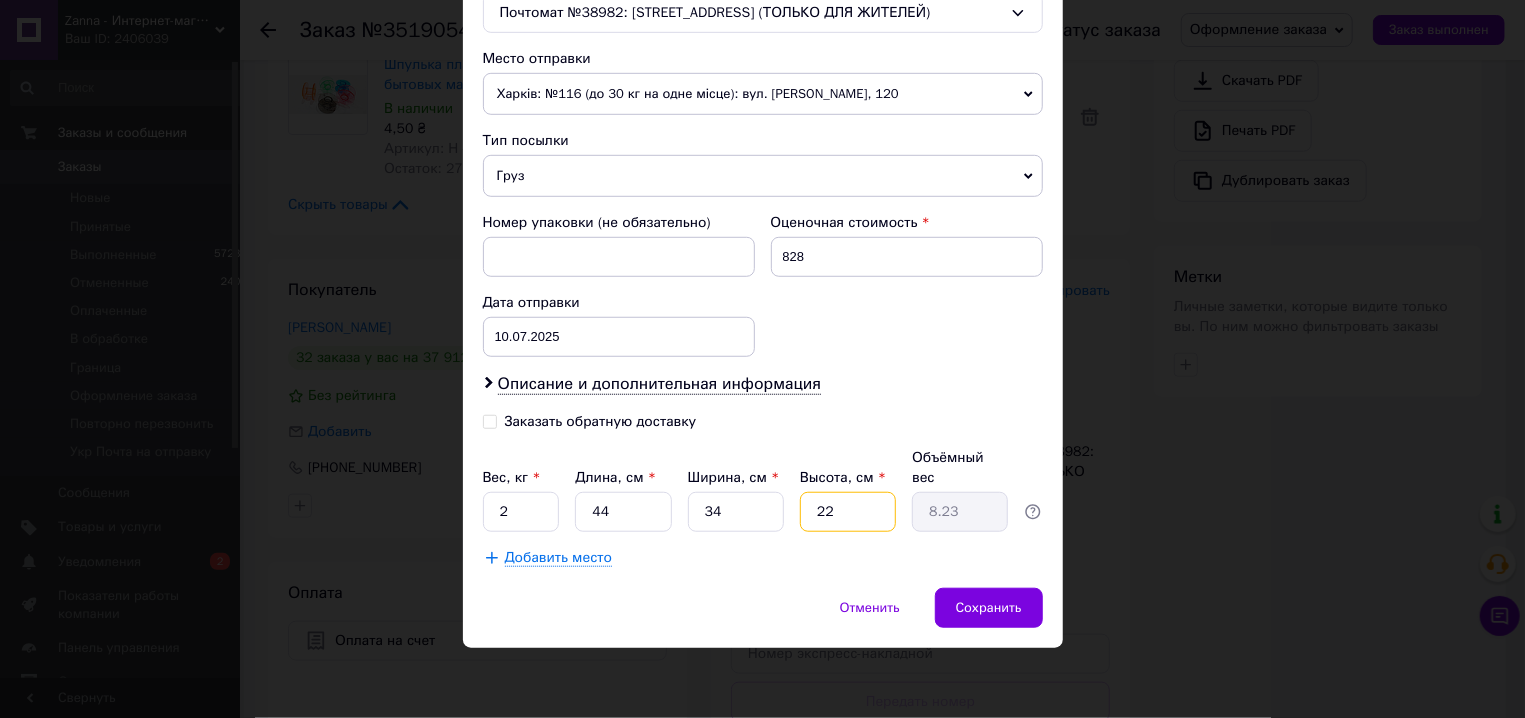 type on "5" 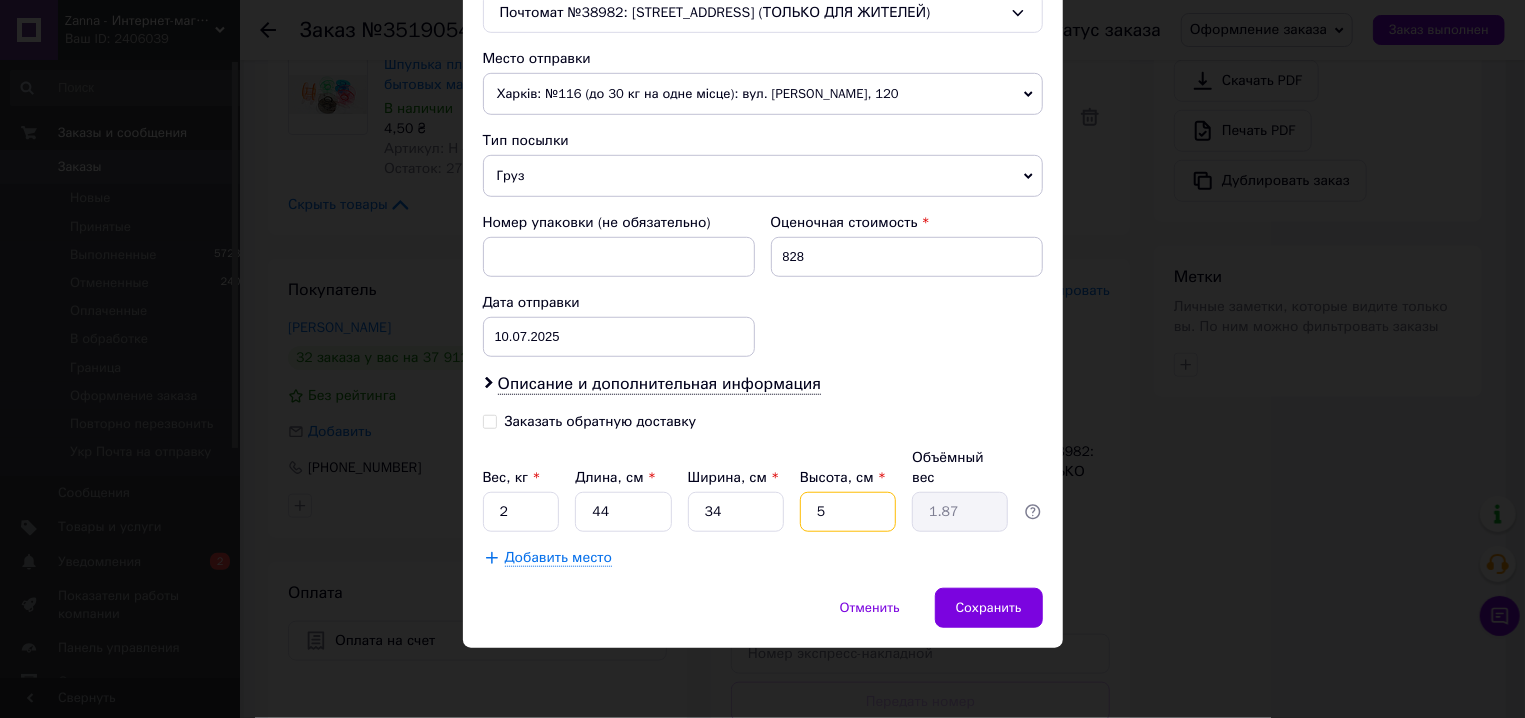 type on "5" 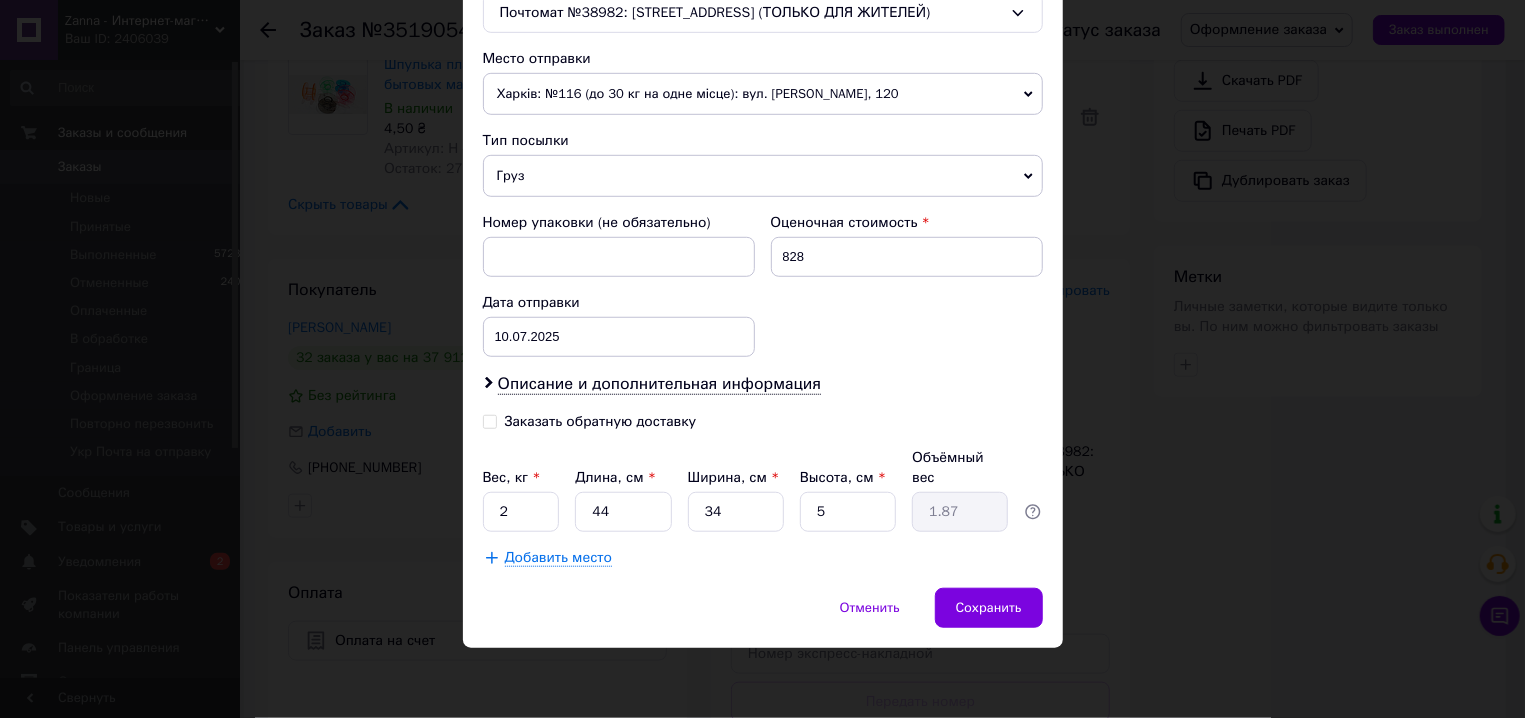 click on "Описание и дополнительная информация" at bounding box center [763, 384] 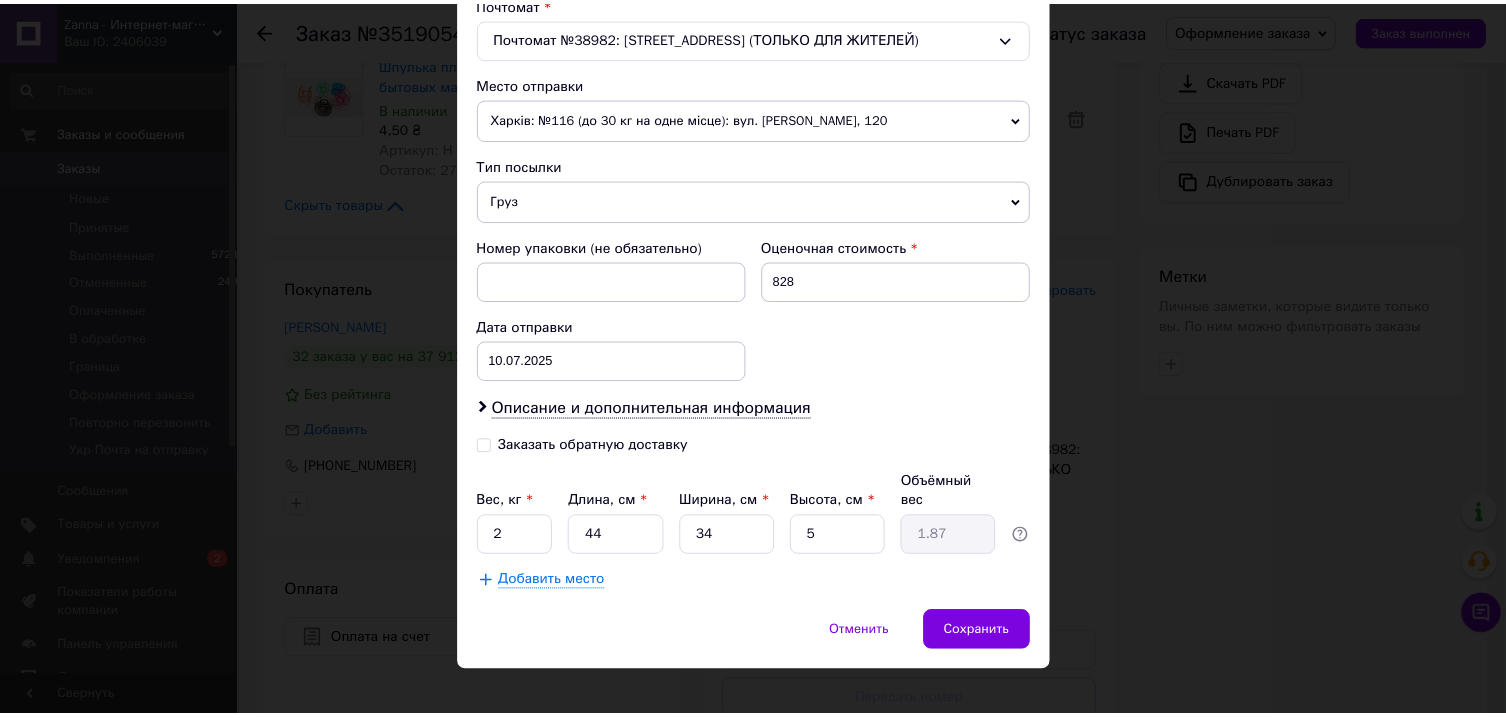 scroll, scrollTop: 671, scrollLeft: 0, axis: vertical 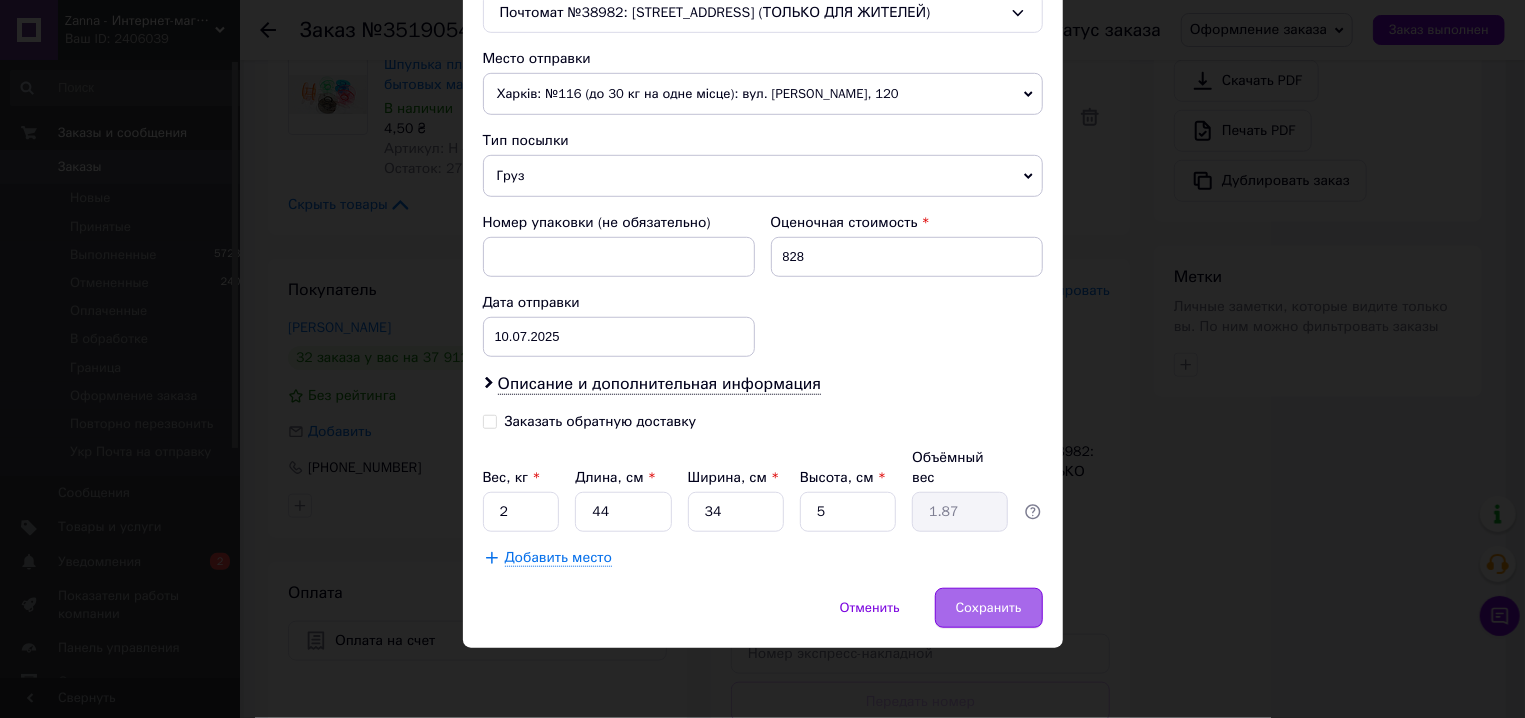 click on "Сохранить" at bounding box center (989, 608) 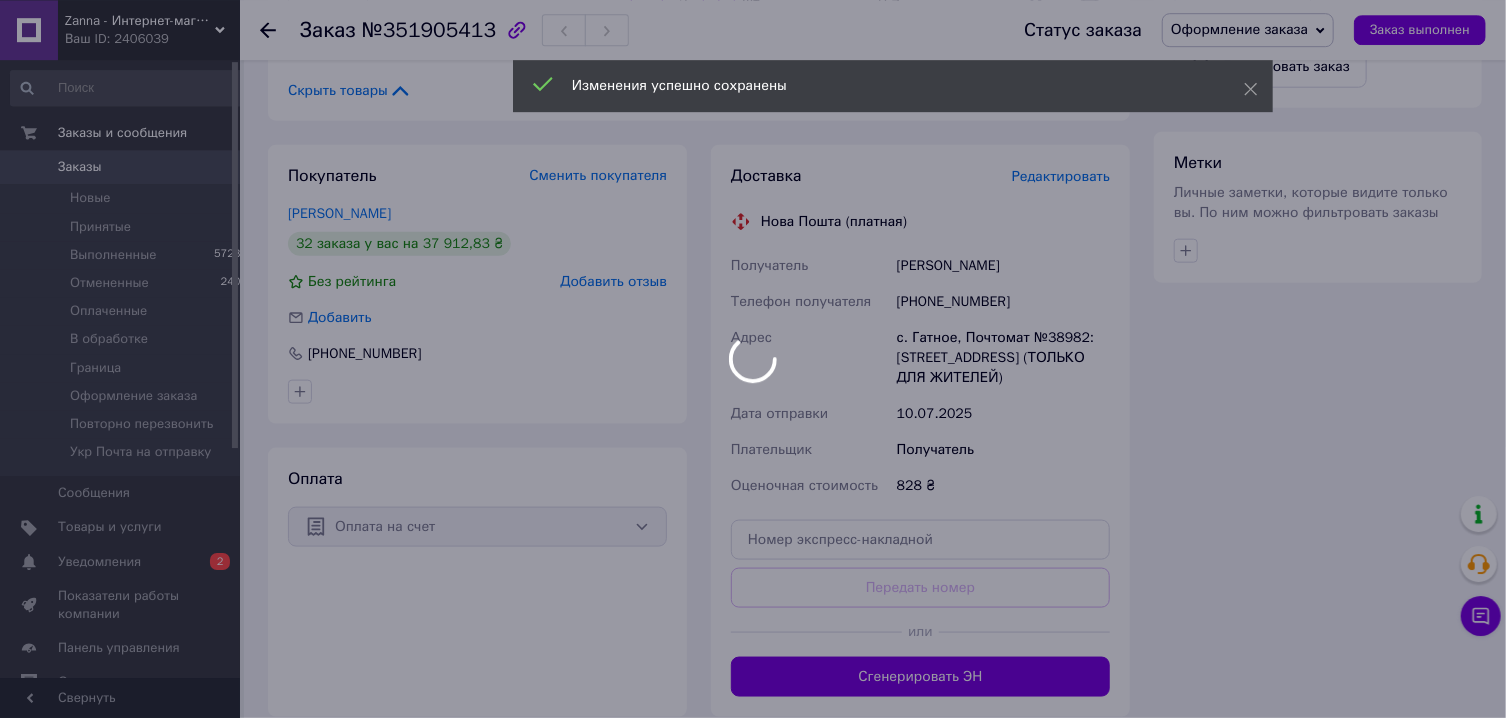 scroll, scrollTop: 1179, scrollLeft: 0, axis: vertical 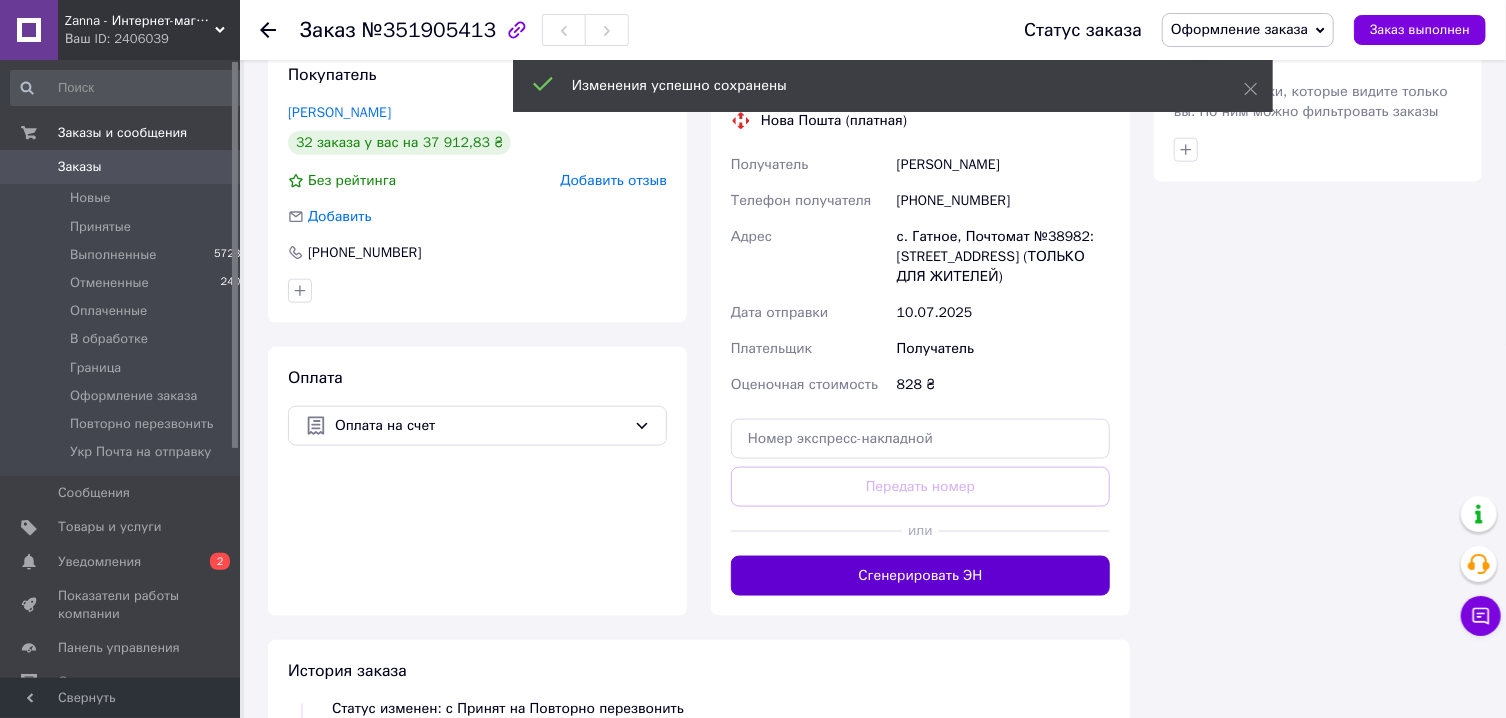 click on "Сгенерировать ЭН" at bounding box center [920, 576] 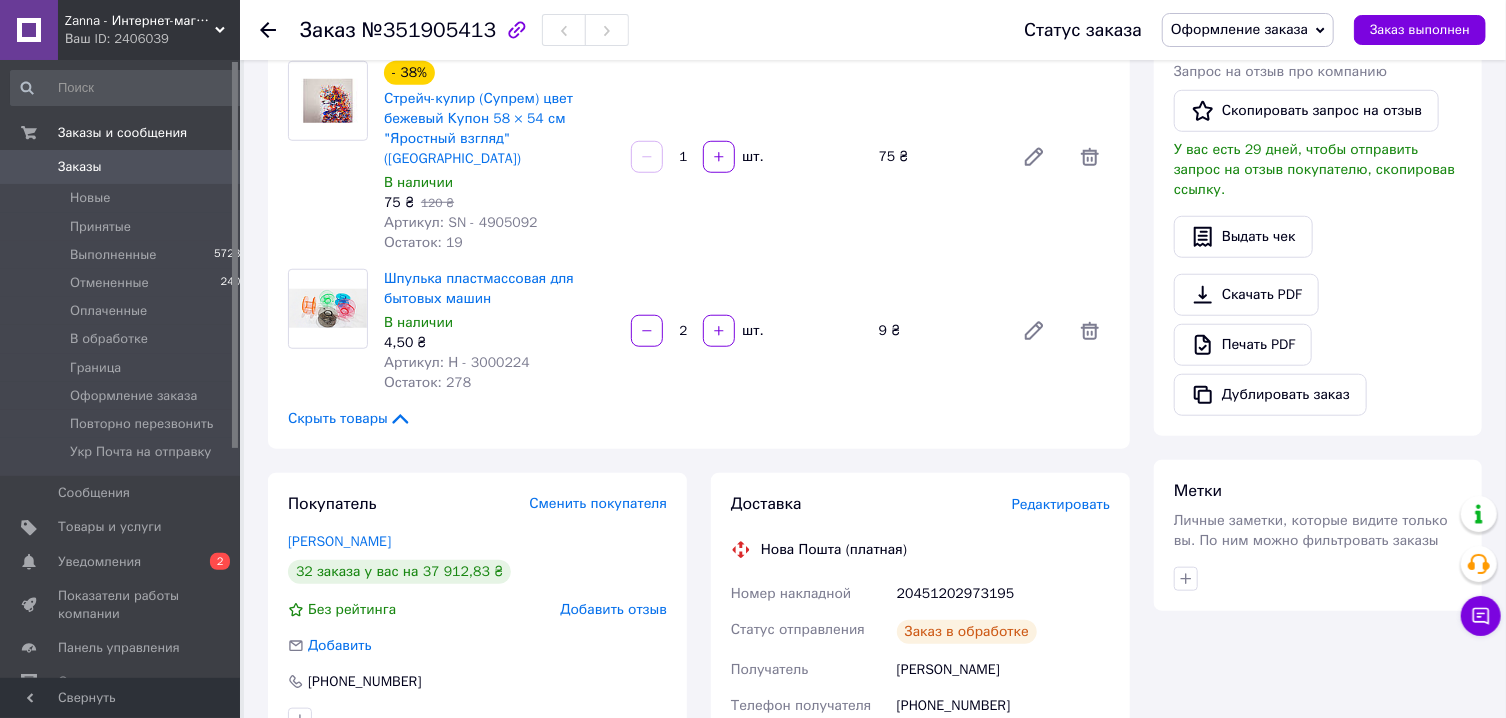 scroll, scrollTop: 696, scrollLeft: 0, axis: vertical 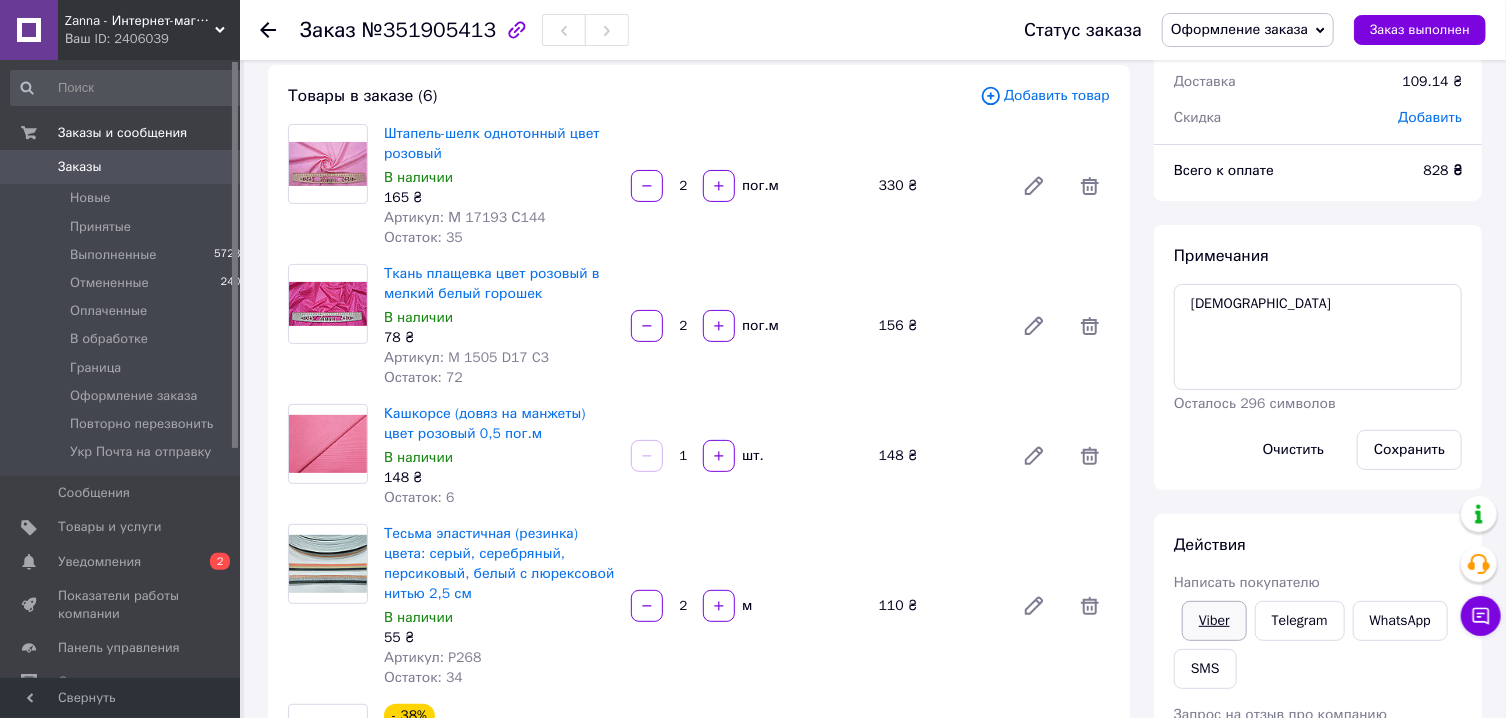 click on "Viber" at bounding box center [1214, 621] 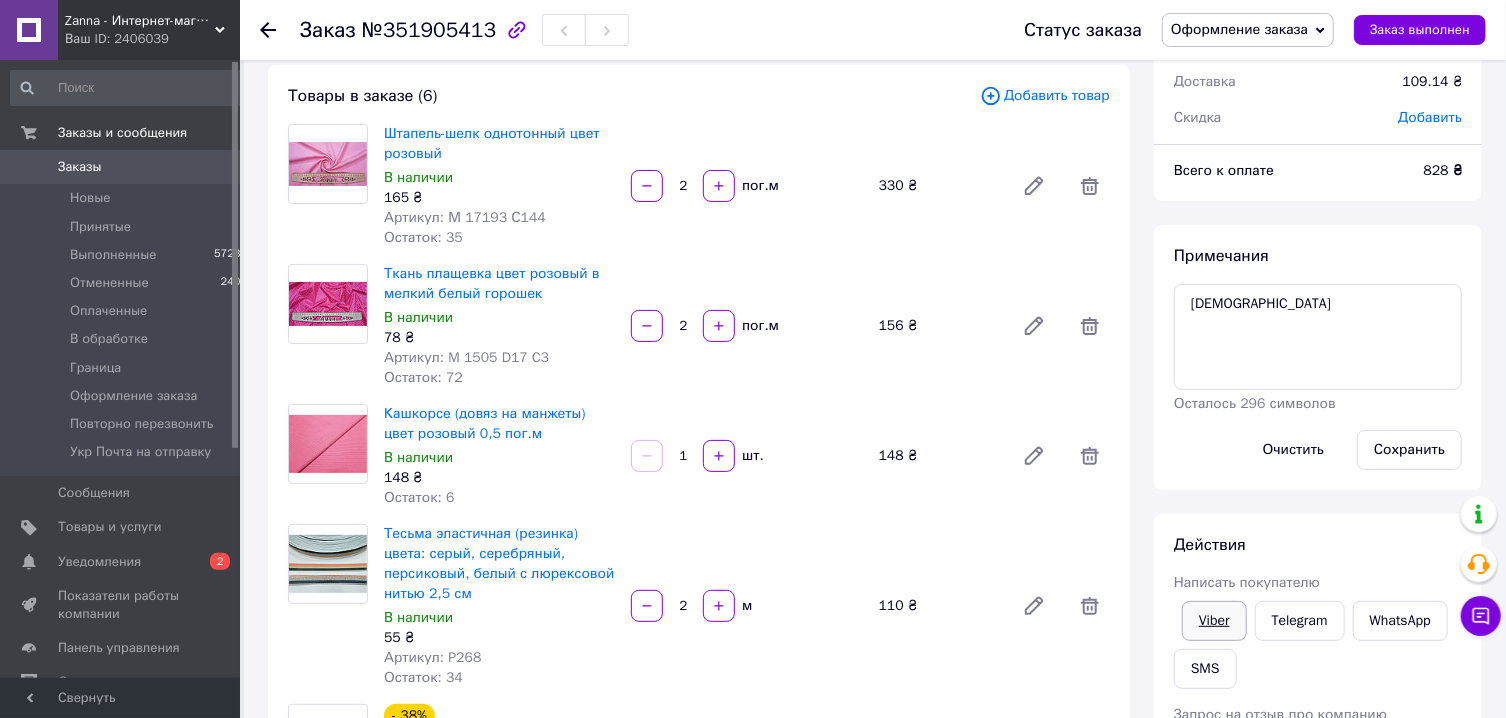click on "Viber" at bounding box center (1214, 621) 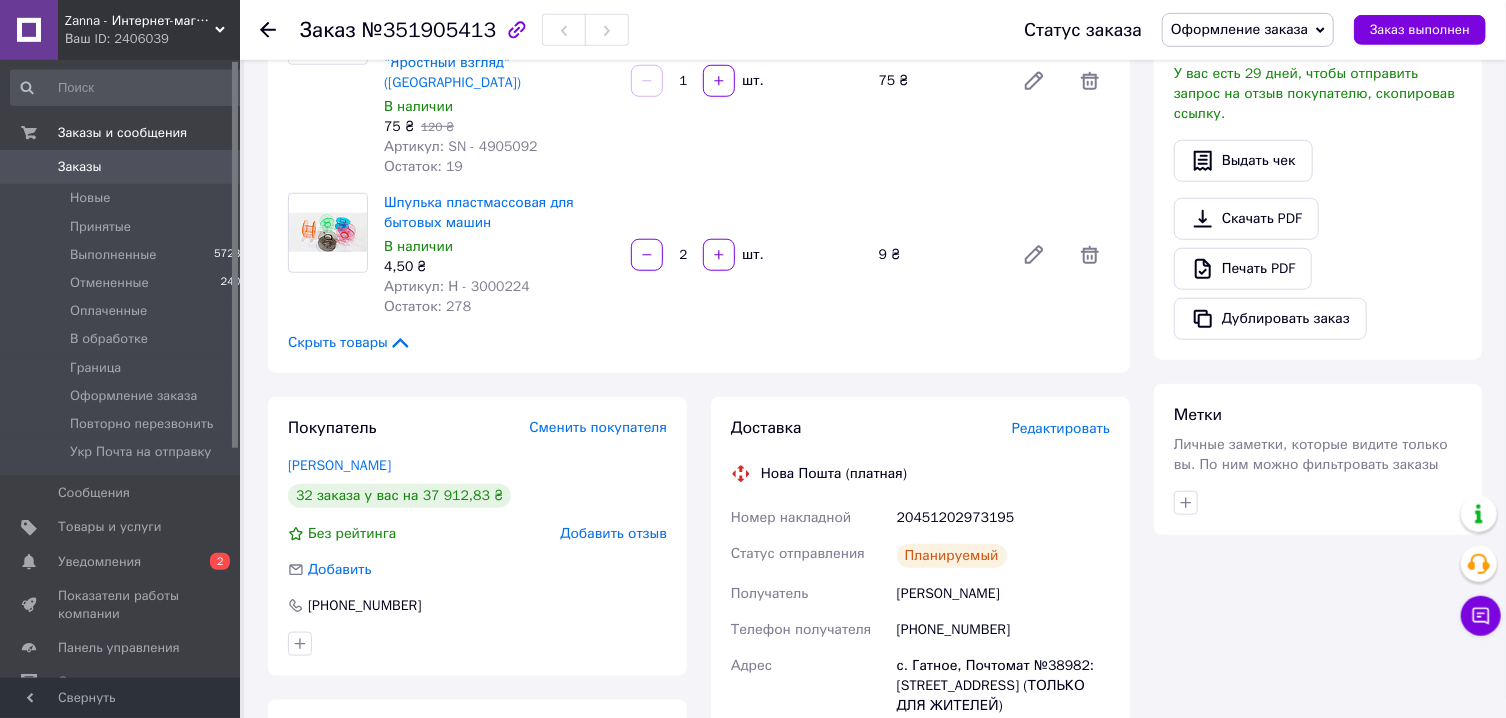 scroll, scrollTop: 964, scrollLeft: 0, axis: vertical 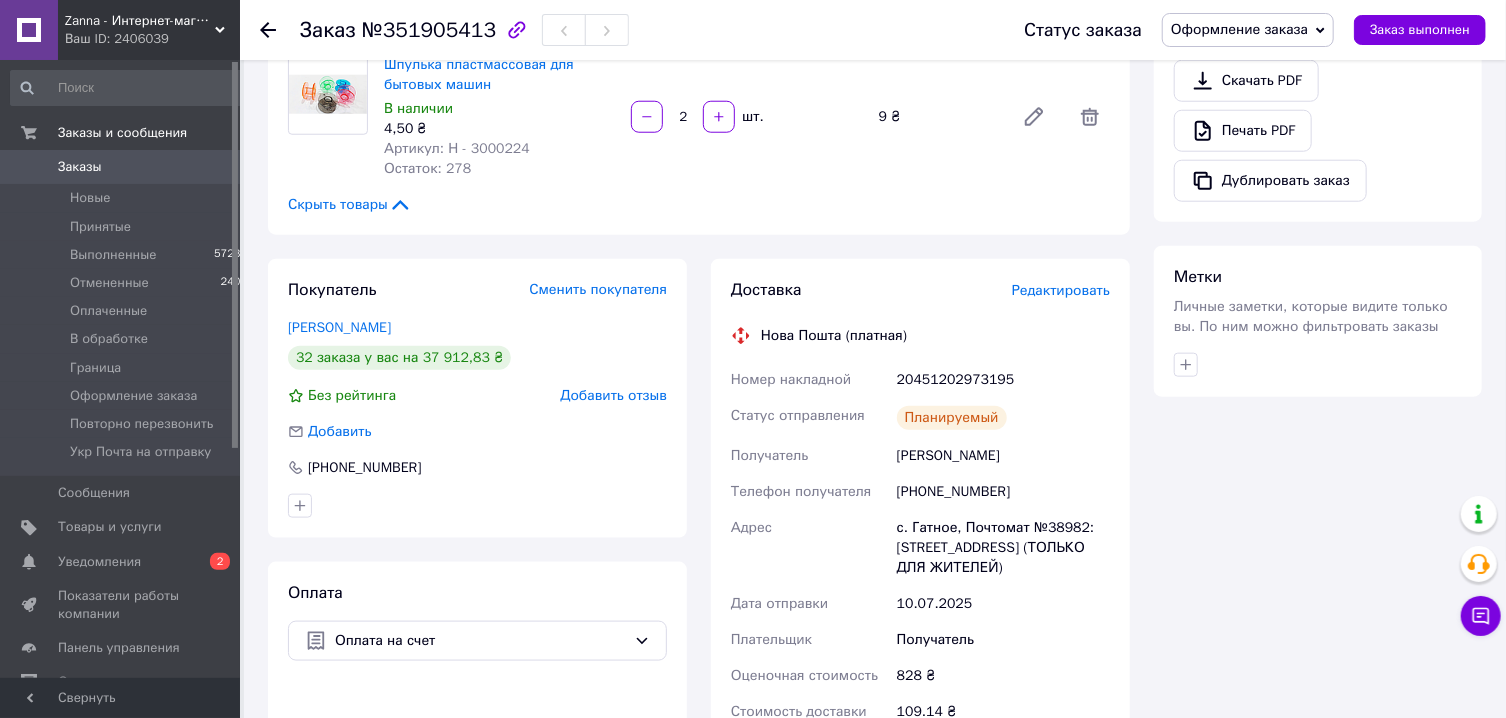 click on "20451202973195" at bounding box center [1003, 380] 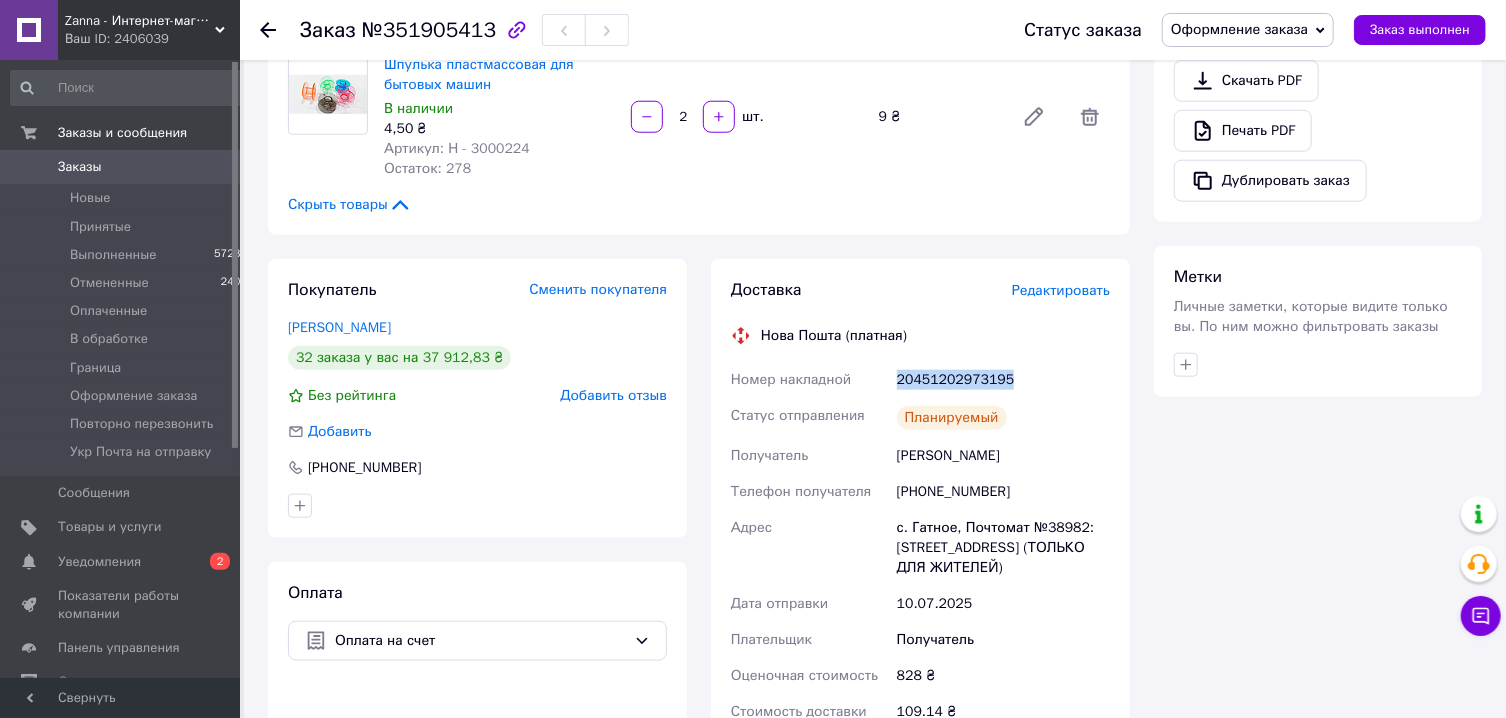click on "20451202973195" at bounding box center [1003, 380] 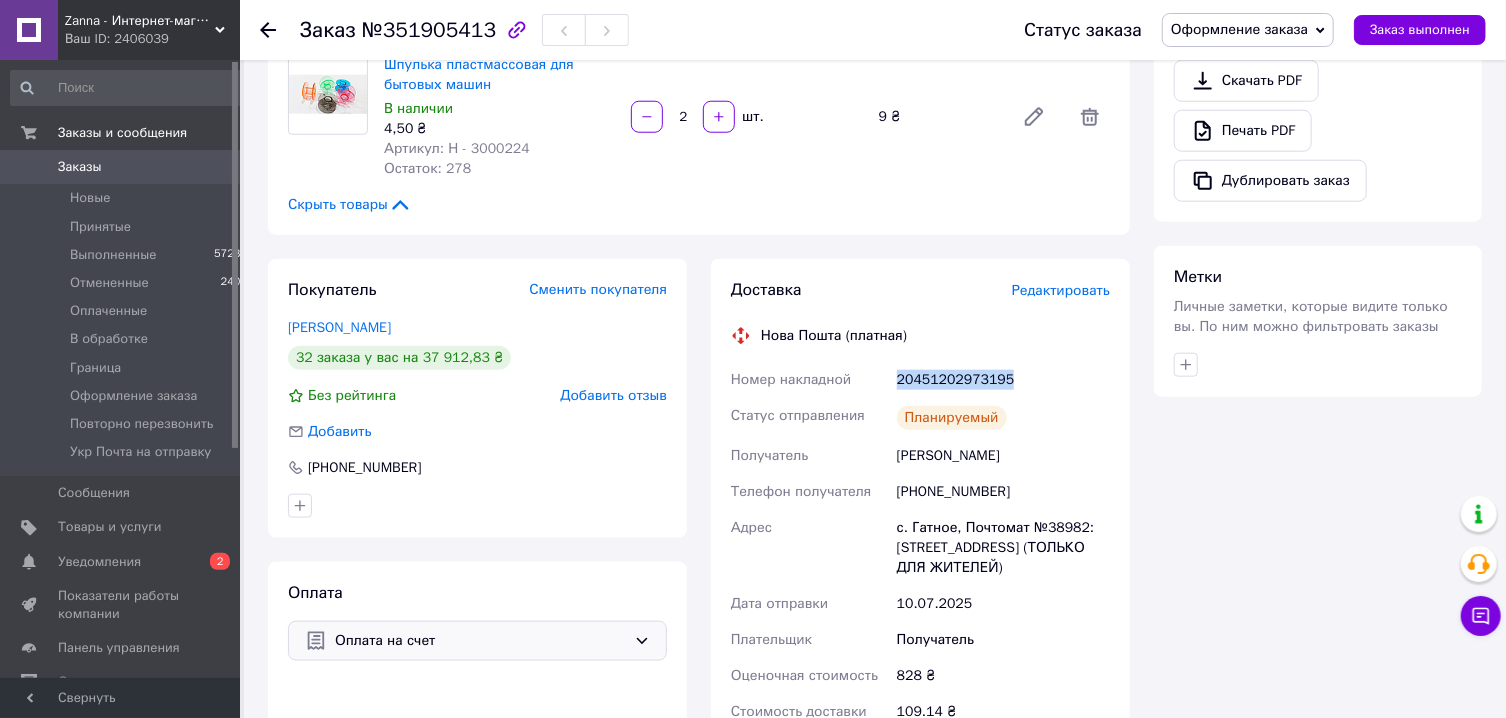 copy on "20451202973195" 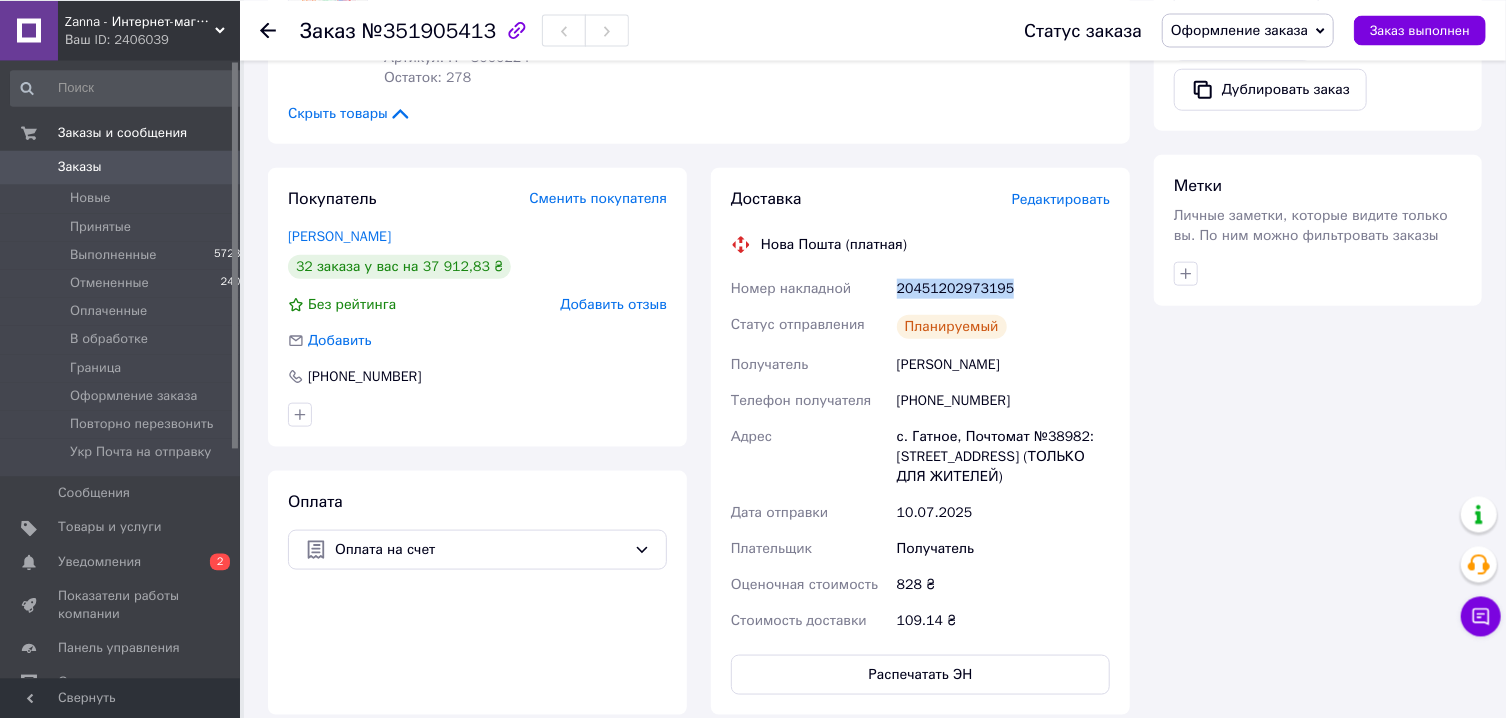 scroll, scrollTop: 1072, scrollLeft: 0, axis: vertical 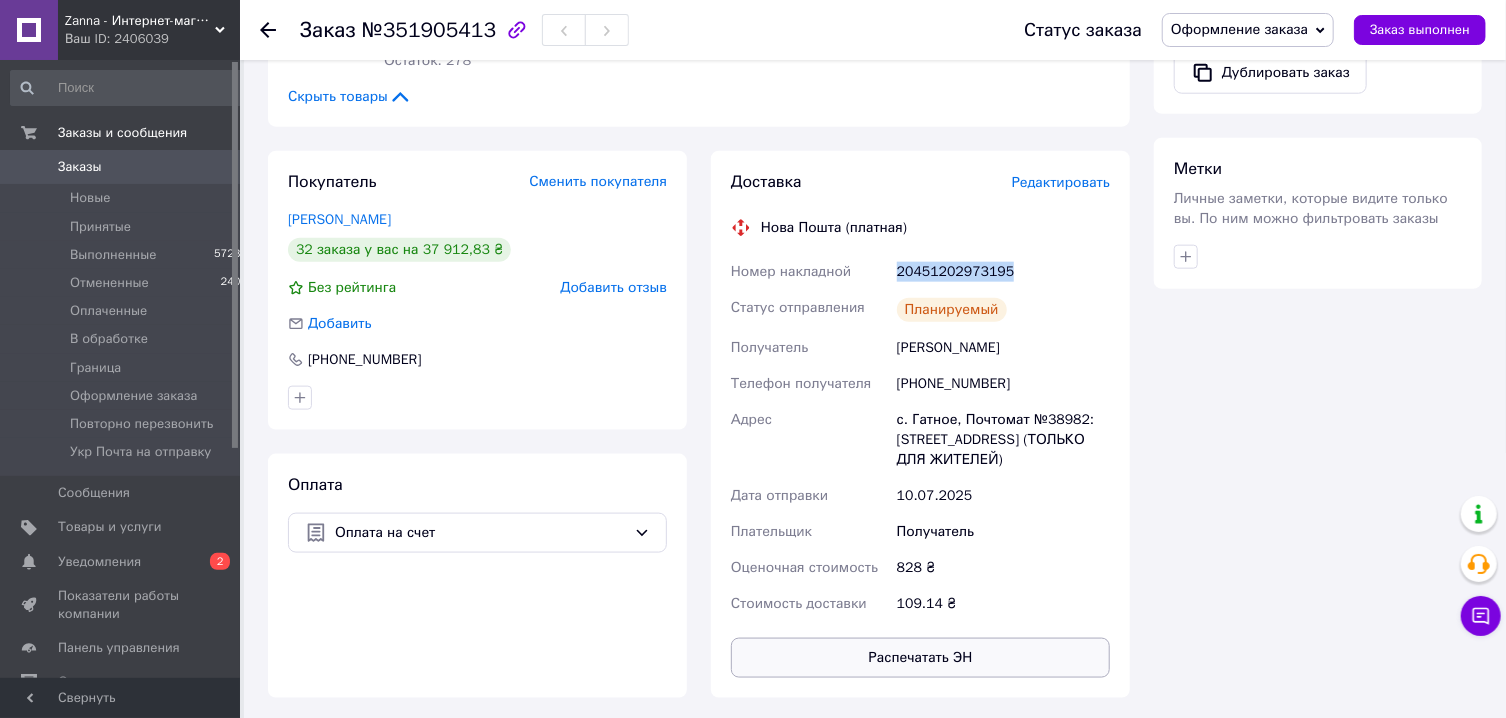 click on "Распечатать ЭН" at bounding box center [920, 658] 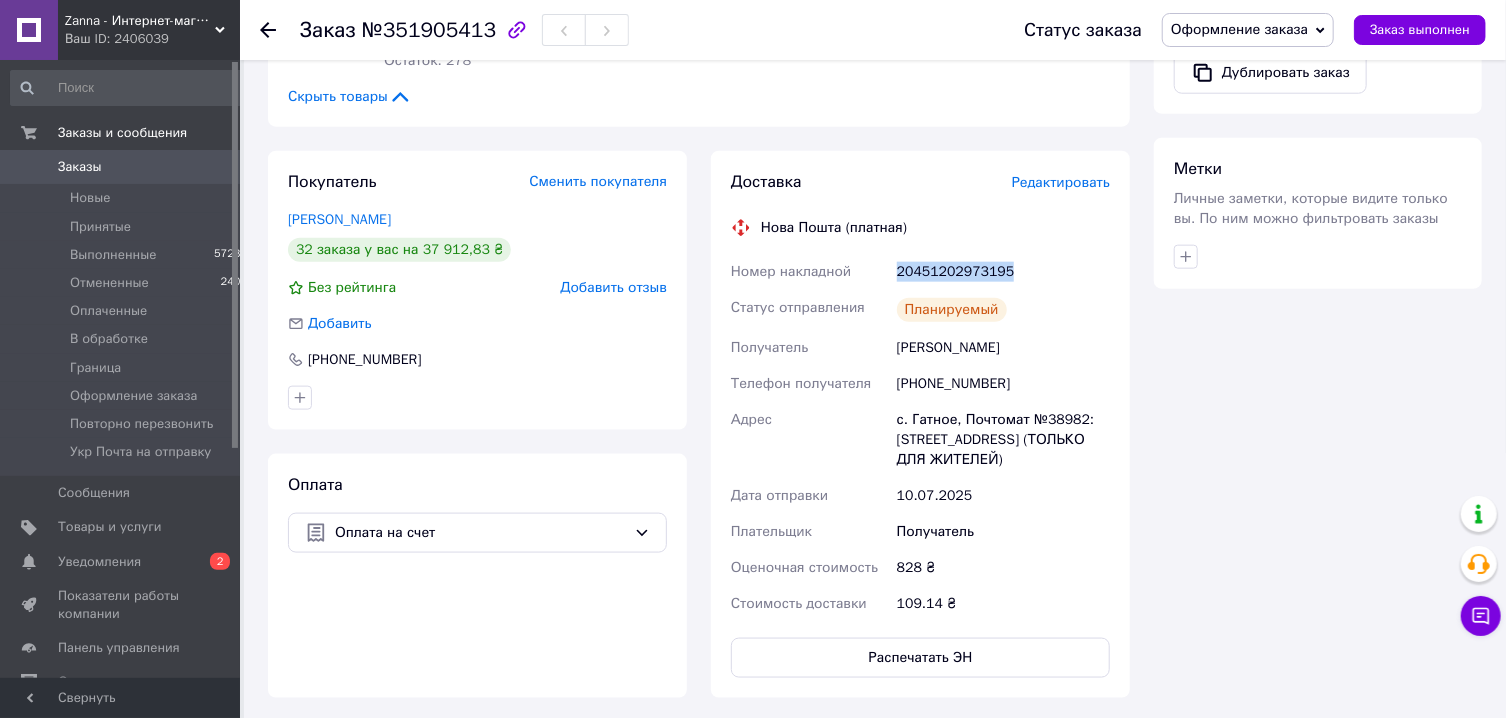 click on "Оформление заказа" at bounding box center [1239, 29] 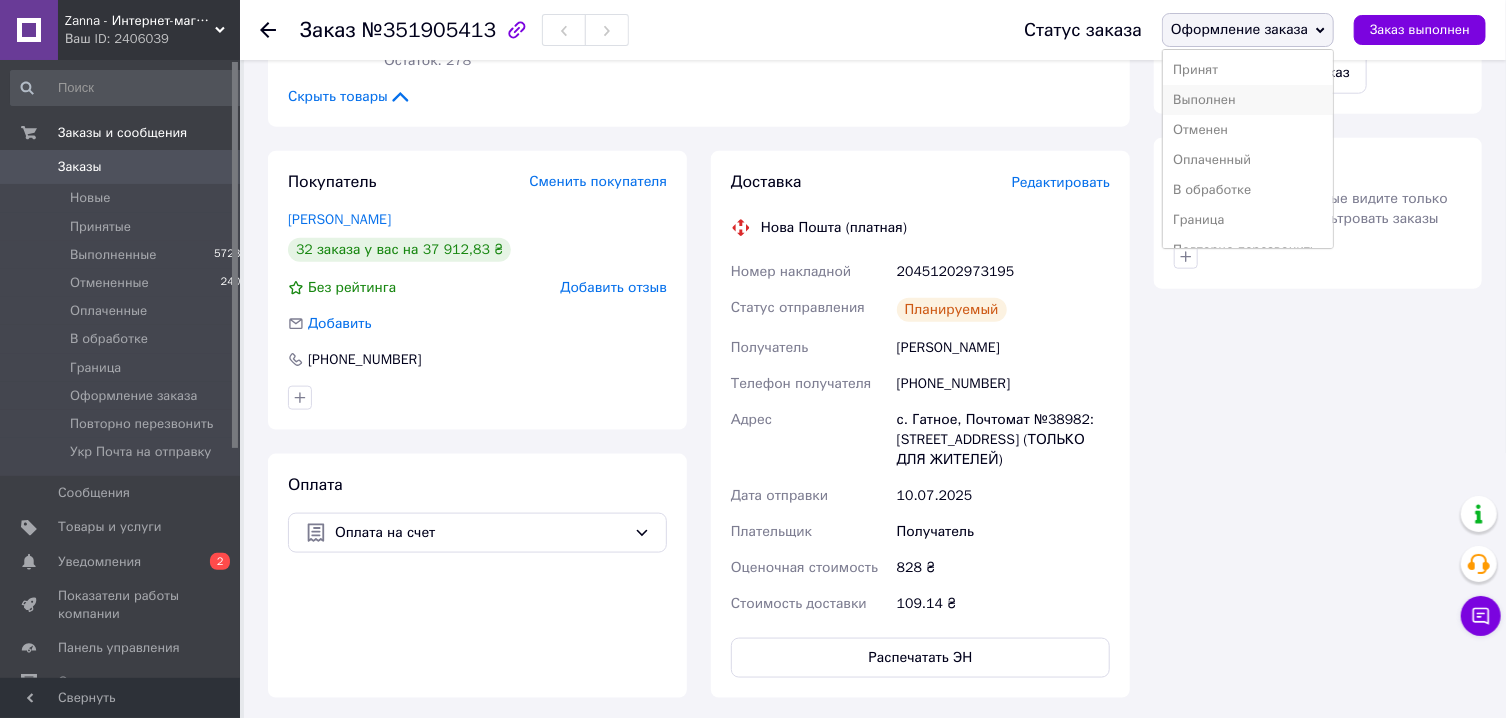 click on "Выполнен" at bounding box center (1248, 100) 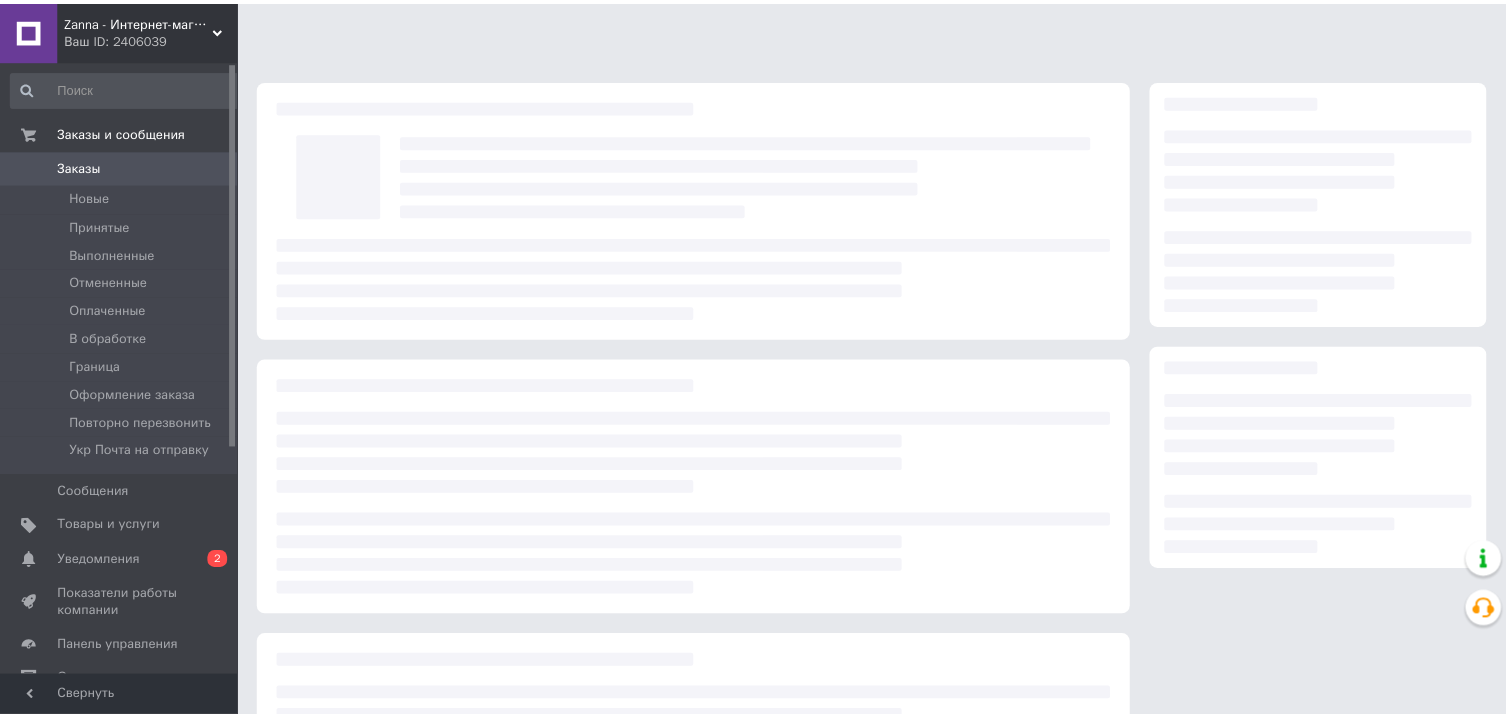 scroll, scrollTop: 0, scrollLeft: 0, axis: both 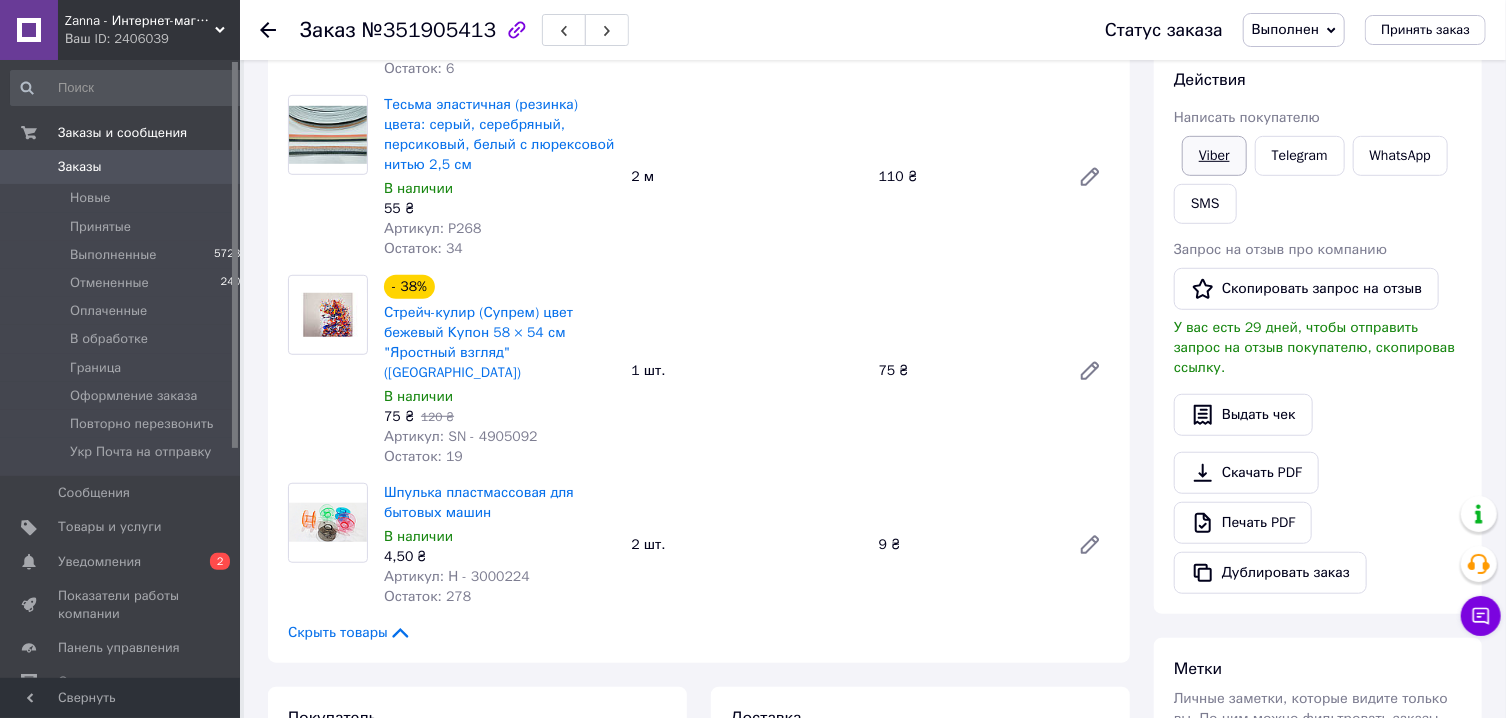 click on "Viber" at bounding box center [1214, 156] 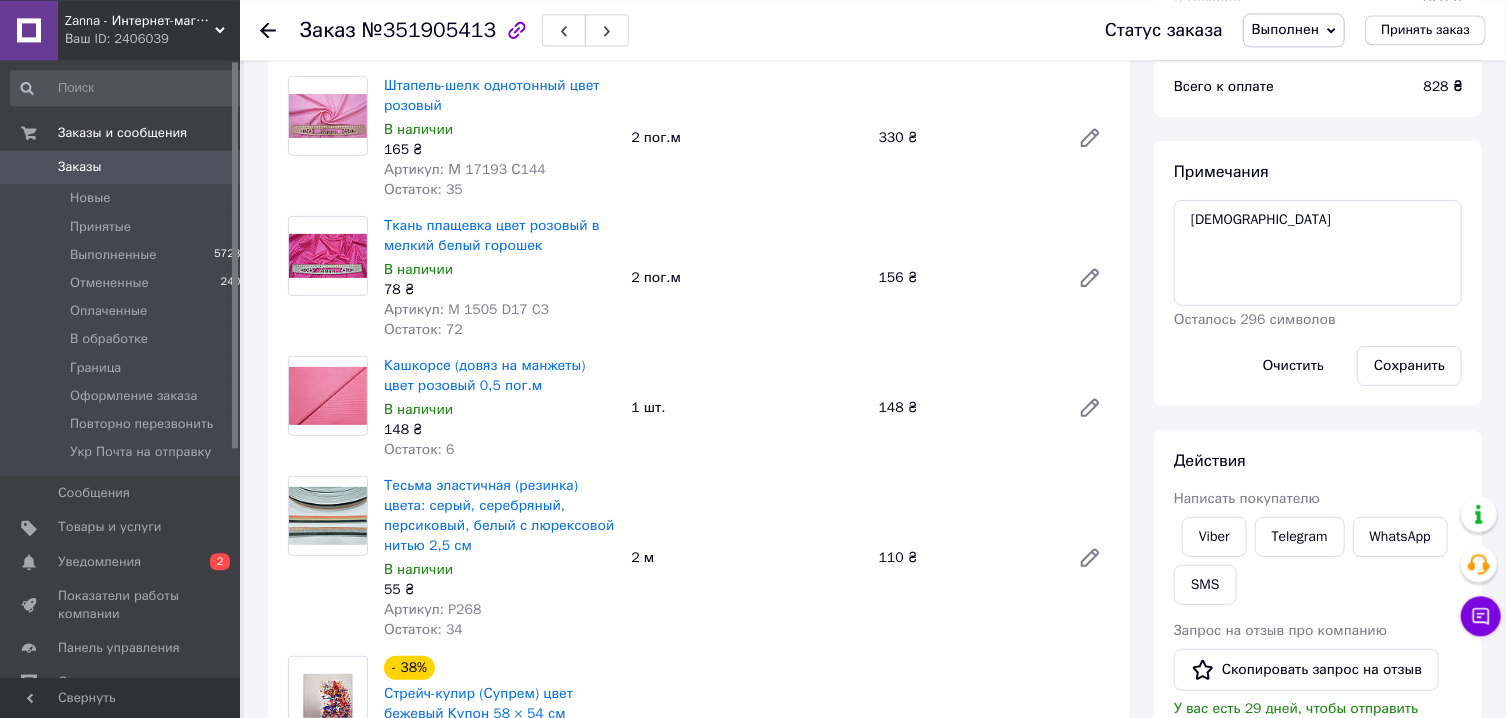 scroll, scrollTop: 0, scrollLeft: 0, axis: both 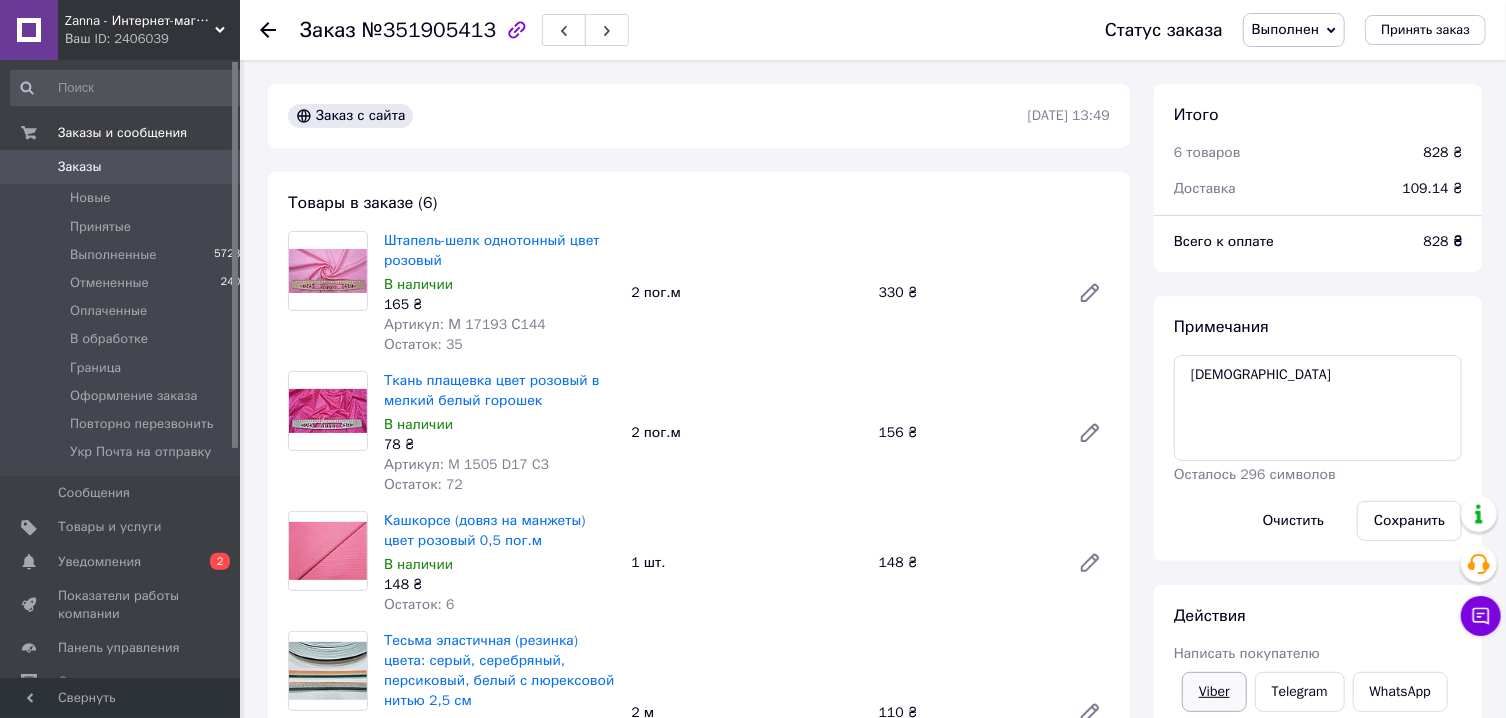 click on "Viber" at bounding box center (1214, 692) 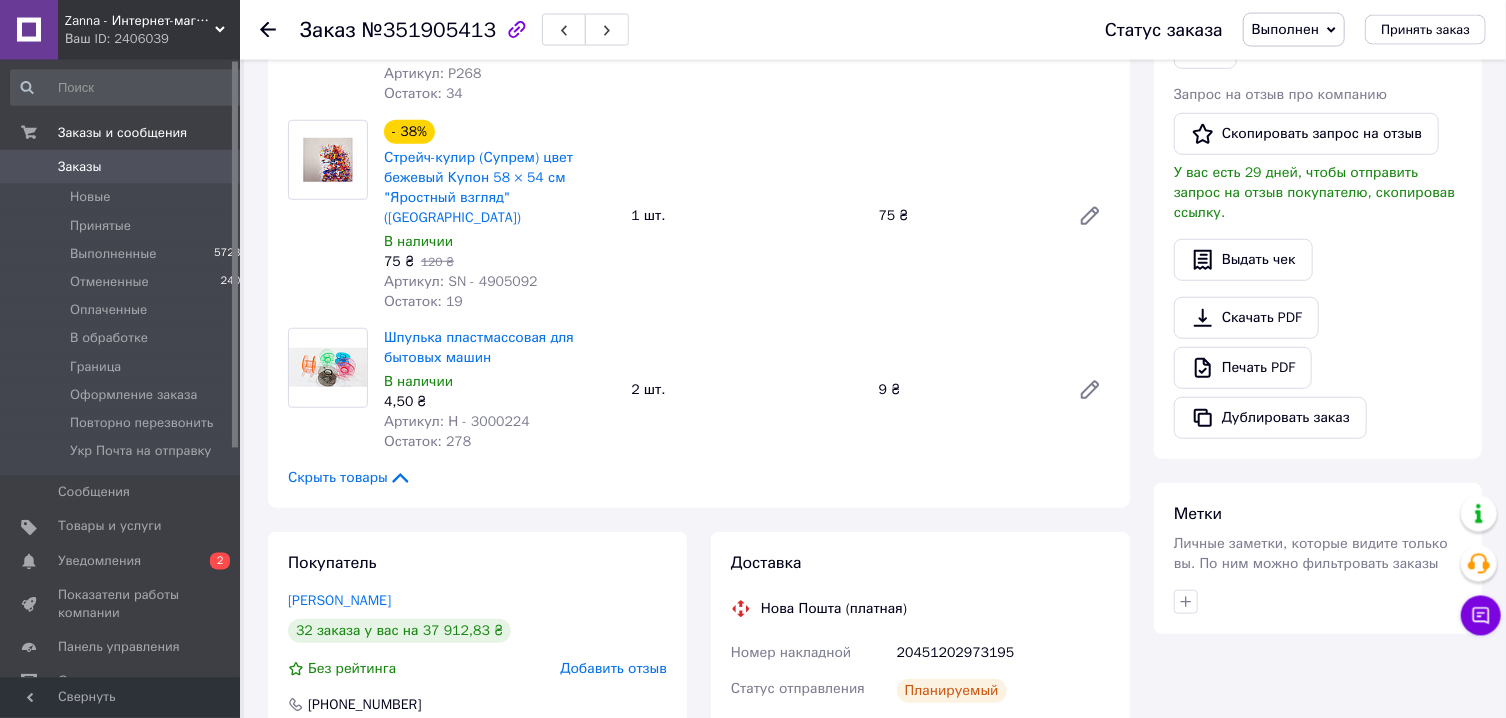 scroll, scrollTop: 536, scrollLeft: 0, axis: vertical 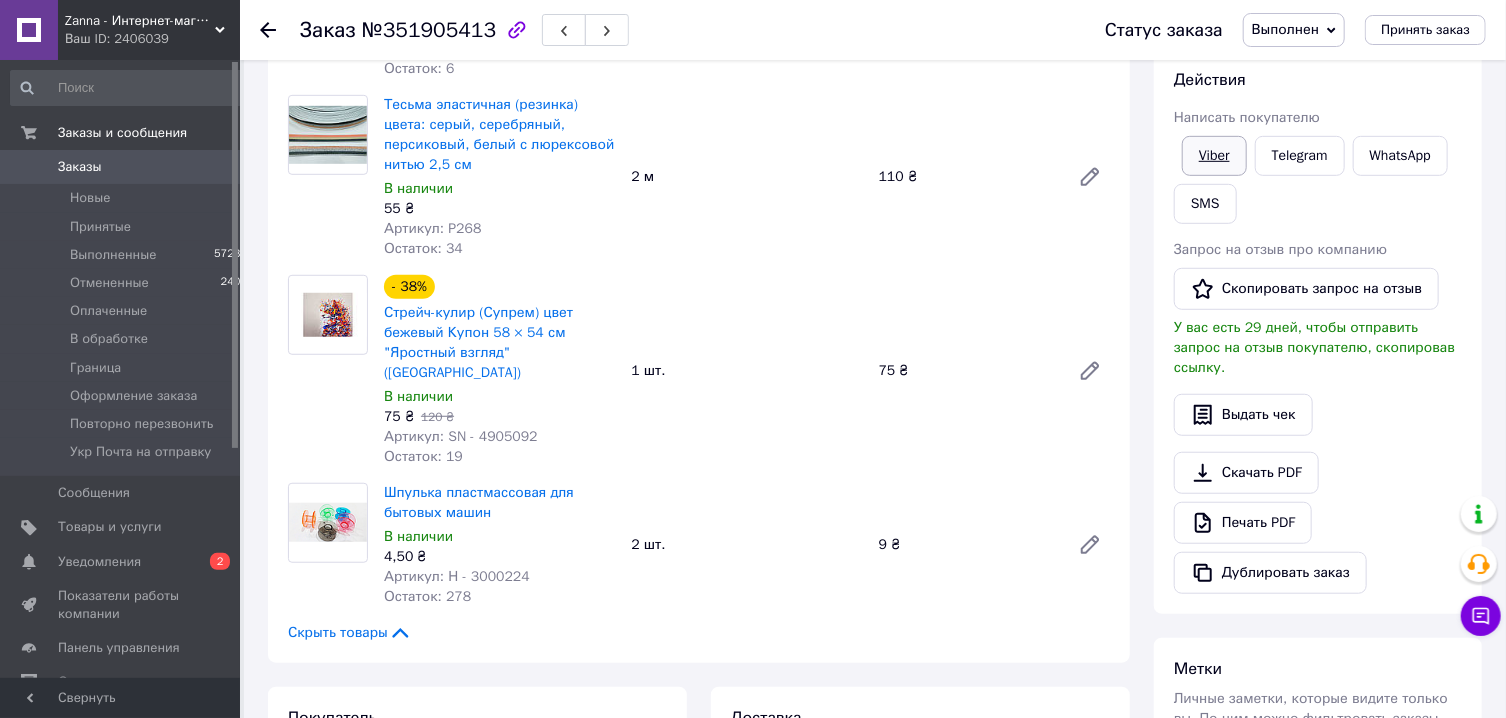 click on "Viber" at bounding box center [1214, 156] 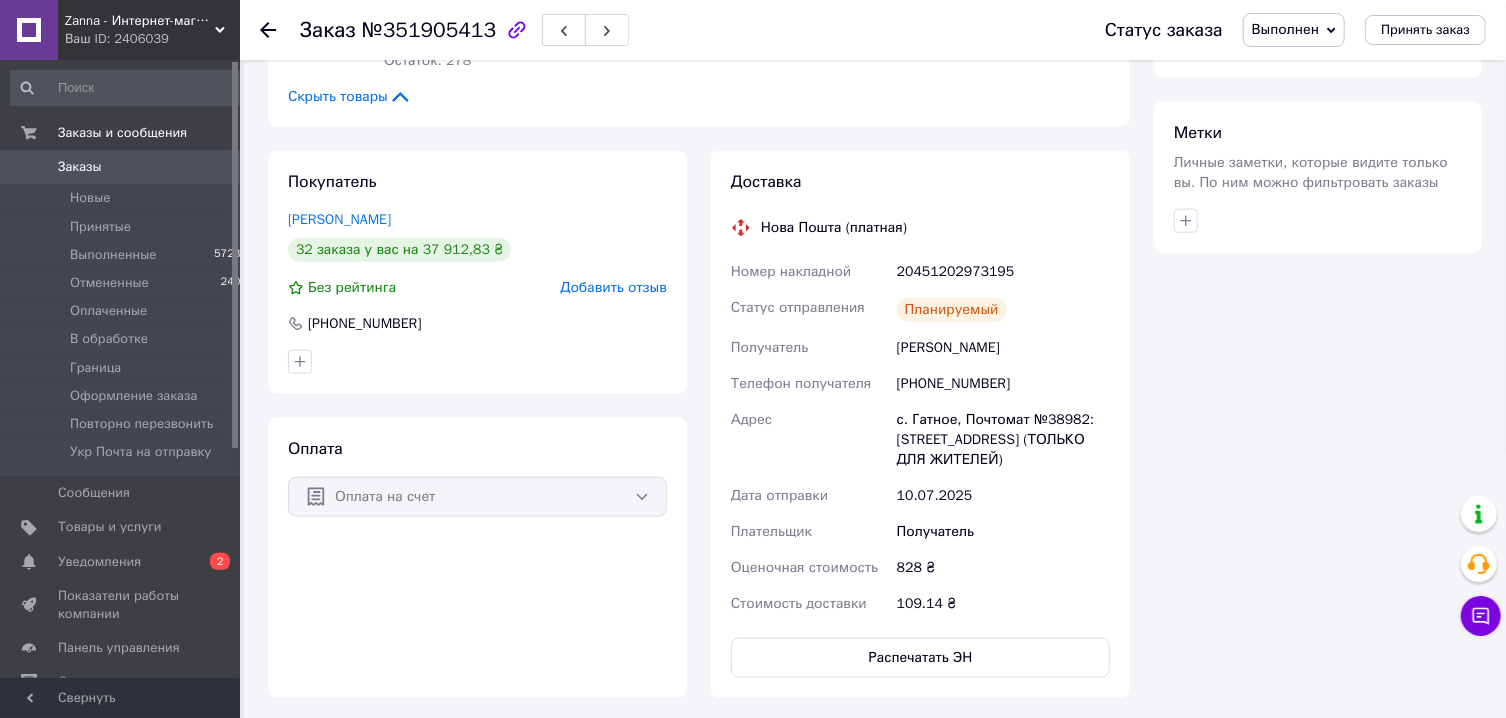 scroll, scrollTop: 1179, scrollLeft: 0, axis: vertical 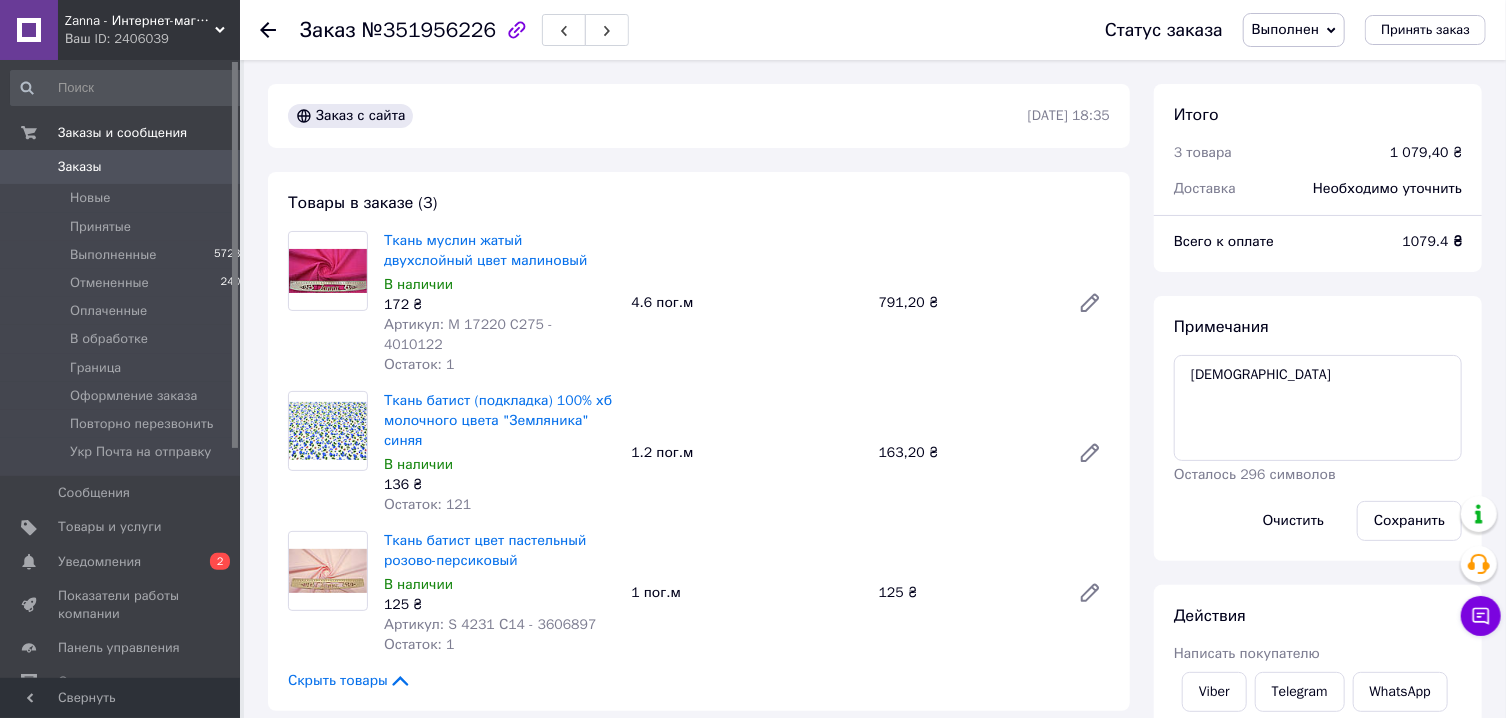 click on "Выполнен" at bounding box center (1285, 29) 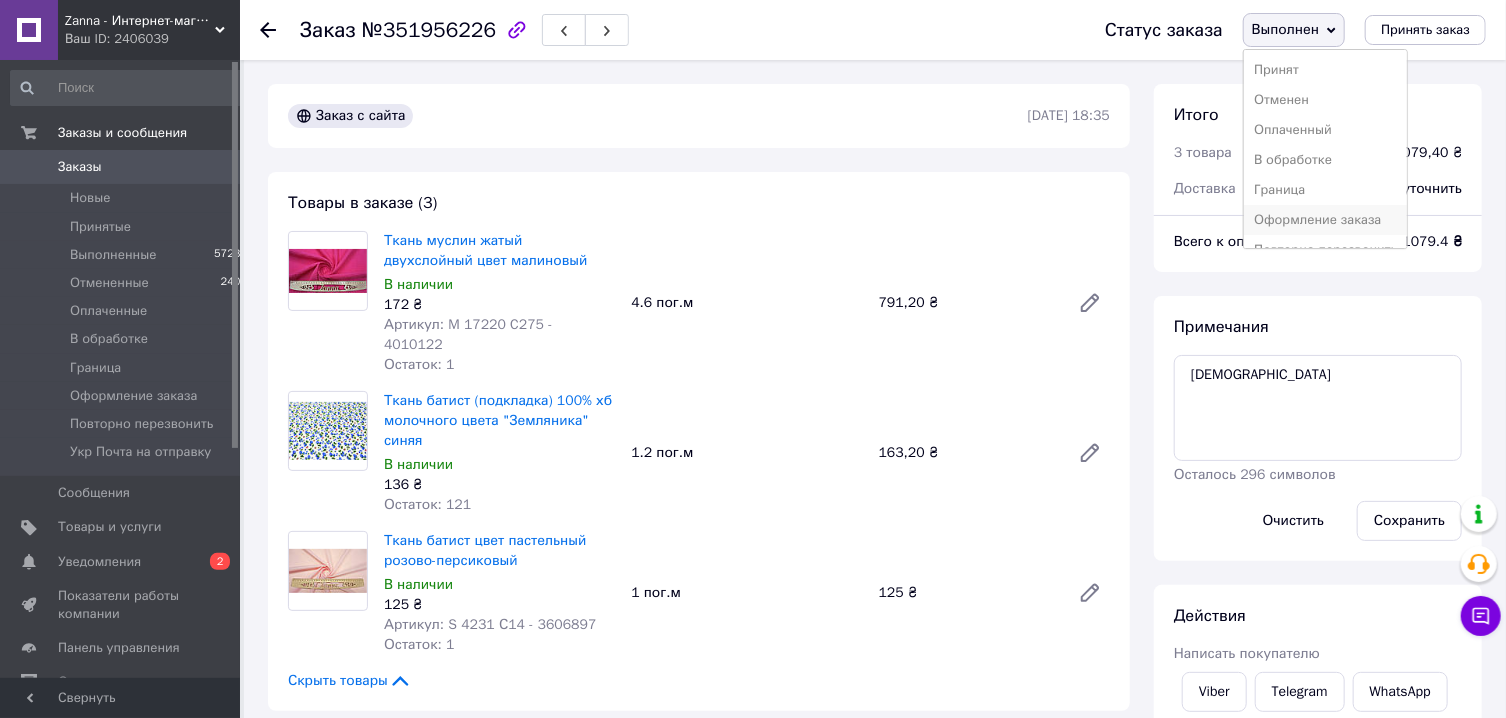 click on "Оформление заказа" at bounding box center [1325, 220] 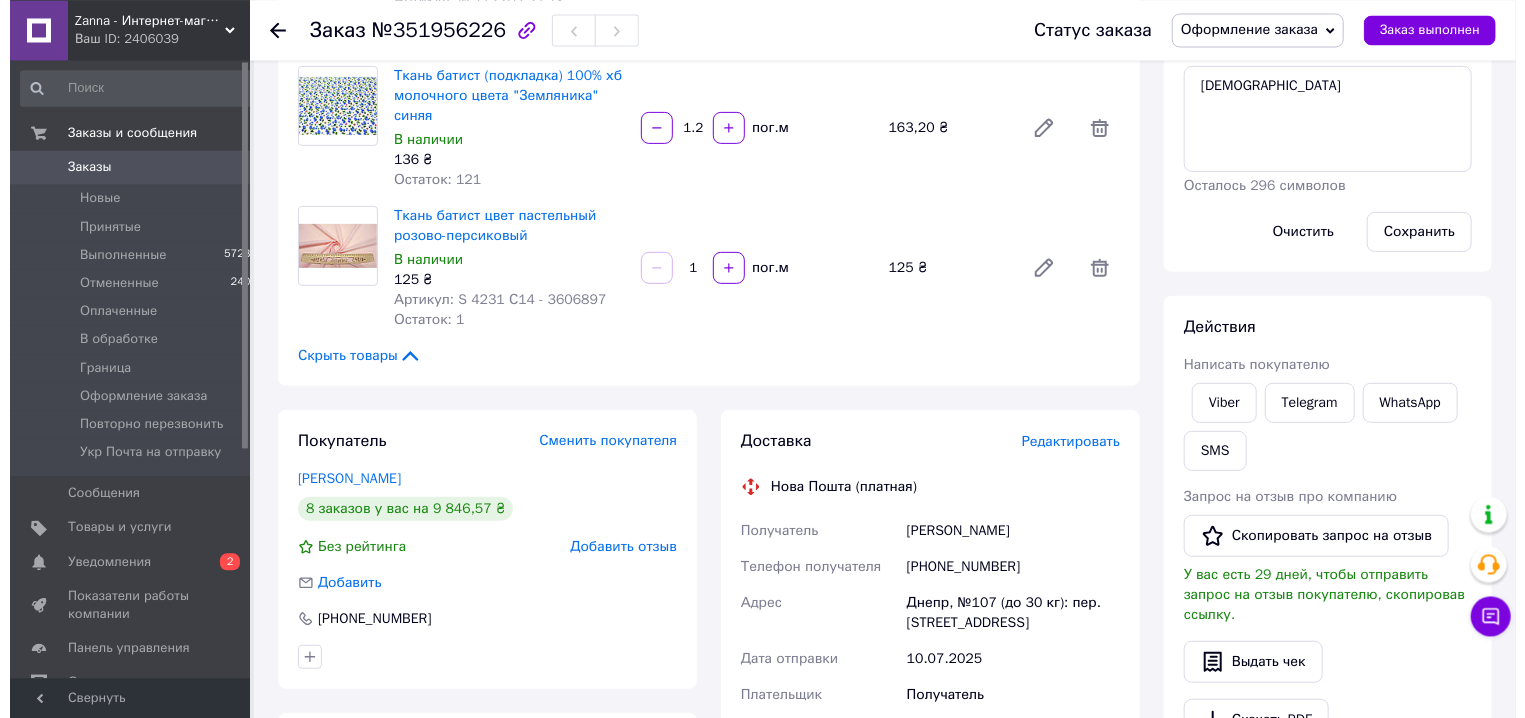 scroll, scrollTop: 536, scrollLeft: 0, axis: vertical 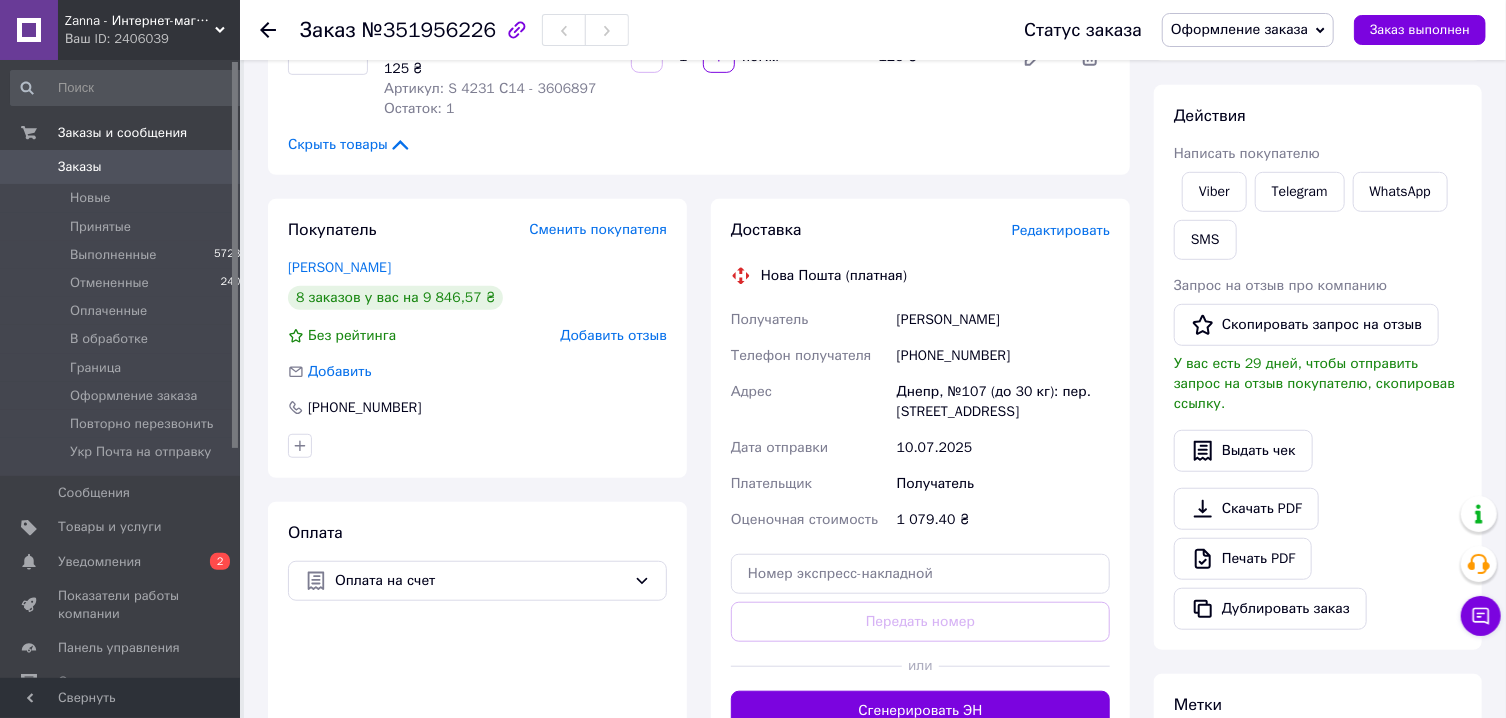 click on "Редактировать" at bounding box center [1061, 230] 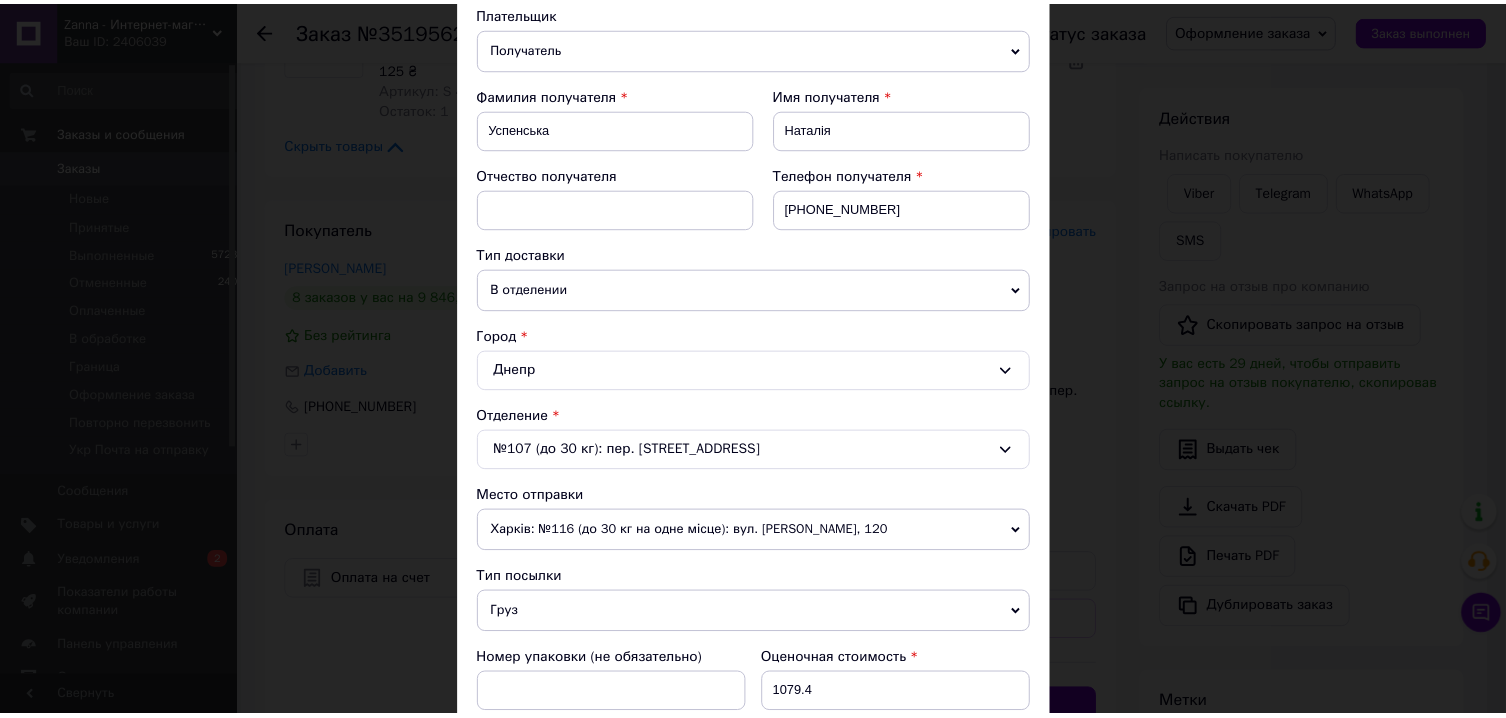 scroll, scrollTop: 570, scrollLeft: 0, axis: vertical 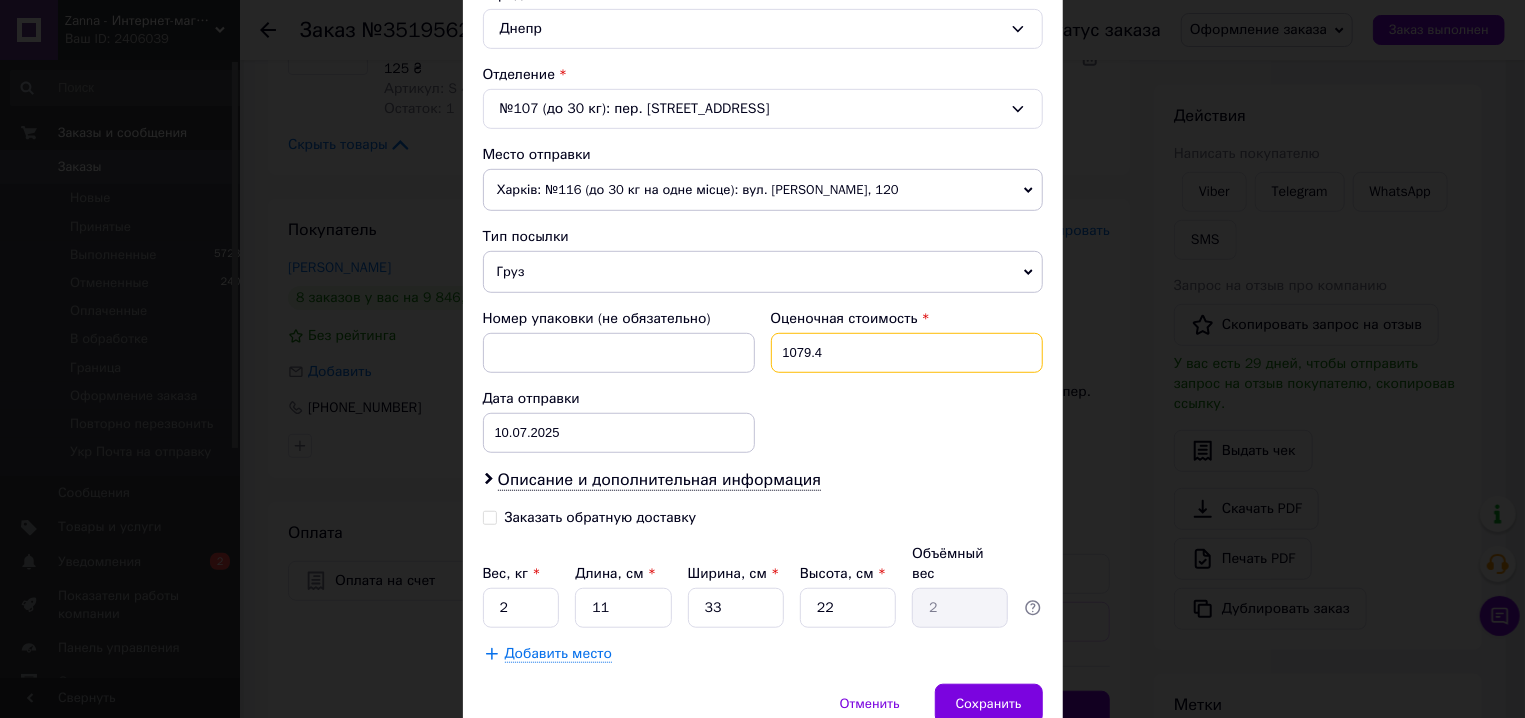 drag, startPoint x: 804, startPoint y: 358, endPoint x: 884, endPoint y: 360, distance: 80.024994 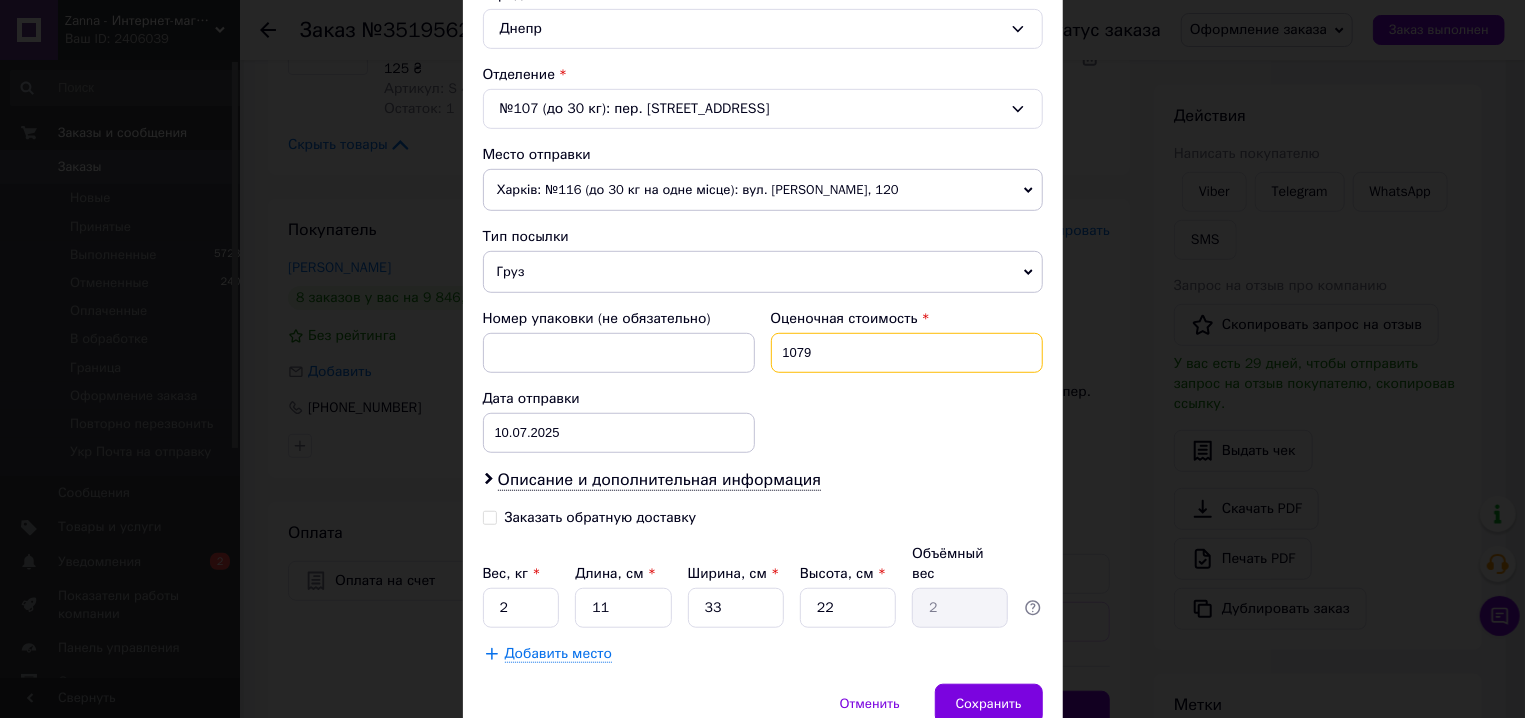 type on "1079" 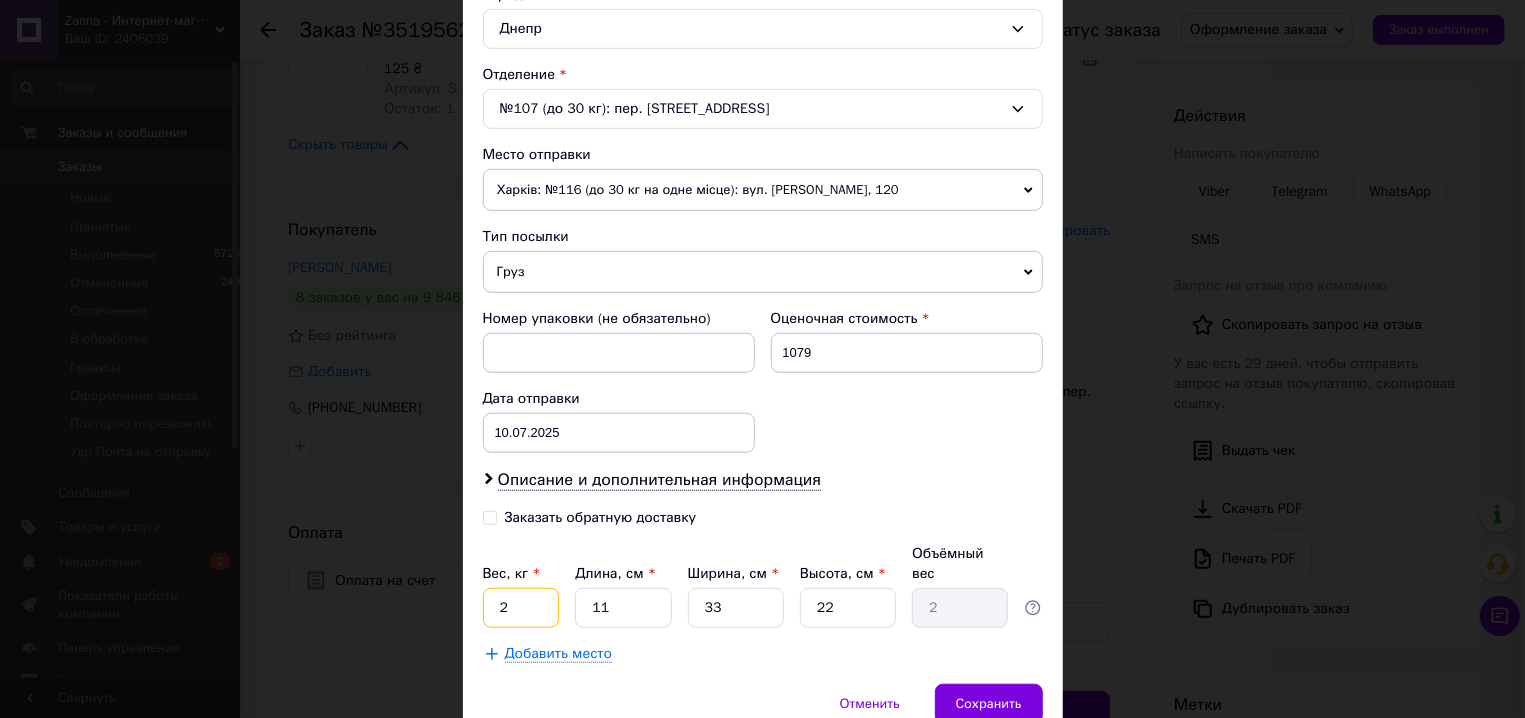 click on "2" at bounding box center [521, 608] 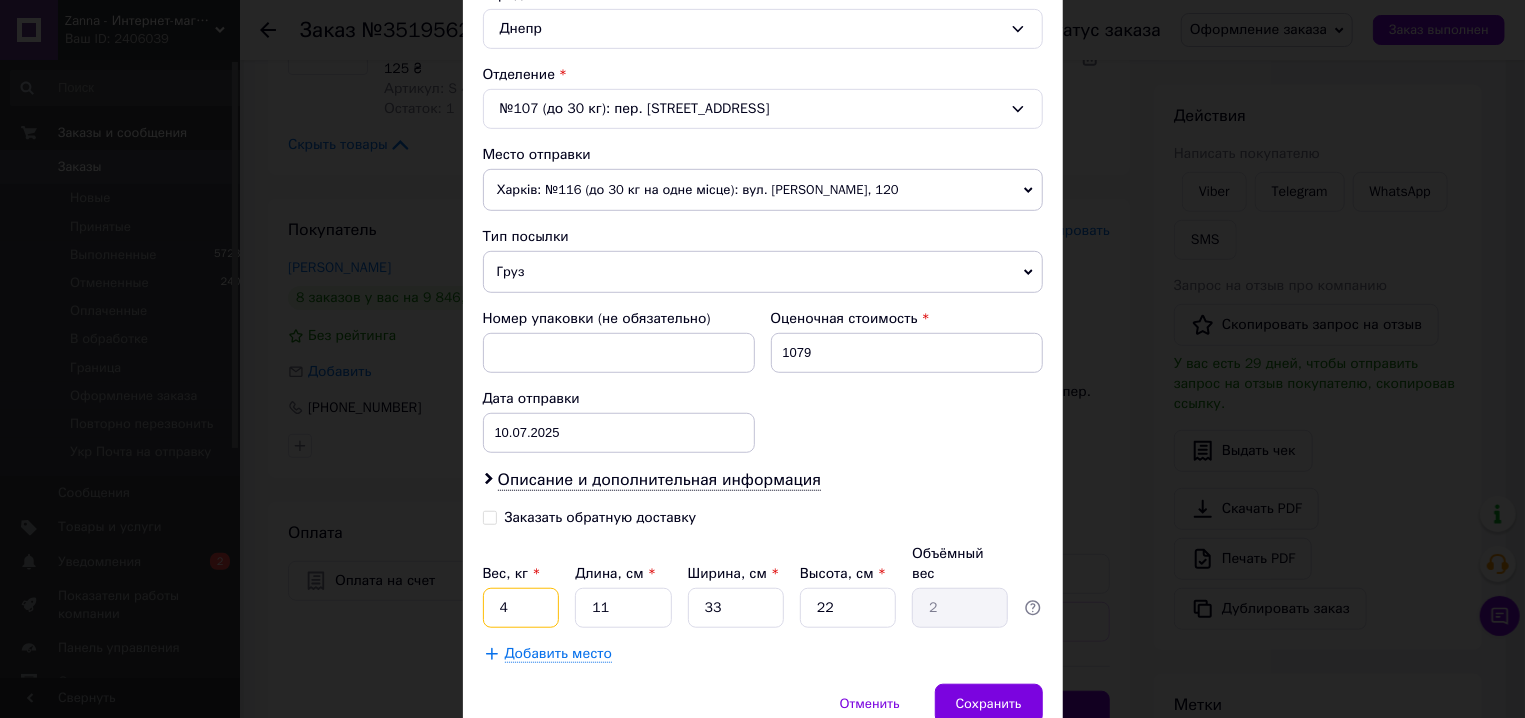type on "4" 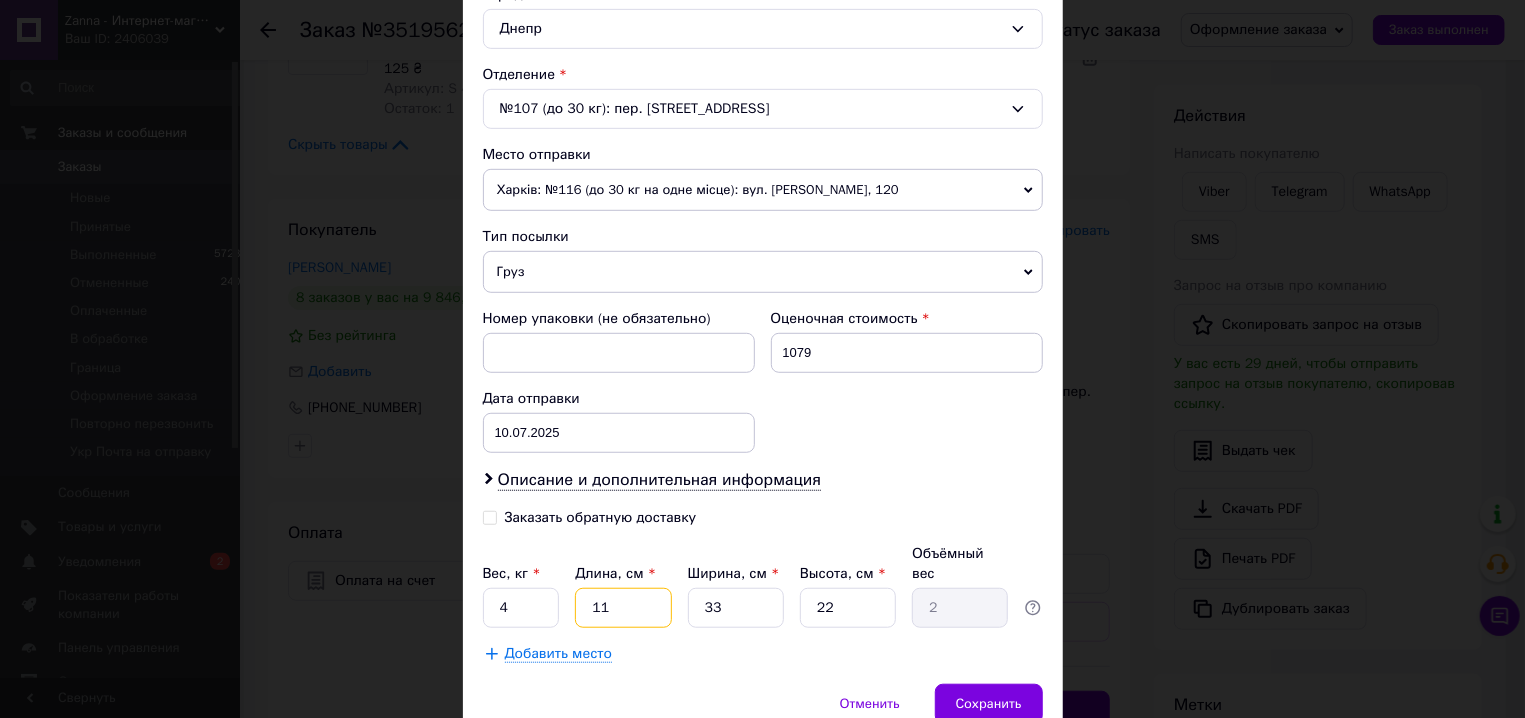 type on "5" 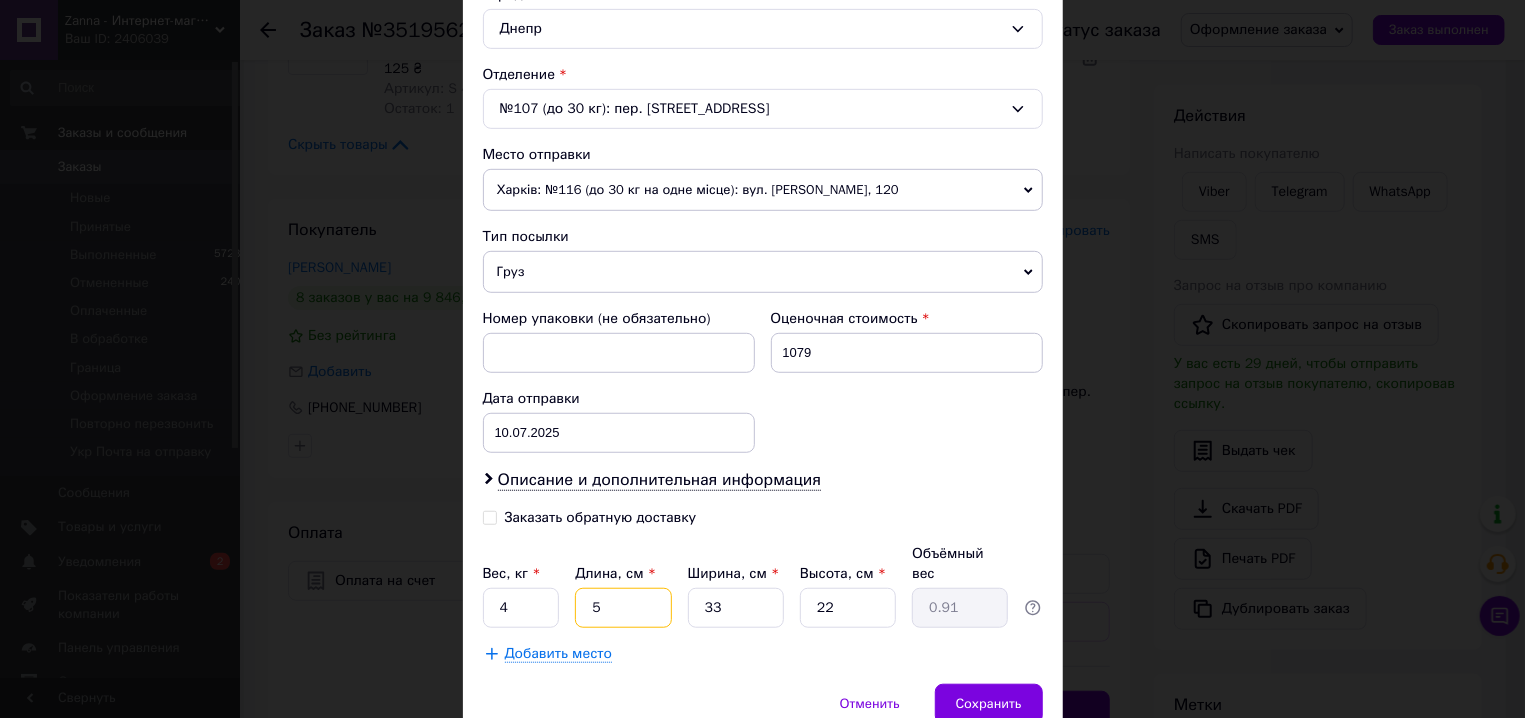 type on "56" 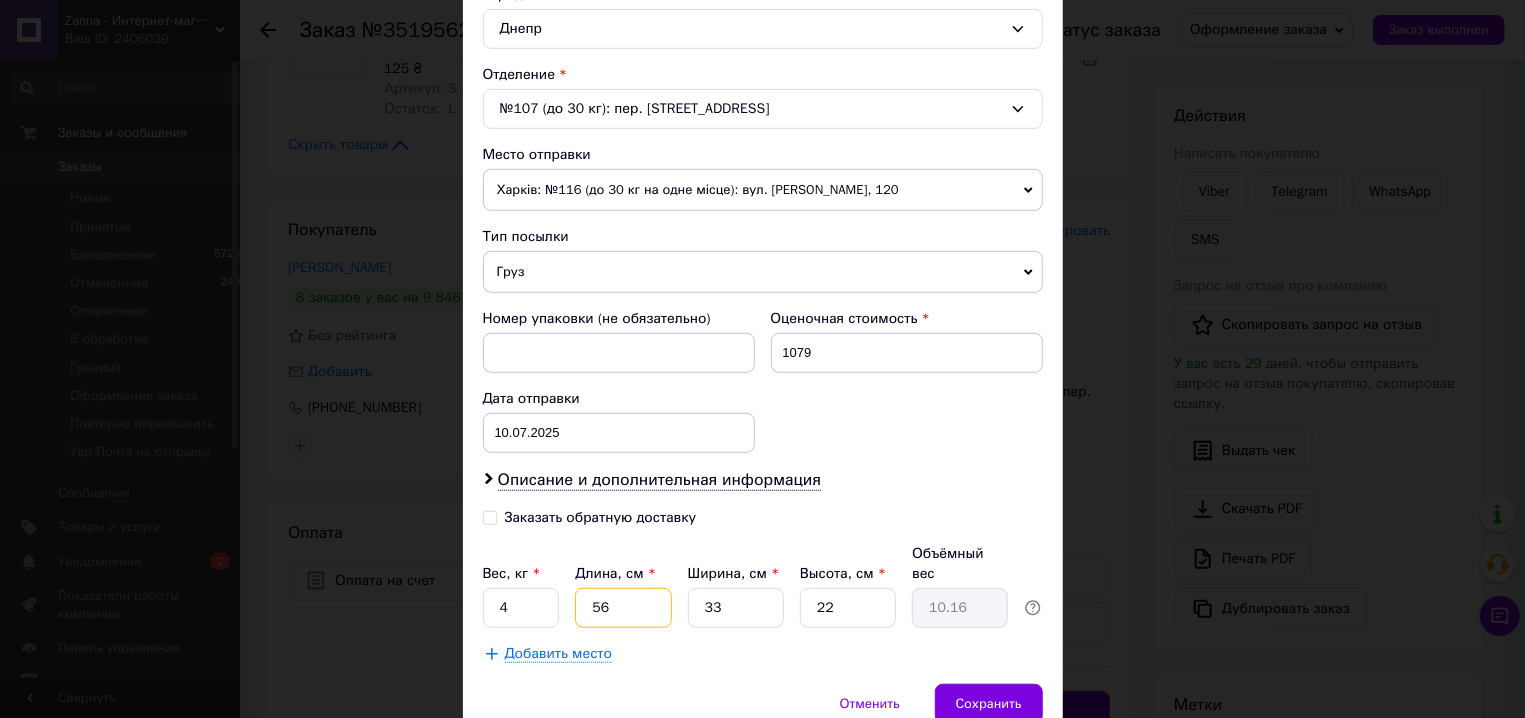 type on "56" 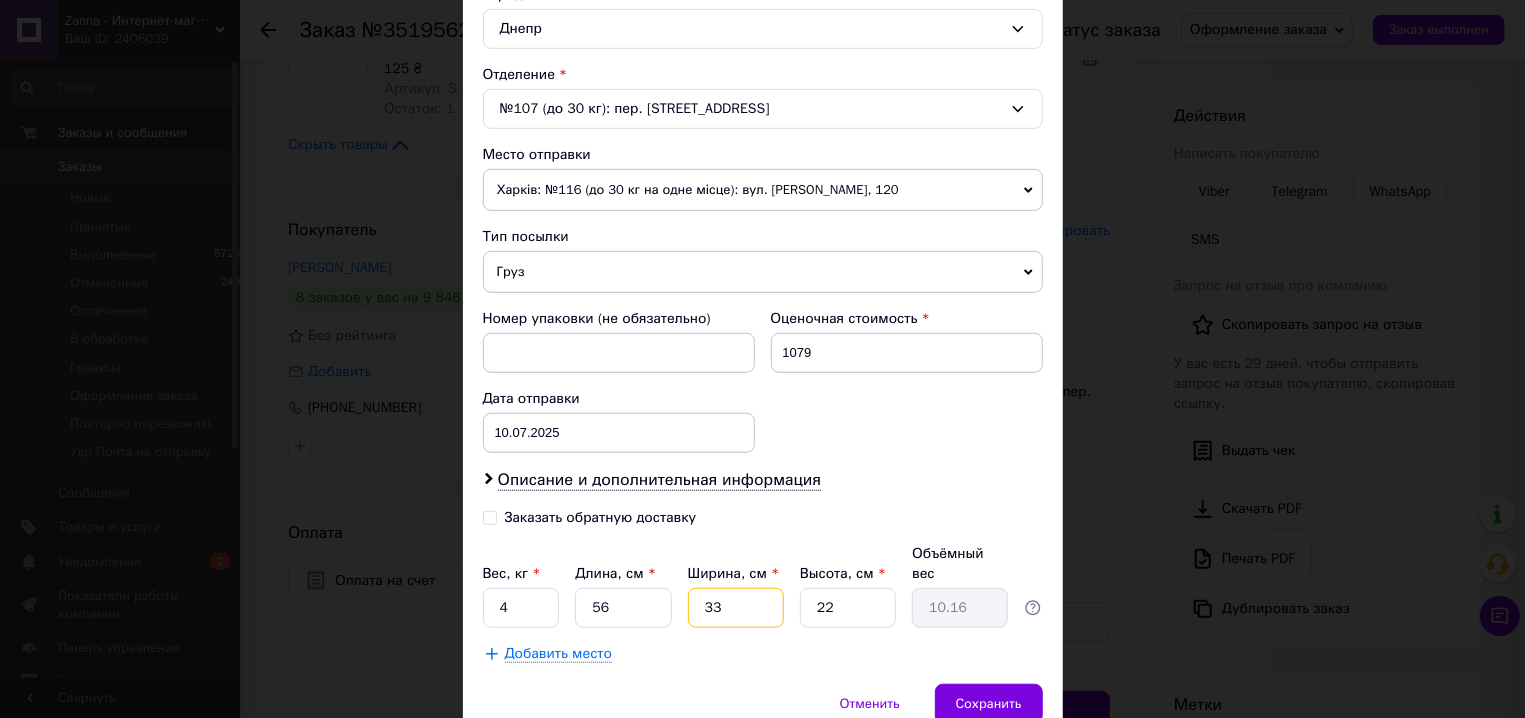 type on "4" 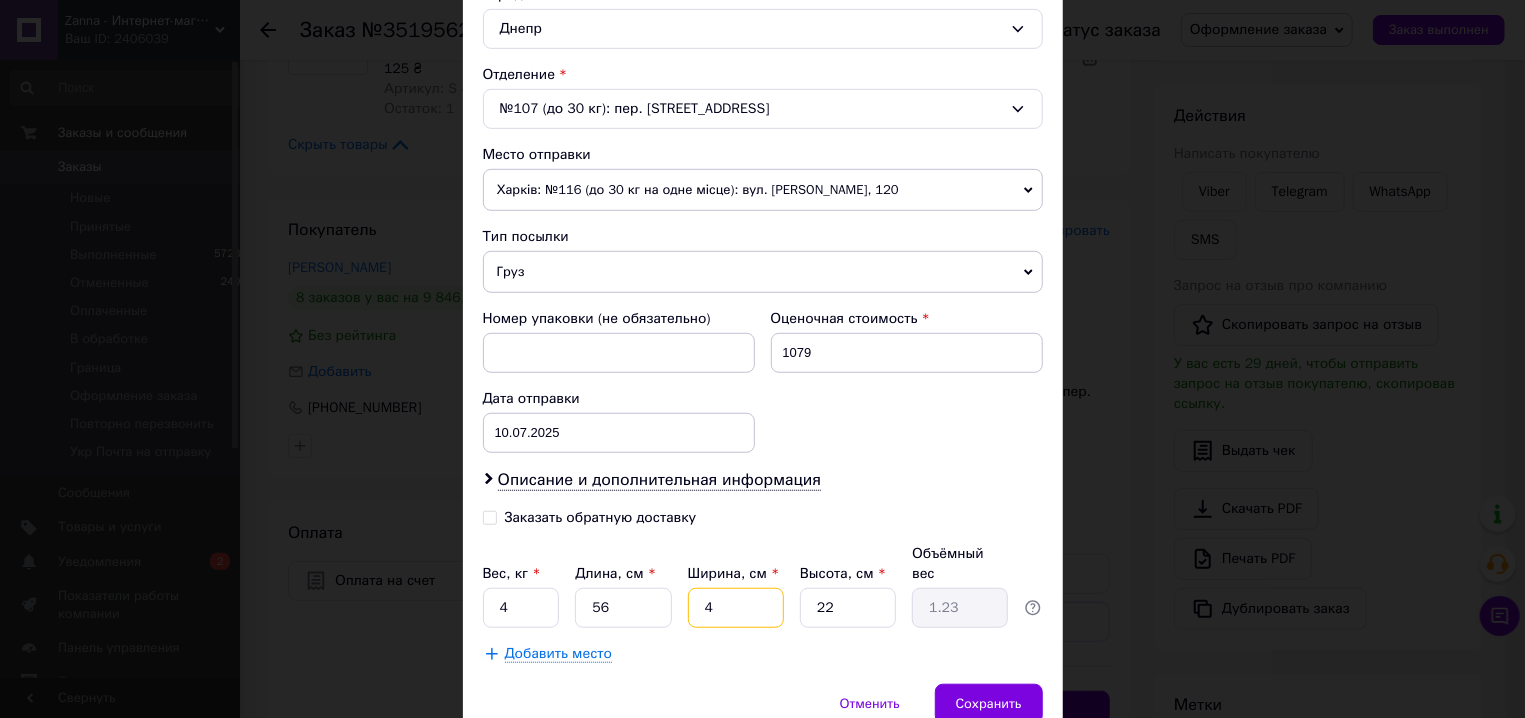 type on "44" 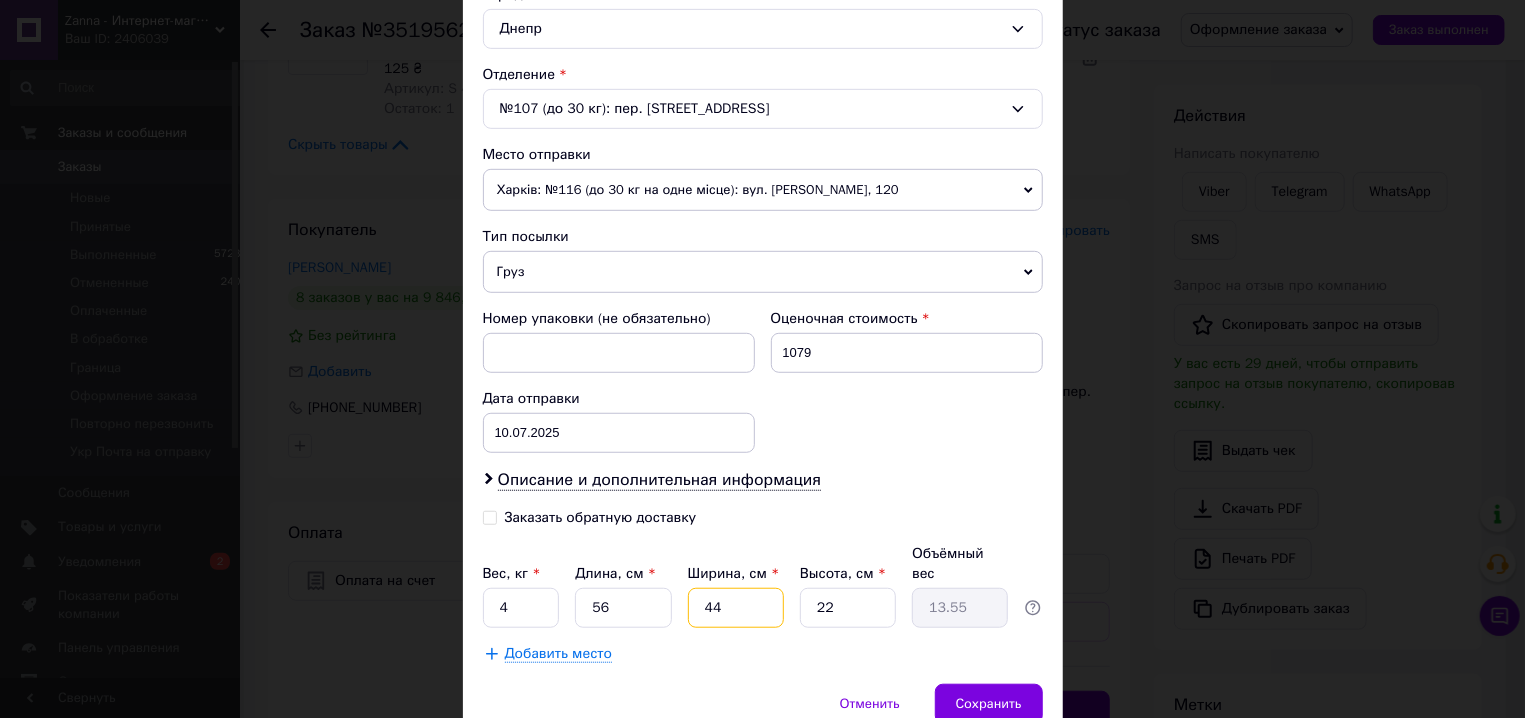 type on "44" 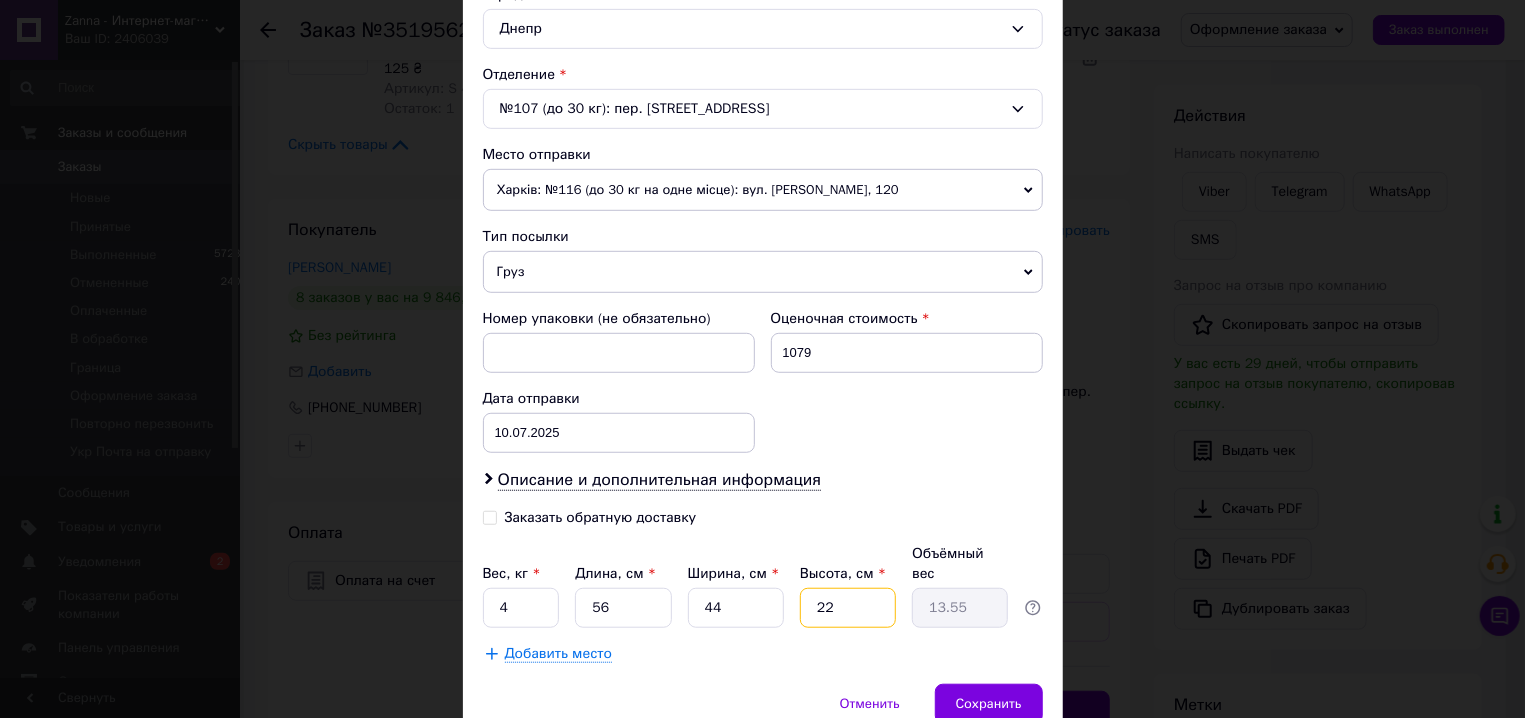 type on "6" 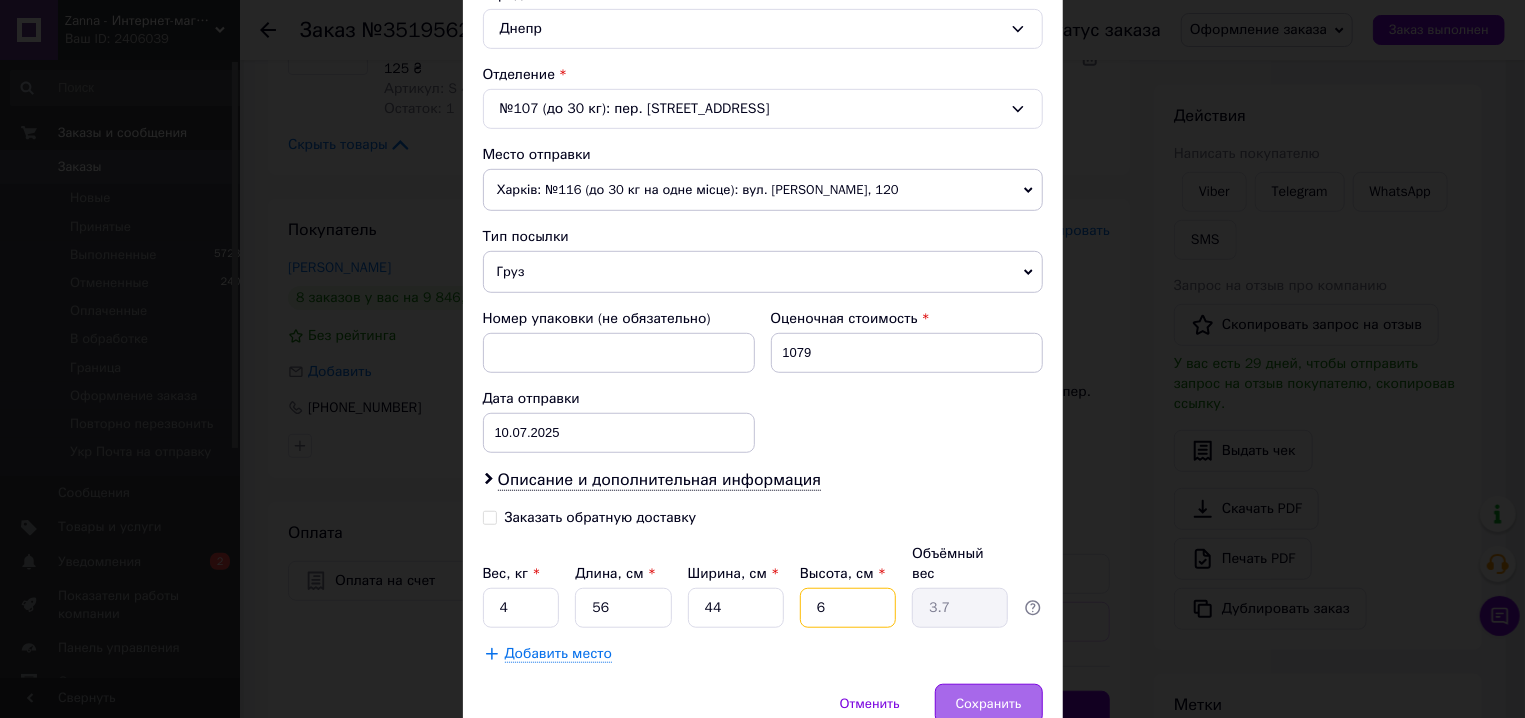 type on "6" 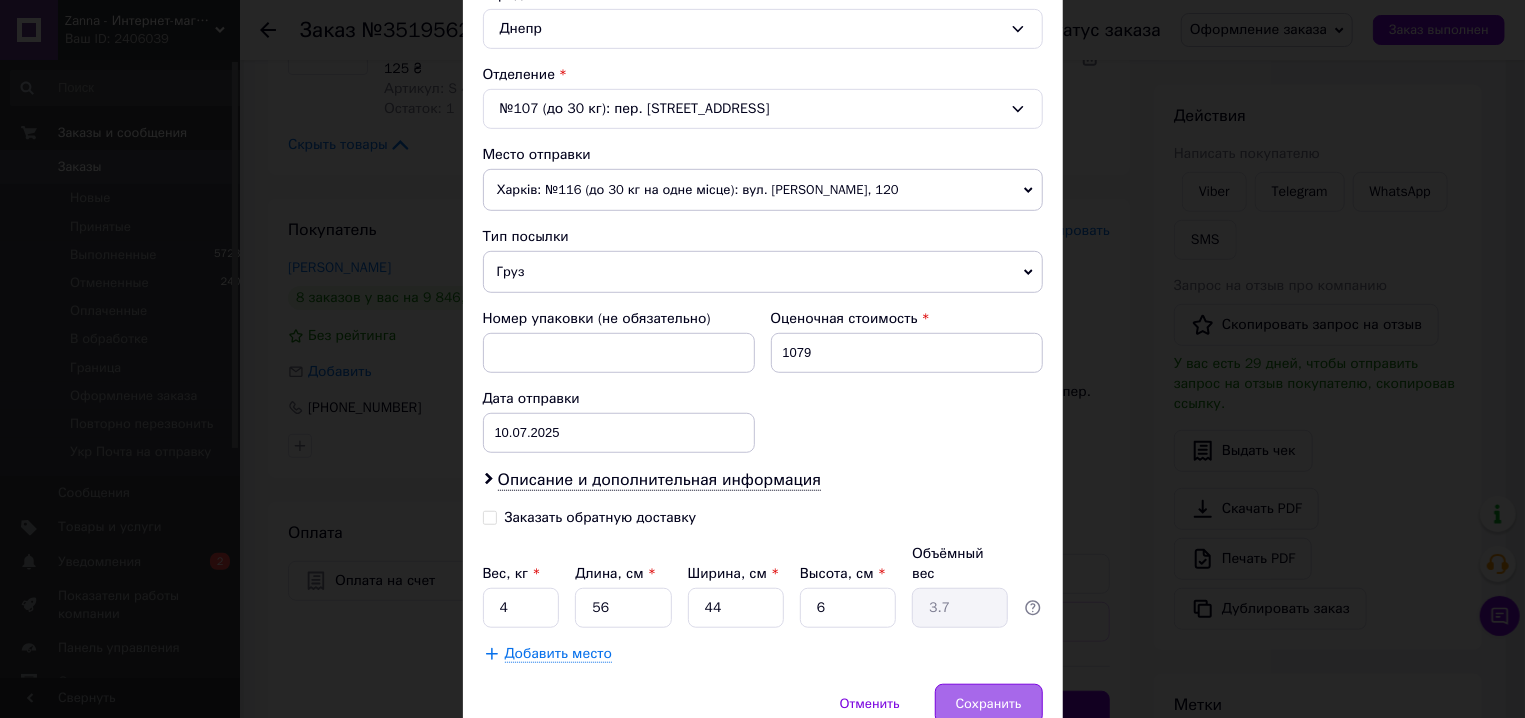 click on "Сохранить" at bounding box center [989, 704] 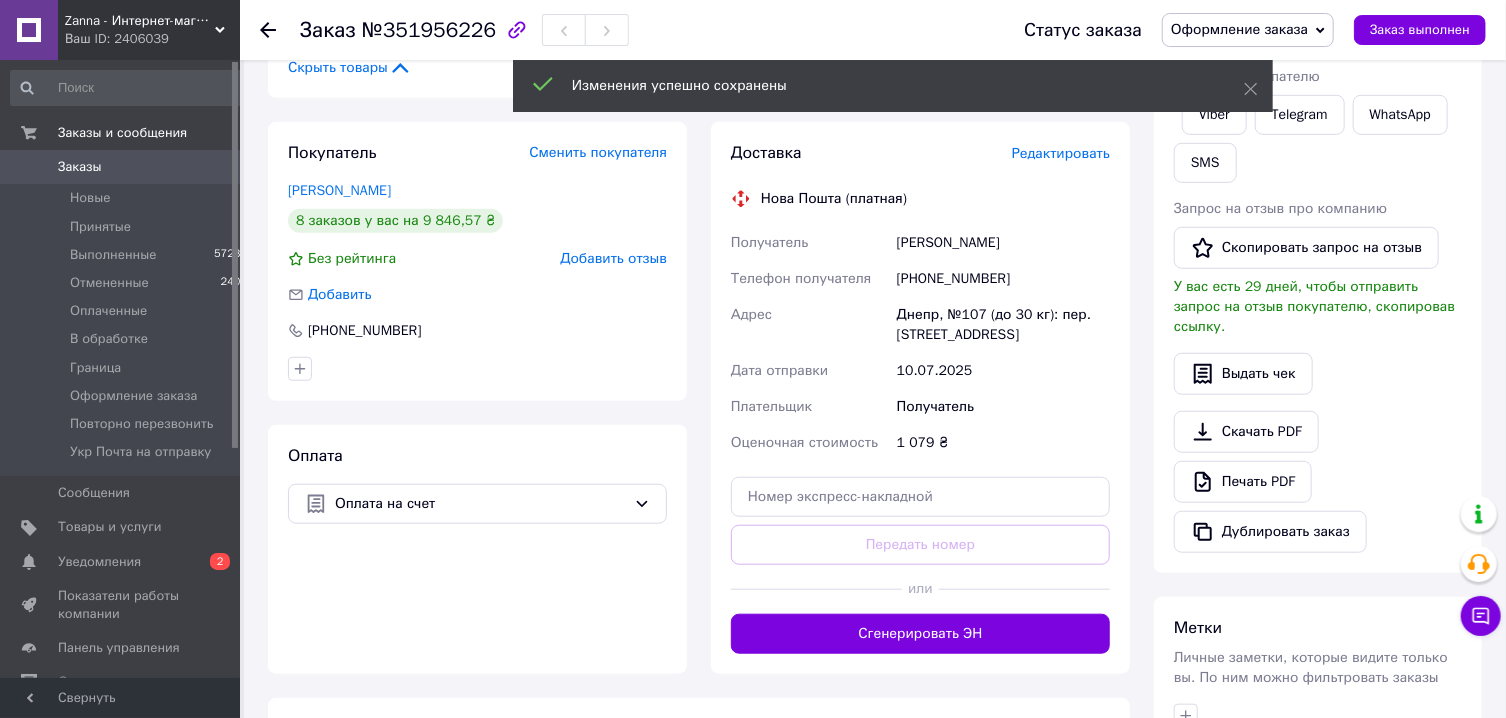 scroll, scrollTop: 643, scrollLeft: 0, axis: vertical 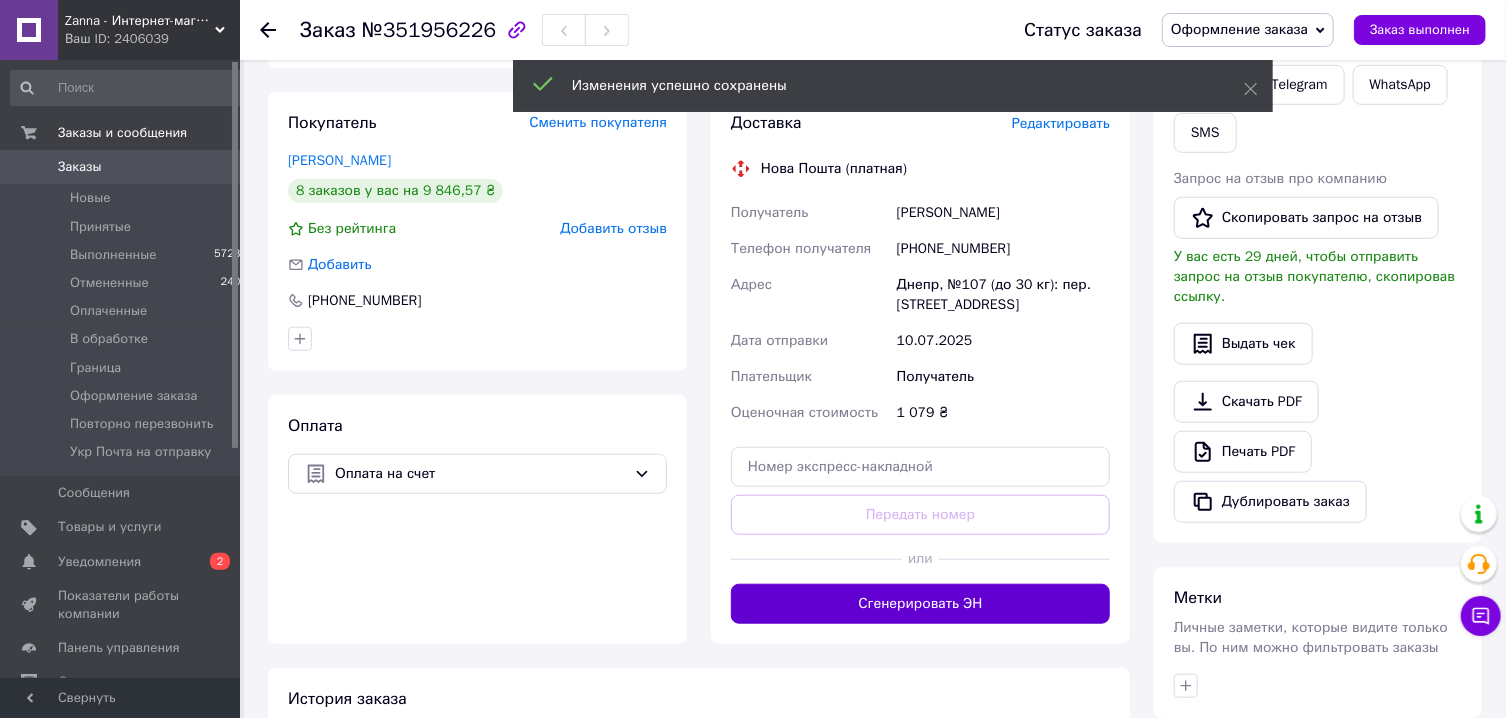 click on "Сгенерировать ЭН" at bounding box center (920, 604) 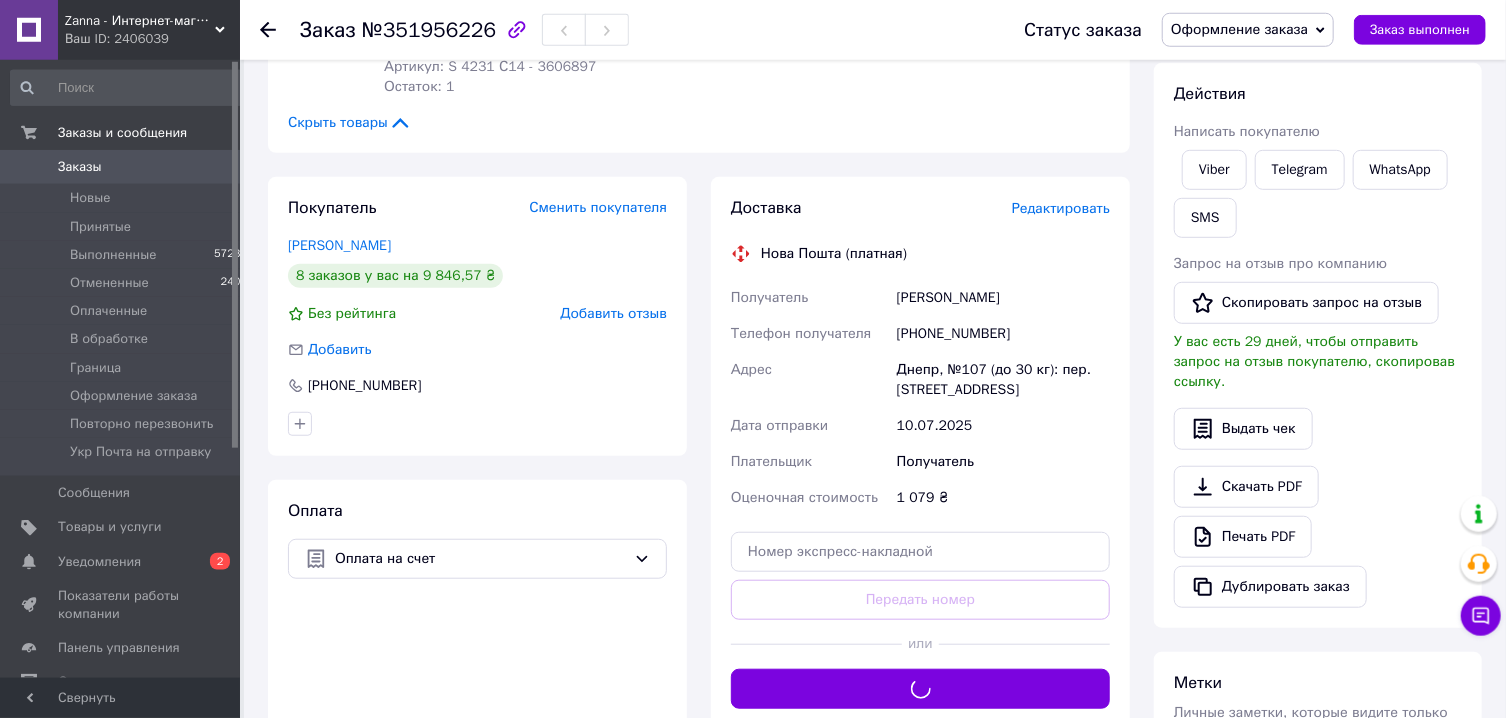 scroll, scrollTop: 536, scrollLeft: 0, axis: vertical 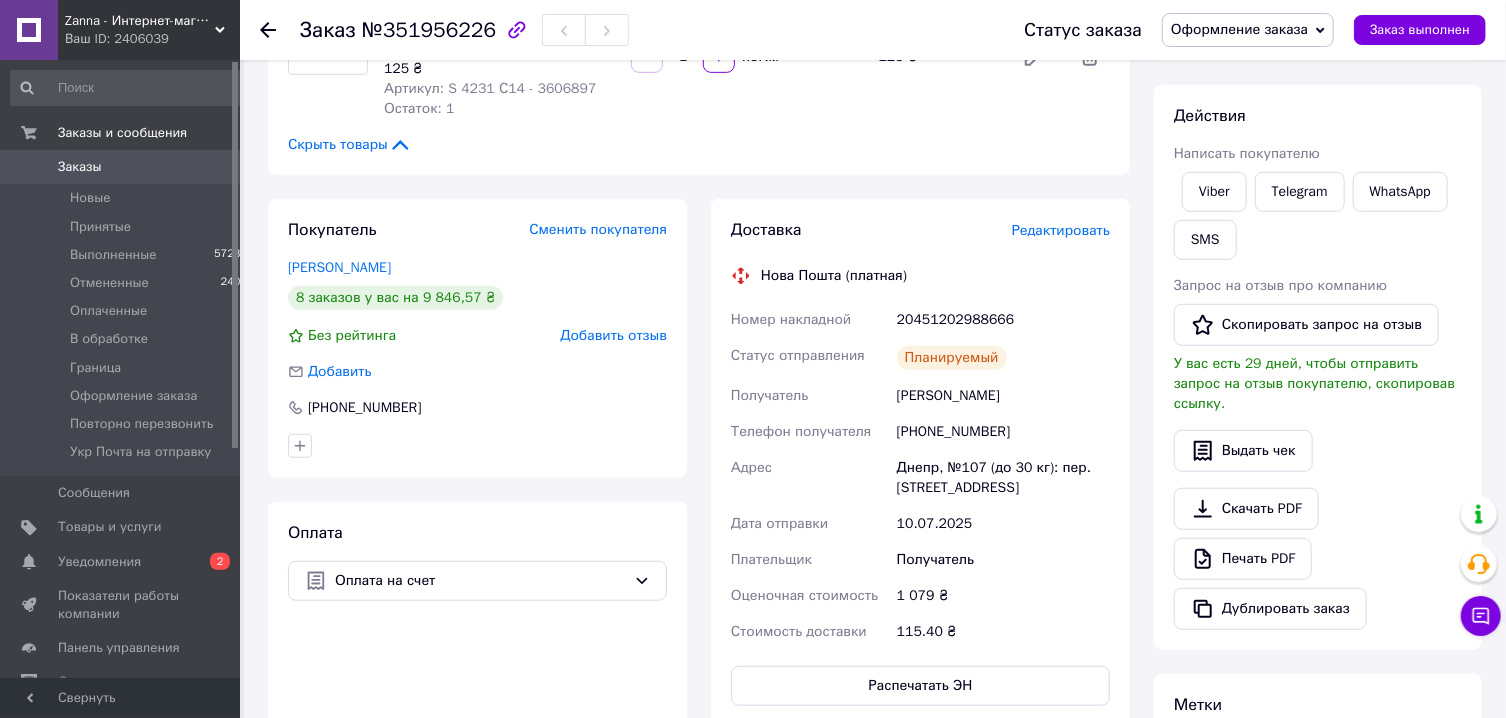 click on "Редактировать" at bounding box center [1061, 230] 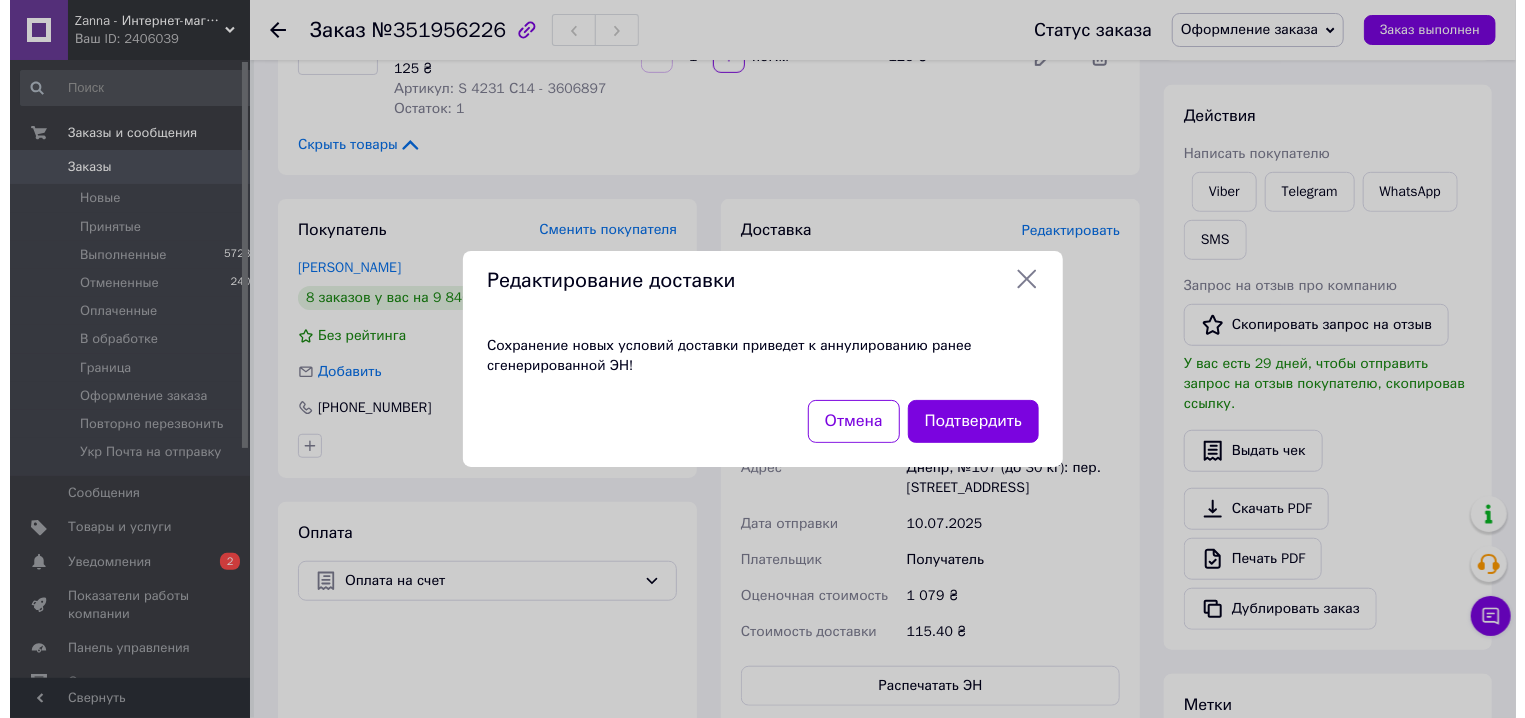 scroll, scrollTop: 516, scrollLeft: 0, axis: vertical 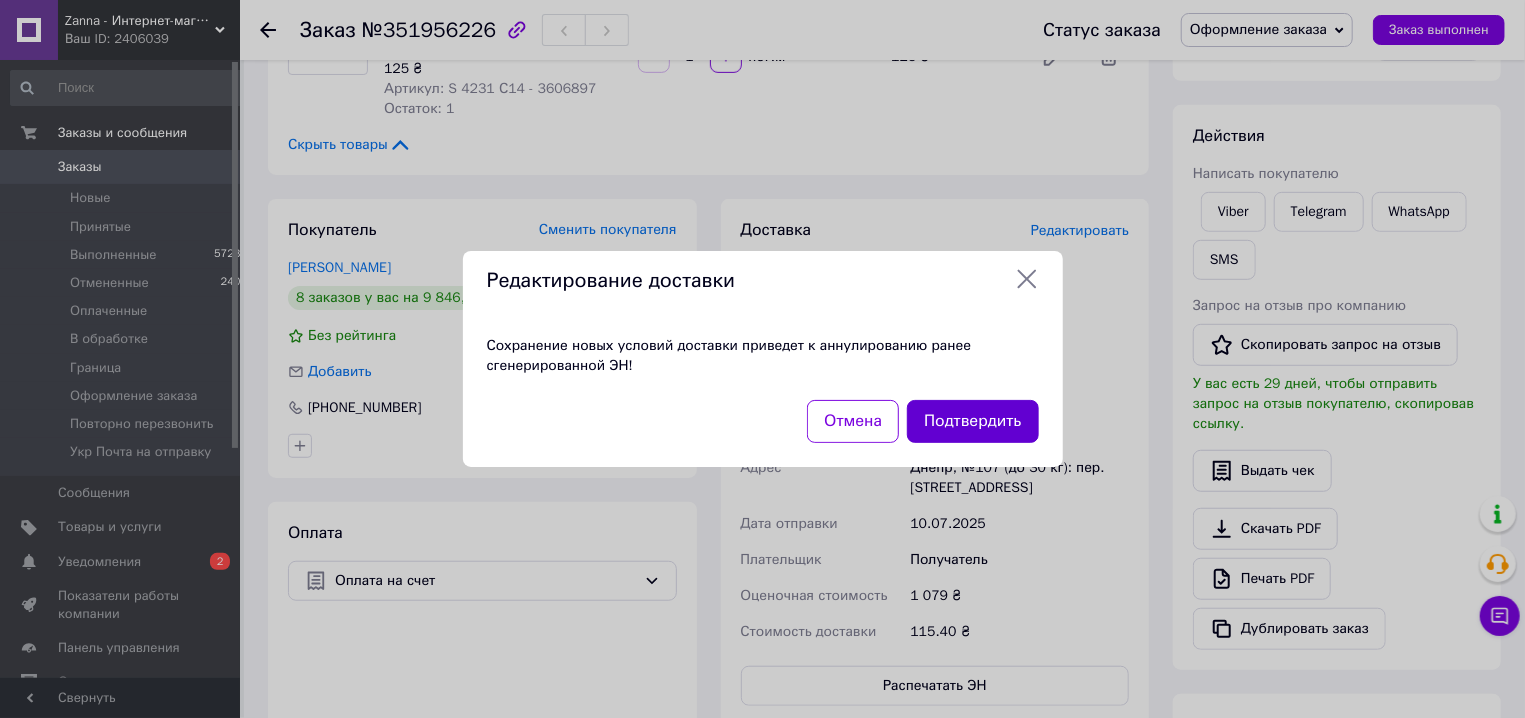 click on "Подтвердить" at bounding box center (972, 421) 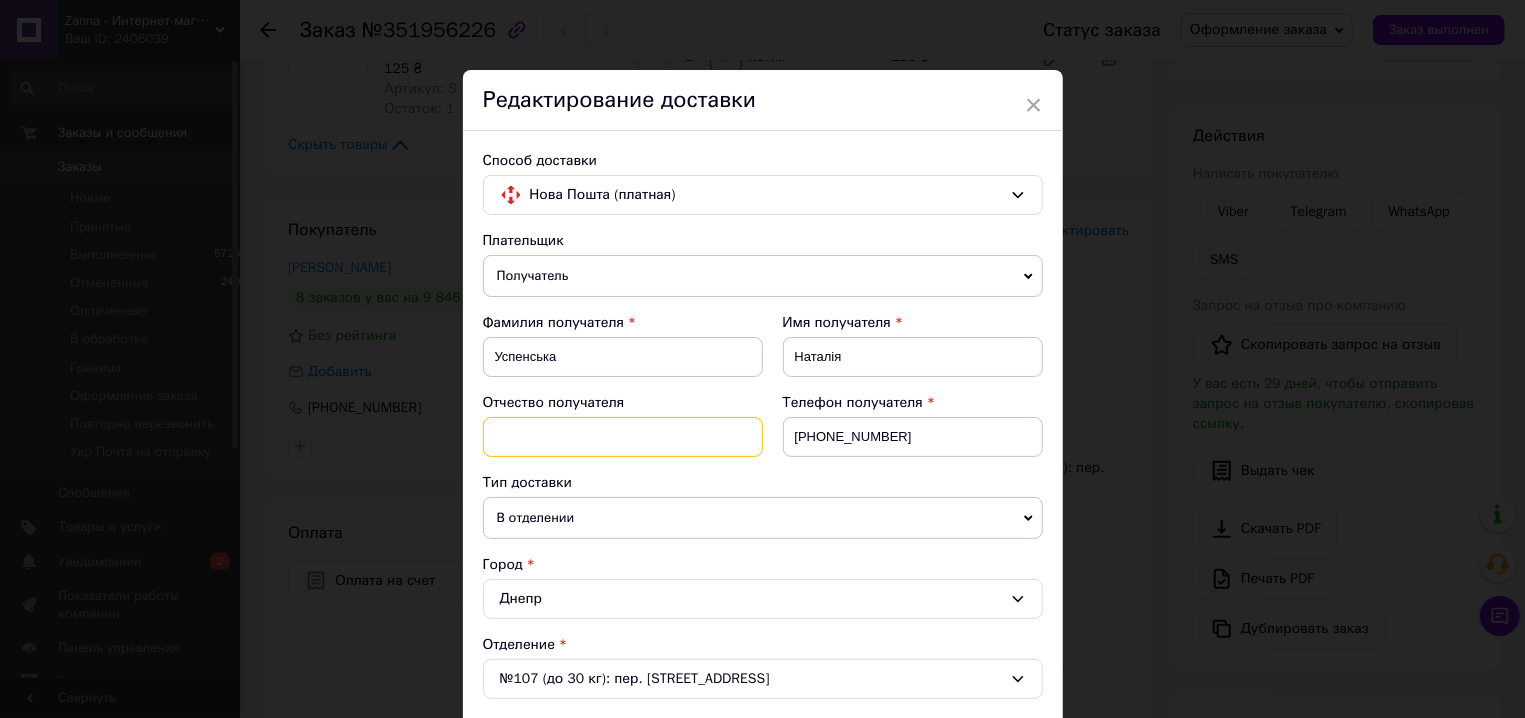 click at bounding box center [623, 437] 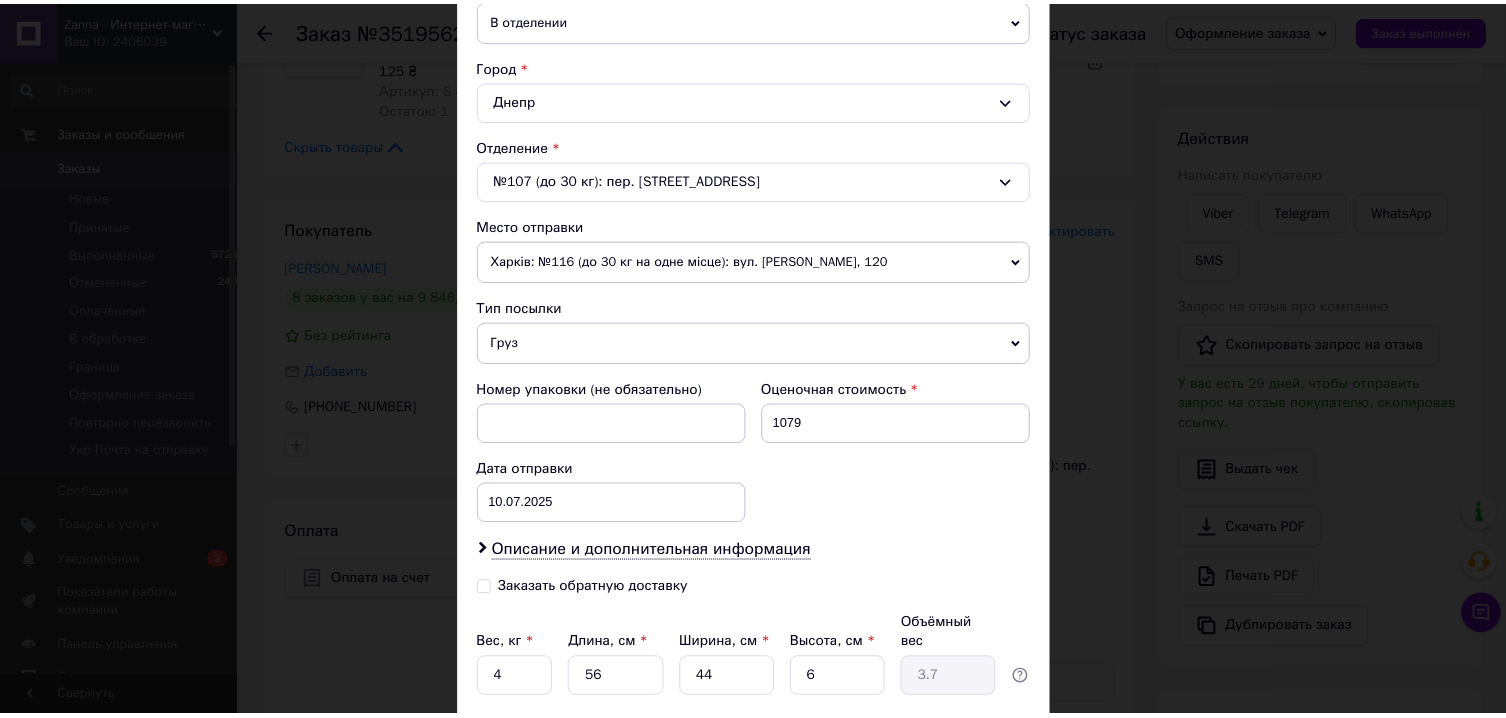 scroll, scrollTop: 649, scrollLeft: 0, axis: vertical 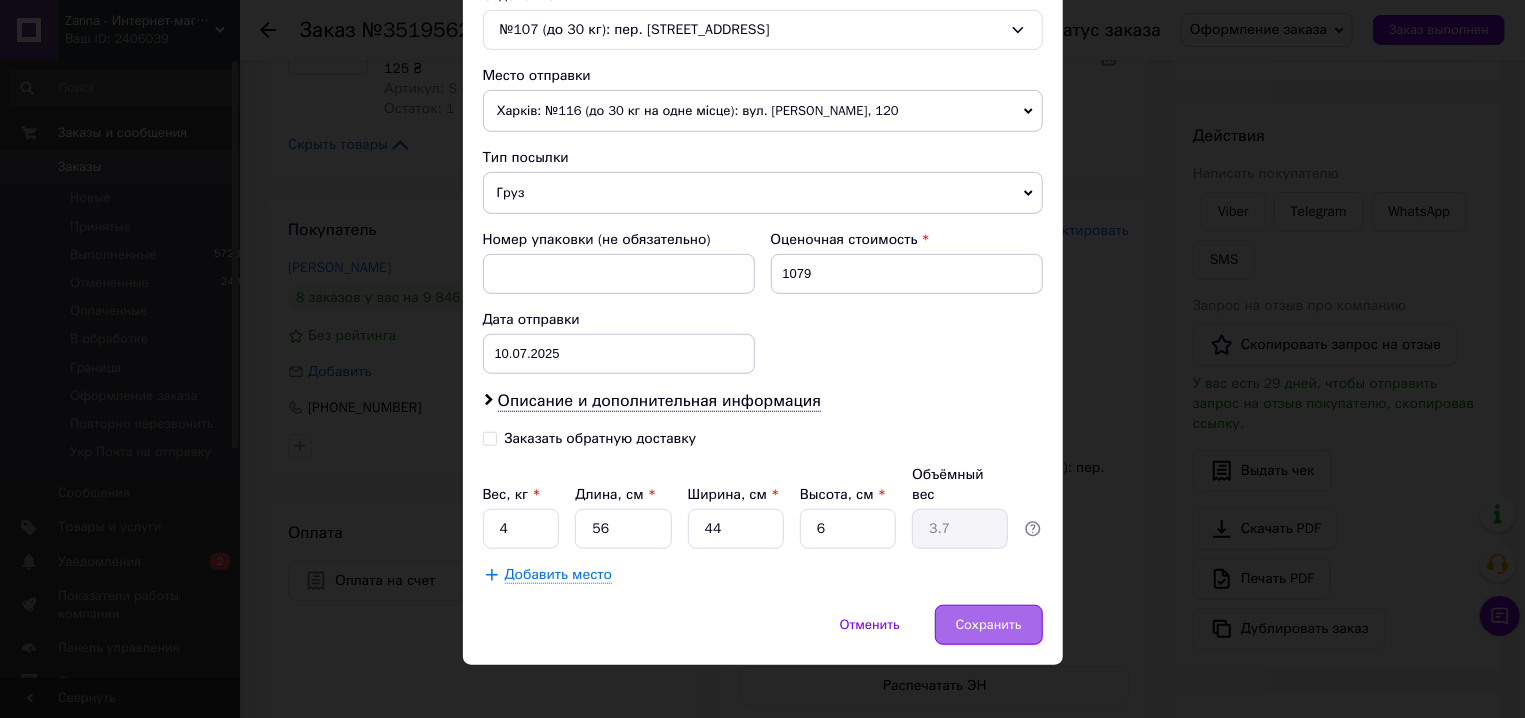 click on "Сохранить" at bounding box center (989, 625) 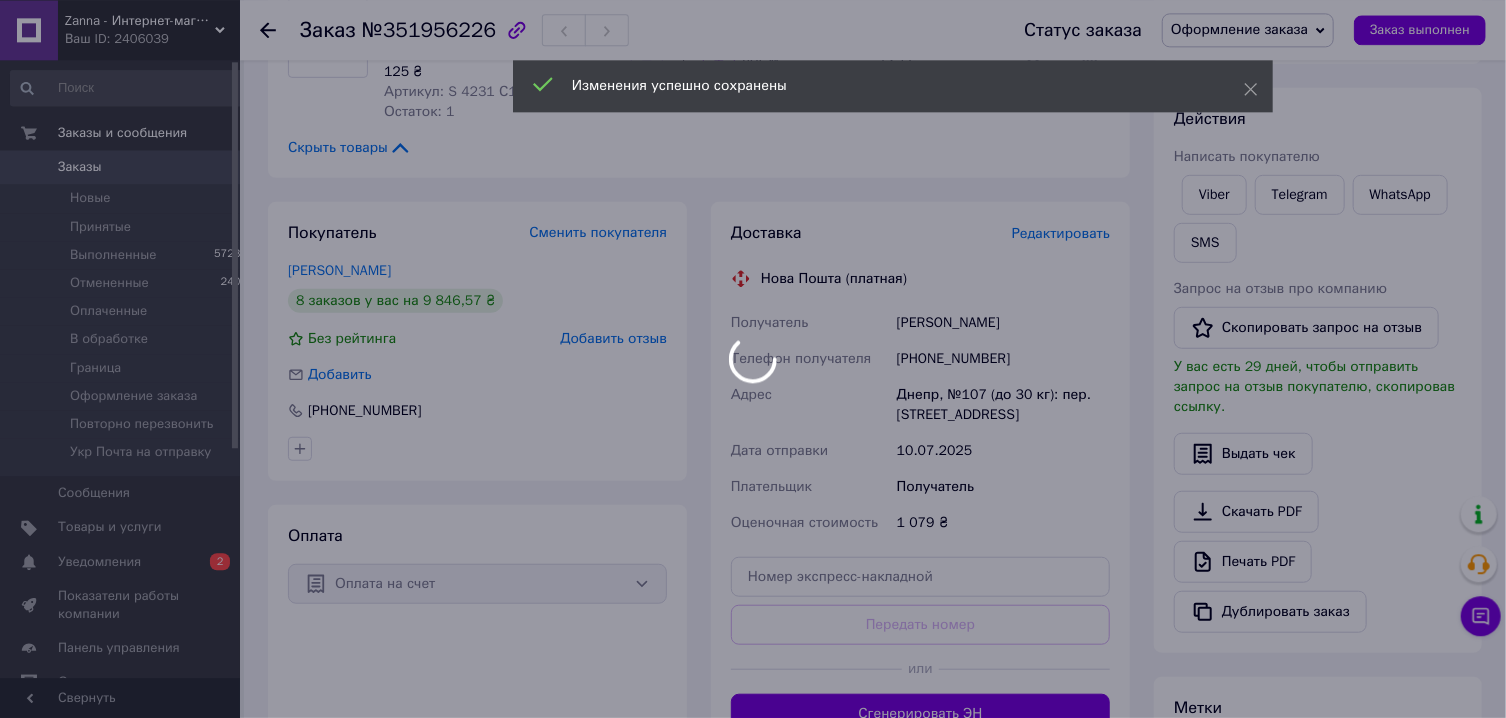 scroll, scrollTop: 730, scrollLeft: 0, axis: vertical 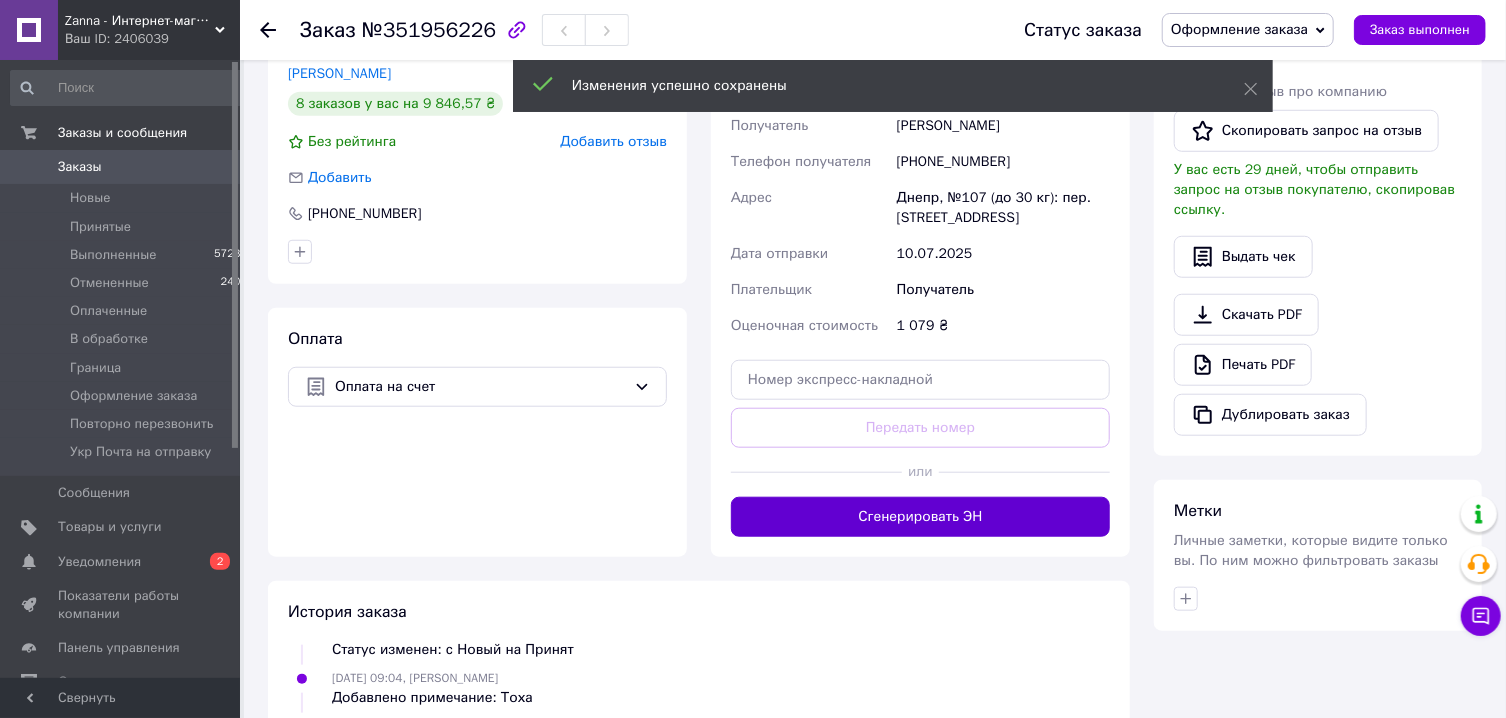 click on "Сгенерировать ЭН" at bounding box center [920, 517] 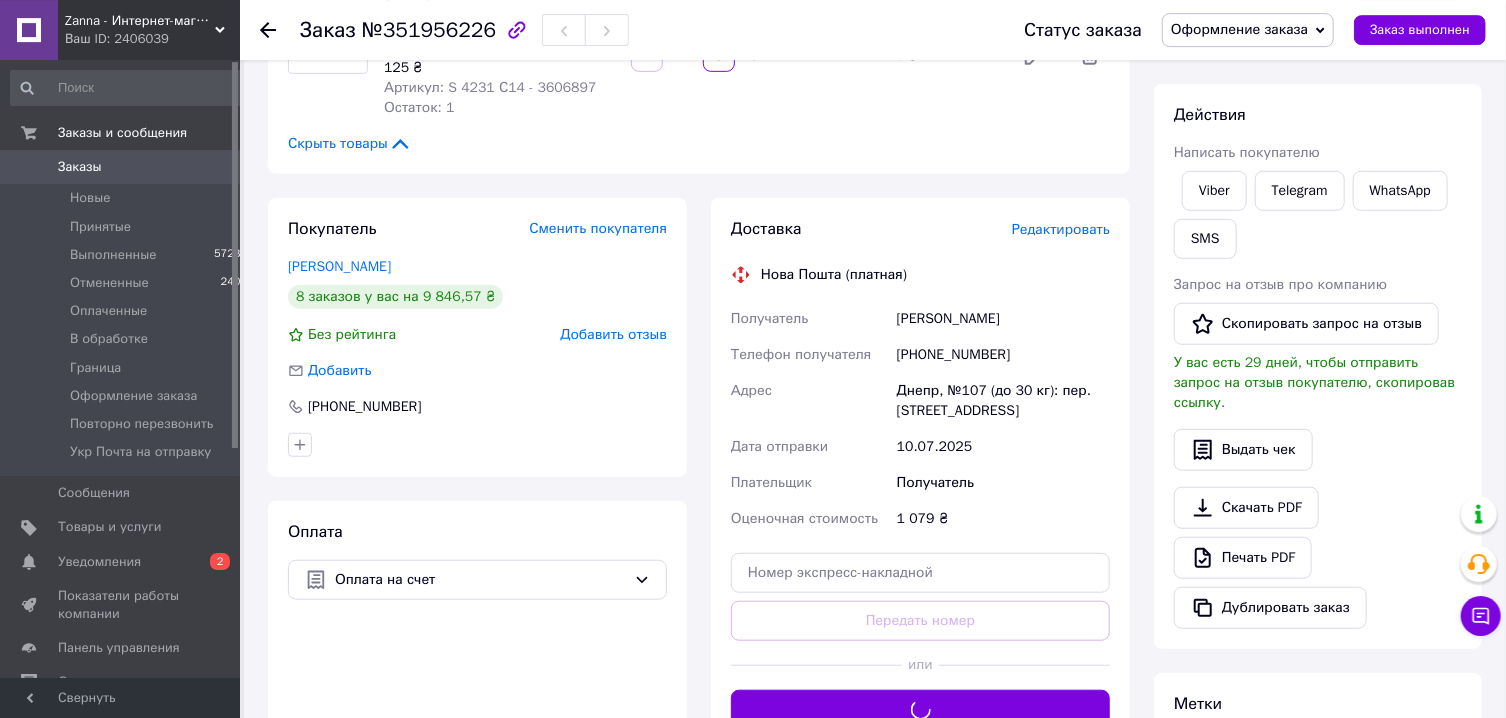 scroll, scrollTop: 516, scrollLeft: 0, axis: vertical 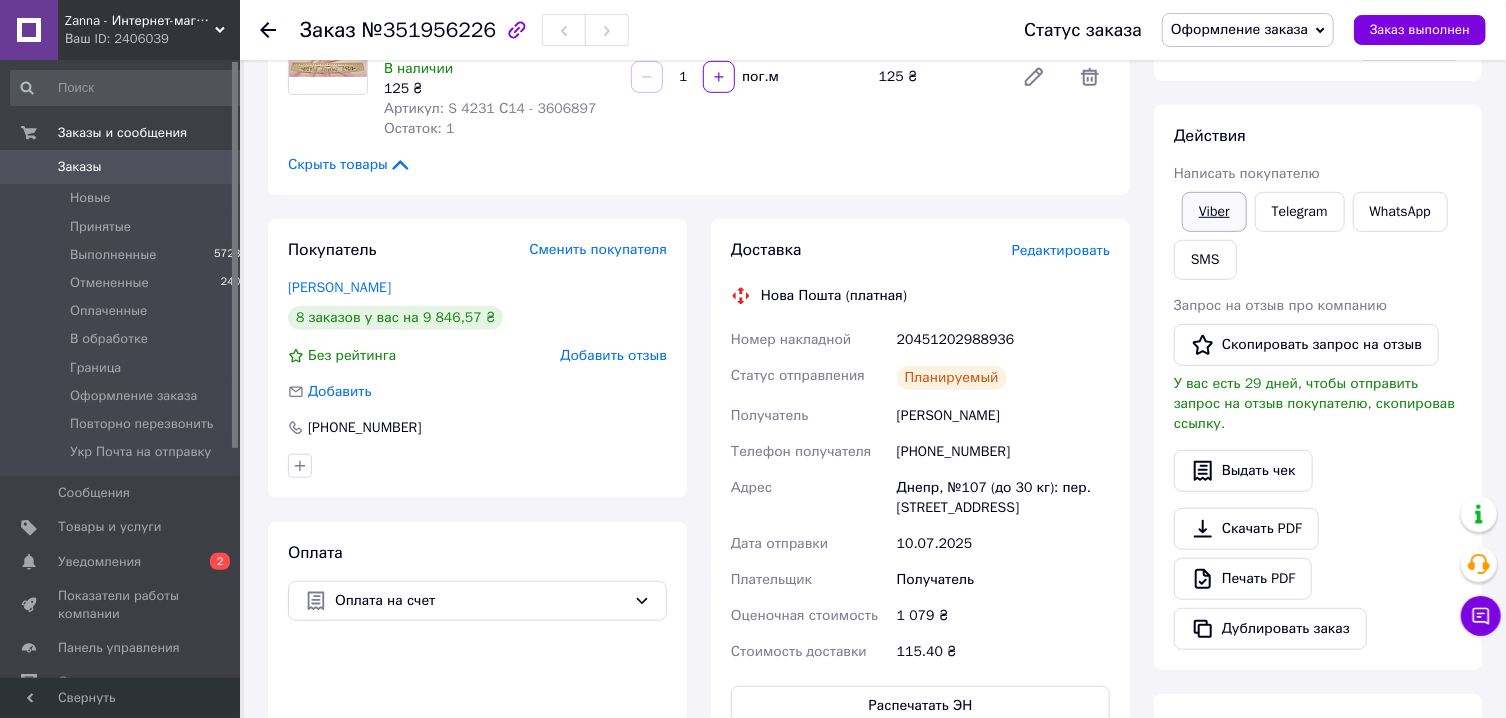 click on "Viber" at bounding box center [1214, 212] 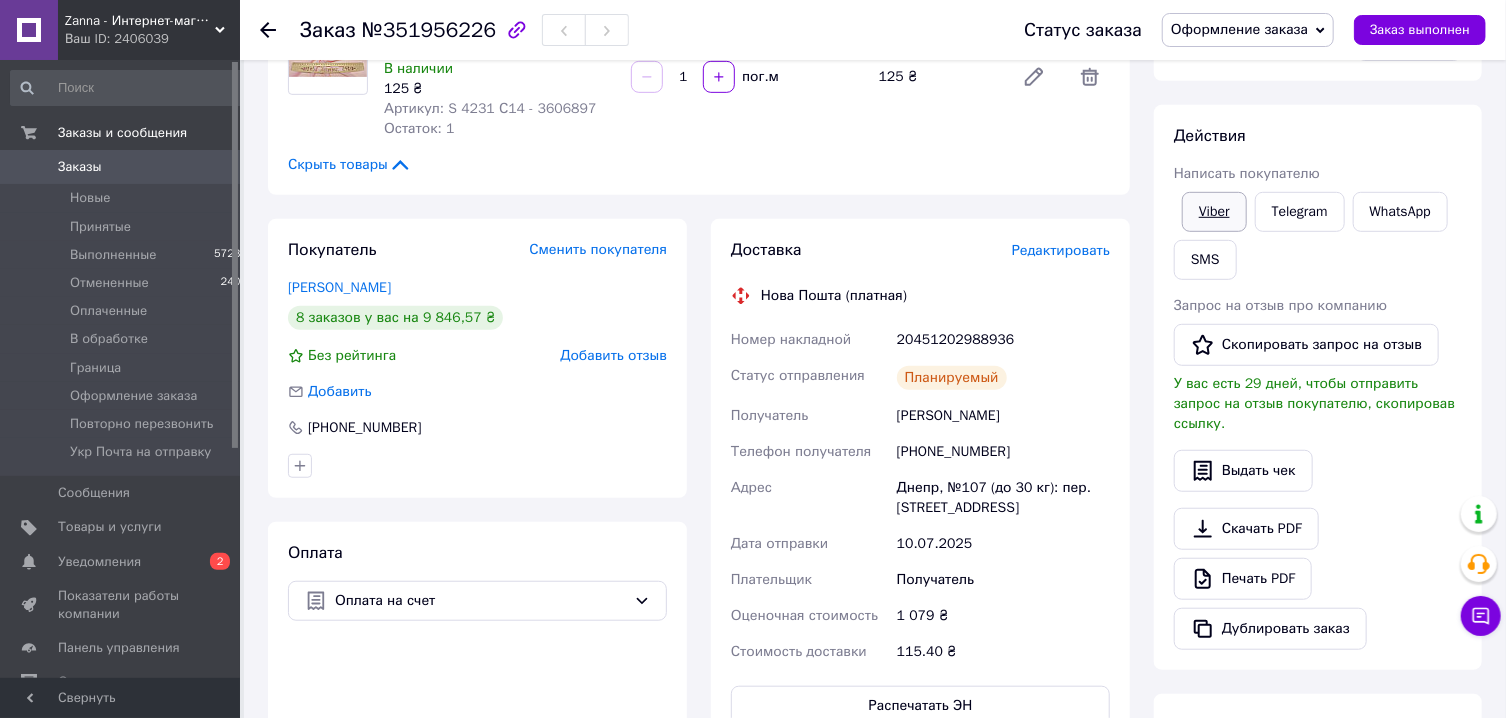 click on "Viber" at bounding box center [1214, 212] 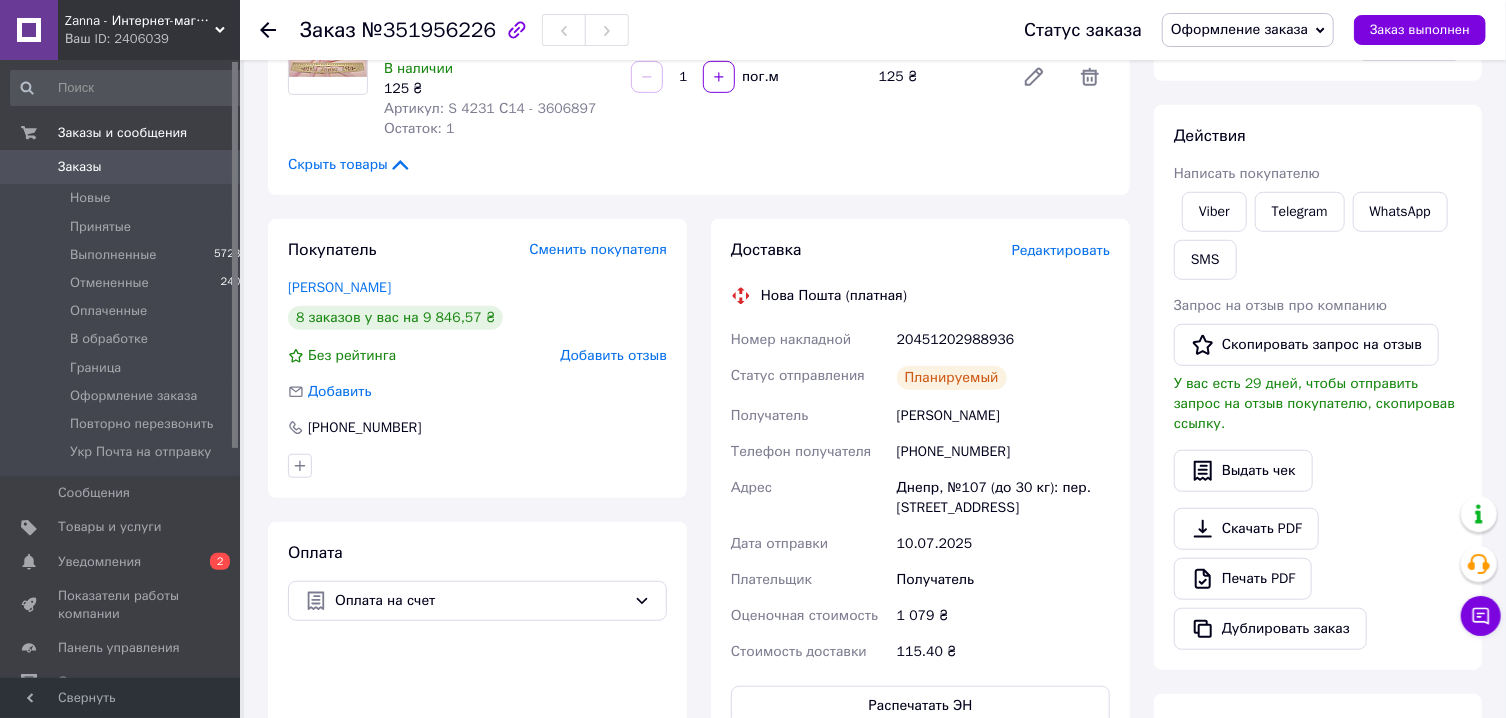 click on "20451202988936" at bounding box center [1003, 340] 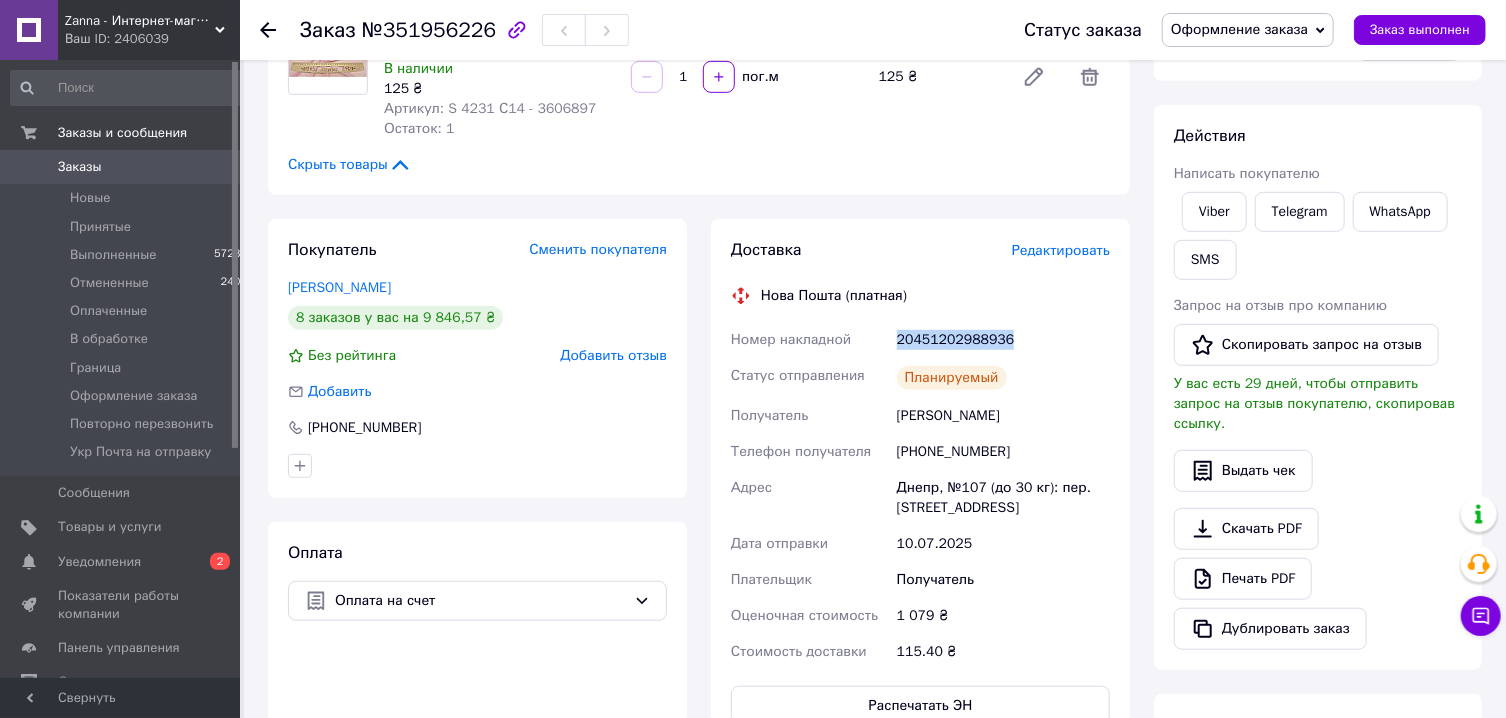 click on "20451202988936" at bounding box center (1003, 340) 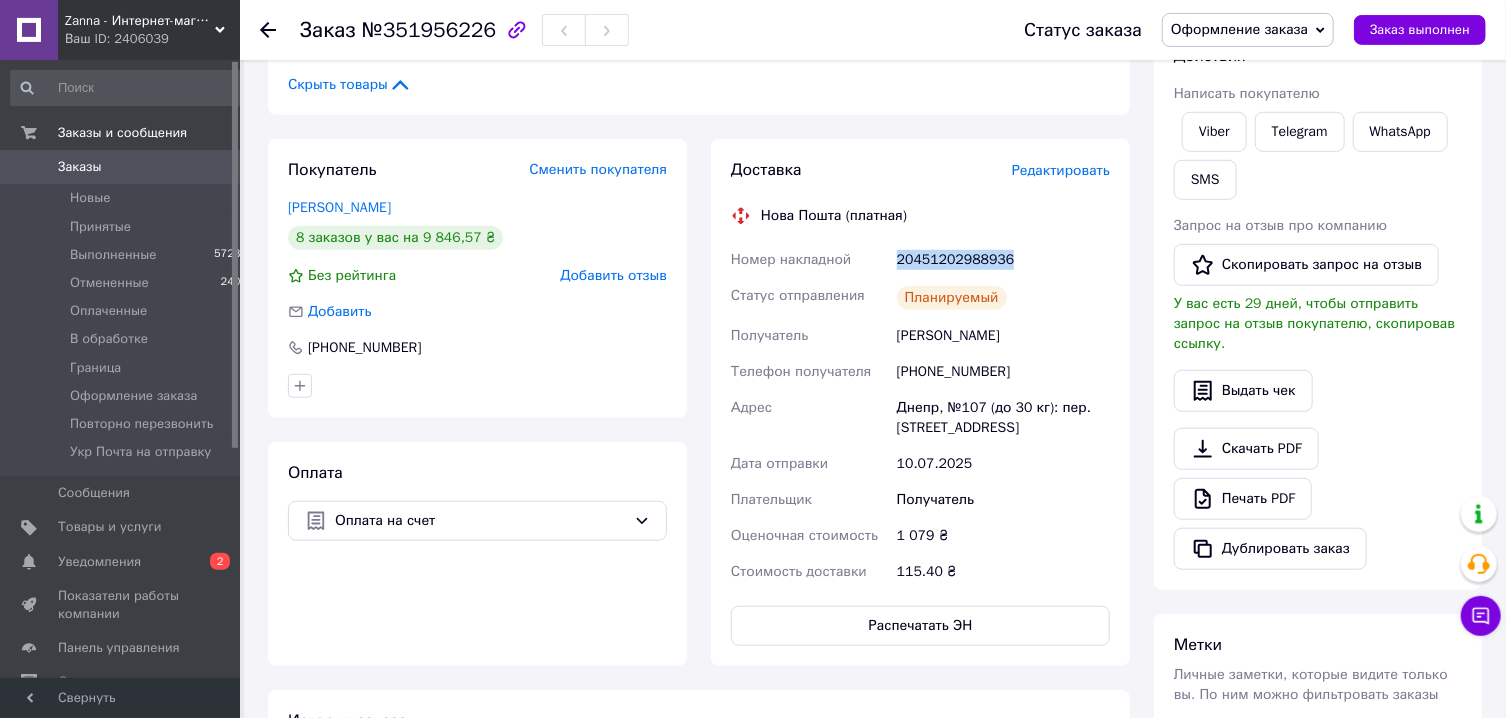 scroll, scrollTop: 623, scrollLeft: 0, axis: vertical 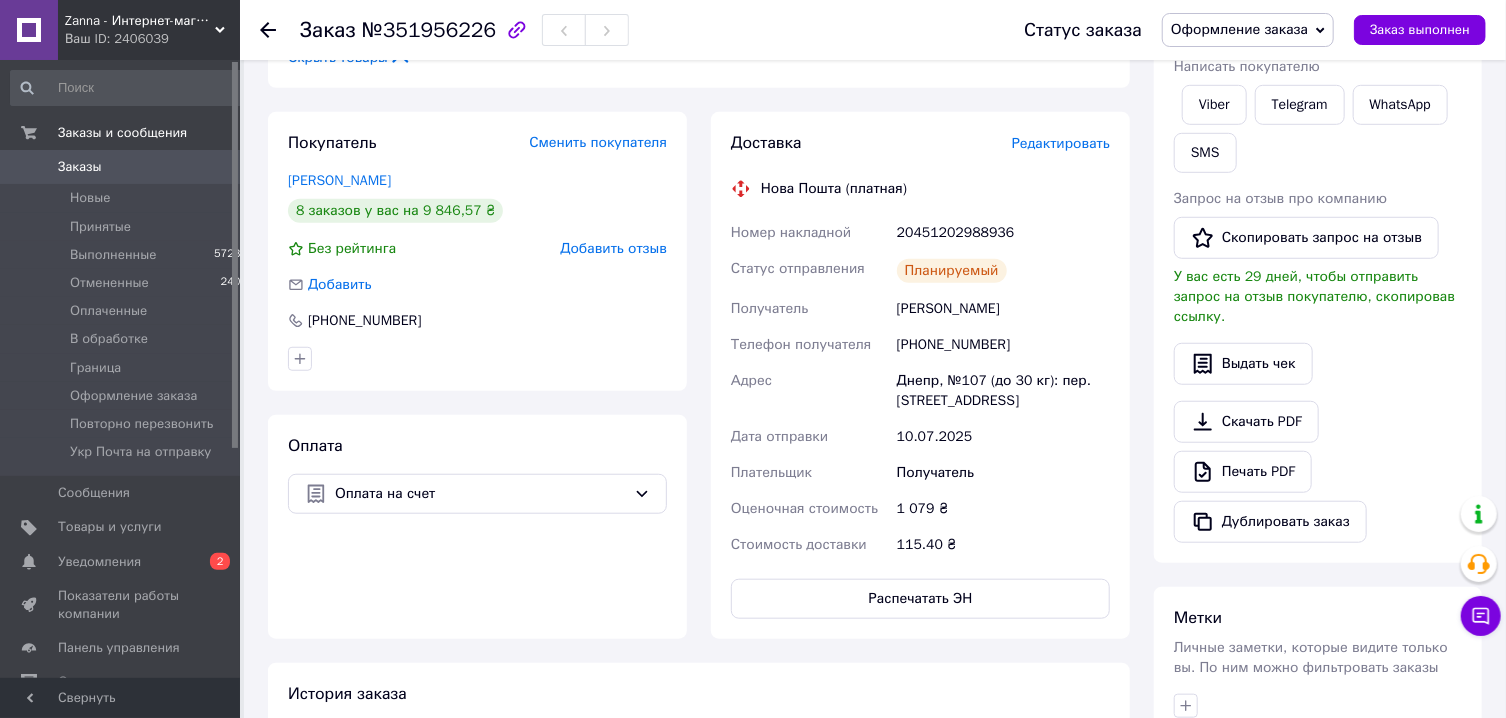 click on "Доставка Редактировать Нова Пошта (платная) Номер накладной 20451202988936 Статус отправления Планируемый Получатель Успенська Наталія Телефон получателя +380960137257 Адрес Днепр, №107 (до 30 кг): пер. Вольный, 2А Дата отправки 10.07.2025 Плательщик Получатель Оценочная стоимость 1 079 ₴ Стоимость доставки 115.40 ₴ Распечатать ЭН" at bounding box center [920, 375] 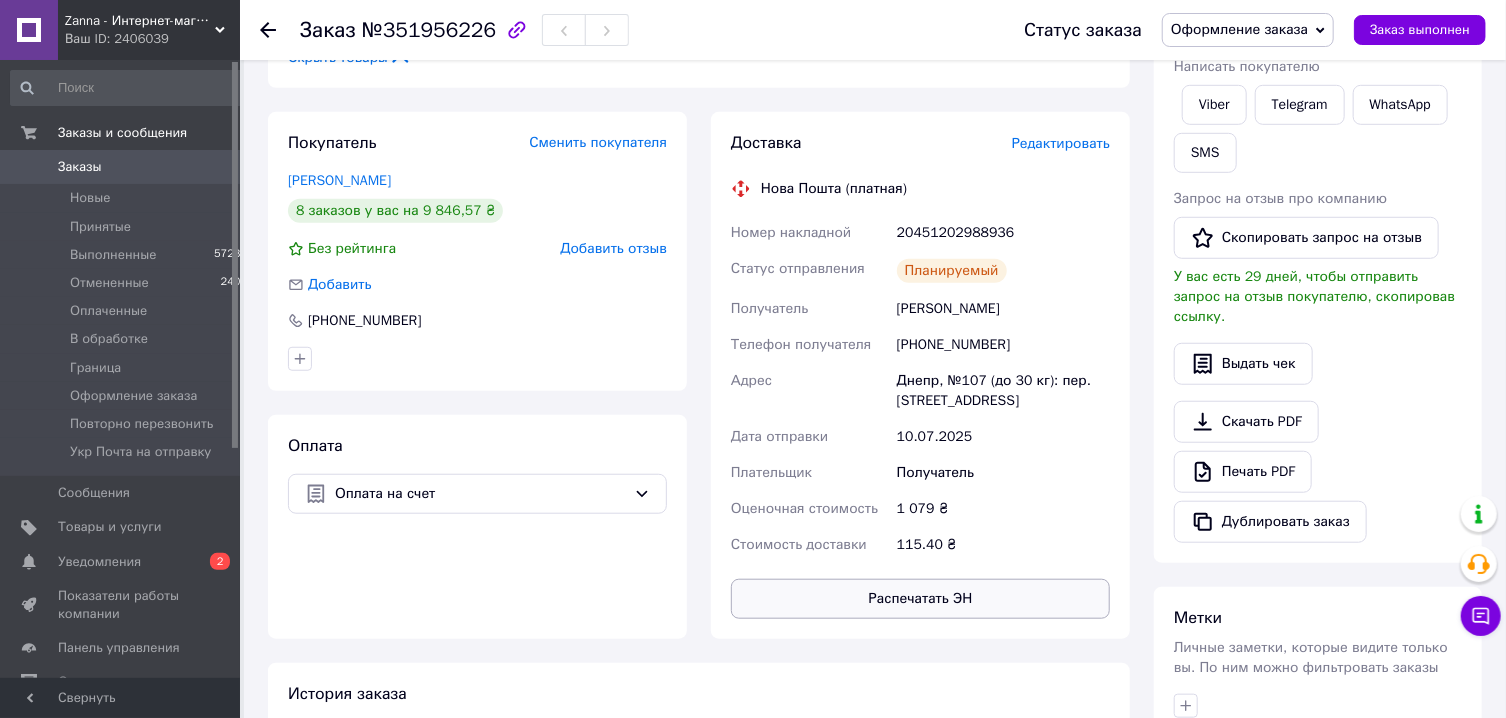 click on "Распечатать ЭН" at bounding box center [920, 599] 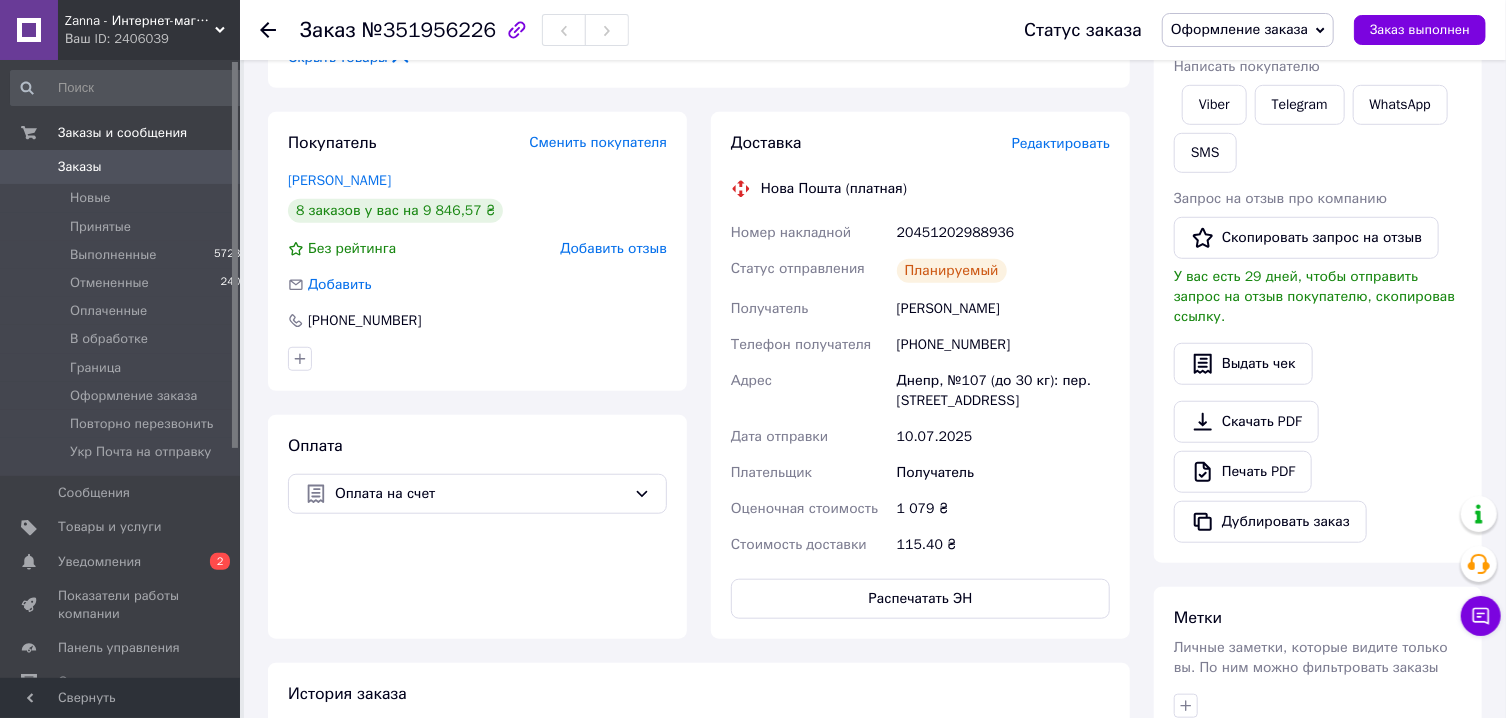 click on "Оформление заказа" at bounding box center (1239, 29) 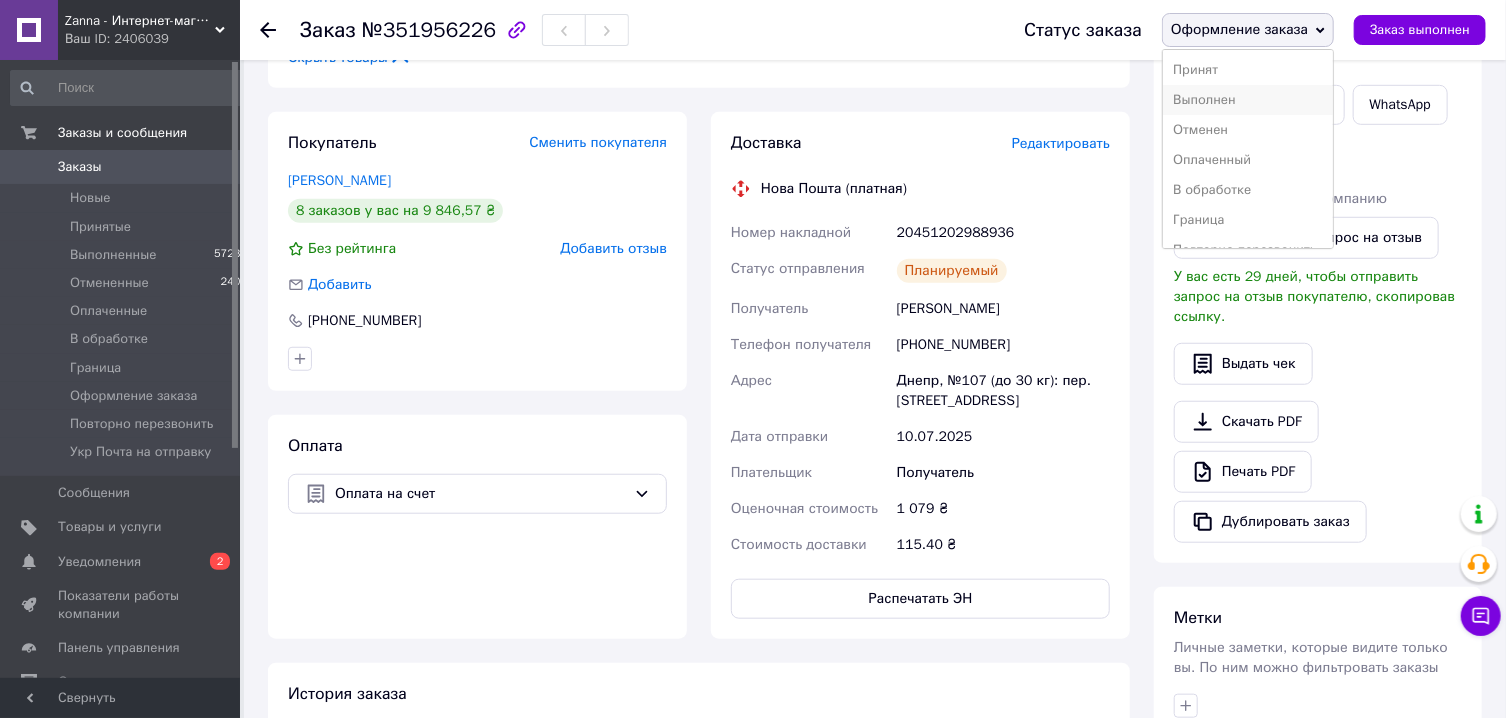 click on "Выполнен" at bounding box center [1248, 100] 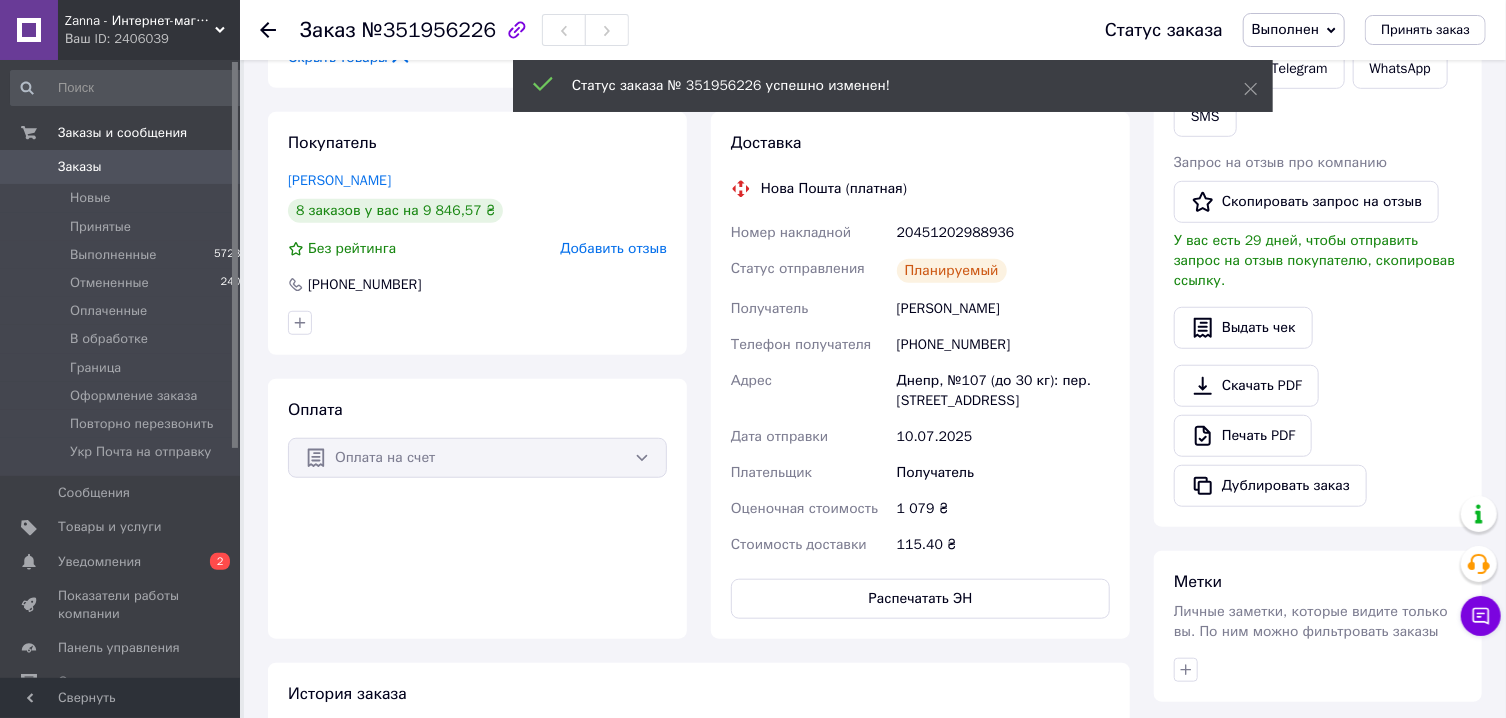 scroll, scrollTop: 164, scrollLeft: 0, axis: vertical 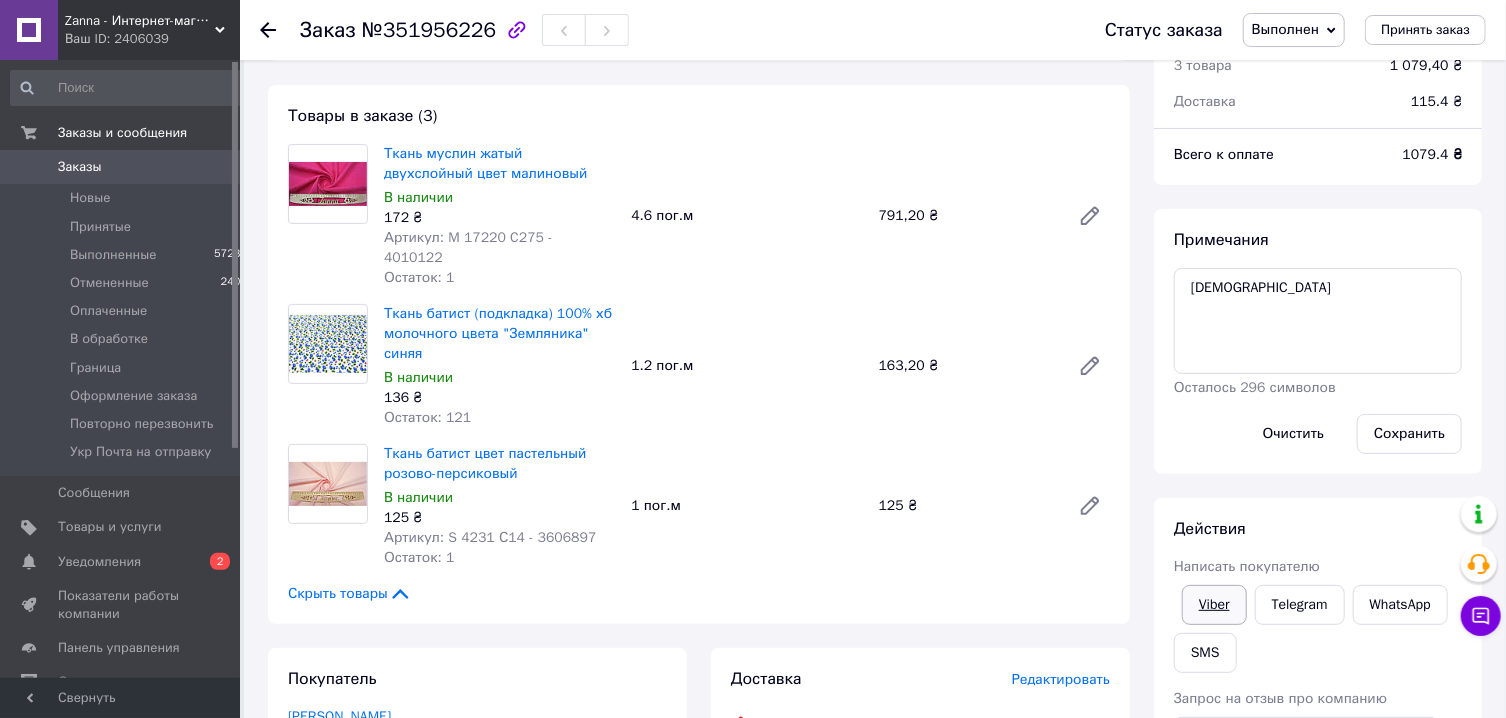 click on "Viber" at bounding box center [1214, 605] 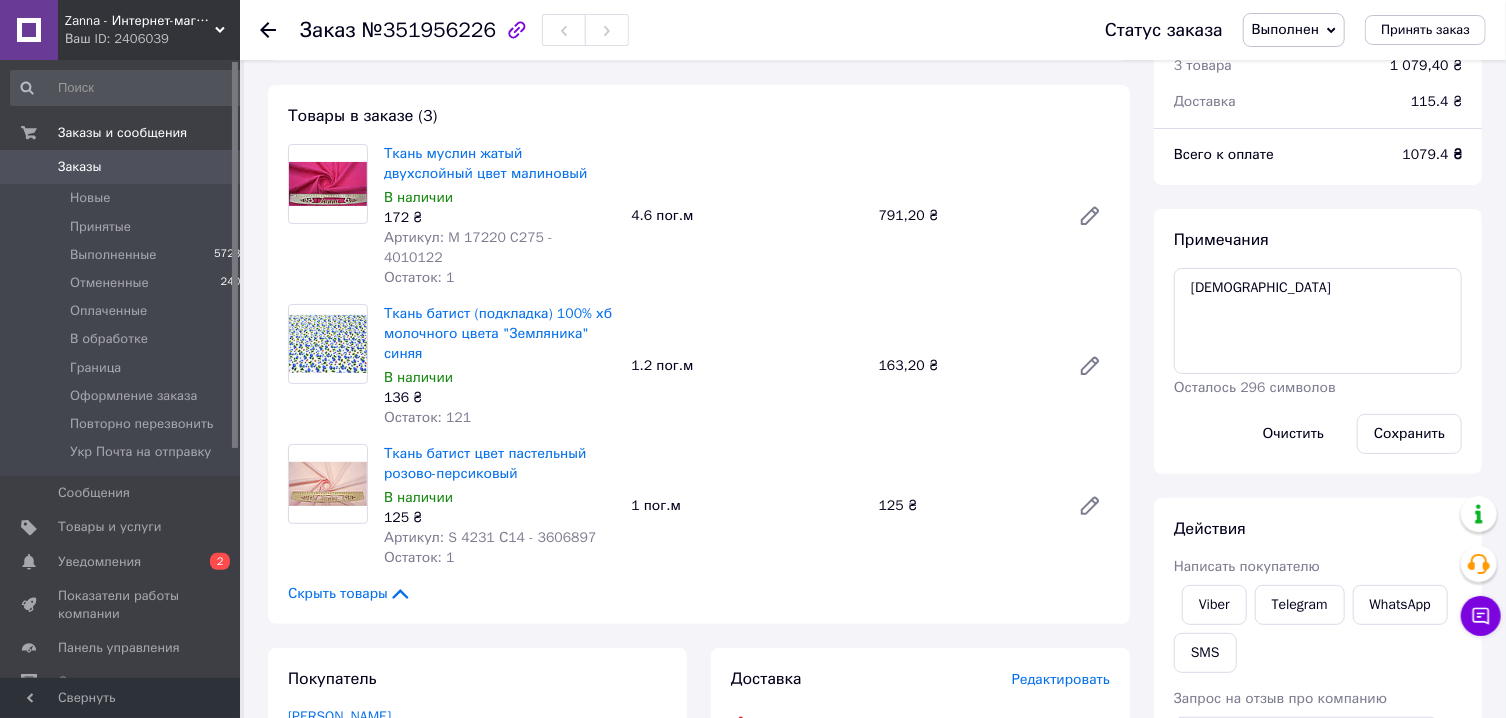scroll, scrollTop: 194, scrollLeft: 0, axis: vertical 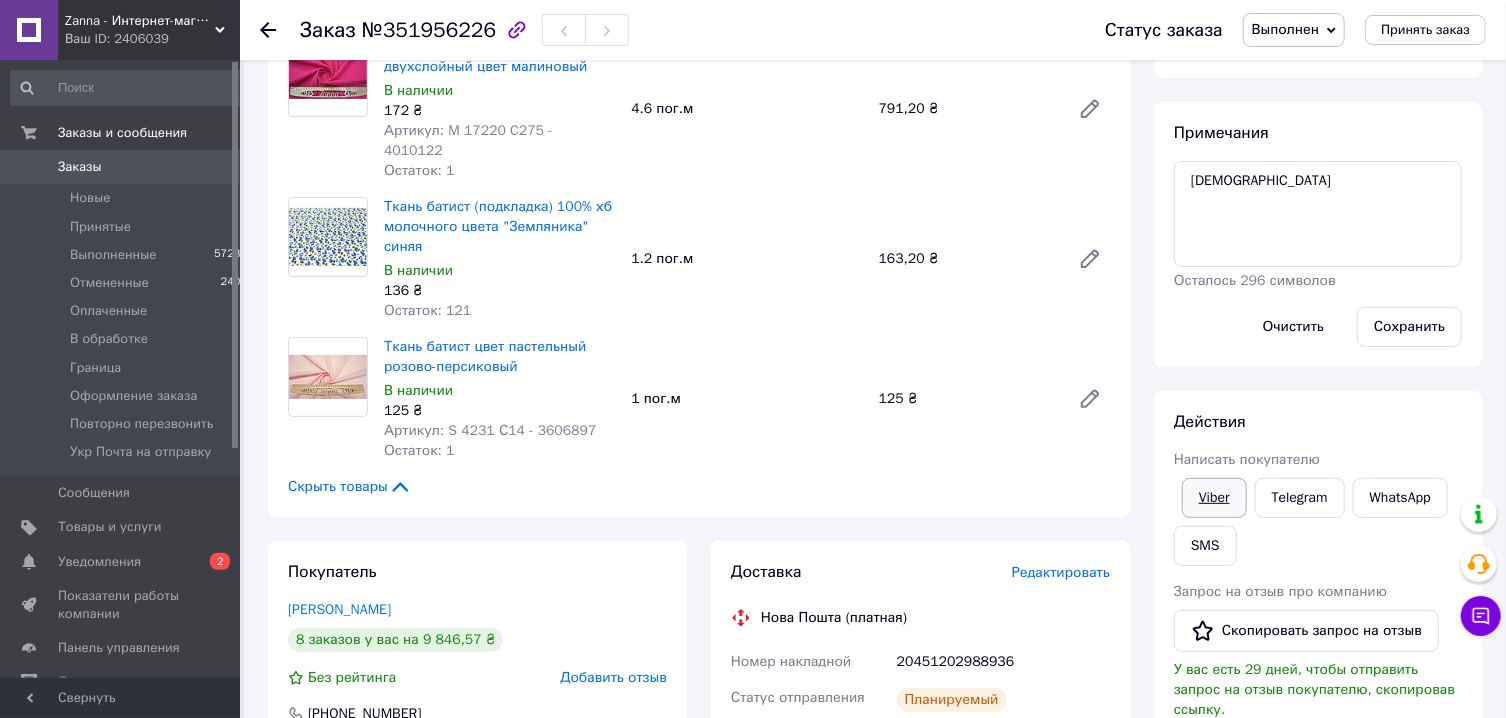 click on "Viber" at bounding box center [1214, 498] 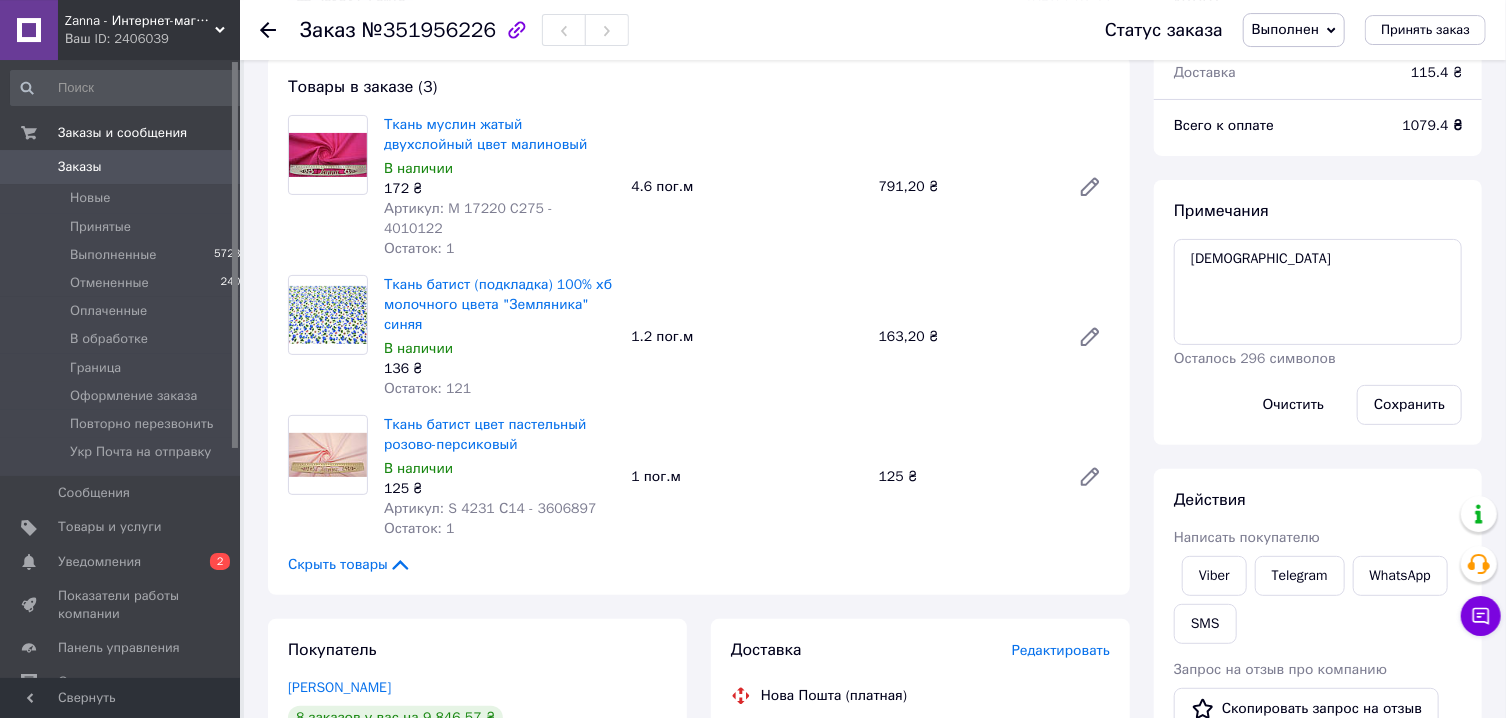 scroll, scrollTop: 214, scrollLeft: 0, axis: vertical 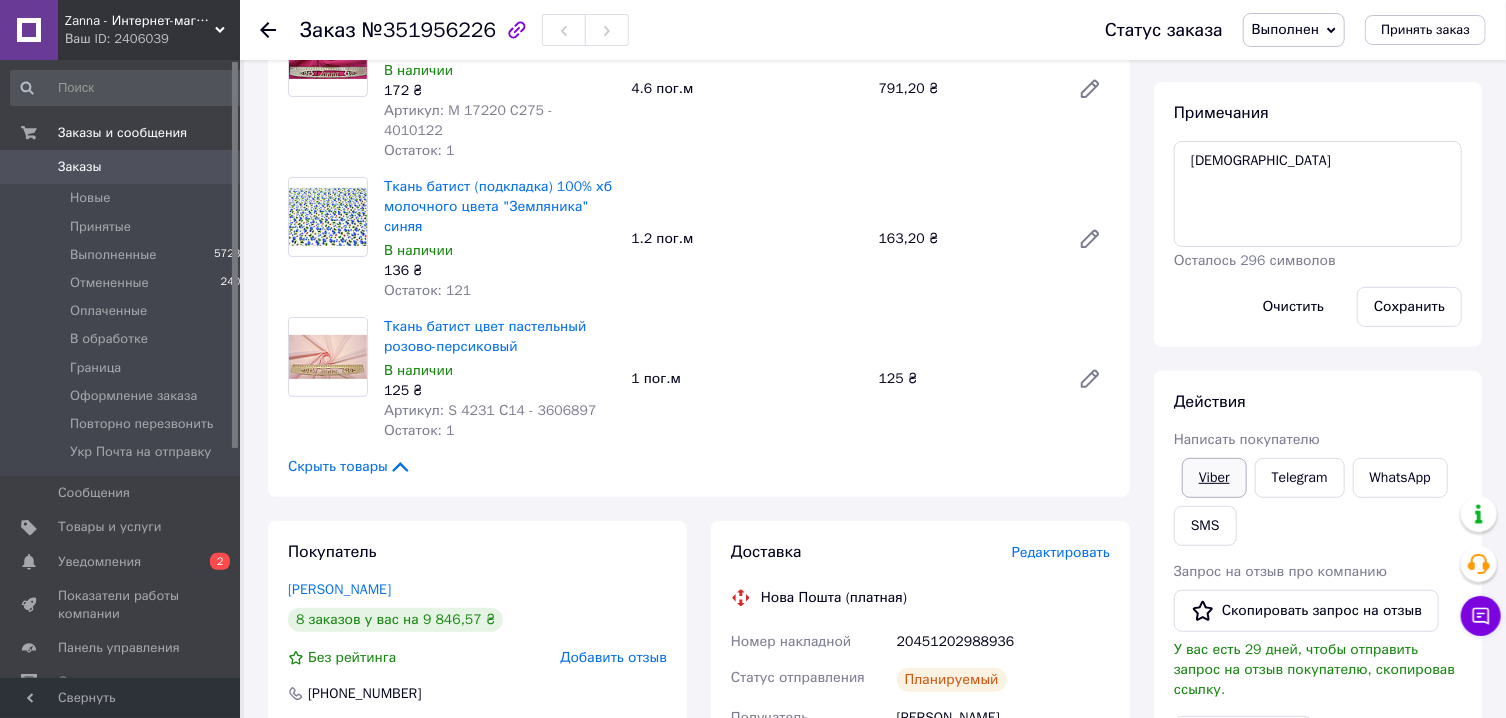 click on "Viber" at bounding box center [1214, 478] 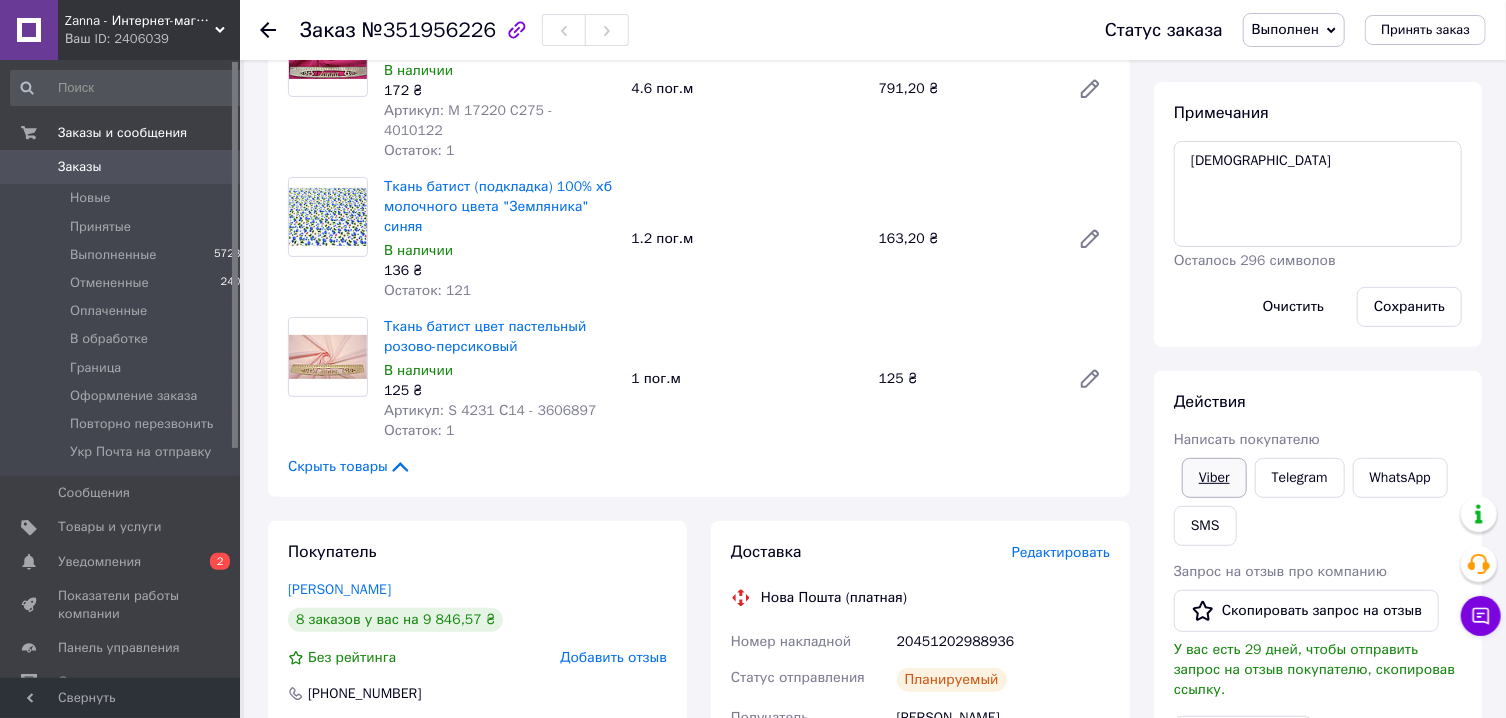 click on "Viber" at bounding box center (1214, 478) 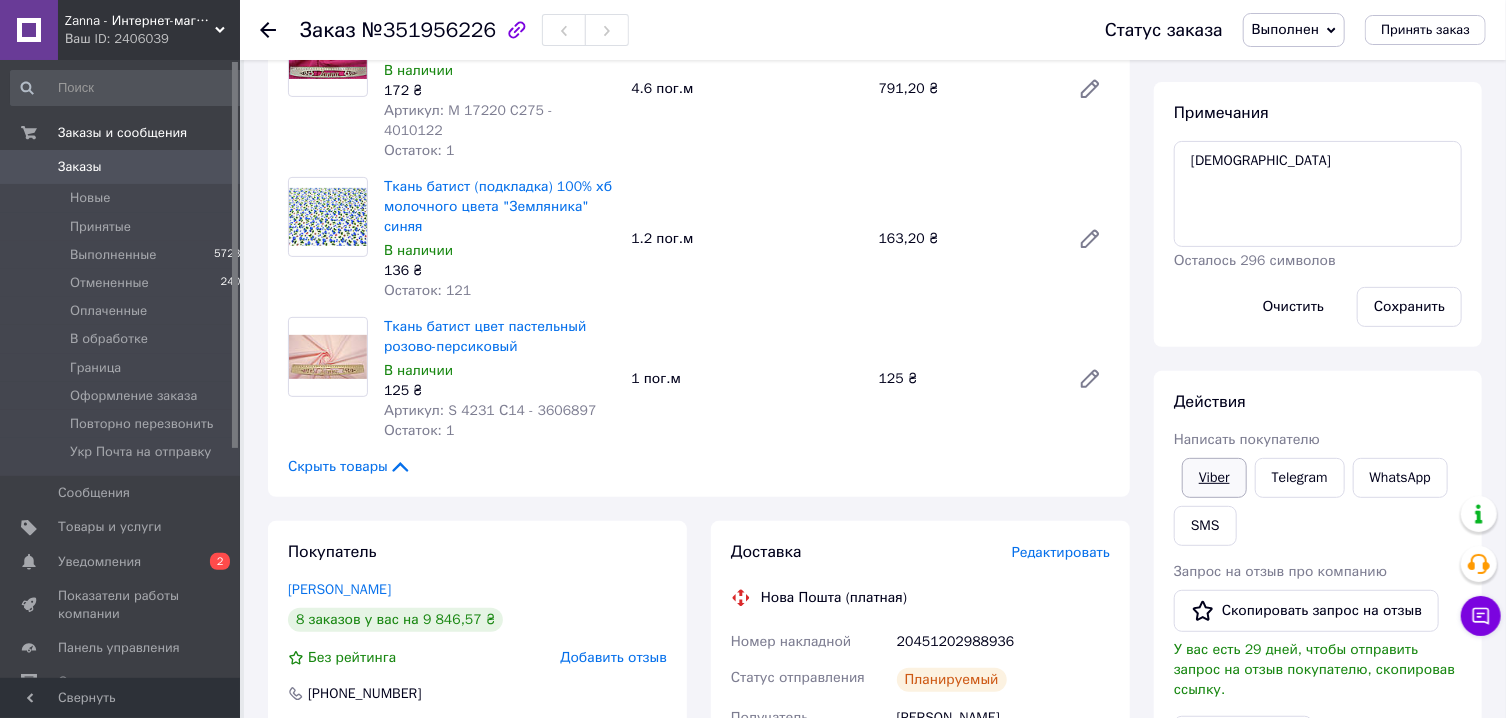 click on "Viber" at bounding box center [1214, 478] 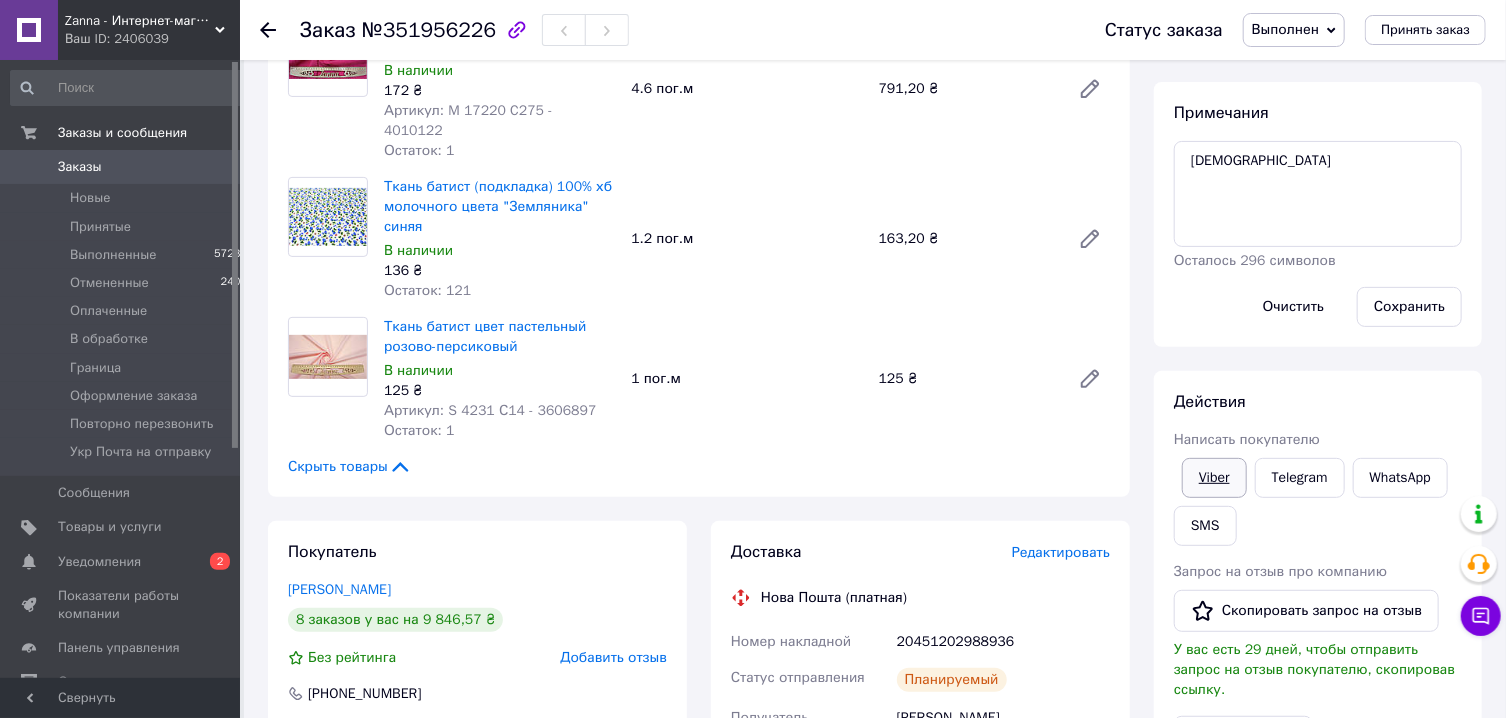 click on "Viber" at bounding box center [1214, 478] 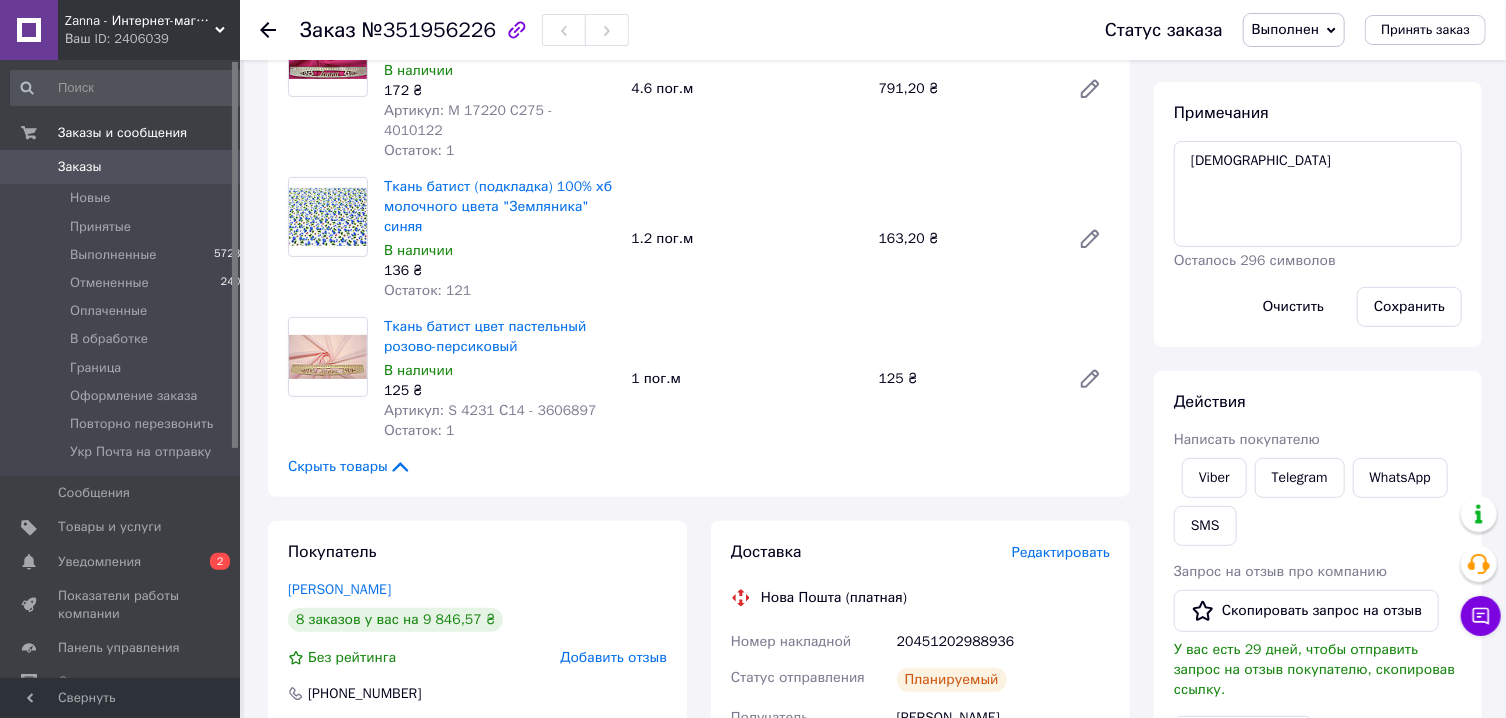 click on "Viber" at bounding box center [1214, 478] 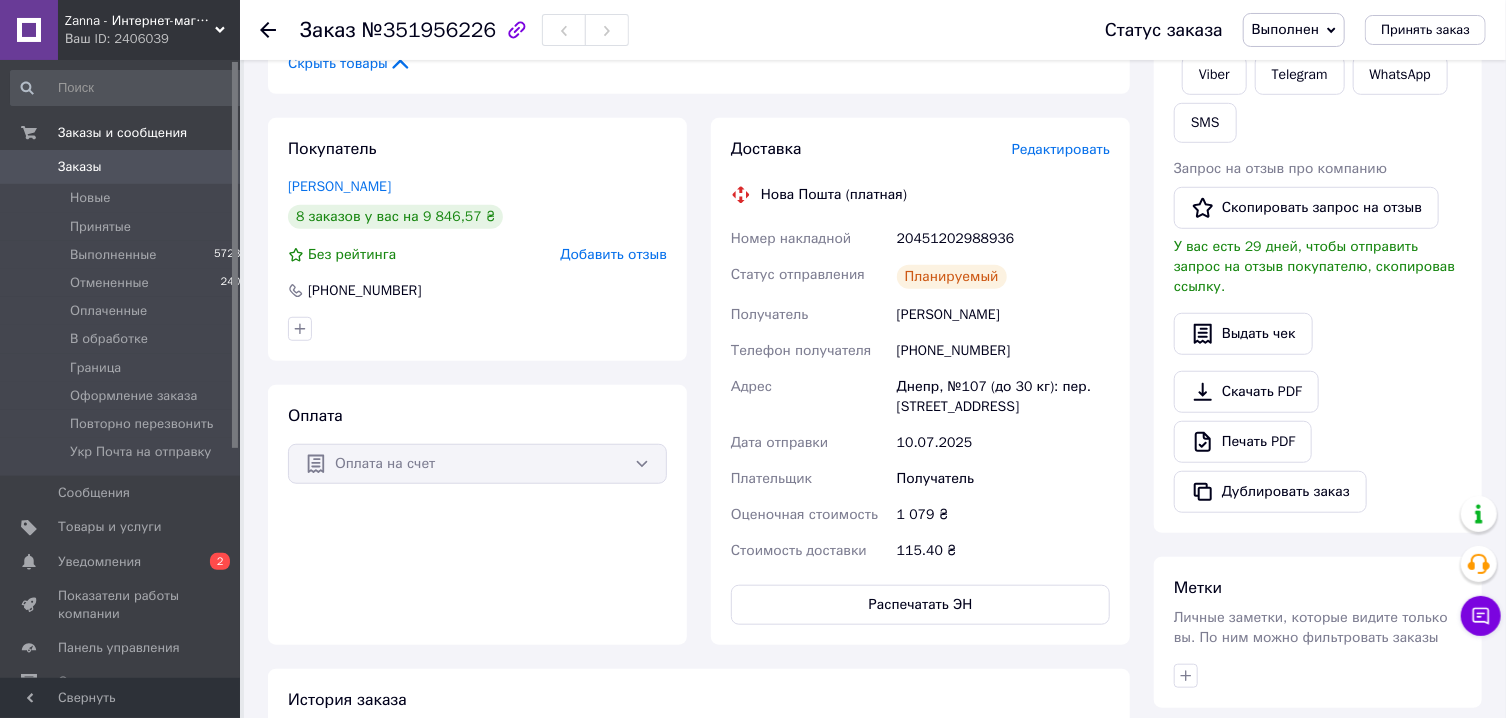 scroll, scrollTop: 643, scrollLeft: 0, axis: vertical 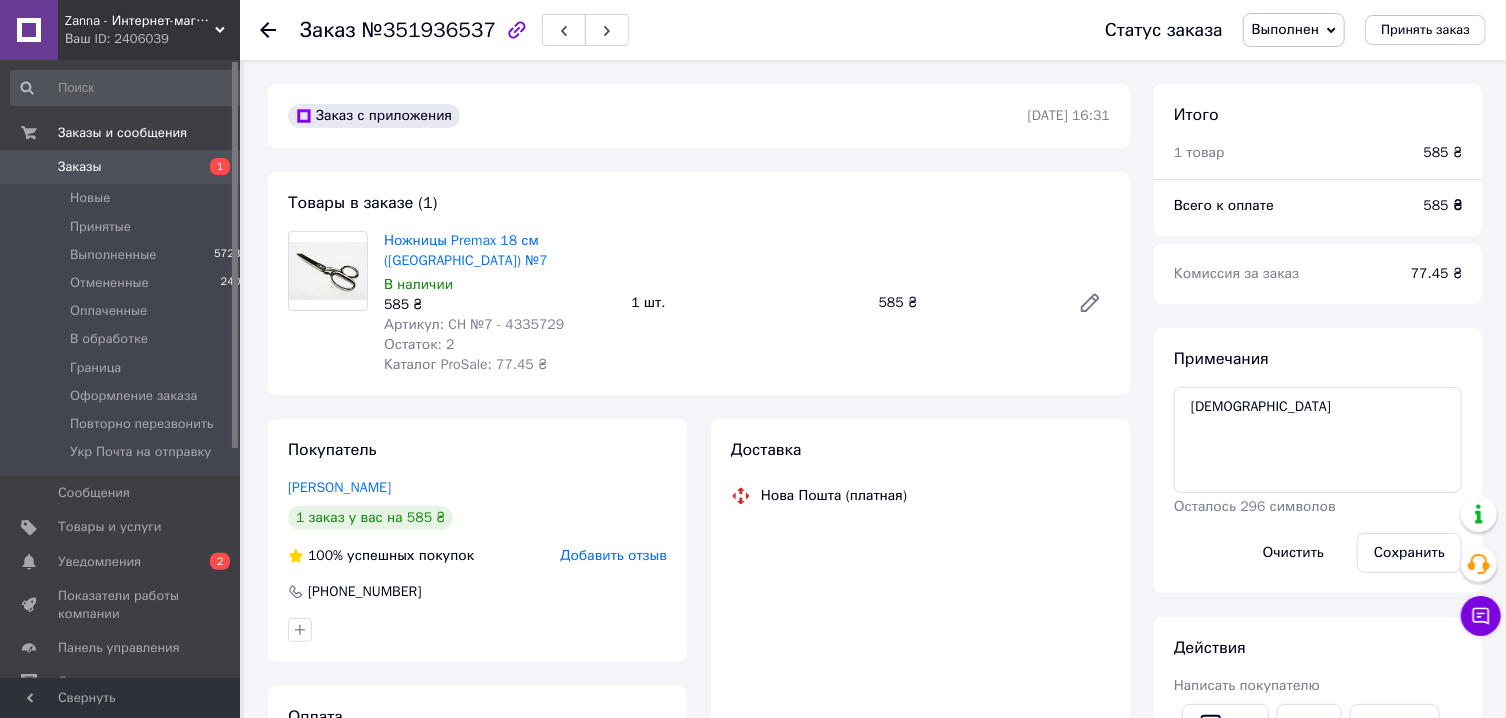 click on "Выполнен" at bounding box center [1285, 29] 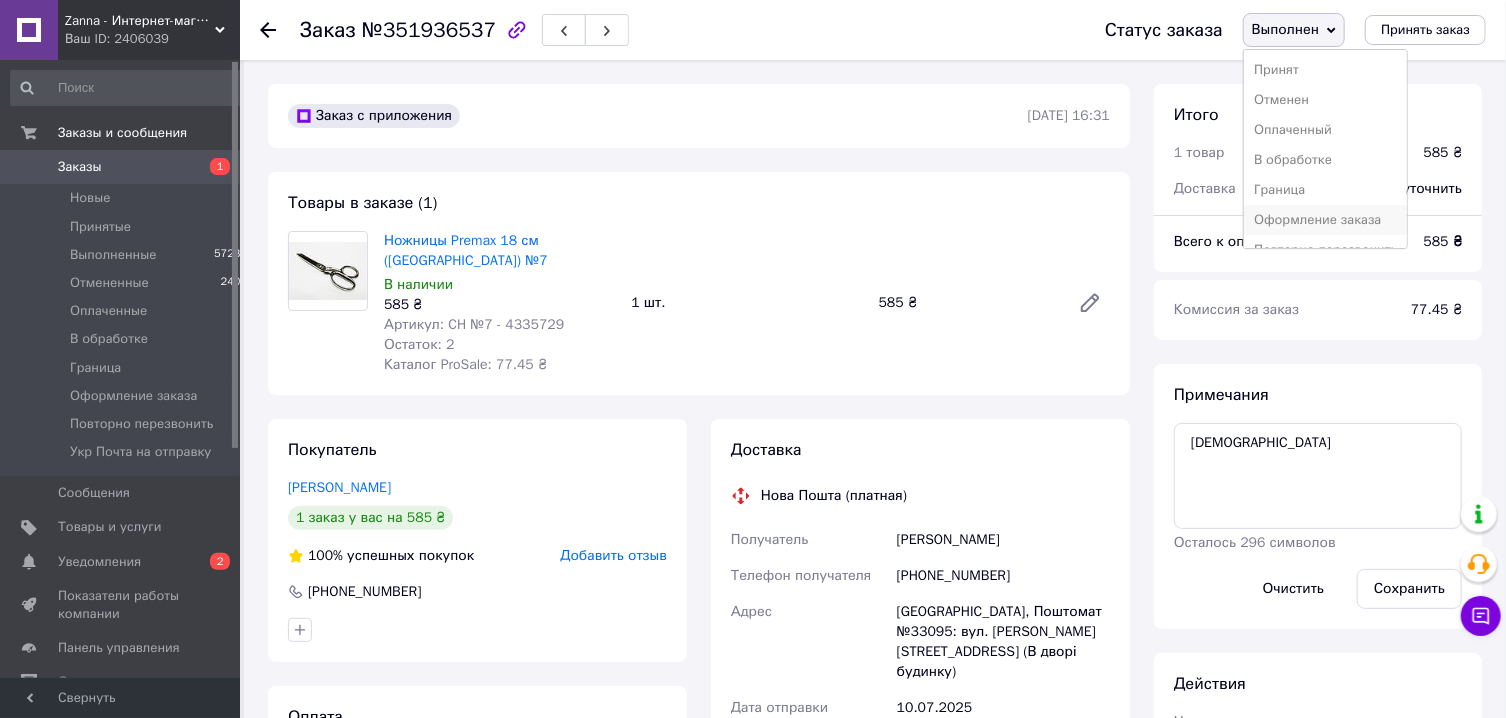 click on "Оформление заказа" at bounding box center (1325, 220) 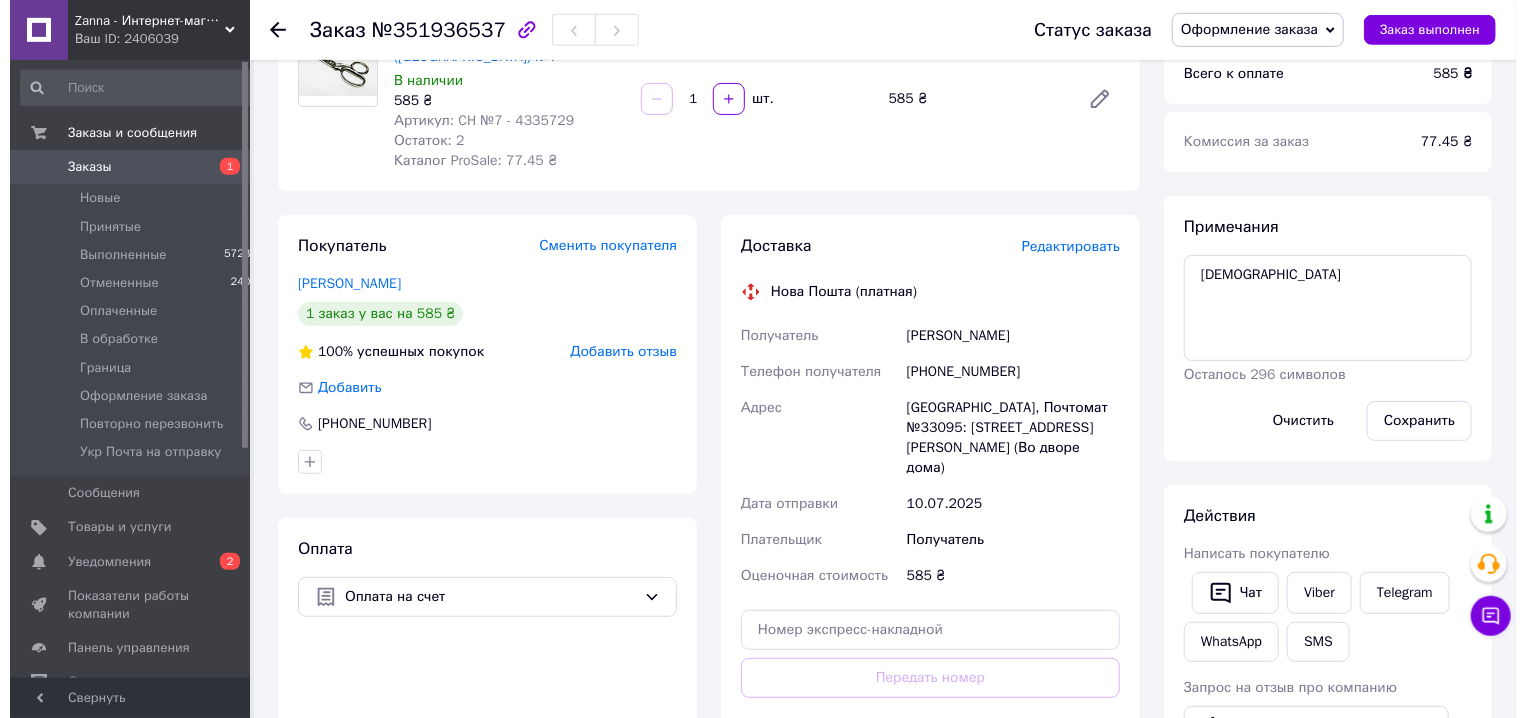 scroll, scrollTop: 214, scrollLeft: 0, axis: vertical 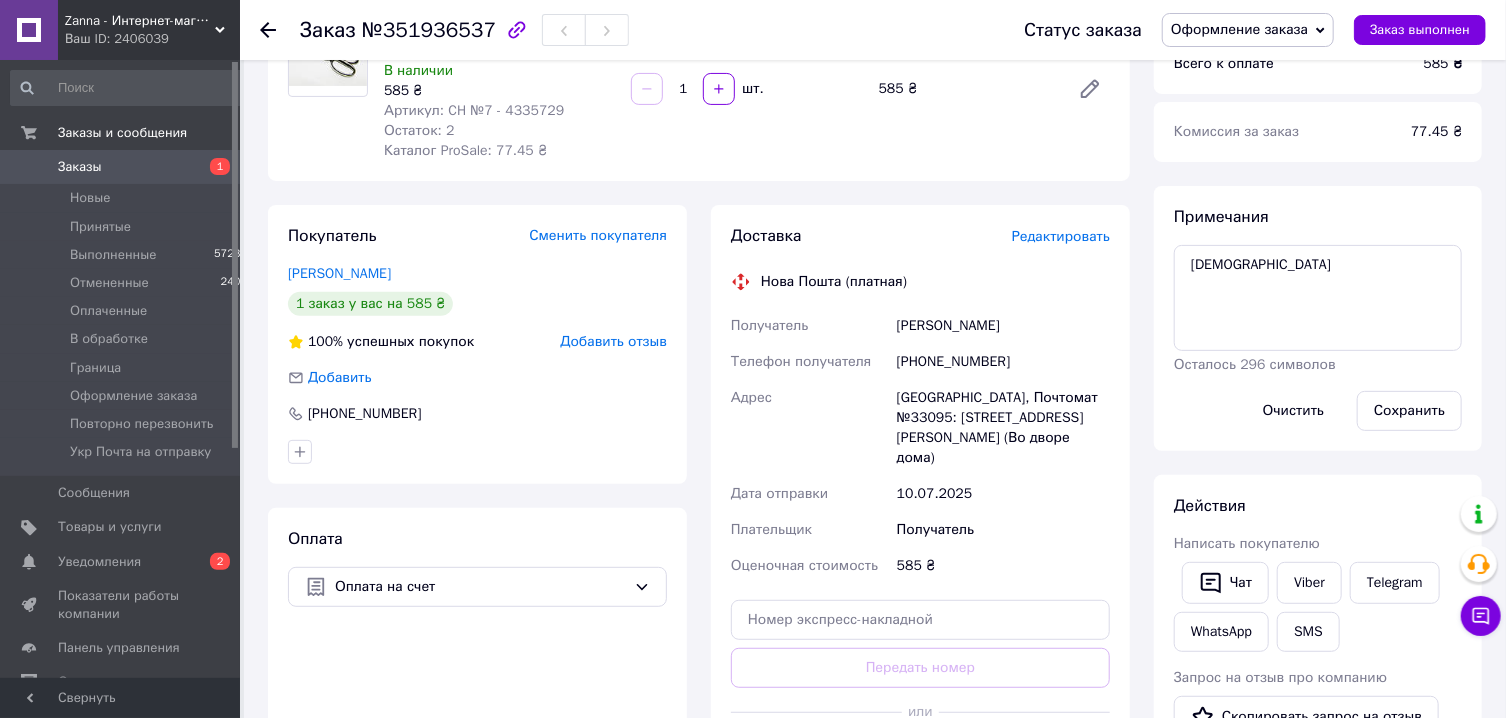 click on "Редактировать" at bounding box center (1061, 236) 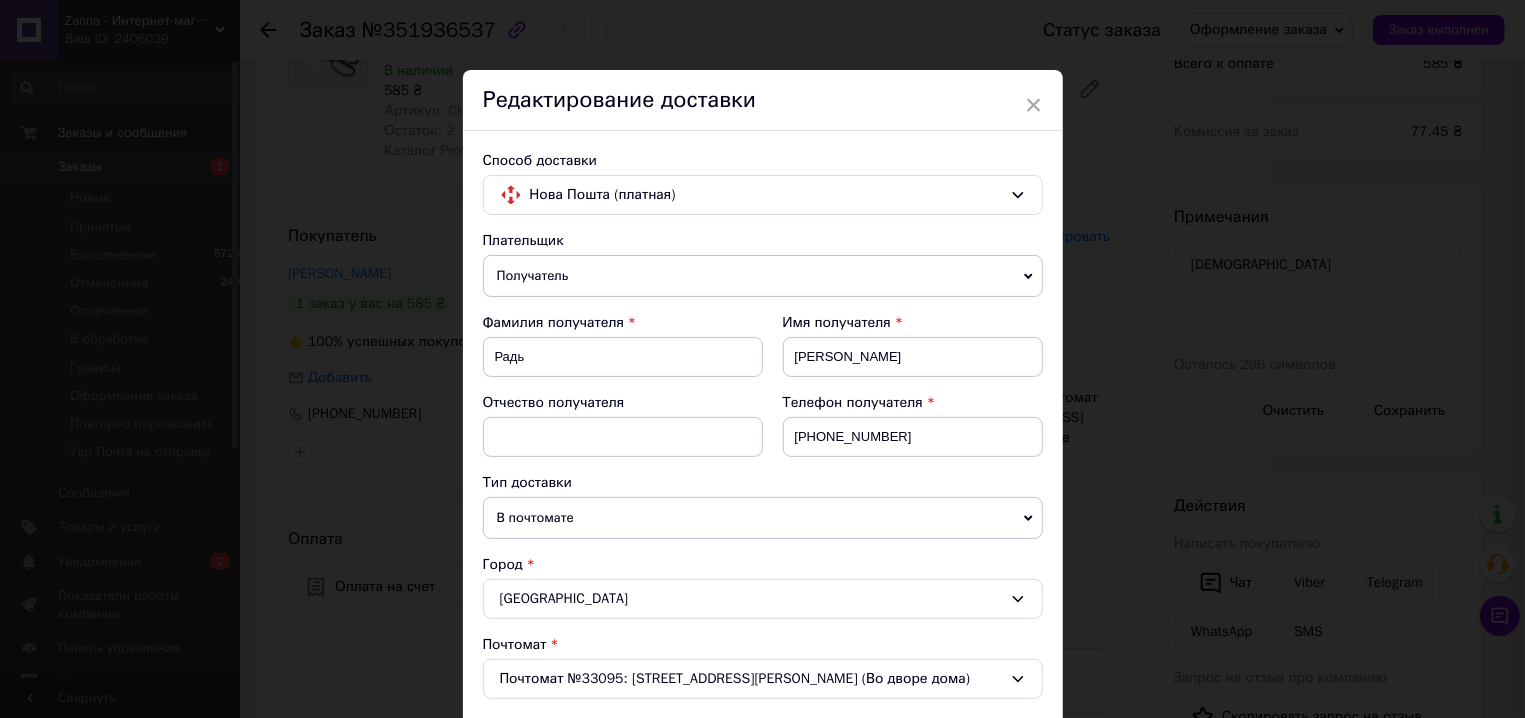 click on "Редактирование доставки" at bounding box center (763, 100) 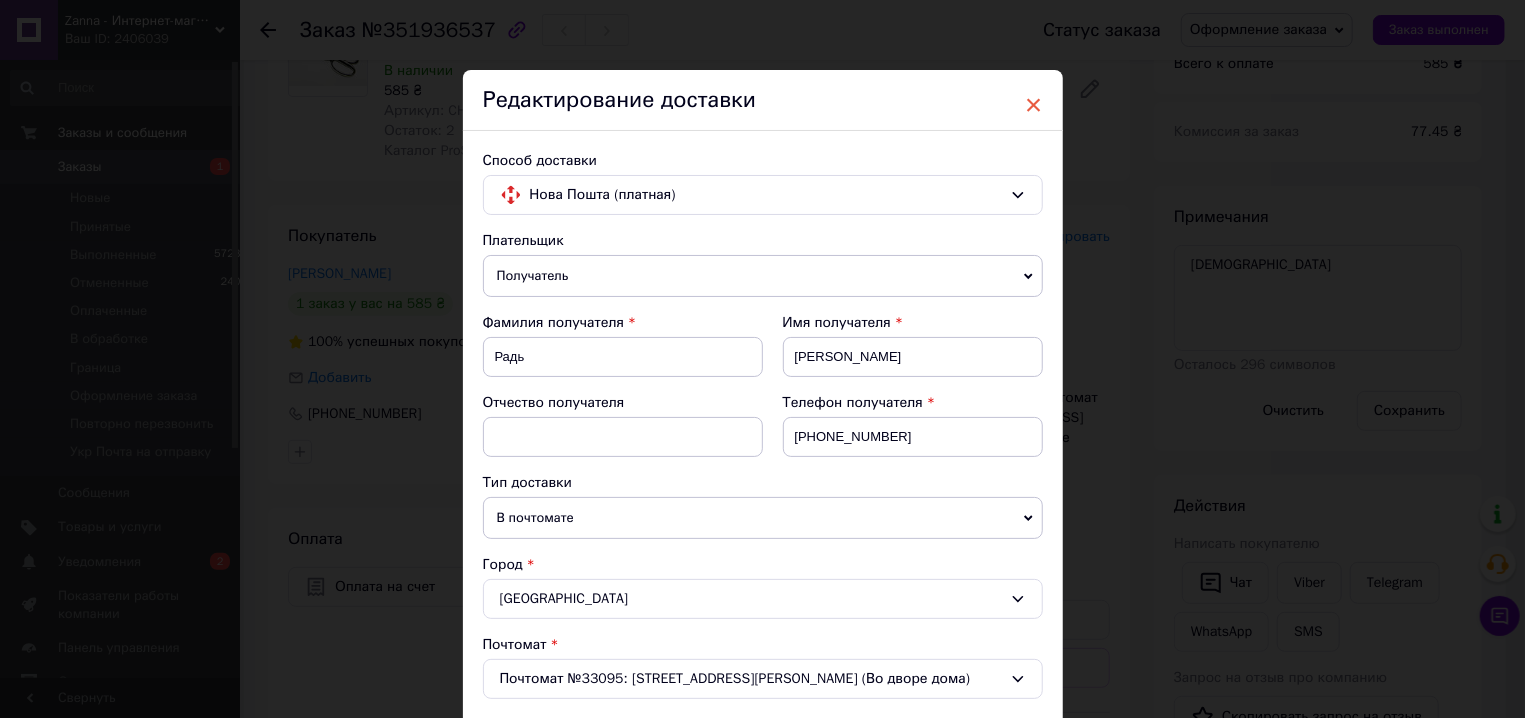 click on "×" at bounding box center (1034, 105) 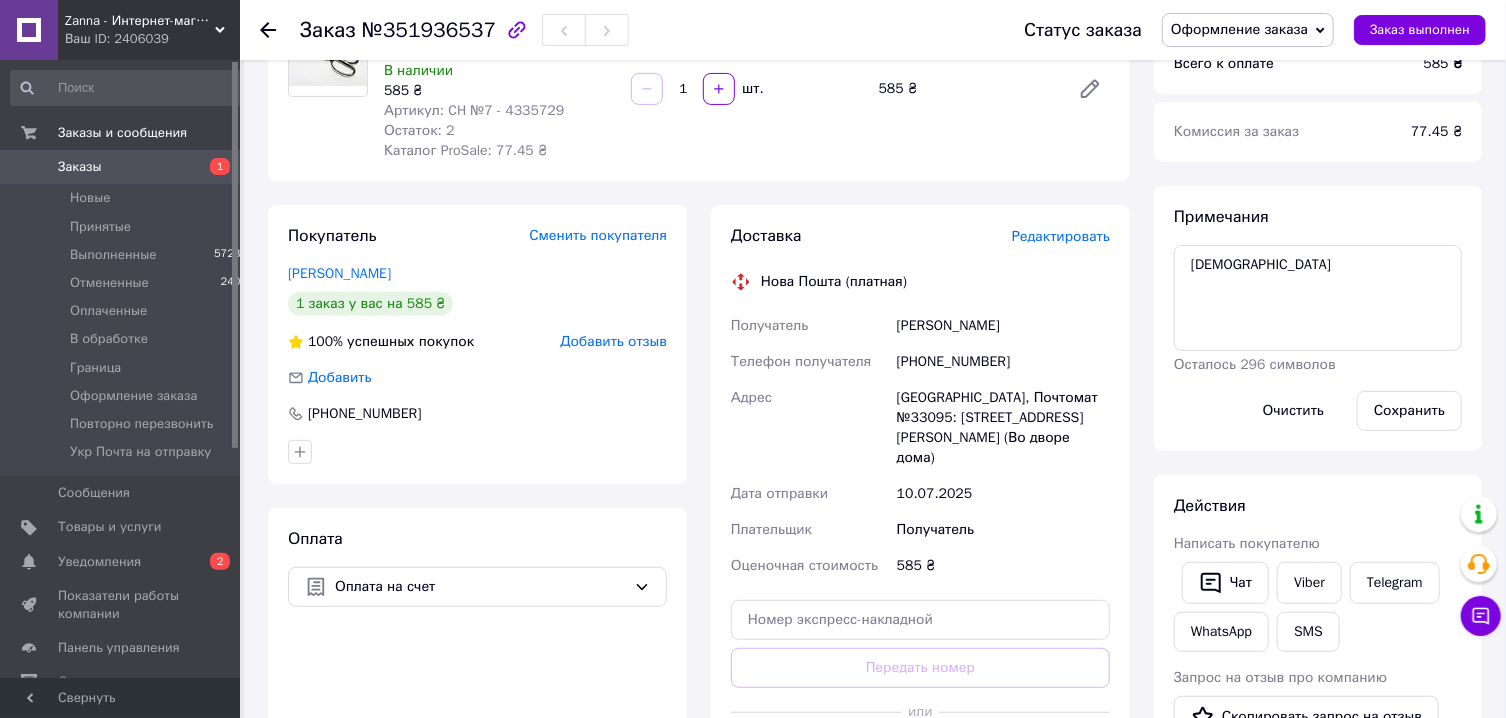 click on "Редактировать" at bounding box center (1061, 236) 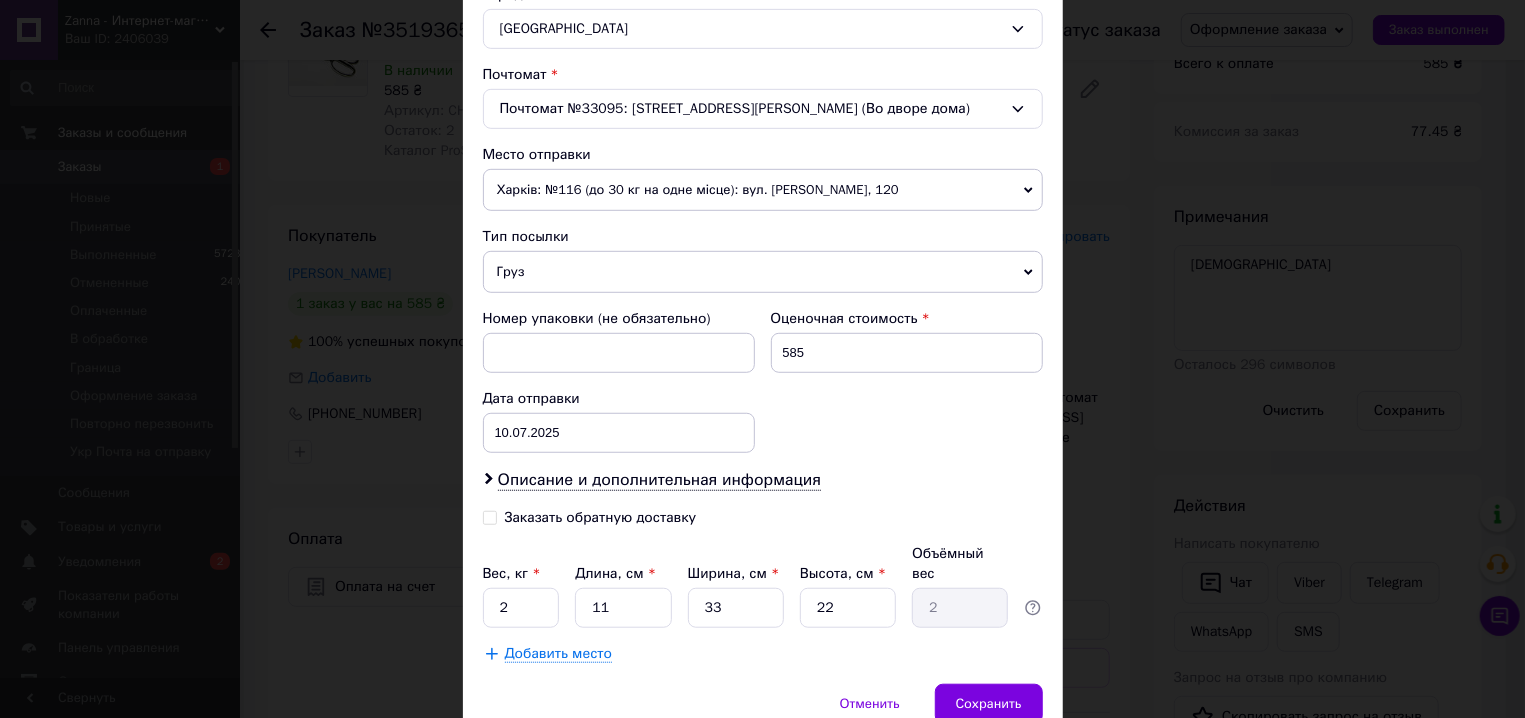 scroll, scrollTop: 649, scrollLeft: 0, axis: vertical 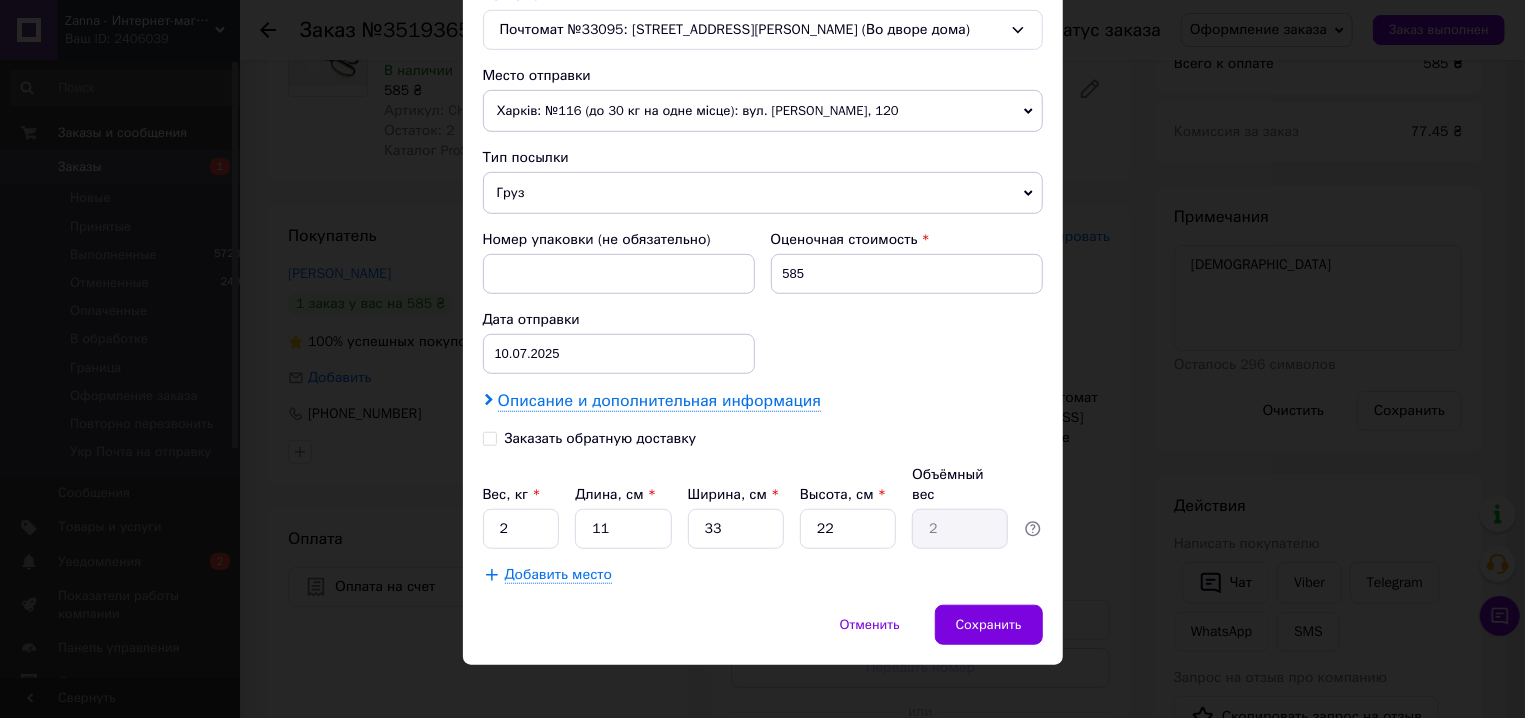 click on "Описание и дополнительная информация" at bounding box center (659, 401) 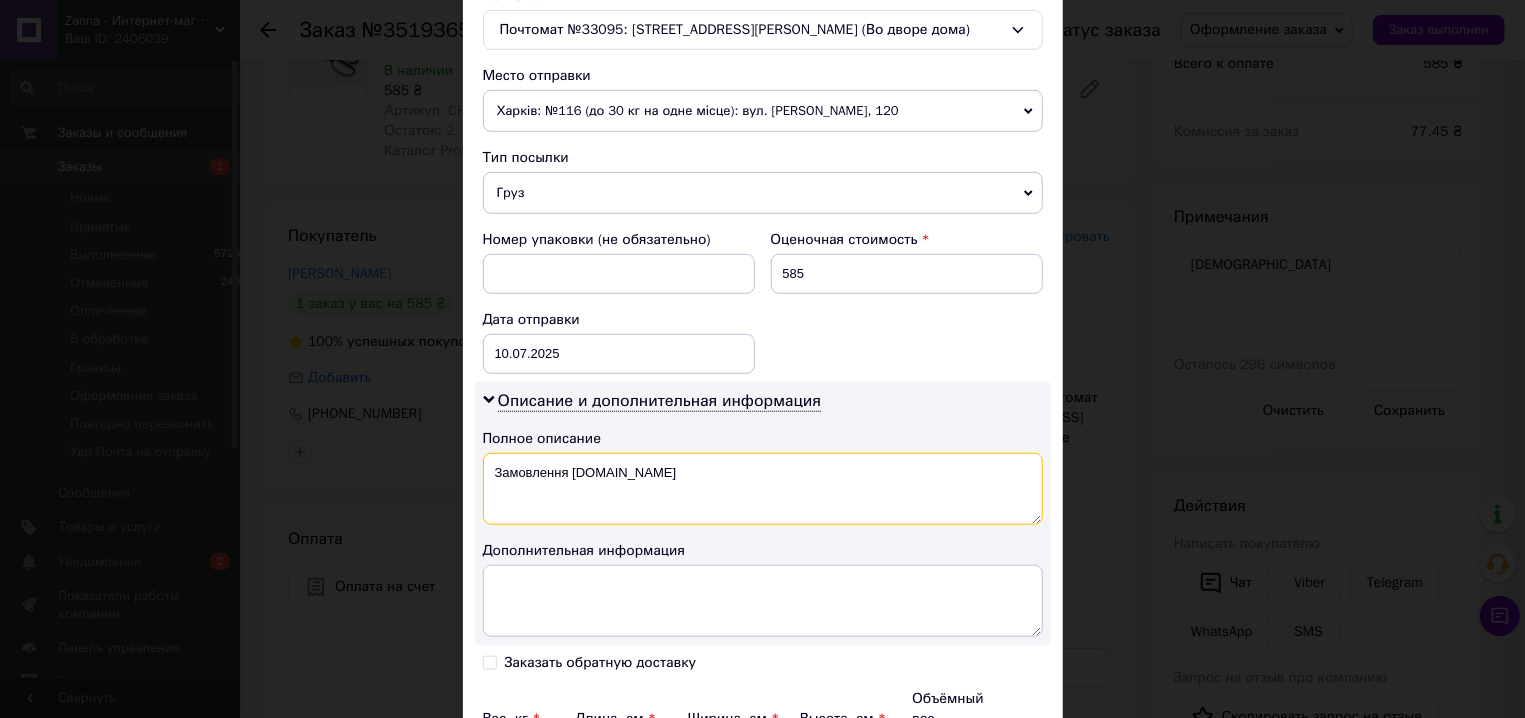click on "Замовлення Prom.ua" at bounding box center [763, 489] 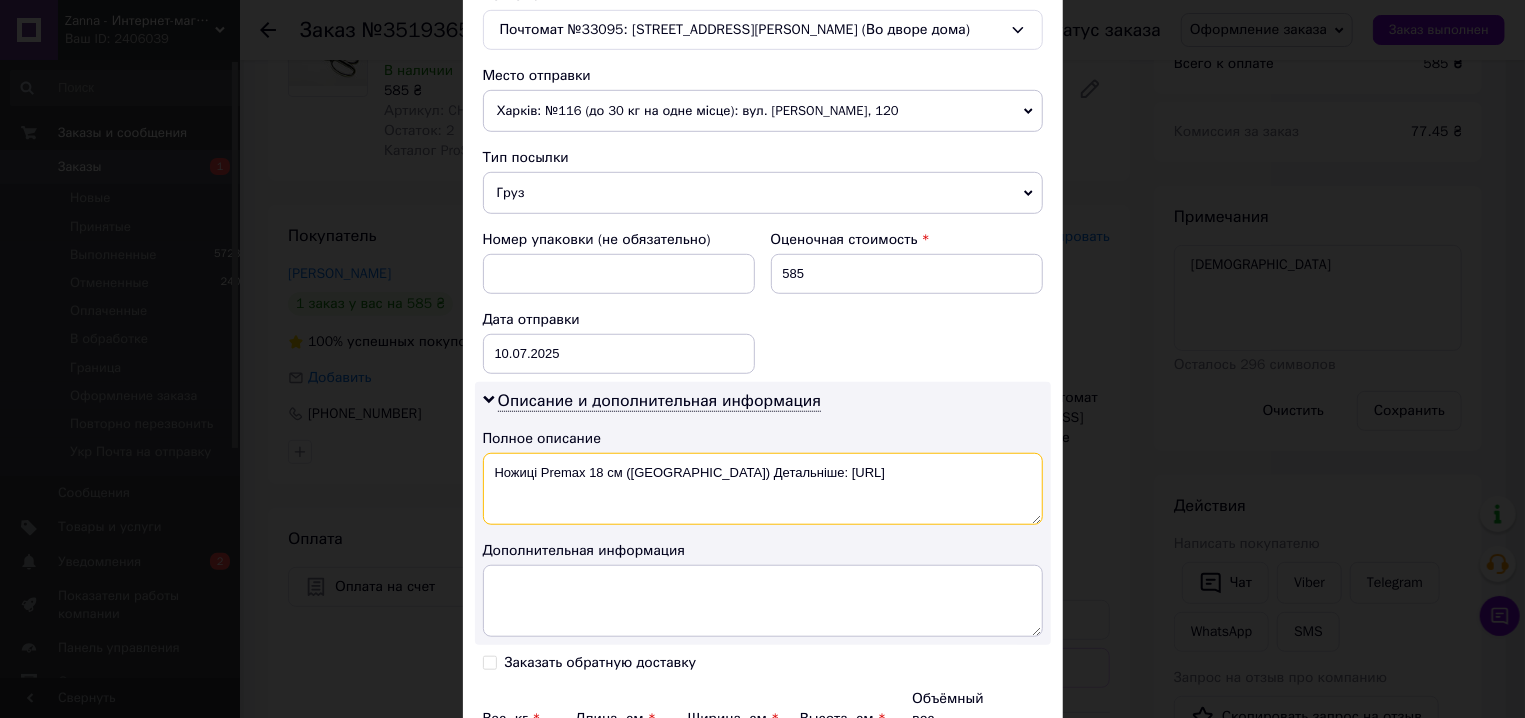 drag, startPoint x: 658, startPoint y: 479, endPoint x: 831, endPoint y: 476, distance: 173.02602 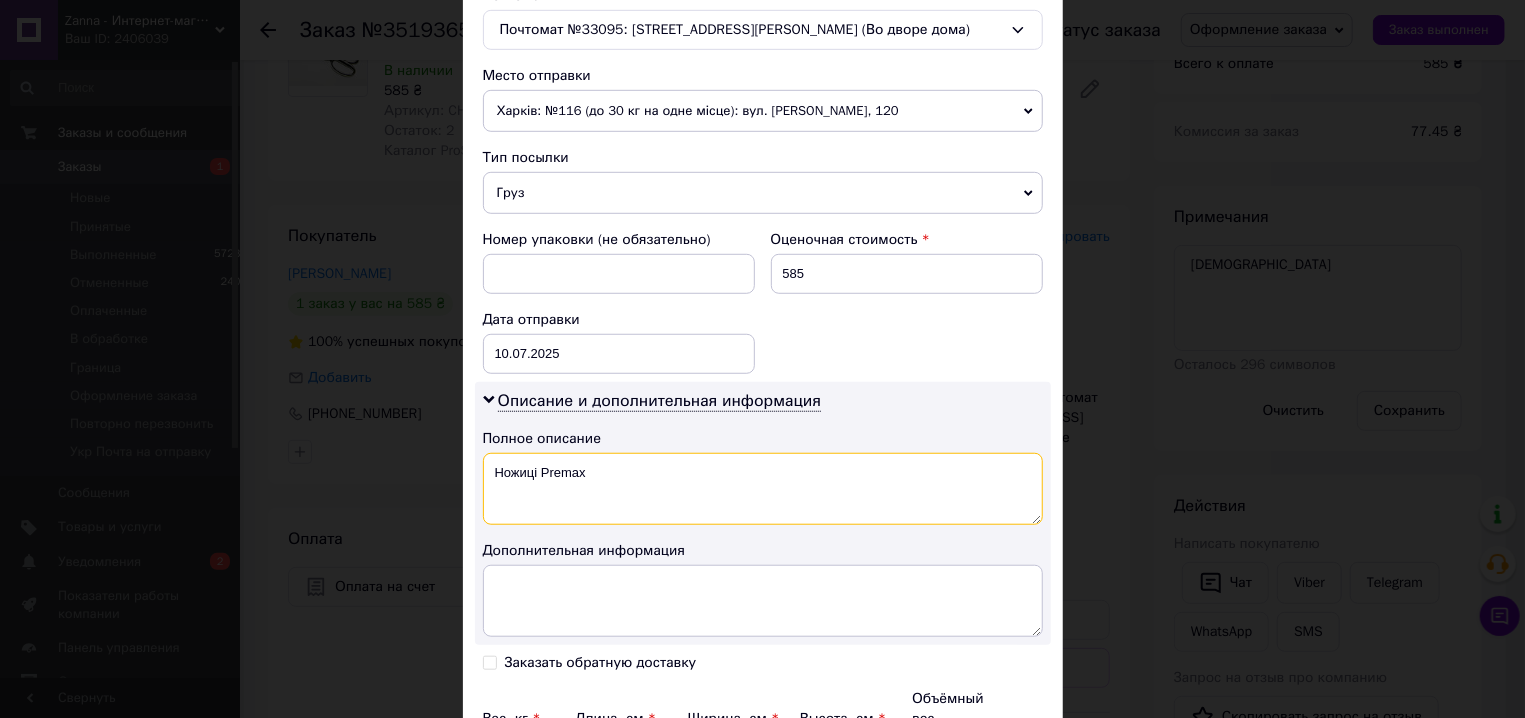 type on "Ножиці Premax" 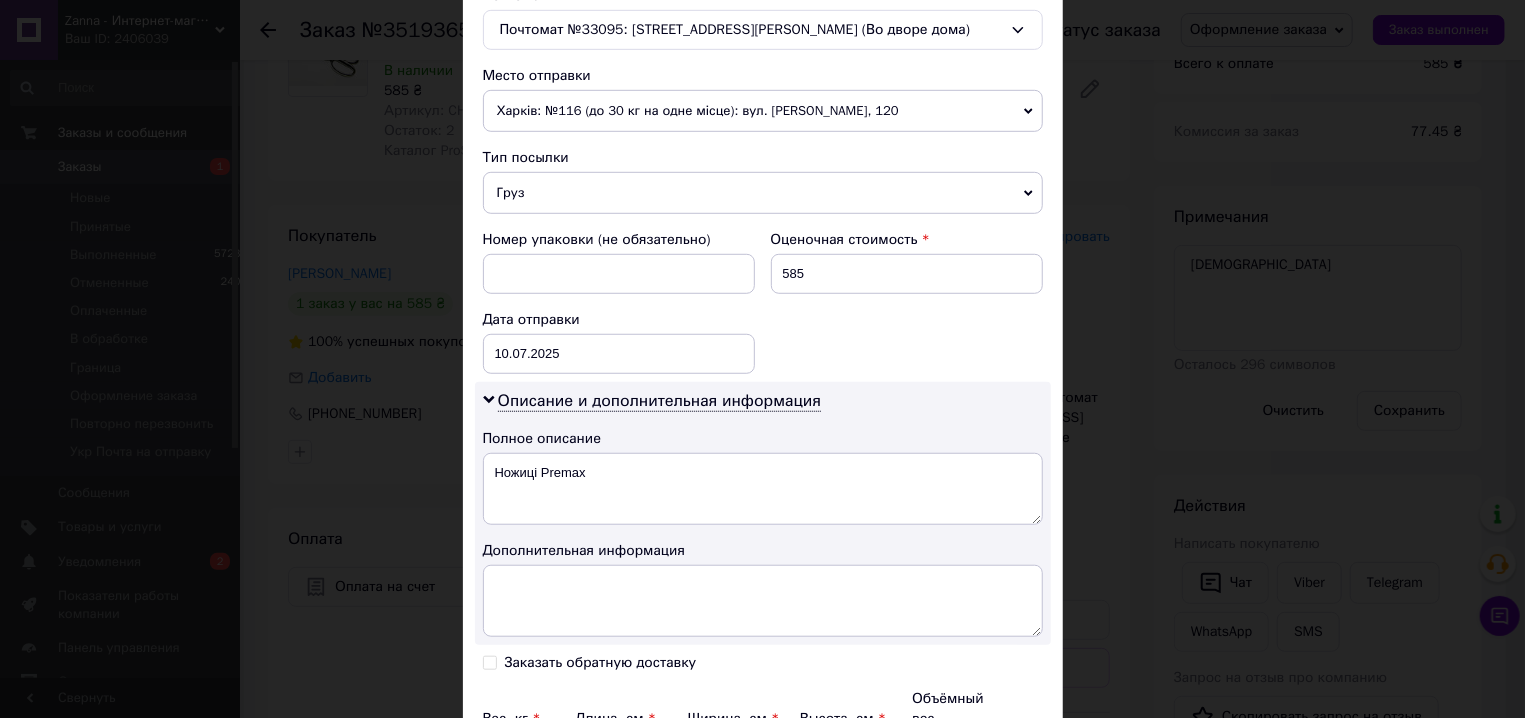 click on "Полное описание" at bounding box center [763, 439] 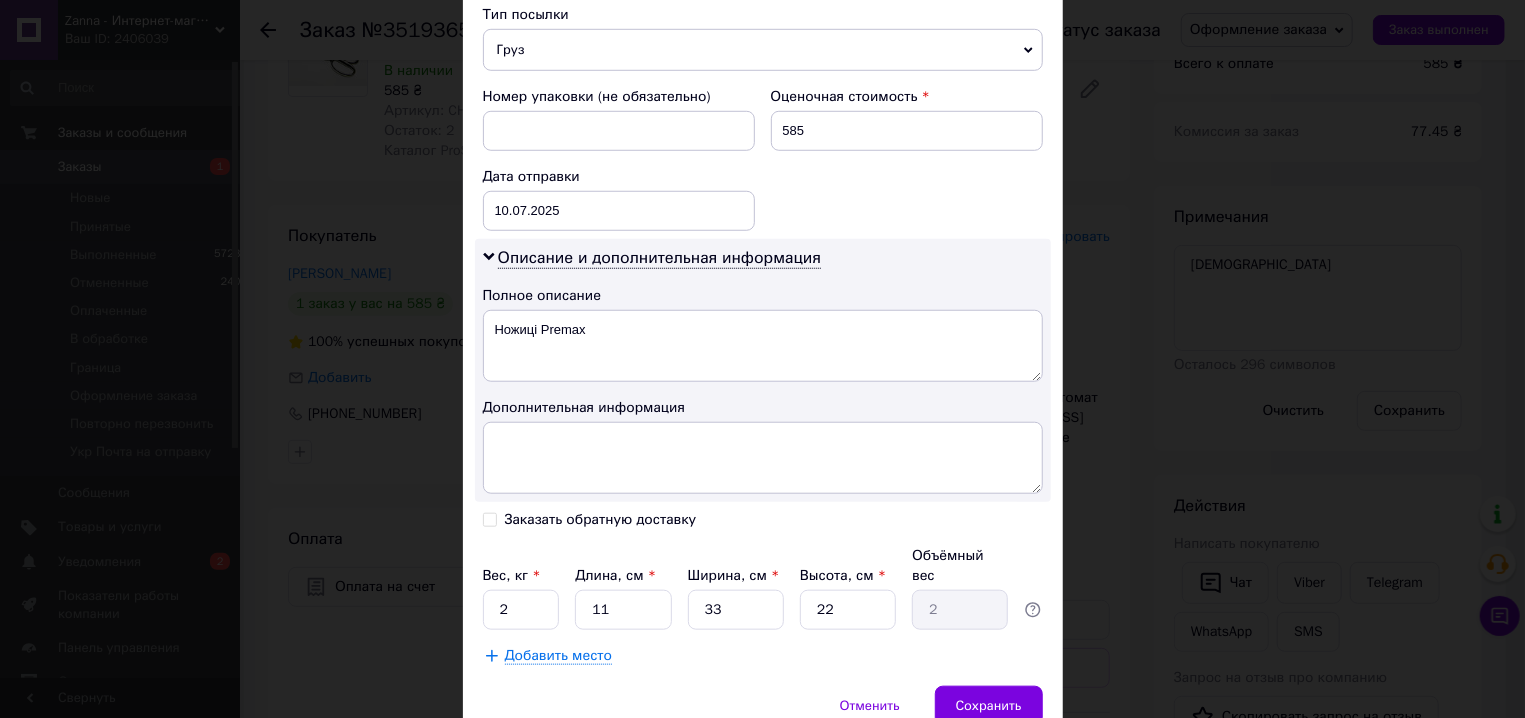 scroll, scrollTop: 873, scrollLeft: 0, axis: vertical 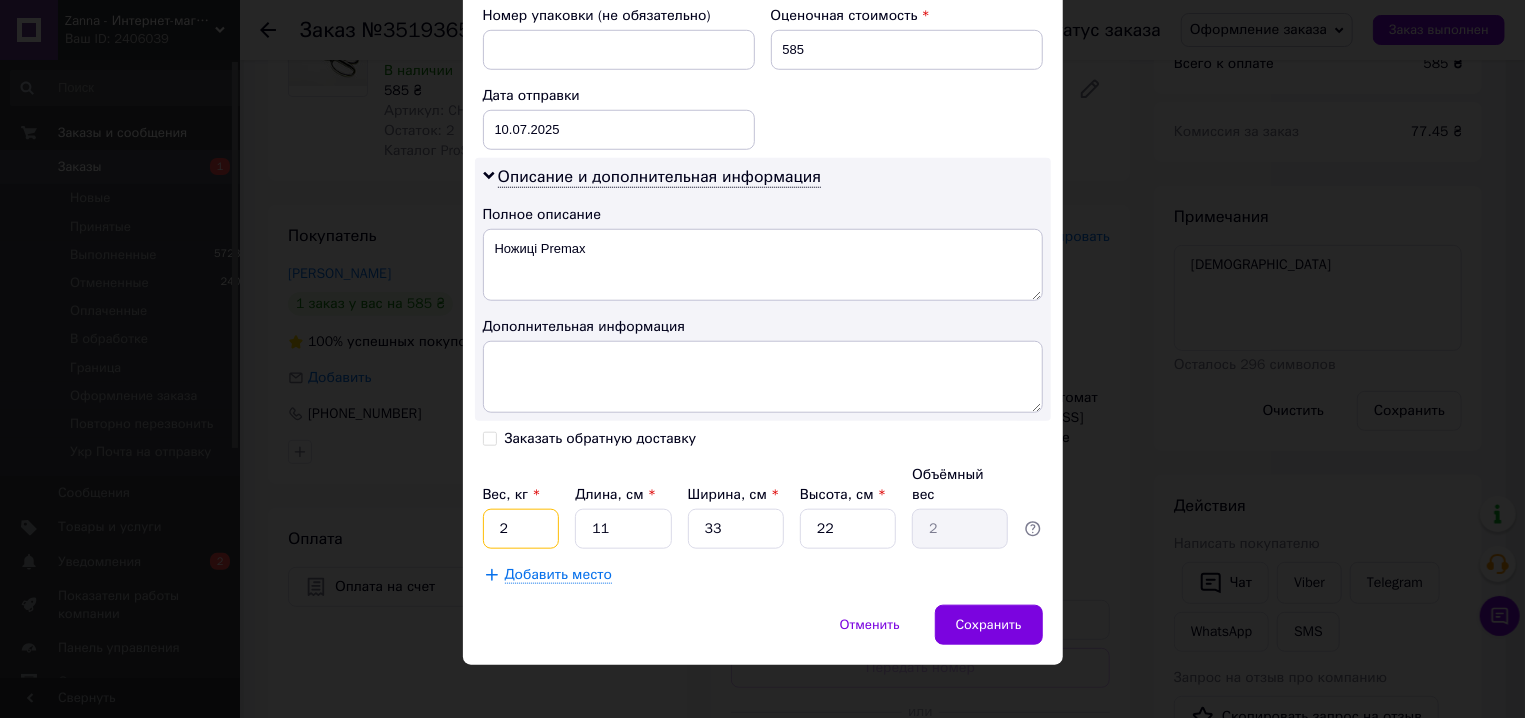 click on "2" at bounding box center [521, 529] 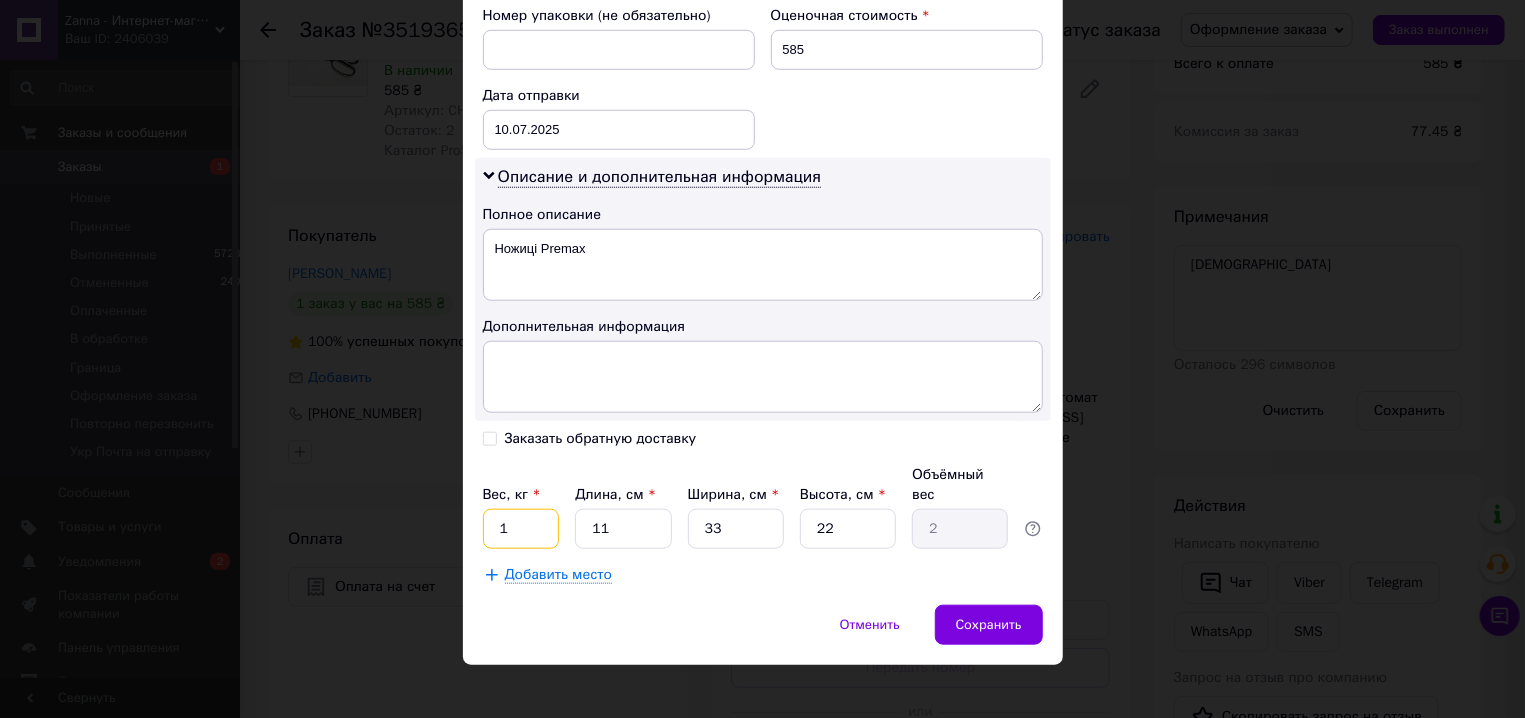 type on "1" 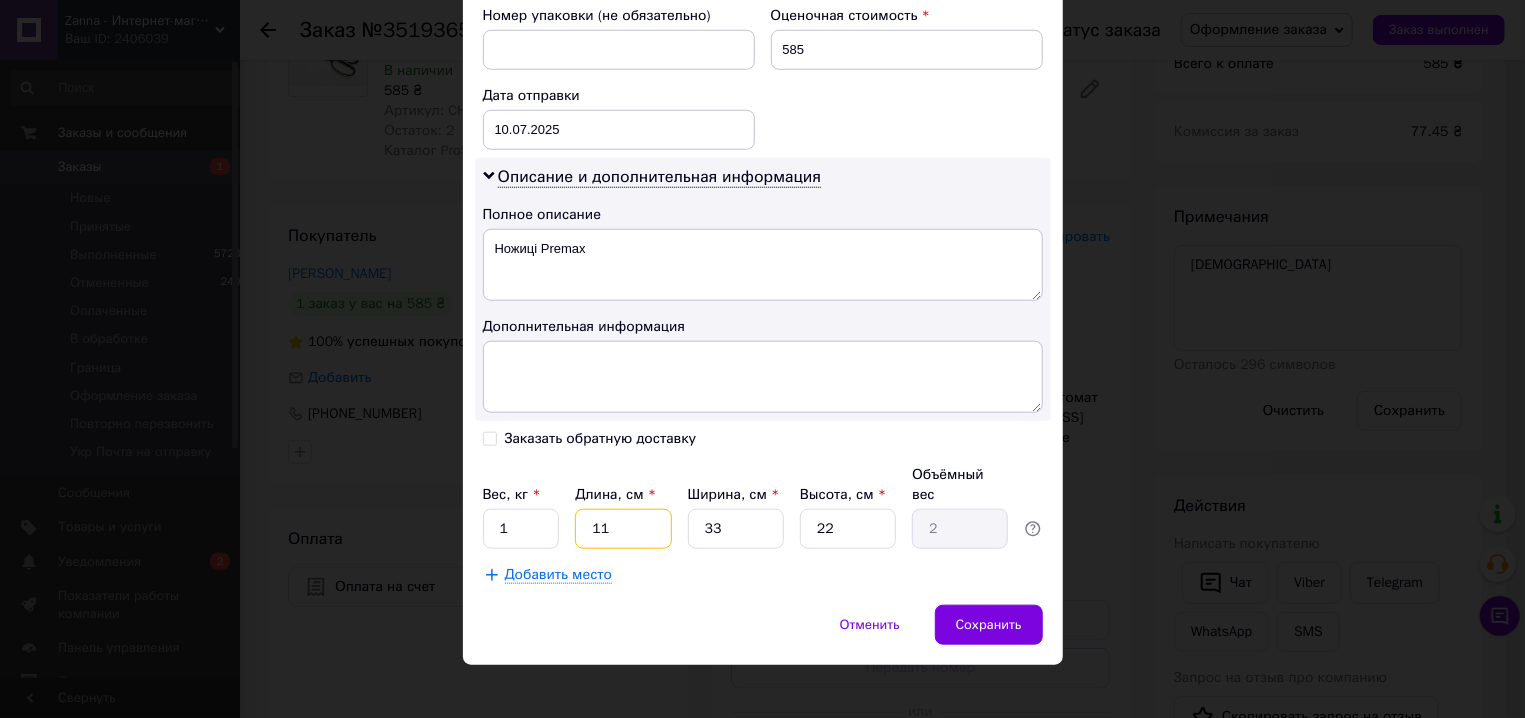 type on "3" 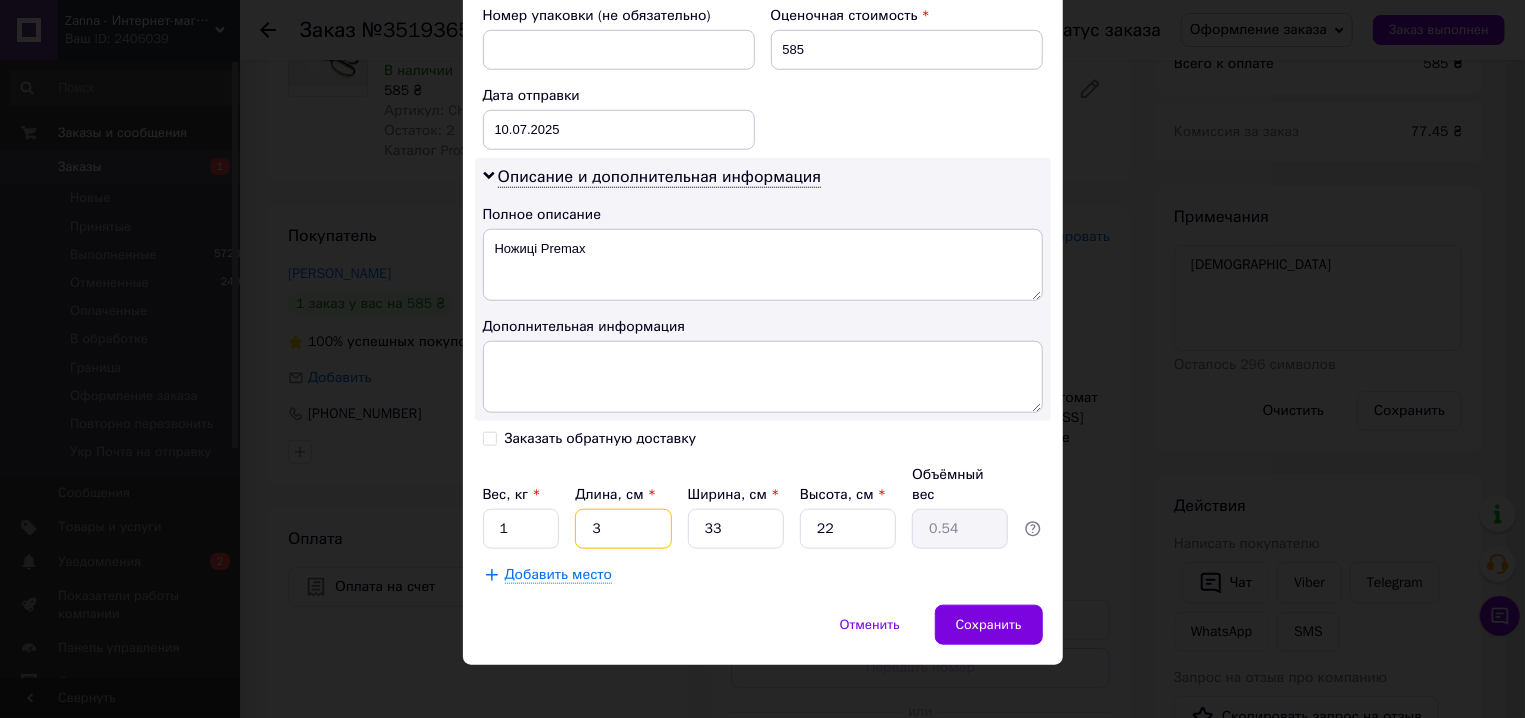 type on "34" 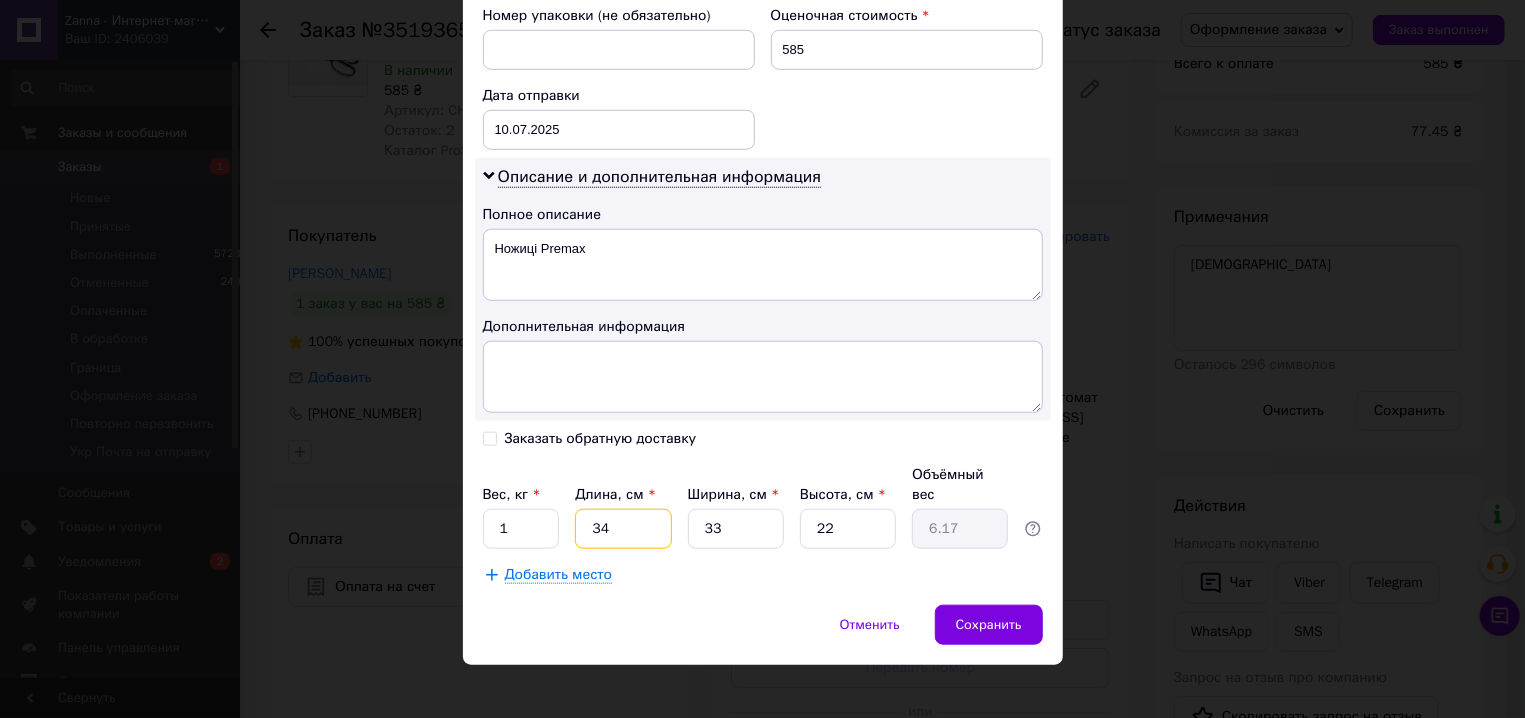 type on "34" 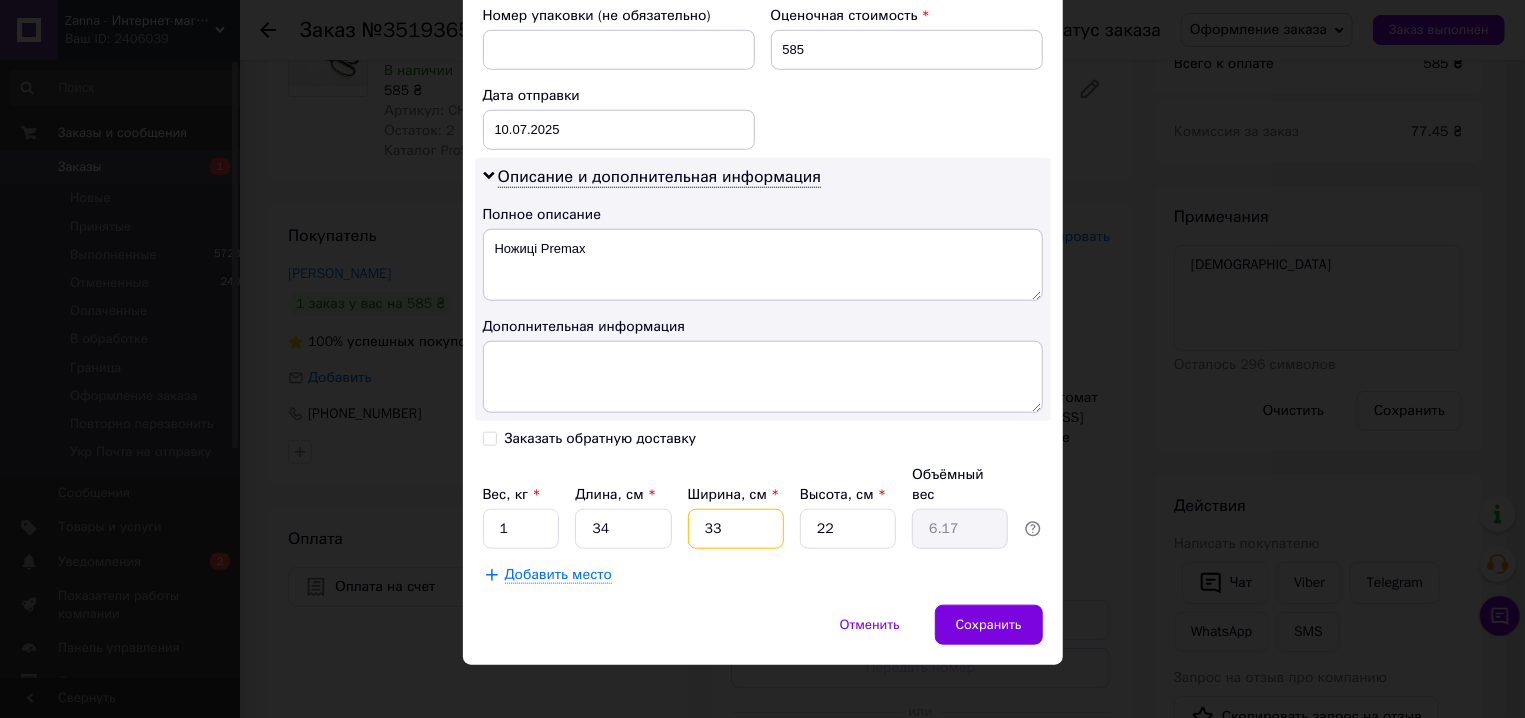 type on "2" 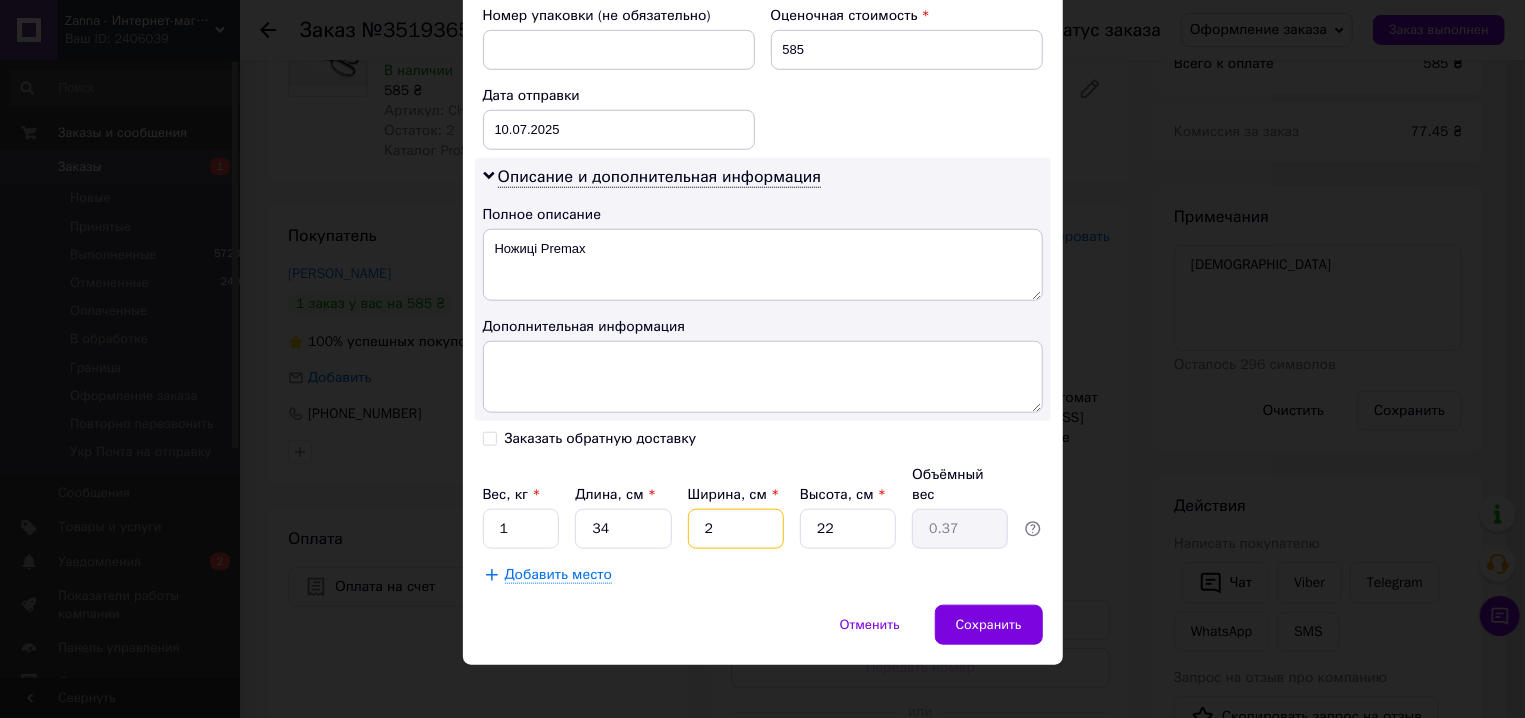 type on "23" 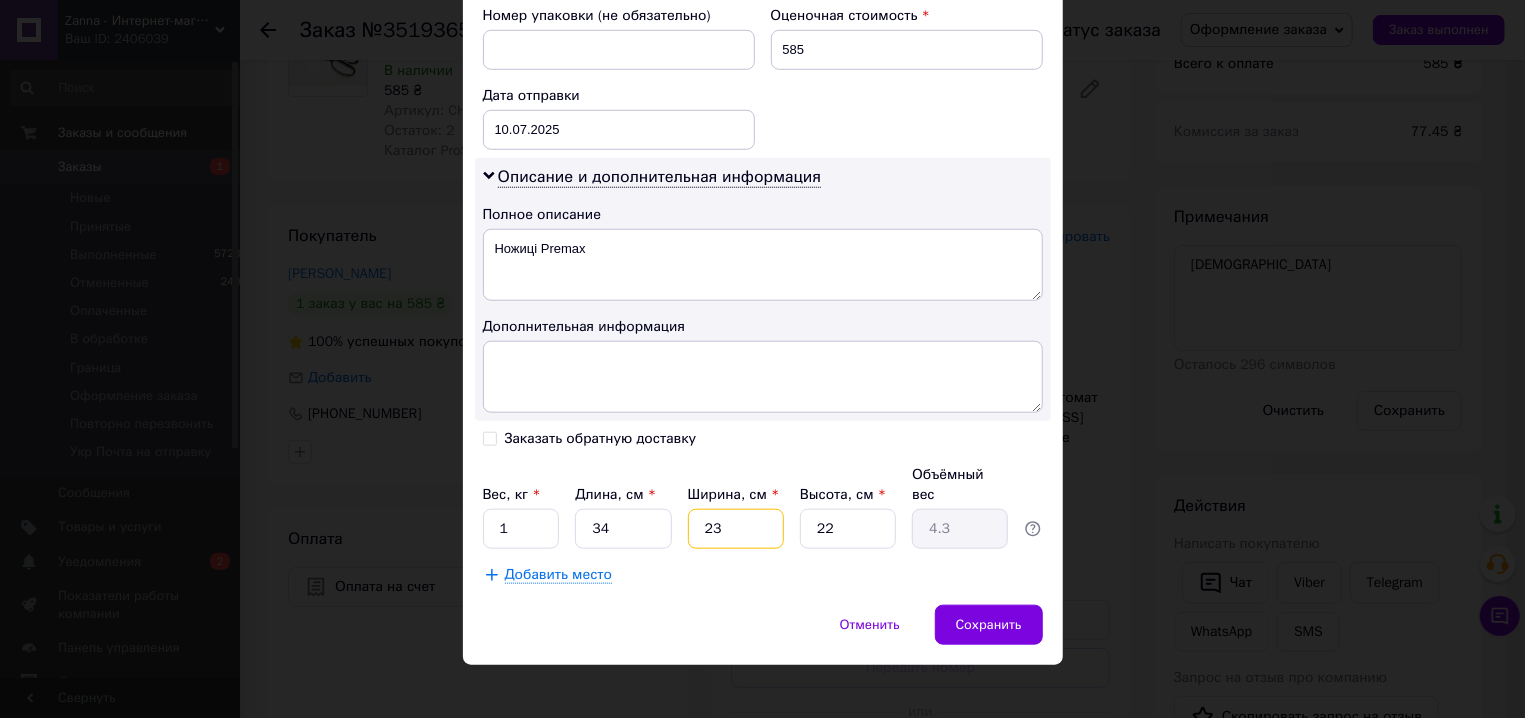 type on "23" 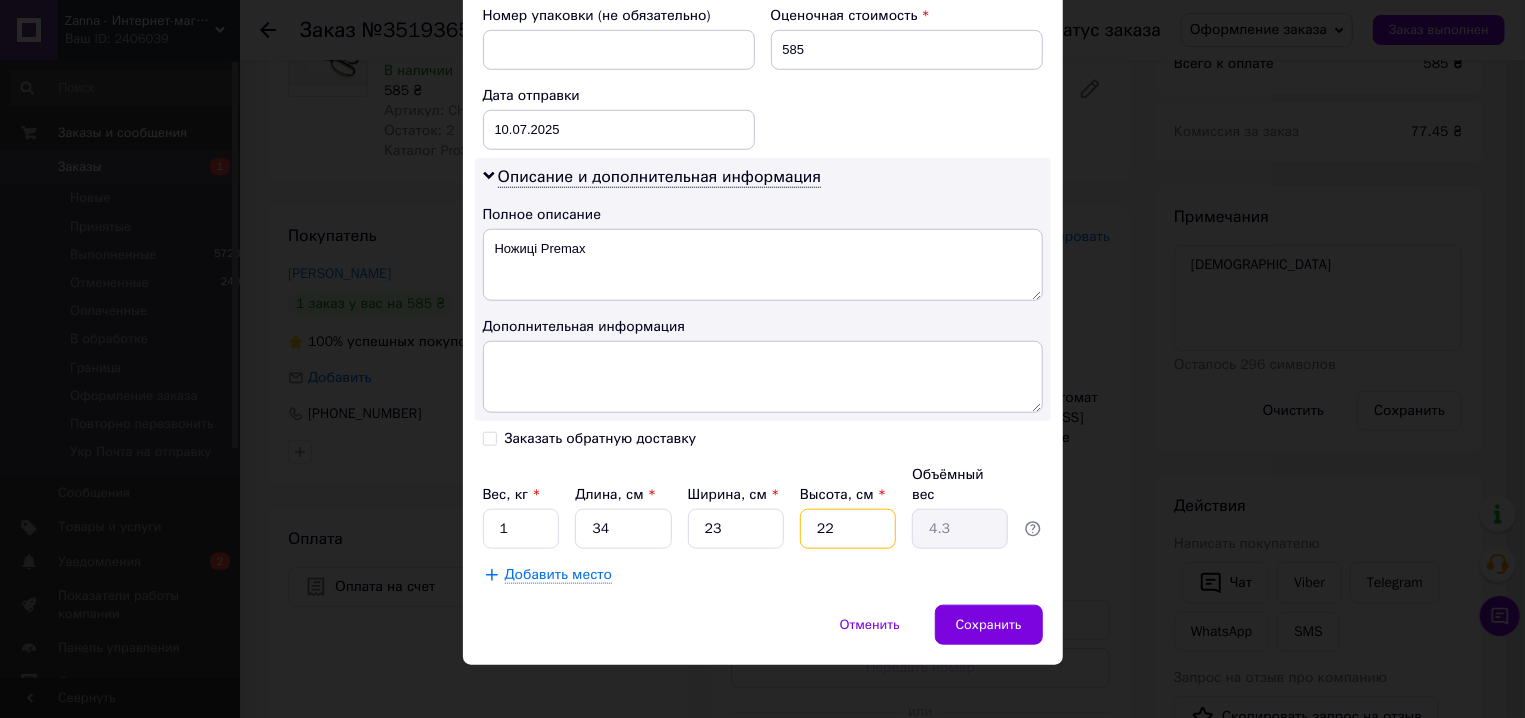 type on "5" 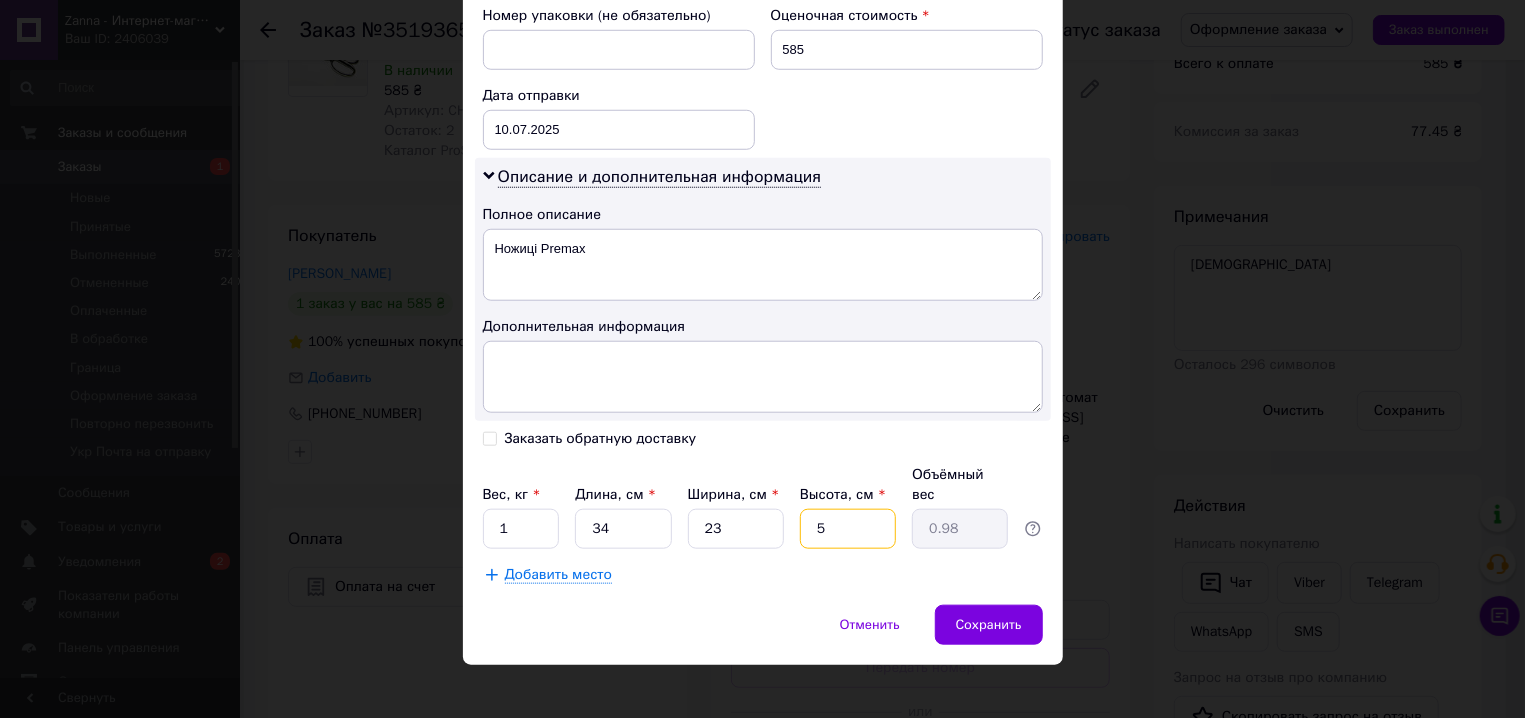 type on "5" 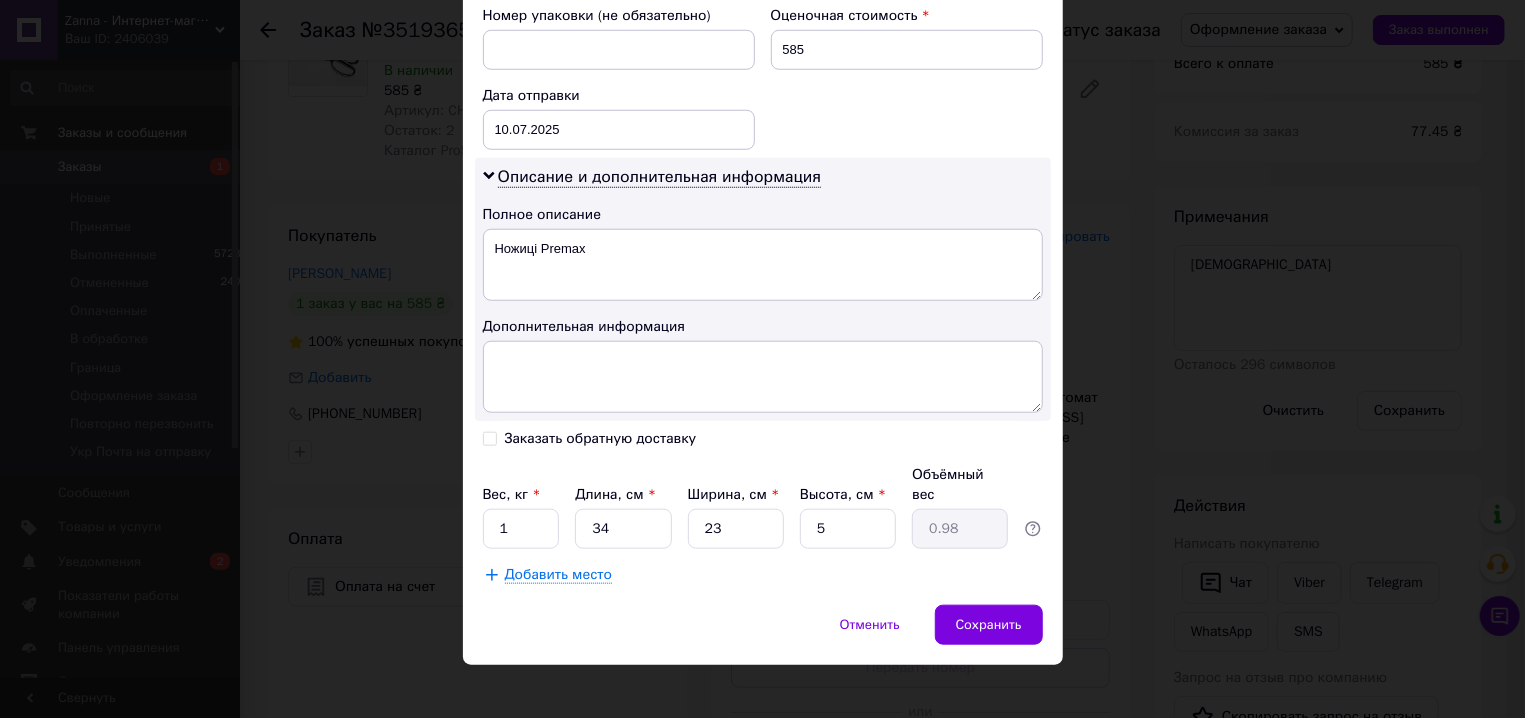 click on "Описание и дополнительная информация Полное описание Ножиці Premax Дополнительная информация" at bounding box center [763, 289] 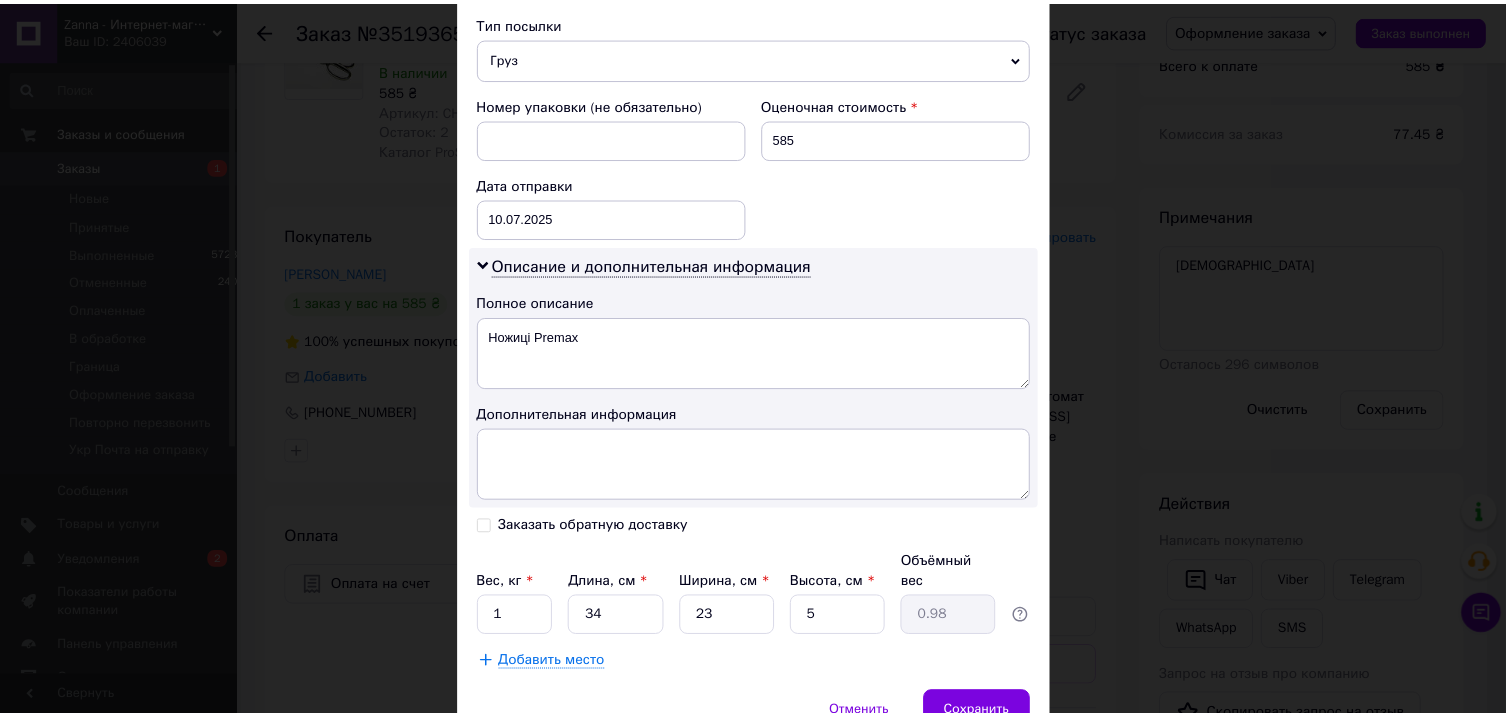 scroll, scrollTop: 797, scrollLeft: 0, axis: vertical 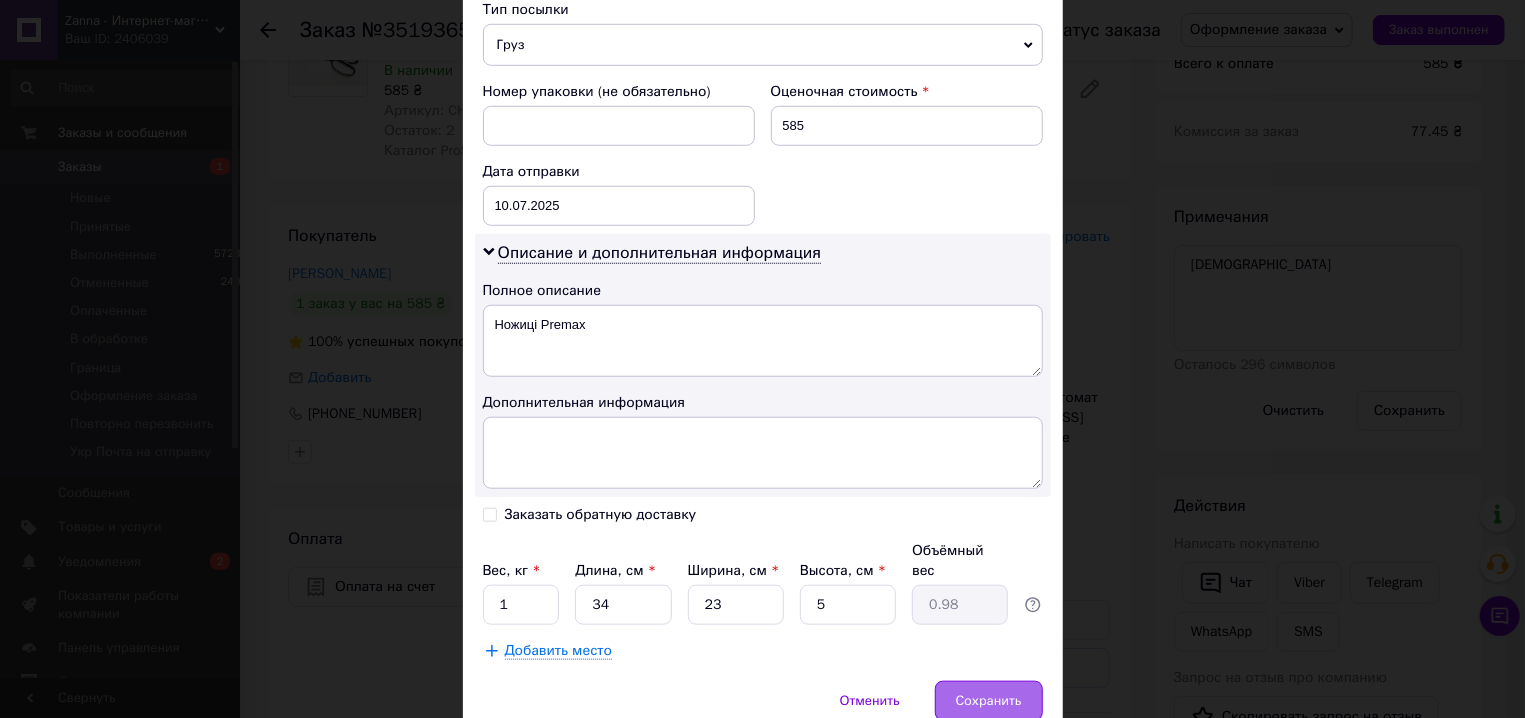 click on "Сохранить" at bounding box center [989, 701] 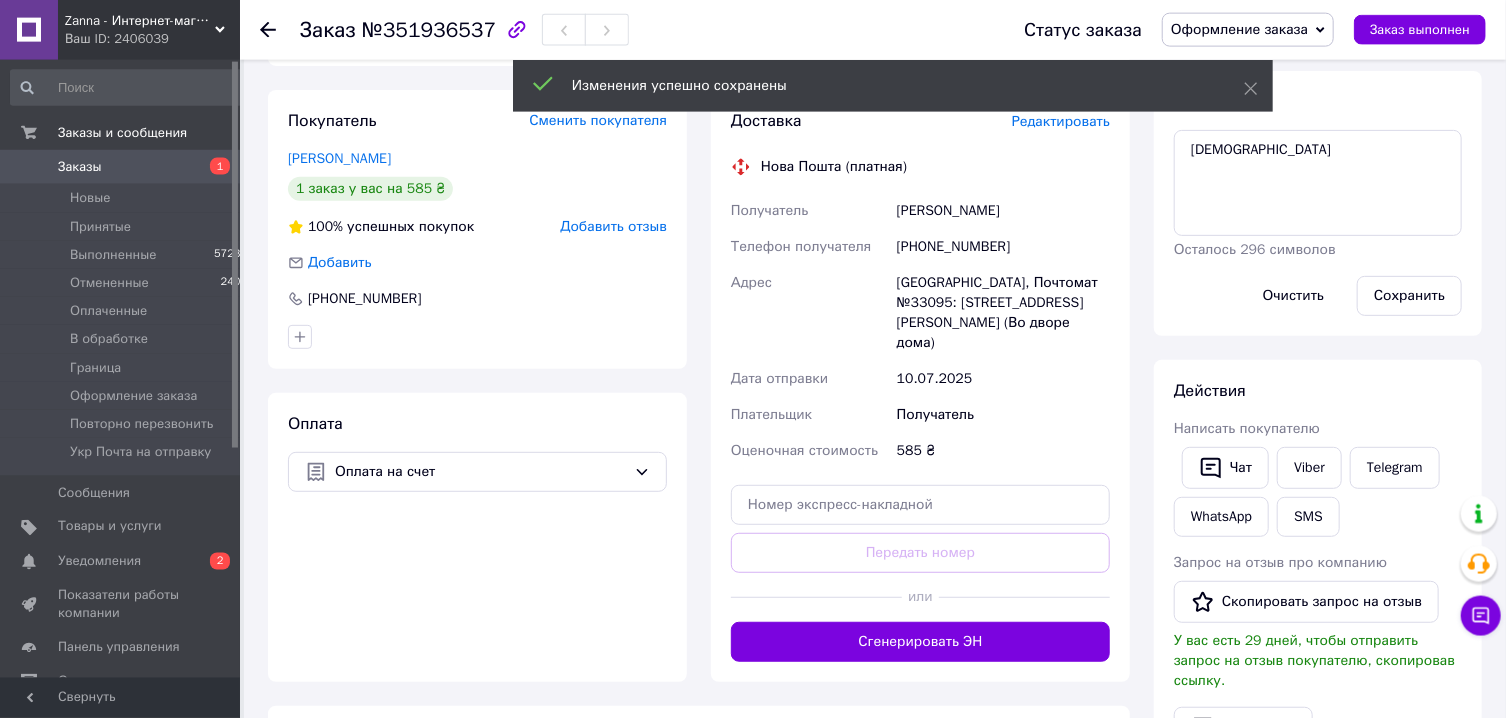 scroll, scrollTop: 428, scrollLeft: 0, axis: vertical 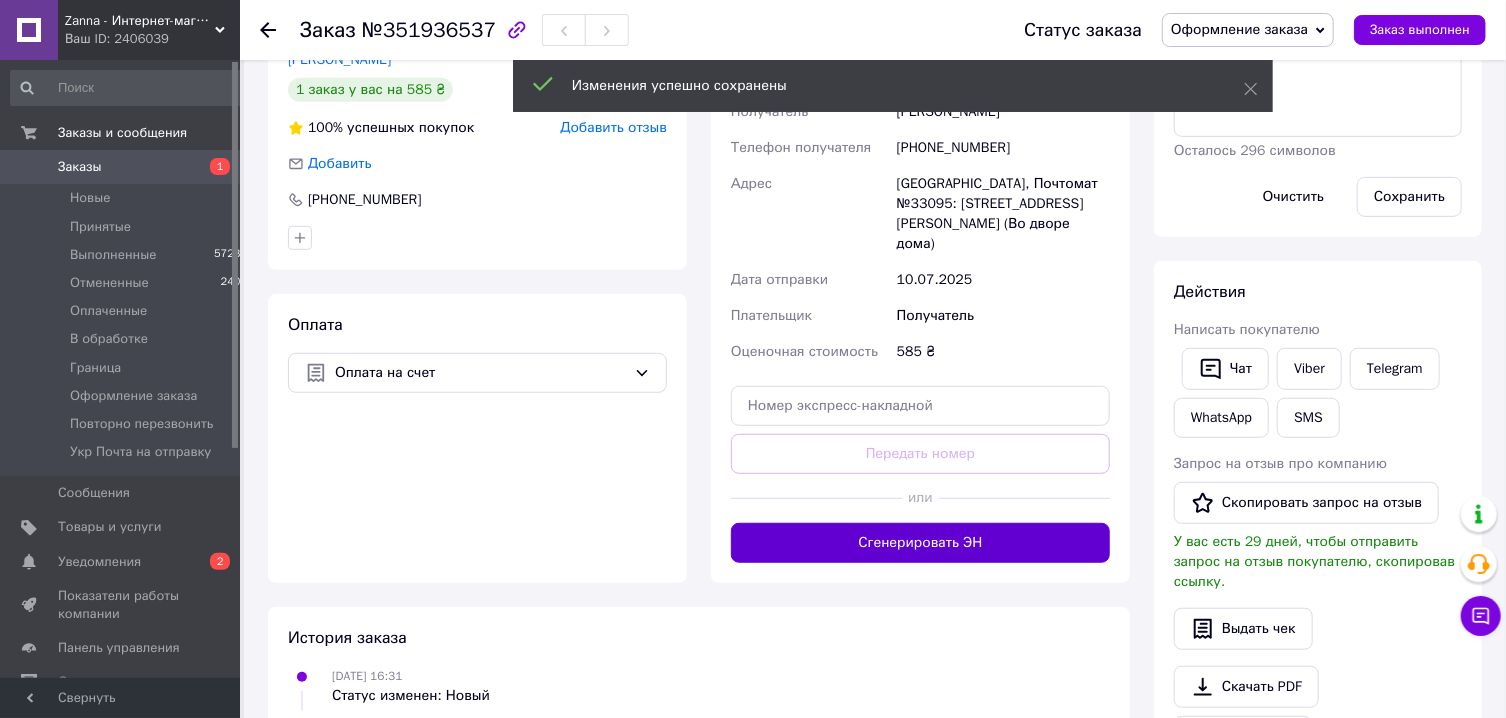 click on "Сгенерировать ЭН" at bounding box center [920, 543] 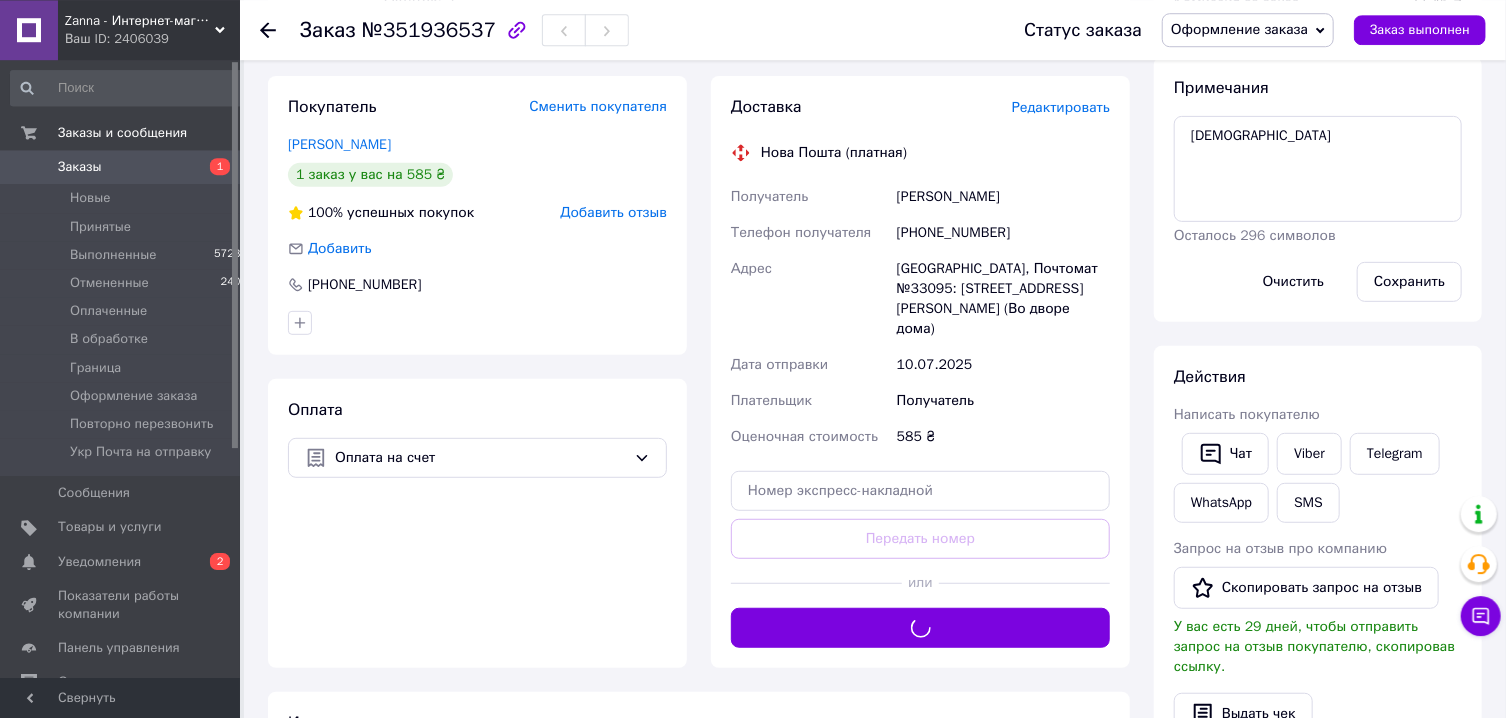 scroll, scrollTop: 321, scrollLeft: 0, axis: vertical 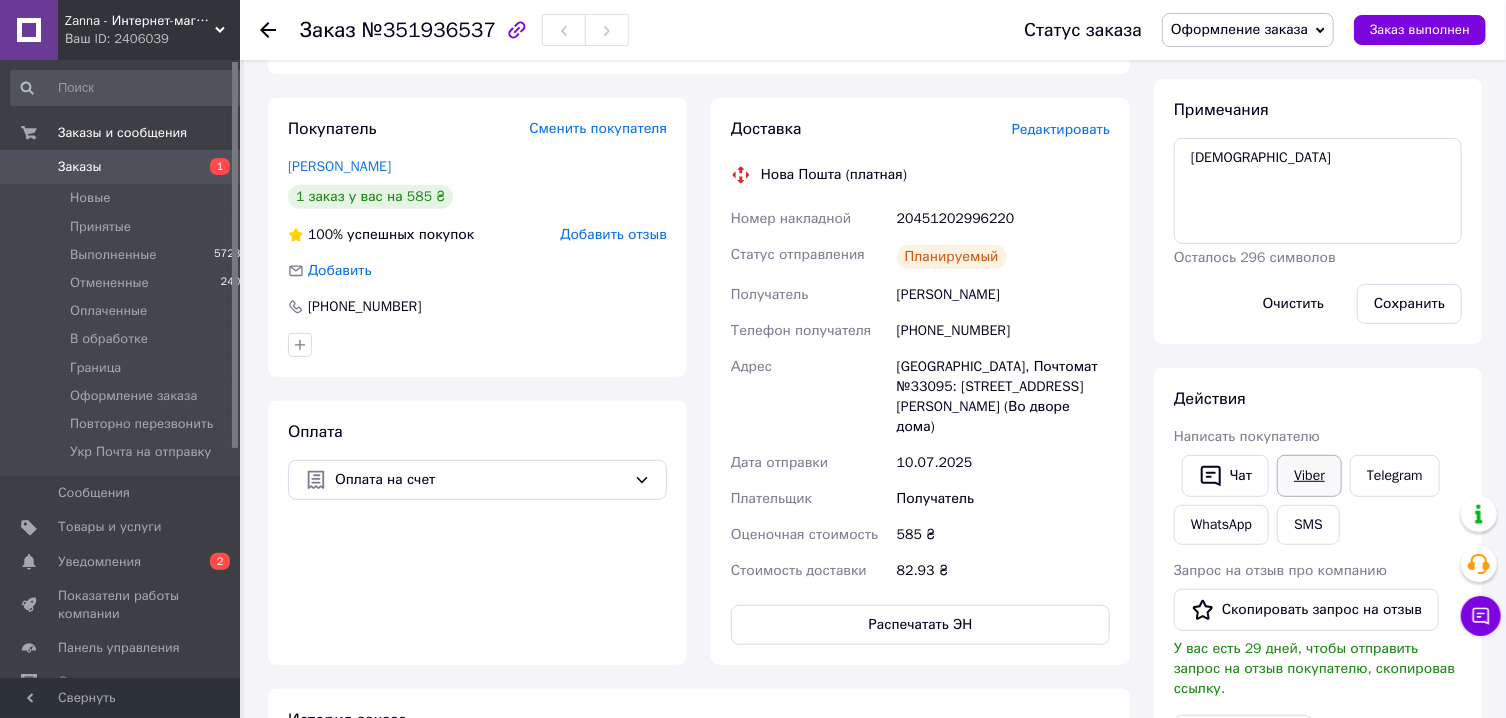 click on "Viber" at bounding box center (1309, 476) 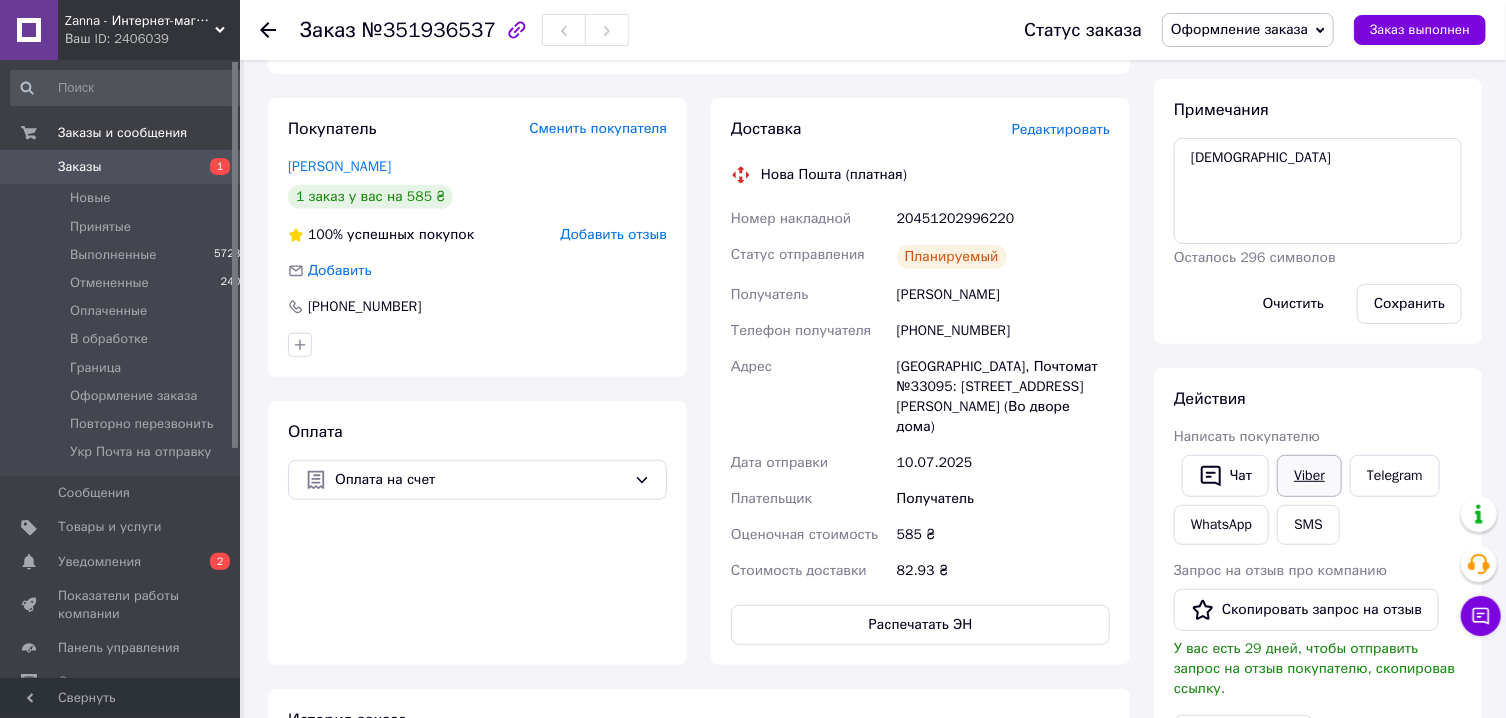 click on "Viber" at bounding box center (1309, 476) 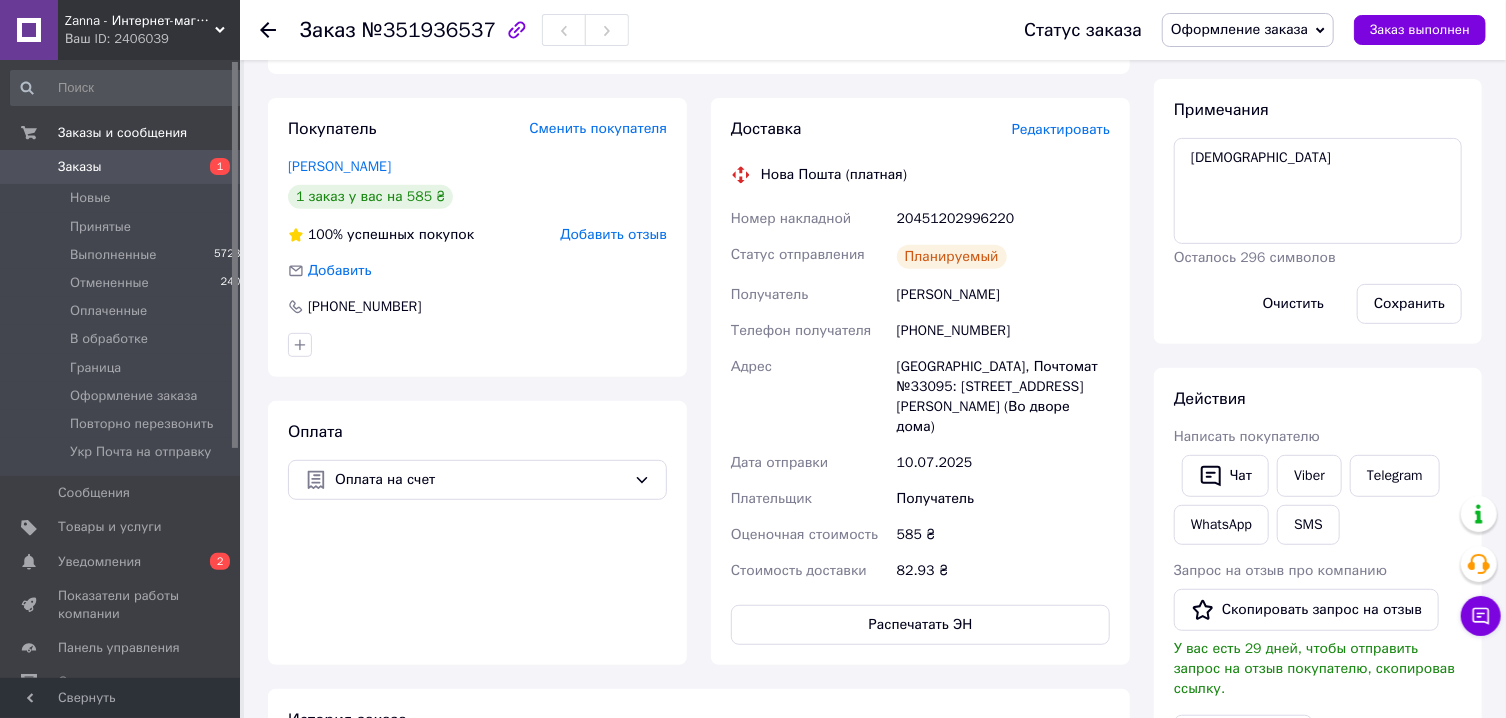 click on "20451202996220" at bounding box center [1003, 219] 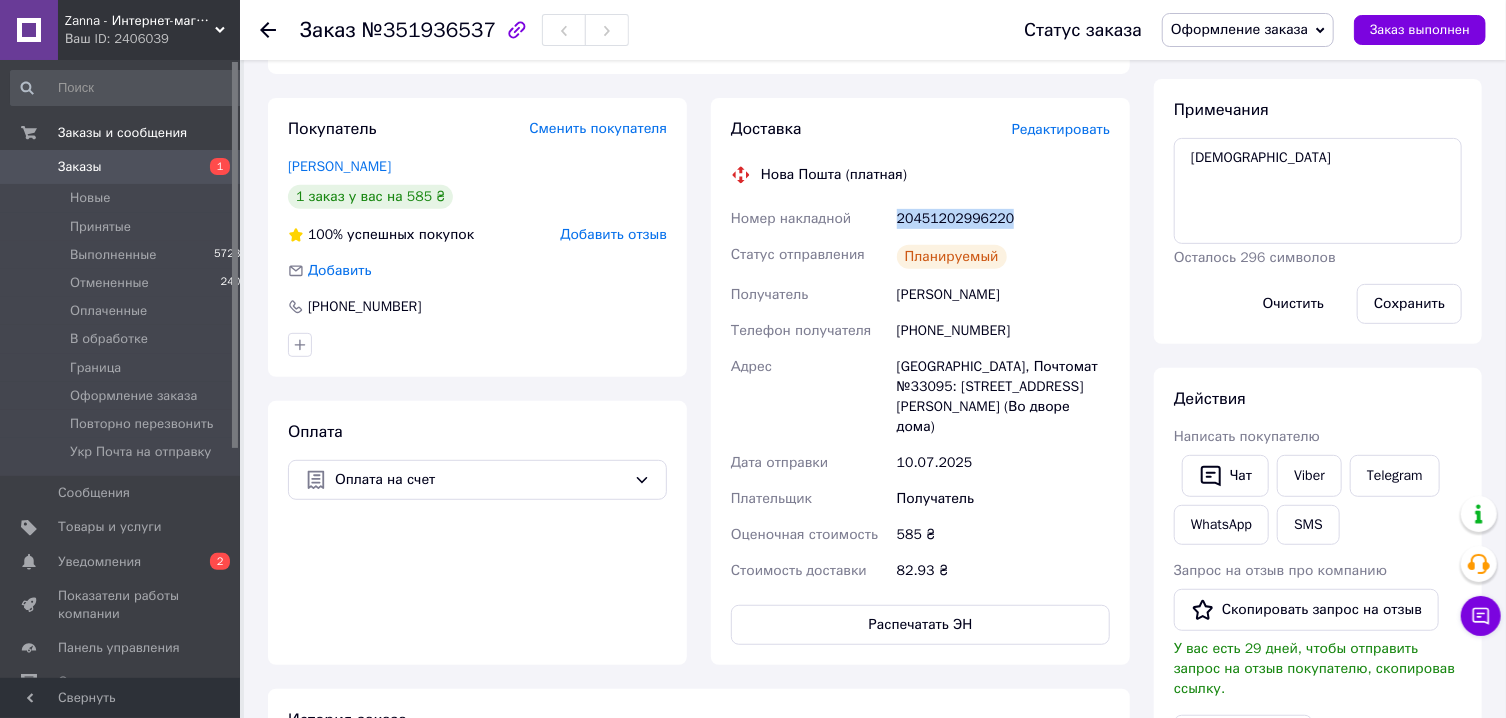 click on "20451202996220" at bounding box center [1003, 219] 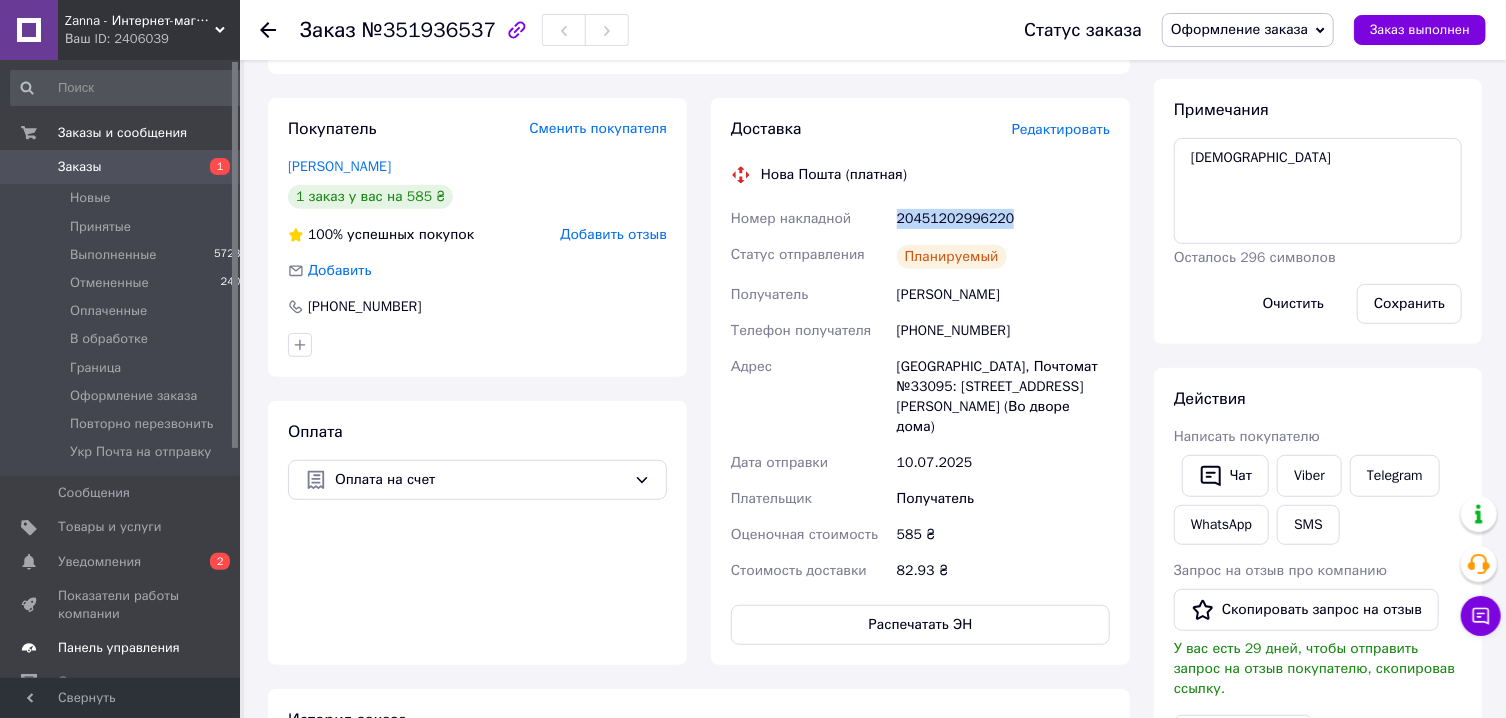 copy on "20451202996220" 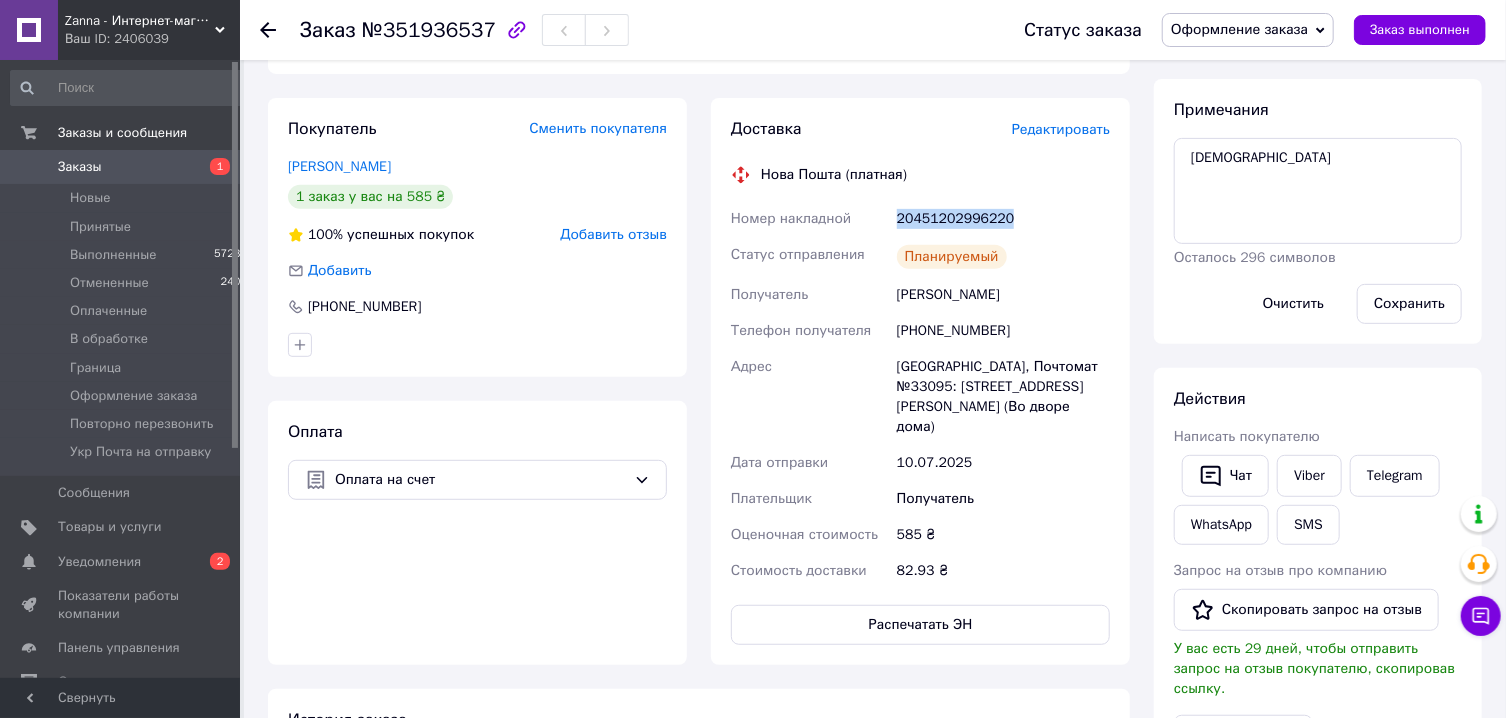 scroll, scrollTop: 428, scrollLeft: 0, axis: vertical 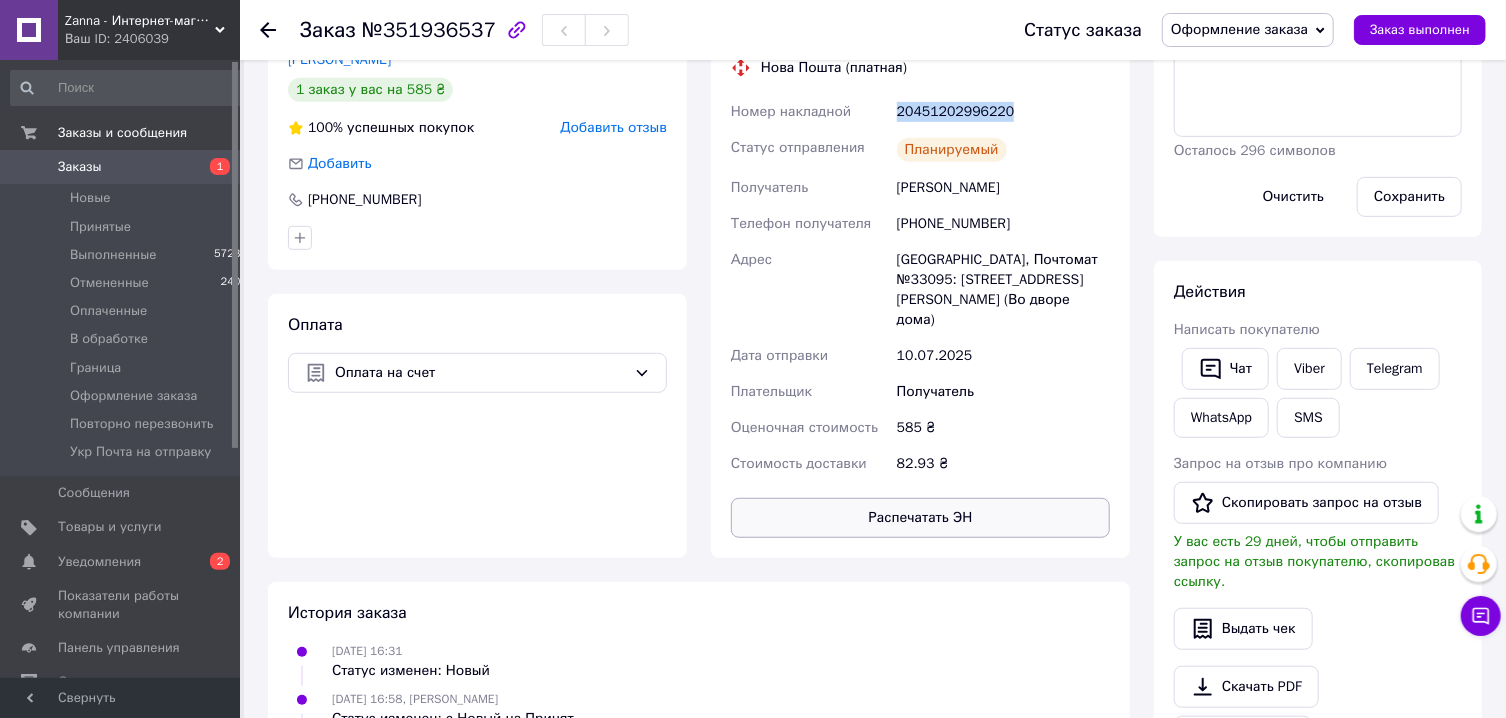click on "Распечатать ЭН" at bounding box center [920, 518] 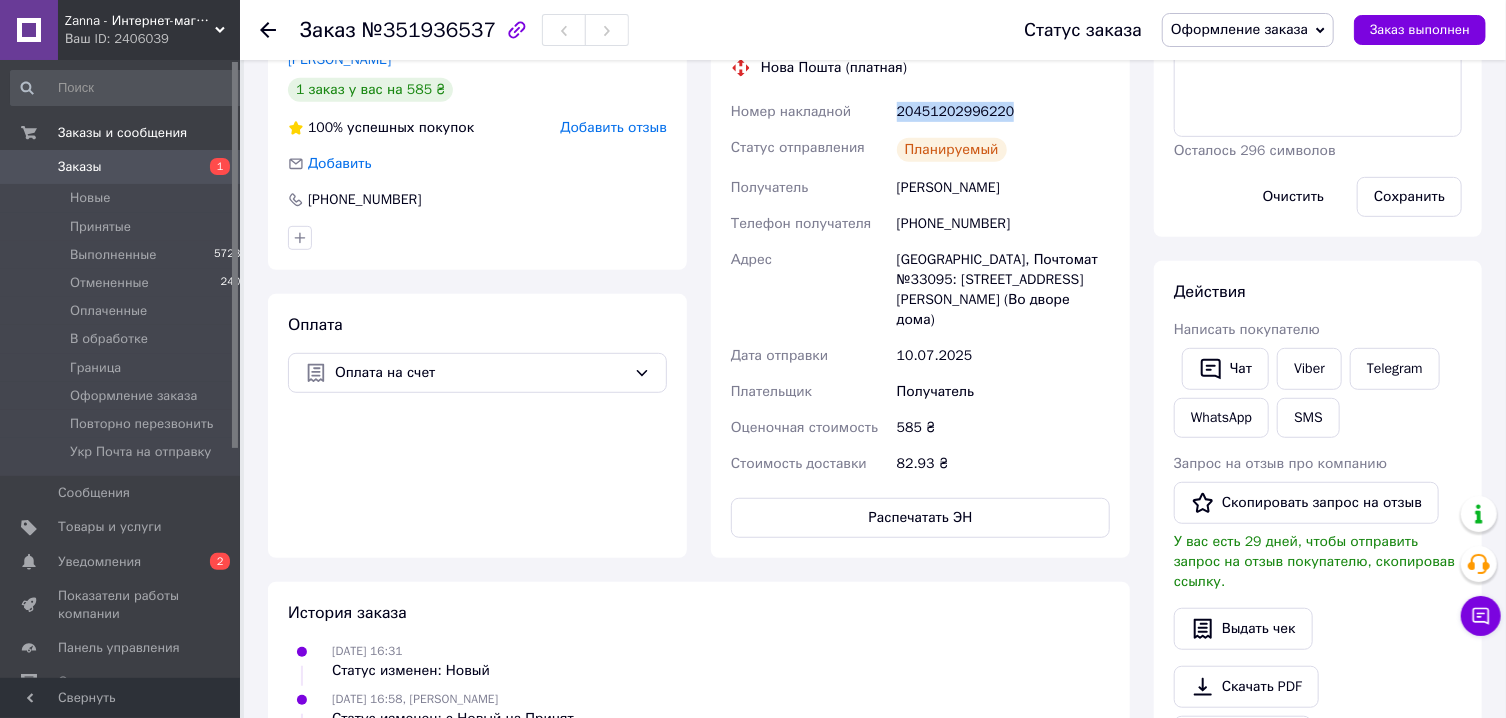 click on "Оформление заказа" at bounding box center [1239, 29] 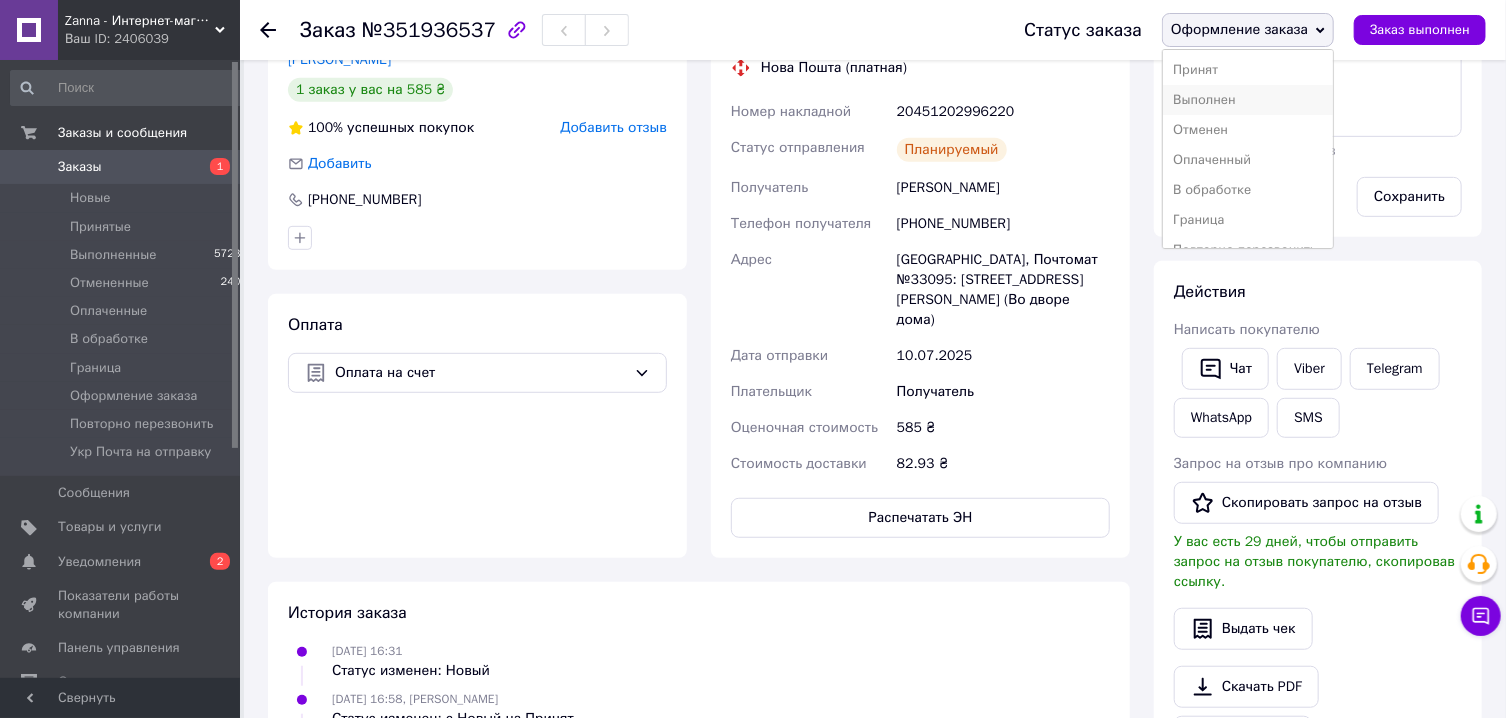 click on "Выполнен" at bounding box center (1248, 100) 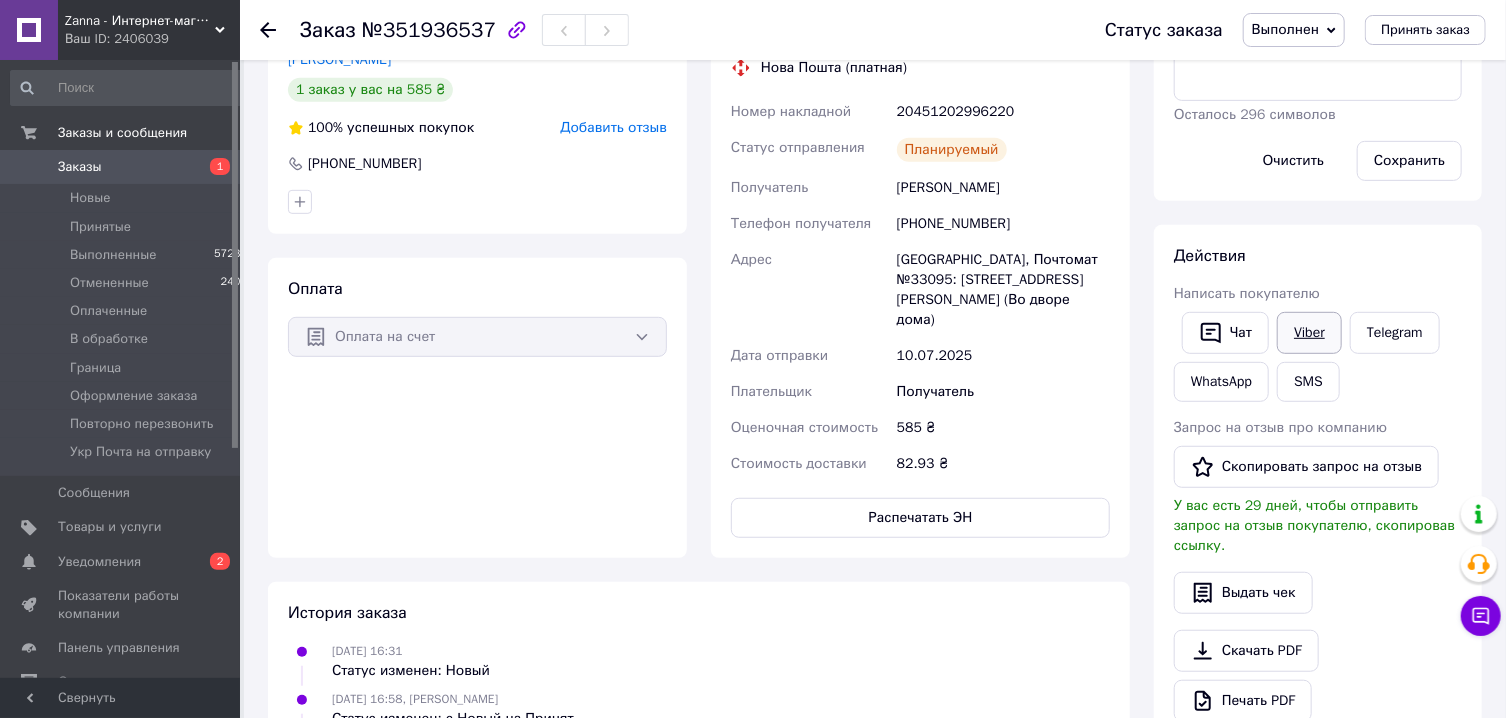 click on "Viber" at bounding box center [1309, 333] 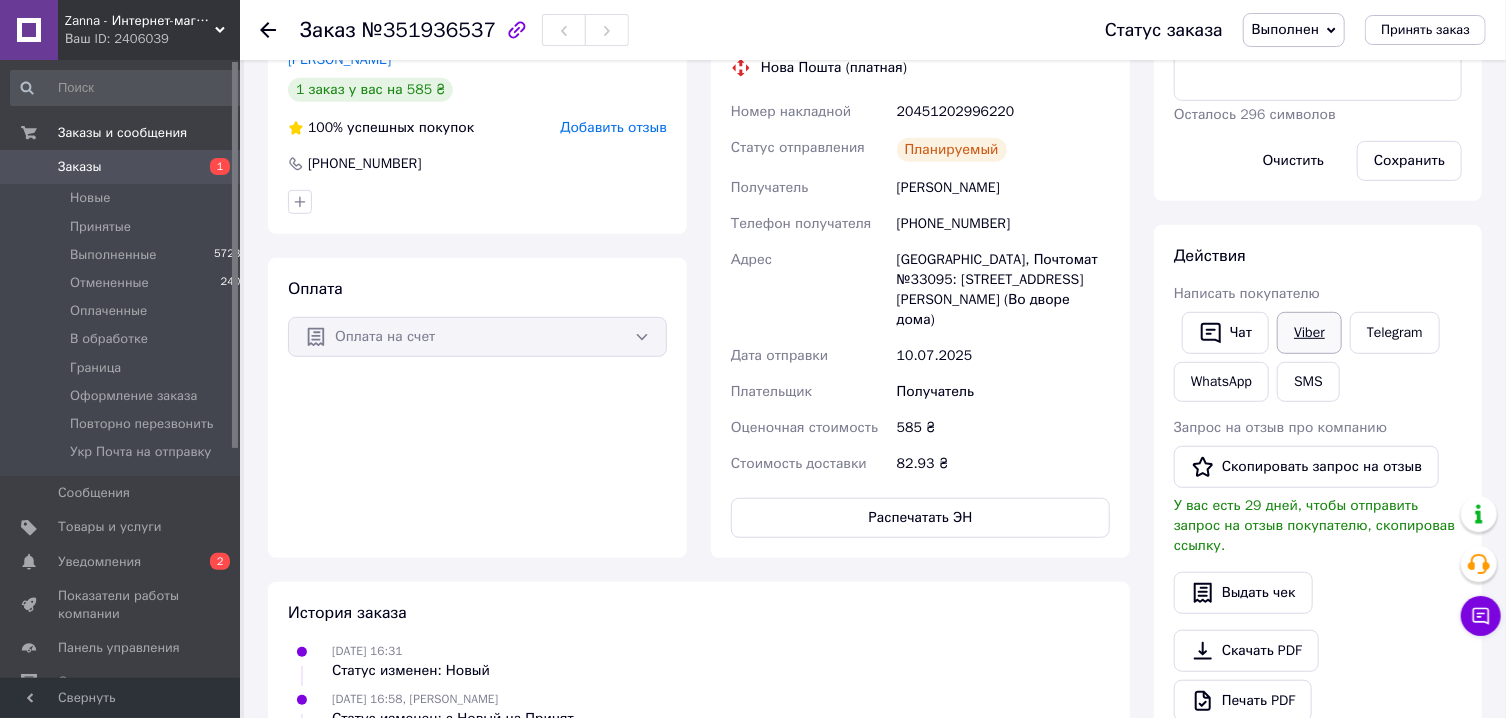 click on "Viber" at bounding box center (1309, 333) 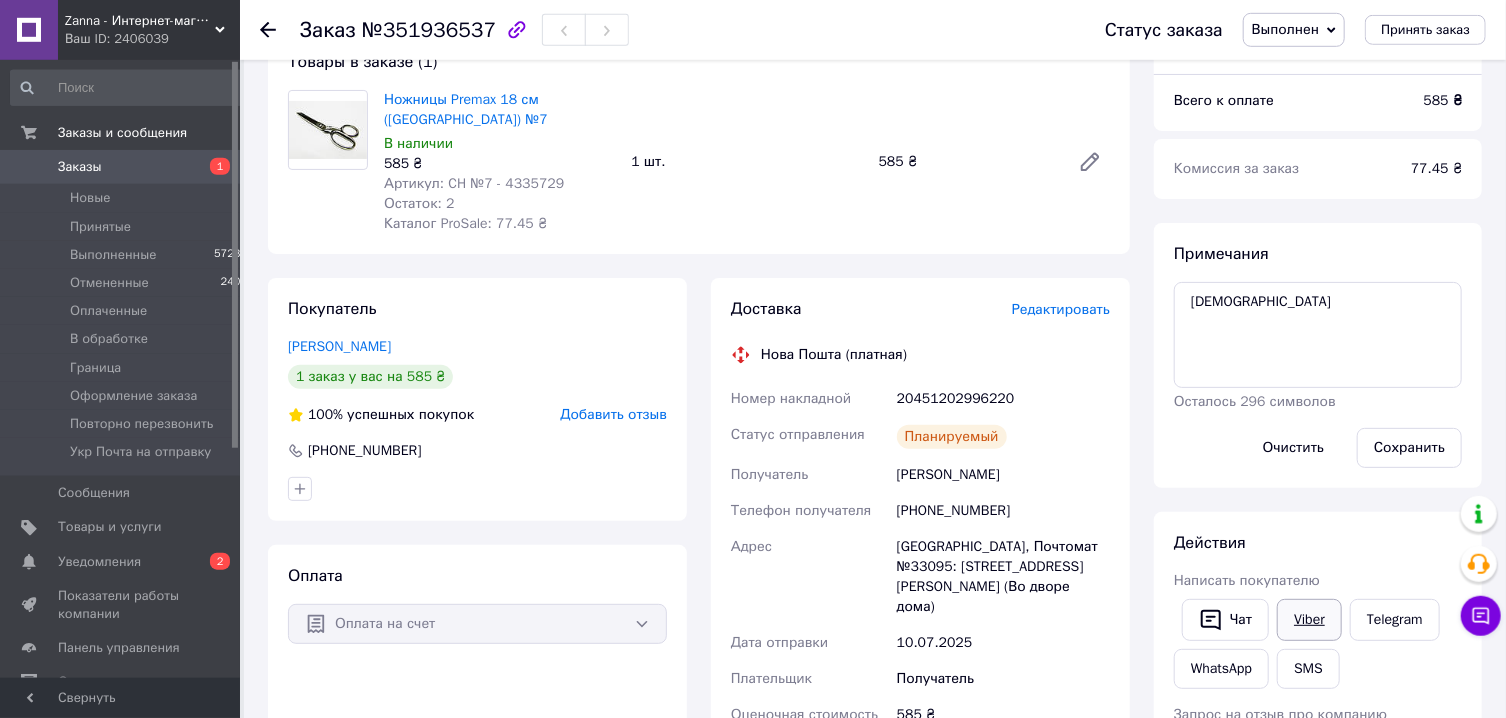 scroll, scrollTop: 214, scrollLeft: 0, axis: vertical 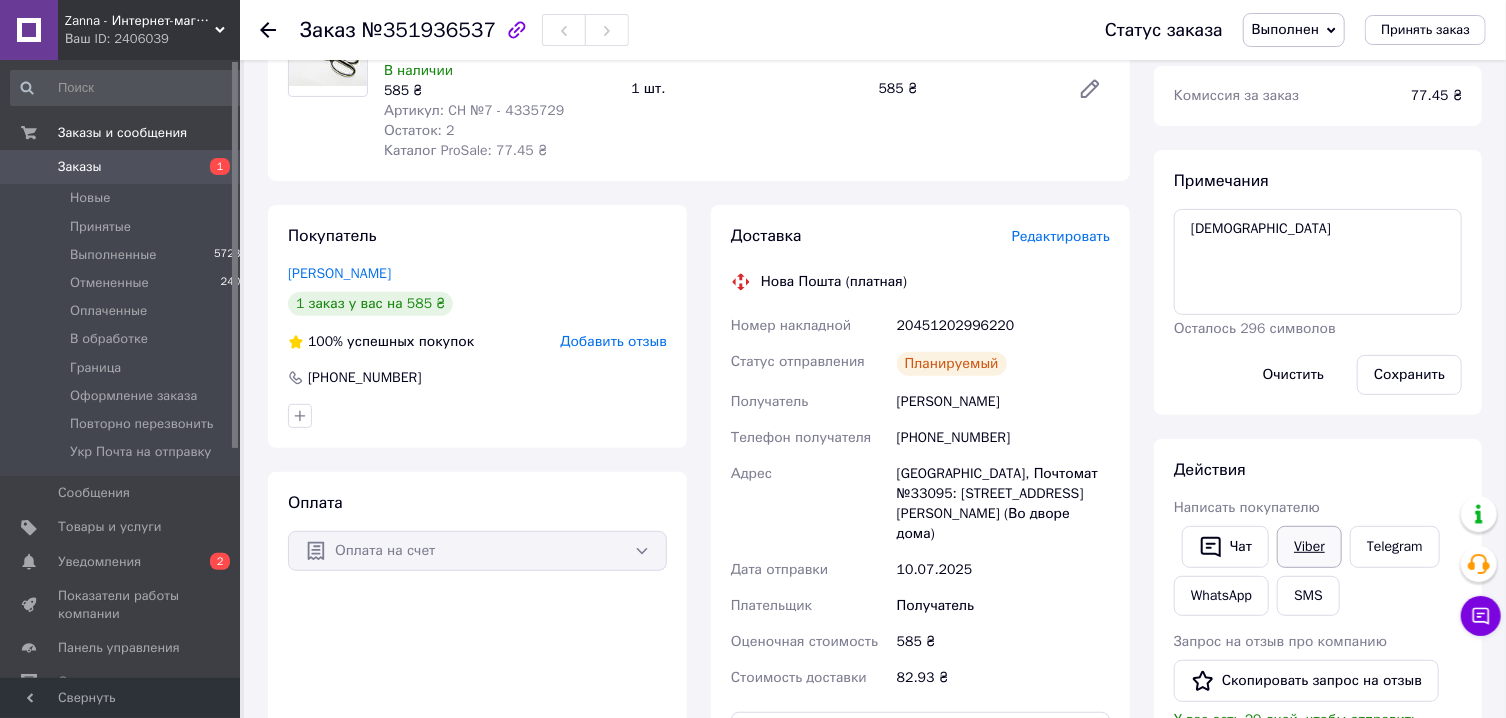 click on "Viber" at bounding box center [1309, 547] 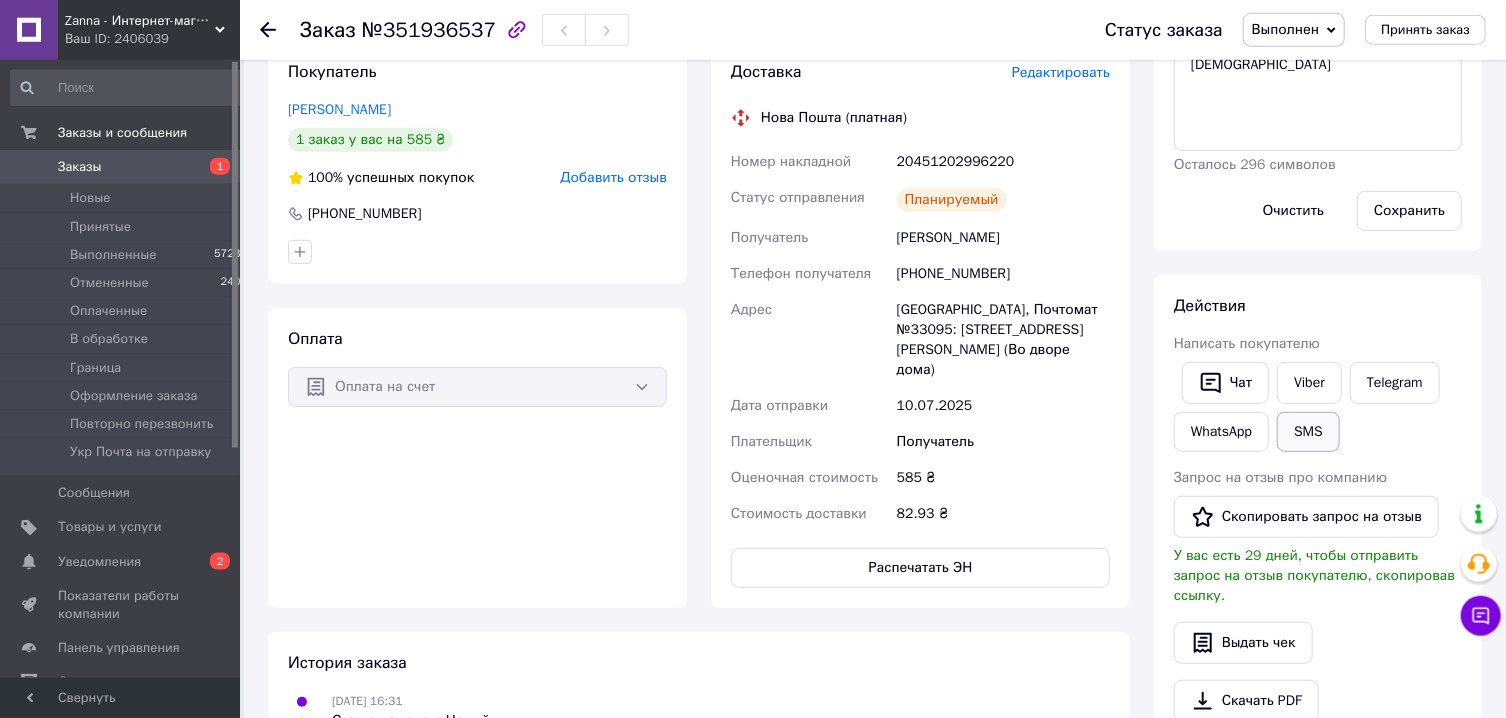 scroll, scrollTop: 428, scrollLeft: 0, axis: vertical 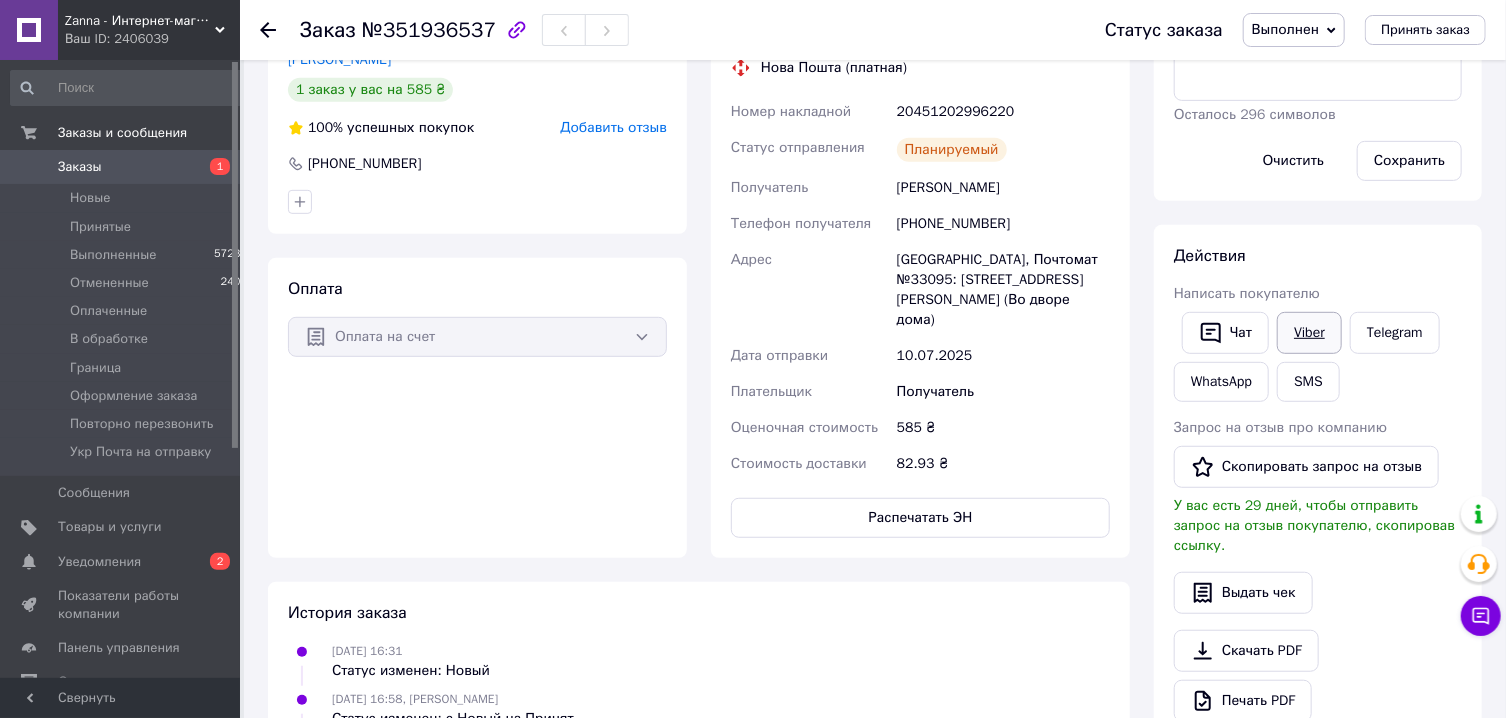 click on "Viber" at bounding box center [1309, 333] 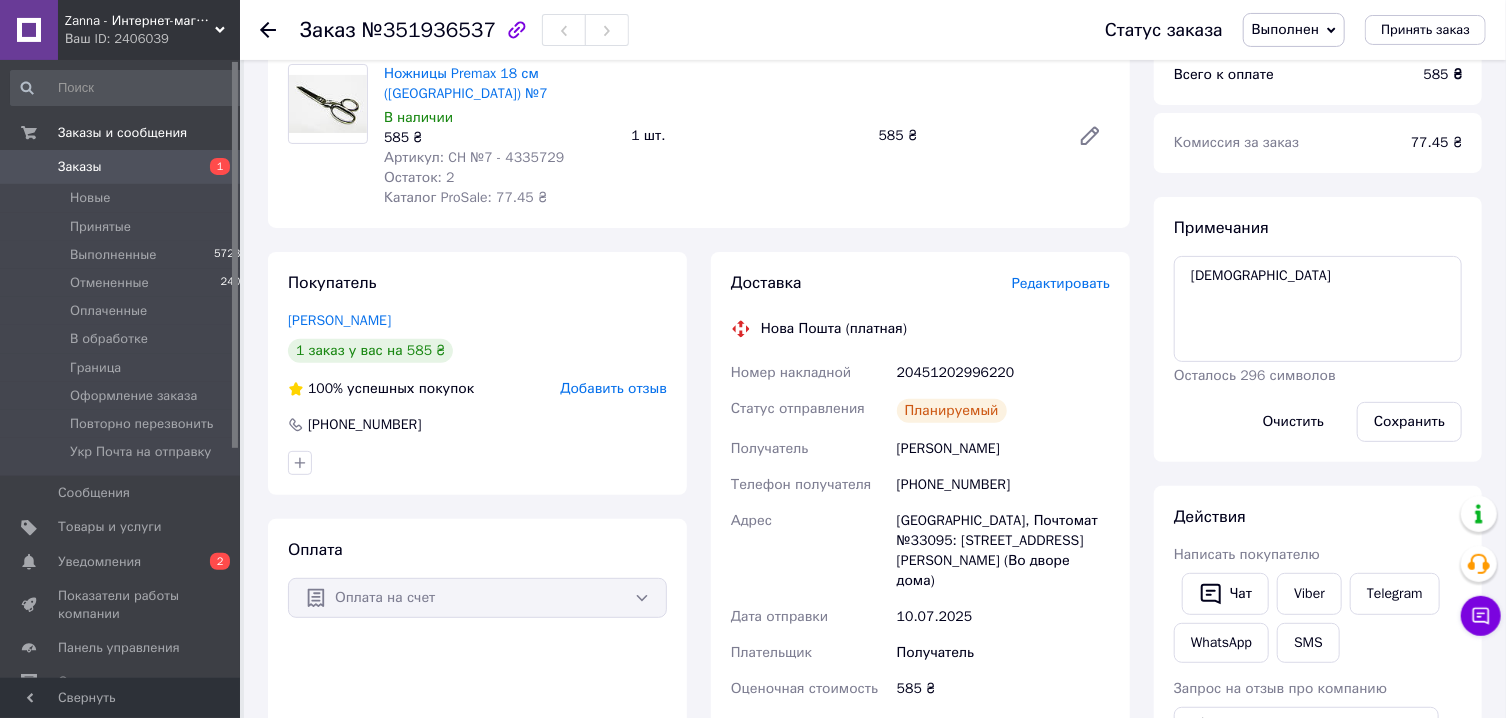 scroll, scrollTop: 321, scrollLeft: 0, axis: vertical 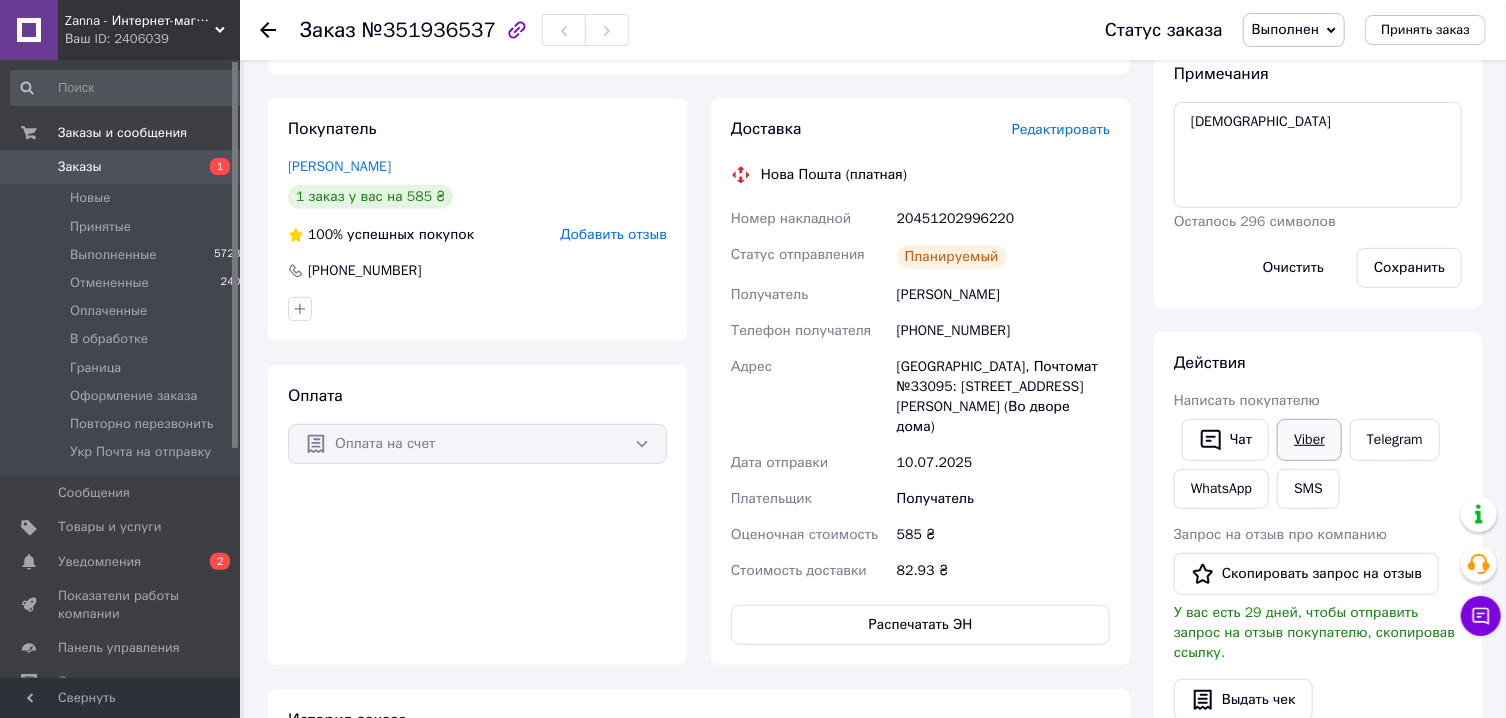 click on "Viber" at bounding box center (1309, 440) 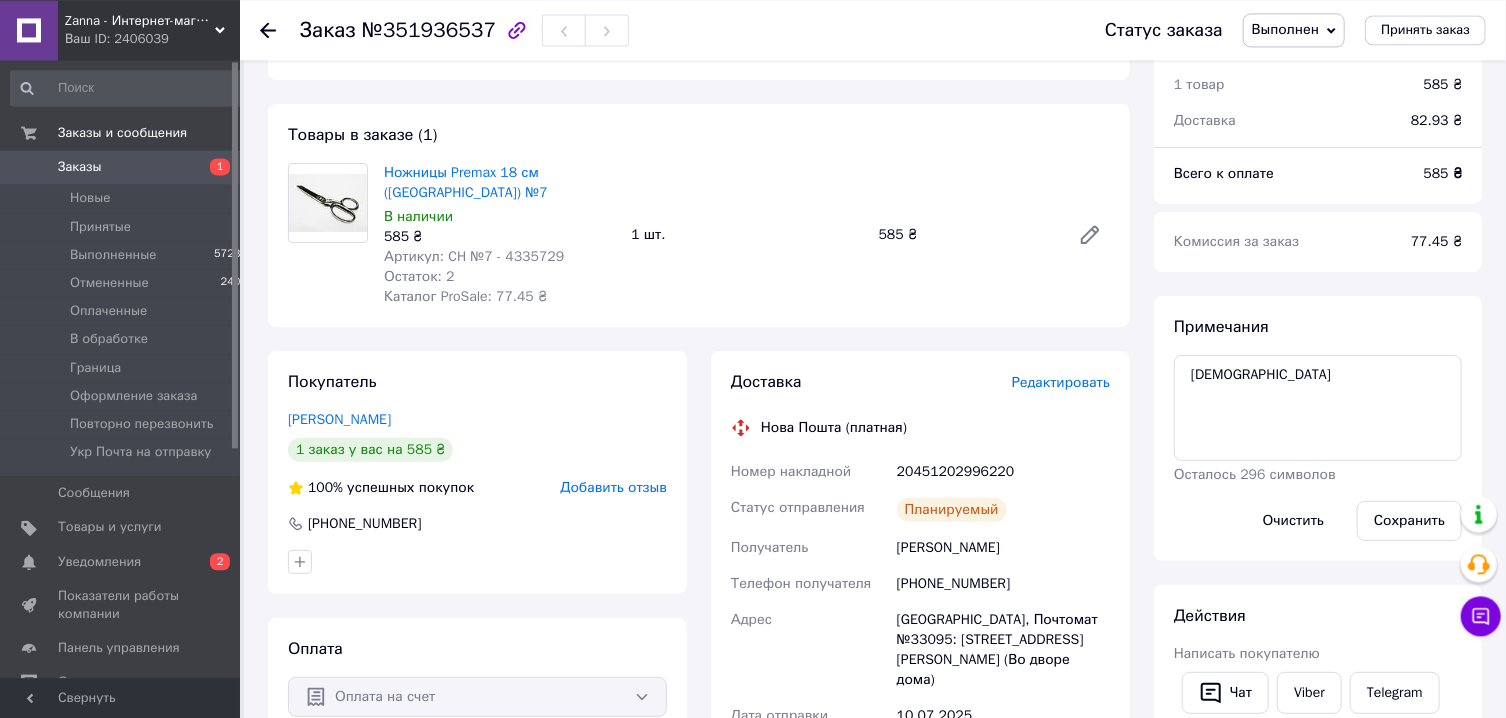 scroll, scrollTop: 214, scrollLeft: 0, axis: vertical 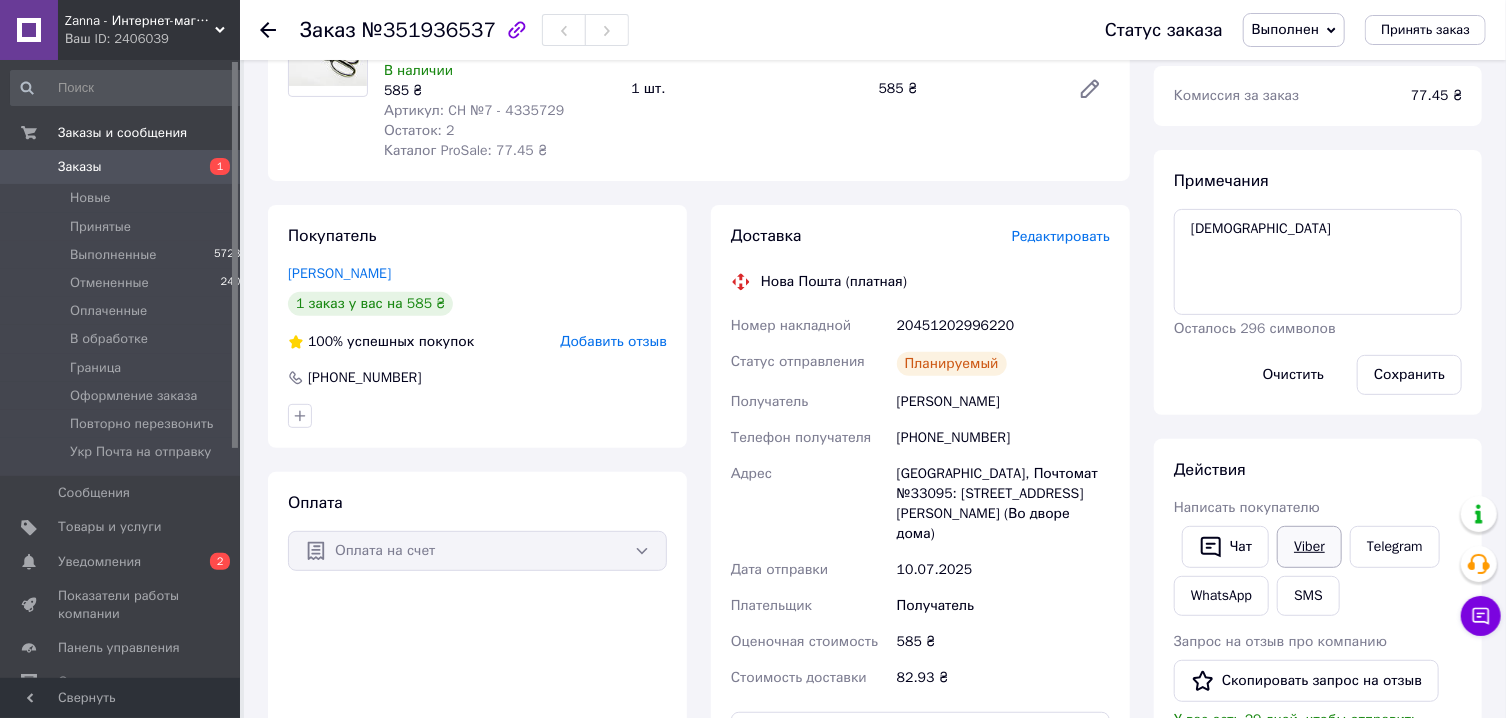 click on "Viber" at bounding box center [1309, 547] 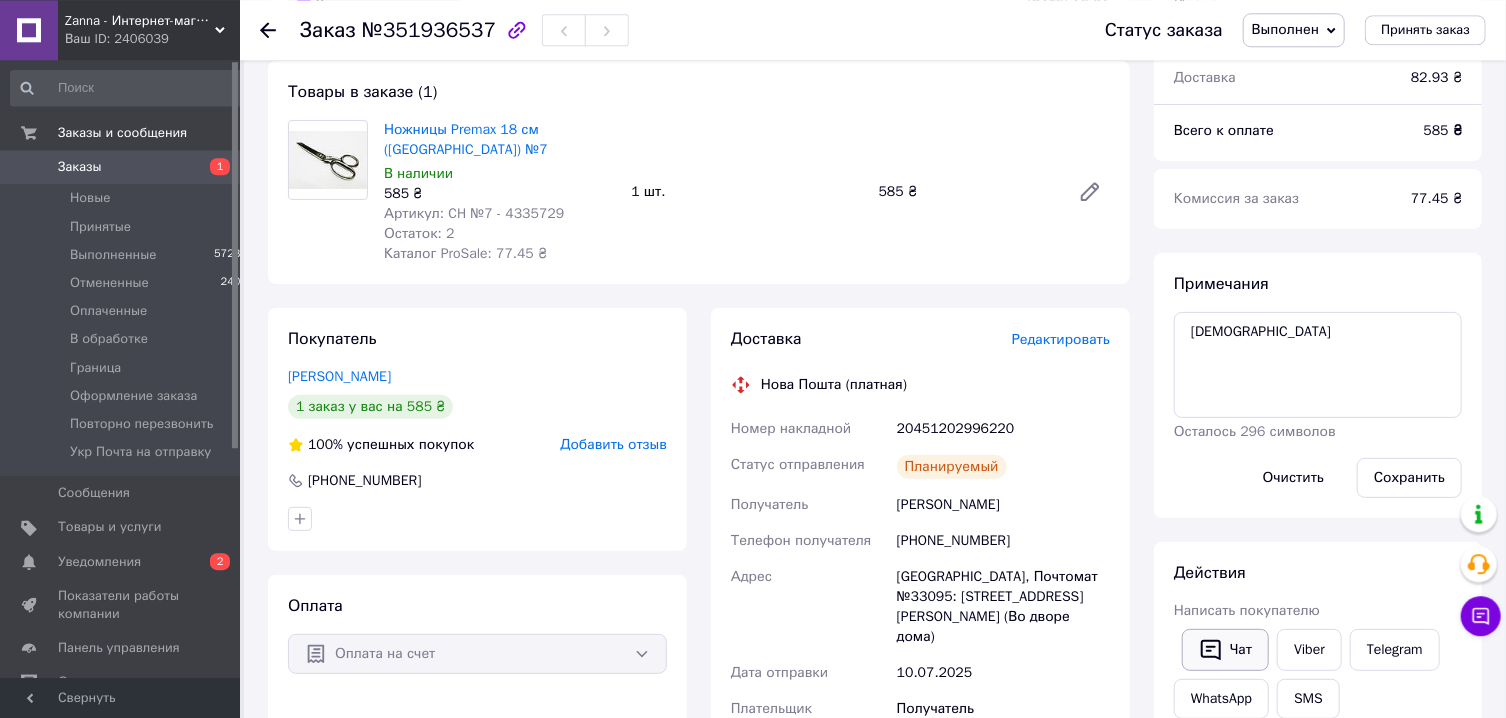 scroll, scrollTop: 214, scrollLeft: 0, axis: vertical 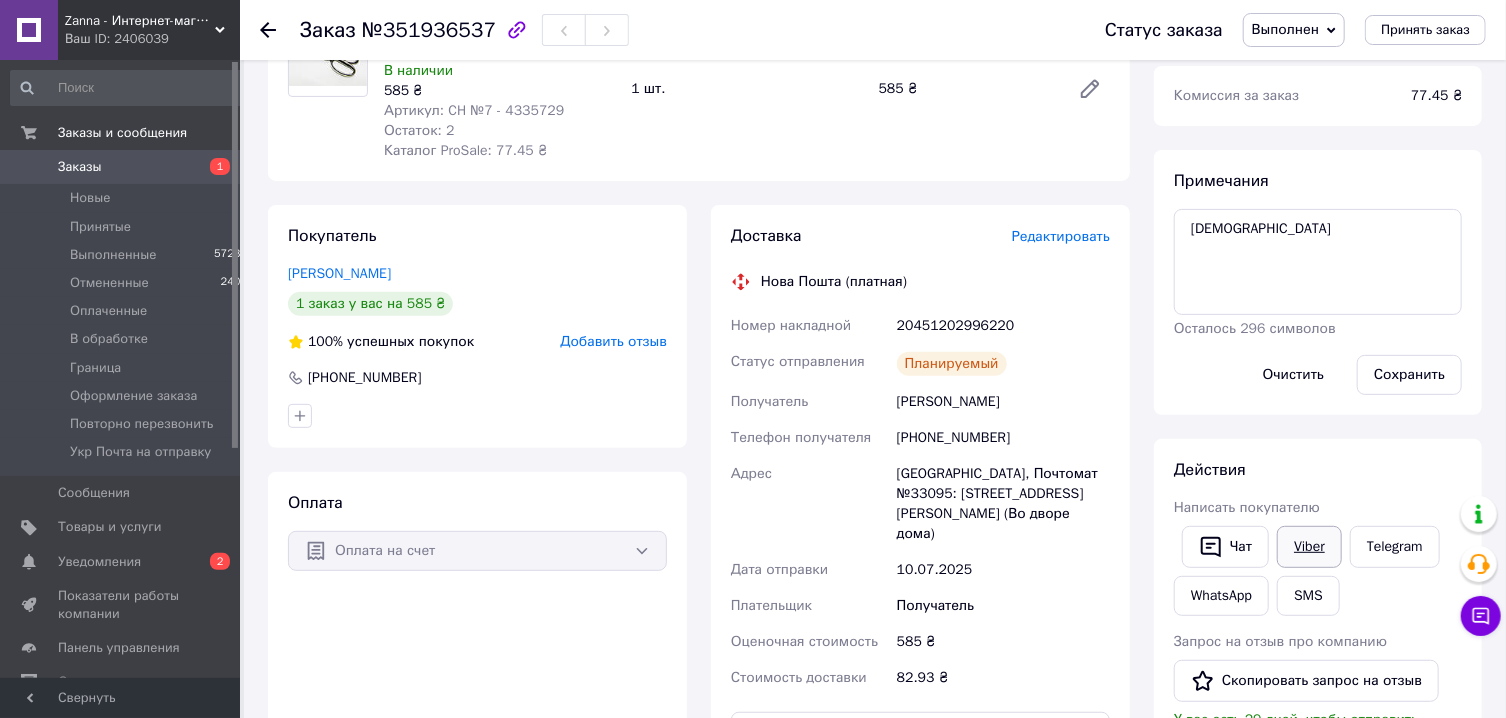 click on "Viber" at bounding box center [1309, 547] 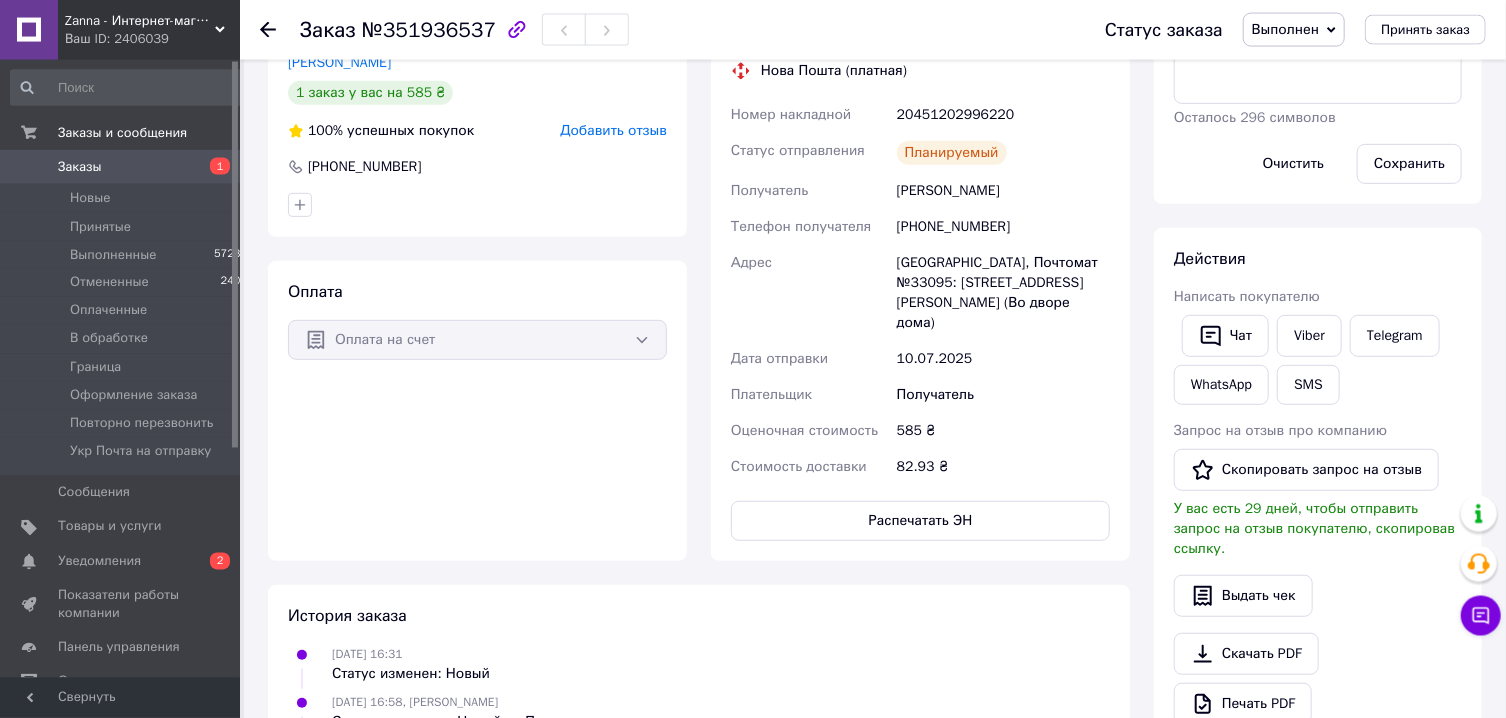 scroll, scrollTop: 428, scrollLeft: 0, axis: vertical 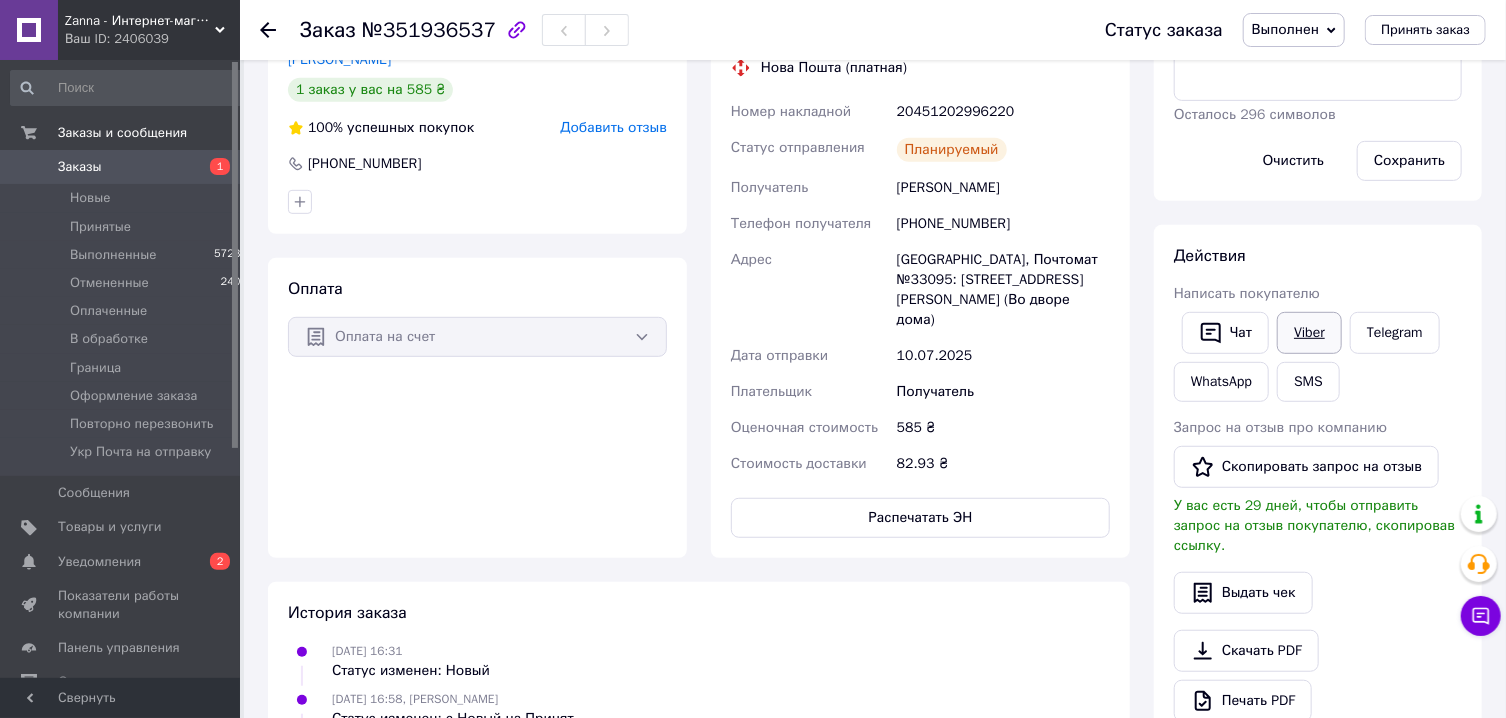 click on "Viber" at bounding box center (1309, 333) 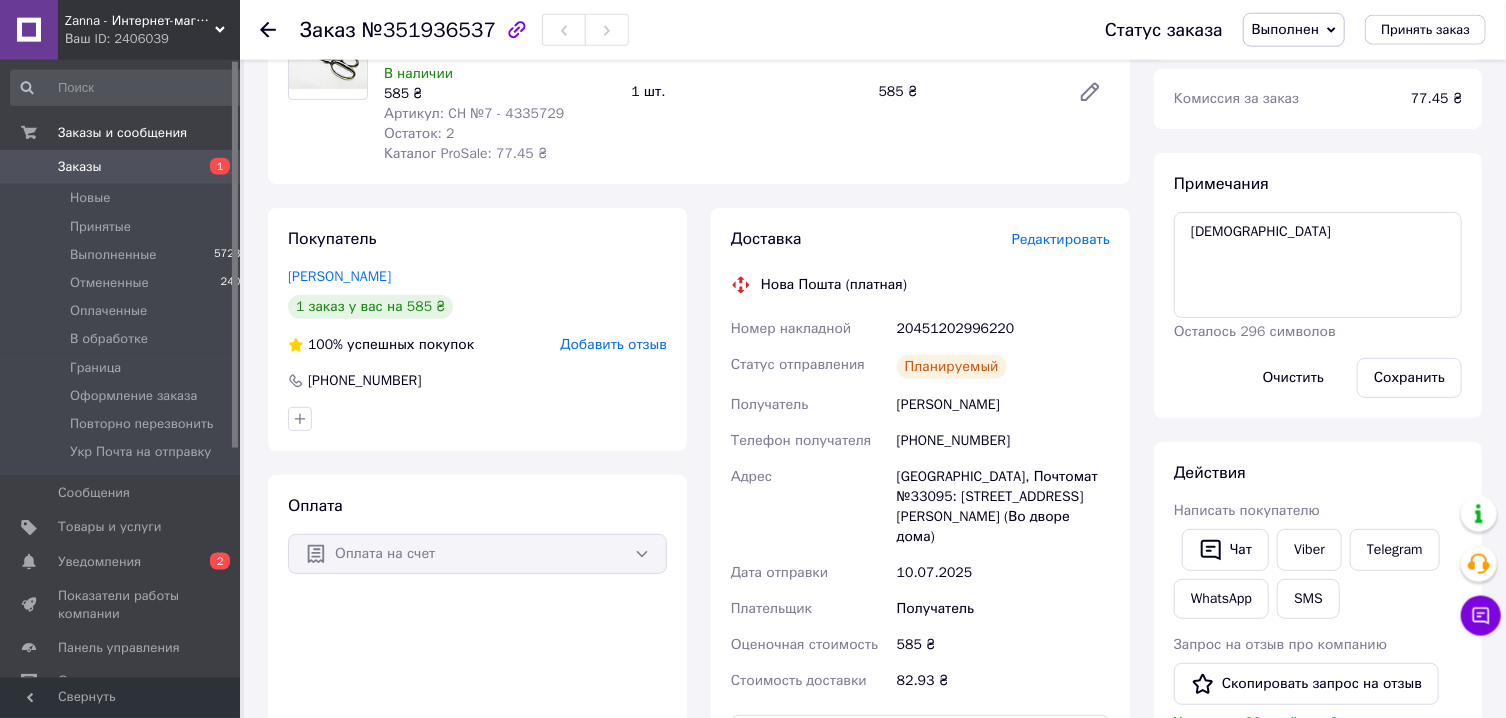 scroll, scrollTop: 214, scrollLeft: 0, axis: vertical 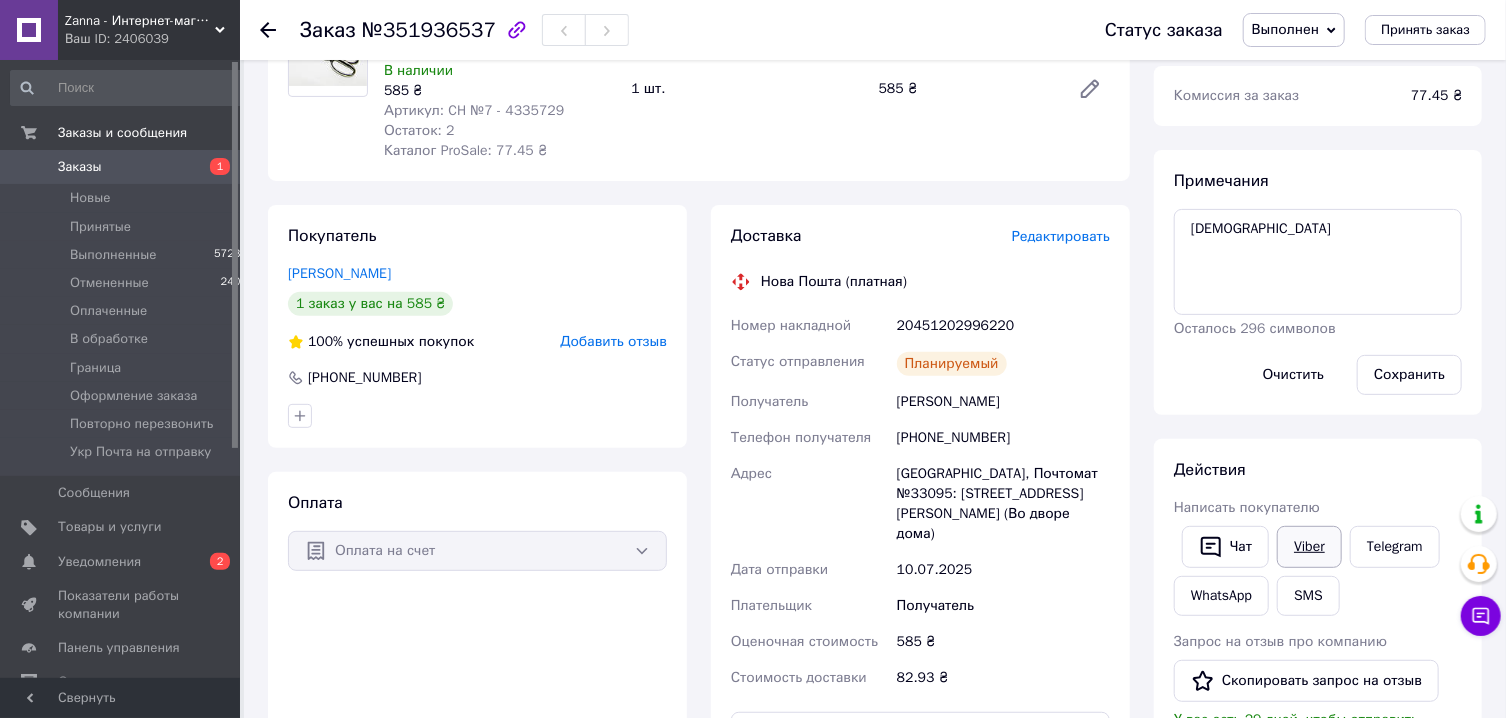 click on "Viber" at bounding box center [1309, 547] 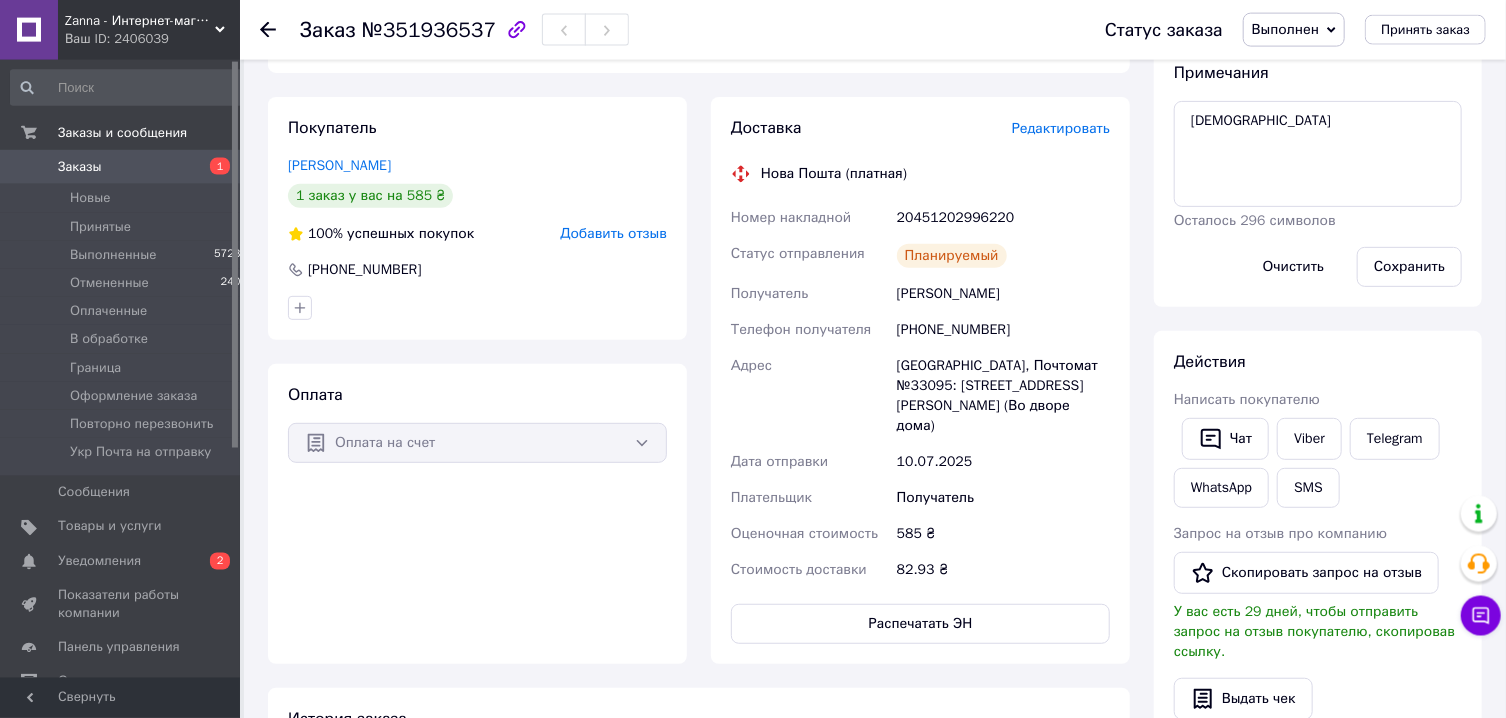 scroll, scrollTop: 428, scrollLeft: 0, axis: vertical 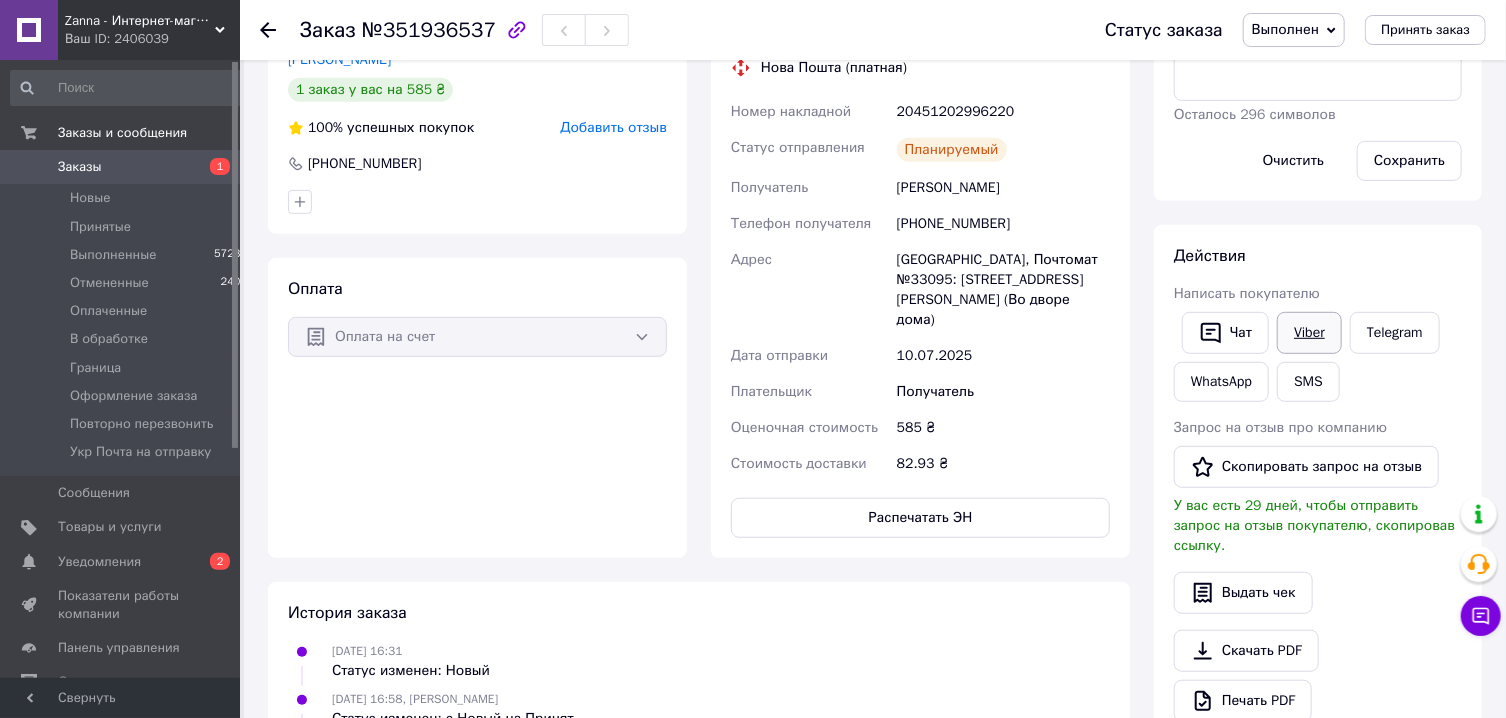 click on "Viber" at bounding box center [1309, 333] 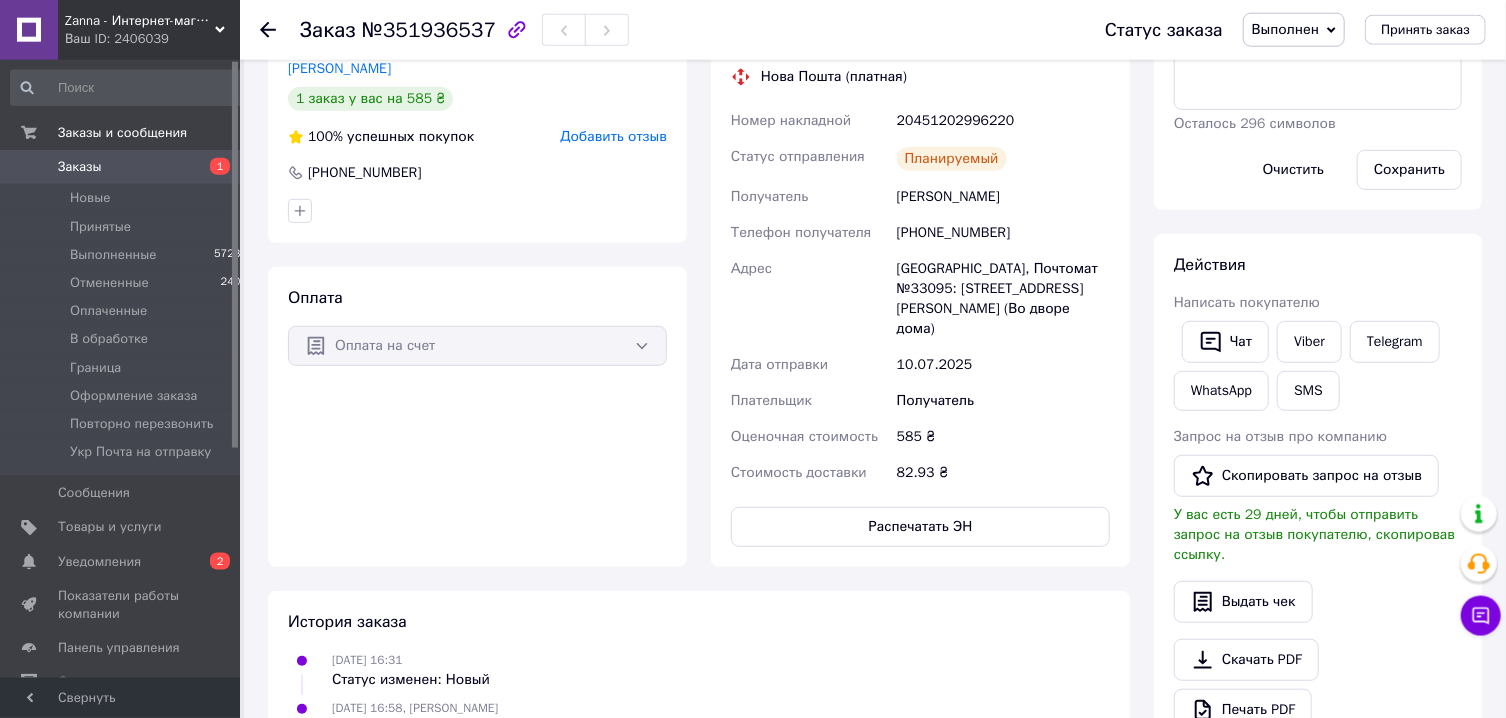 scroll, scrollTop: 321, scrollLeft: 0, axis: vertical 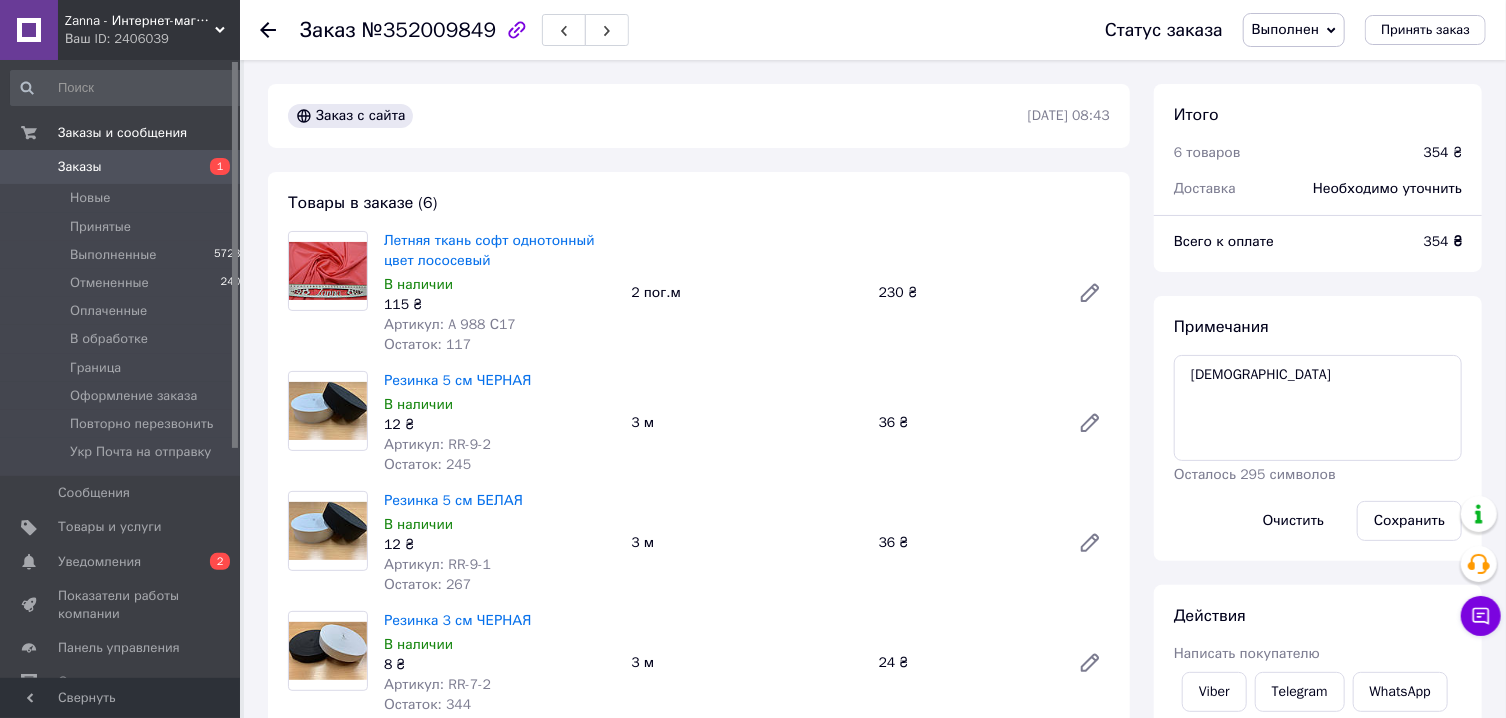 click on "Выполнен" at bounding box center (1285, 29) 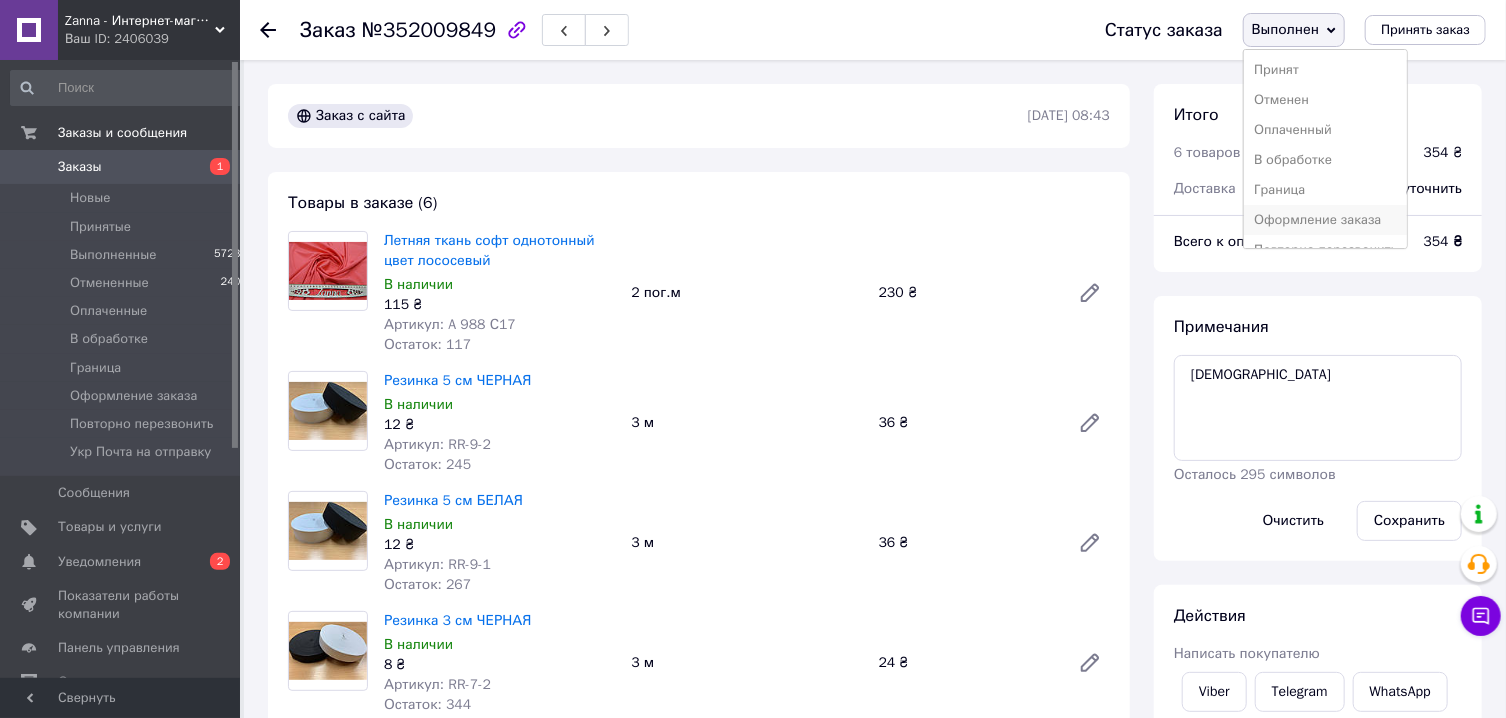 click on "Оформление заказа" at bounding box center (1325, 220) 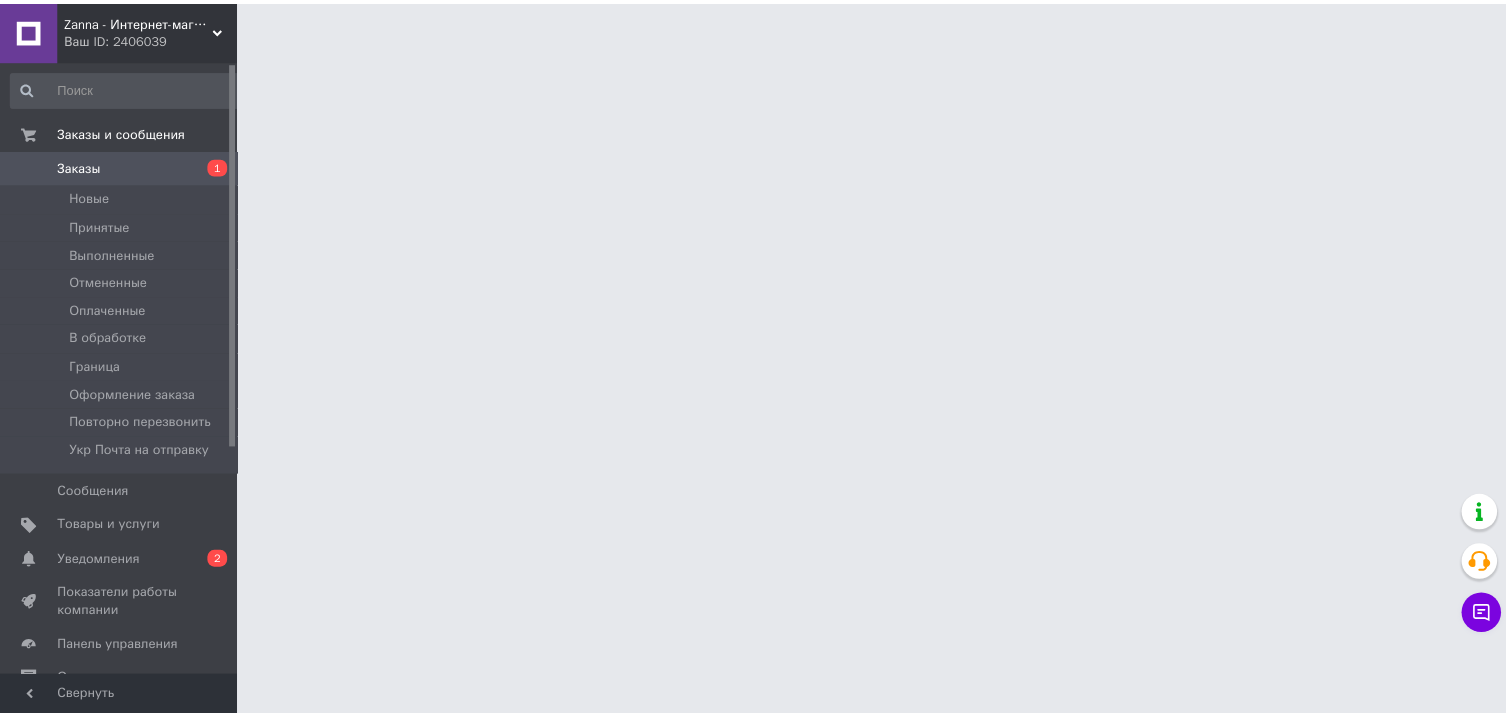 scroll, scrollTop: 0, scrollLeft: 0, axis: both 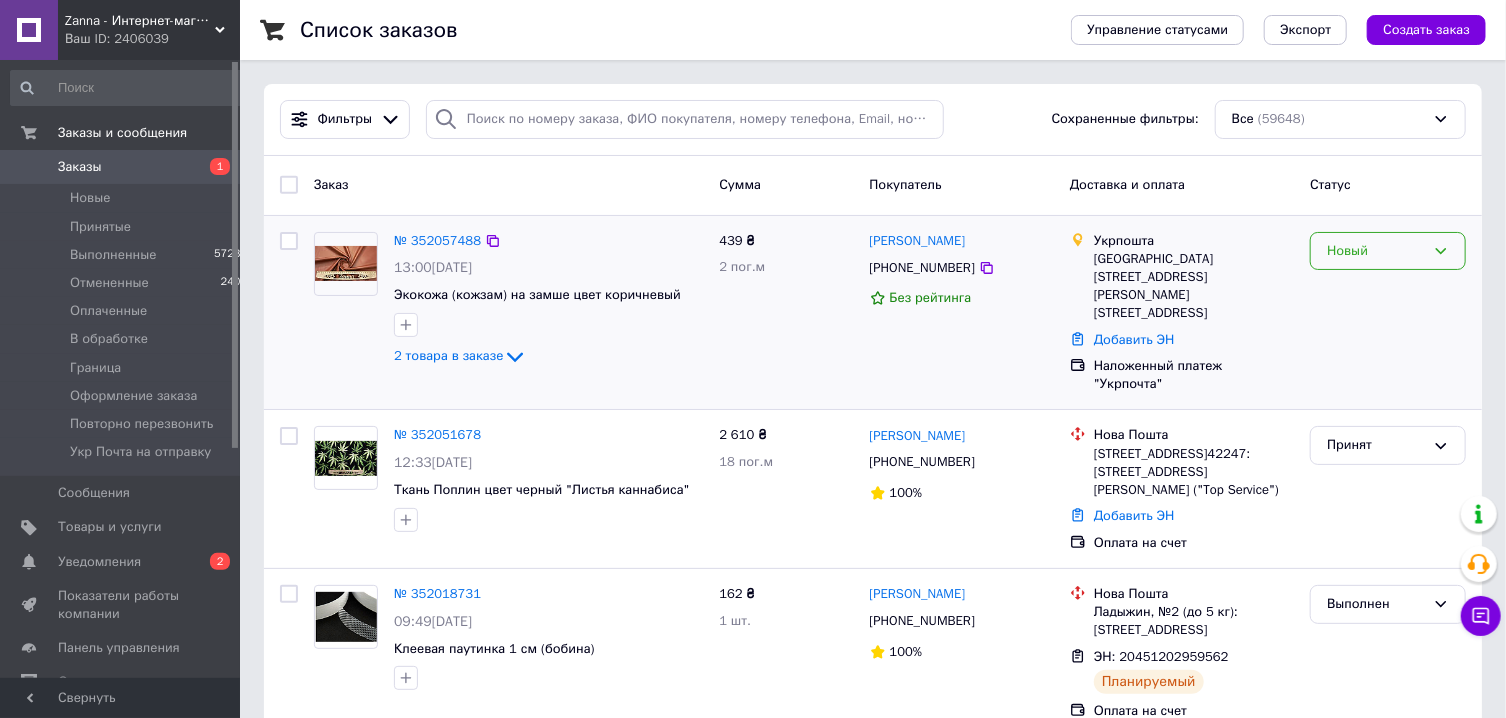 click on "Новый" at bounding box center (1376, 251) 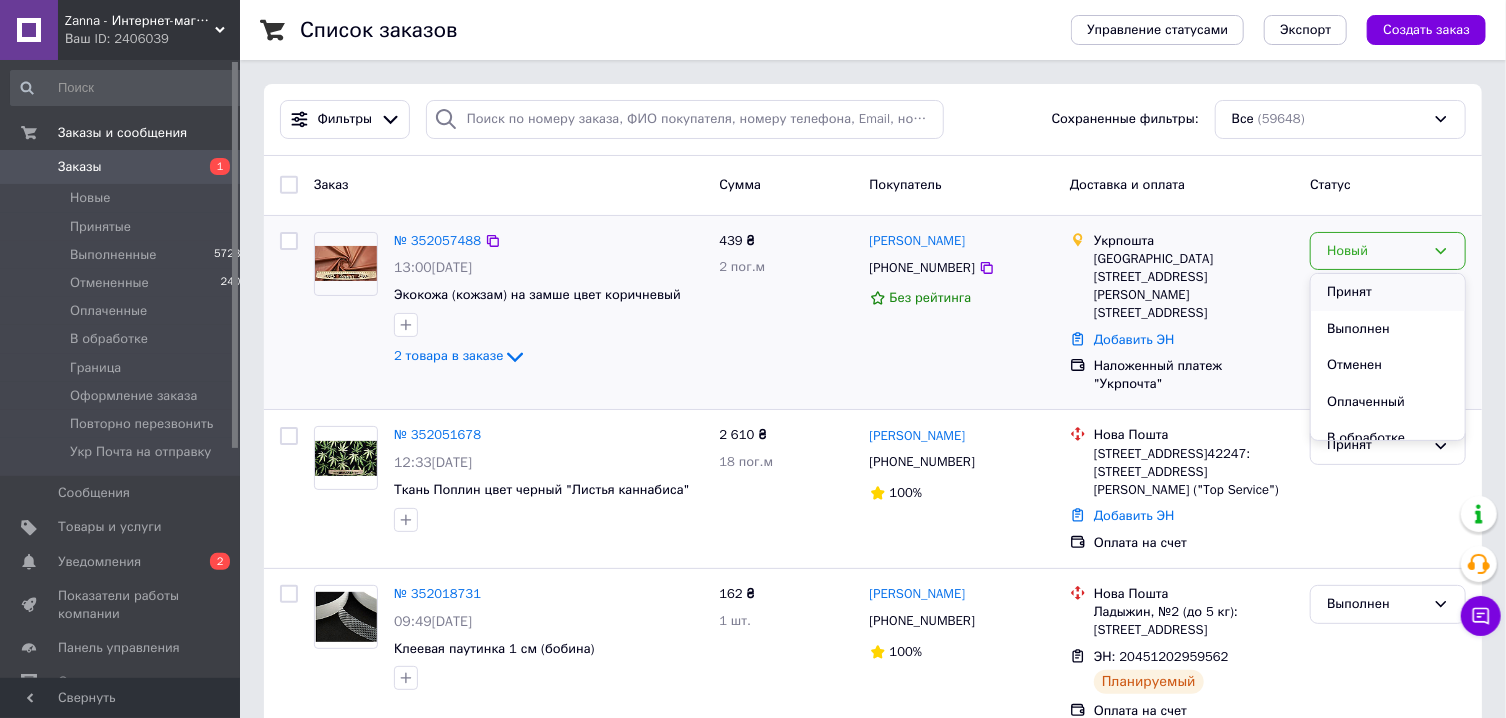 click on "Принят" at bounding box center [1388, 292] 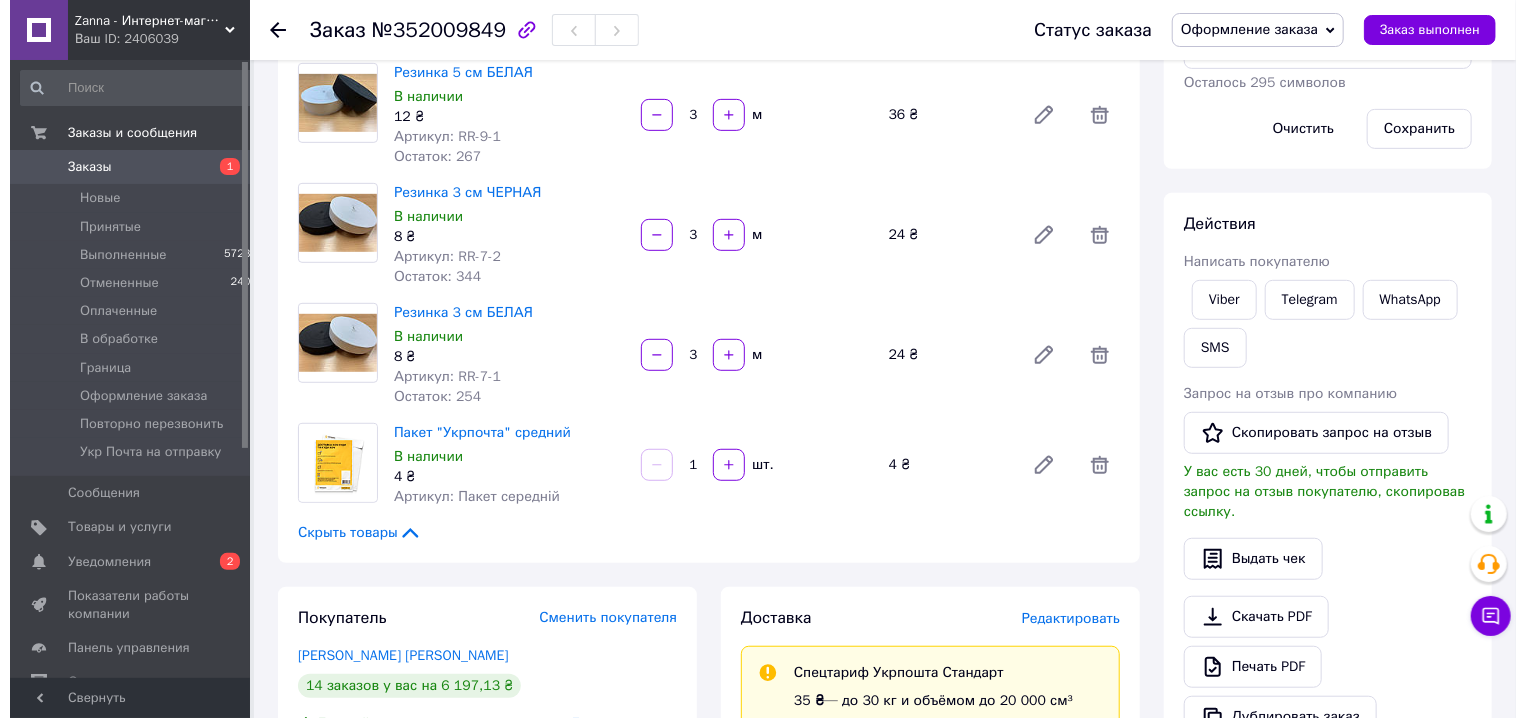 scroll, scrollTop: 750, scrollLeft: 0, axis: vertical 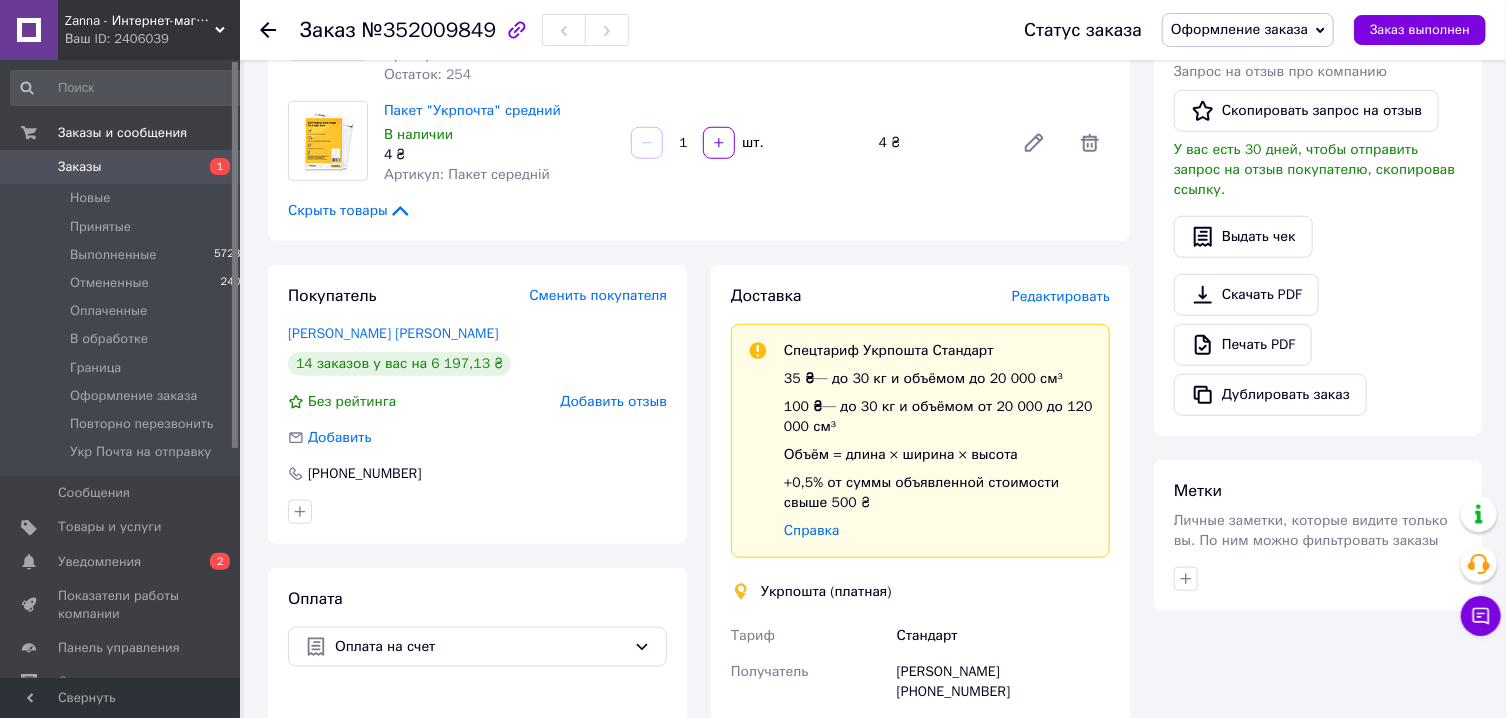click on "Редактировать" at bounding box center (1061, 296) 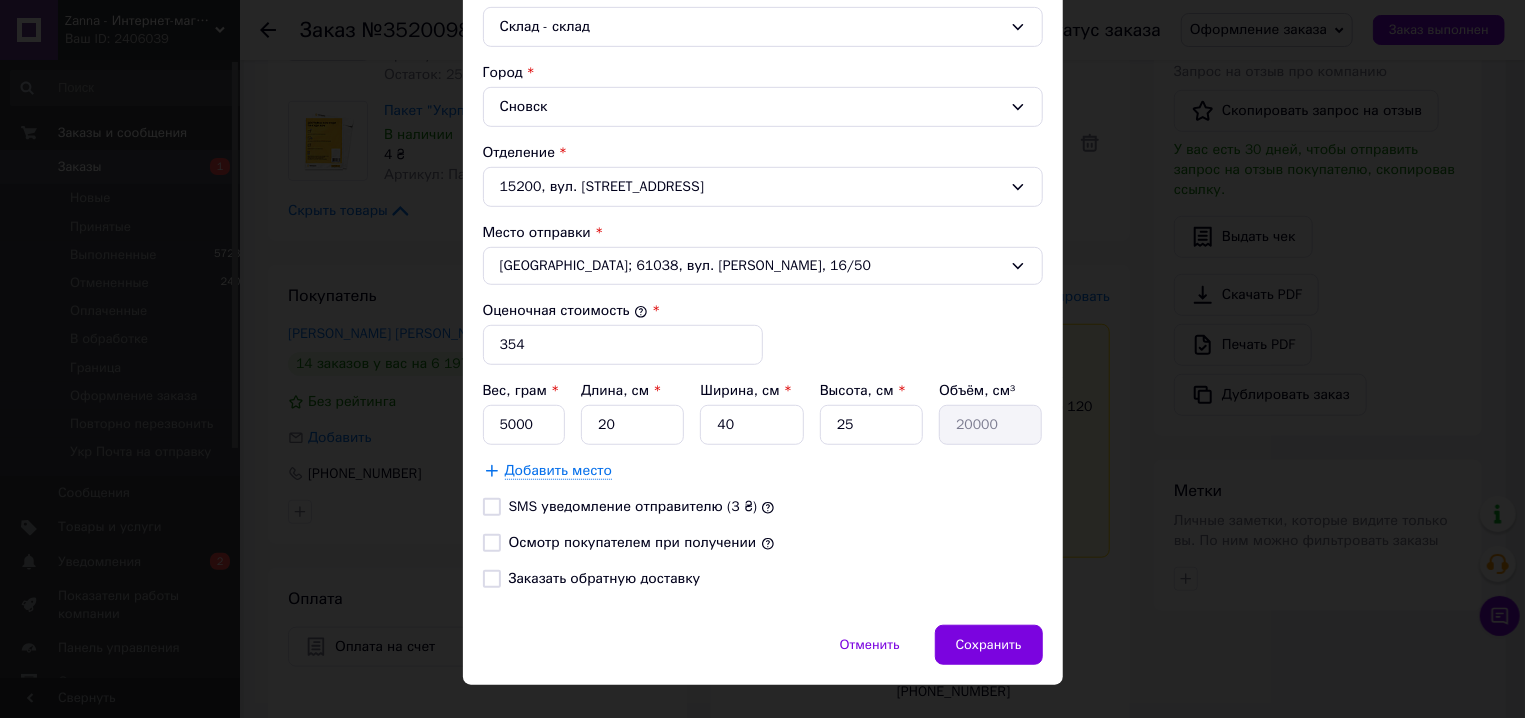scroll, scrollTop: 570, scrollLeft: 0, axis: vertical 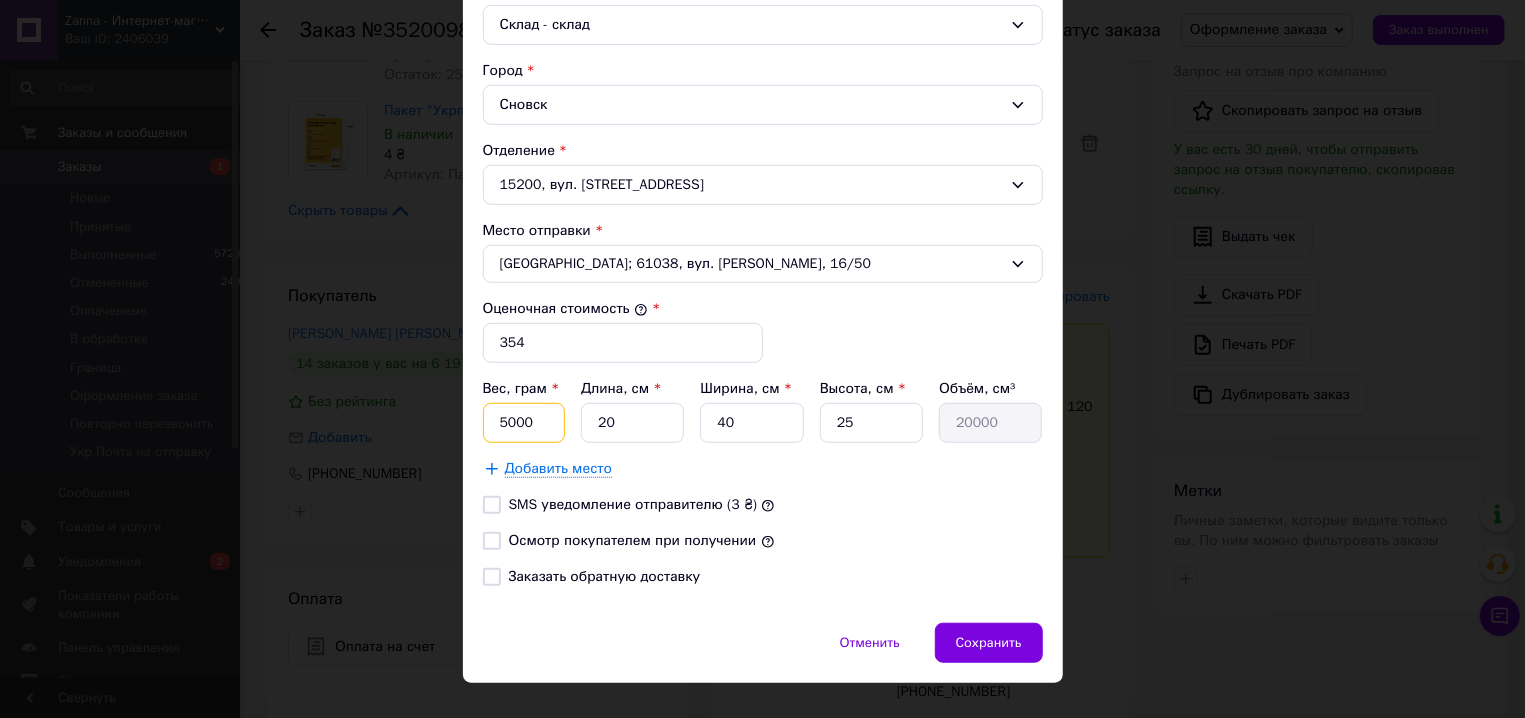 click on "5000" at bounding box center [524, 423] 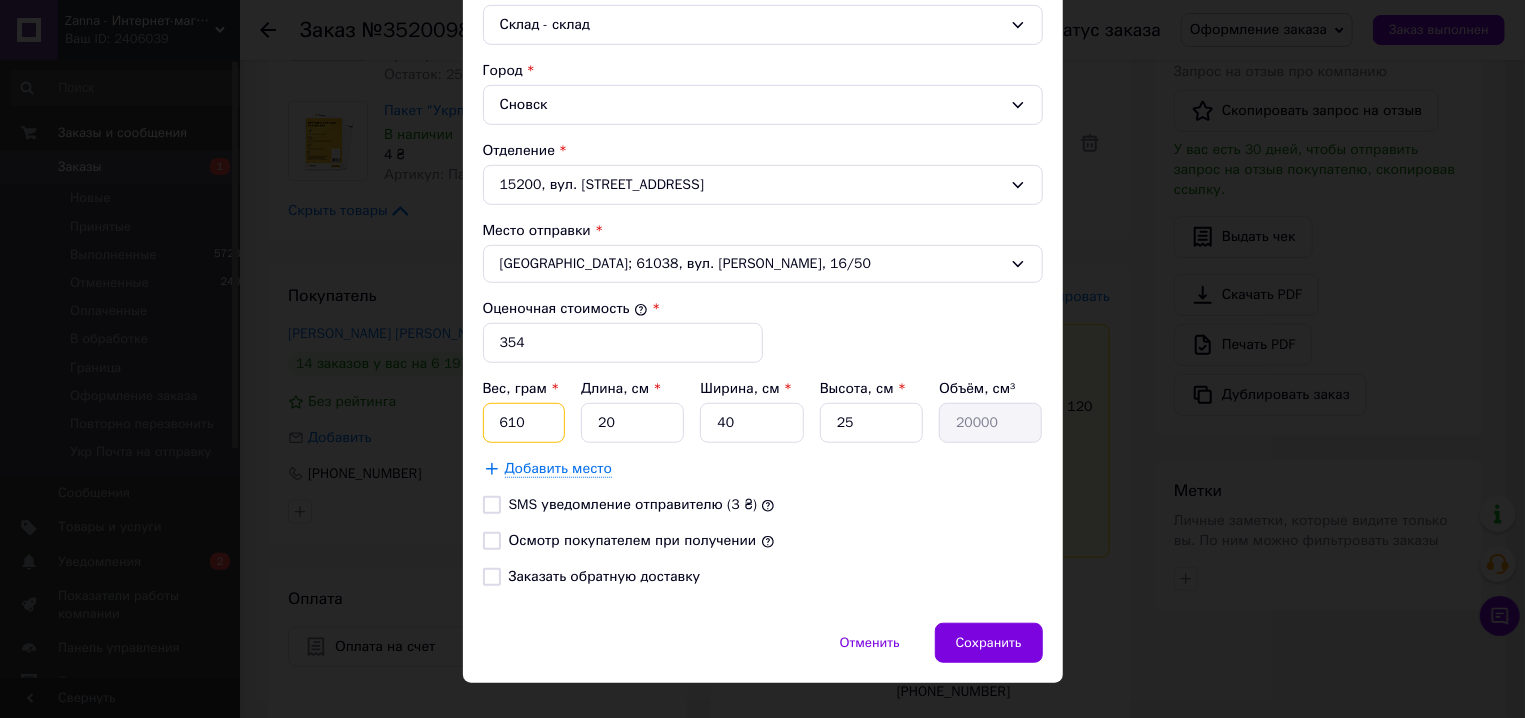 type on "610" 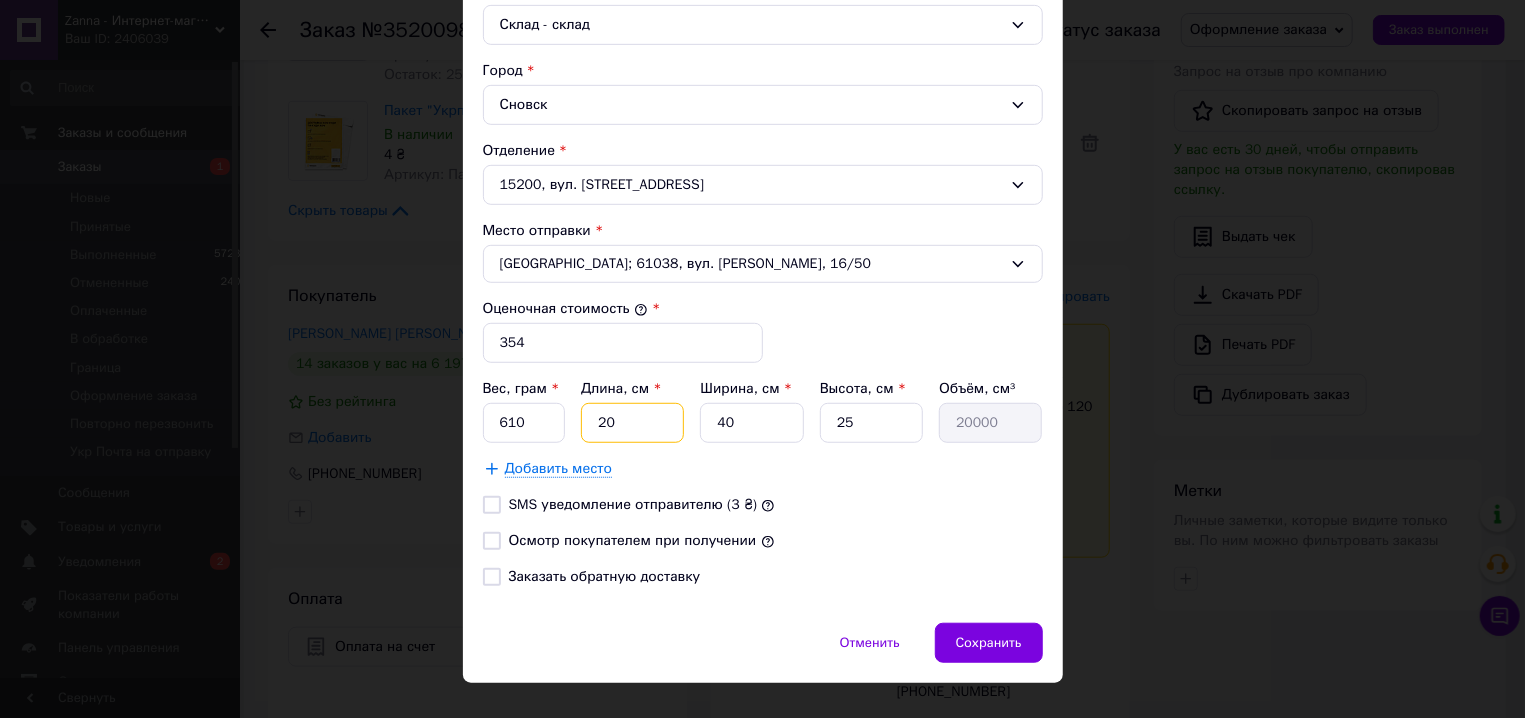 type on "3" 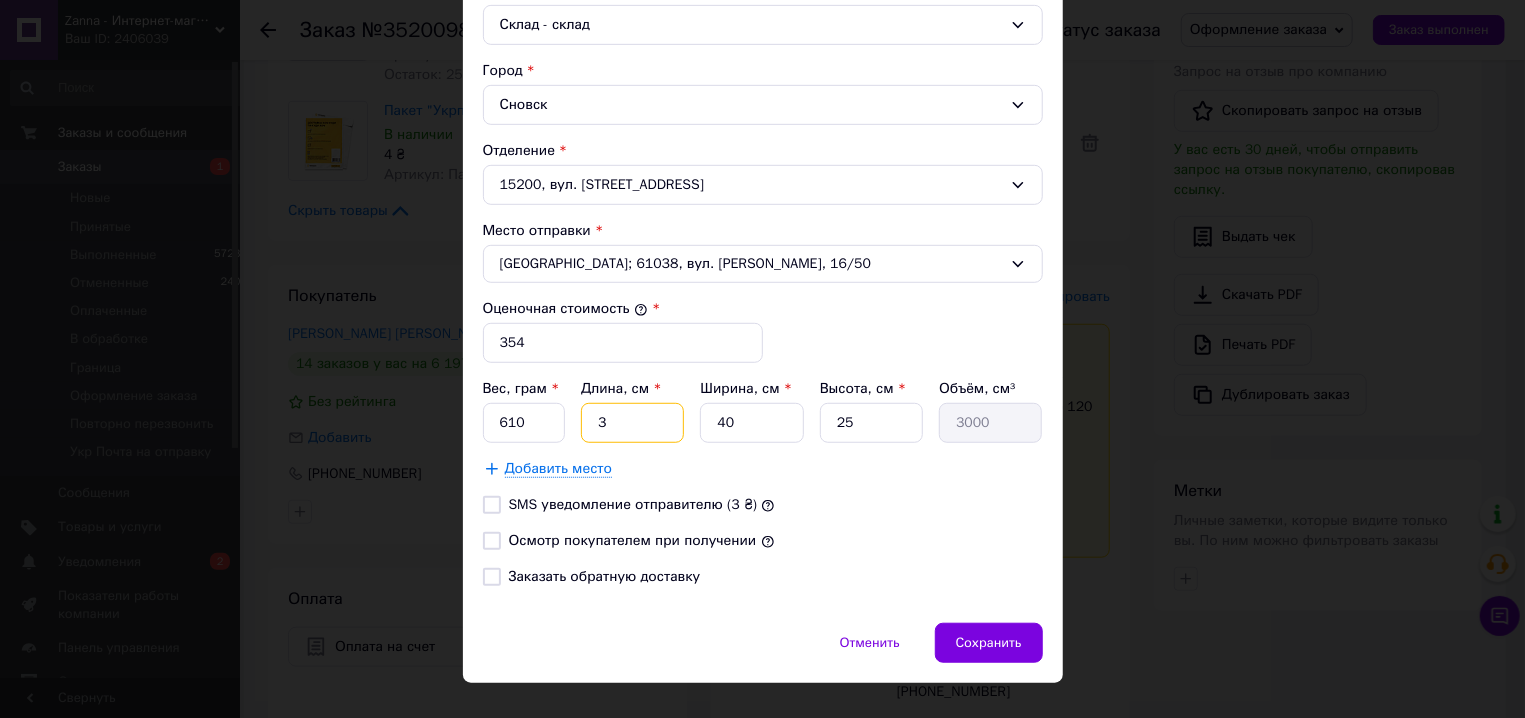 type on "31" 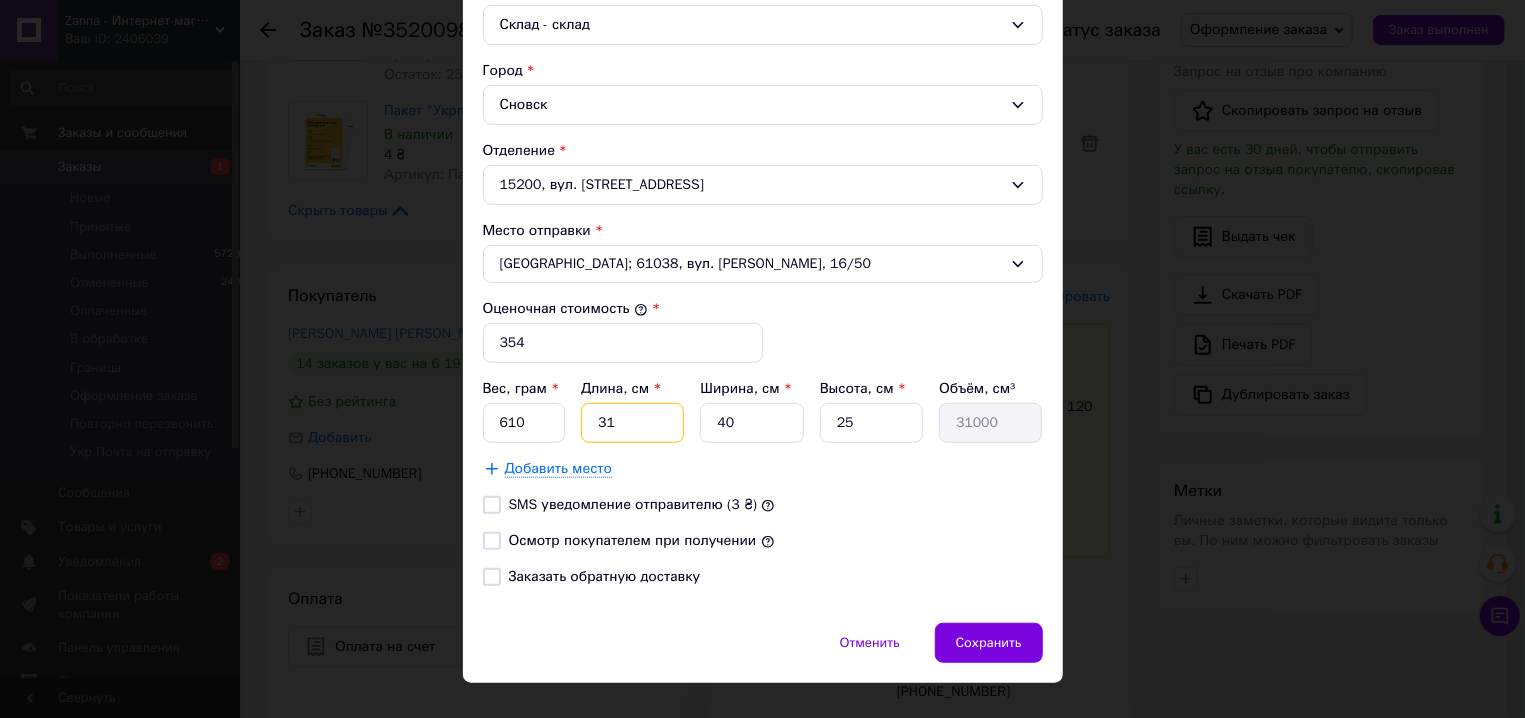 type on "31" 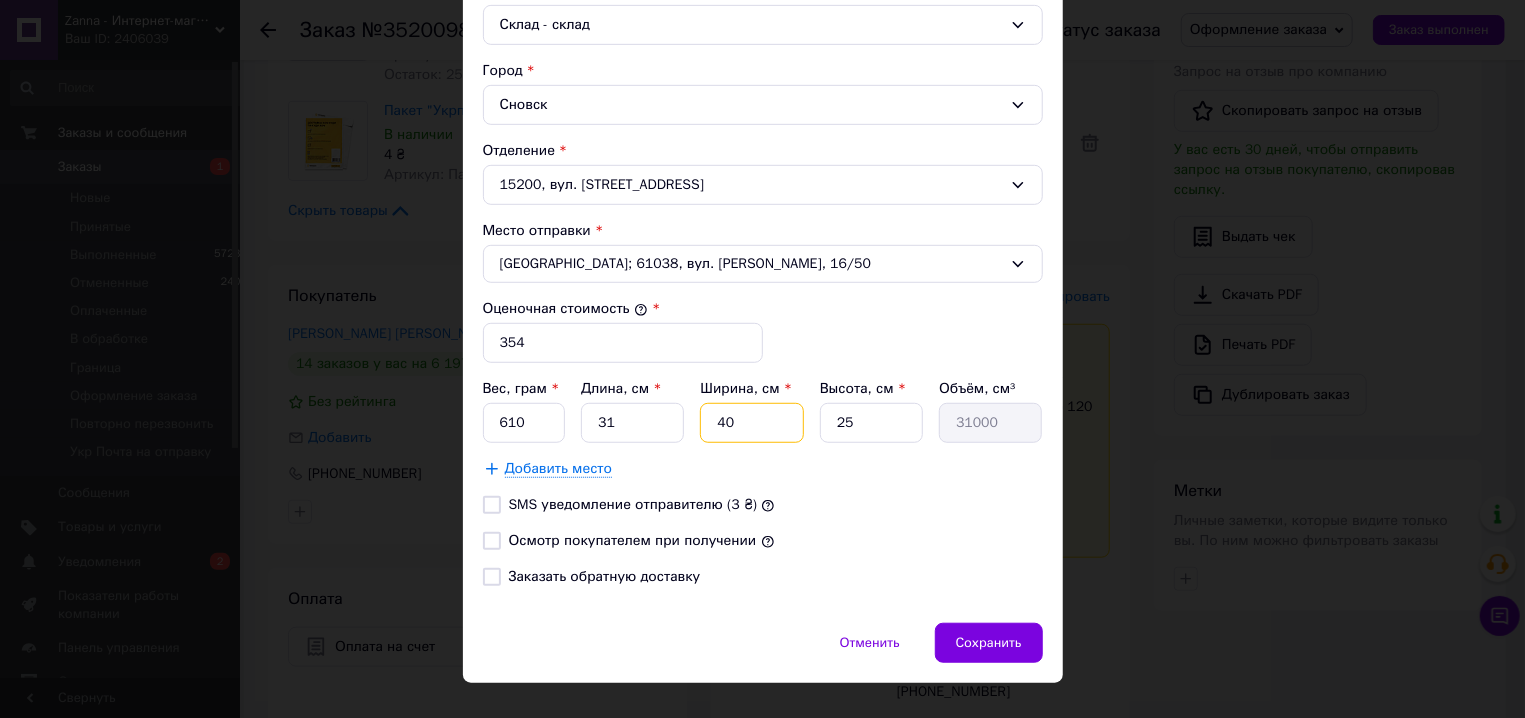 type on "2" 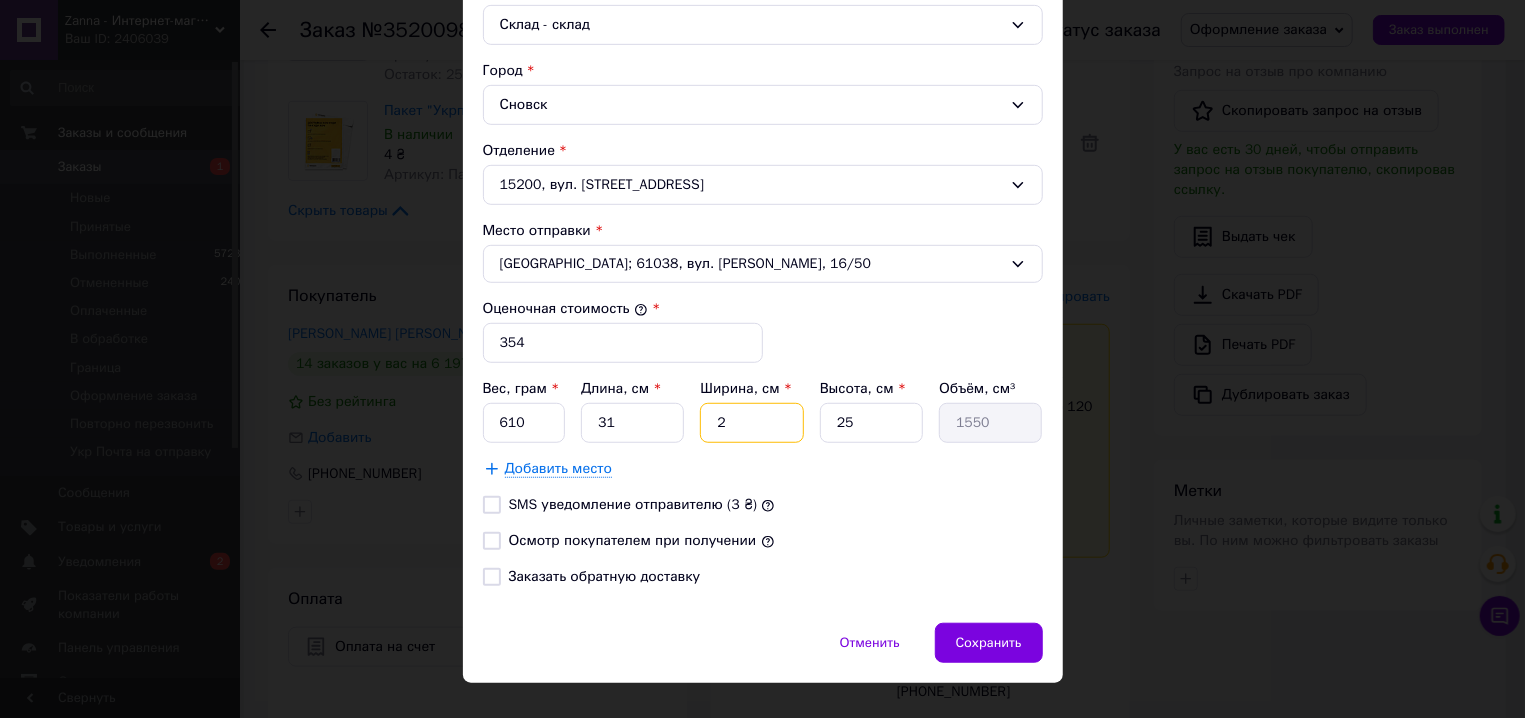 type on "28" 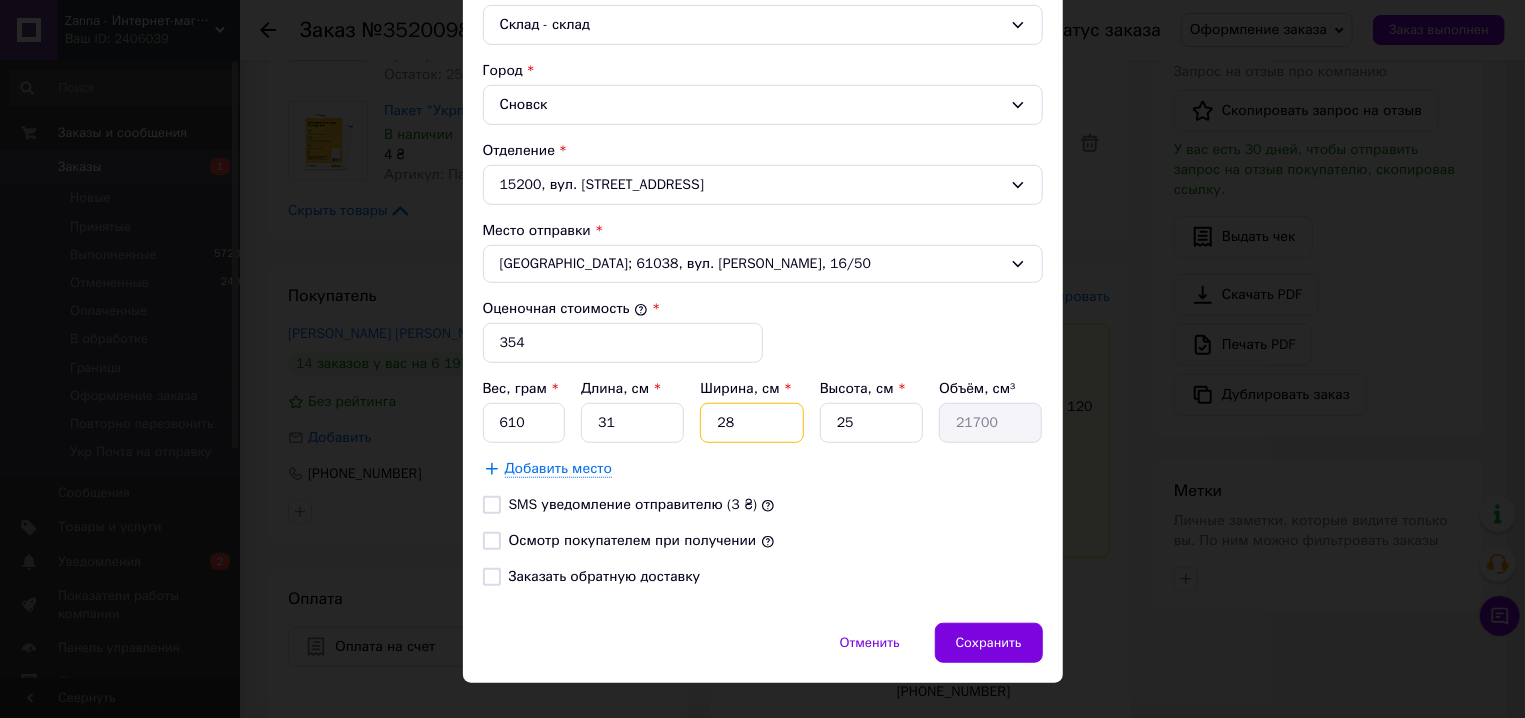 type on "28" 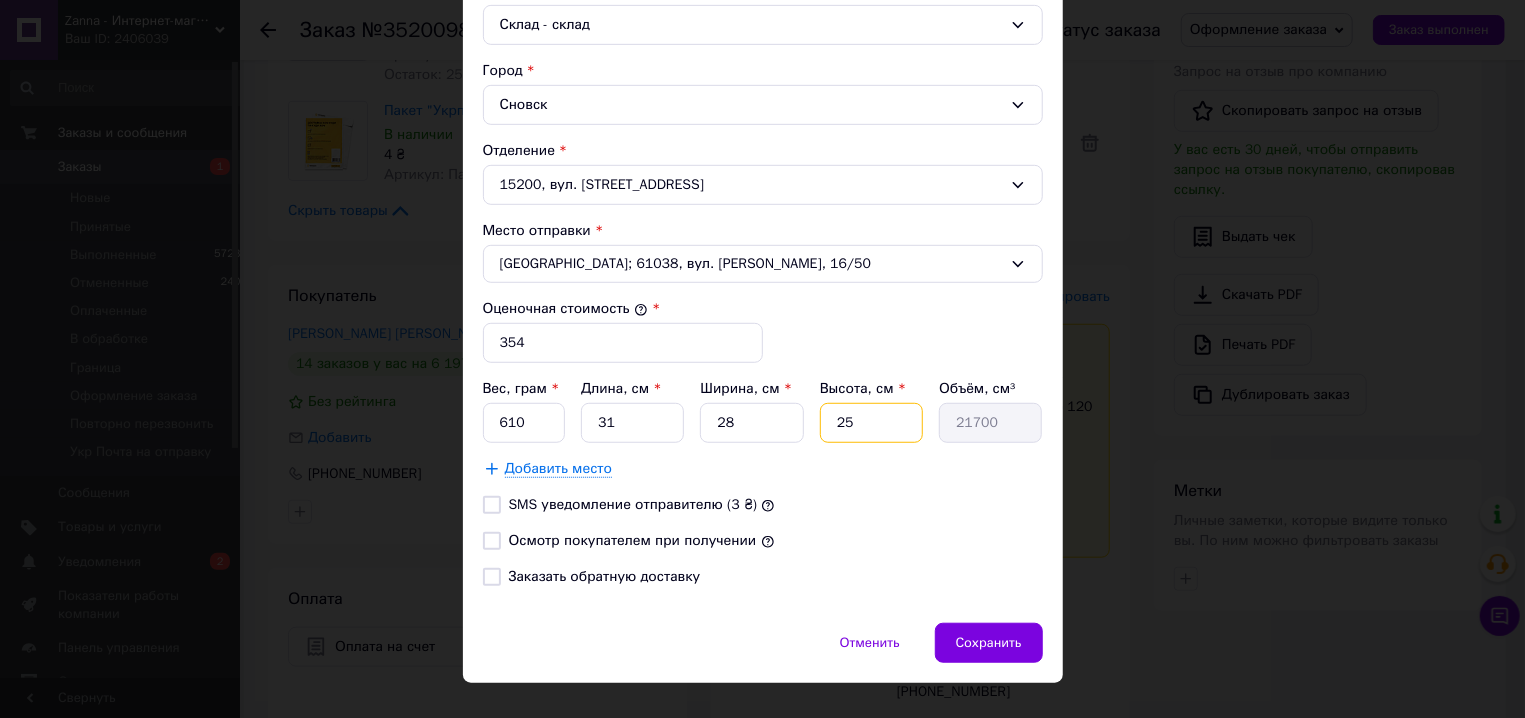 type on "8" 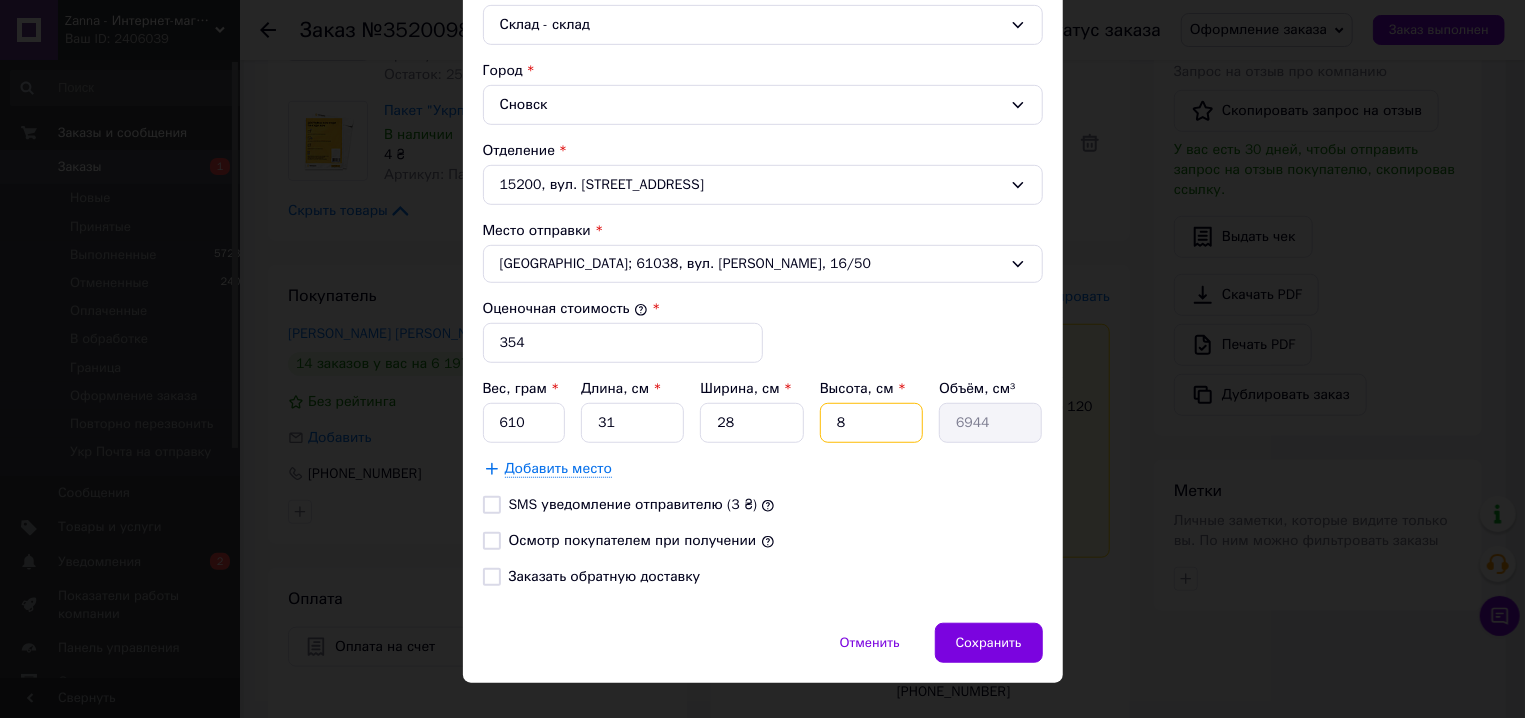 type on "8" 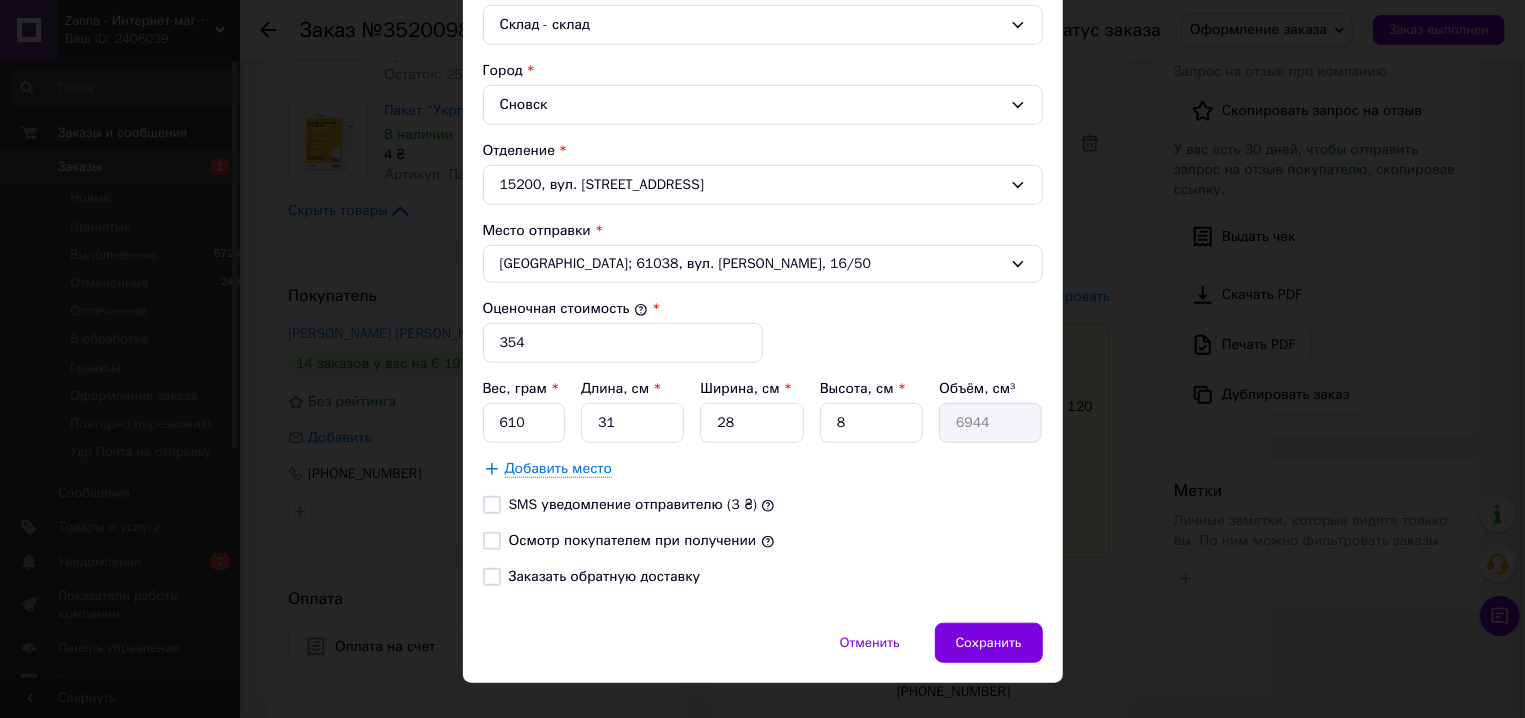click on "Осмотр покупателем при получении" at bounding box center (492, 541) 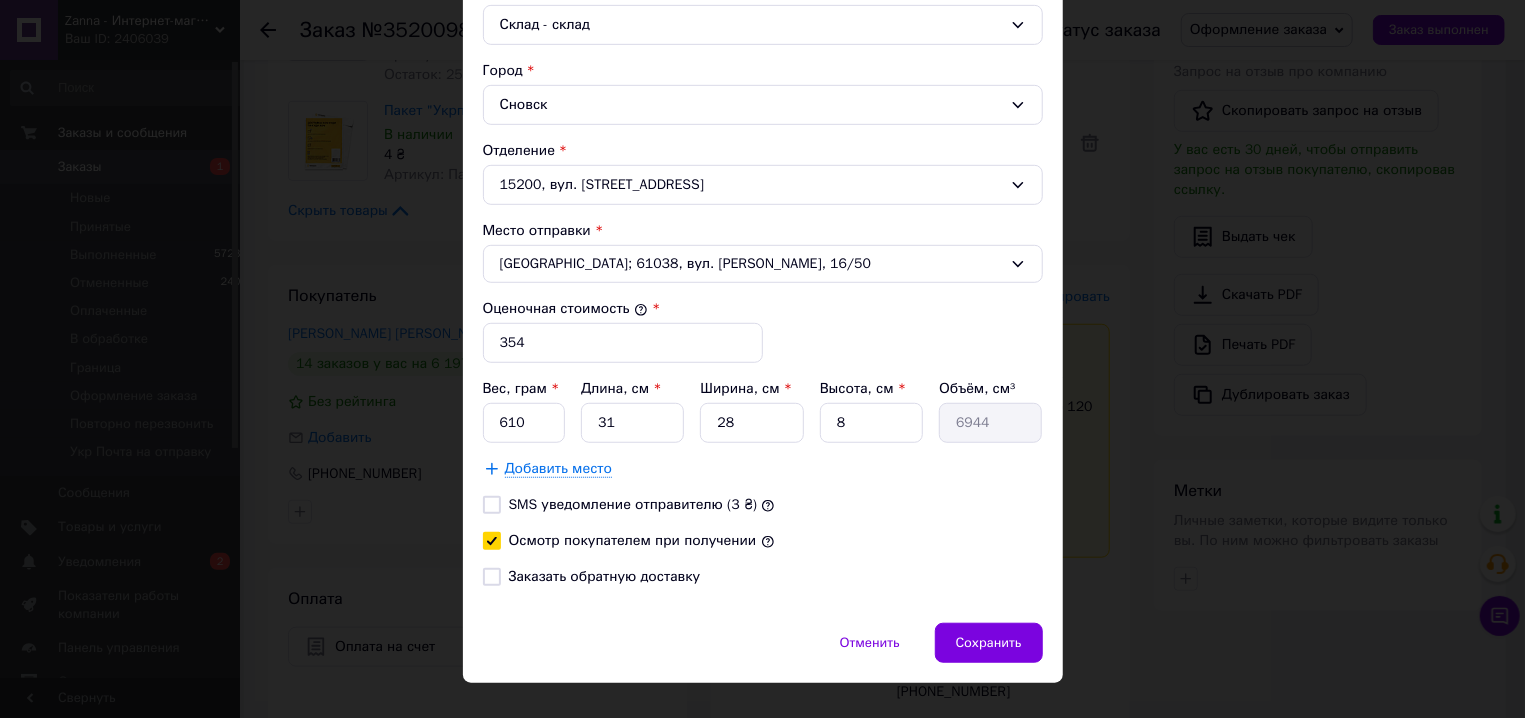 checkbox on "true" 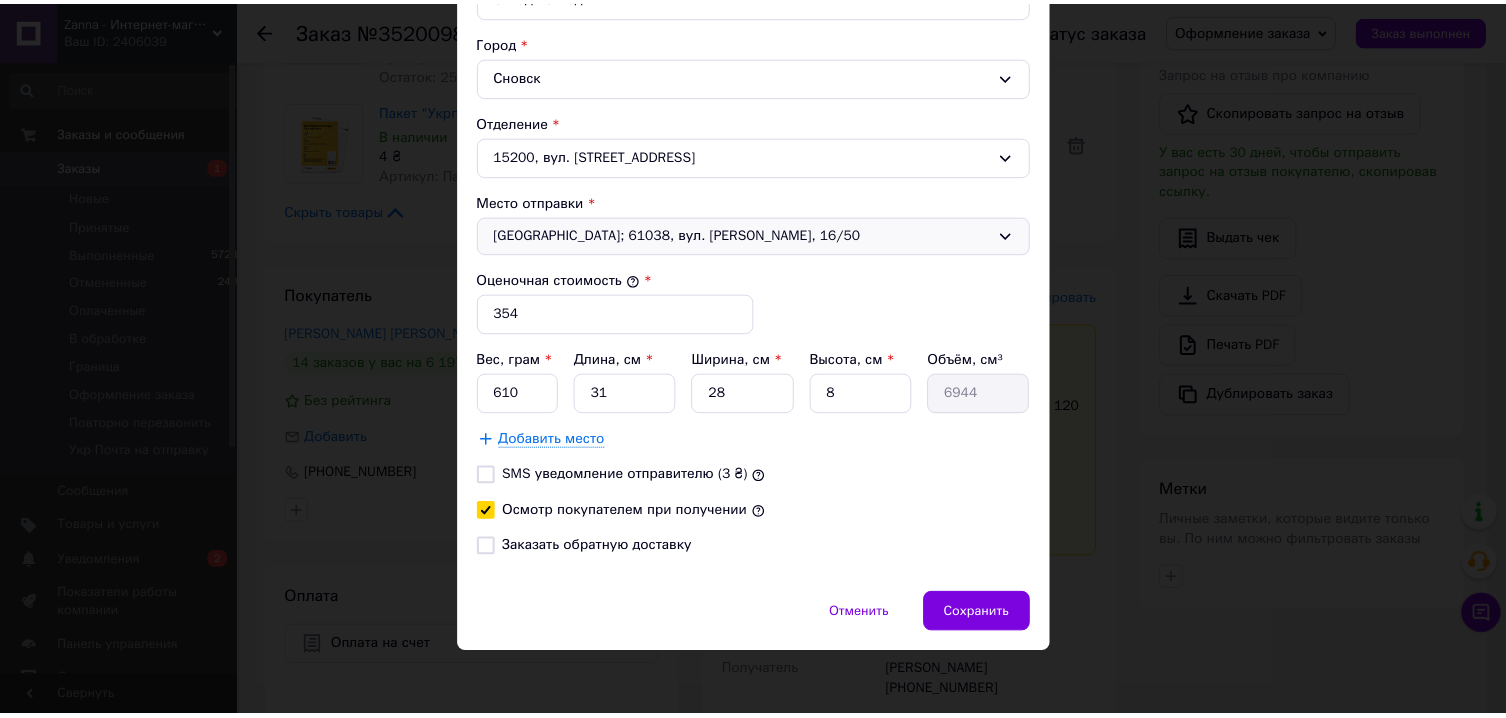 scroll, scrollTop: 607, scrollLeft: 0, axis: vertical 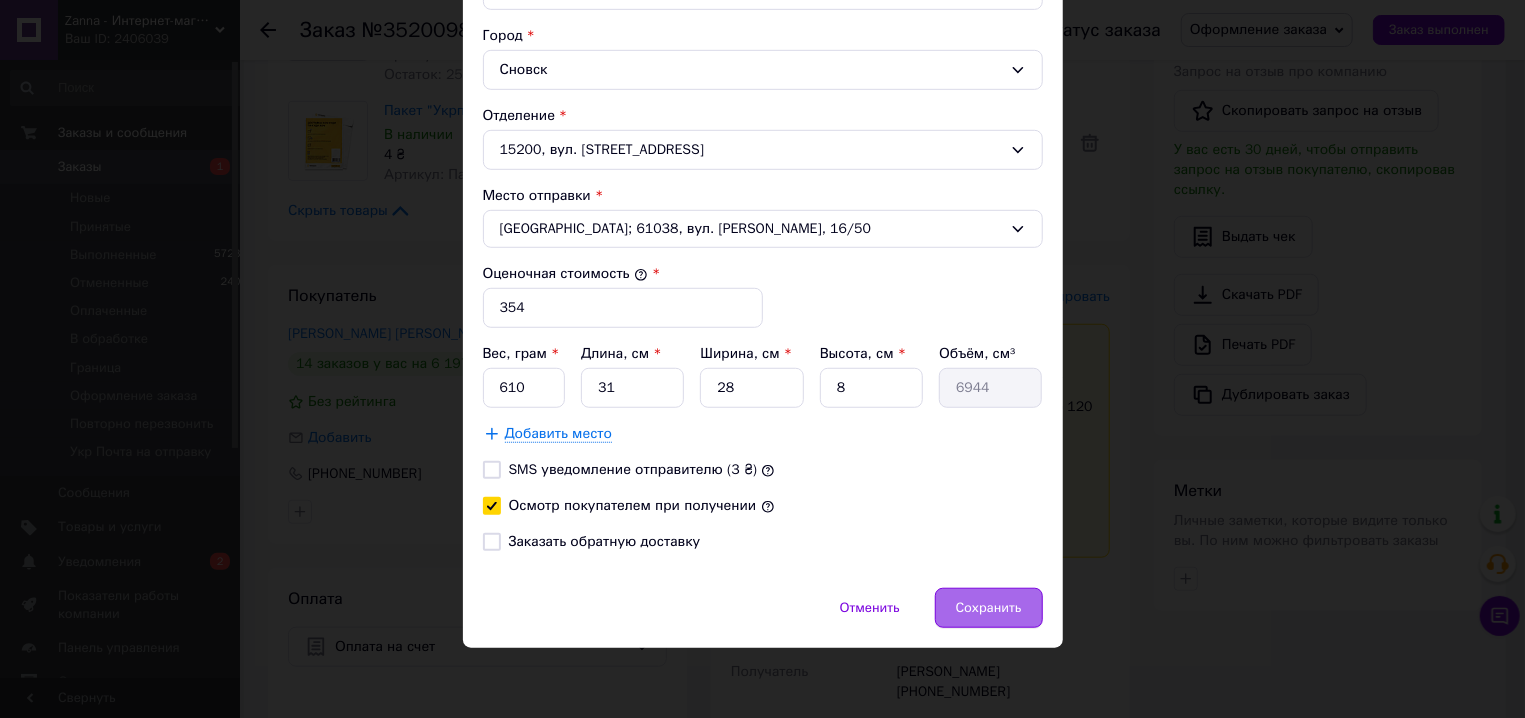 click on "Сохранить" at bounding box center [989, 608] 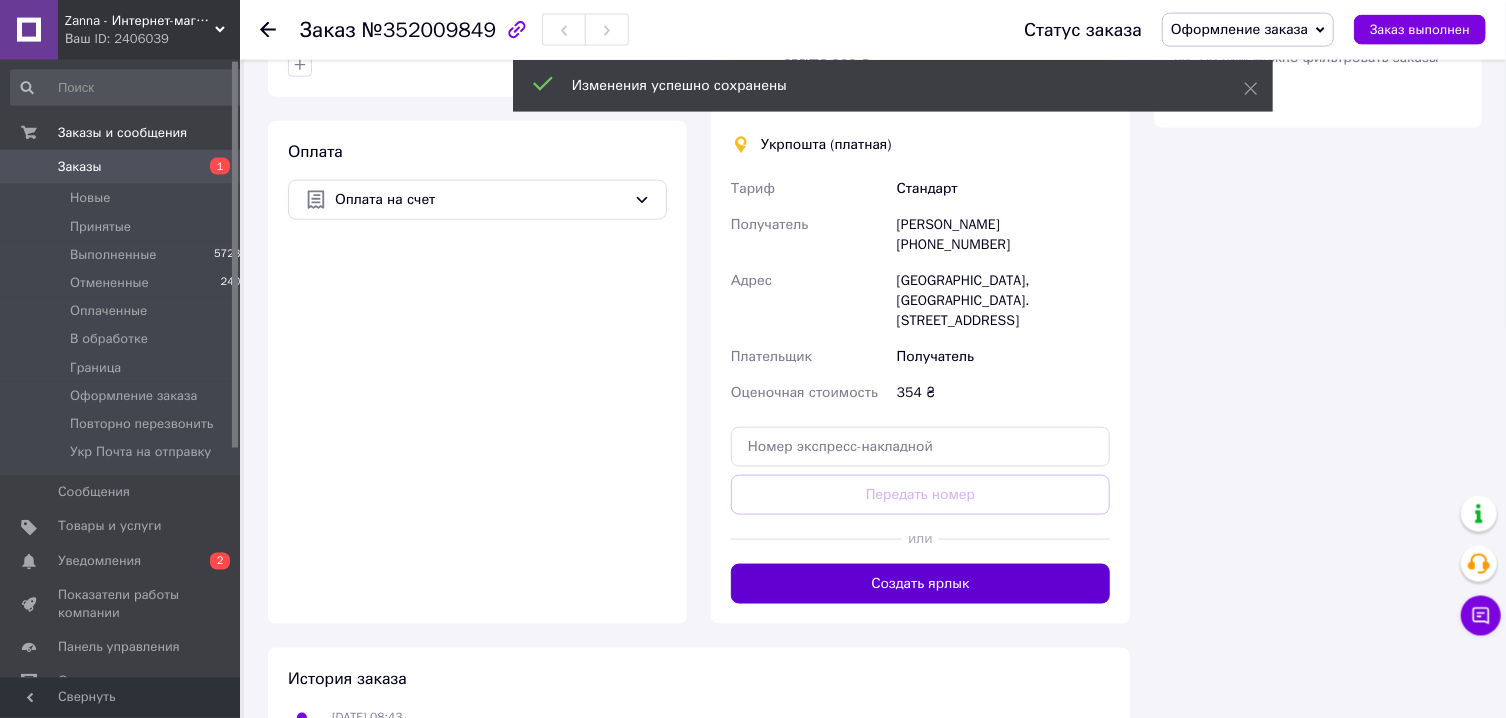 scroll, scrollTop: 1286, scrollLeft: 0, axis: vertical 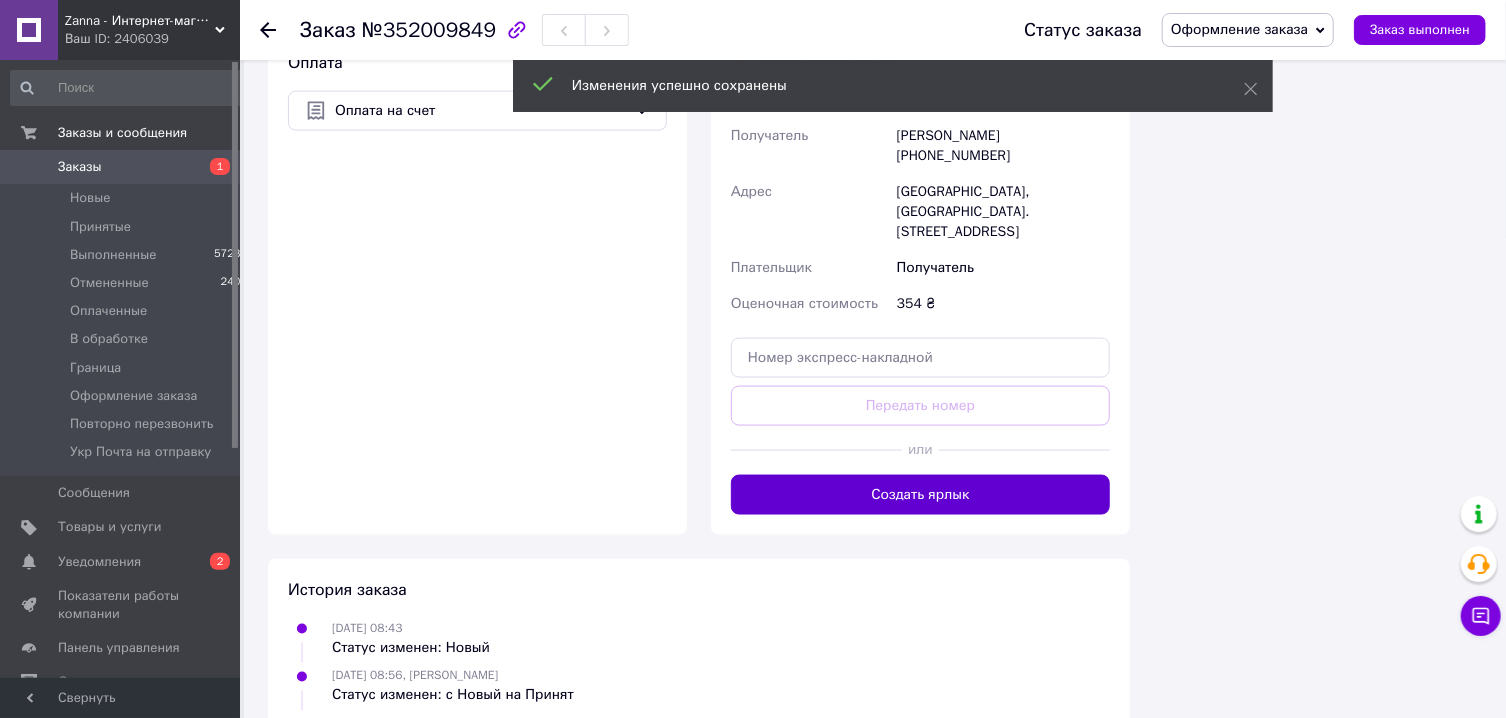 click on "Создать ярлык" at bounding box center (920, 495) 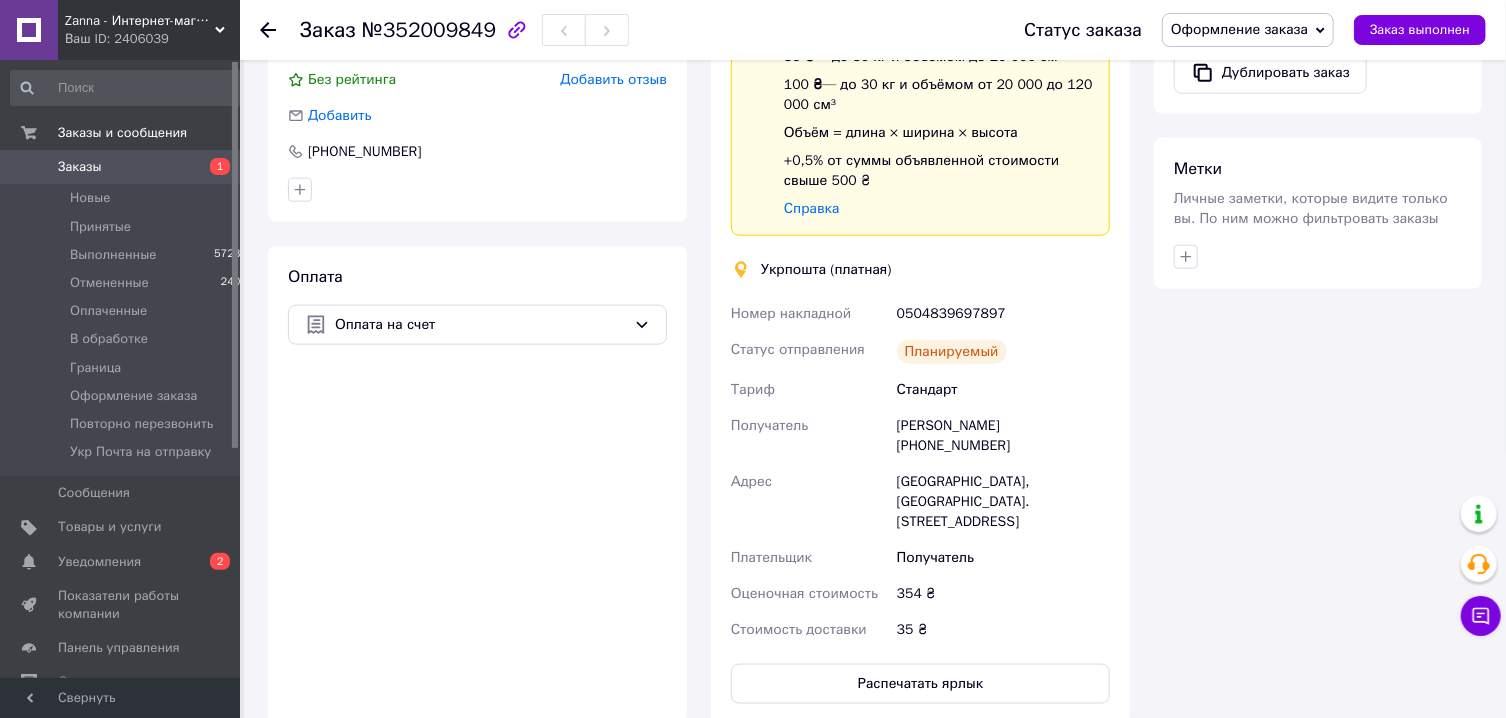 scroll, scrollTop: 536, scrollLeft: 0, axis: vertical 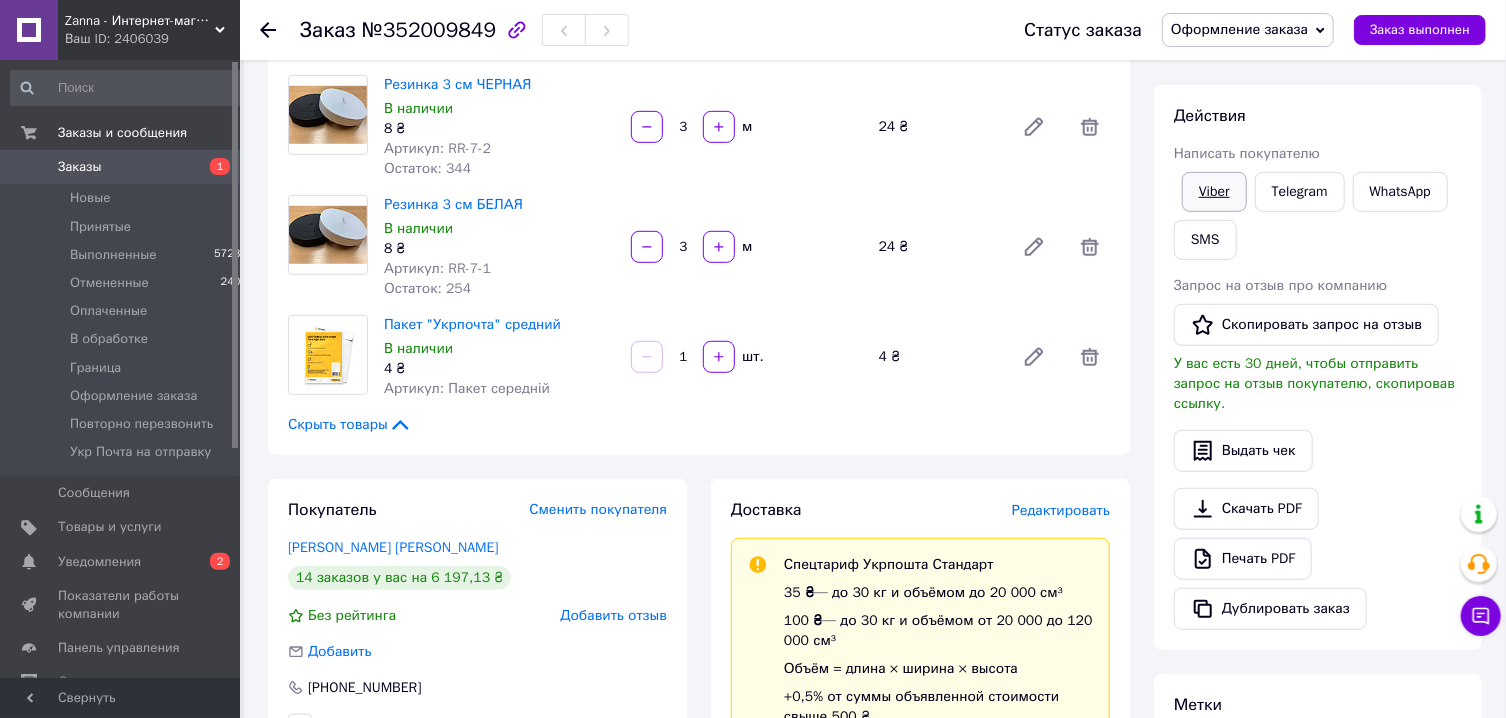 click on "Viber" at bounding box center [1214, 192] 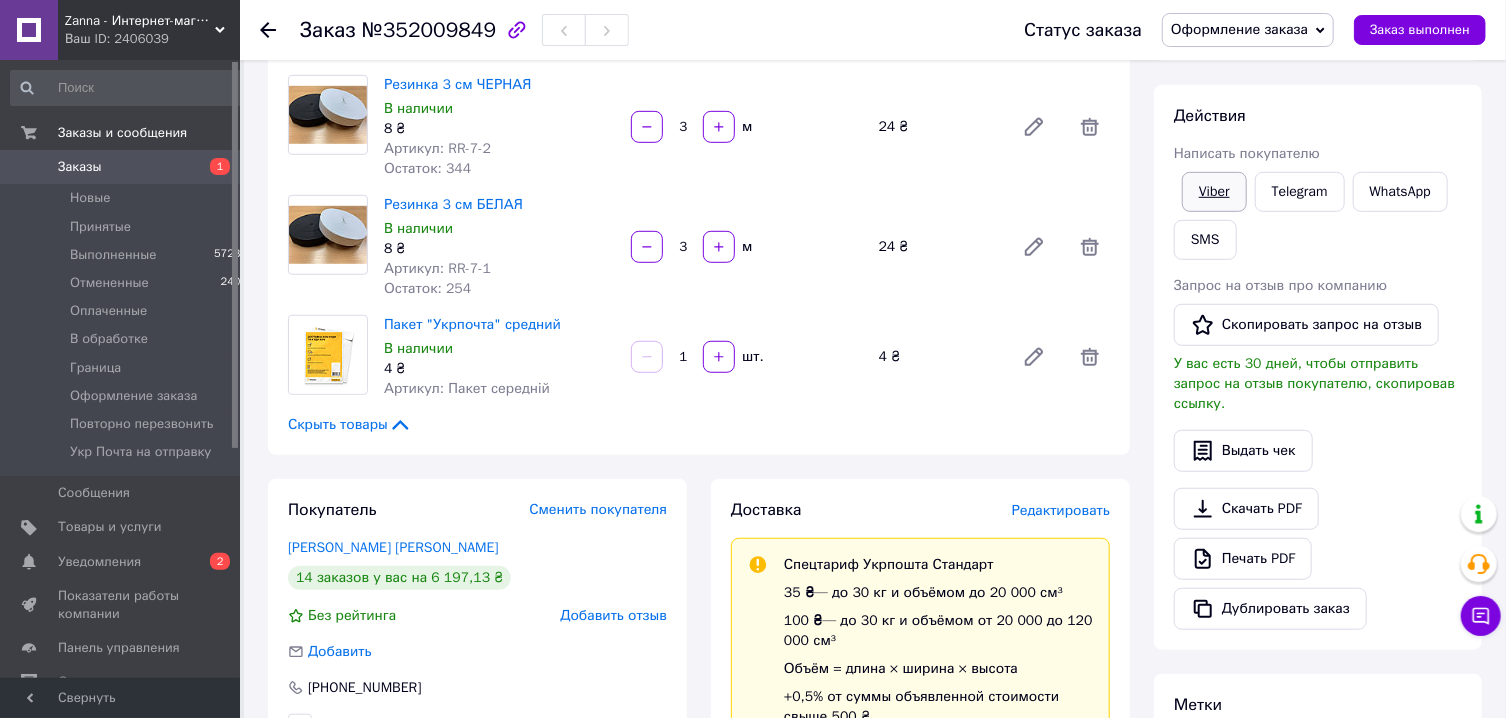 click on "Viber" at bounding box center [1214, 192] 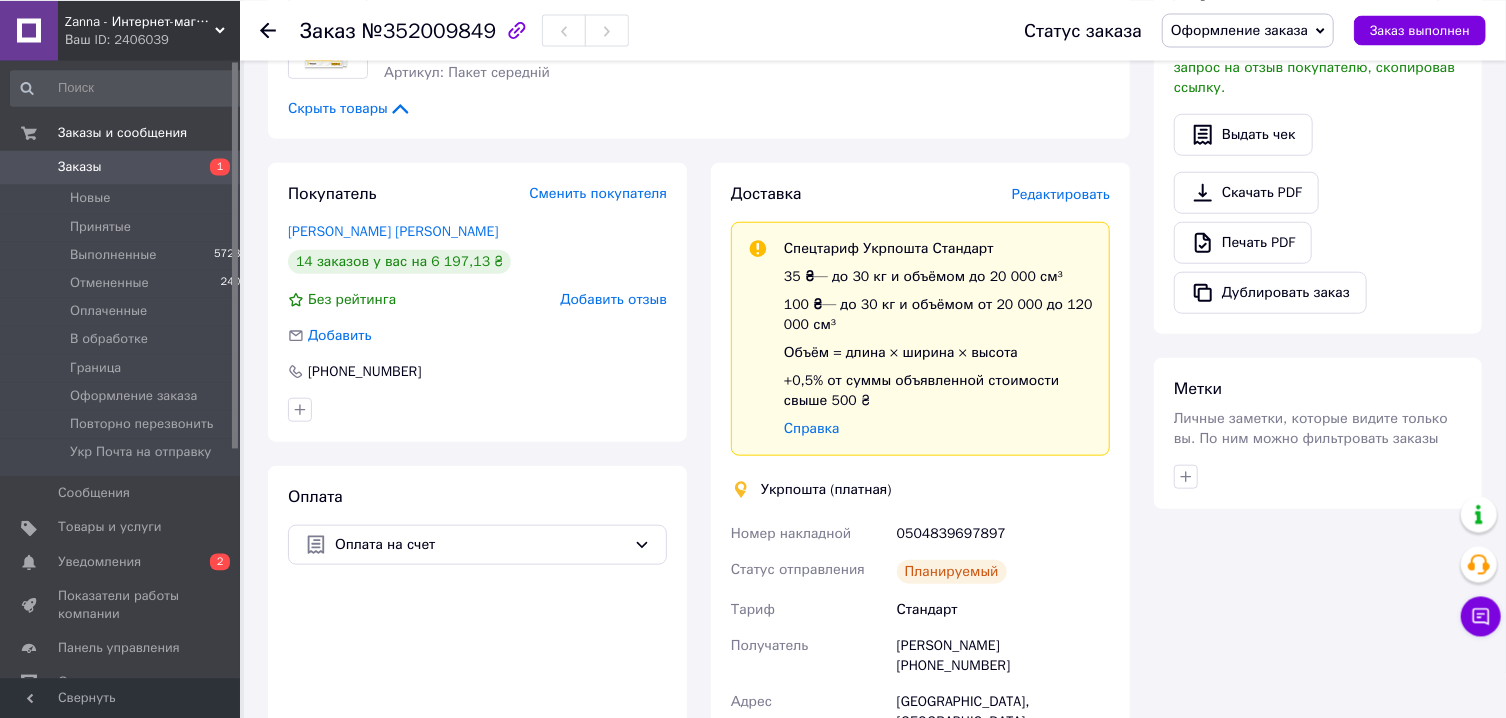 scroll, scrollTop: 857, scrollLeft: 0, axis: vertical 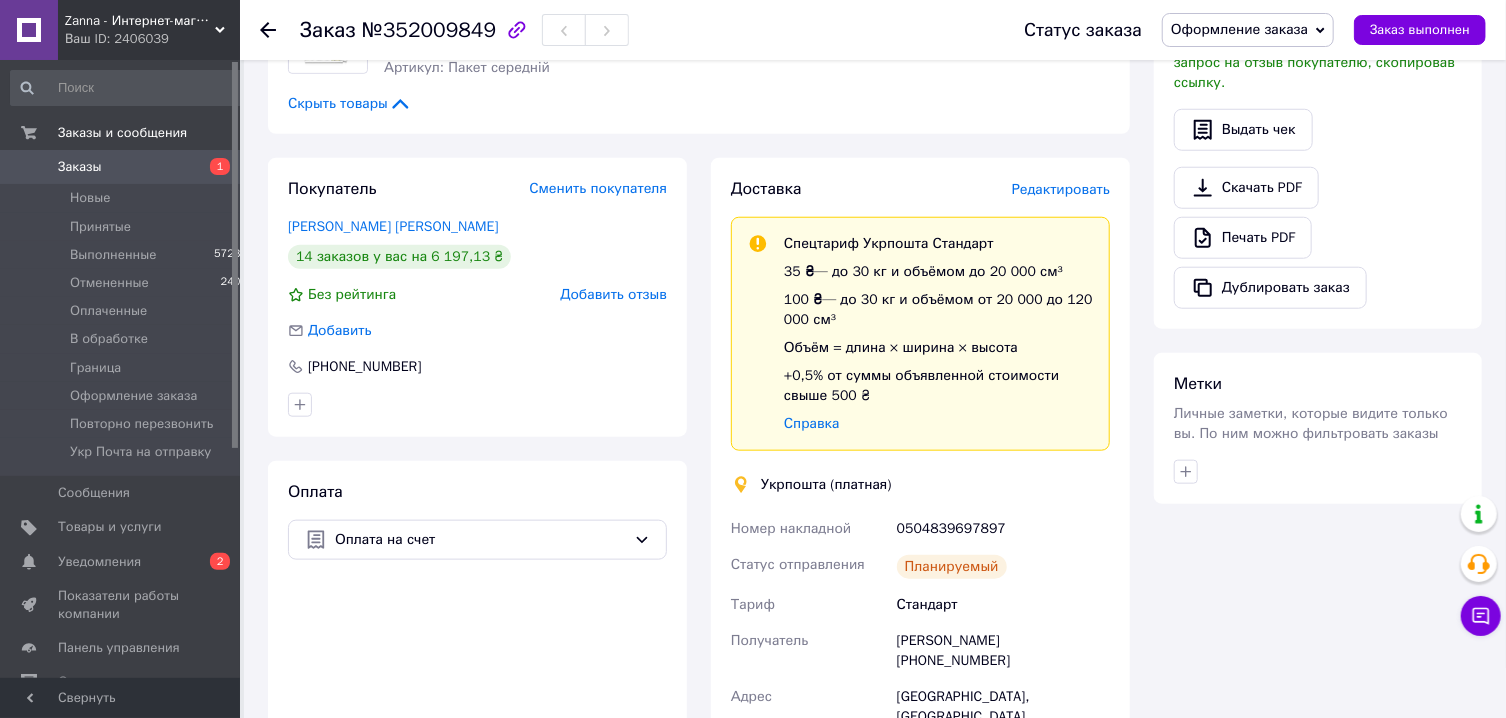 click on "0504839697897" at bounding box center (1003, 529) 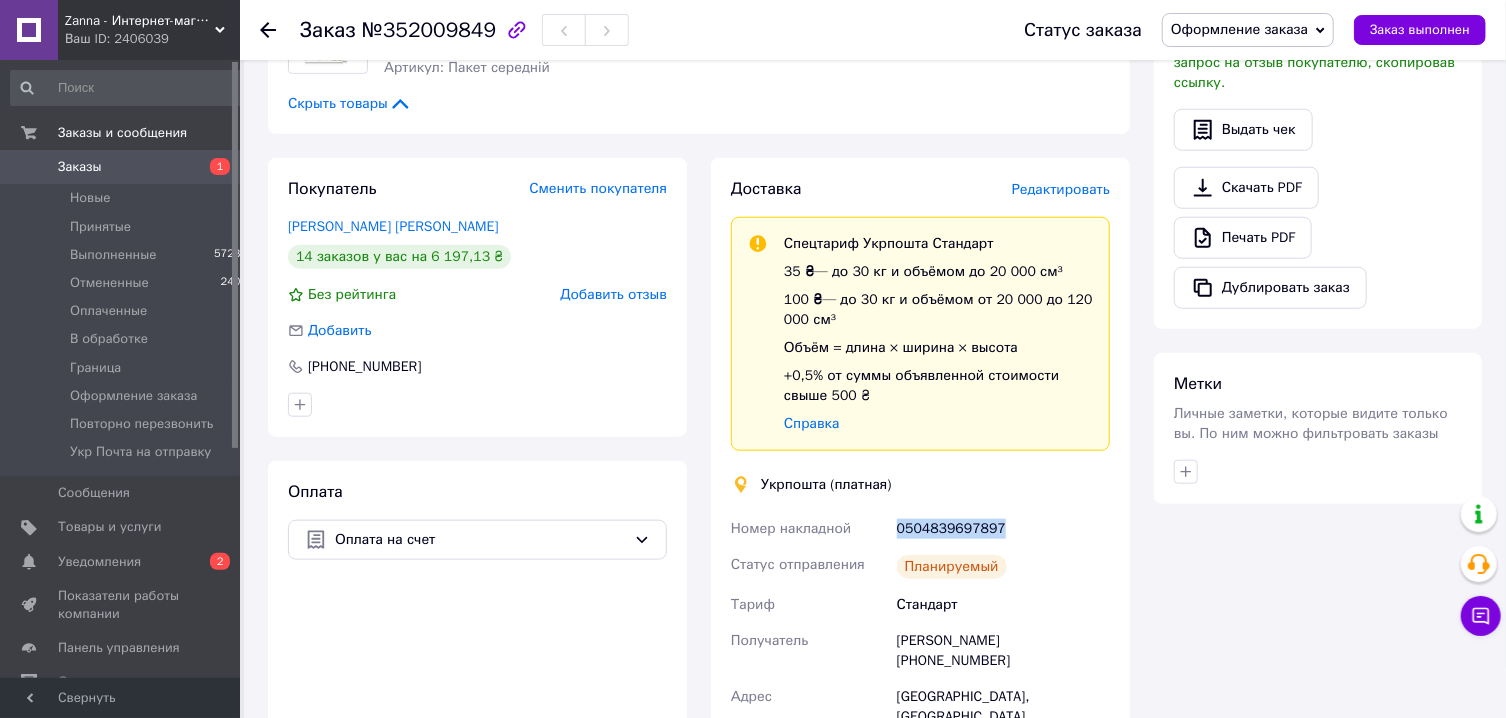 click on "0504839697897" at bounding box center [1003, 529] 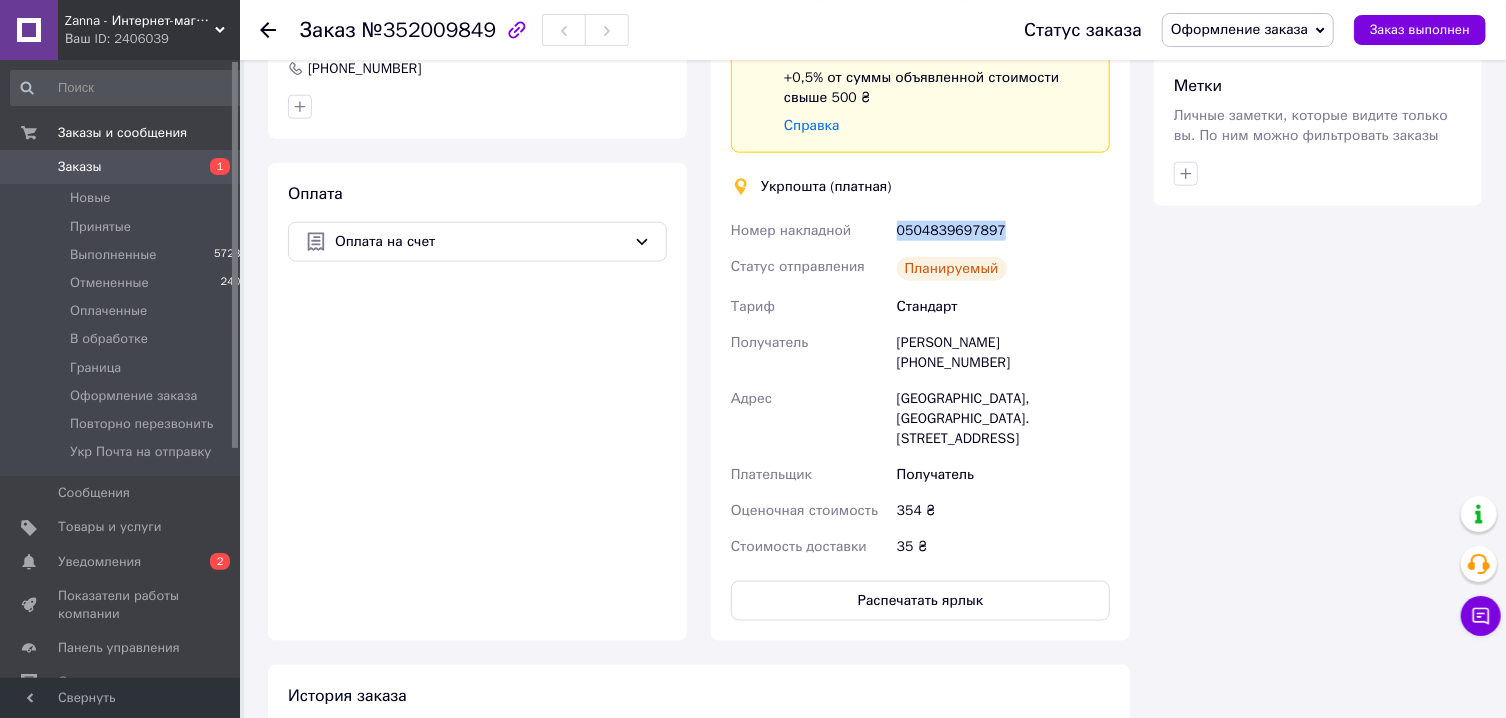 scroll, scrollTop: 1179, scrollLeft: 0, axis: vertical 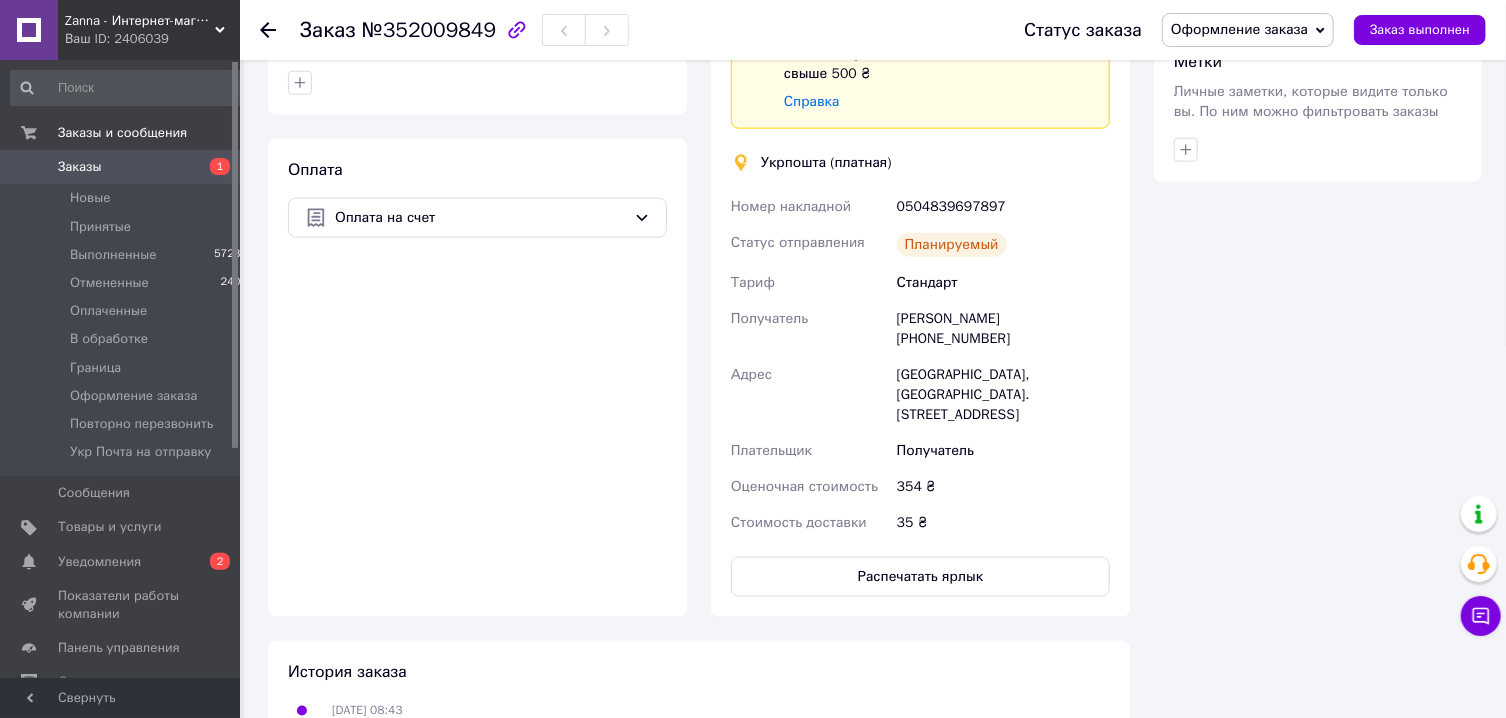 click on "Доставка Редактировать Спецтариф Укрпошта Стандарт 35 ₴  — до 30 кг и объёмом до 20 000 см³ 100 ₴  — до 30 кг и объёмом от 20 000 до 120 000 см³ Объём = длина × ширина × высота +0,5% от суммы объявленной стоимости свыше 500 ₴ Справка Укрпошта (платная) Номер накладной 0504839697897 Статус отправления Планируемый Тариф Стандарт Получатель Елена Федиченкова +380683746295 Адрес Сновск, 15200, вул. Миру, 51А Плательщик Получатель Оценочная стоимость 354 ₴ Стоимость доставки 35 ₴ Распечатать ярлык Тариф     * Стандарт Плательщик   * Получатель Фамилия получателя   * Федиченкова Имя получателя *" at bounding box center (920, 226) 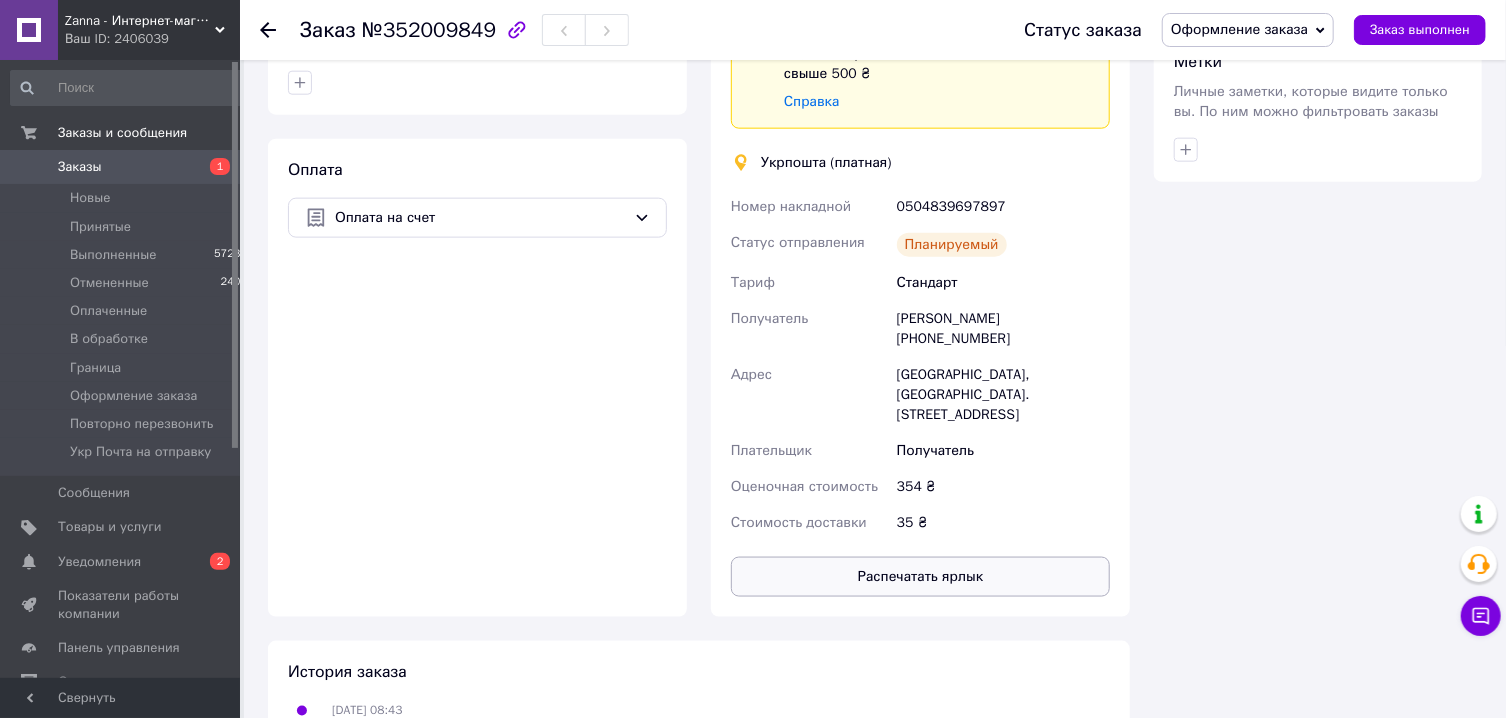 click on "Распечатать ярлык" at bounding box center [920, 577] 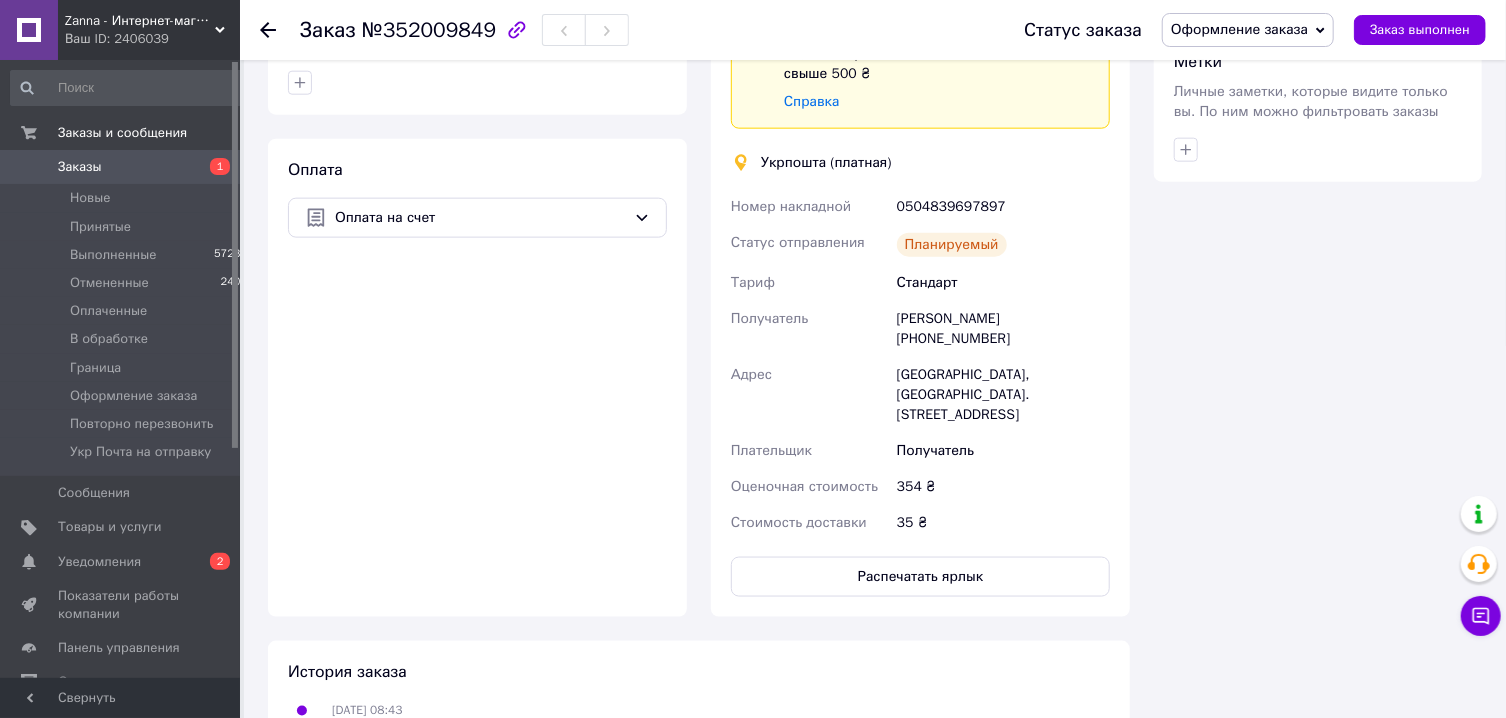 click on "Оформление заказа" at bounding box center [1248, 30] 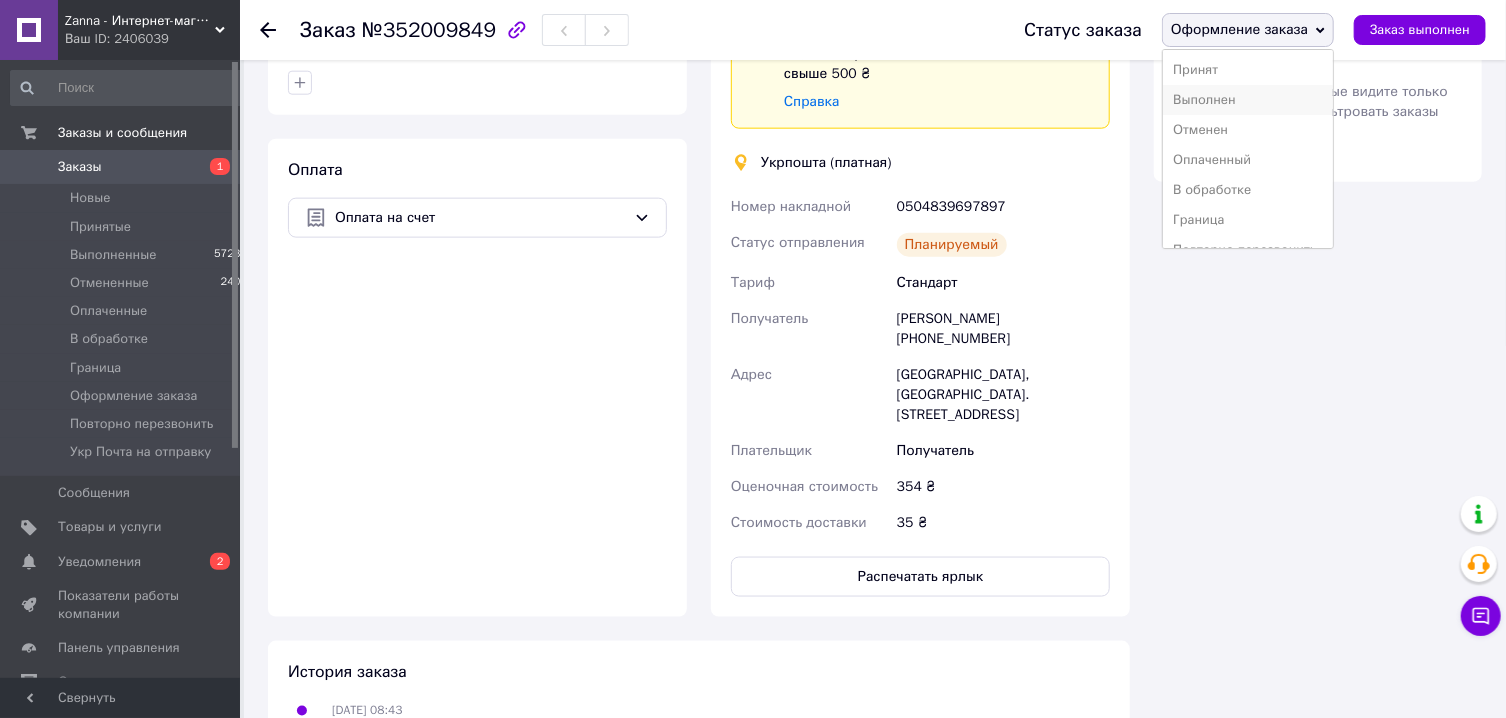 click on "Выполнен" at bounding box center [1248, 100] 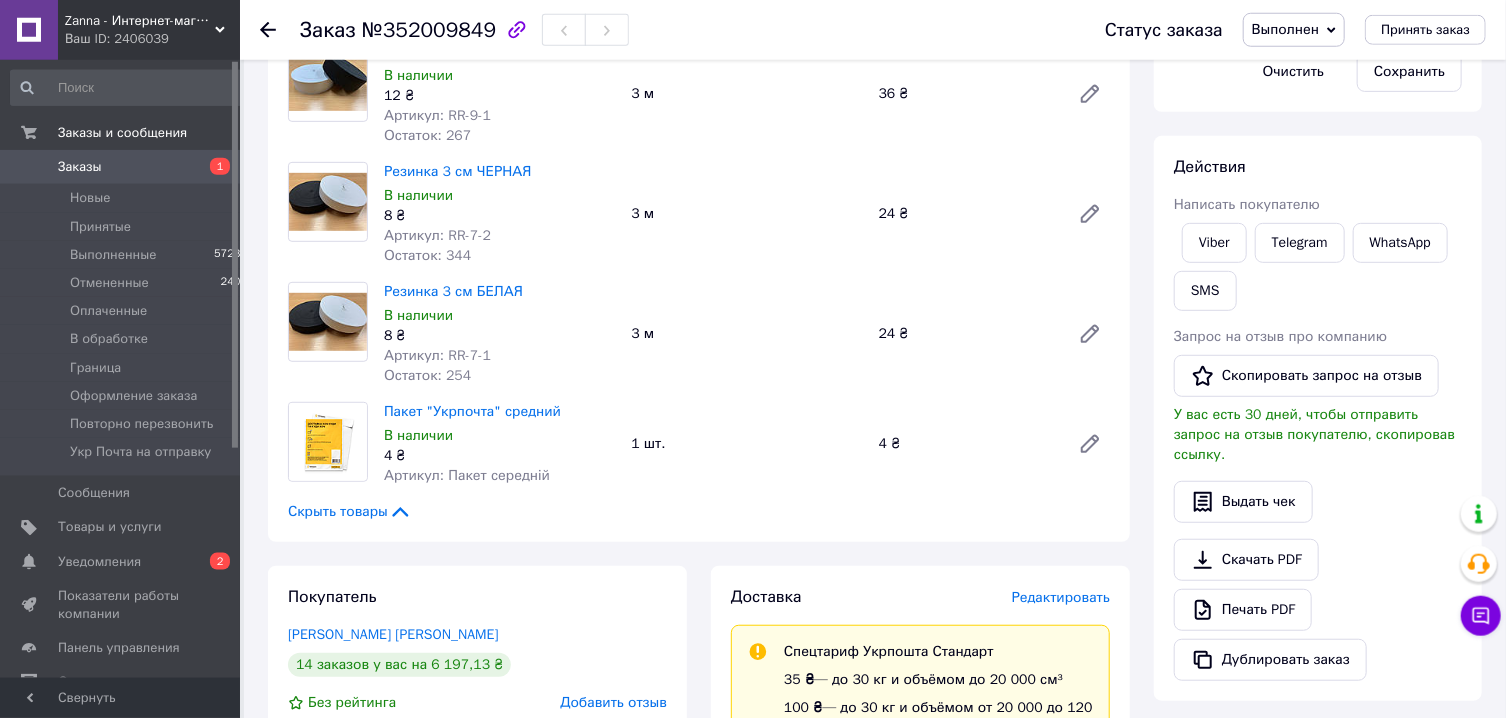 scroll, scrollTop: 178, scrollLeft: 0, axis: vertical 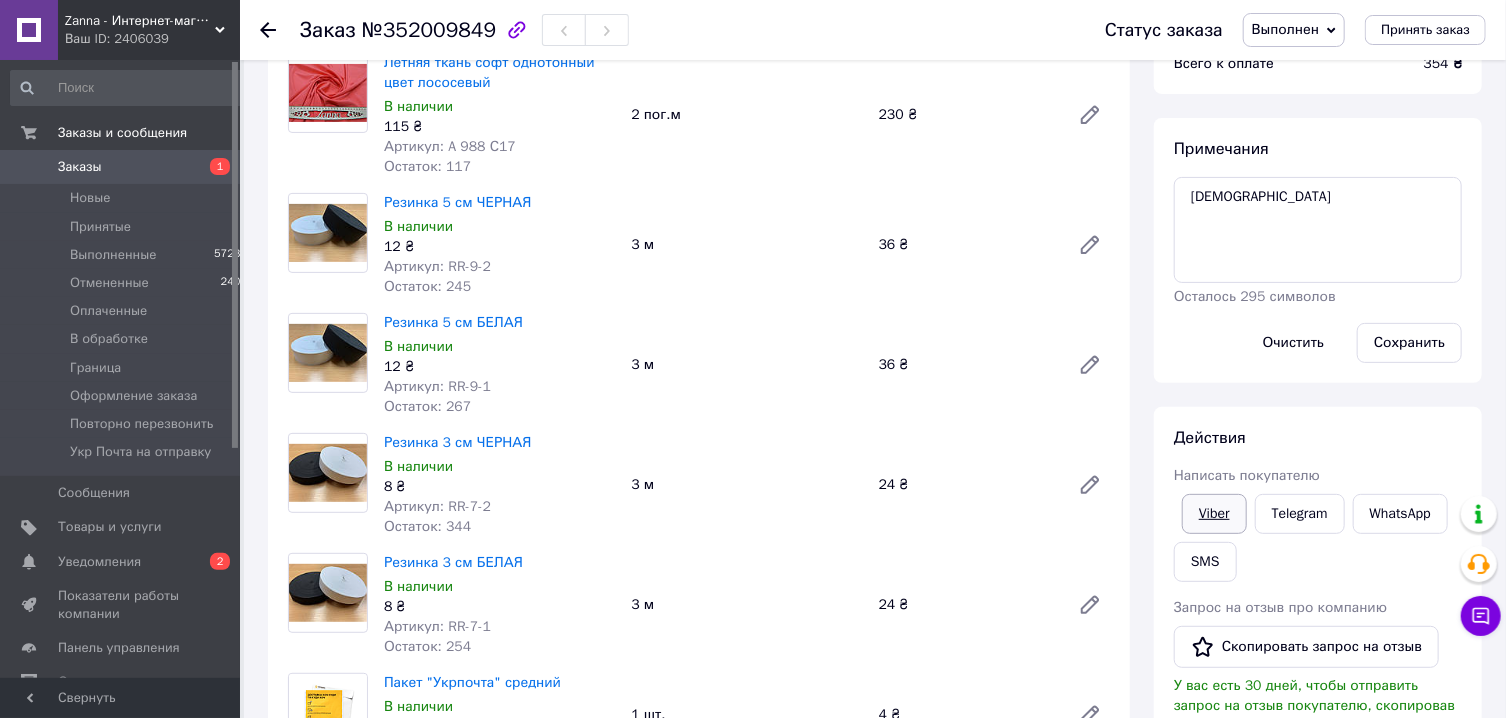 click on "Viber" at bounding box center [1214, 514] 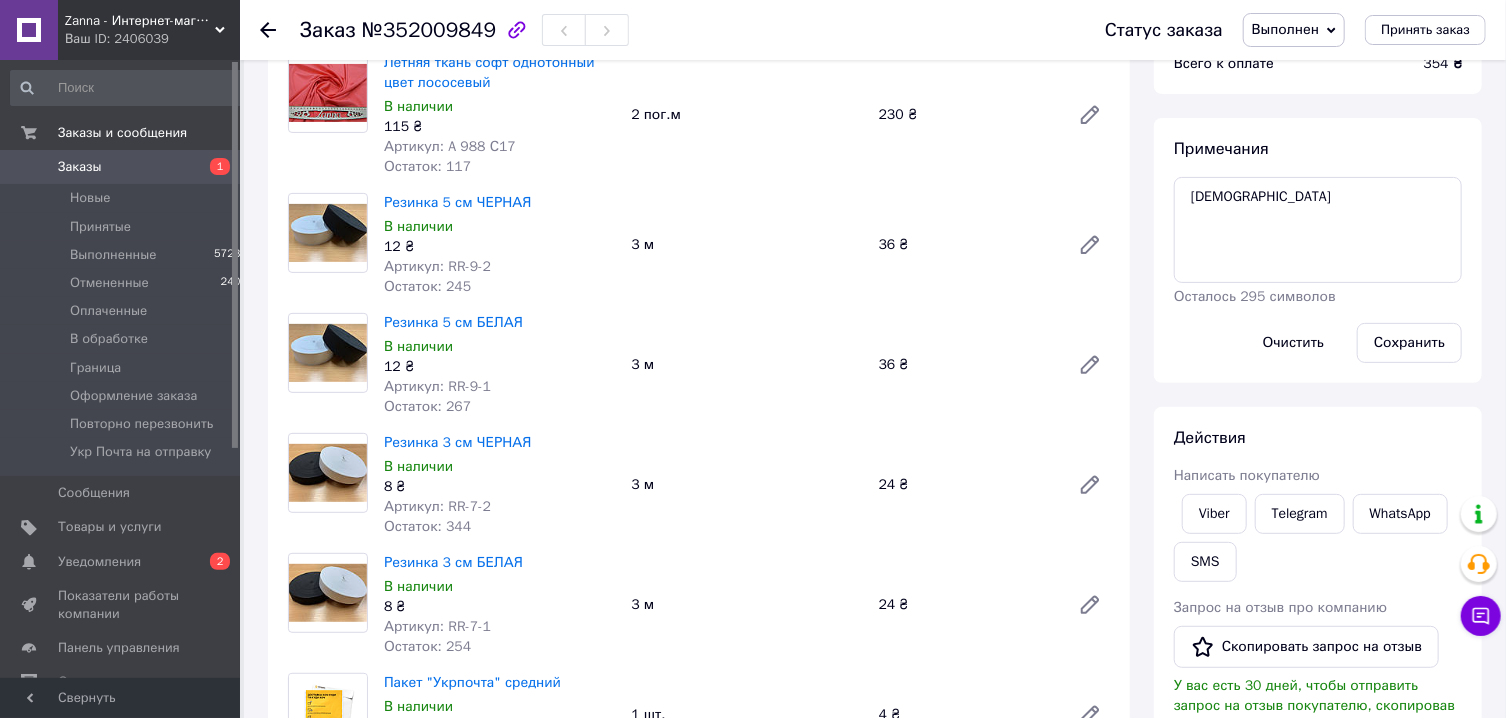 scroll, scrollTop: 0, scrollLeft: 0, axis: both 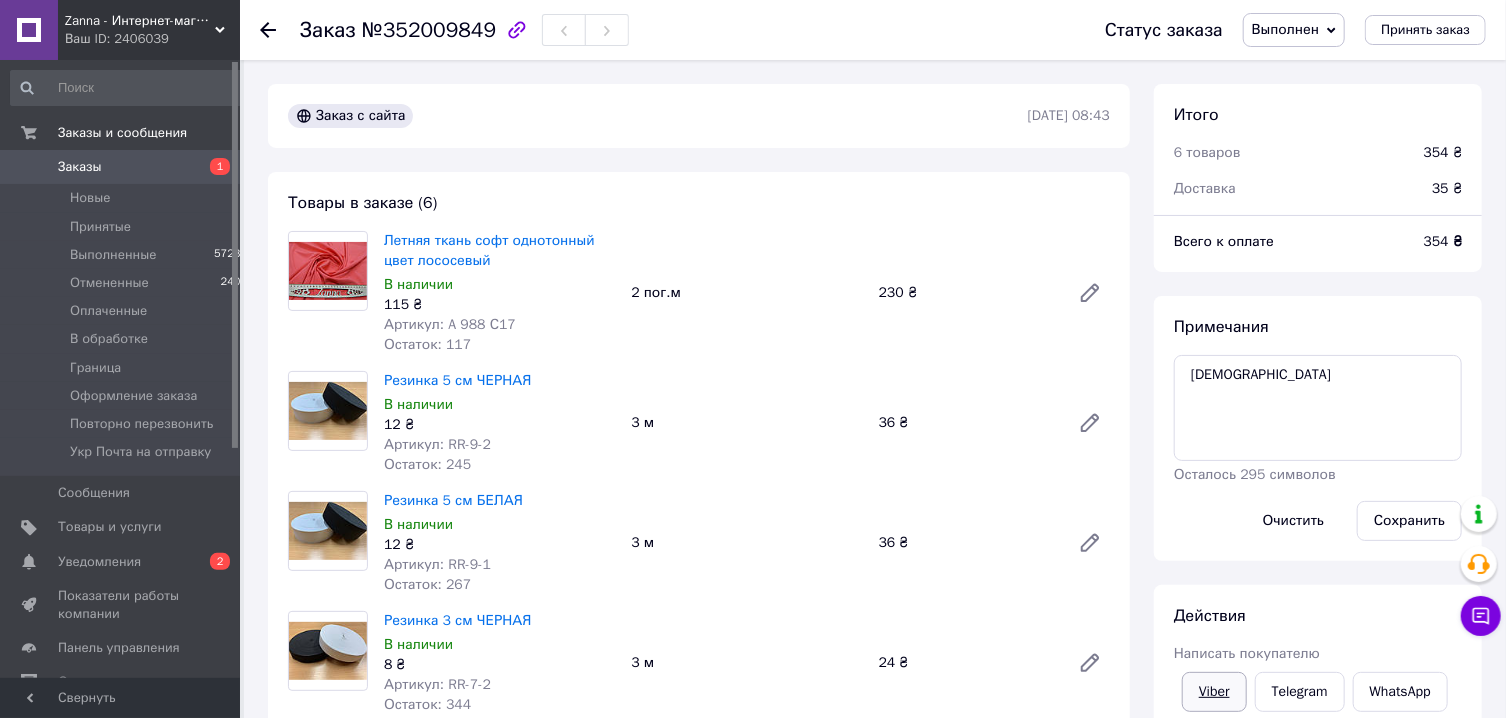 click on "Viber" at bounding box center [1214, 692] 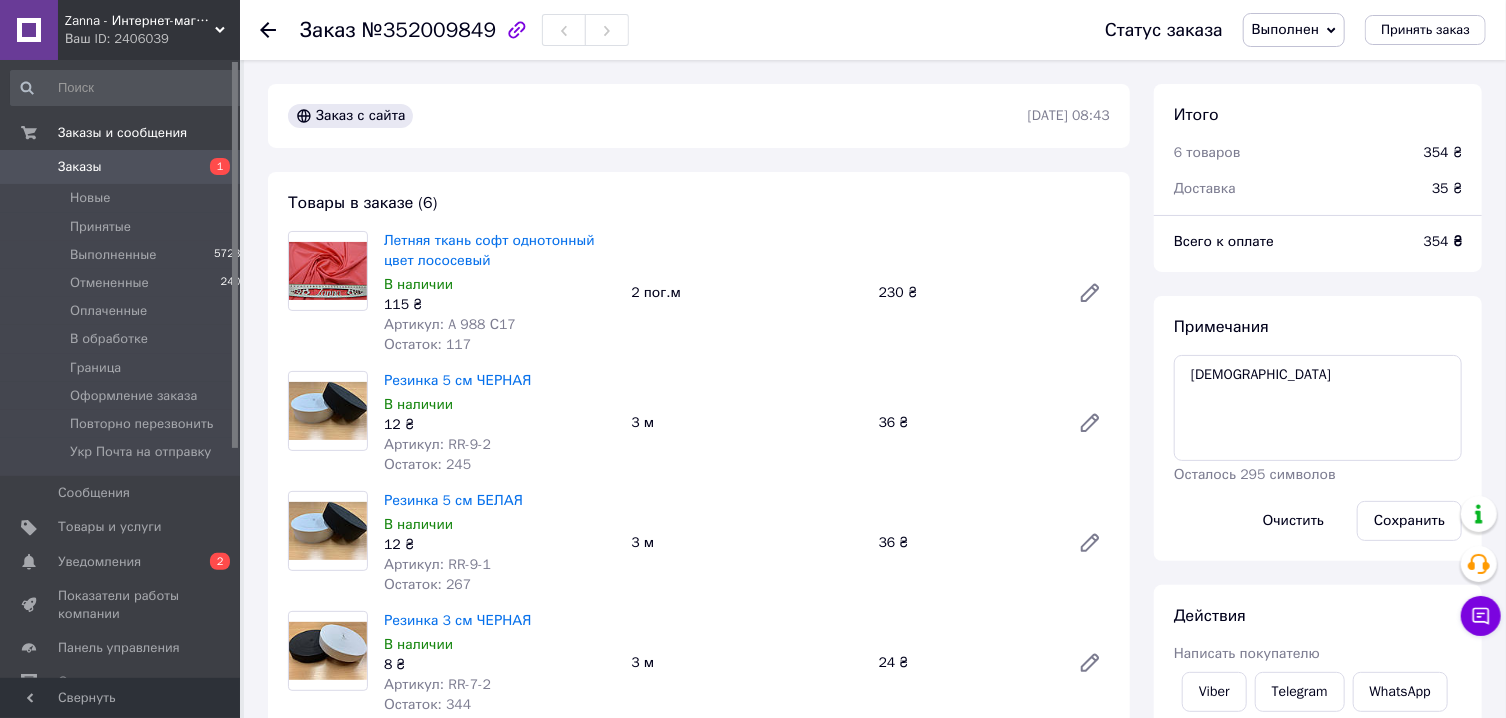 drag, startPoint x: 1199, startPoint y: 689, endPoint x: 1324, endPoint y: 398, distance: 316.7112 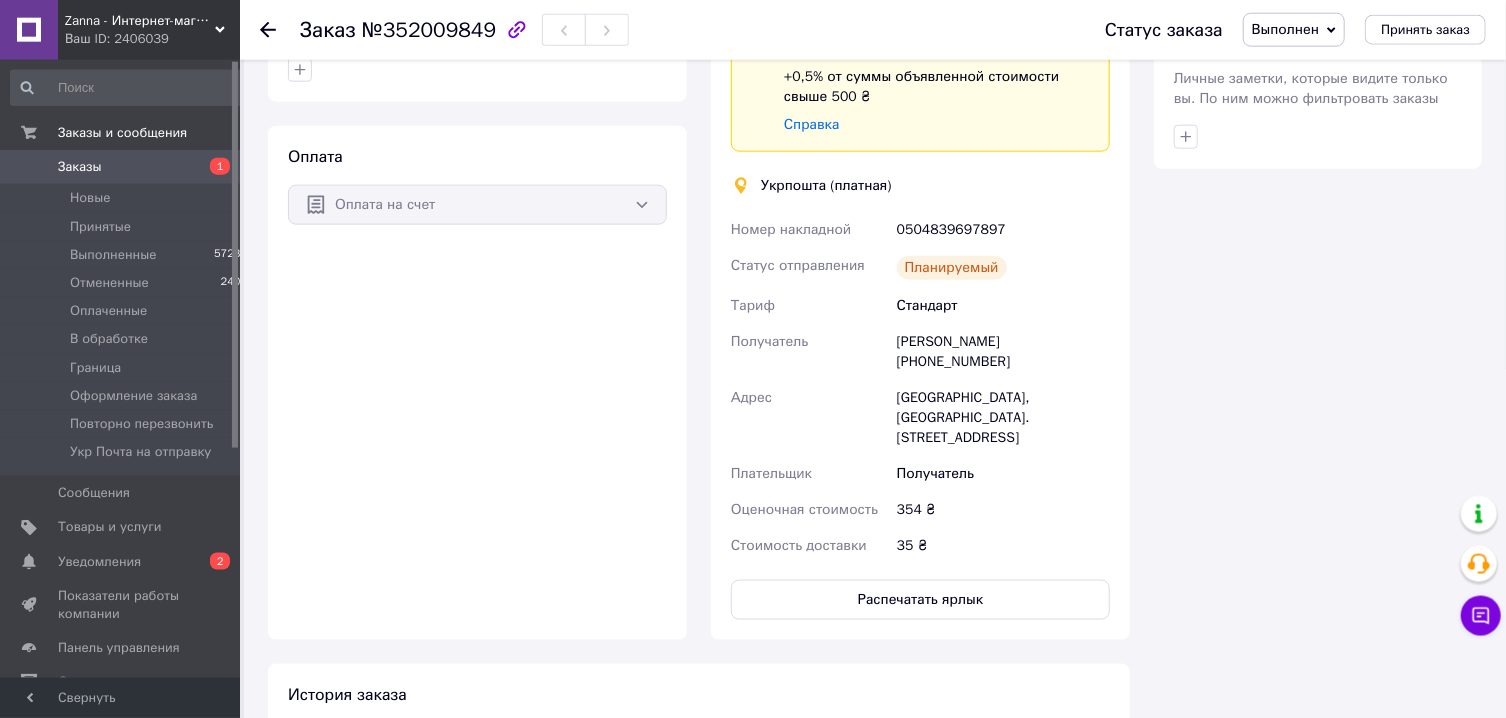 scroll, scrollTop: 1179, scrollLeft: 0, axis: vertical 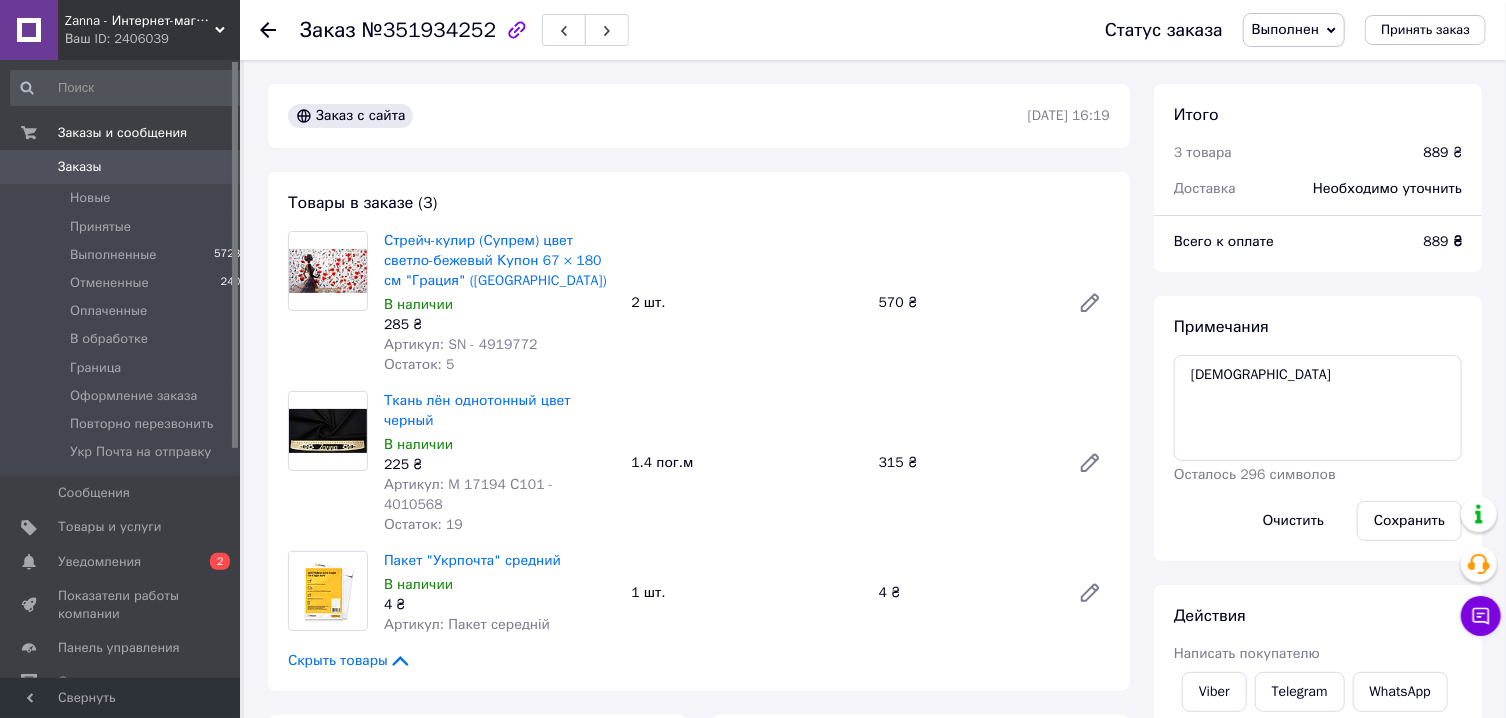 click on "Выполнен" at bounding box center (1285, 29) 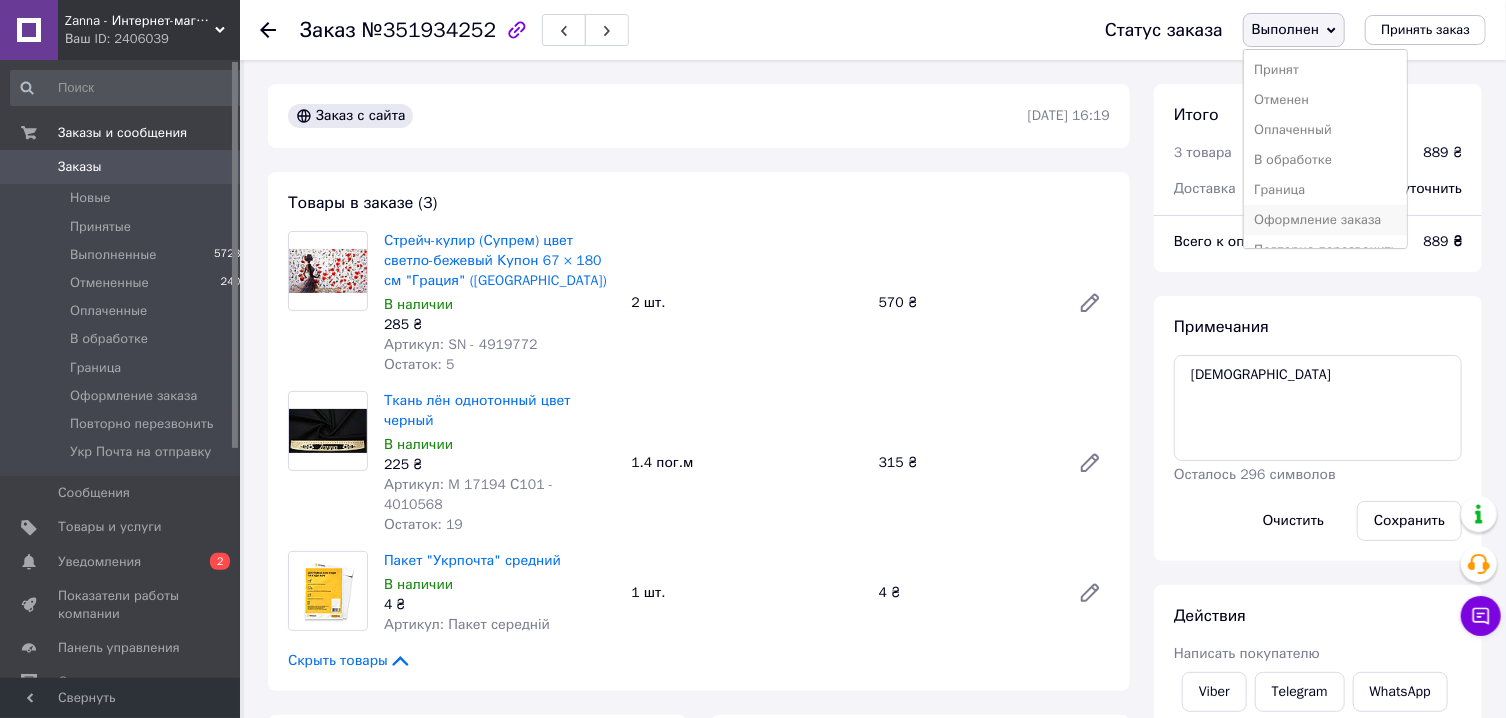 click on "Оформление заказа" at bounding box center [1325, 220] 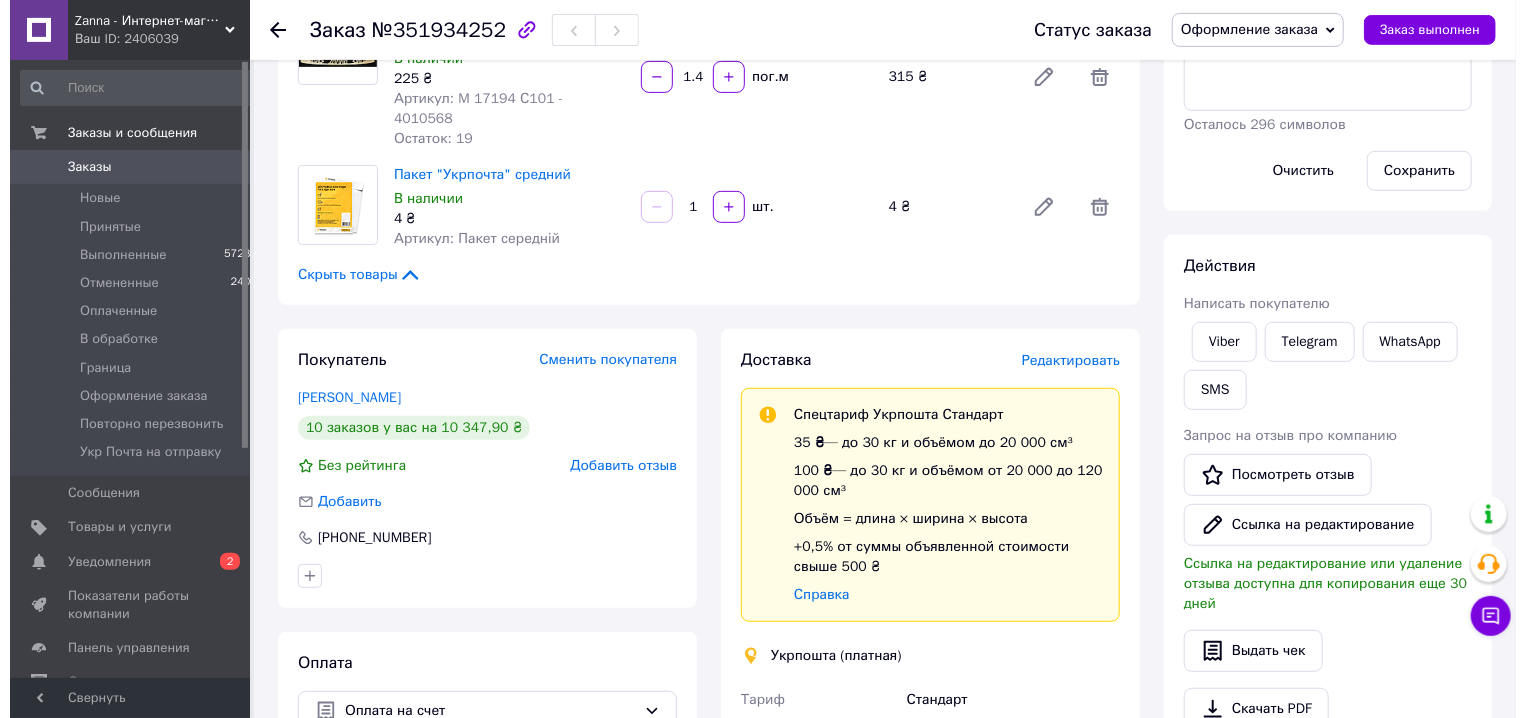 scroll, scrollTop: 428, scrollLeft: 0, axis: vertical 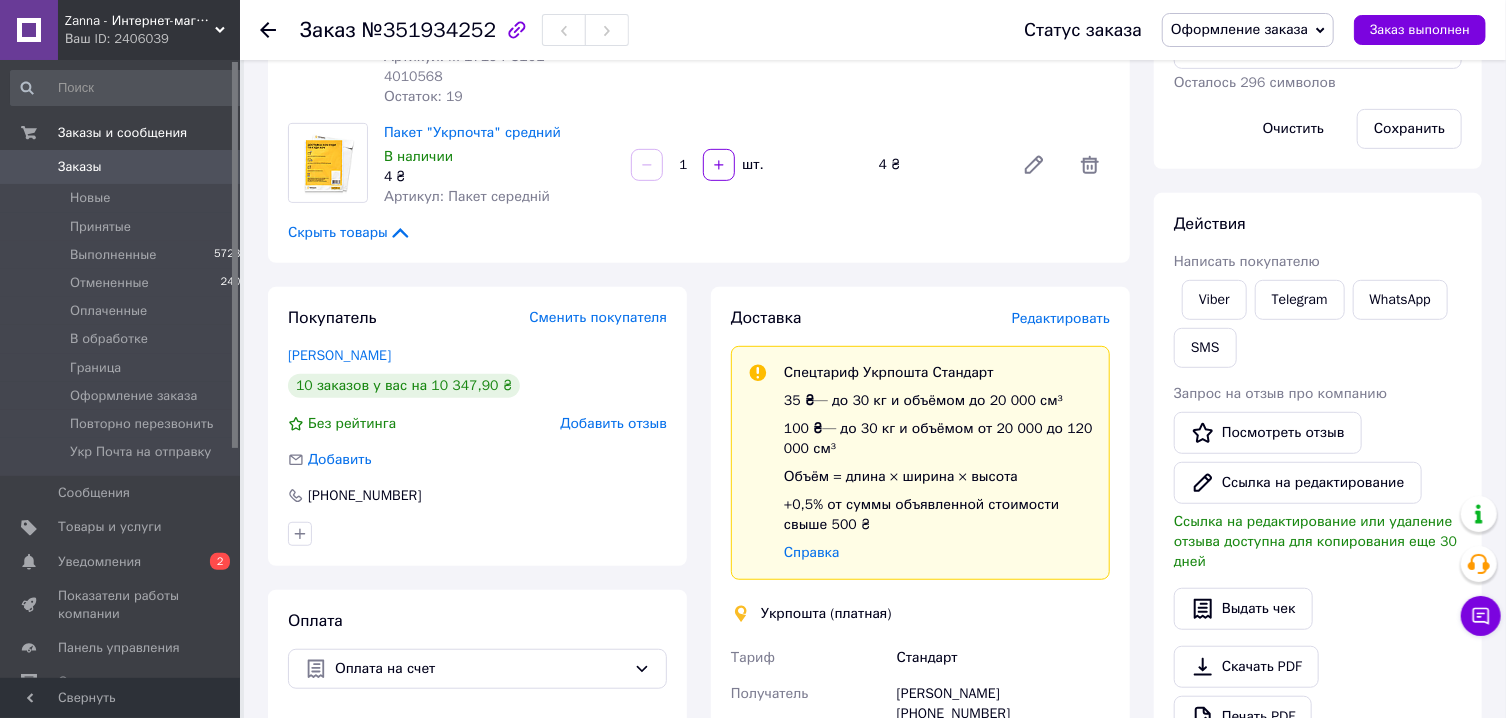 click on "Редактировать" at bounding box center (1061, 318) 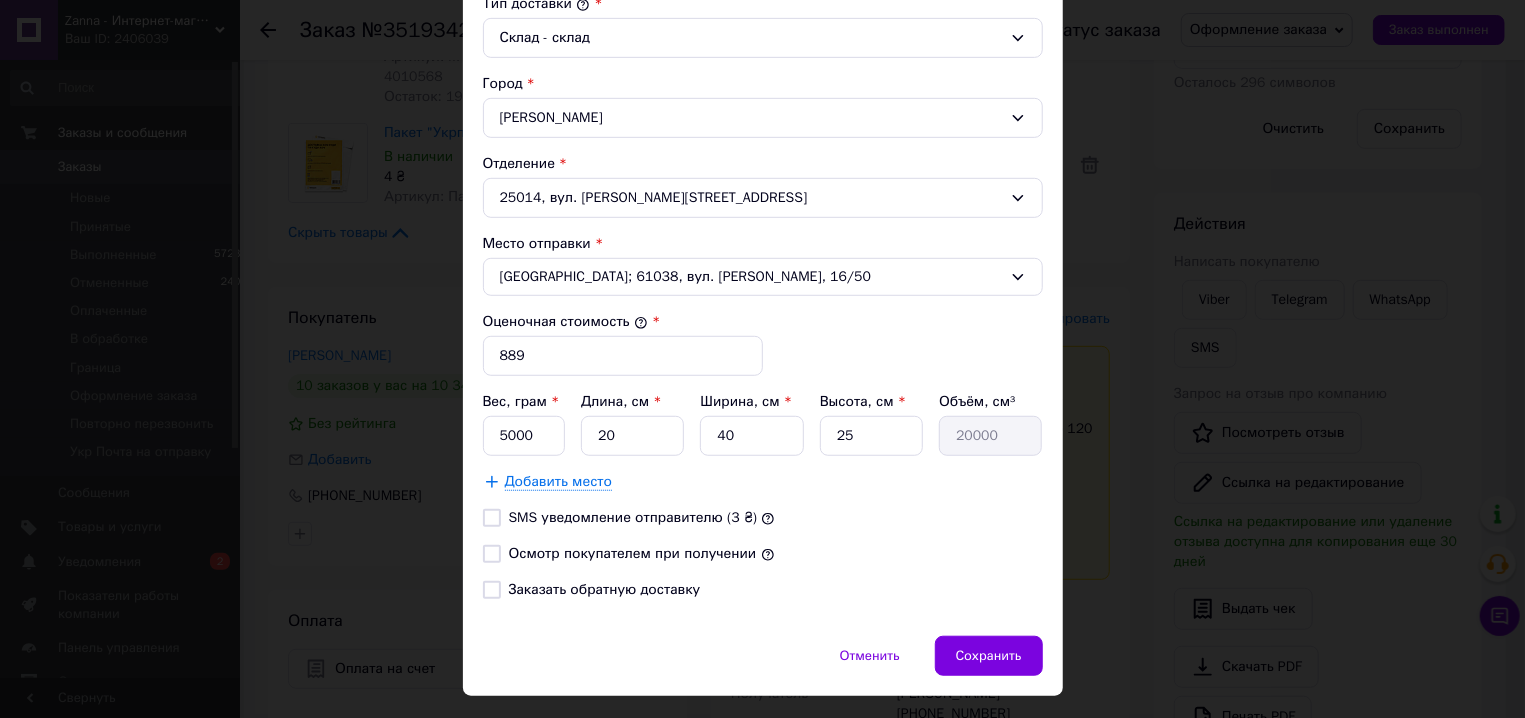 scroll, scrollTop: 607, scrollLeft: 0, axis: vertical 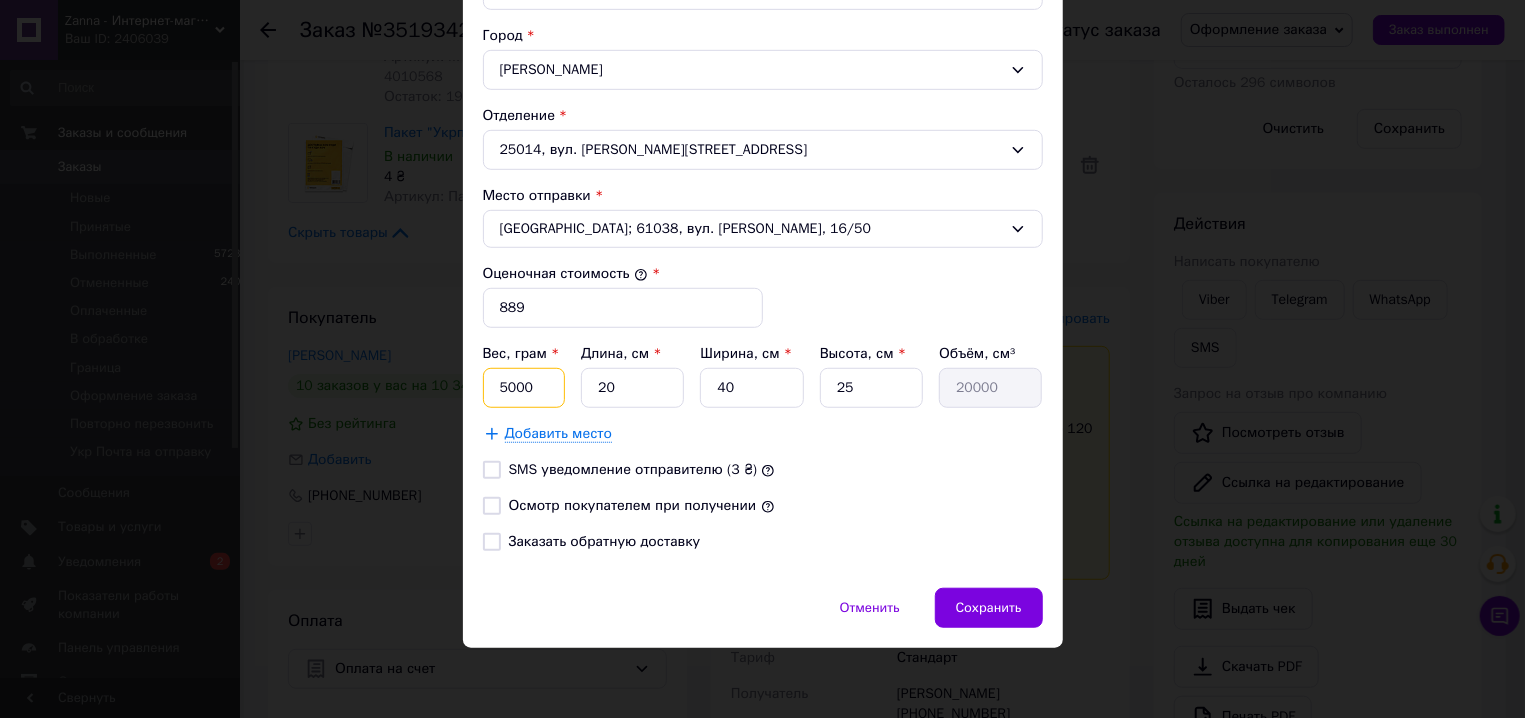 click on "5000" at bounding box center [524, 388] 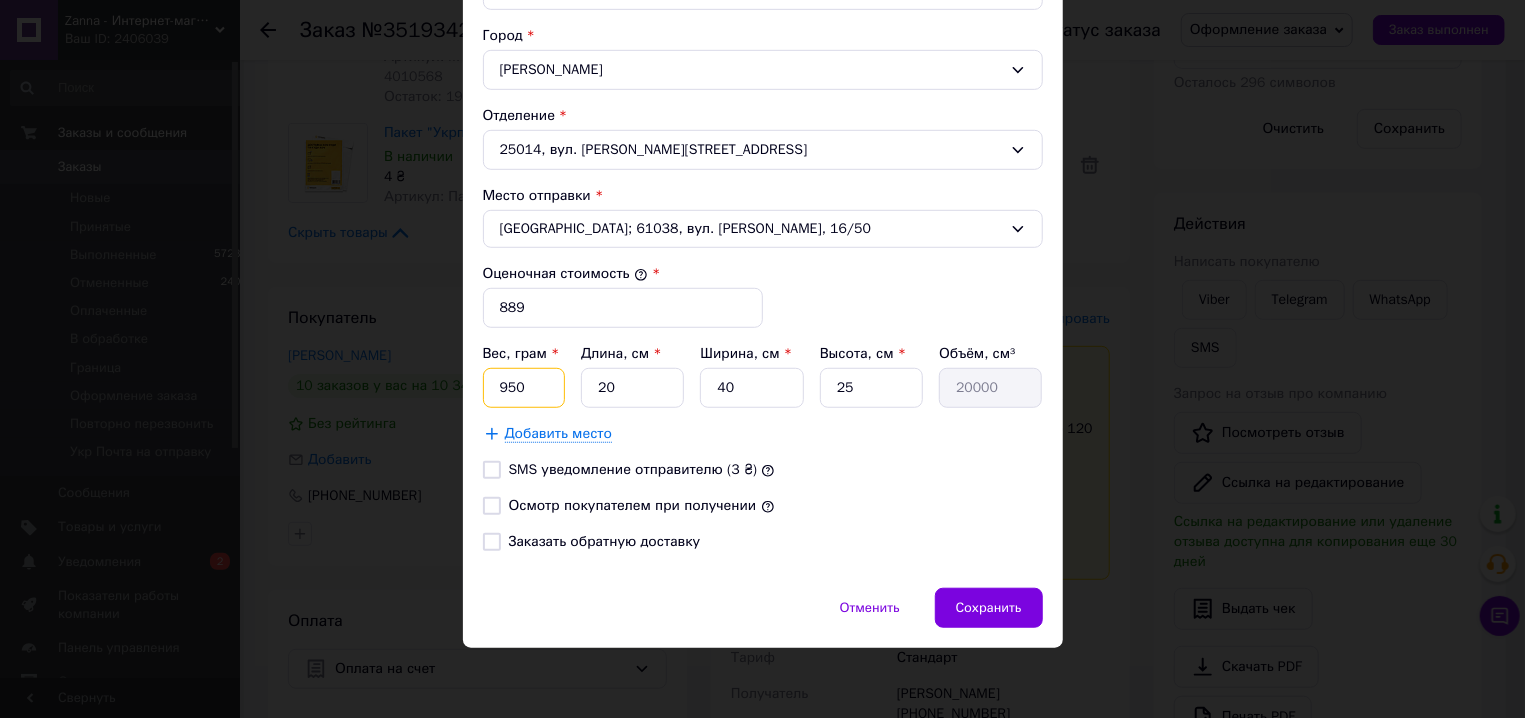 type on "950" 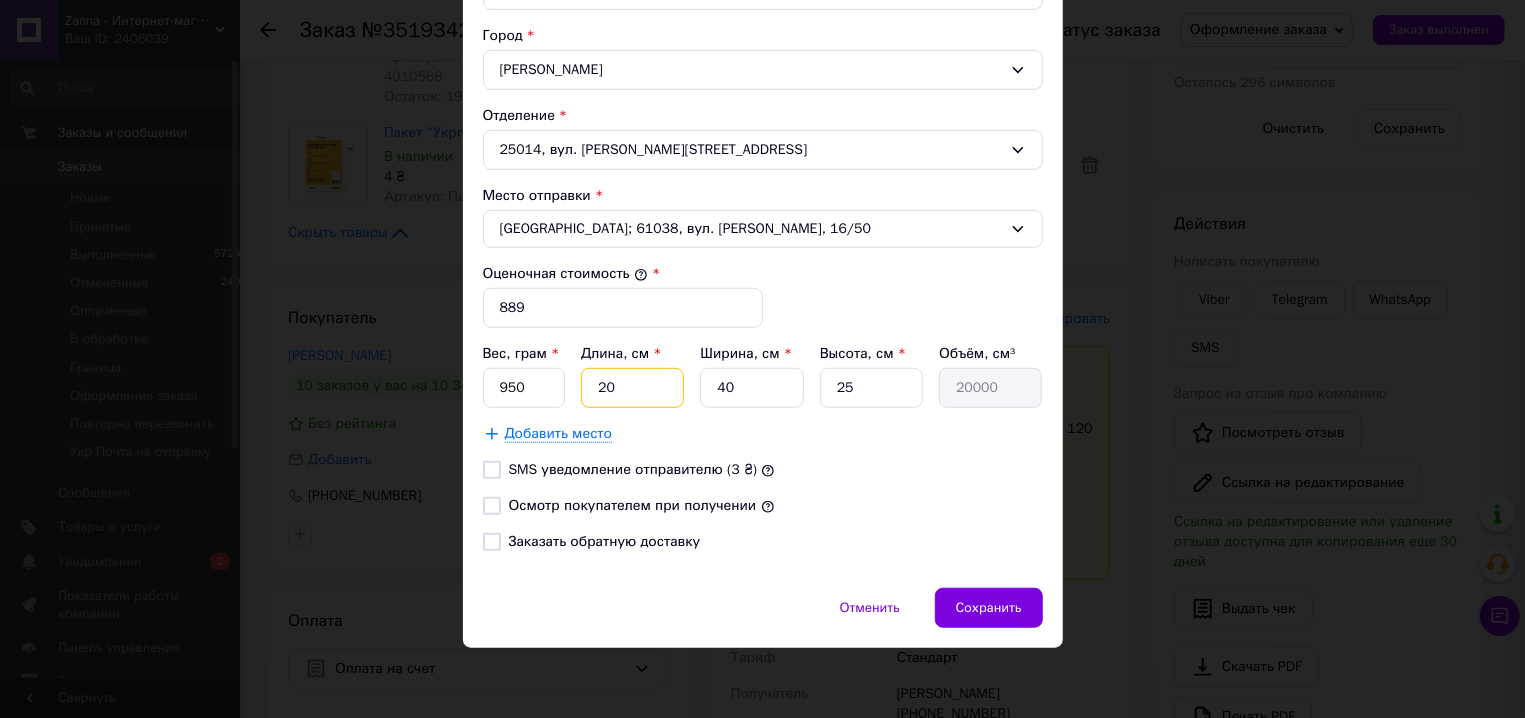 type on "3" 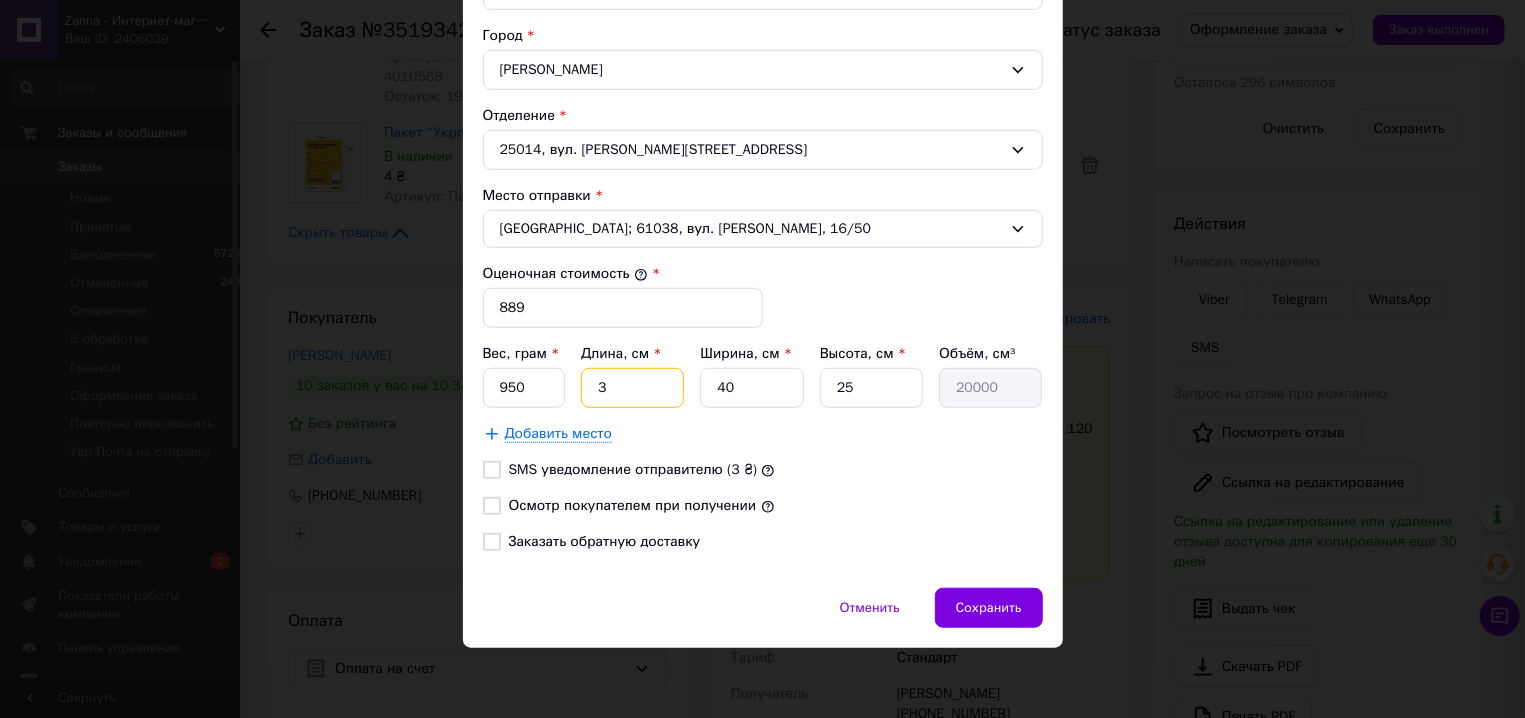 type on "3000" 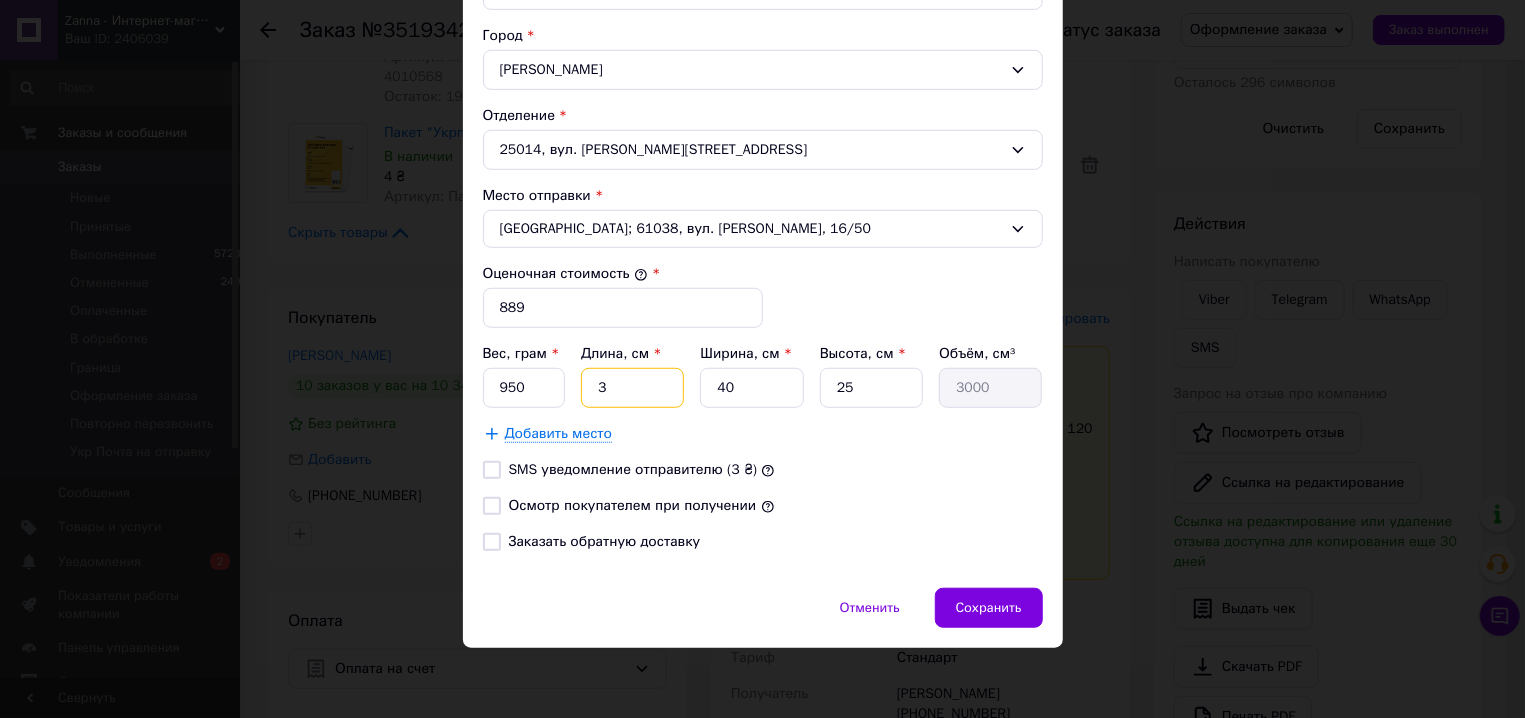type on "34" 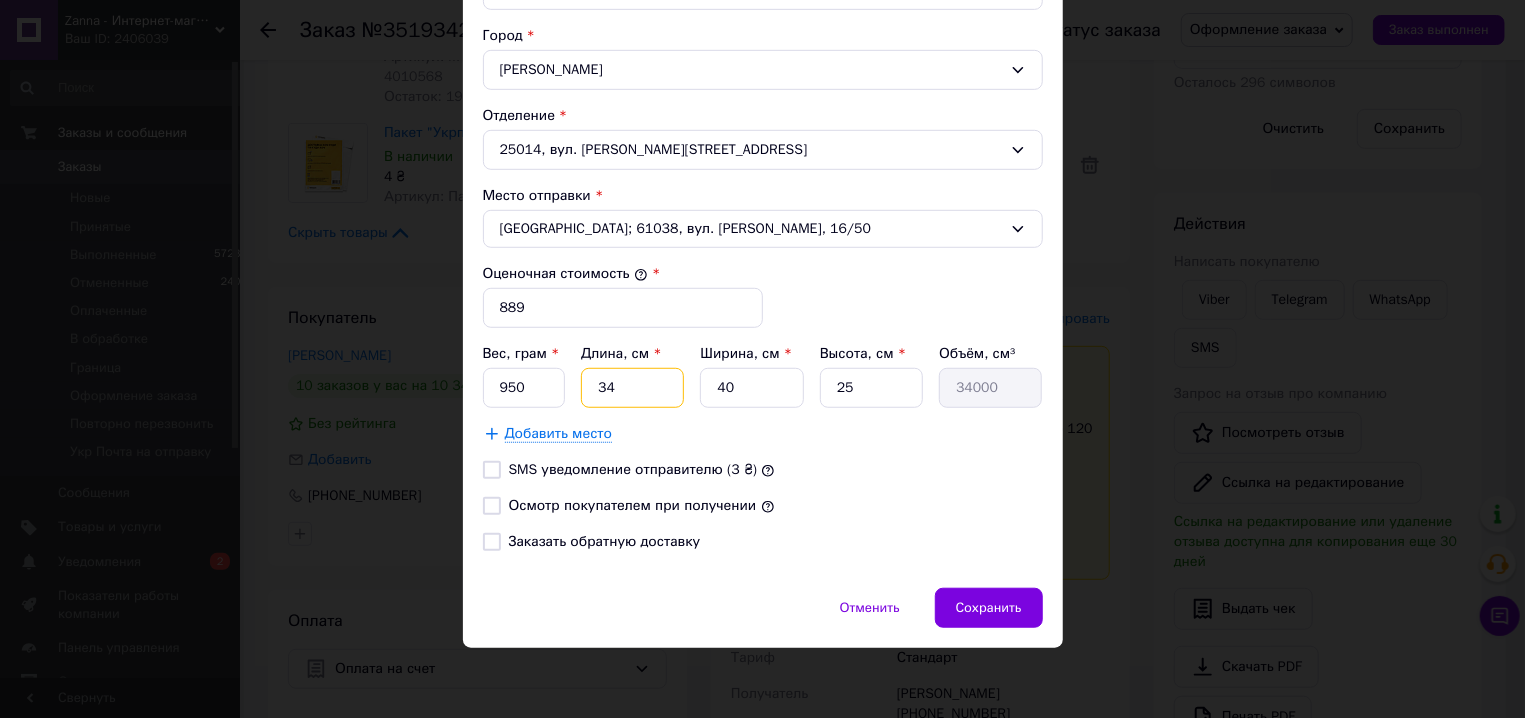 type on "34" 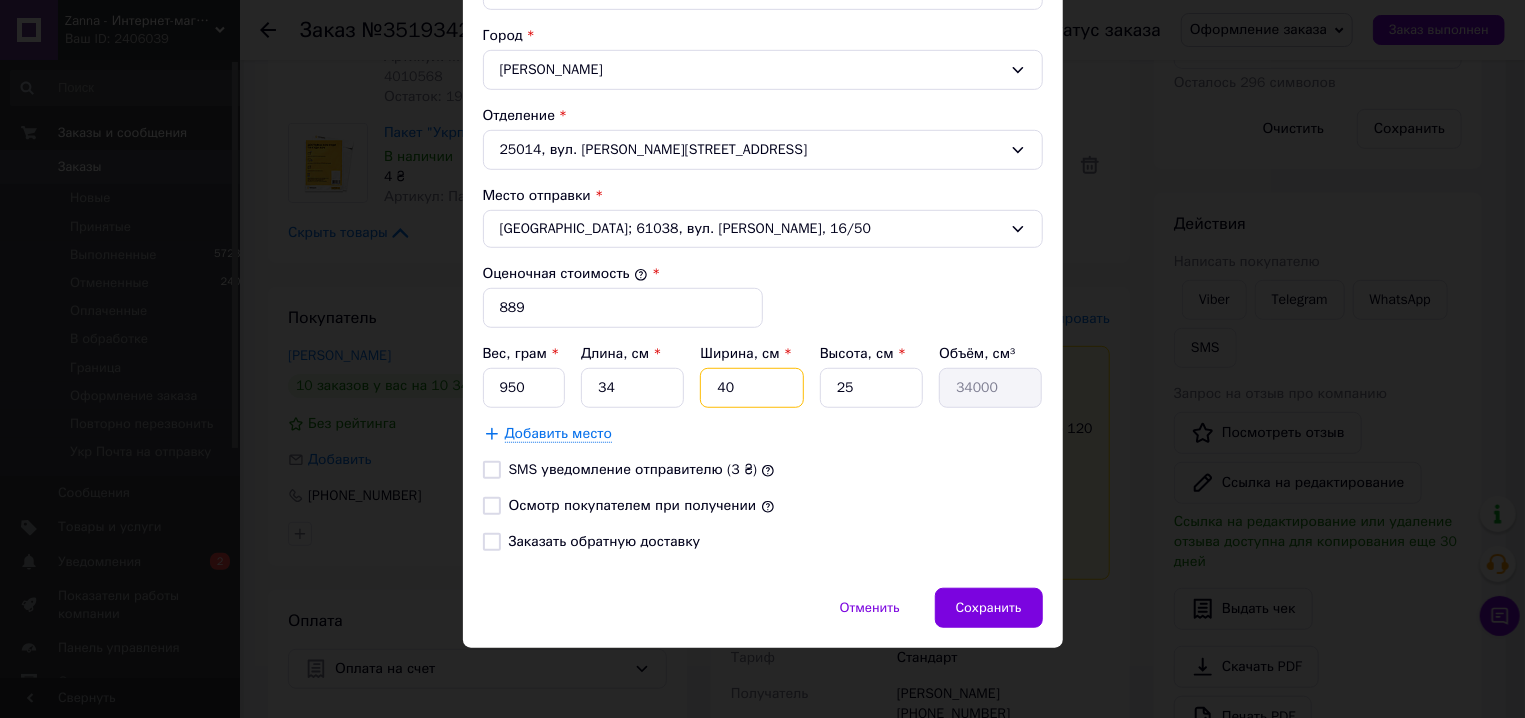 type on "2" 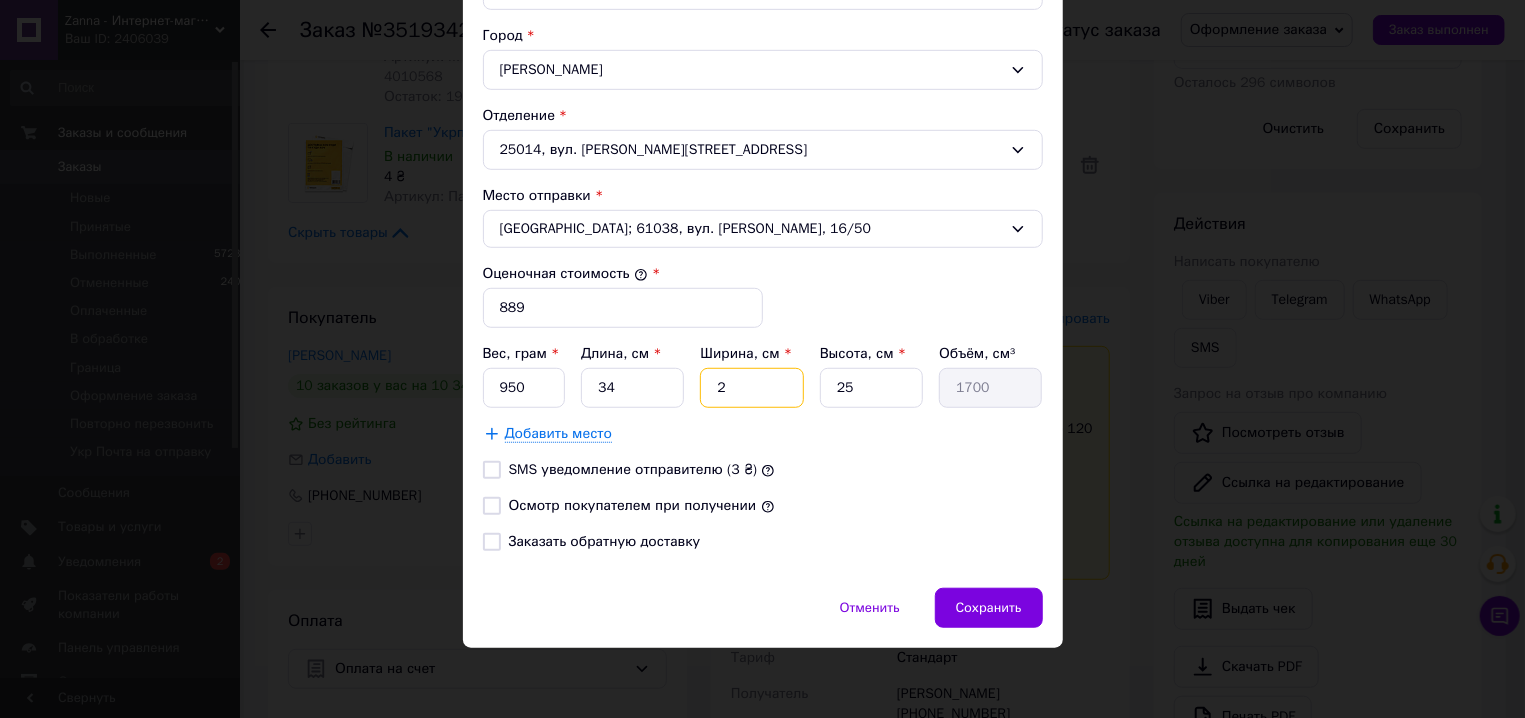 type on "27" 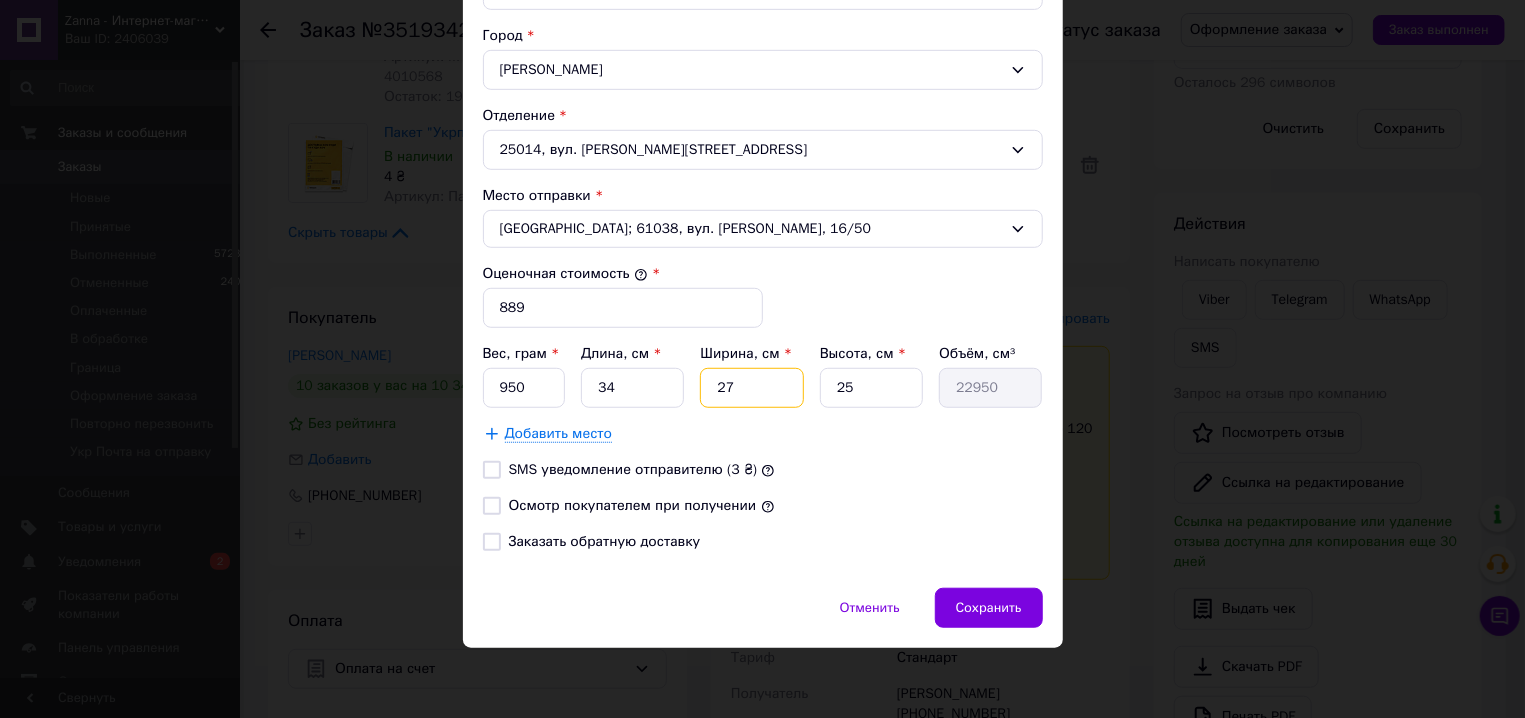 type on "27" 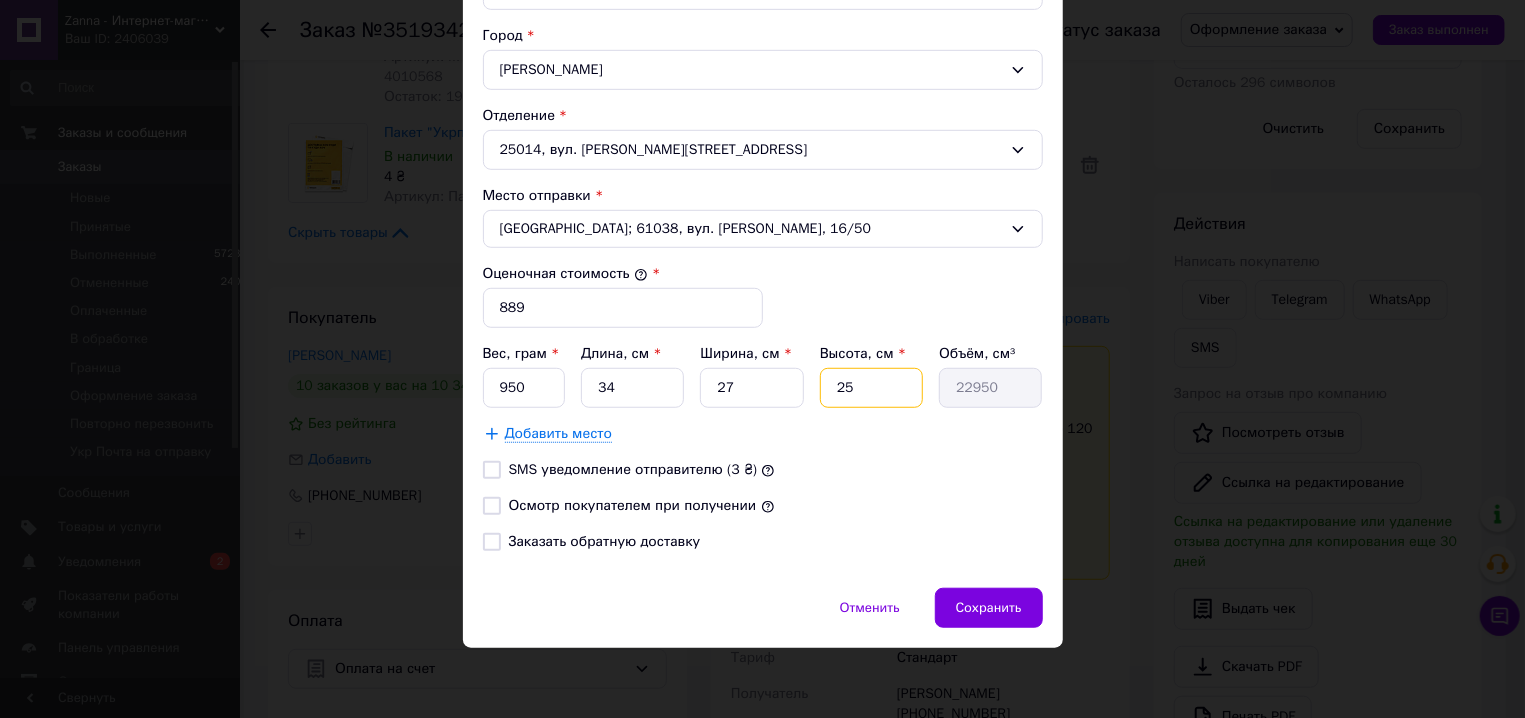 type on "6" 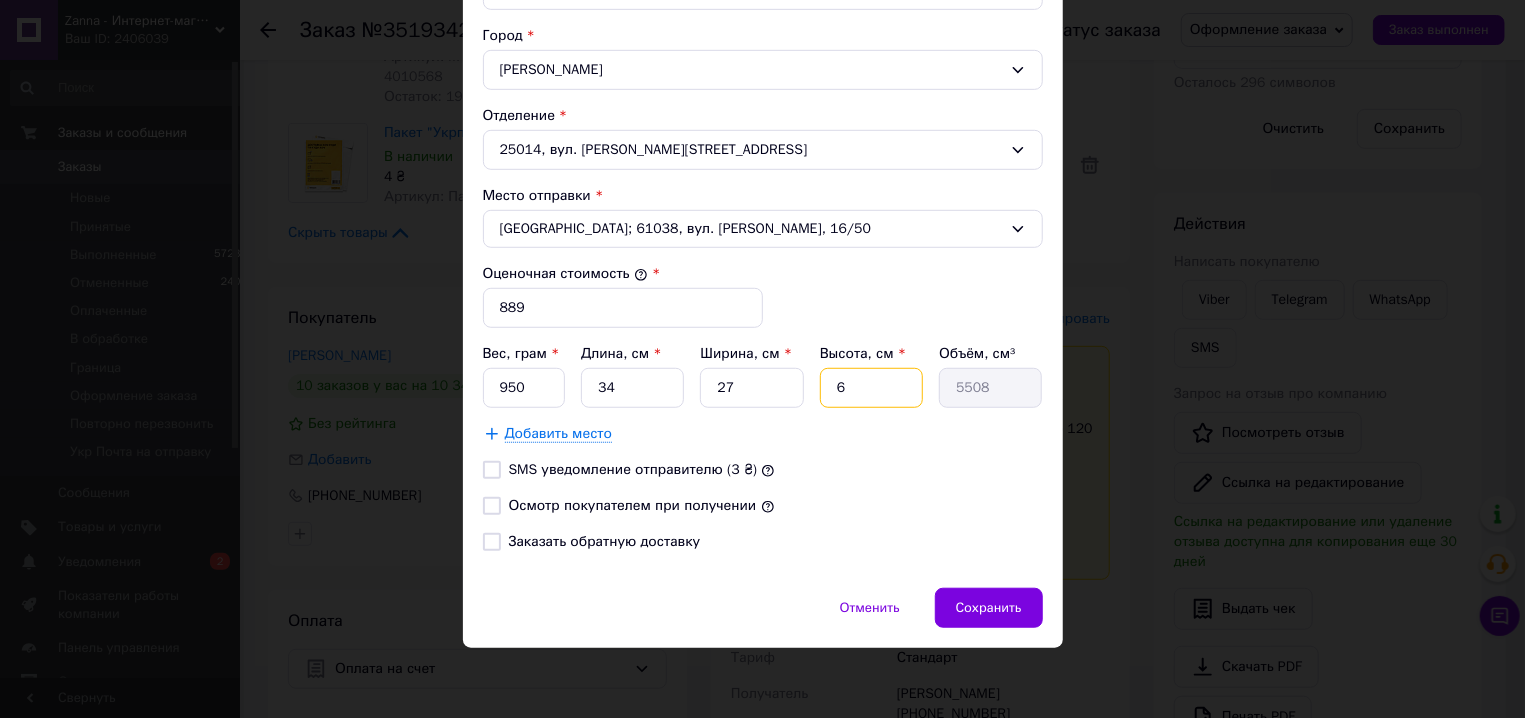 type 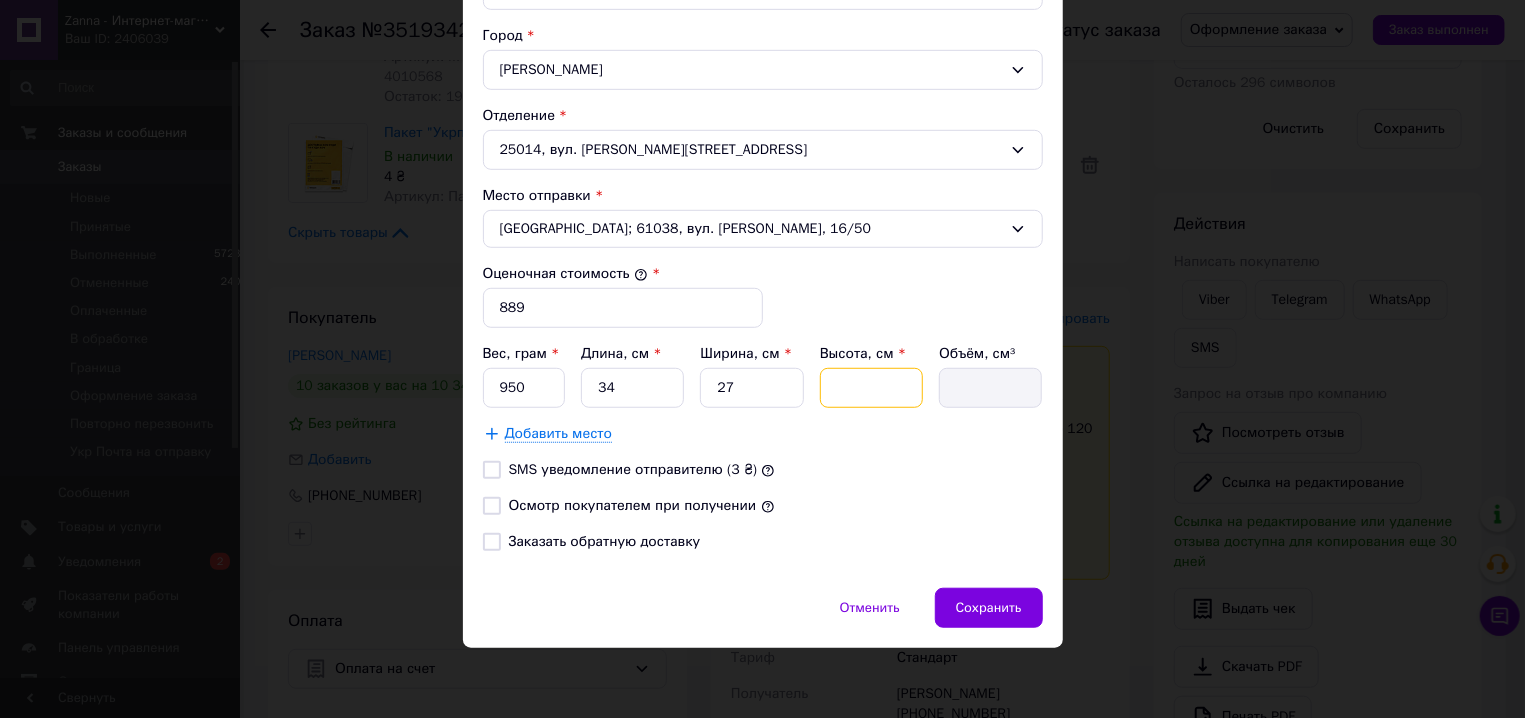 type on "7" 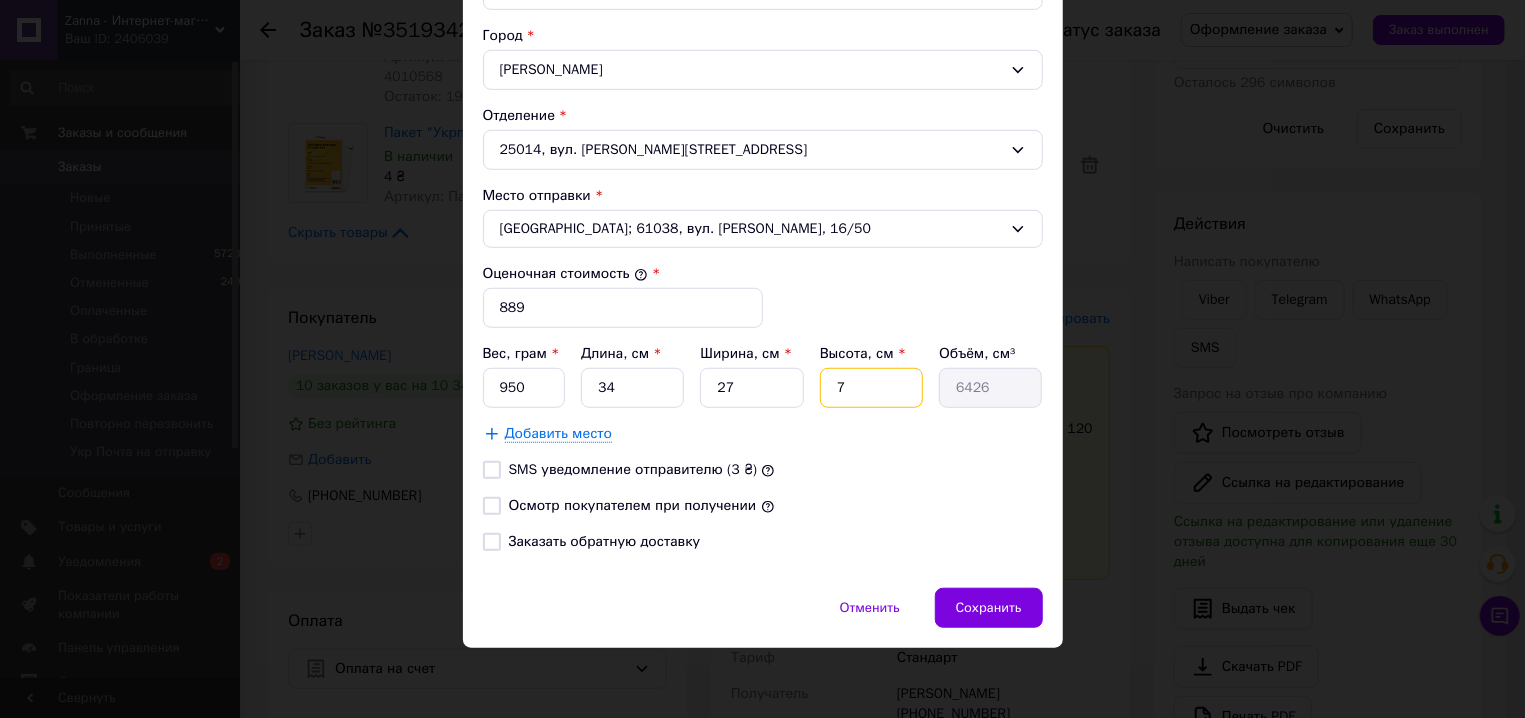 type 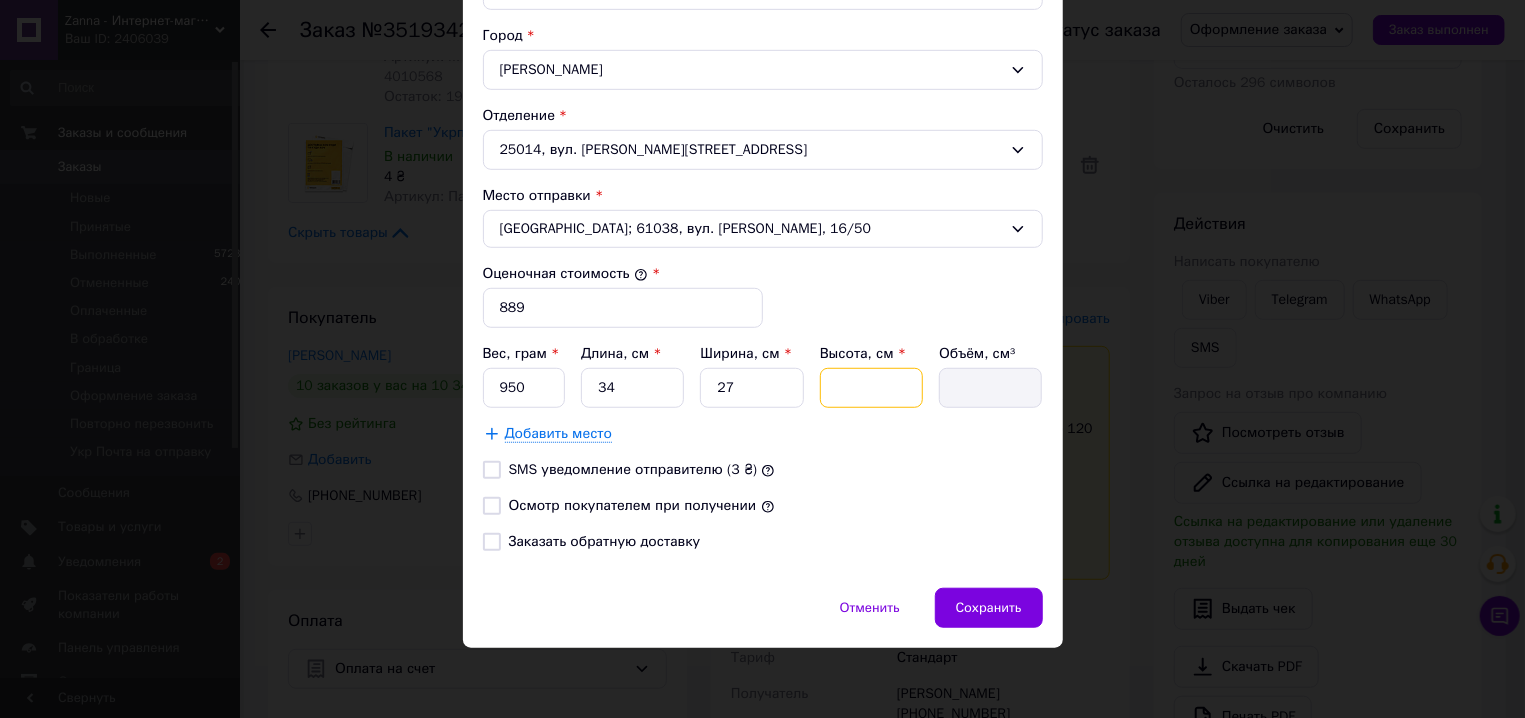 type on "8" 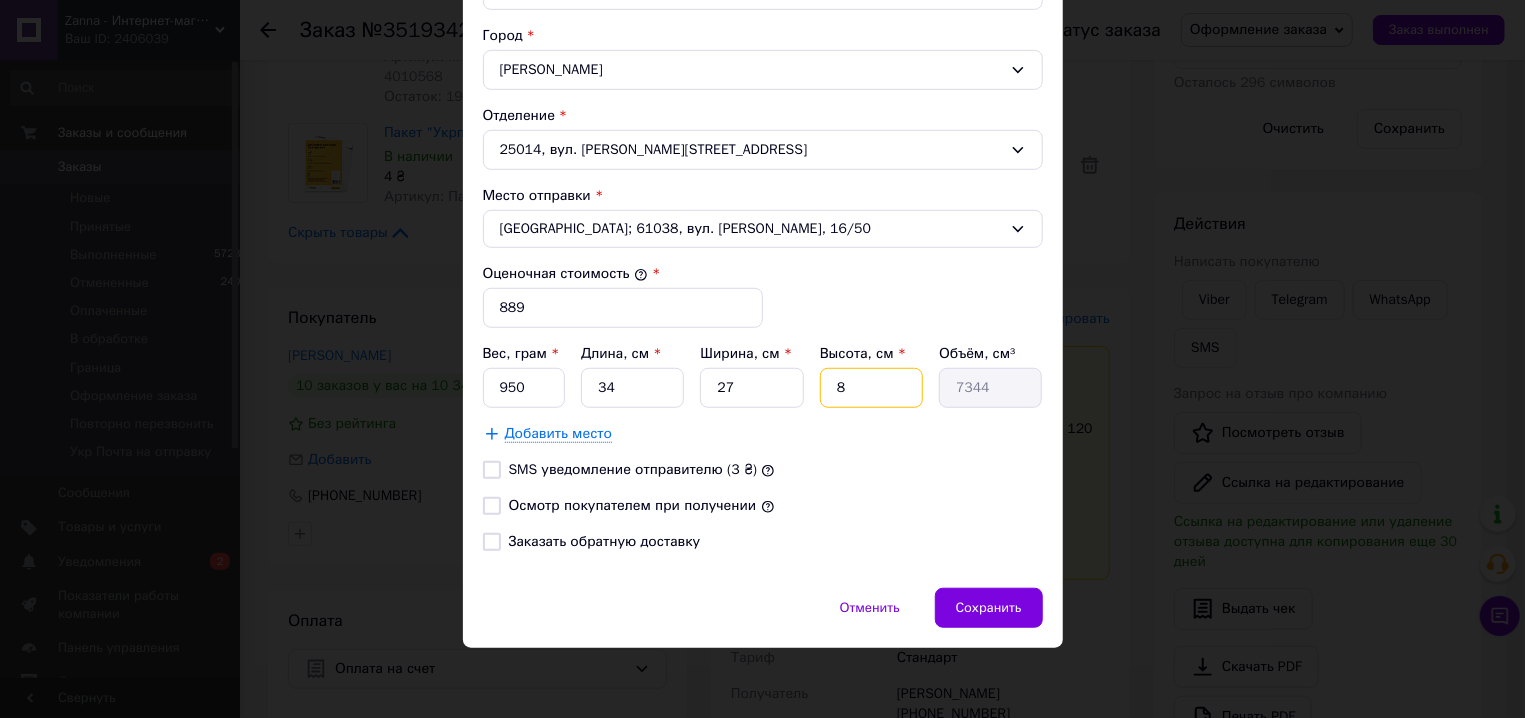 type on "8" 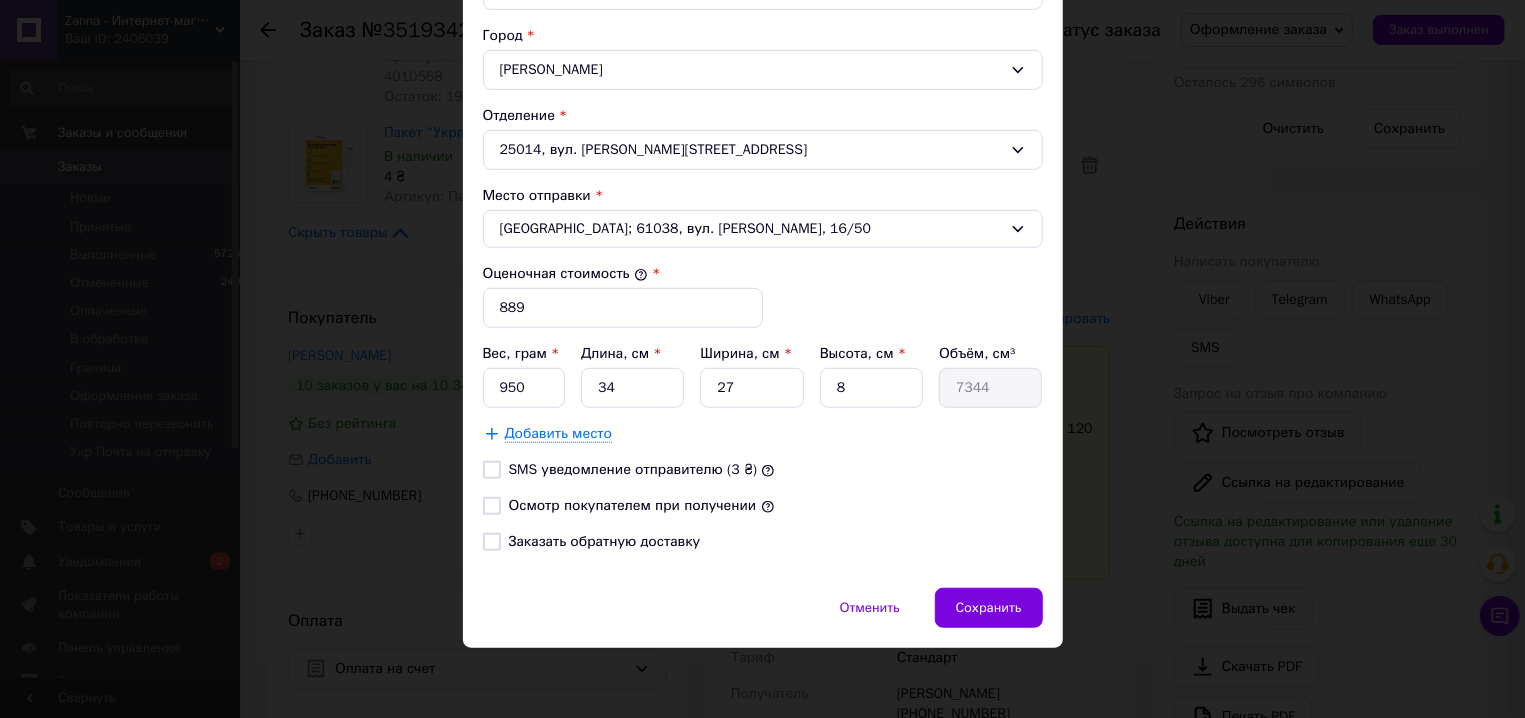 click on "Осмотр покупателем при получении" at bounding box center (492, 506) 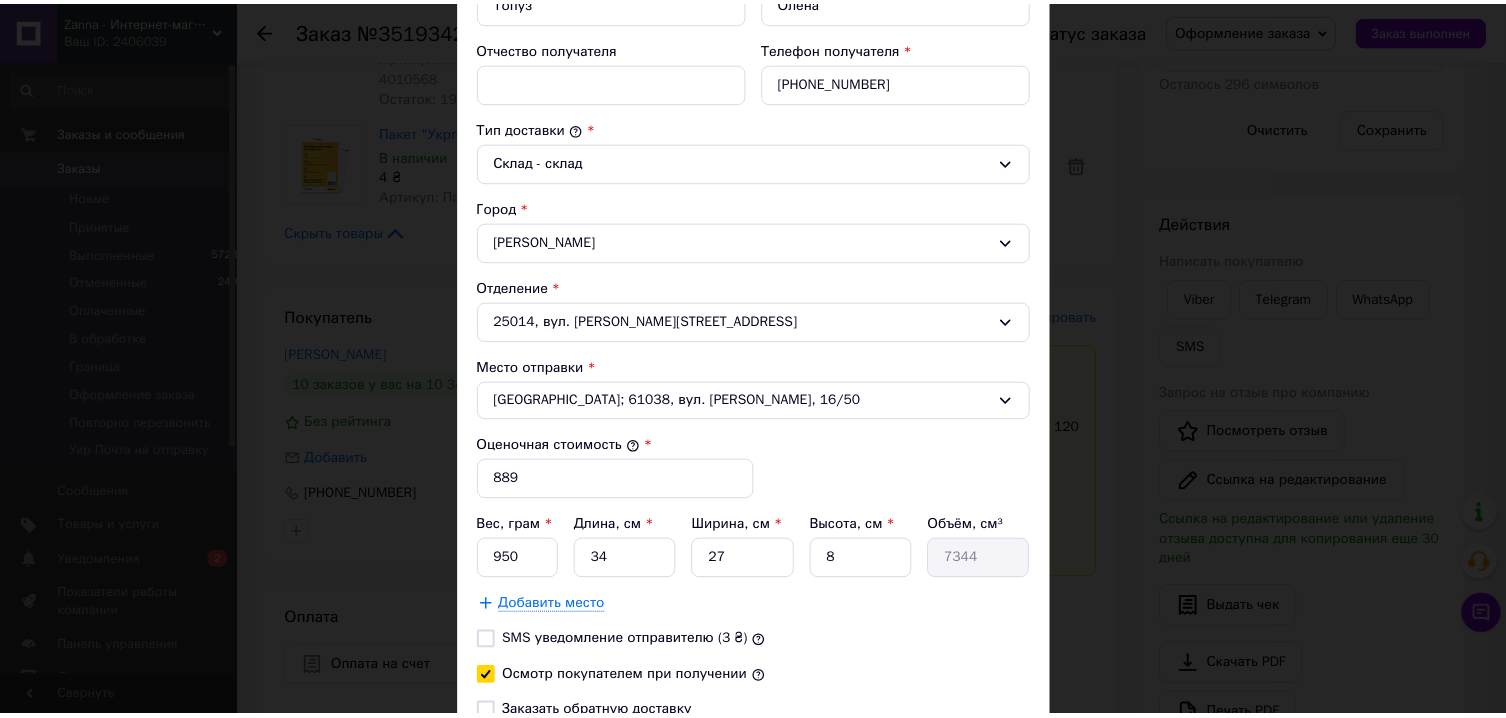 scroll, scrollTop: 570, scrollLeft: 0, axis: vertical 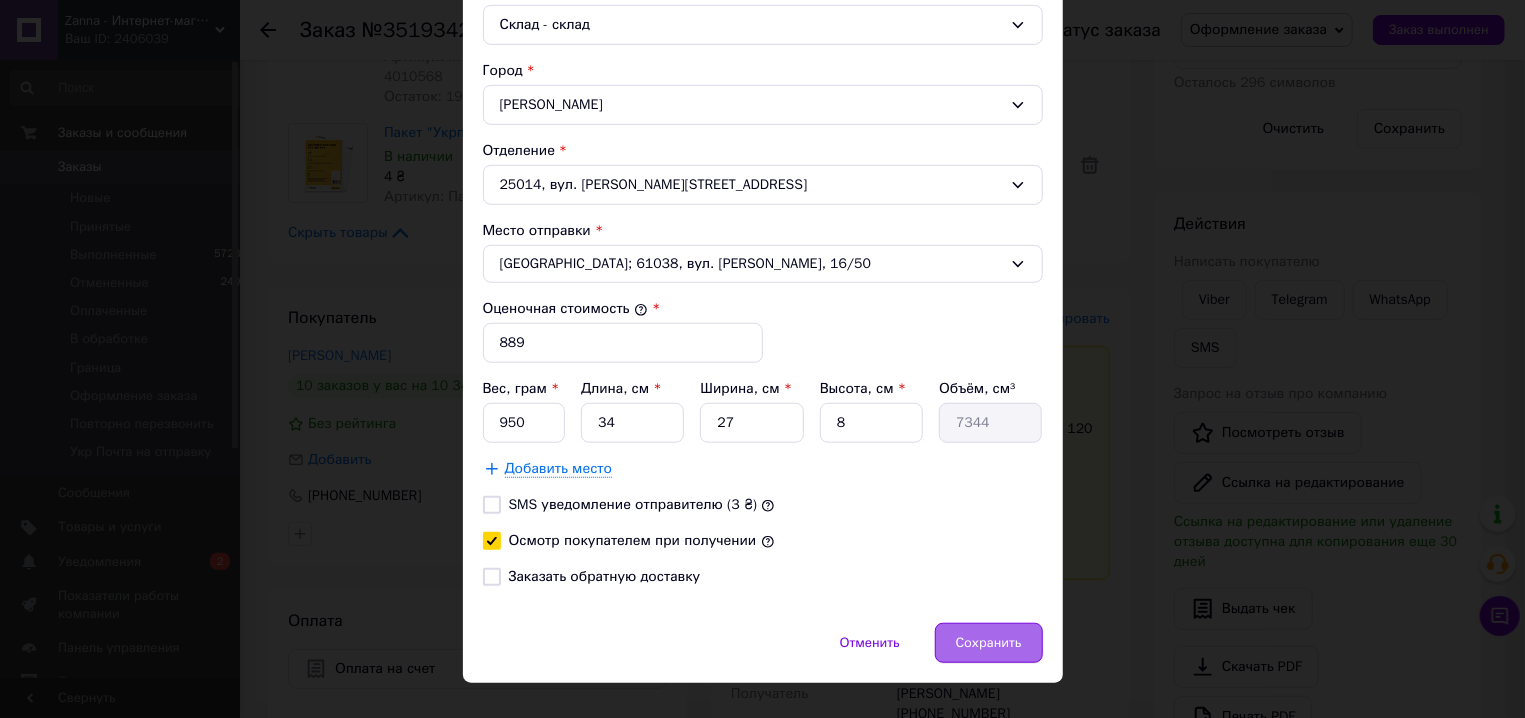 click on "Сохранить" at bounding box center [989, 643] 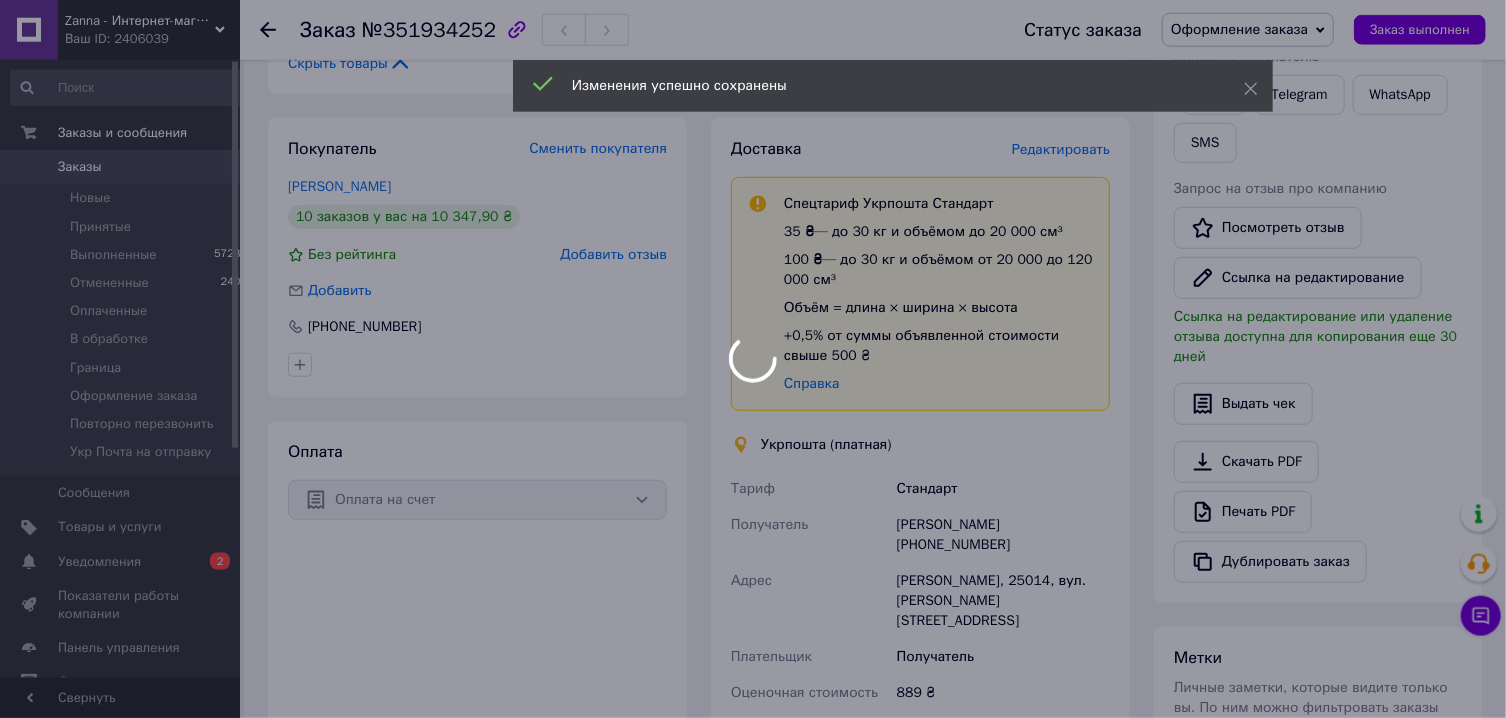 scroll, scrollTop: 750, scrollLeft: 0, axis: vertical 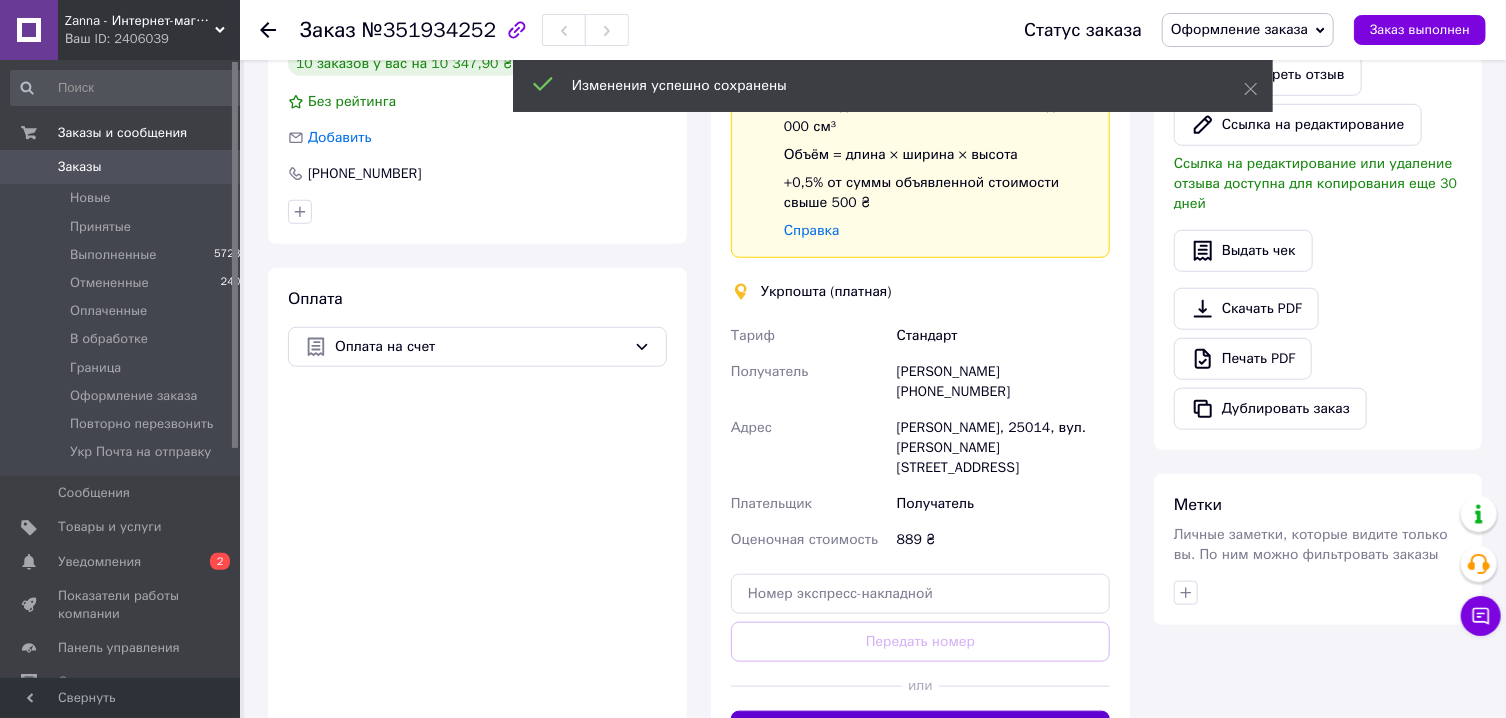 click on "Создать ярлык" at bounding box center (920, 731) 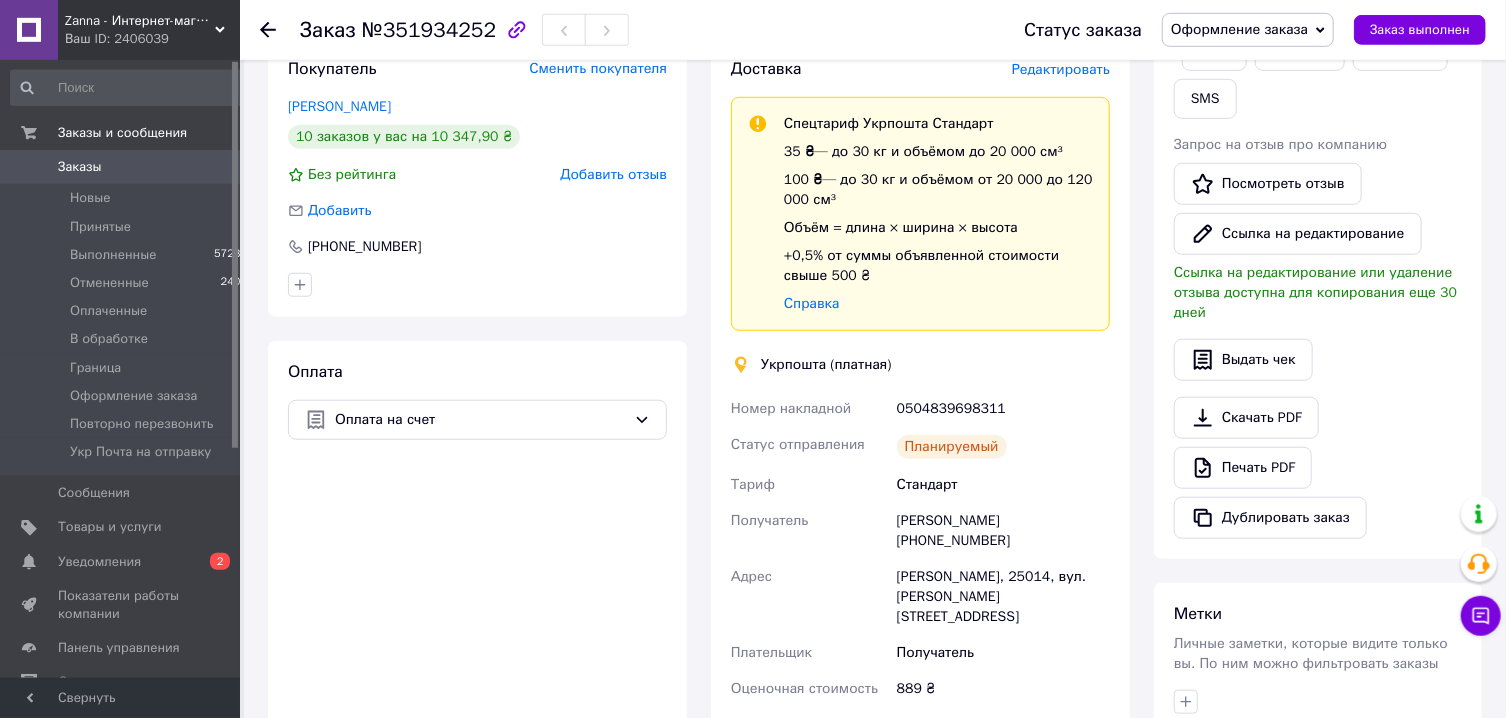 scroll, scrollTop: 536, scrollLeft: 0, axis: vertical 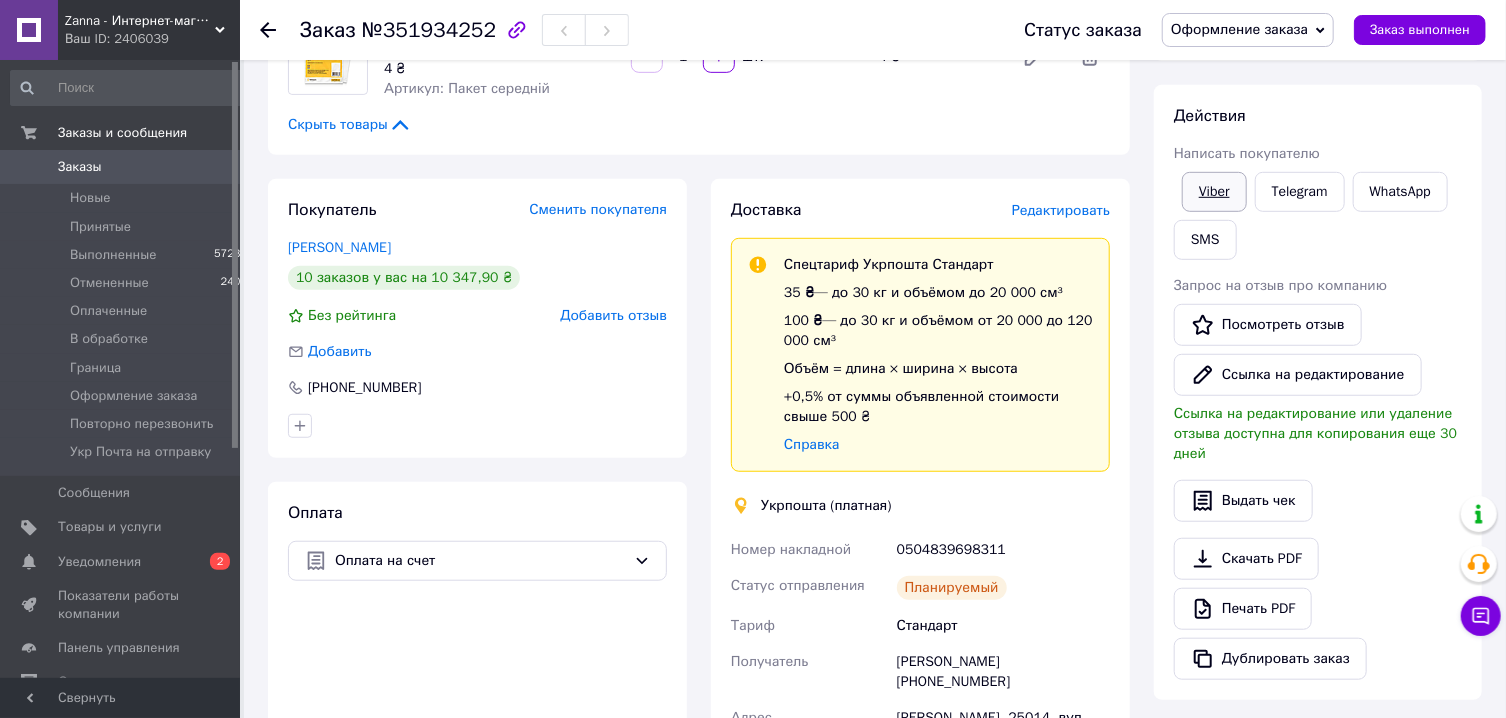 click on "Viber" at bounding box center [1214, 192] 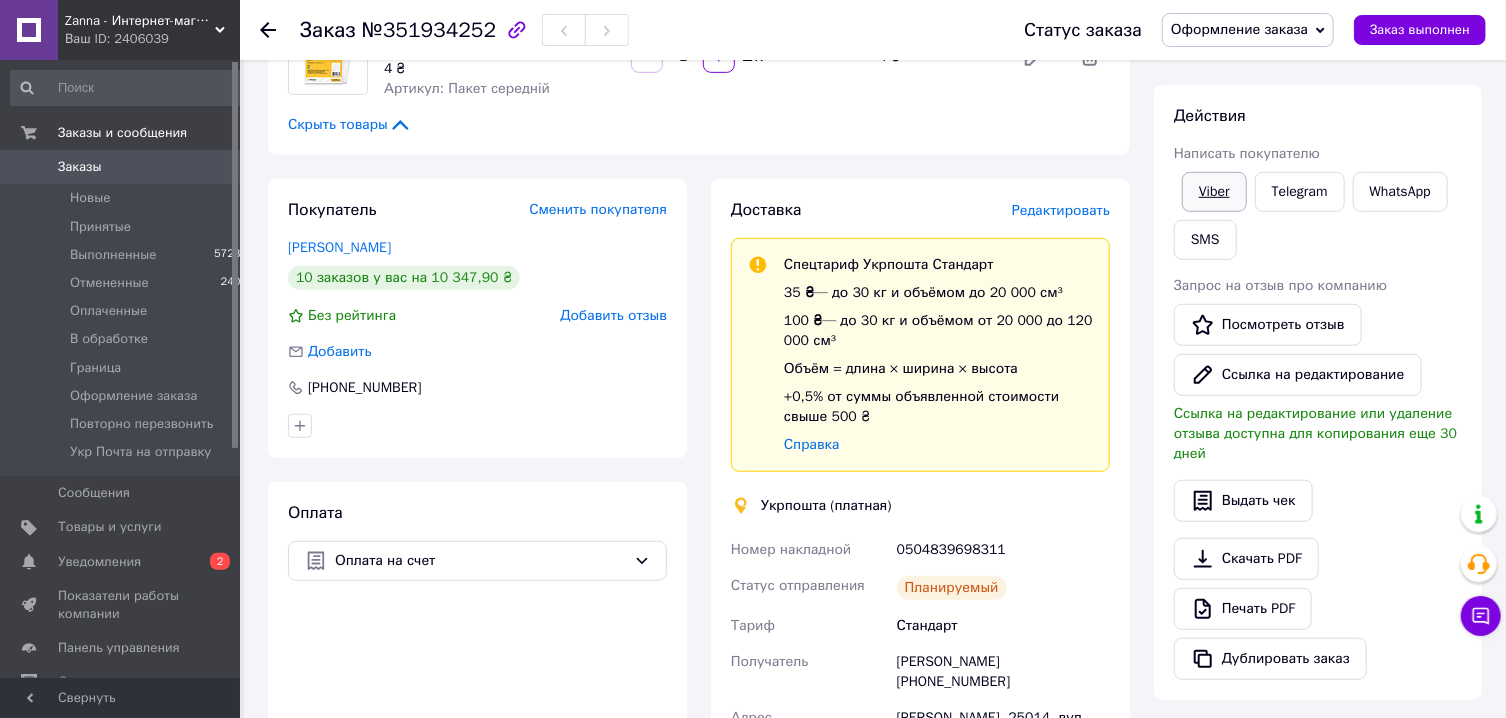 click on "Viber" at bounding box center [1214, 192] 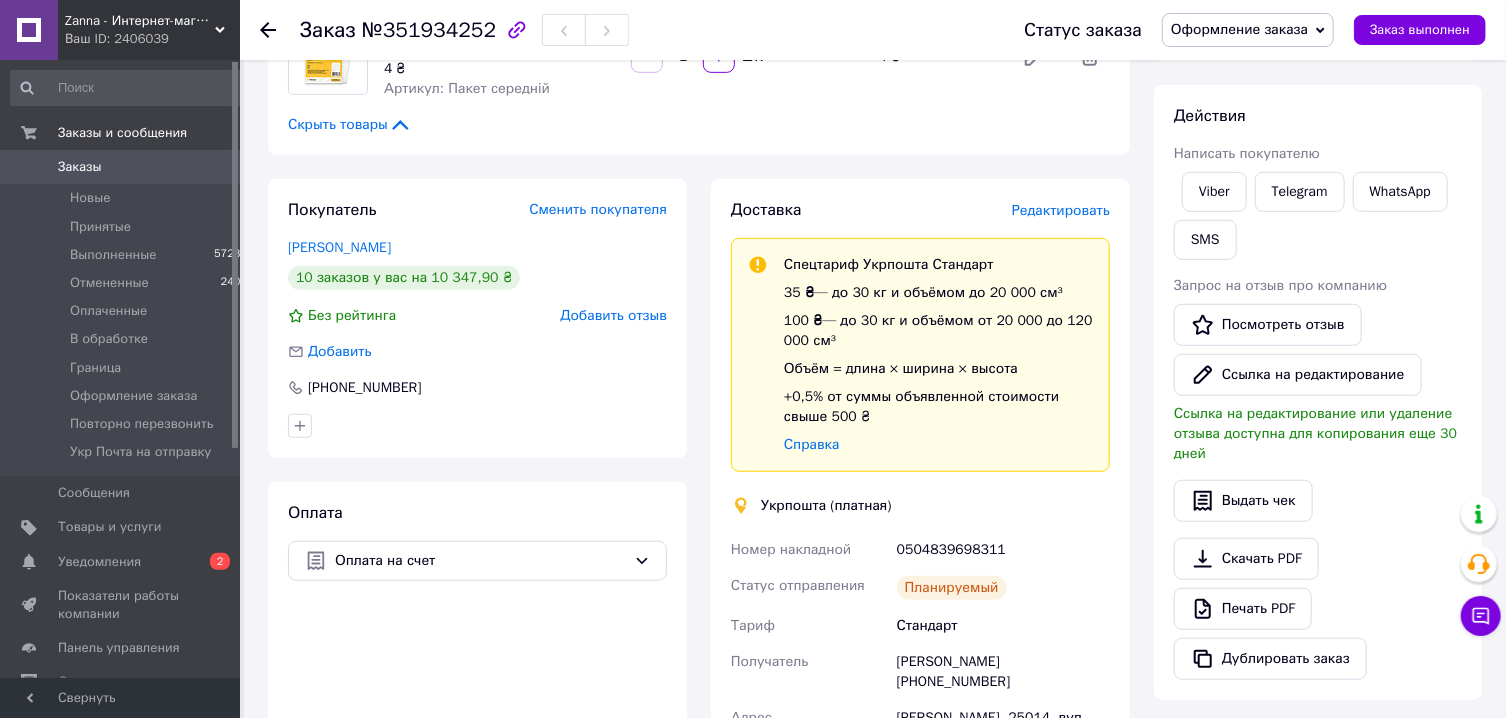 click on "0504839698311" at bounding box center (1003, 550) 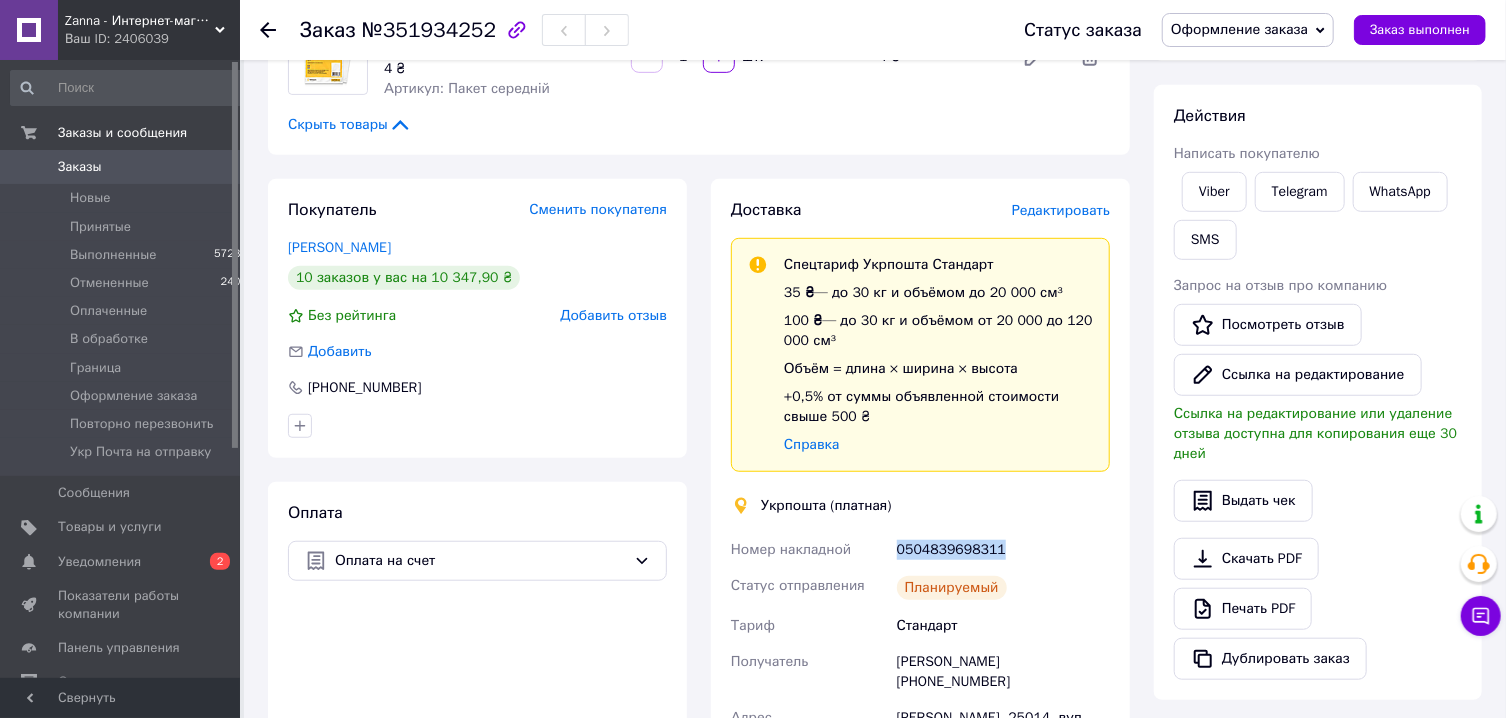 click on "0504839698311" at bounding box center (1003, 550) 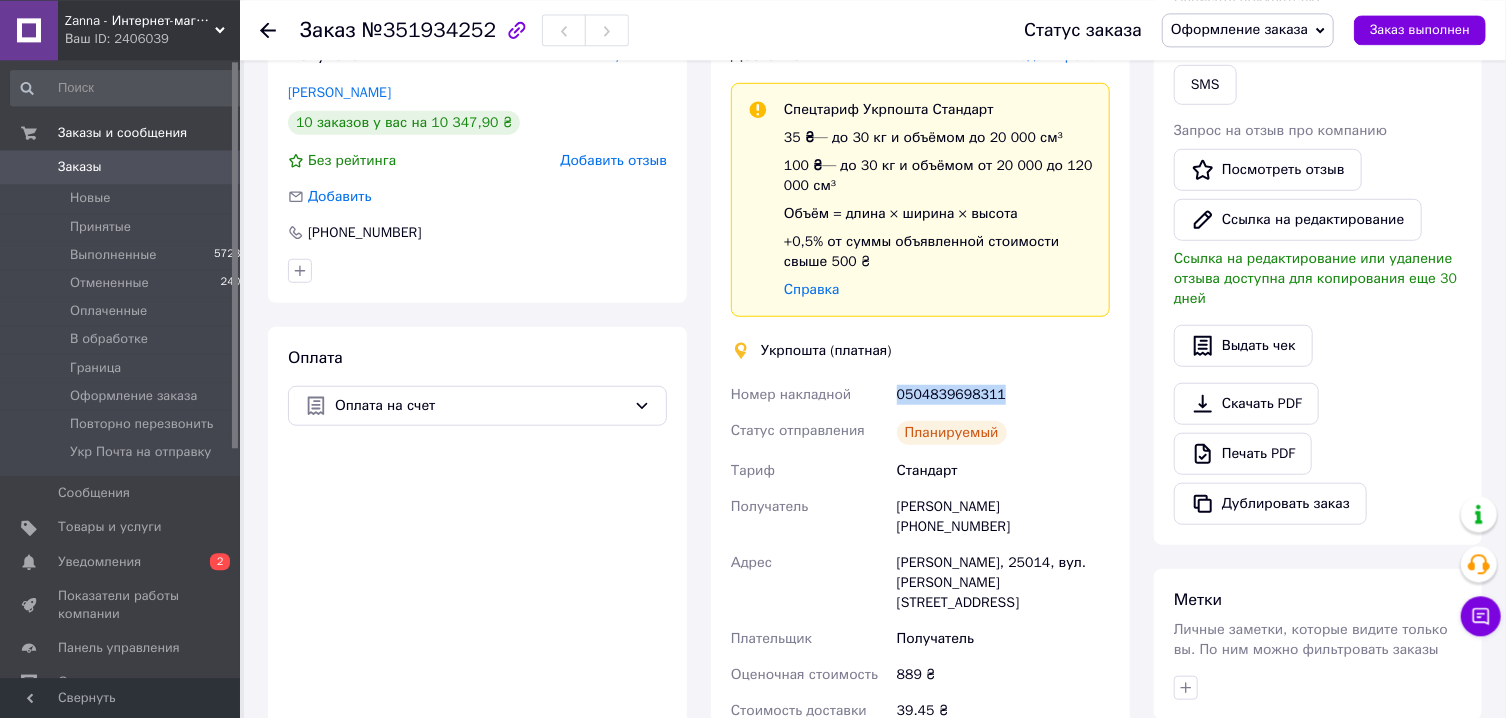 scroll, scrollTop: 750, scrollLeft: 0, axis: vertical 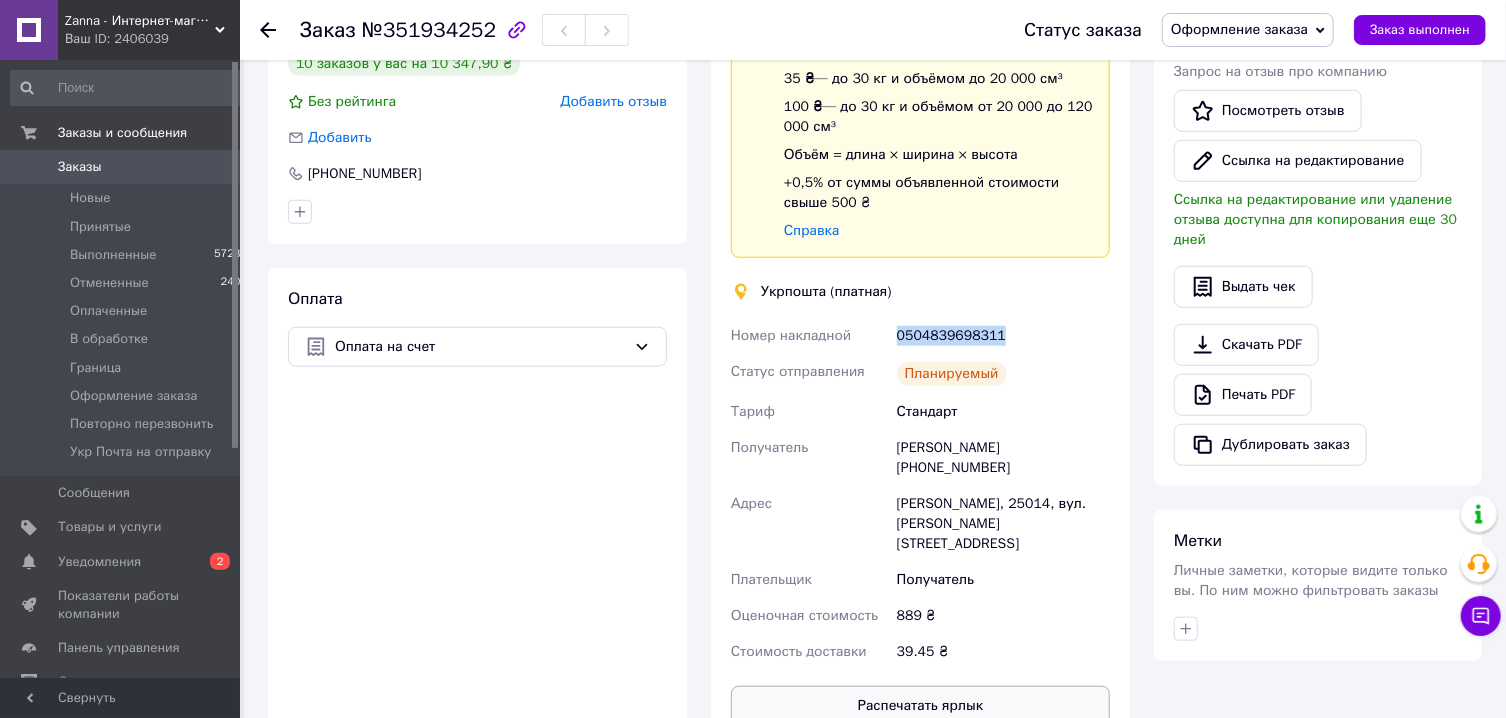click on "Распечатать ярлык" at bounding box center (920, 706) 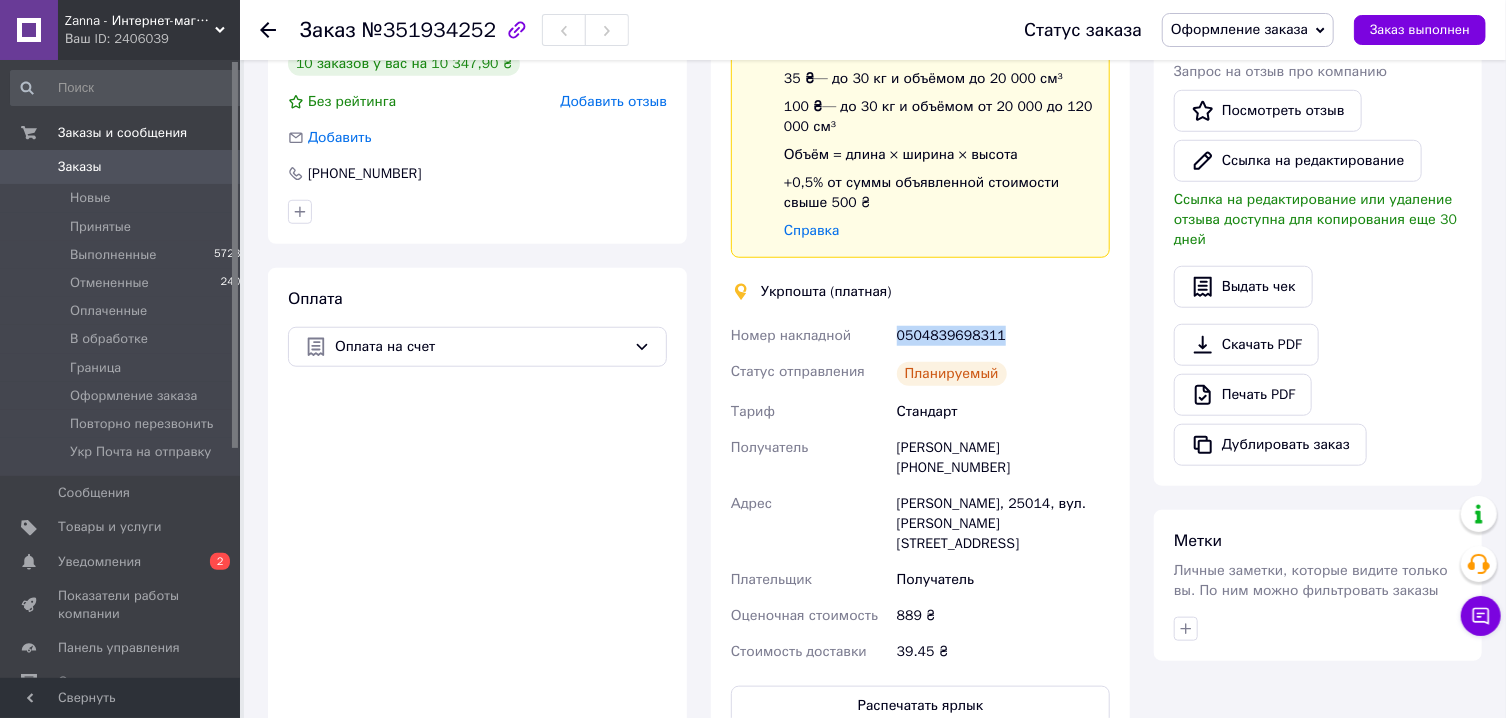 click on "Оформление заказа" at bounding box center (1239, 29) 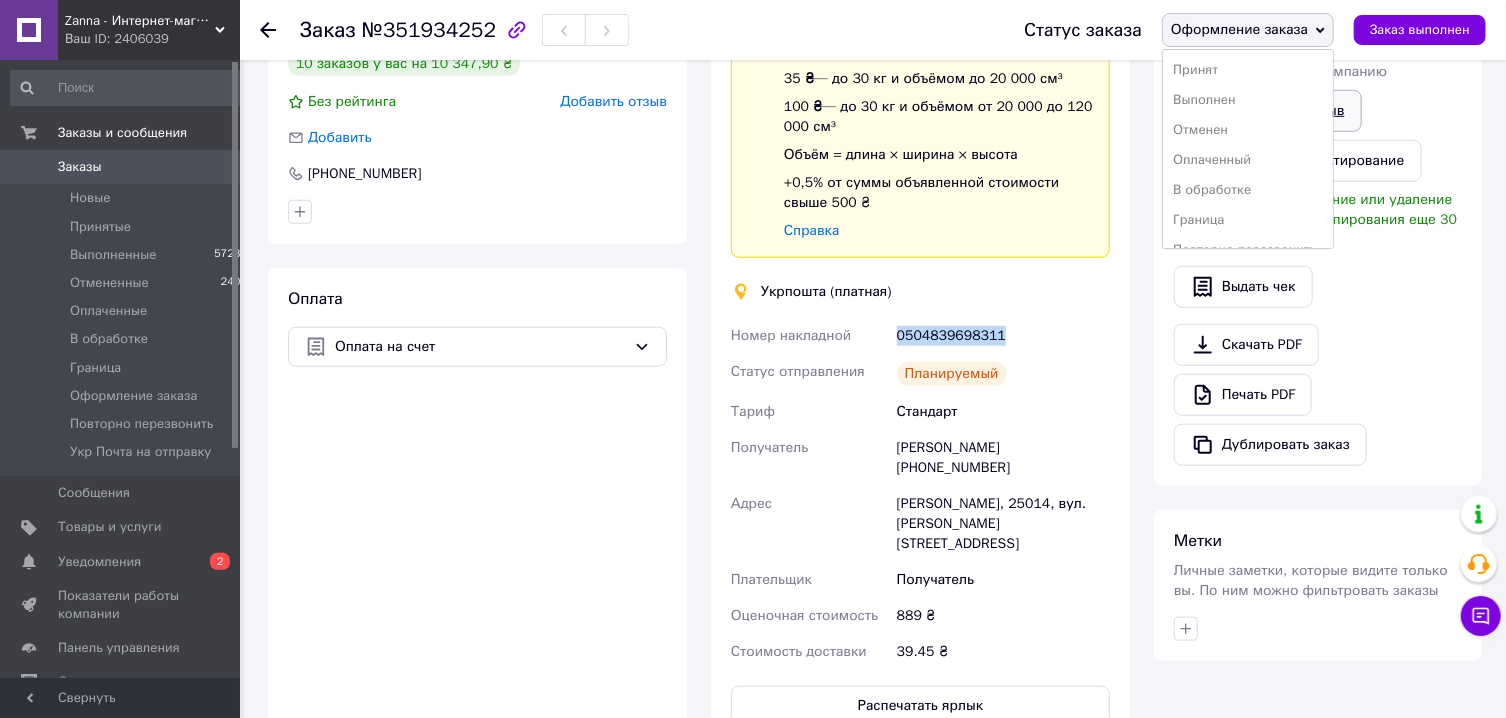 click on "Выполнен" at bounding box center (1248, 100) 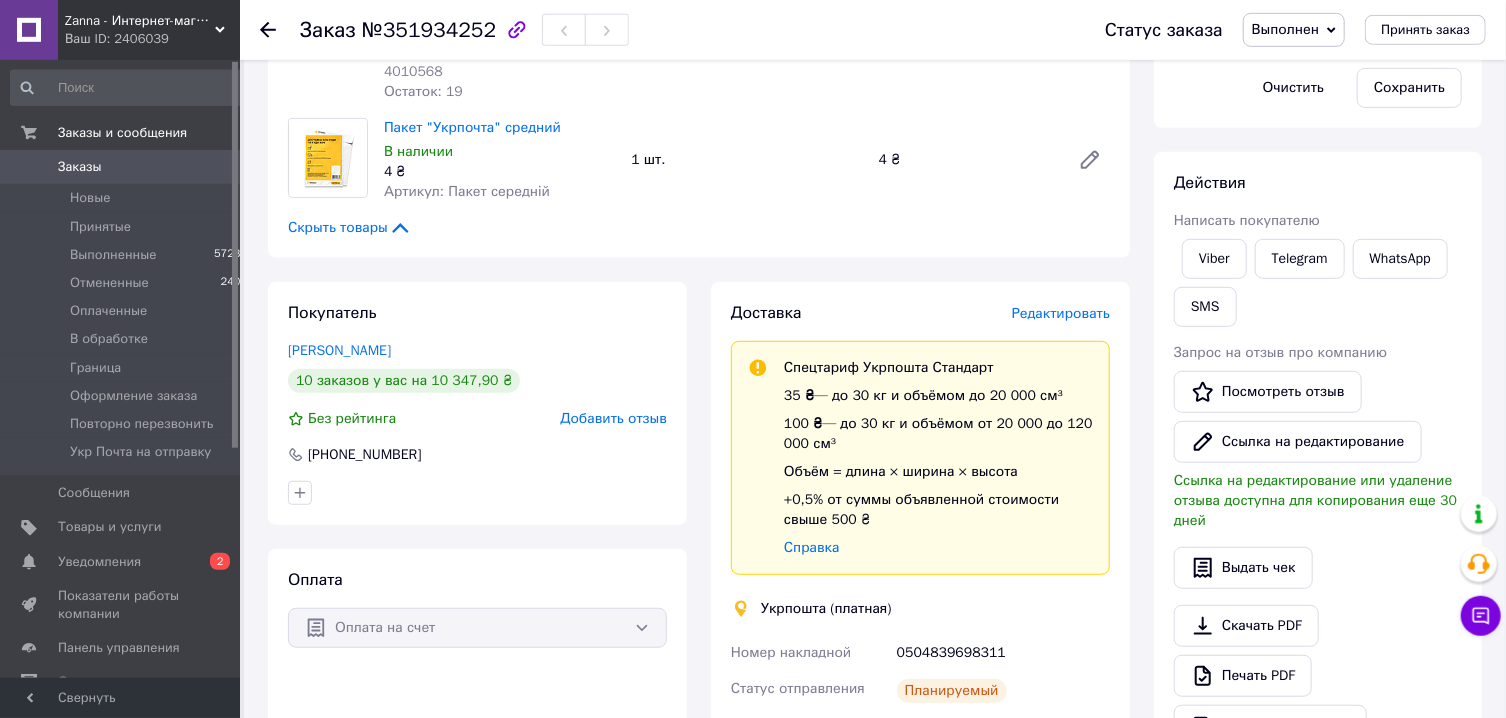 scroll, scrollTop: 428, scrollLeft: 0, axis: vertical 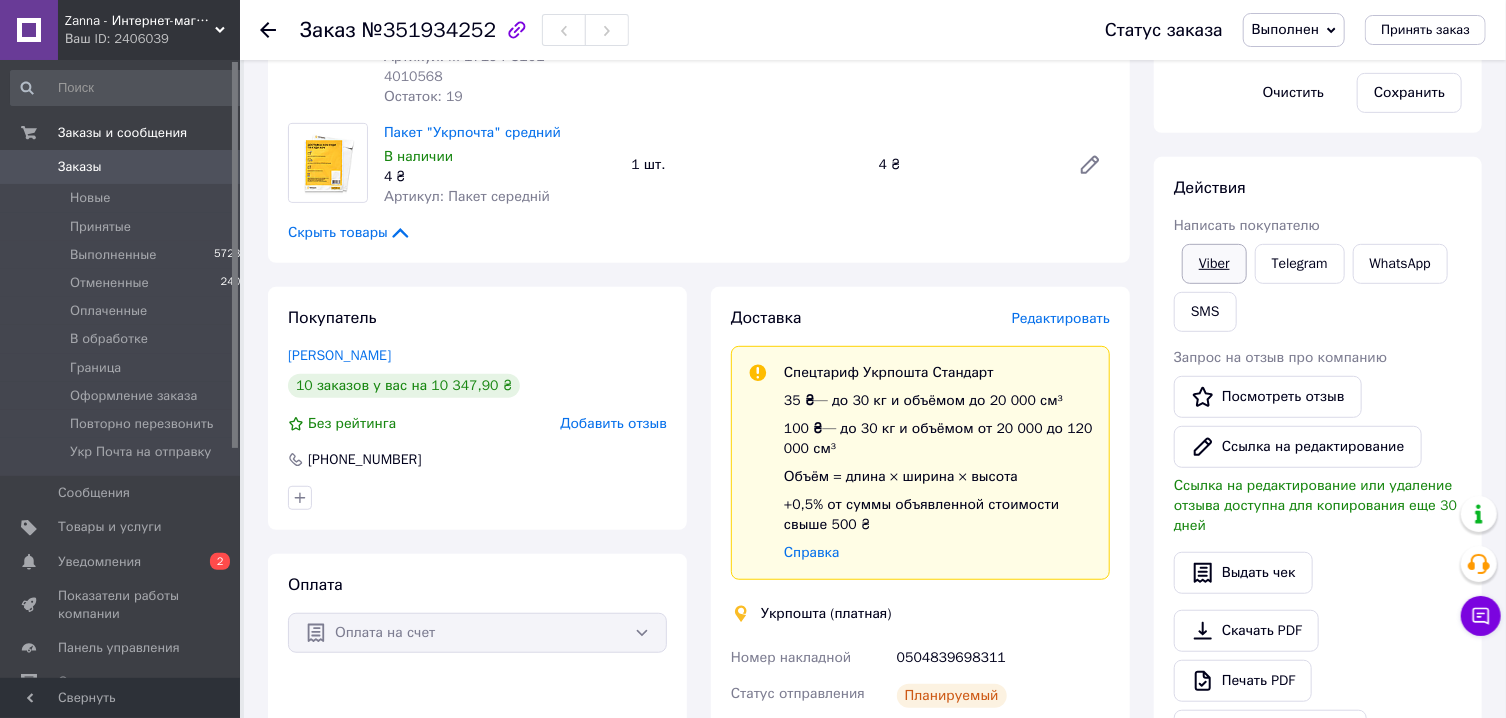 click on "Viber" at bounding box center [1214, 264] 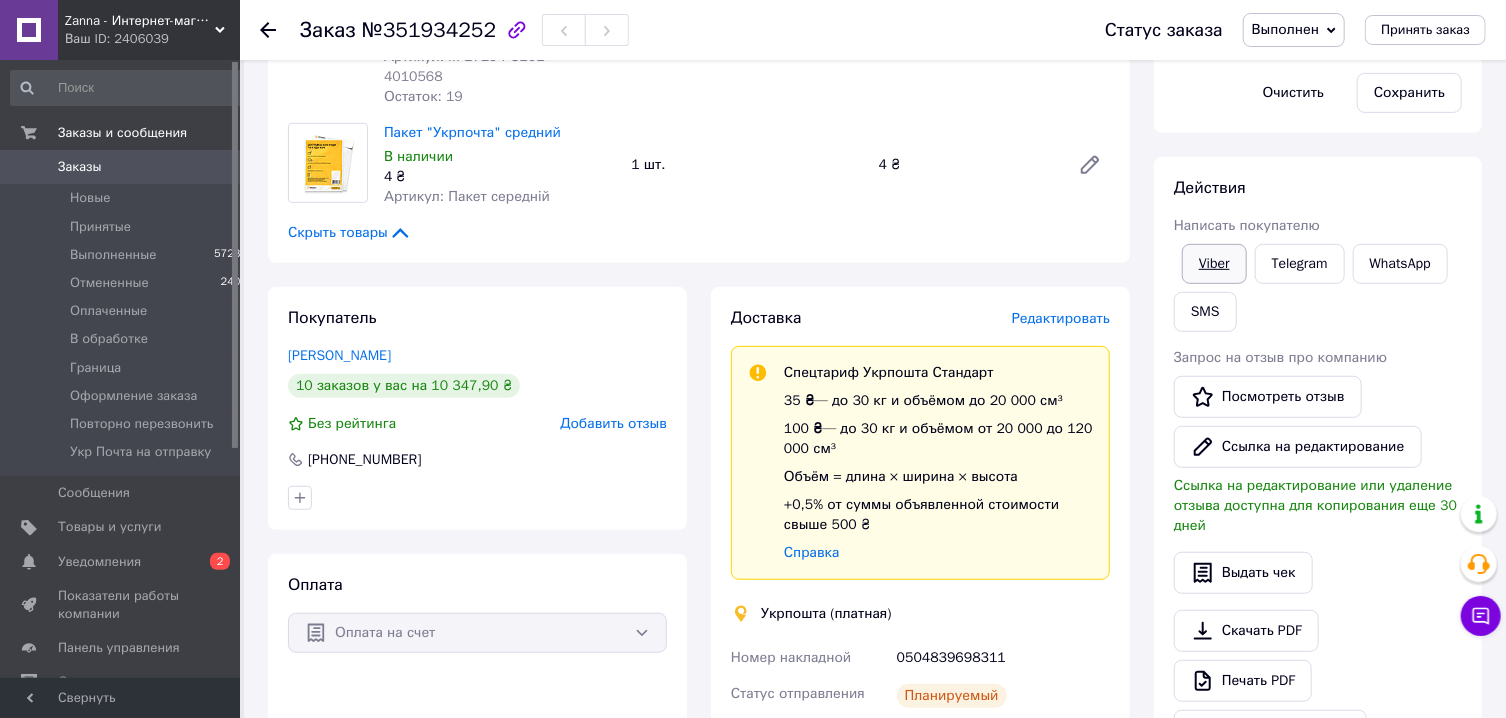 click on "Viber" at bounding box center [1214, 264] 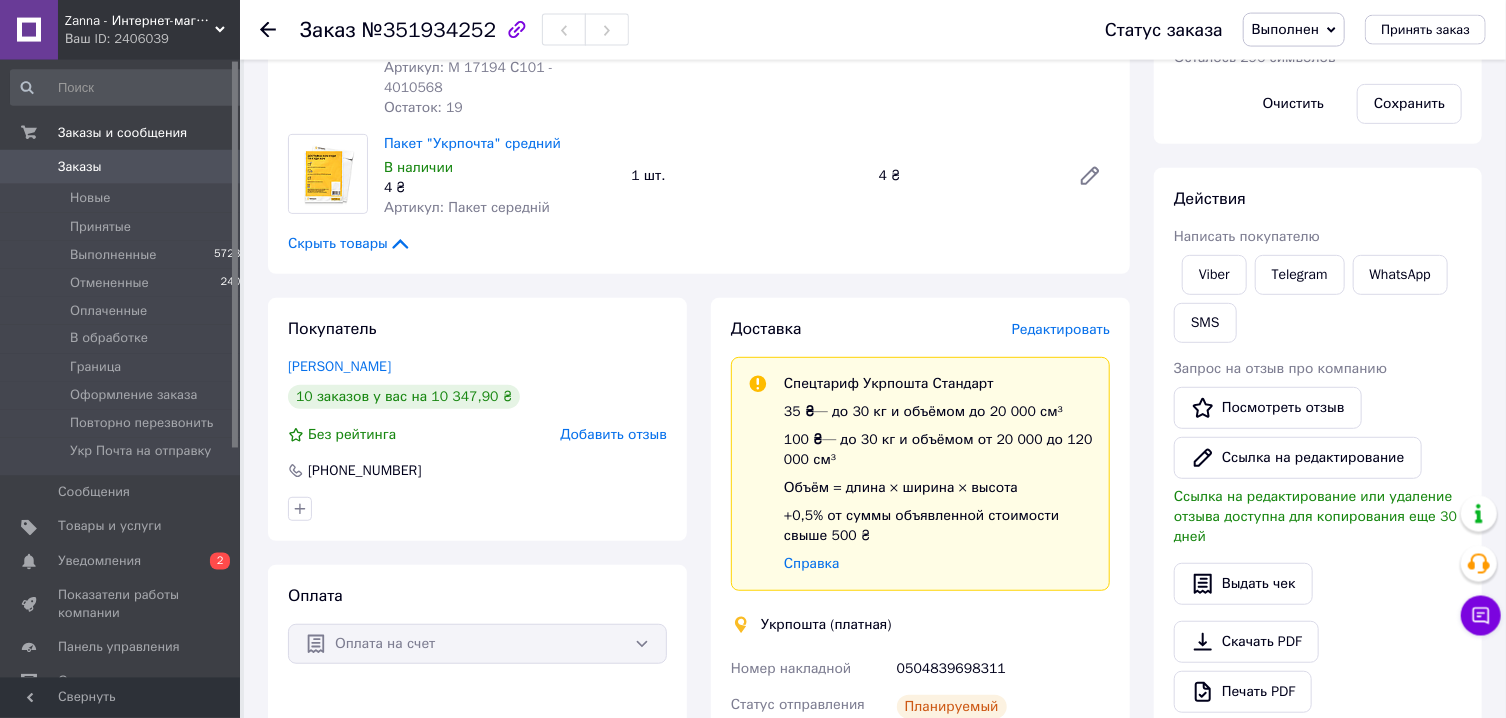 scroll, scrollTop: 0, scrollLeft: 0, axis: both 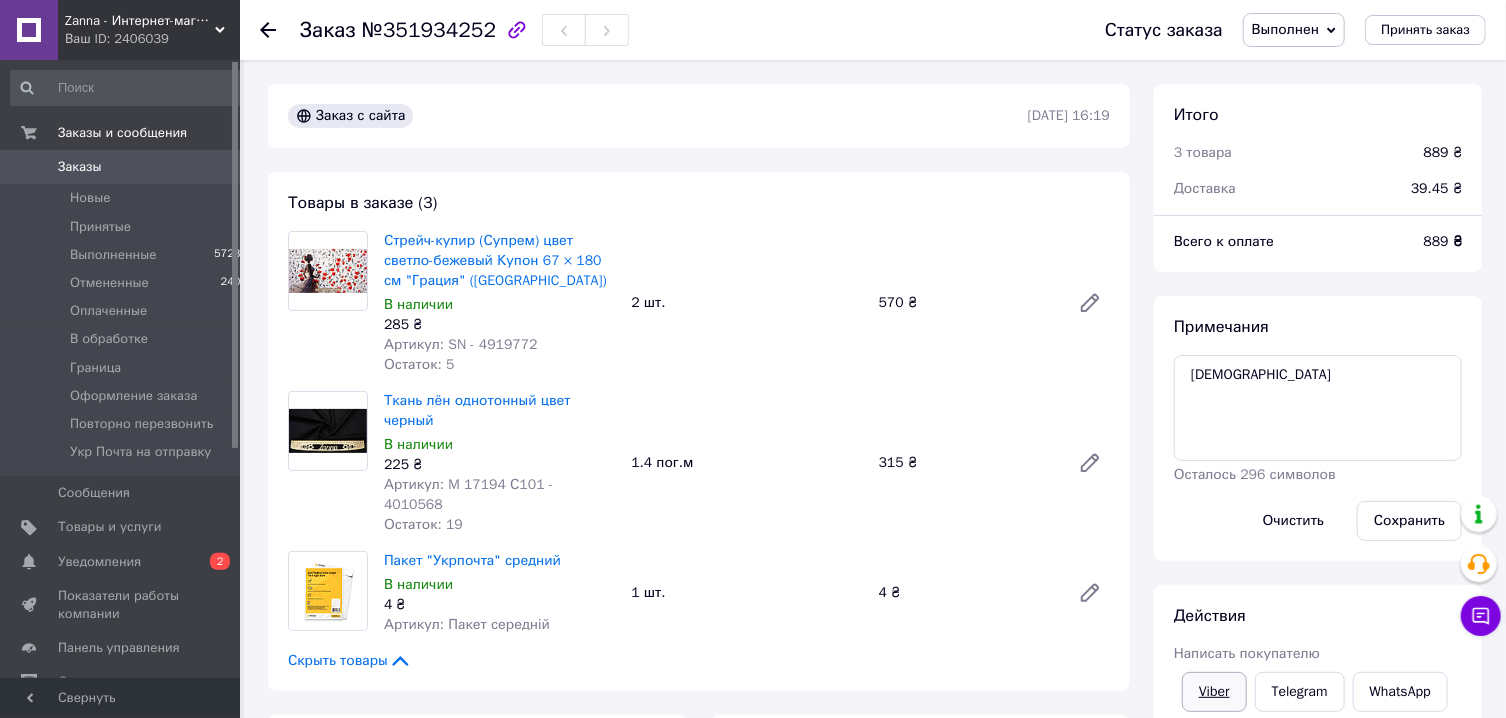 click on "Viber" at bounding box center (1214, 692) 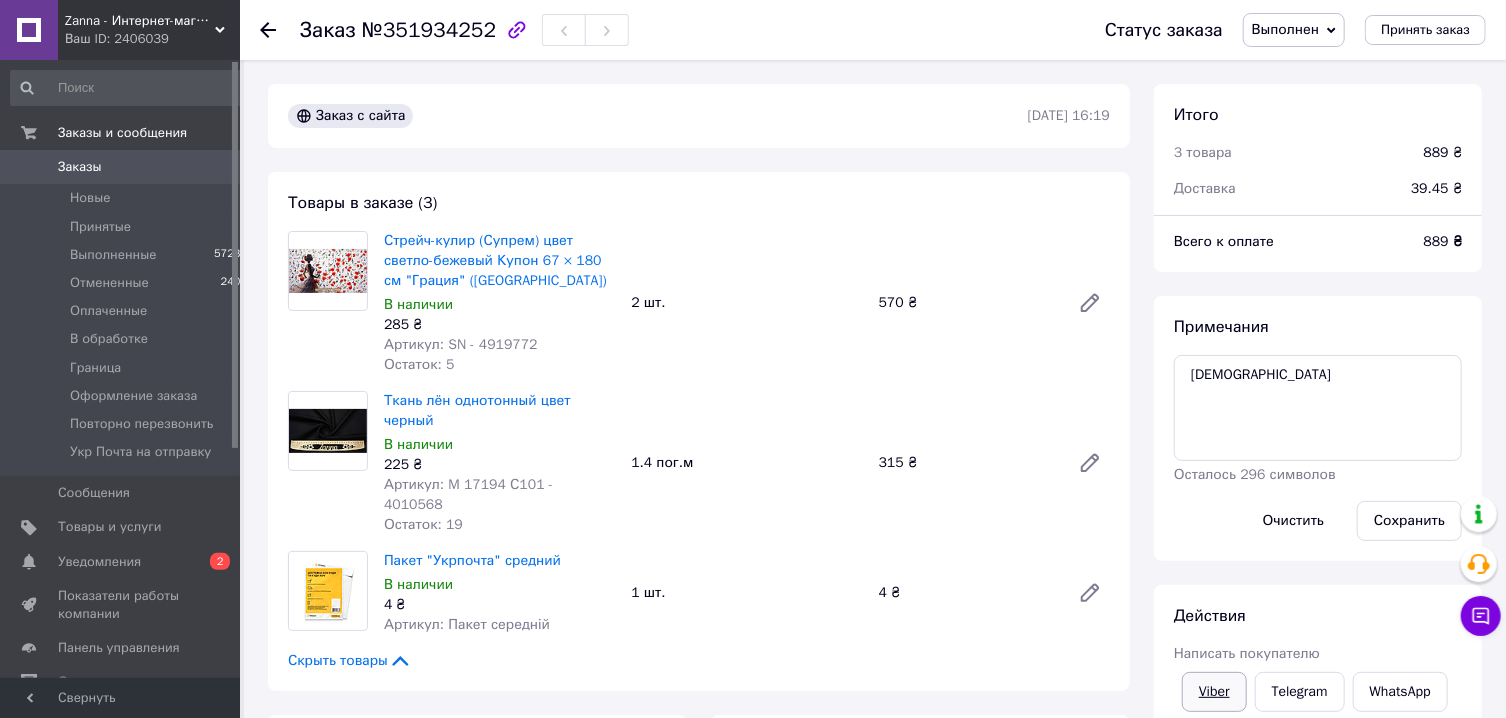 click on "Viber" at bounding box center [1214, 692] 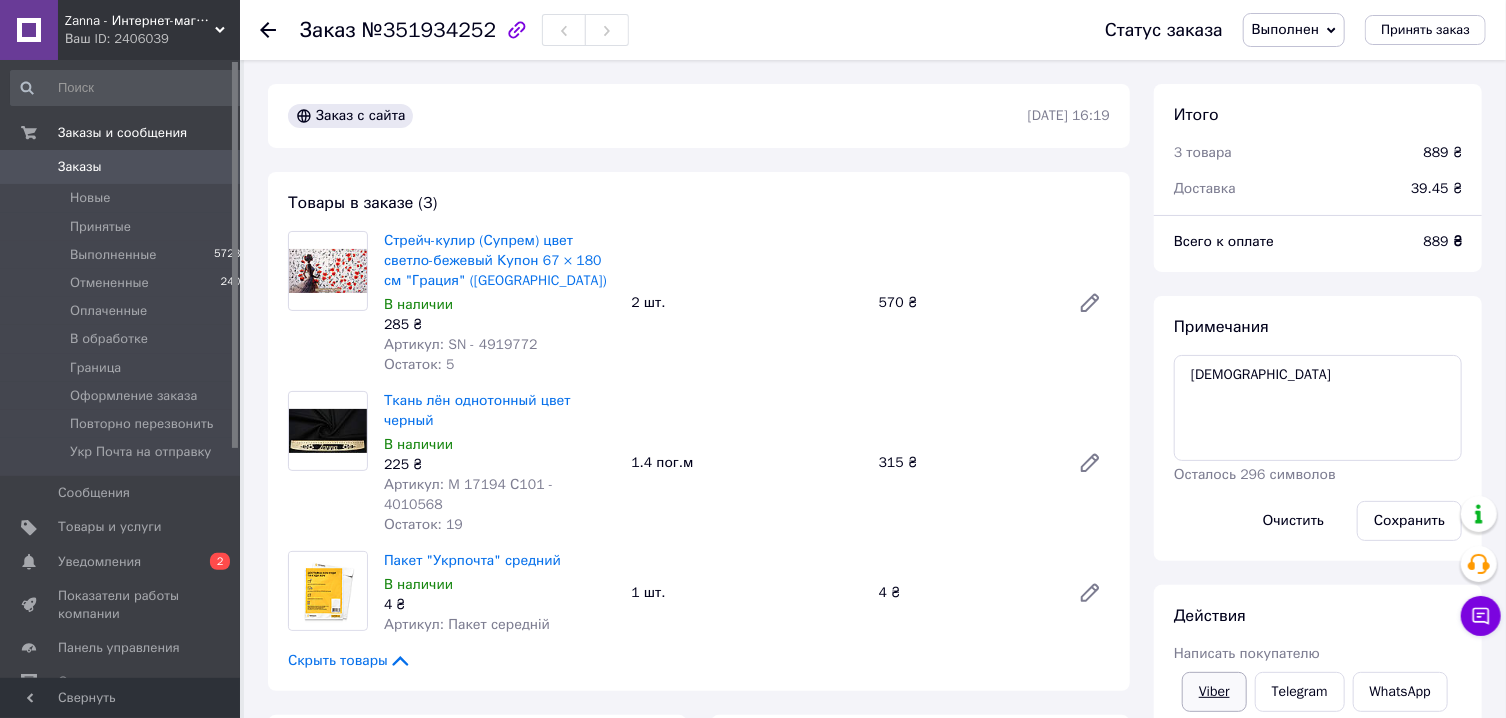 click on "Viber" at bounding box center (1214, 692) 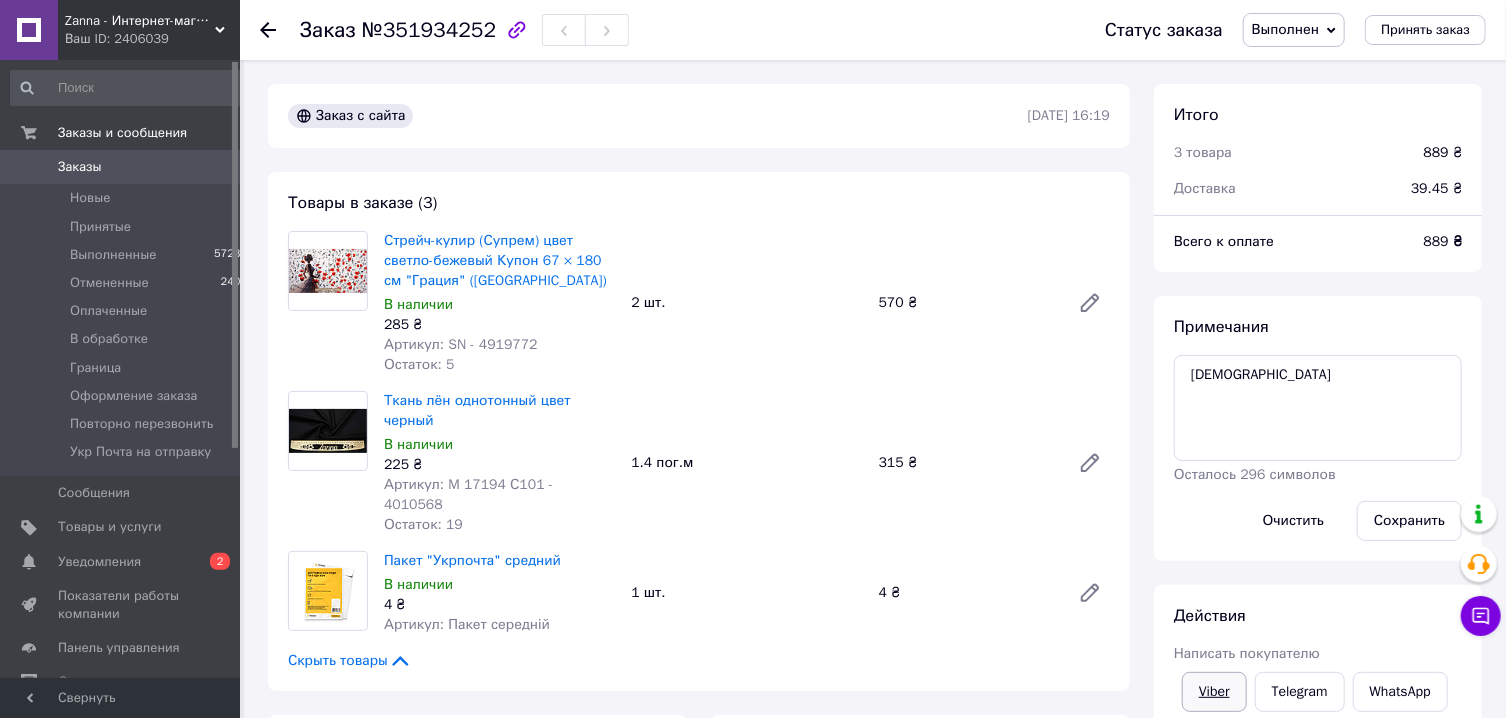 click on "Viber" at bounding box center (1214, 692) 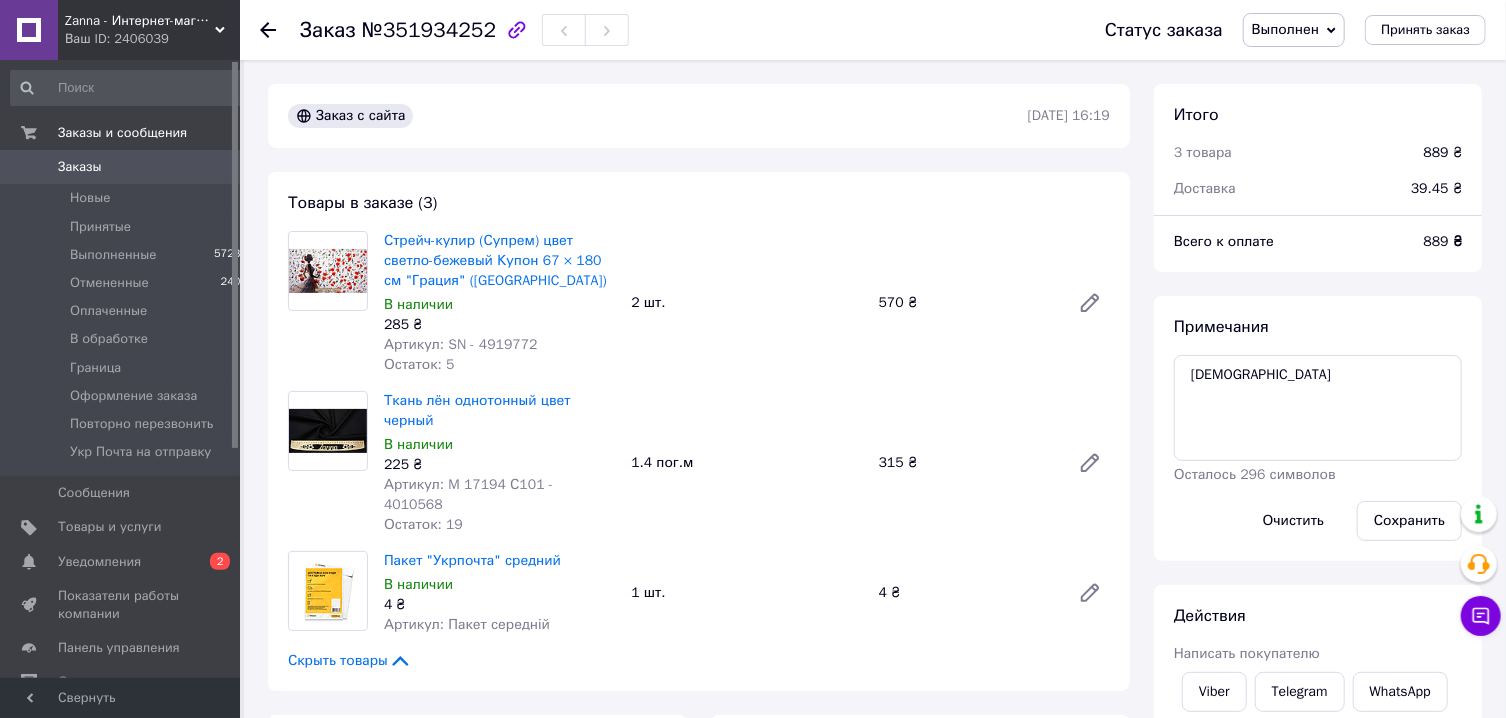 drag, startPoint x: 1231, startPoint y: 688, endPoint x: 1215, endPoint y: 651, distance: 40.311287 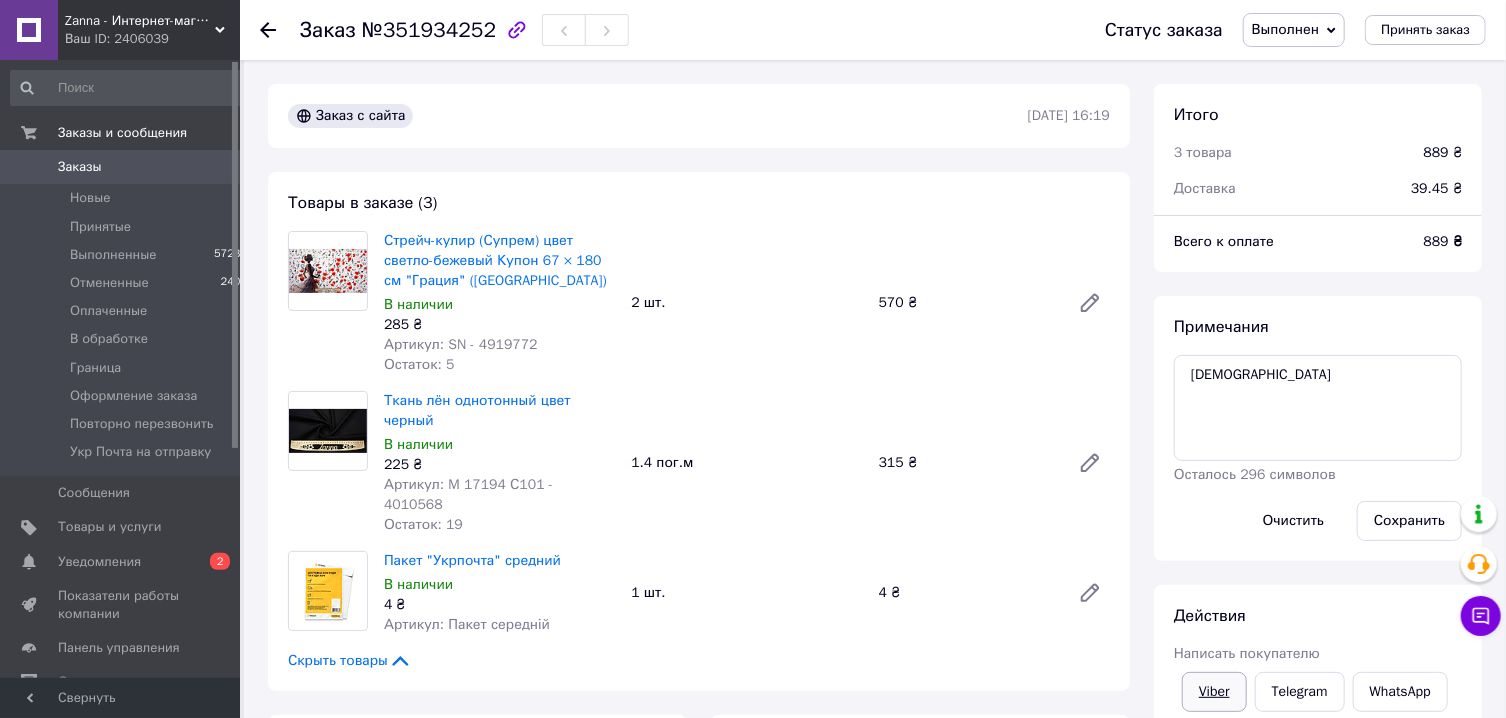 click on "Viber" at bounding box center (1214, 692) 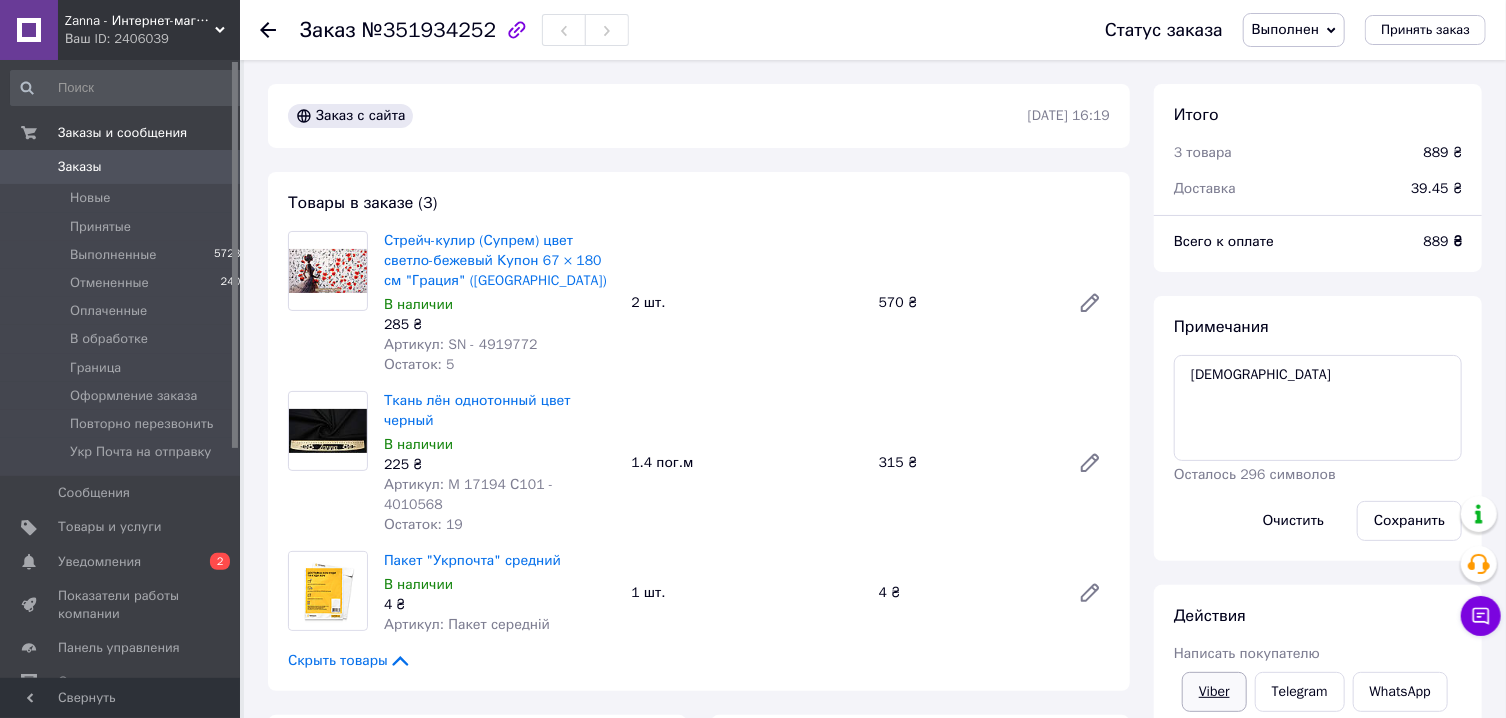 click on "Viber" at bounding box center [1214, 692] 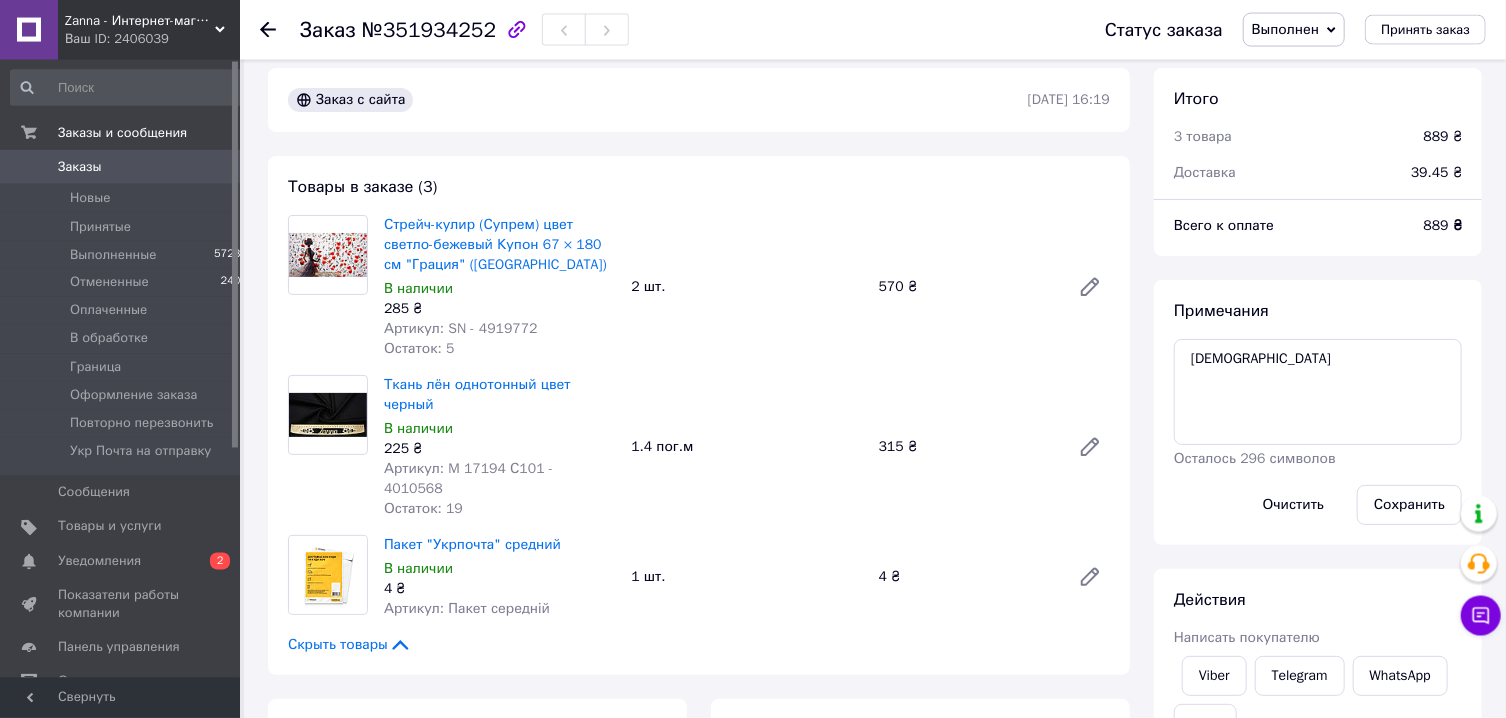 scroll, scrollTop: 0, scrollLeft: 0, axis: both 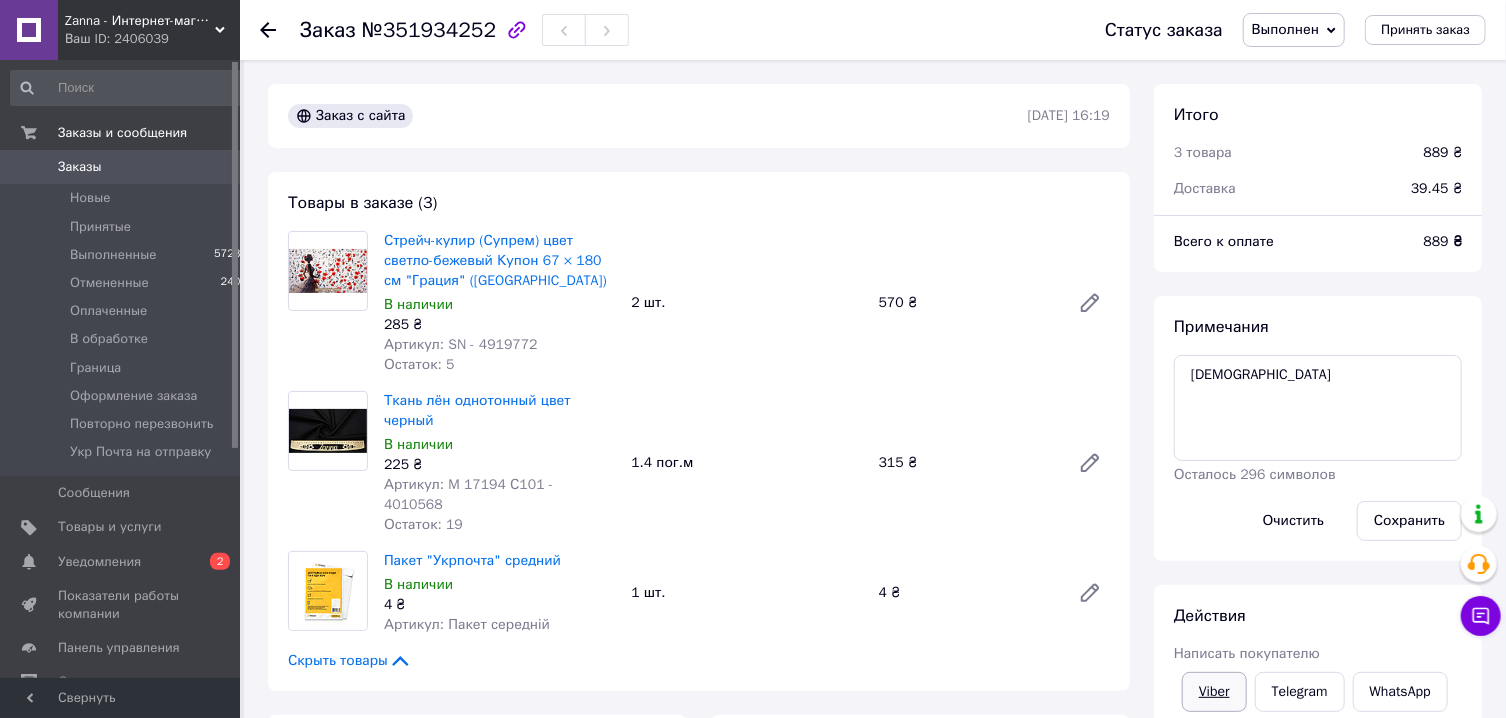 click on "Viber" at bounding box center (1214, 692) 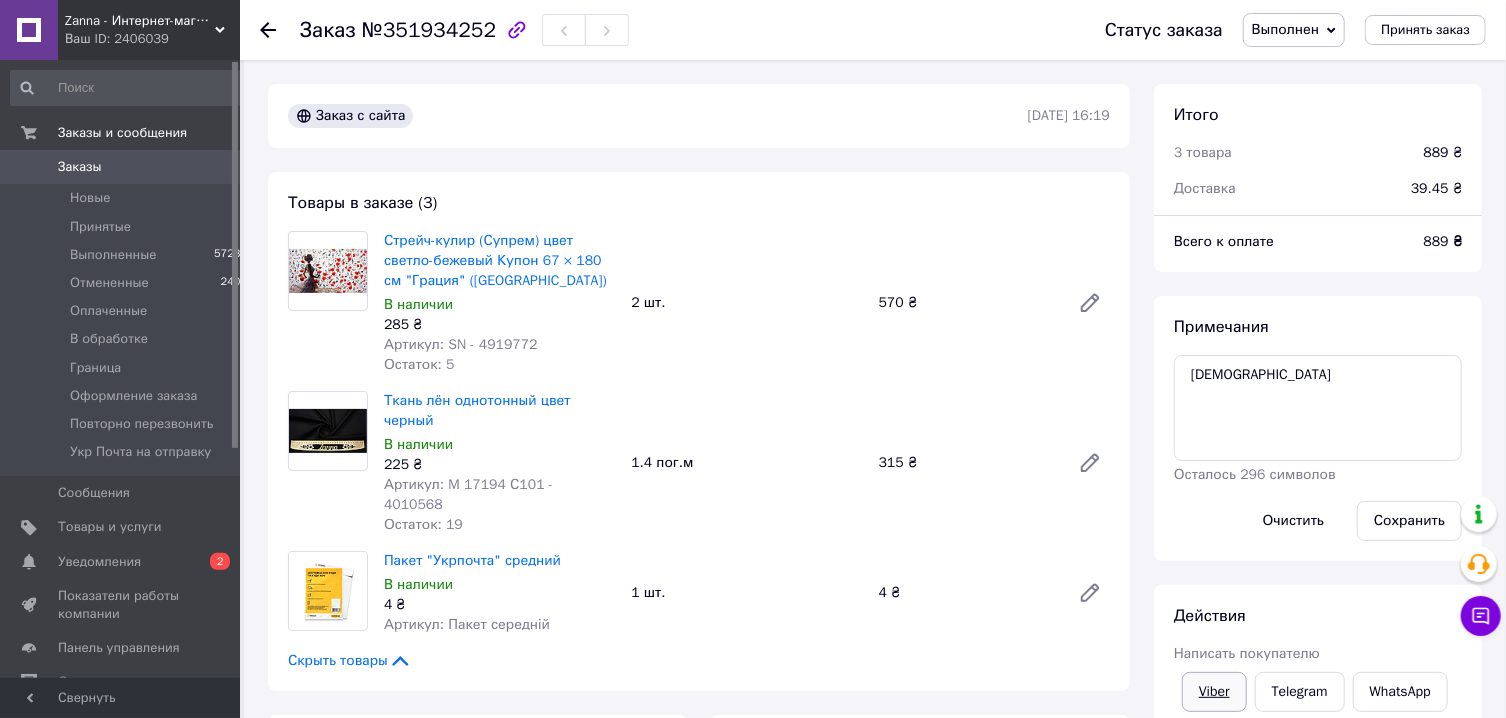 click on "Viber" at bounding box center [1214, 692] 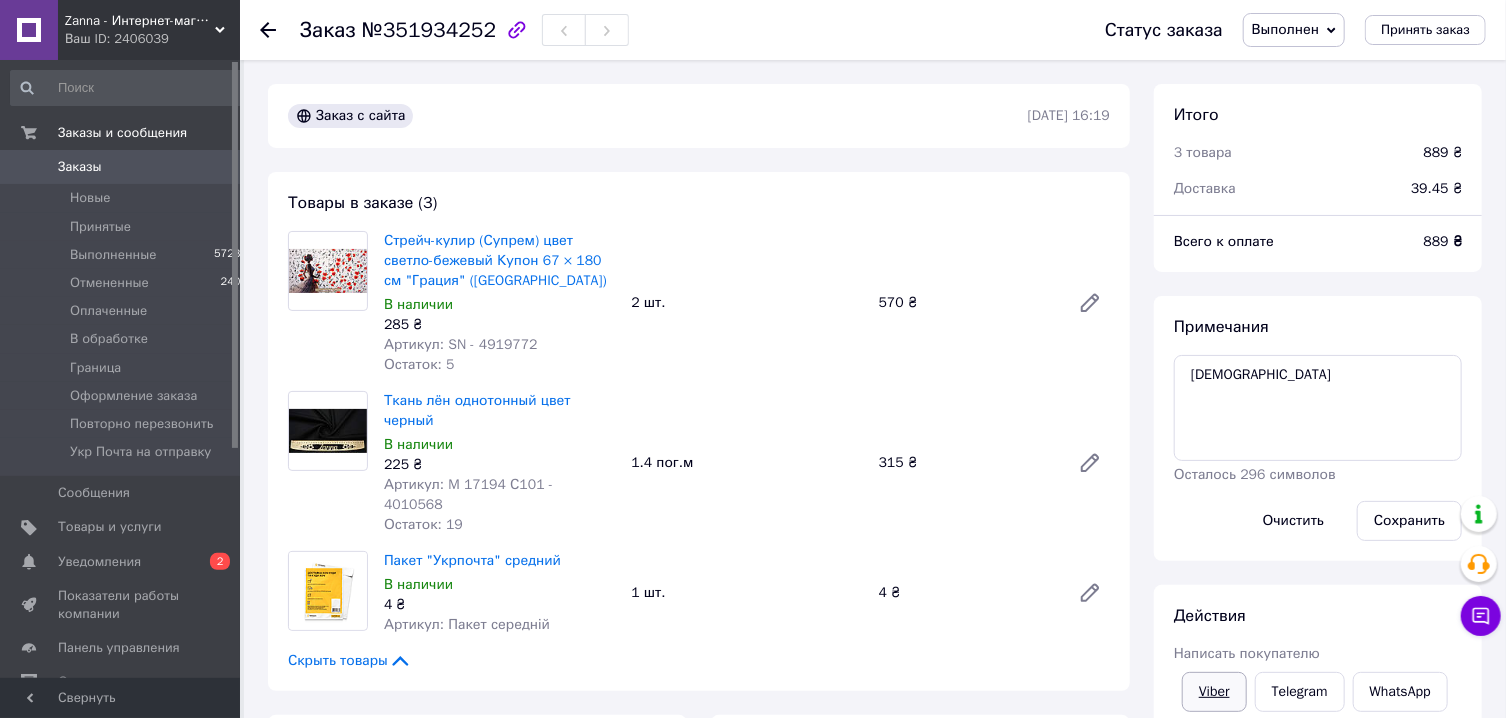 click on "Viber" at bounding box center [1214, 692] 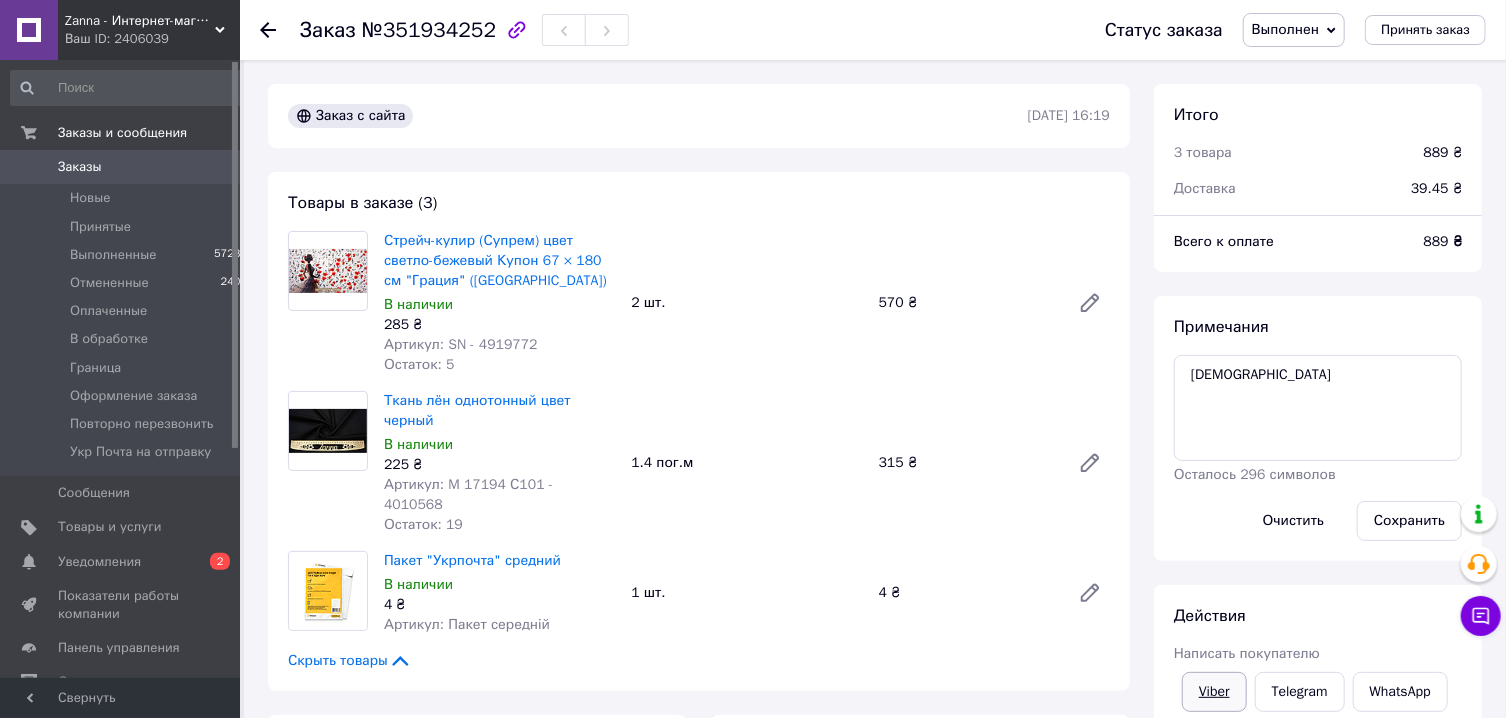 click on "Viber" at bounding box center [1214, 692] 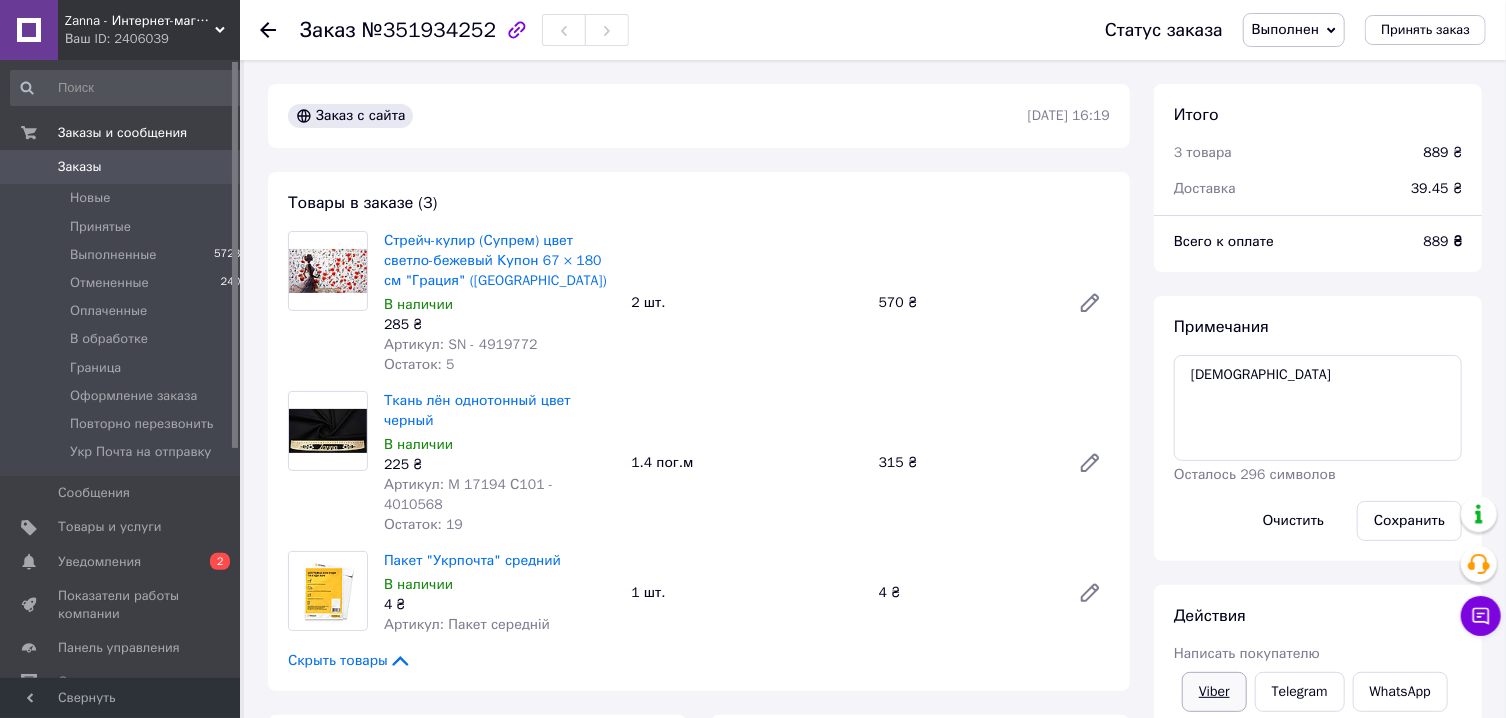 click on "Viber" at bounding box center [1214, 692] 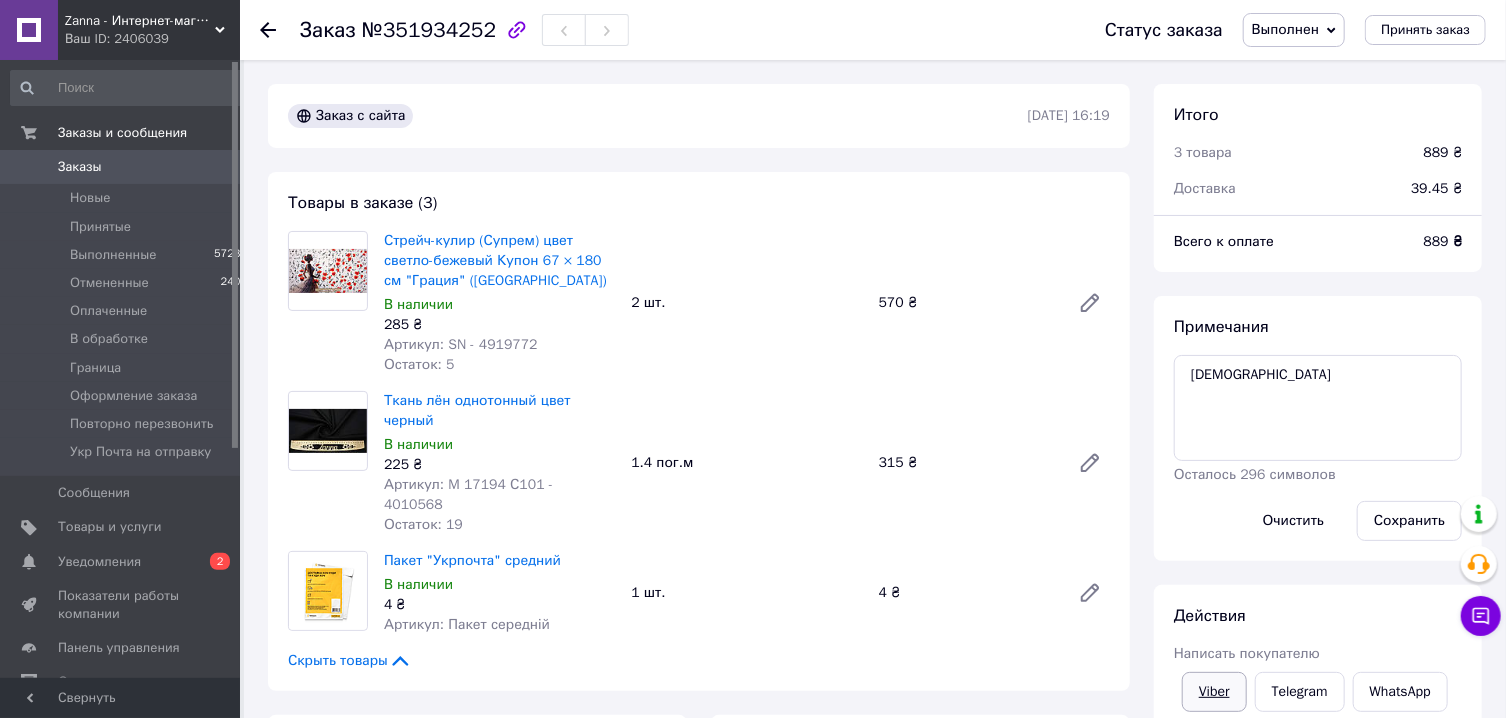 click on "Viber" at bounding box center [1214, 692] 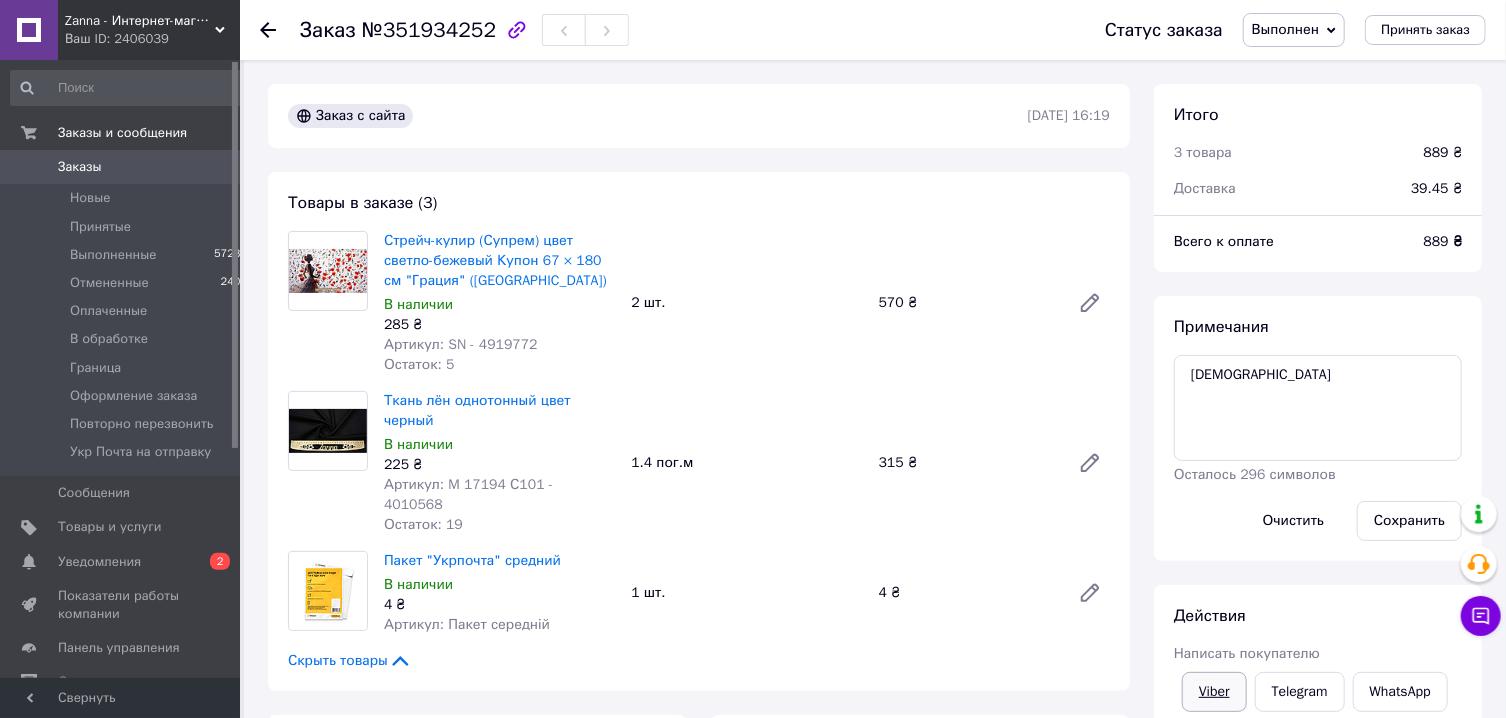 click on "Viber" at bounding box center [1214, 692] 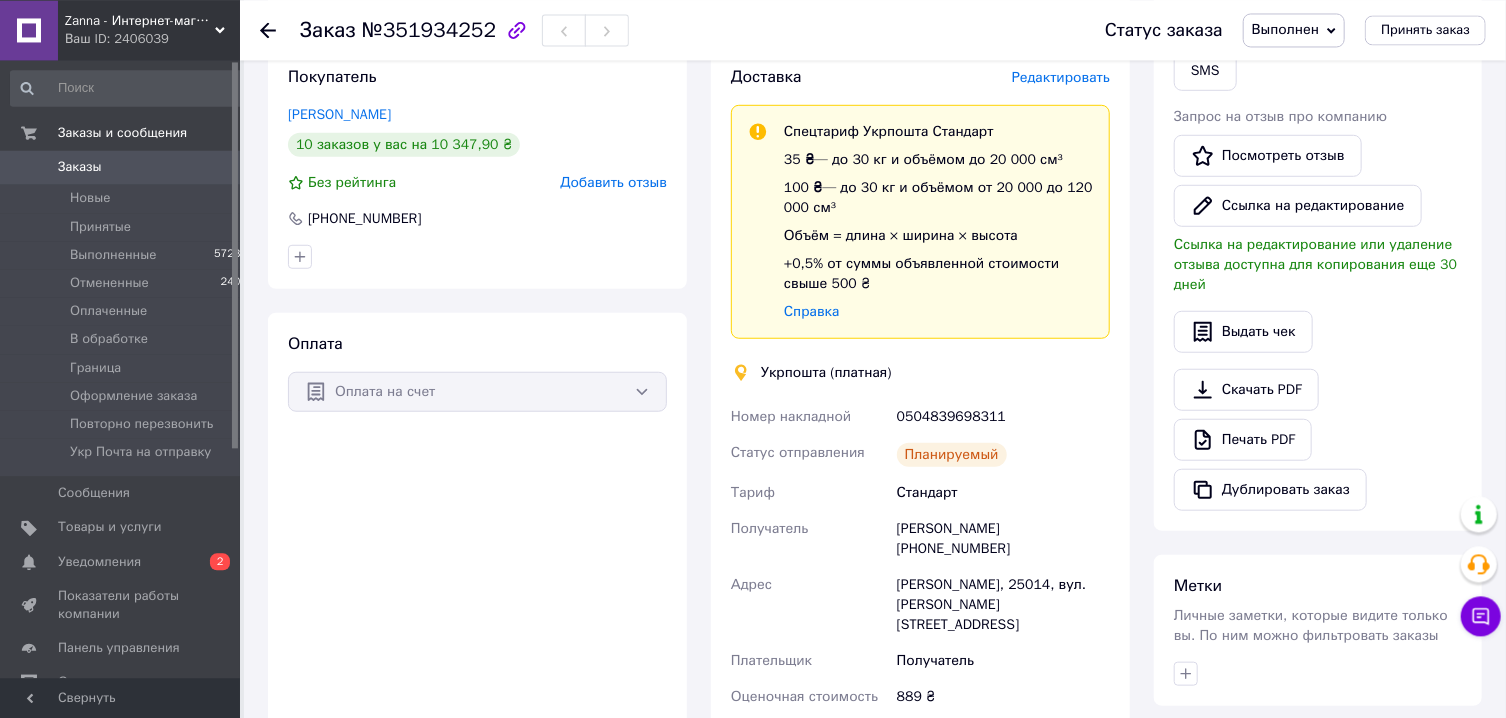 scroll, scrollTop: 750, scrollLeft: 0, axis: vertical 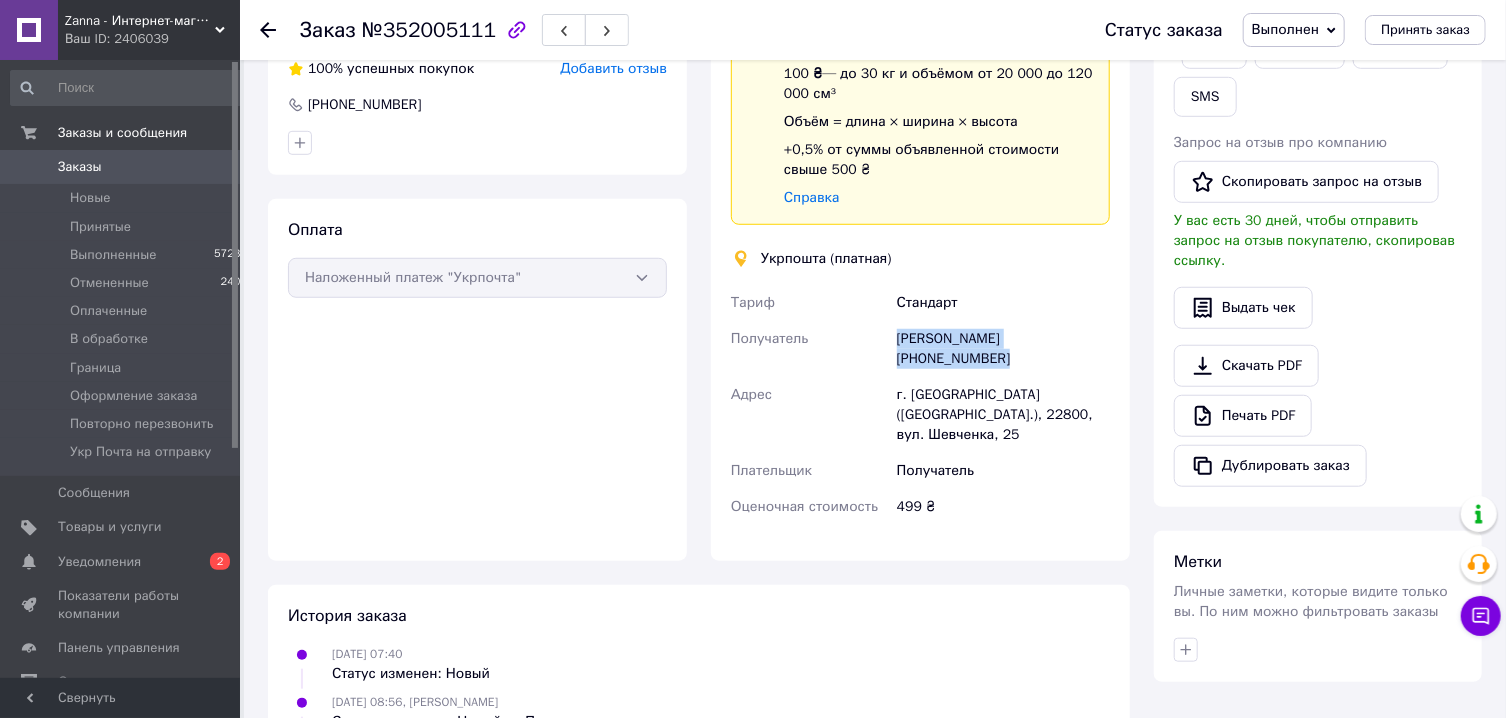 drag, startPoint x: 934, startPoint y: 326, endPoint x: 1114, endPoint y: 328, distance: 180.01111 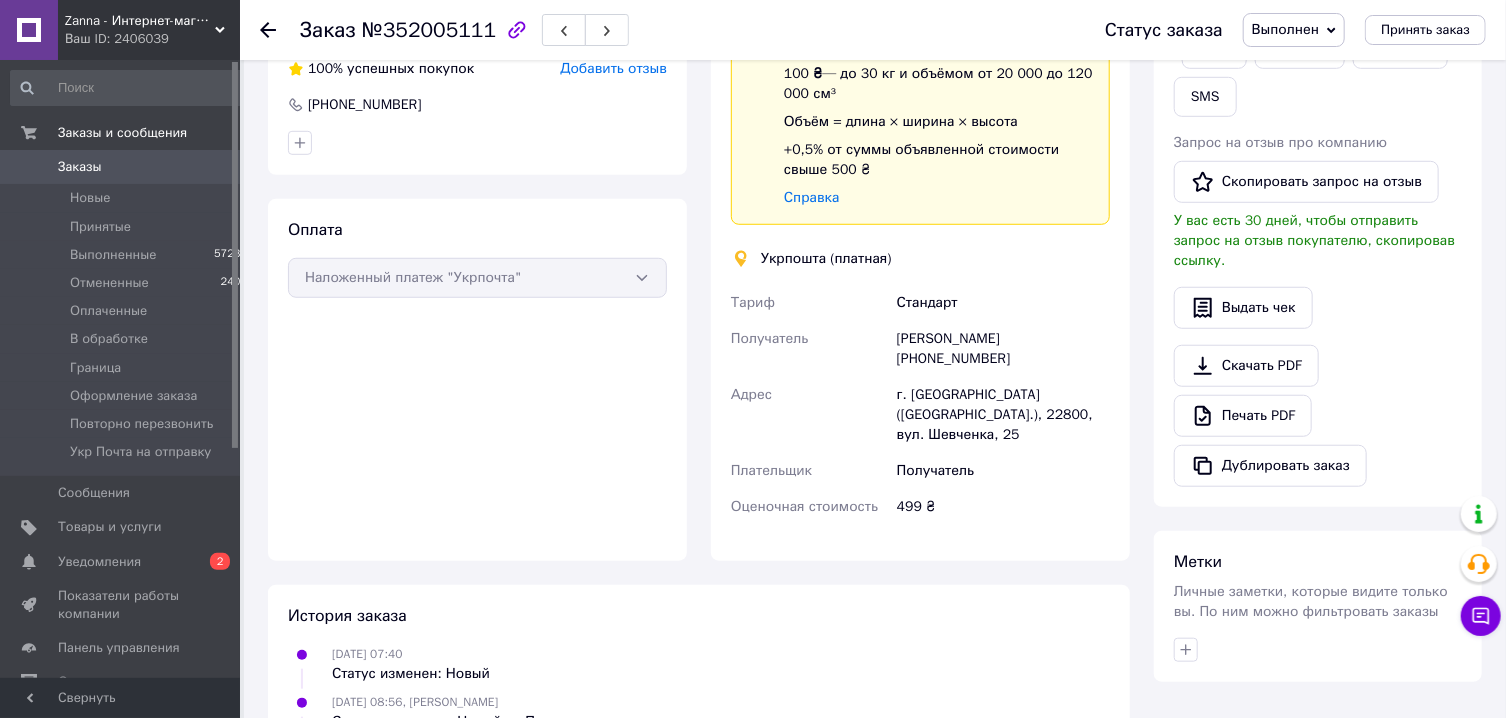 click on "г. [GEOGRAPHIC_DATA] ([GEOGRAPHIC_DATA].), 22800, вул. Шевченка, 25" at bounding box center (1003, 415) 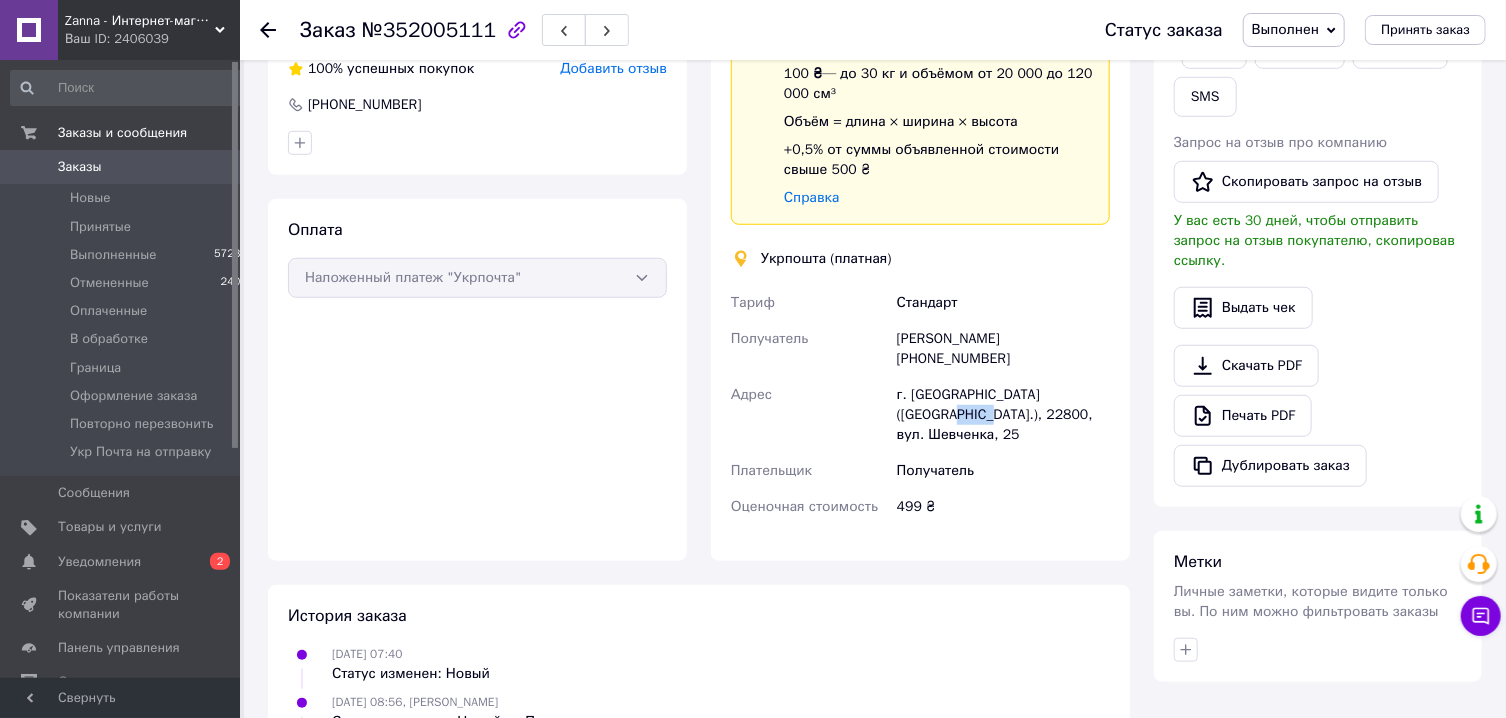 click on "г. [GEOGRAPHIC_DATA] ([GEOGRAPHIC_DATA].), 22800, вул. Шевченка, 25" at bounding box center [1003, 415] 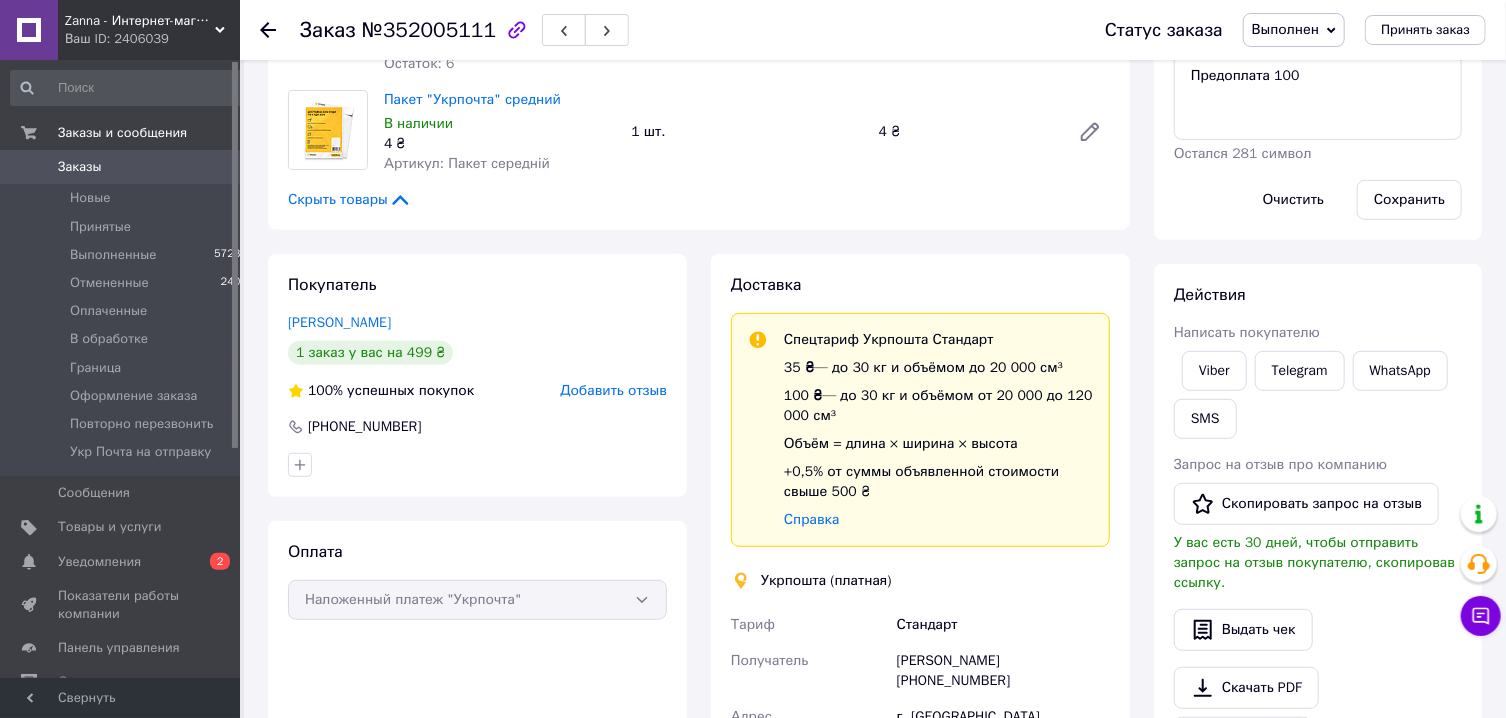 scroll, scrollTop: 0, scrollLeft: 0, axis: both 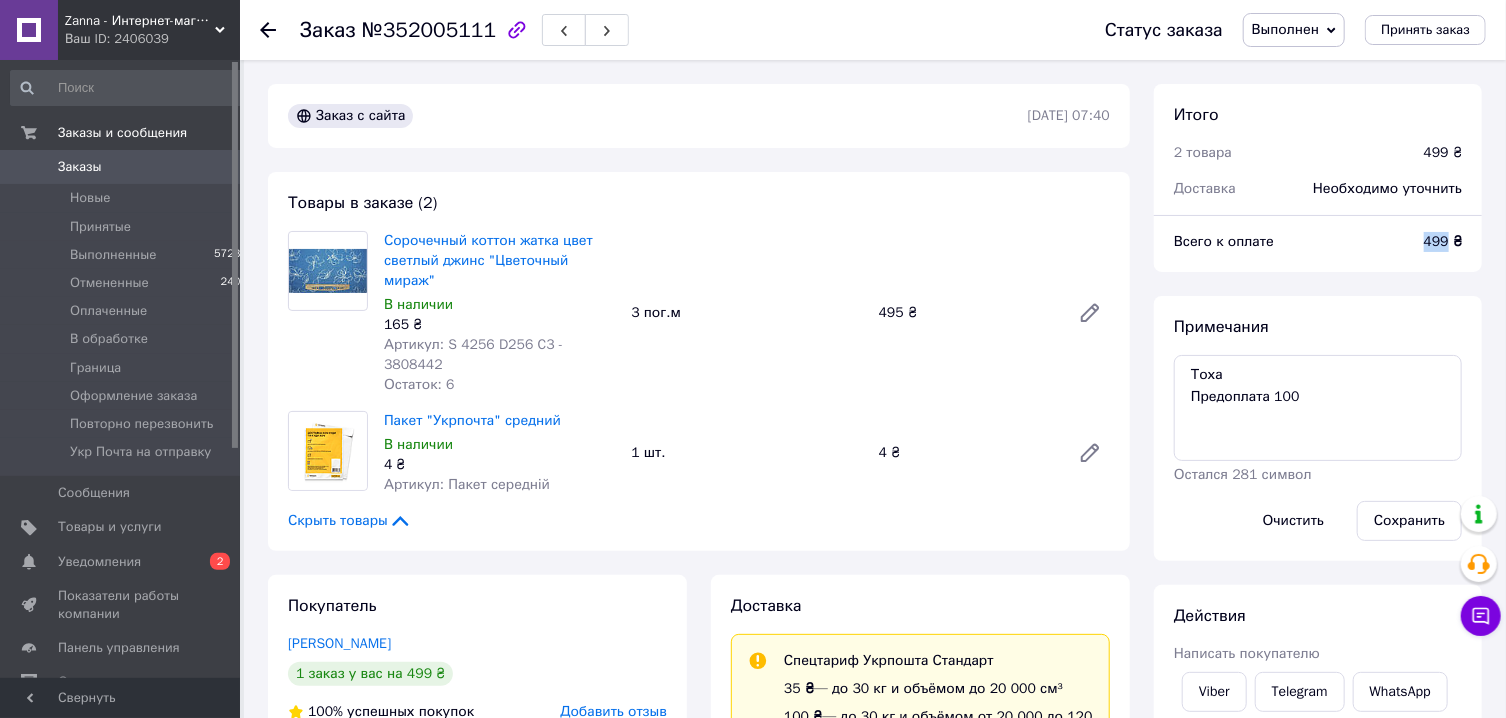 drag, startPoint x: 1449, startPoint y: 246, endPoint x: 1422, endPoint y: 245, distance: 27.018513 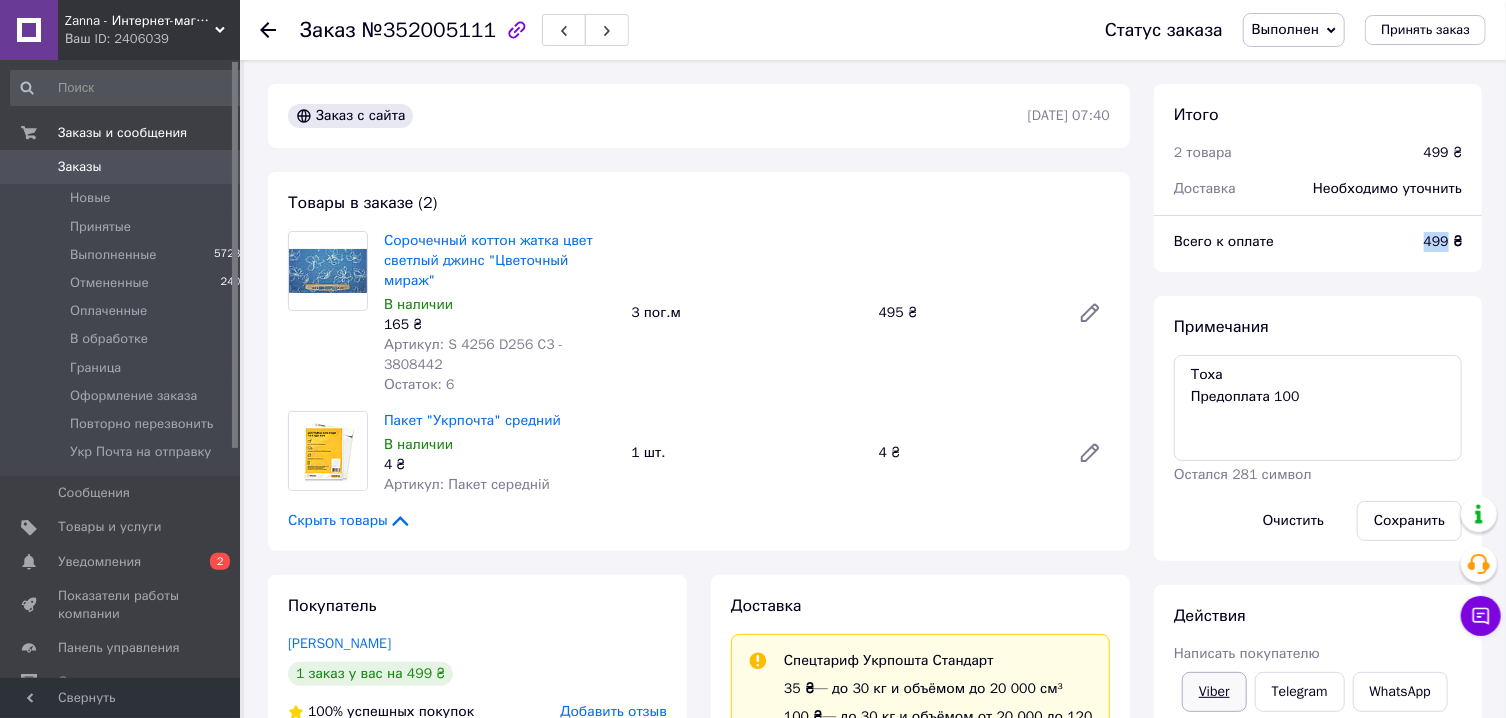 click on "Viber" at bounding box center (1214, 692) 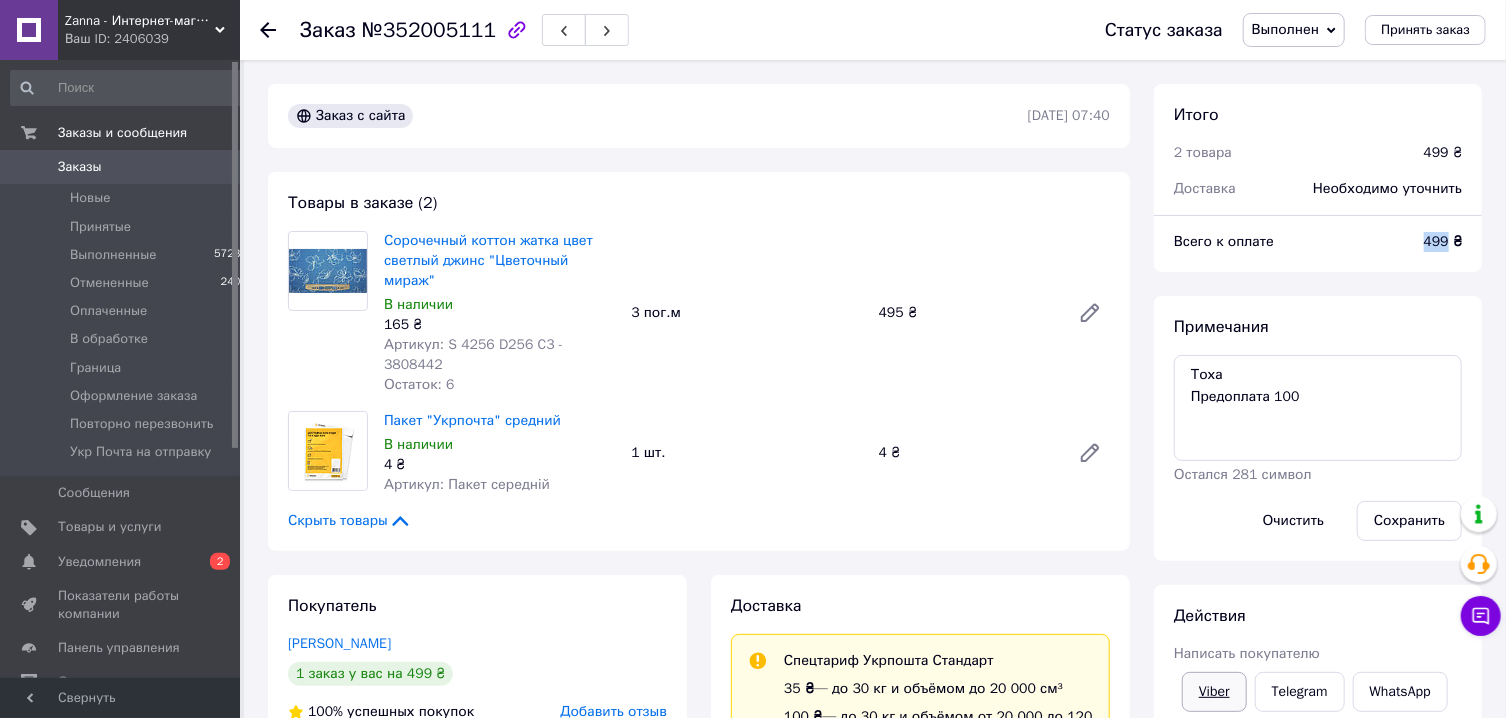 click on "Viber" at bounding box center [1214, 692] 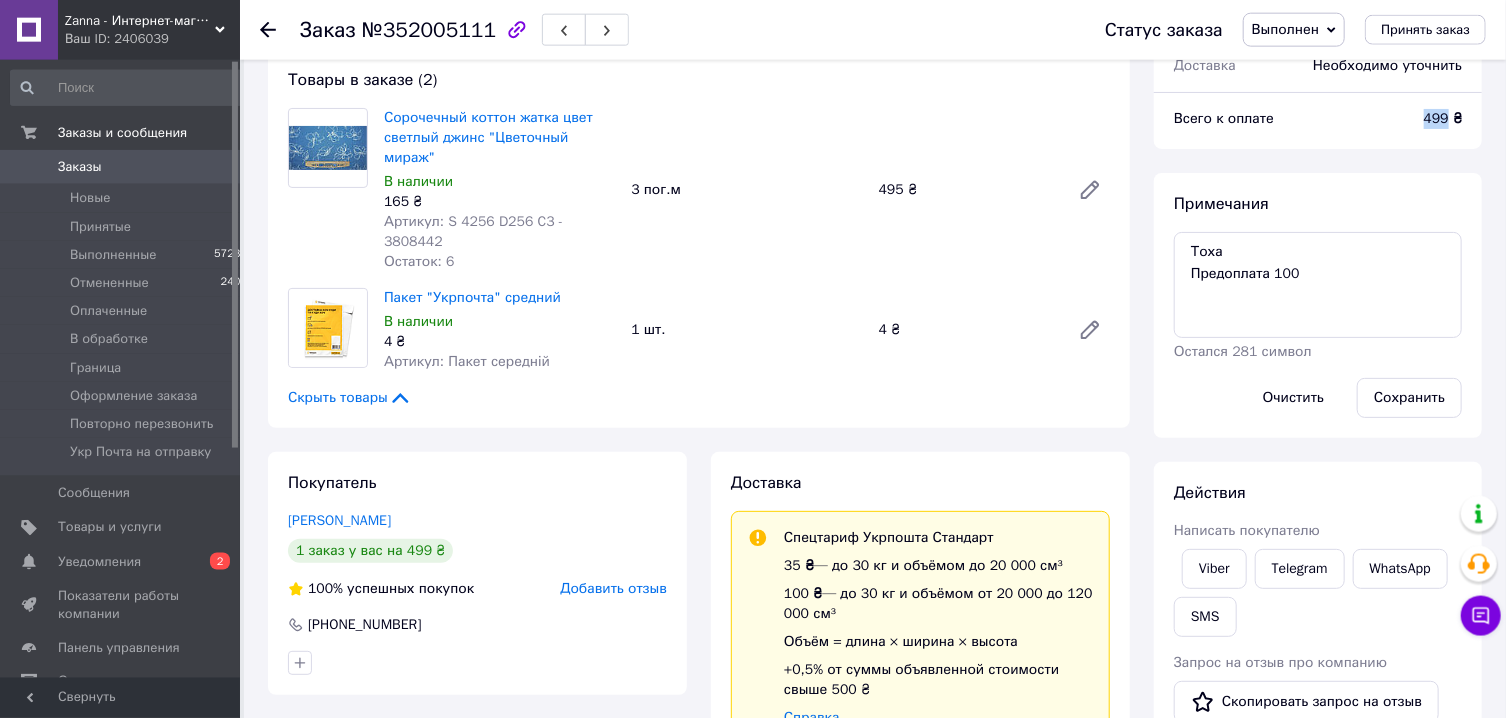 scroll, scrollTop: 321, scrollLeft: 0, axis: vertical 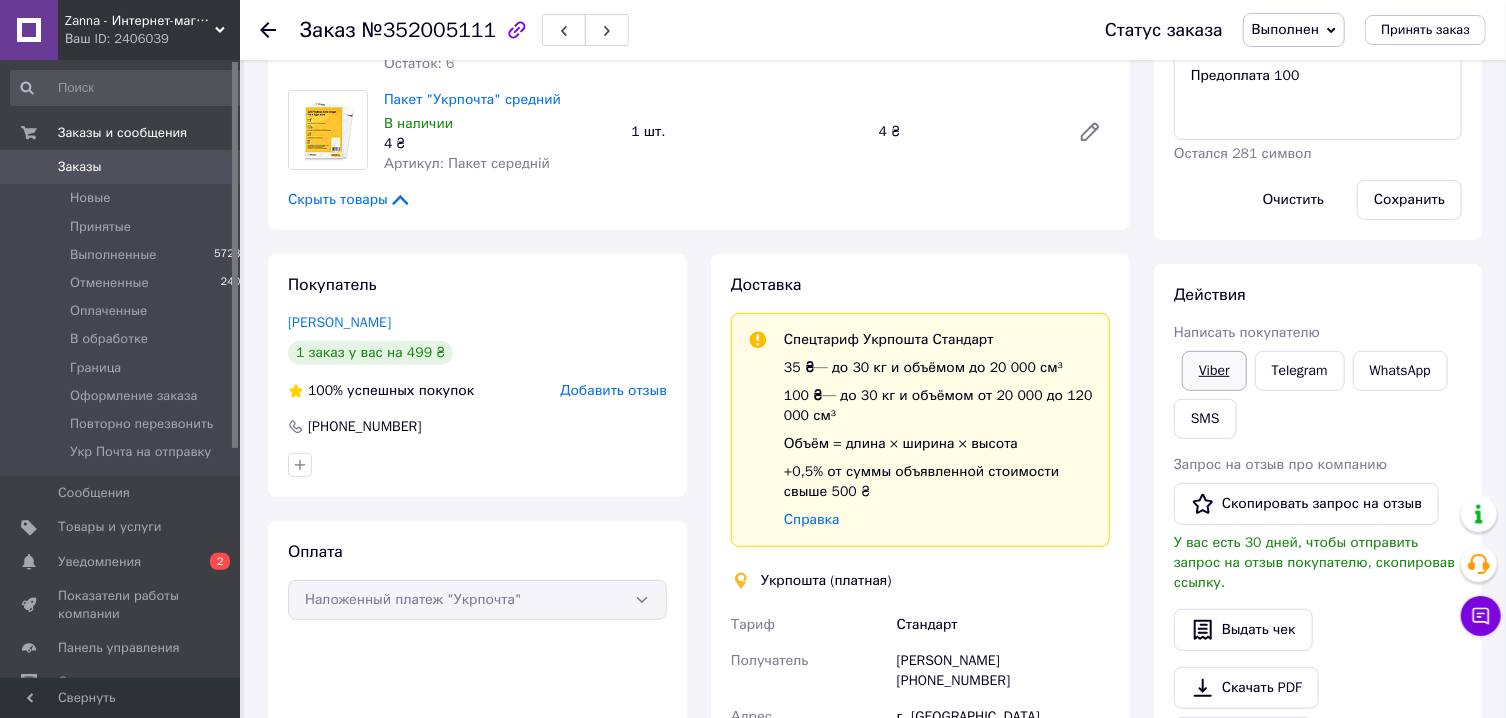 click on "Viber" at bounding box center [1214, 371] 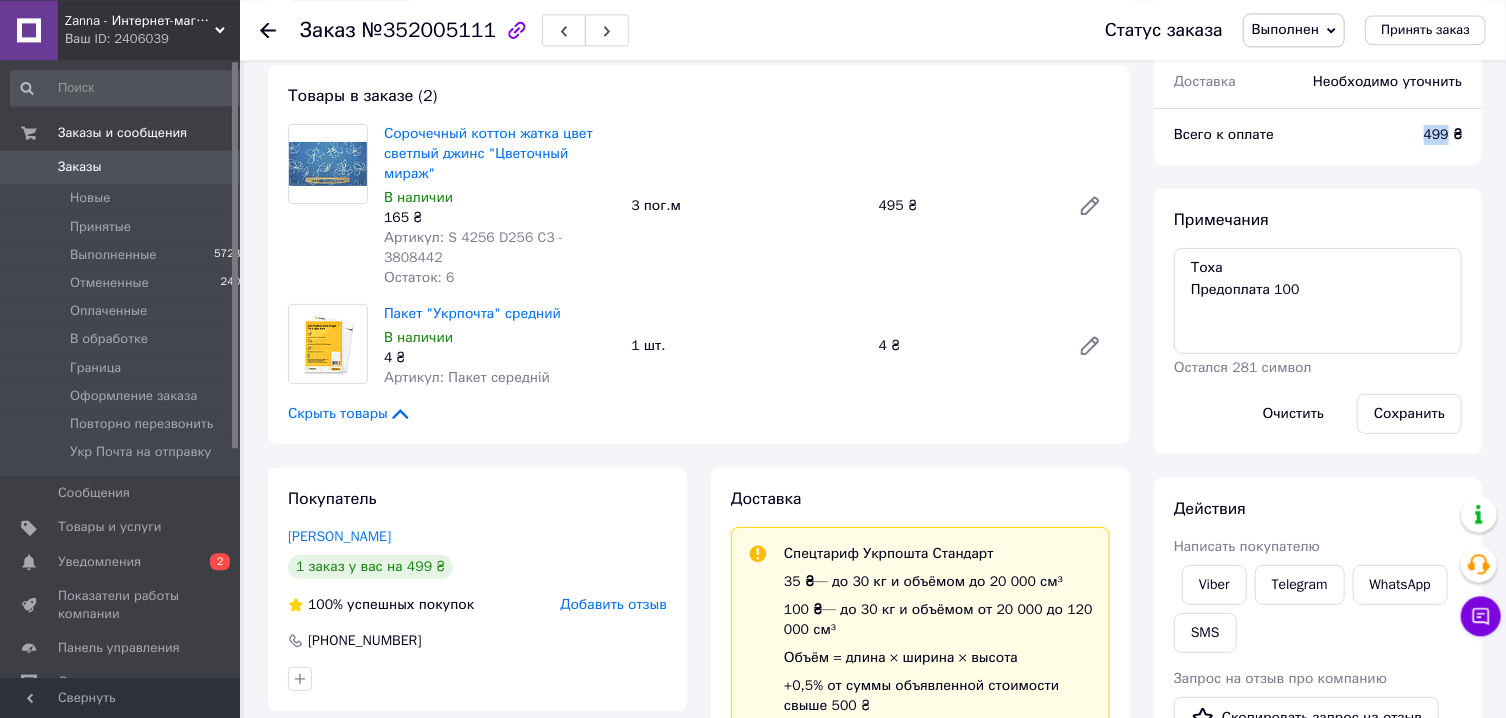 scroll, scrollTop: 0, scrollLeft: 0, axis: both 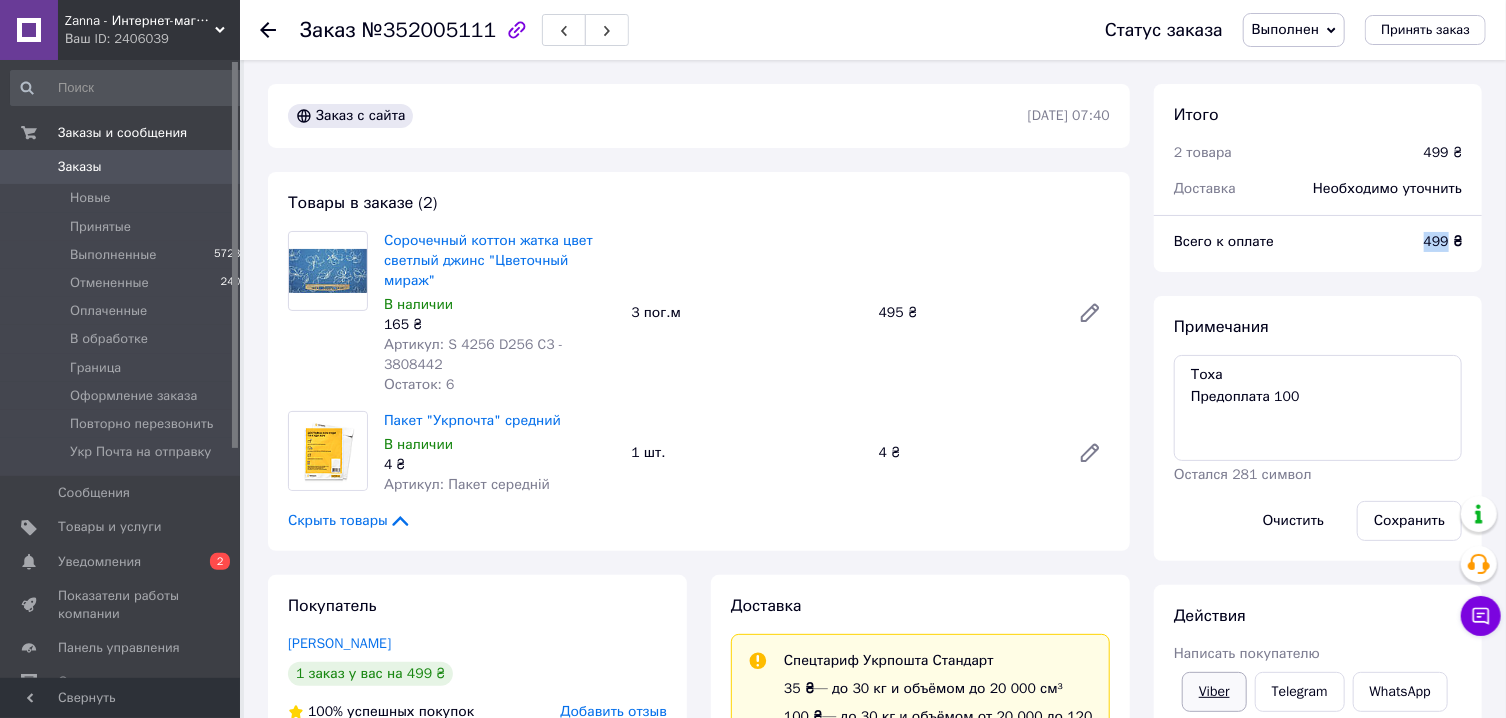 click on "Viber" at bounding box center (1214, 692) 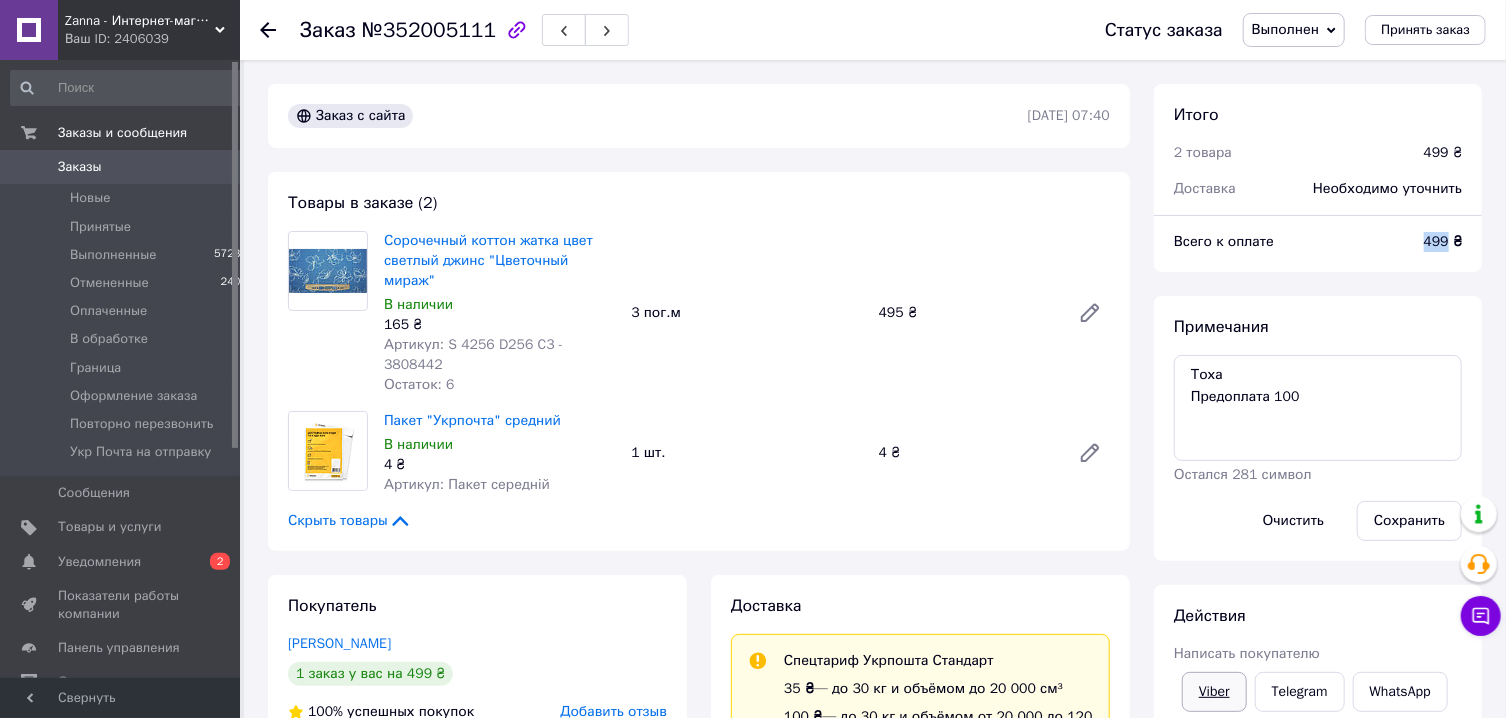 click on "Viber" at bounding box center (1214, 692) 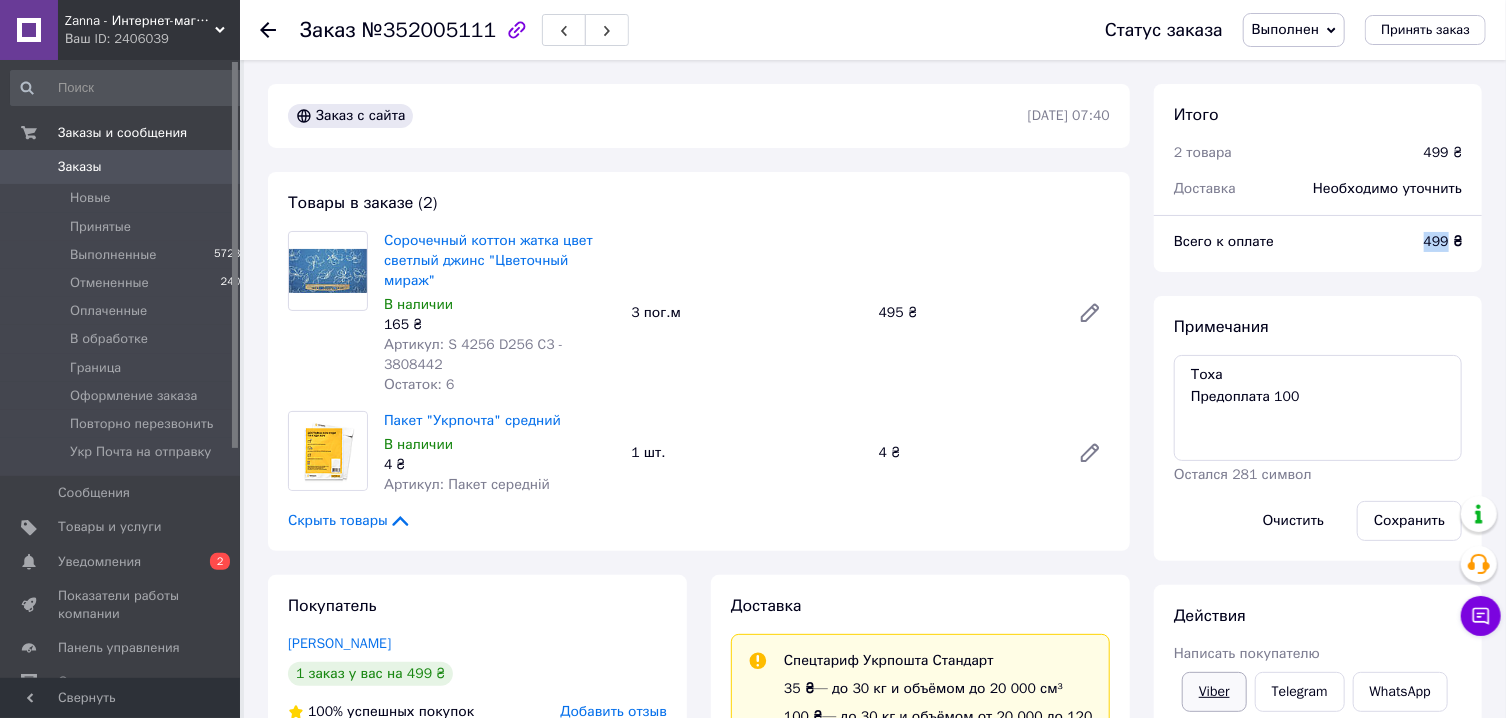 click on "Viber" at bounding box center (1214, 692) 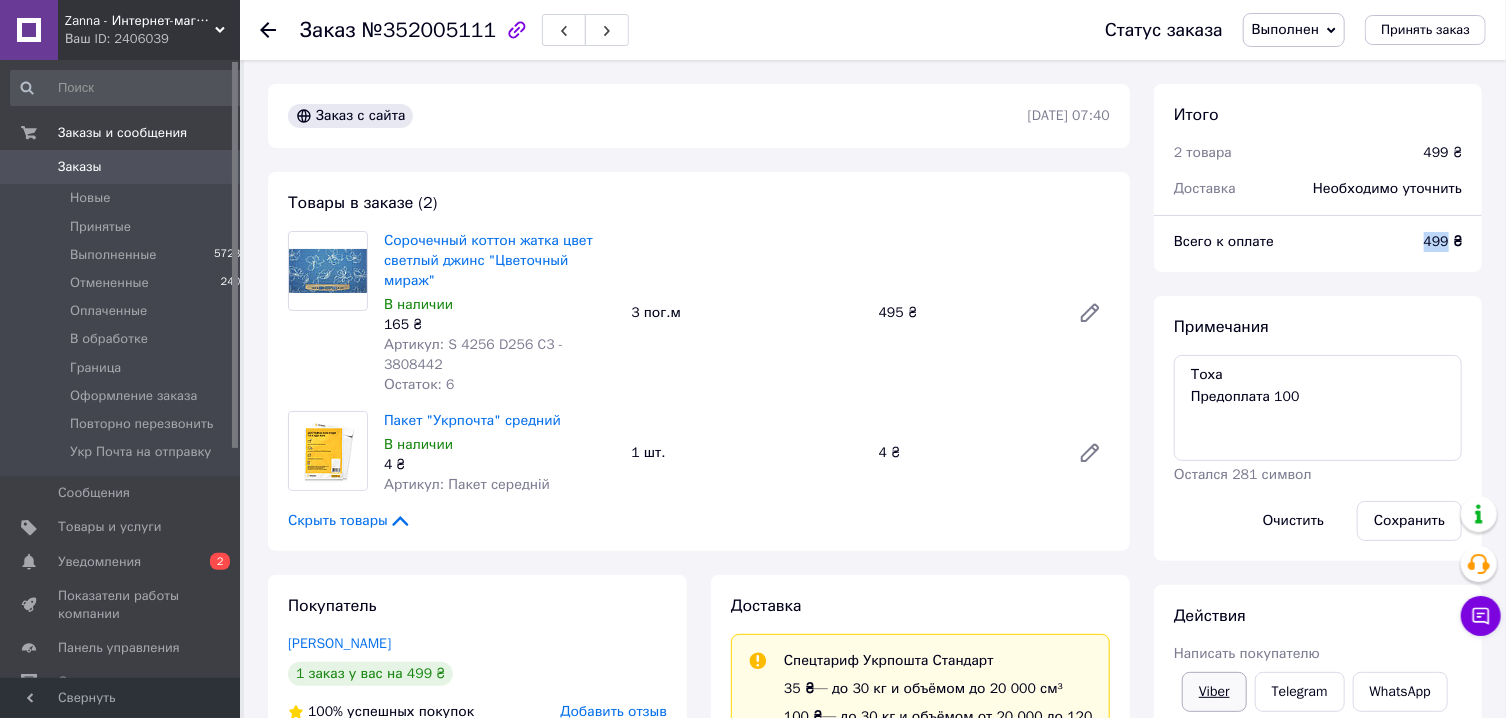 click on "Viber" at bounding box center [1214, 692] 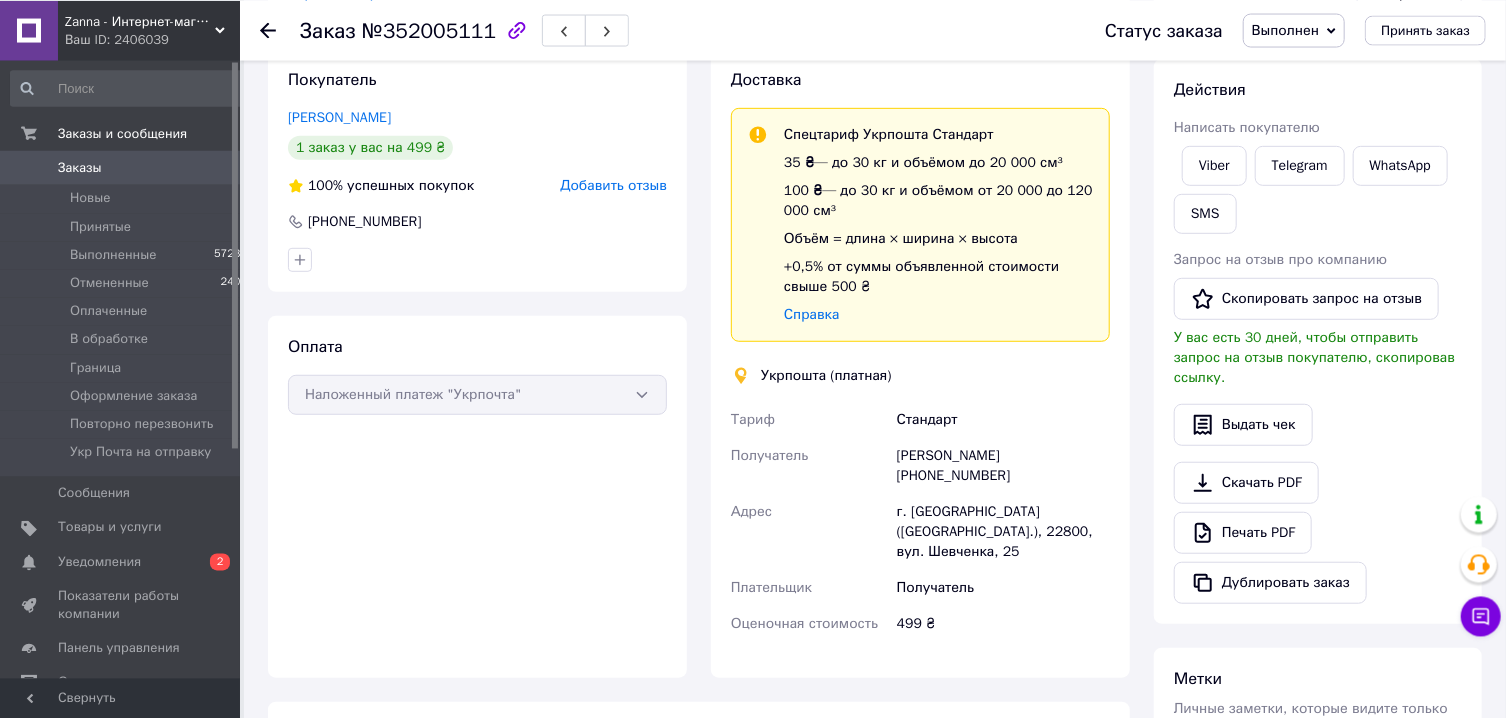 scroll, scrollTop: 536, scrollLeft: 0, axis: vertical 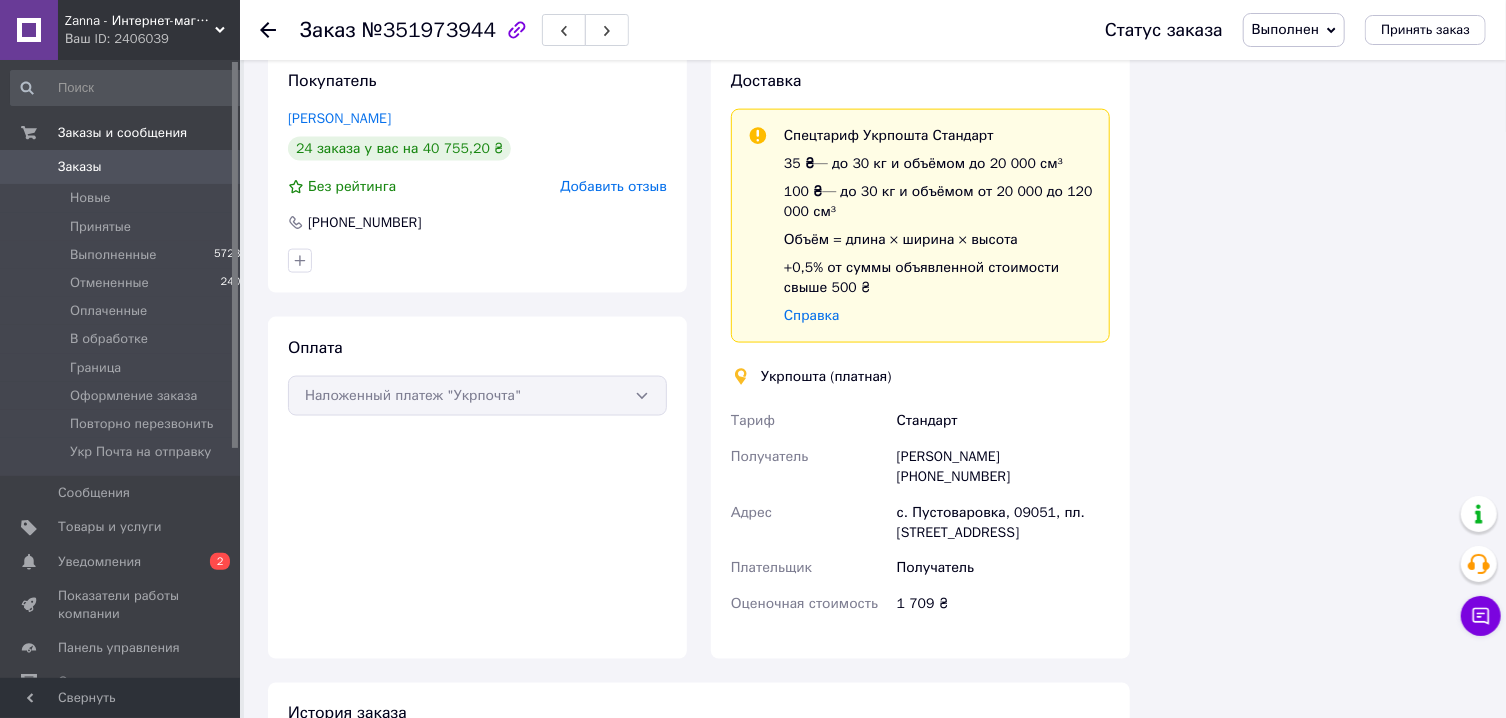 drag, startPoint x: 899, startPoint y: 457, endPoint x: 1003, endPoint y: 481, distance: 106.733315 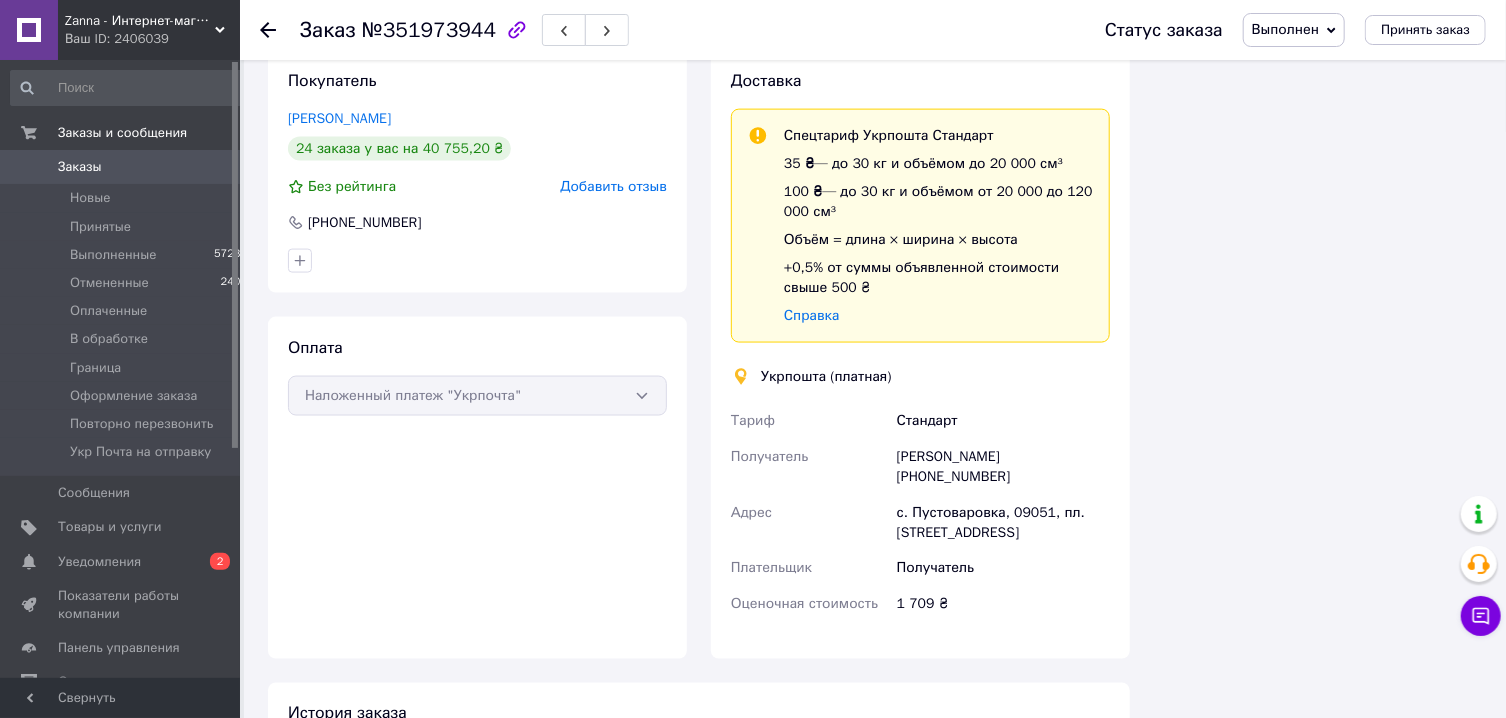 click on "с. Пустоваровка, 09051, пл. Перемоги, 18А" at bounding box center [1003, 523] 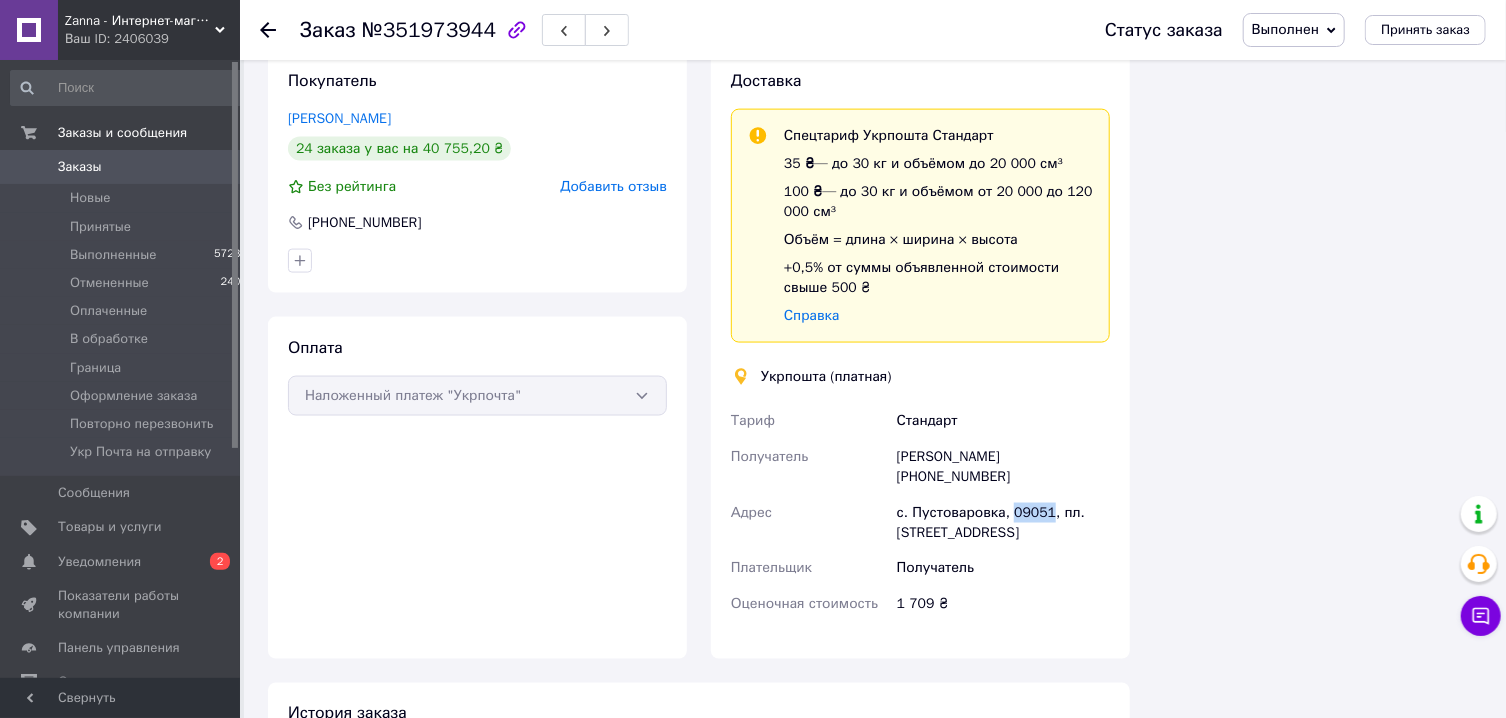 click on "с. Пустоваровка, 09051, пл. Перемоги, 18А" at bounding box center [1003, 523] 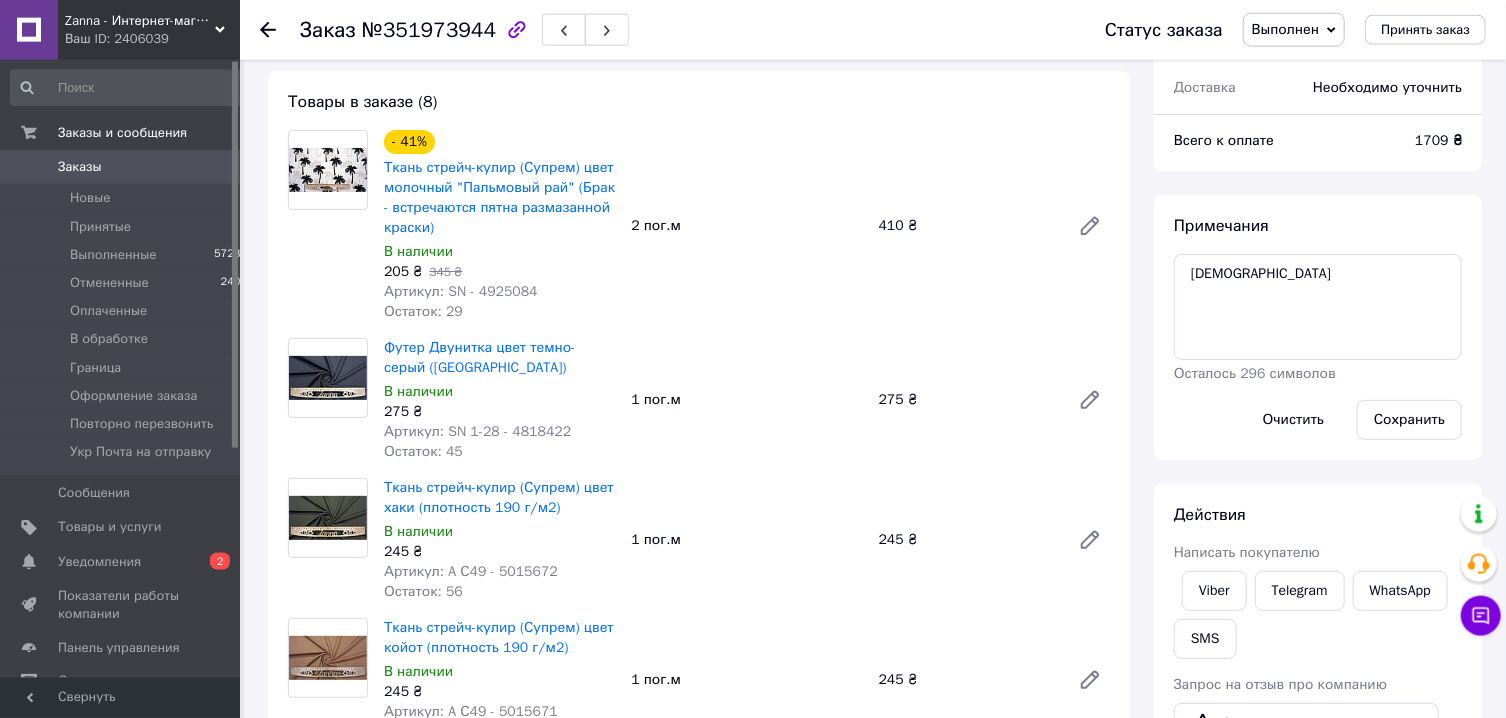 scroll, scrollTop: 0, scrollLeft: 0, axis: both 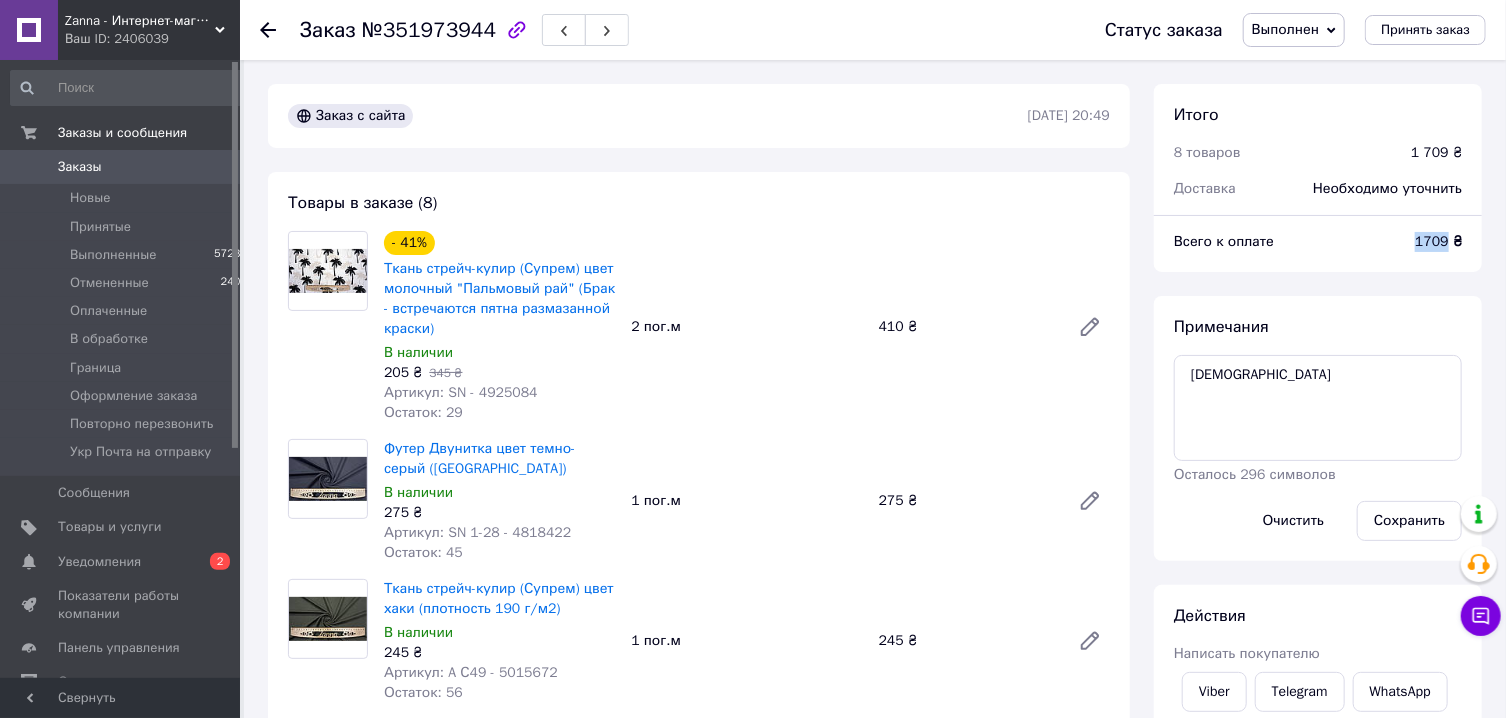 drag, startPoint x: 1451, startPoint y: 245, endPoint x: 1414, endPoint y: 247, distance: 37.054016 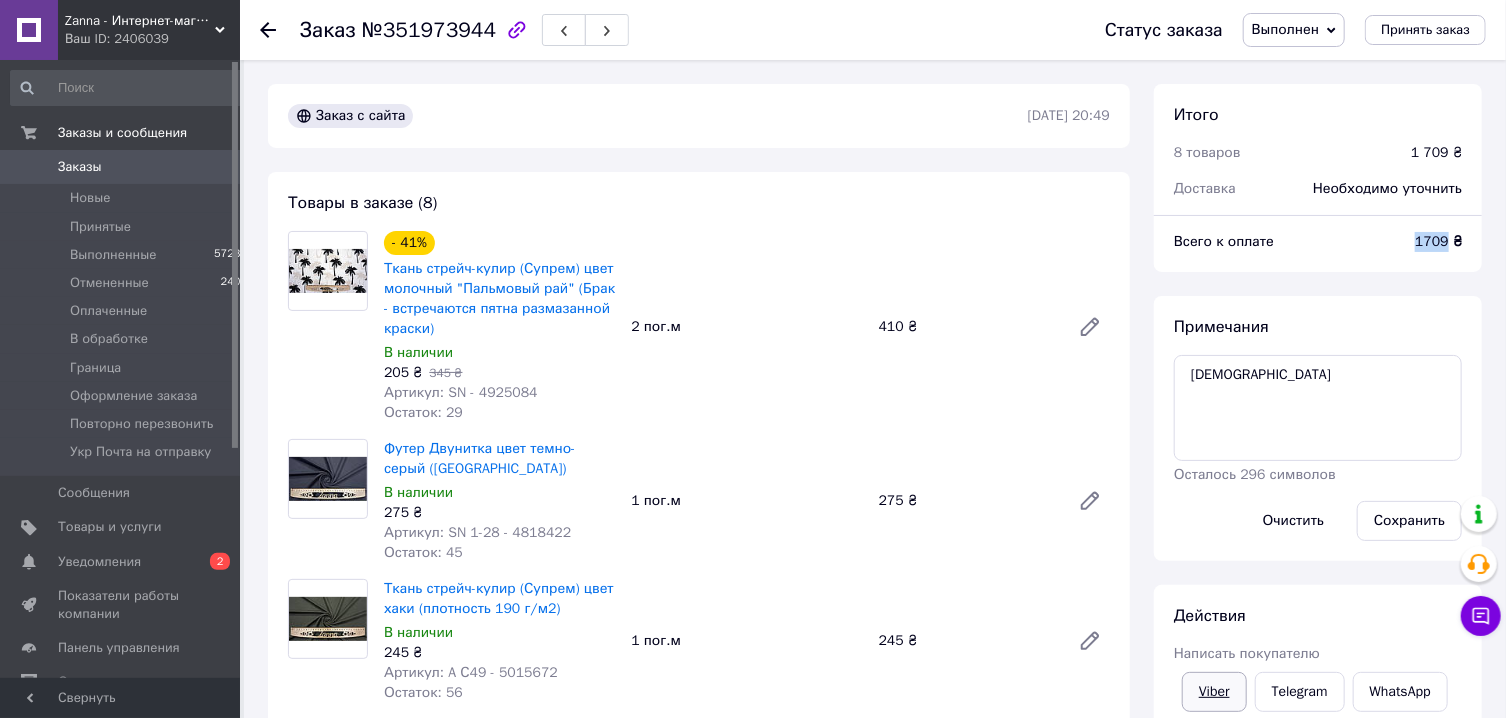 click on "Viber" at bounding box center [1214, 692] 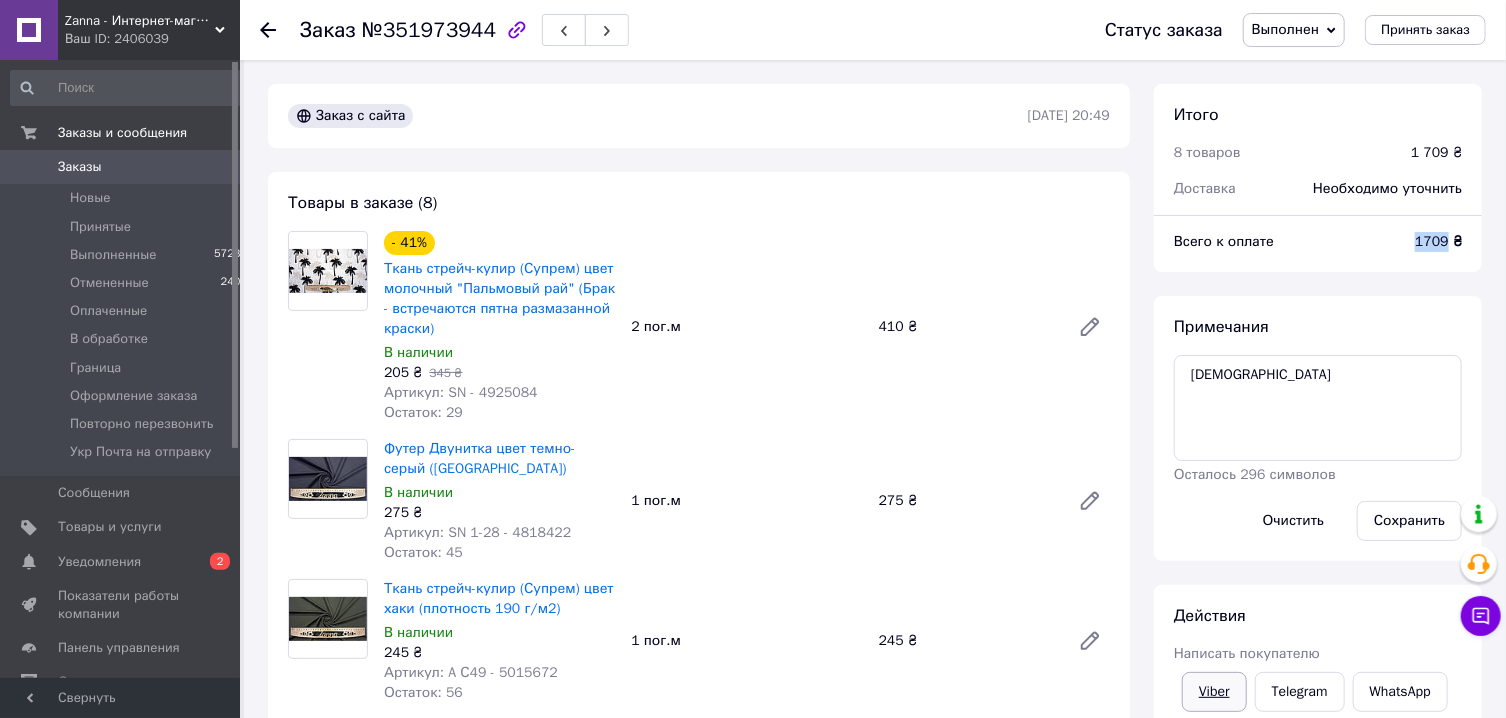 click on "Viber" at bounding box center [1214, 692] 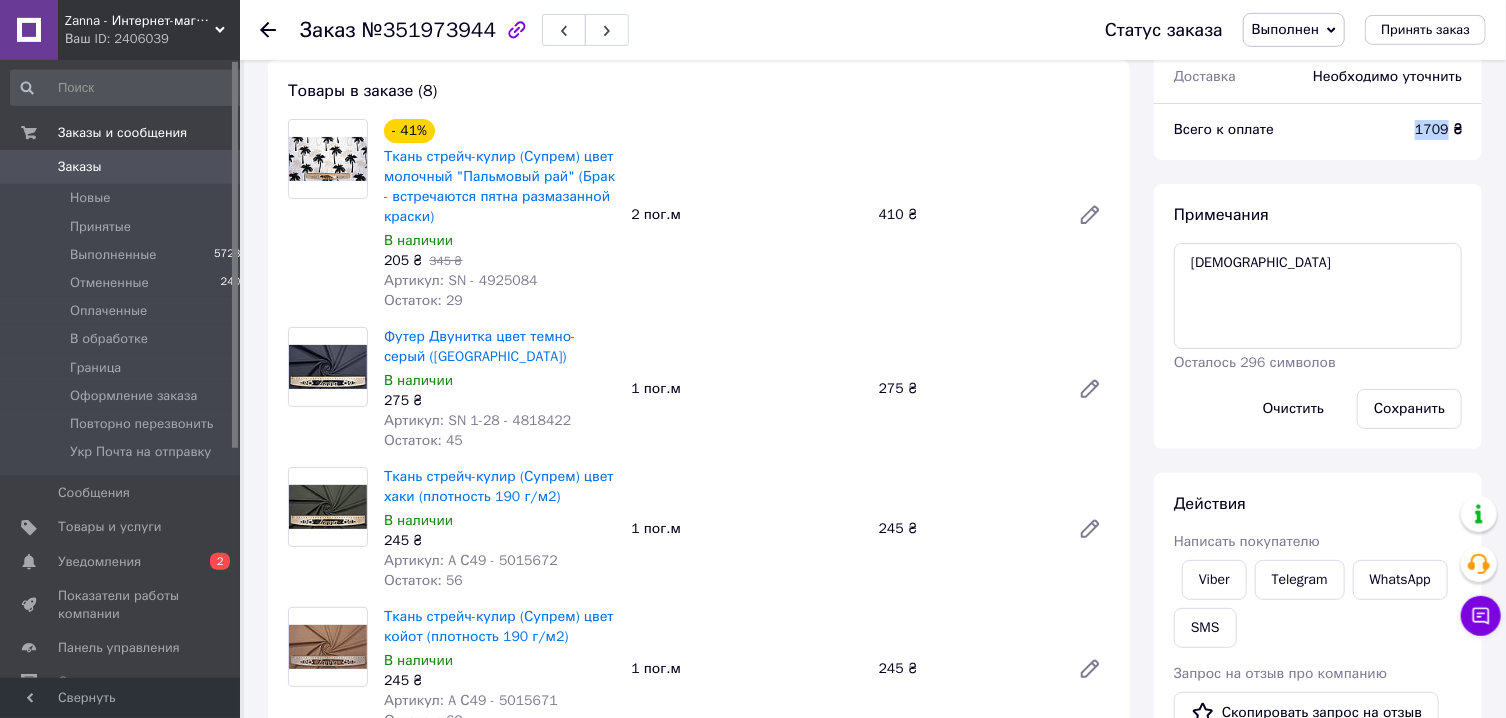 scroll, scrollTop: 321, scrollLeft: 0, axis: vertical 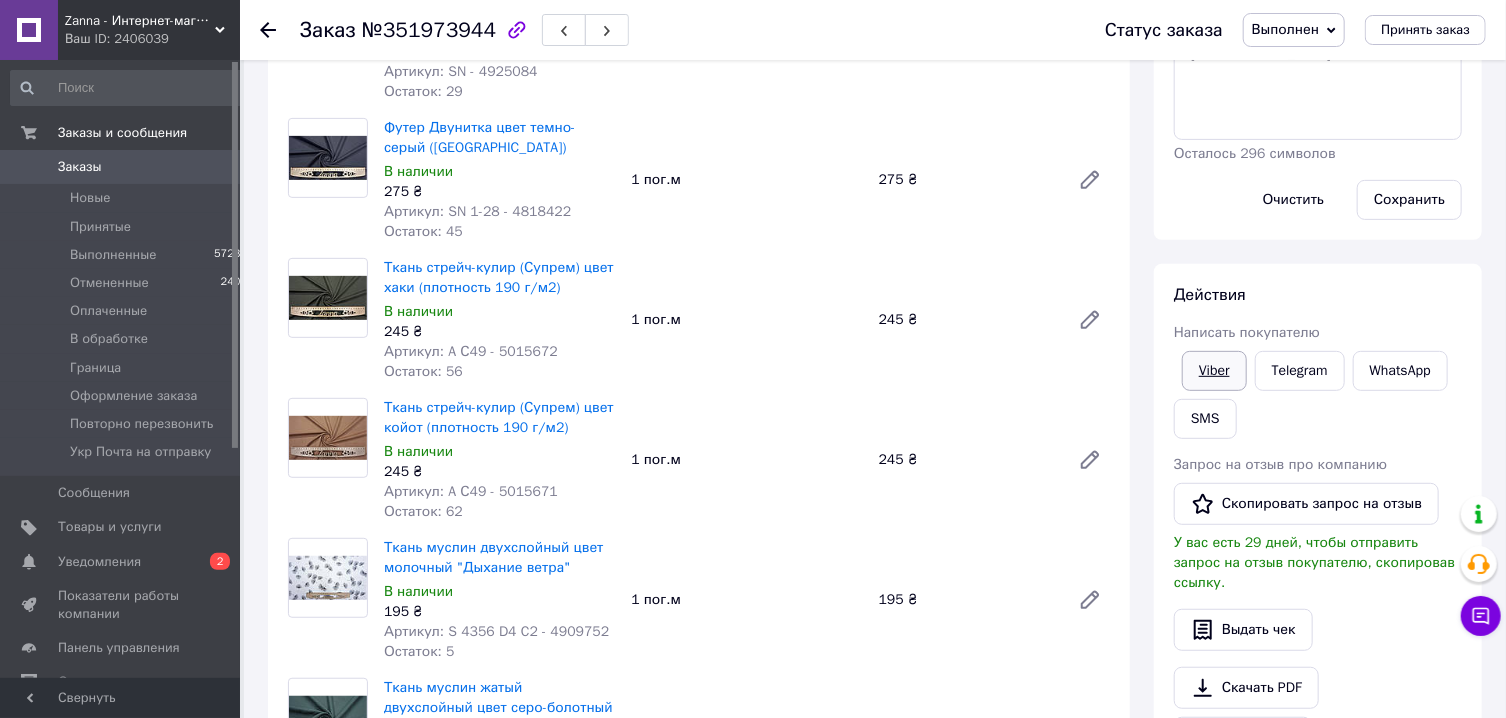 click on "Viber" at bounding box center [1214, 371] 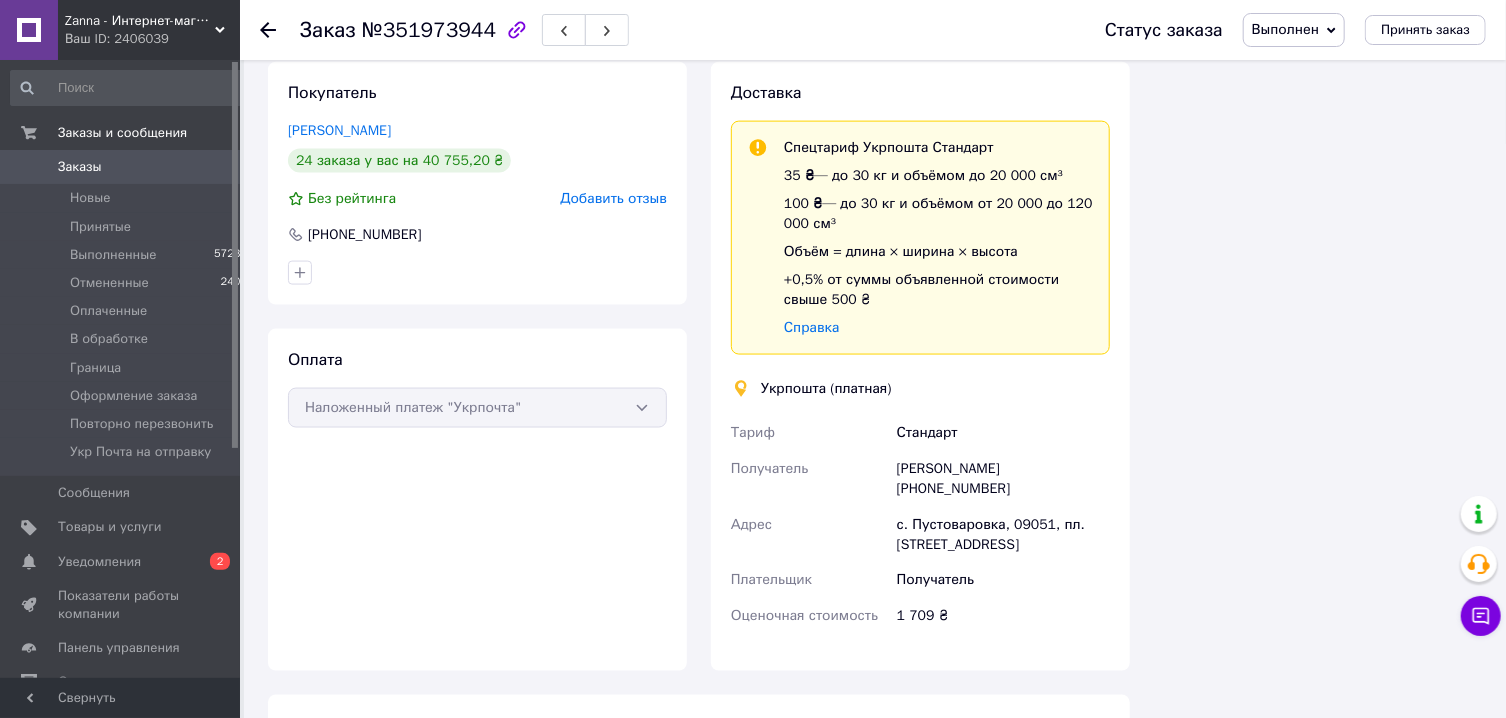 scroll, scrollTop: 1500, scrollLeft: 0, axis: vertical 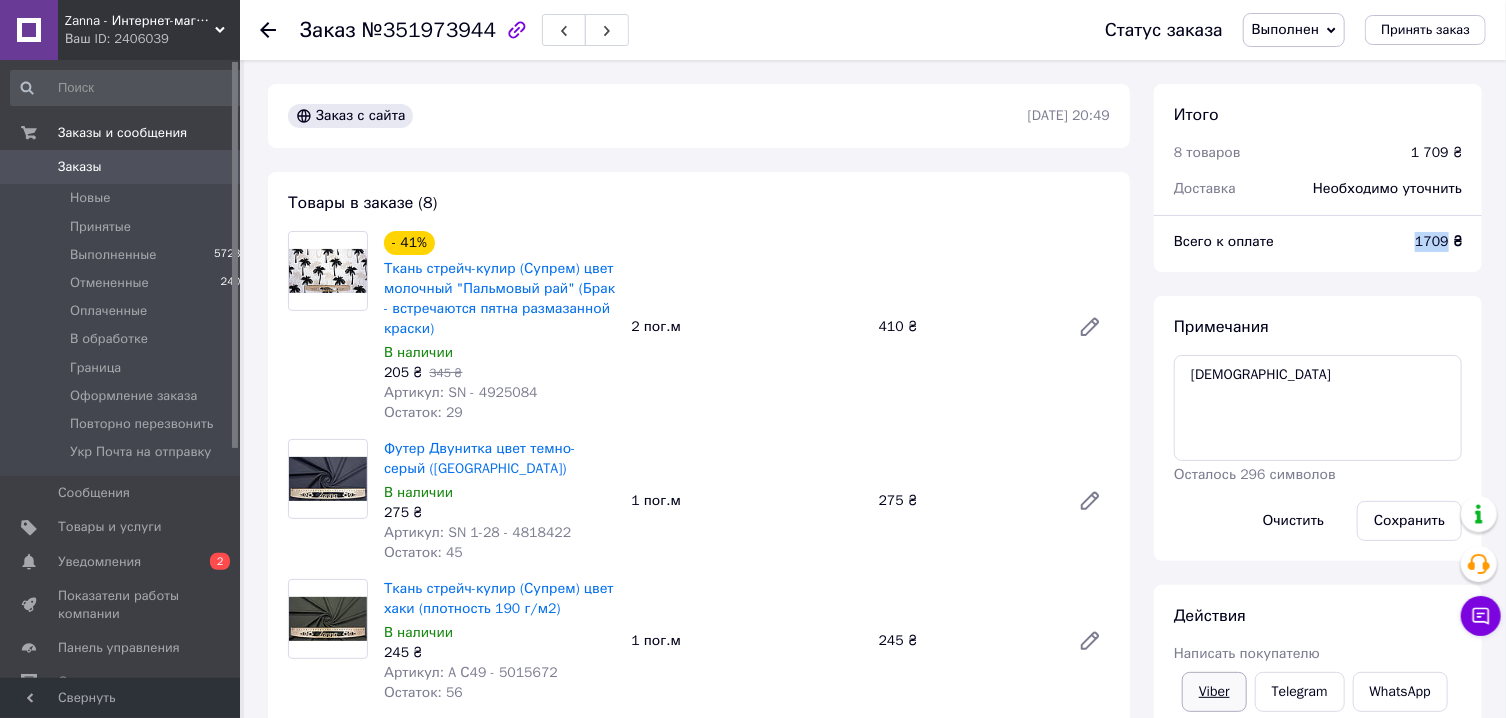 click on "Viber" at bounding box center (1214, 692) 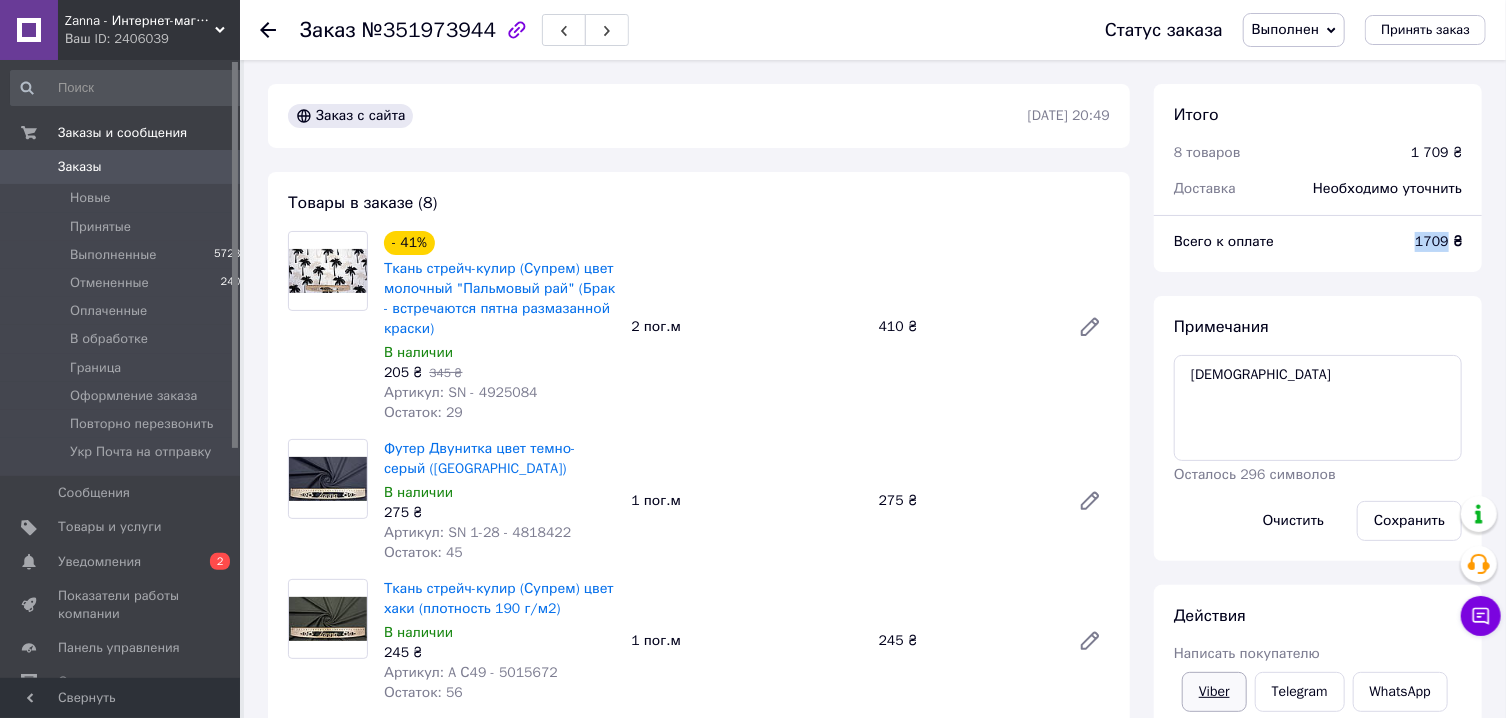 click on "Viber" at bounding box center (1214, 692) 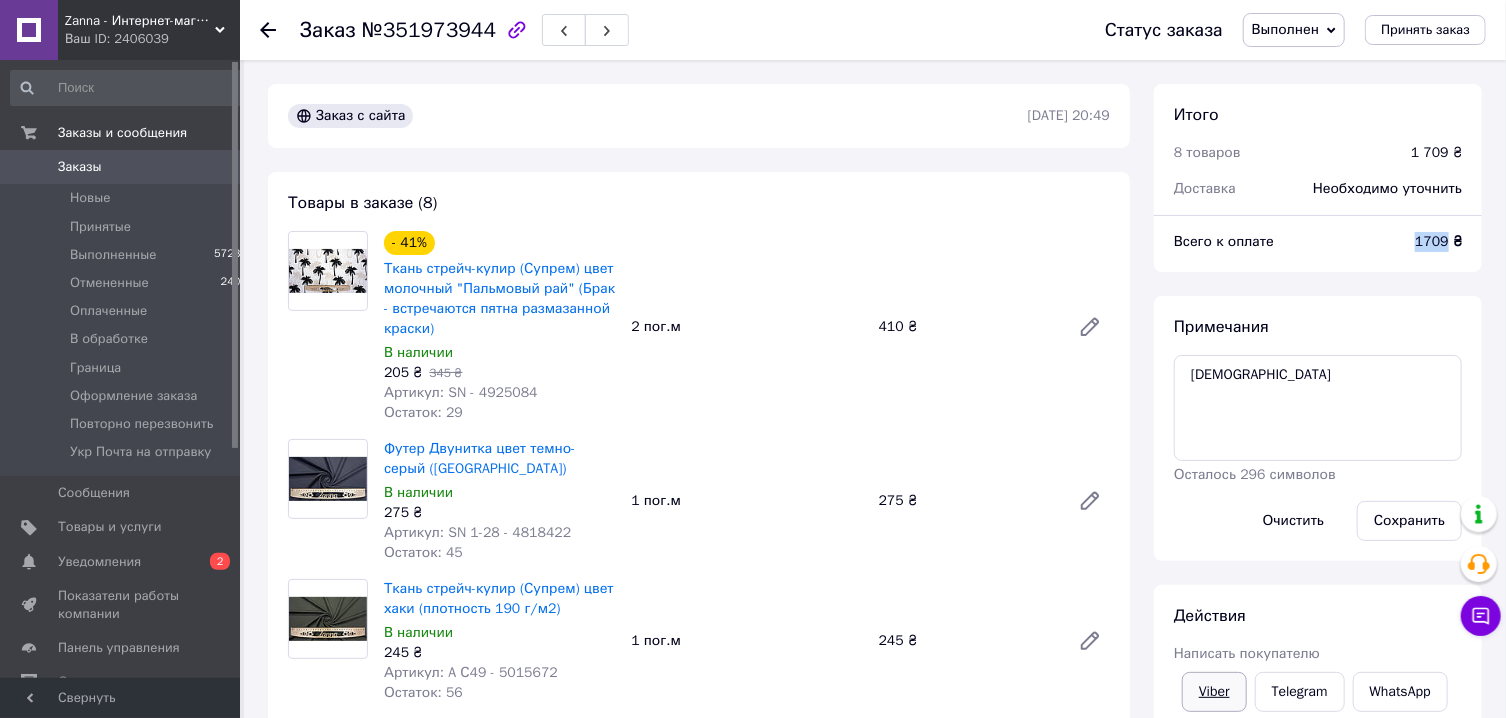 click on "Viber" at bounding box center [1214, 692] 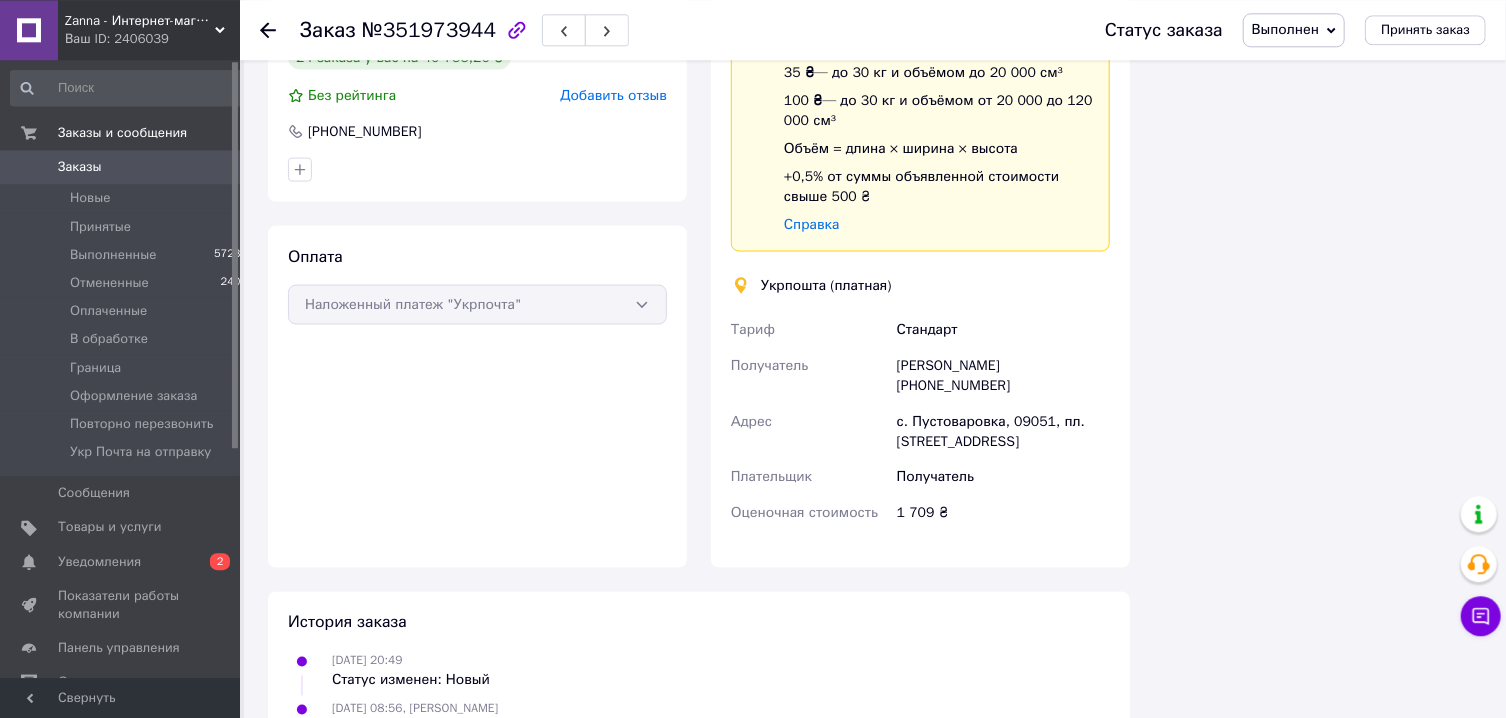 scroll, scrollTop: 1500, scrollLeft: 0, axis: vertical 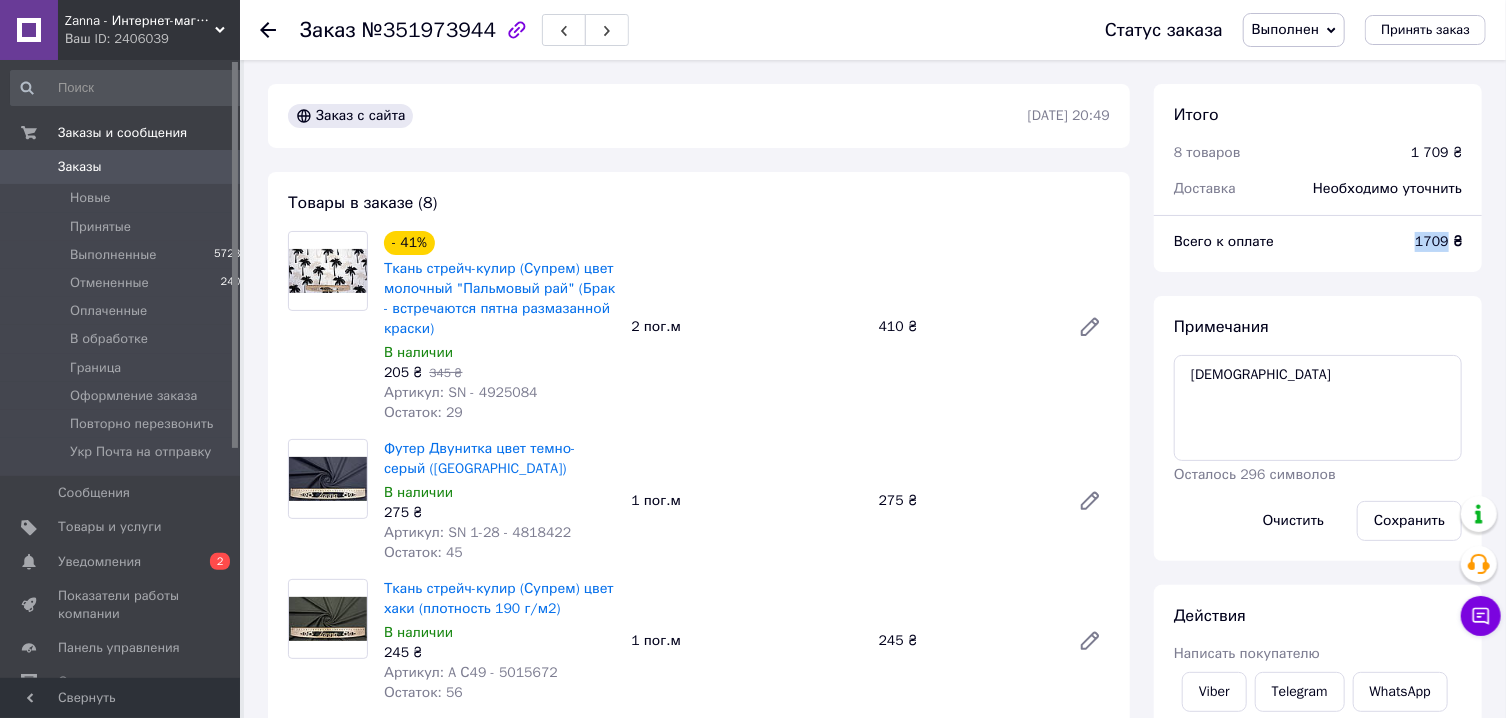 click on "Заказы" at bounding box center (80, 167) 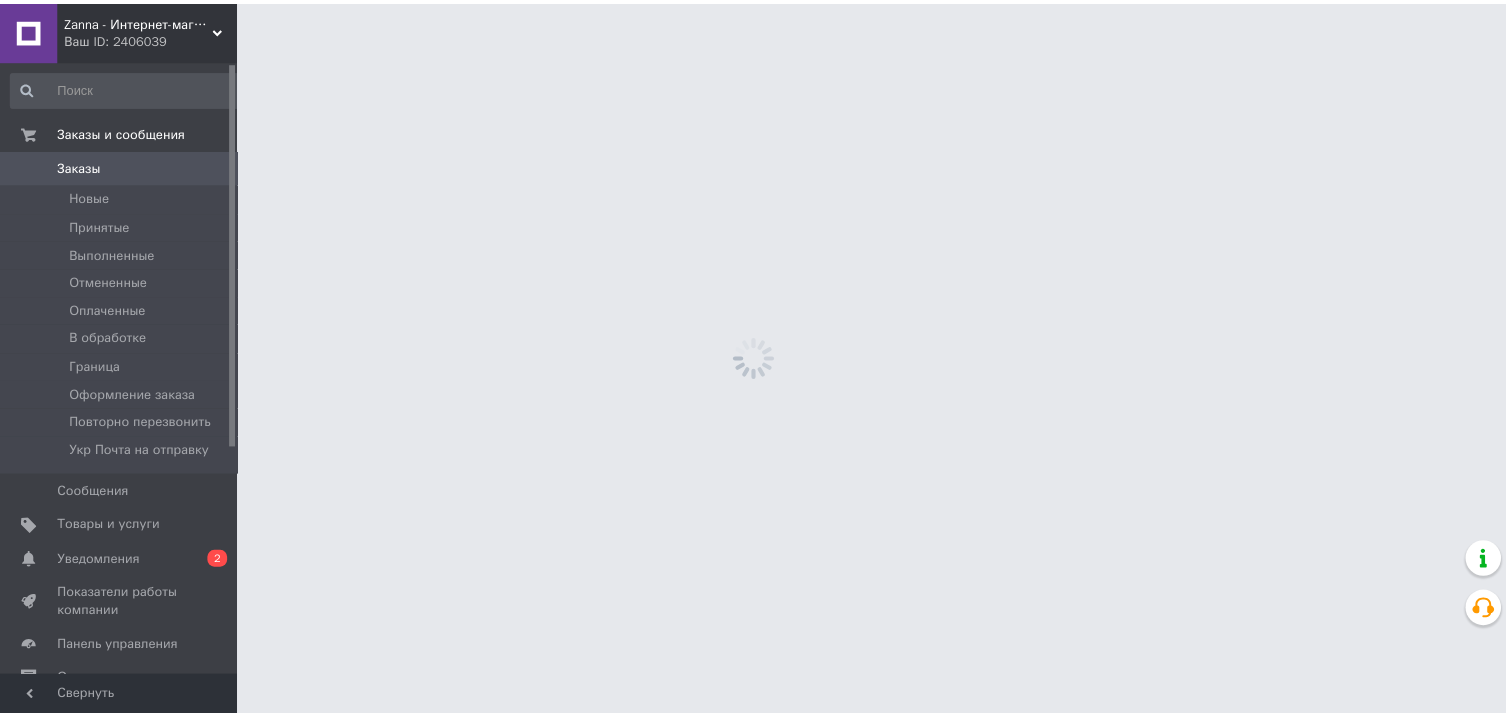 scroll, scrollTop: 0, scrollLeft: 0, axis: both 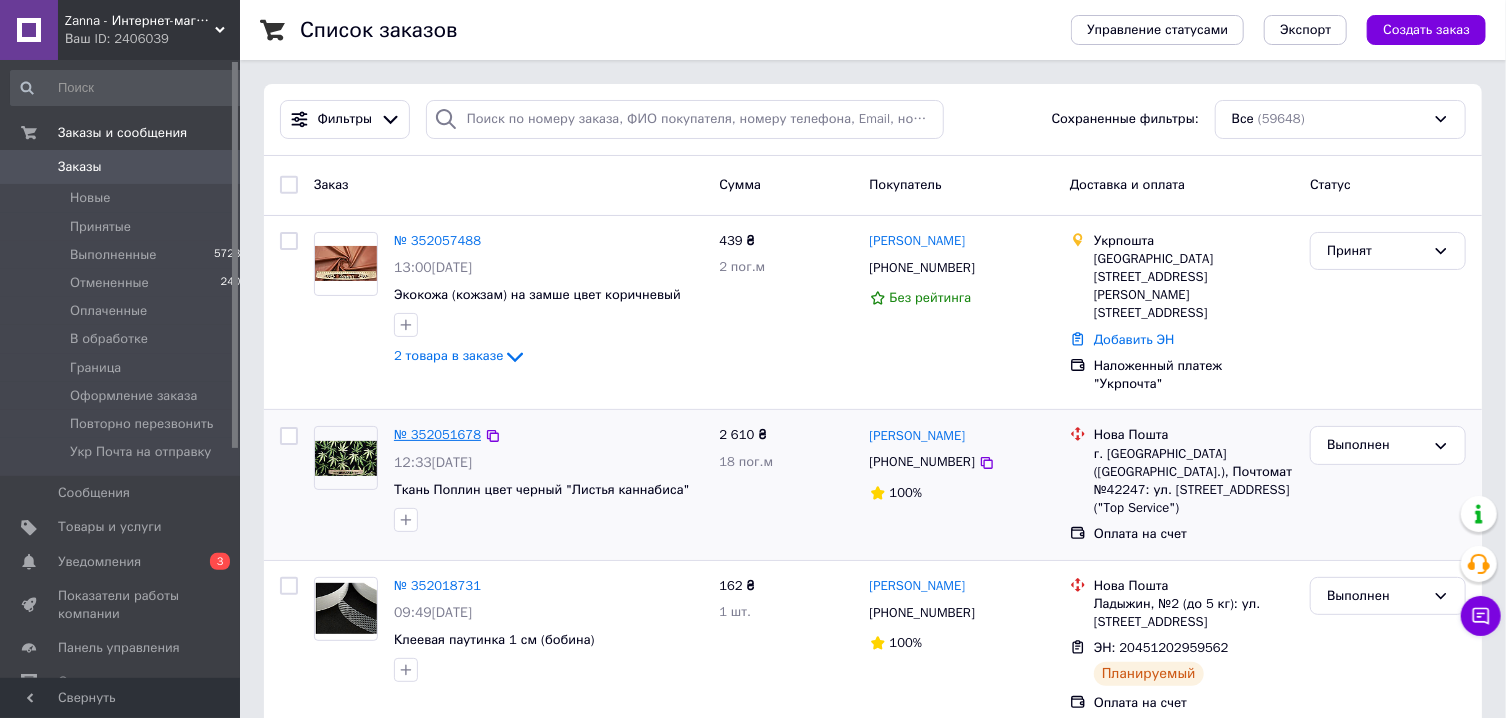 click on "№ 352051678" at bounding box center (437, 434) 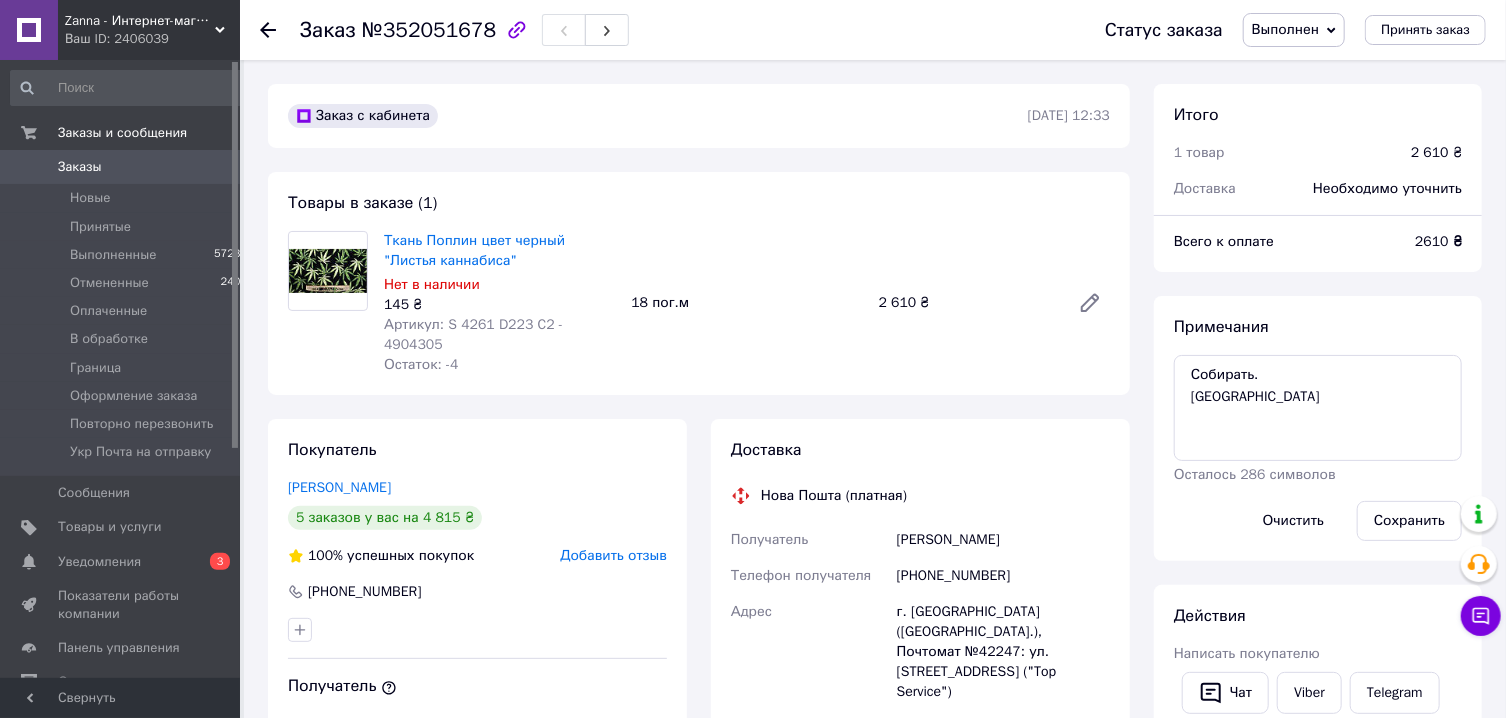 click on "Выполнен" at bounding box center (1285, 29) 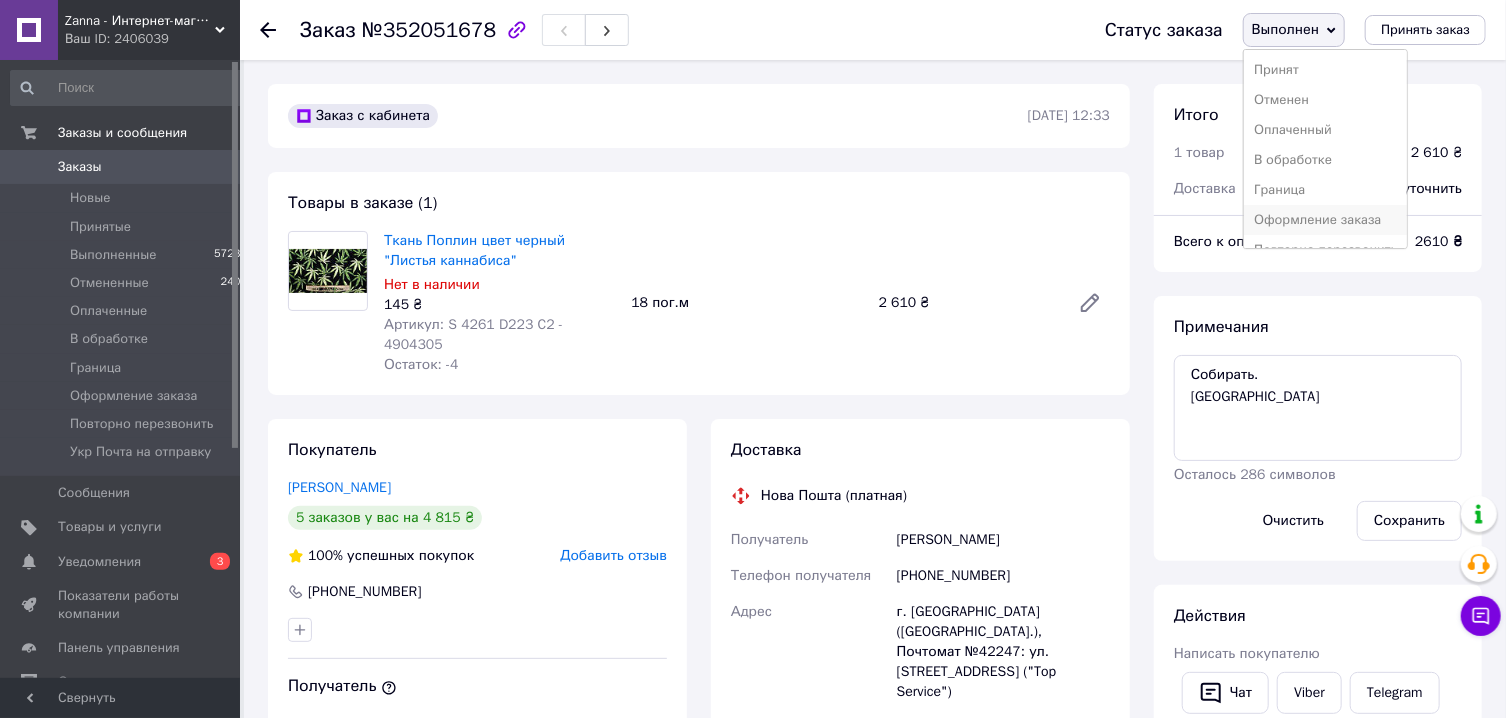 click on "Оформление заказа" at bounding box center (1325, 220) 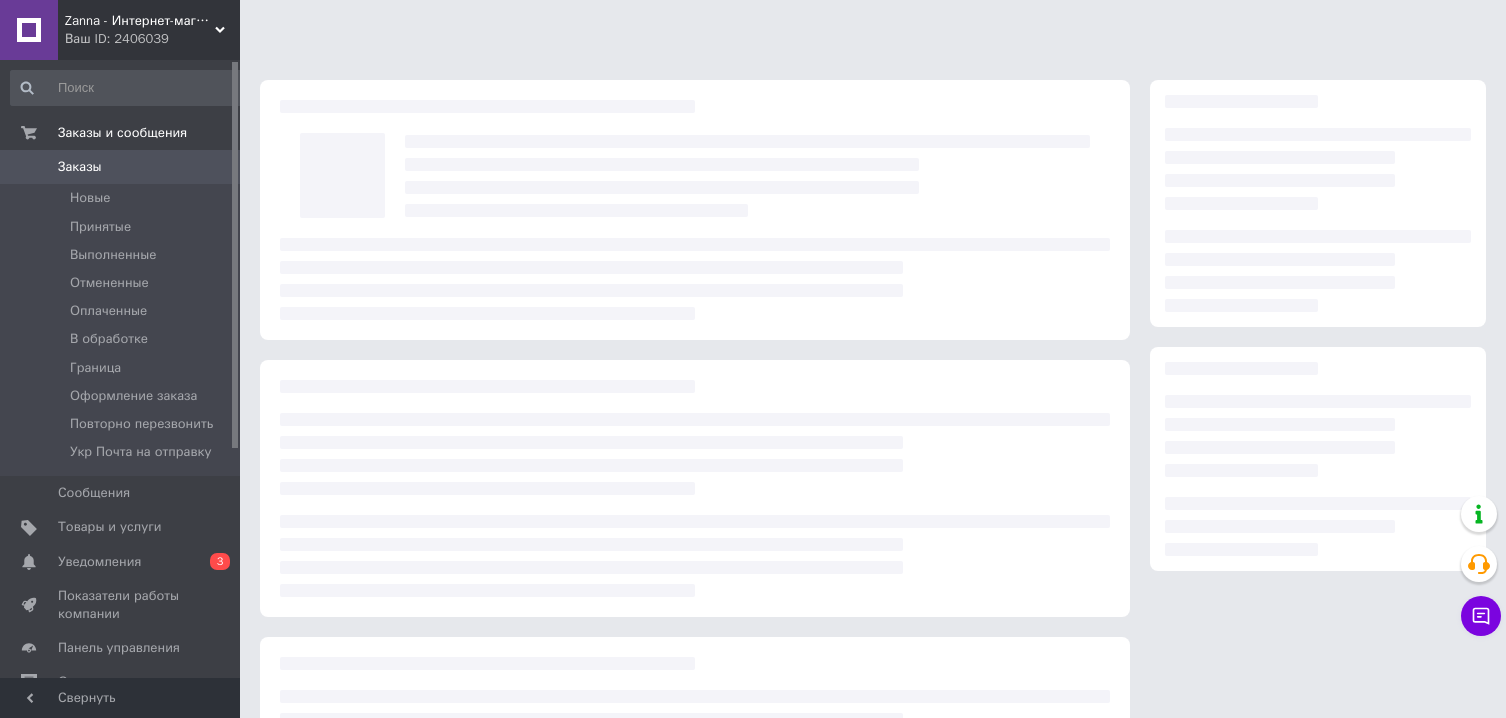 scroll, scrollTop: 0, scrollLeft: 0, axis: both 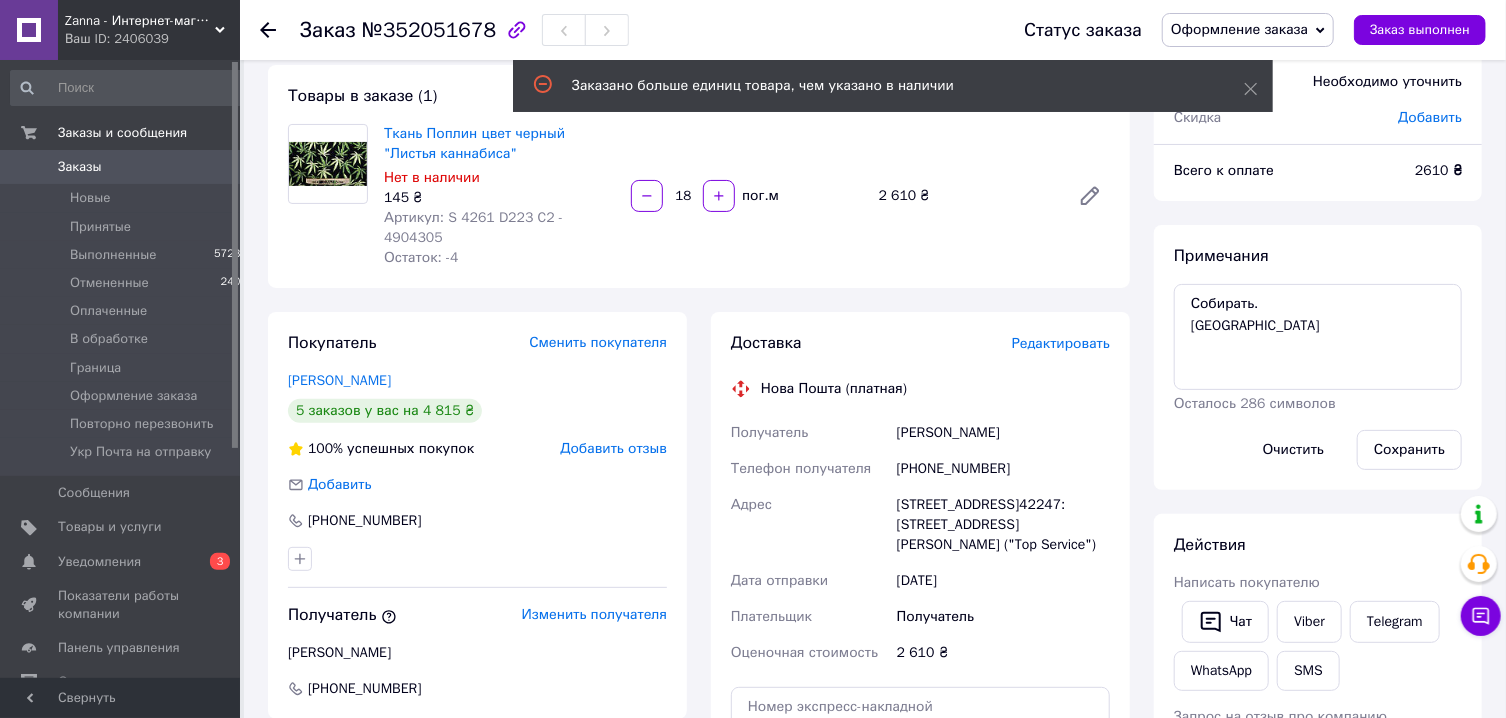 click on "Редактировать" at bounding box center (1061, 343) 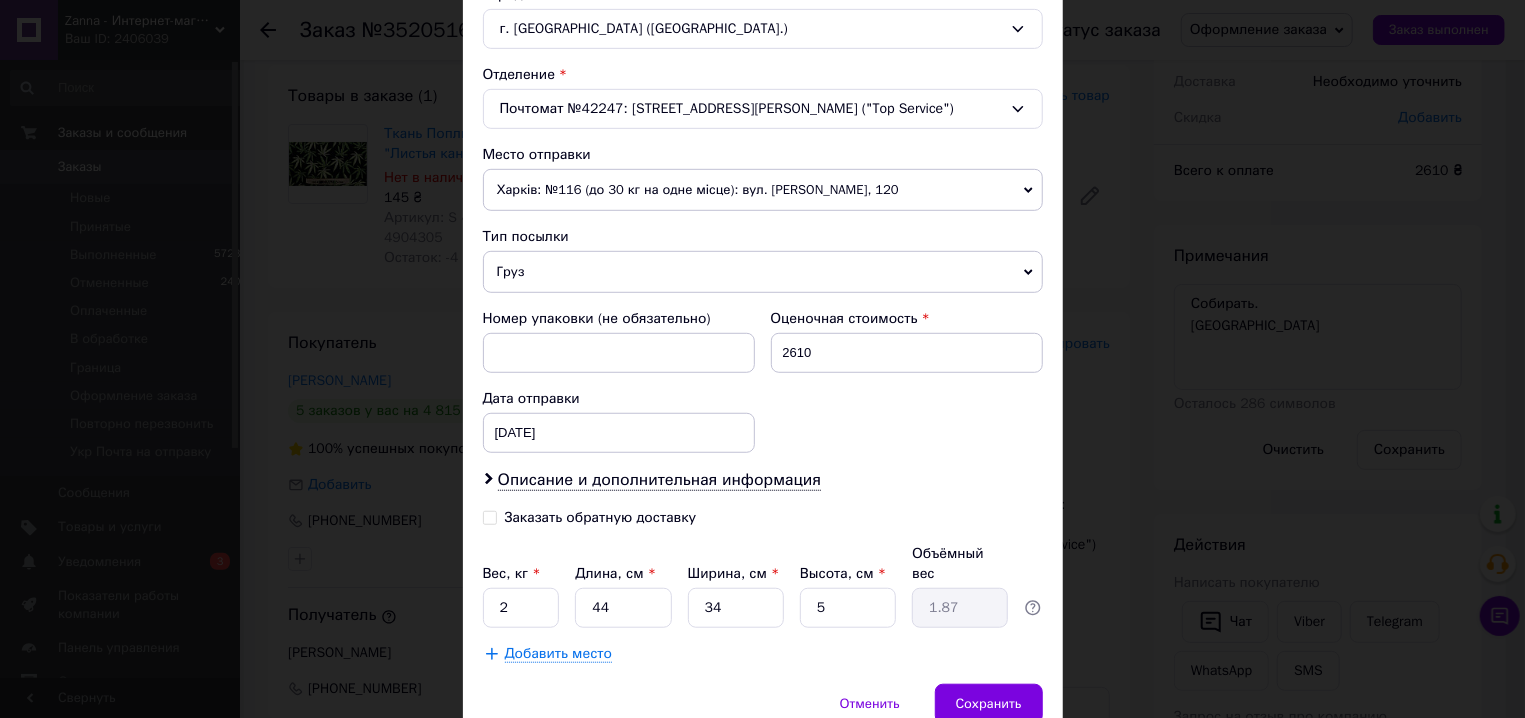 scroll, scrollTop: 649, scrollLeft: 0, axis: vertical 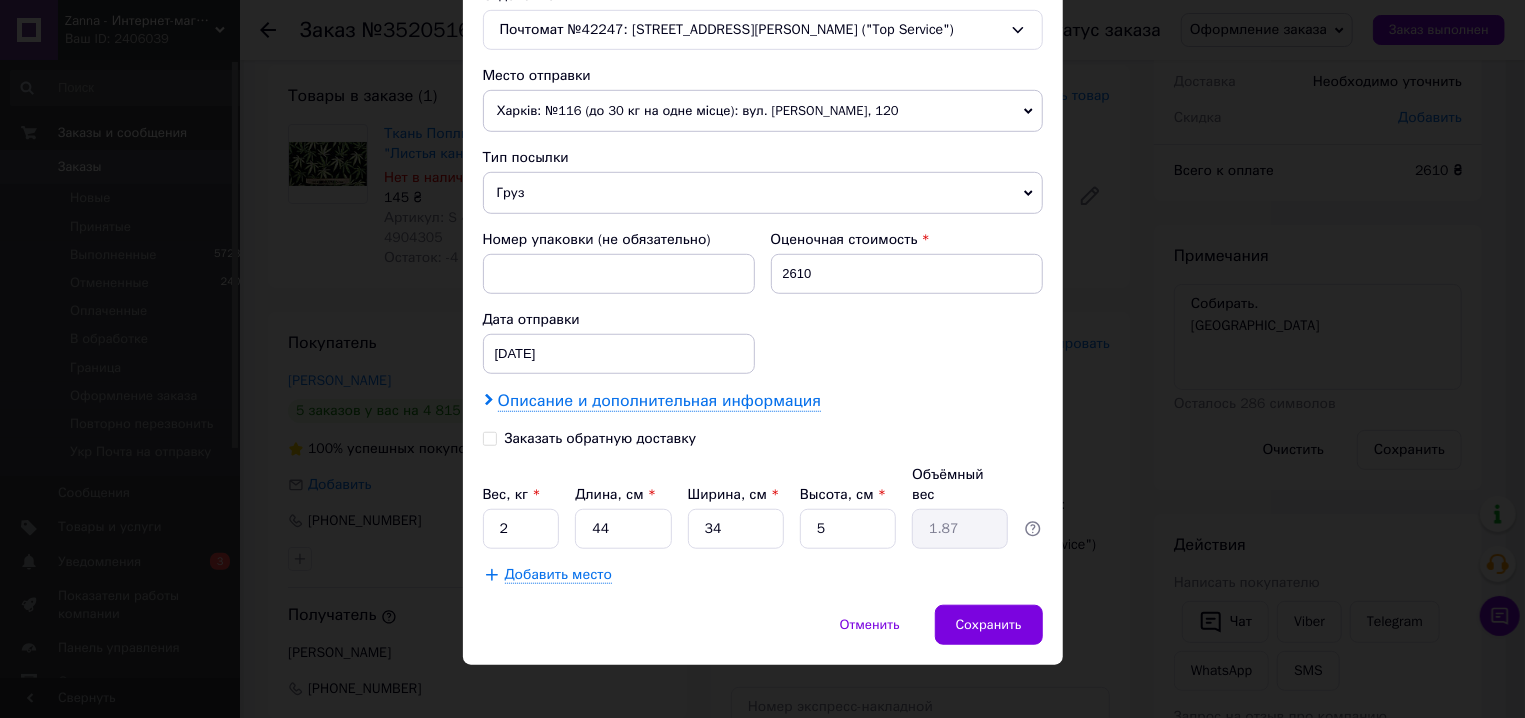 click on "Описание и дополнительная информация" at bounding box center (659, 401) 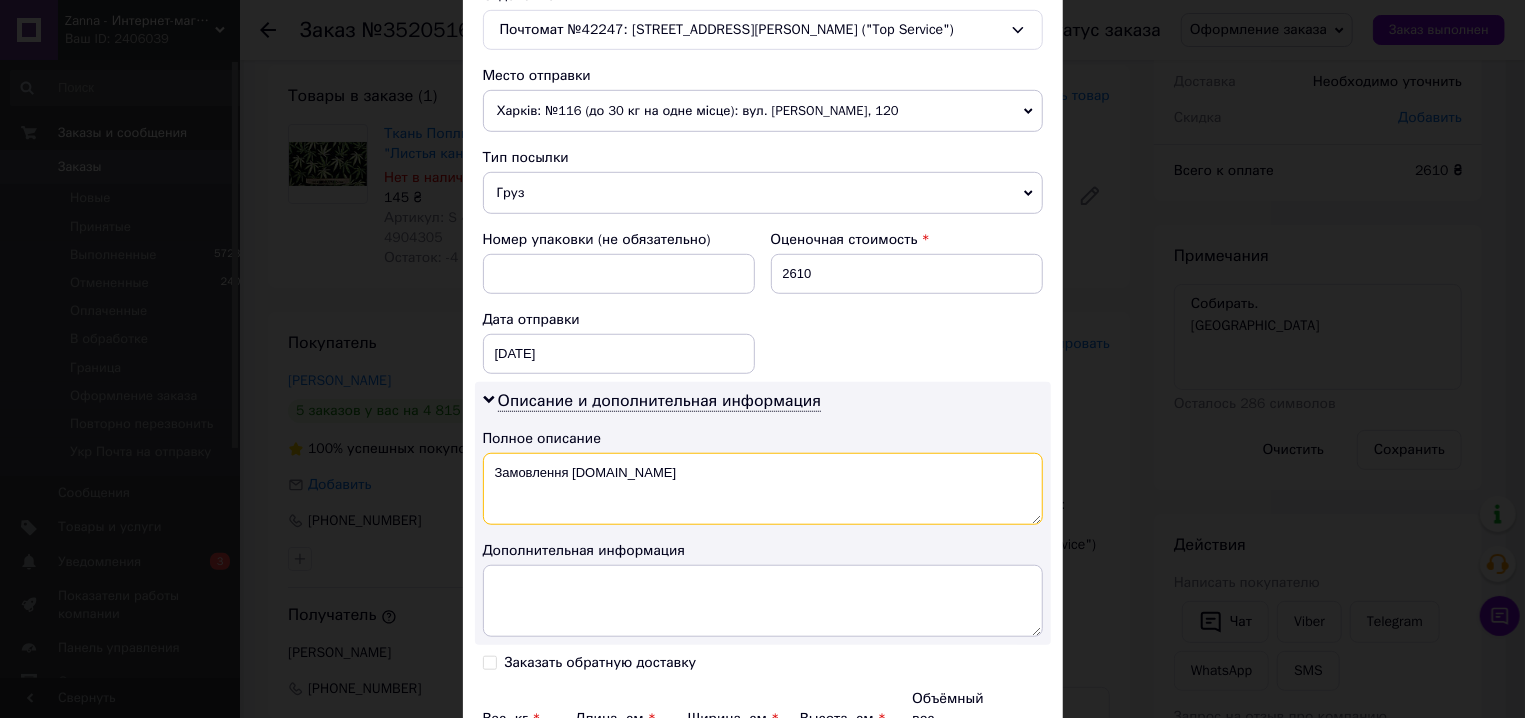 click on "Замовлення [DOMAIN_NAME]" at bounding box center (763, 489) 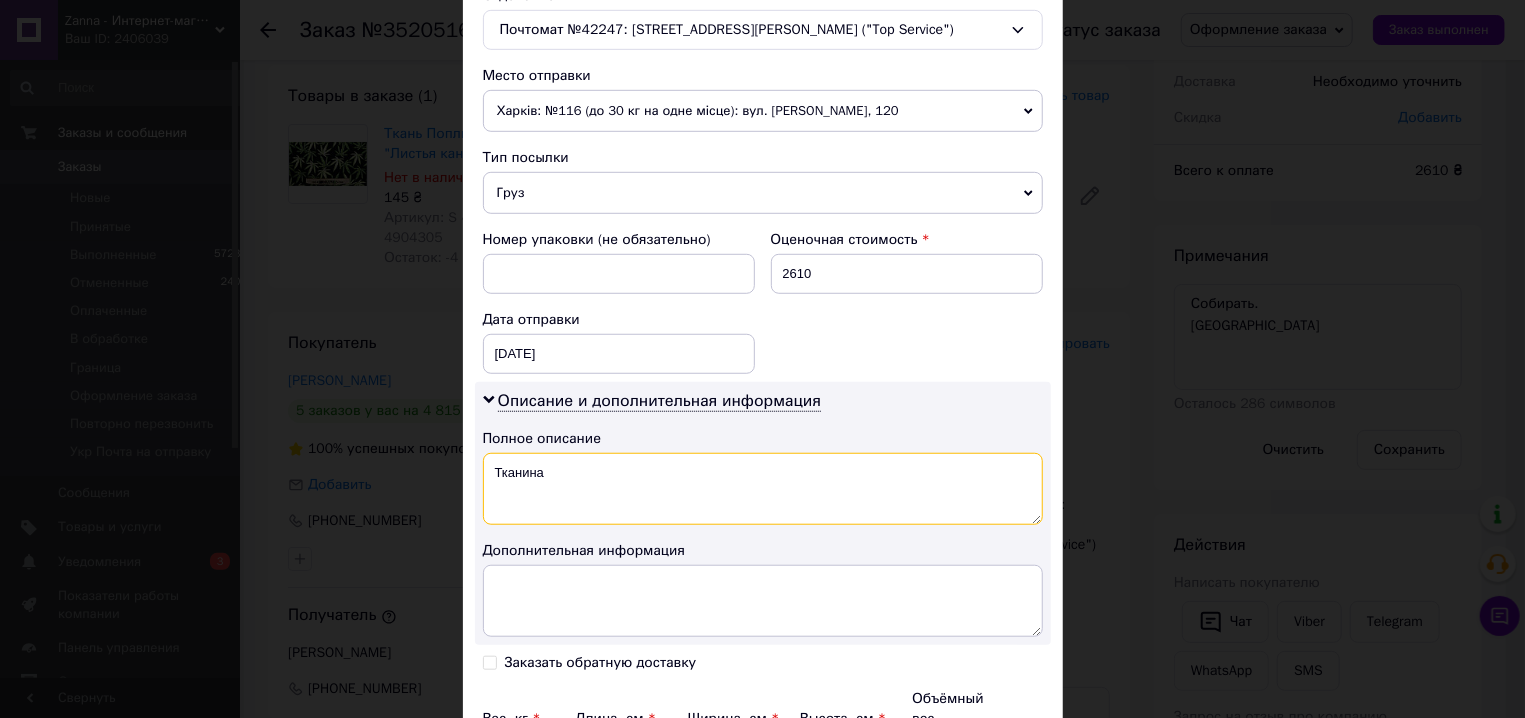type on "Тканина" 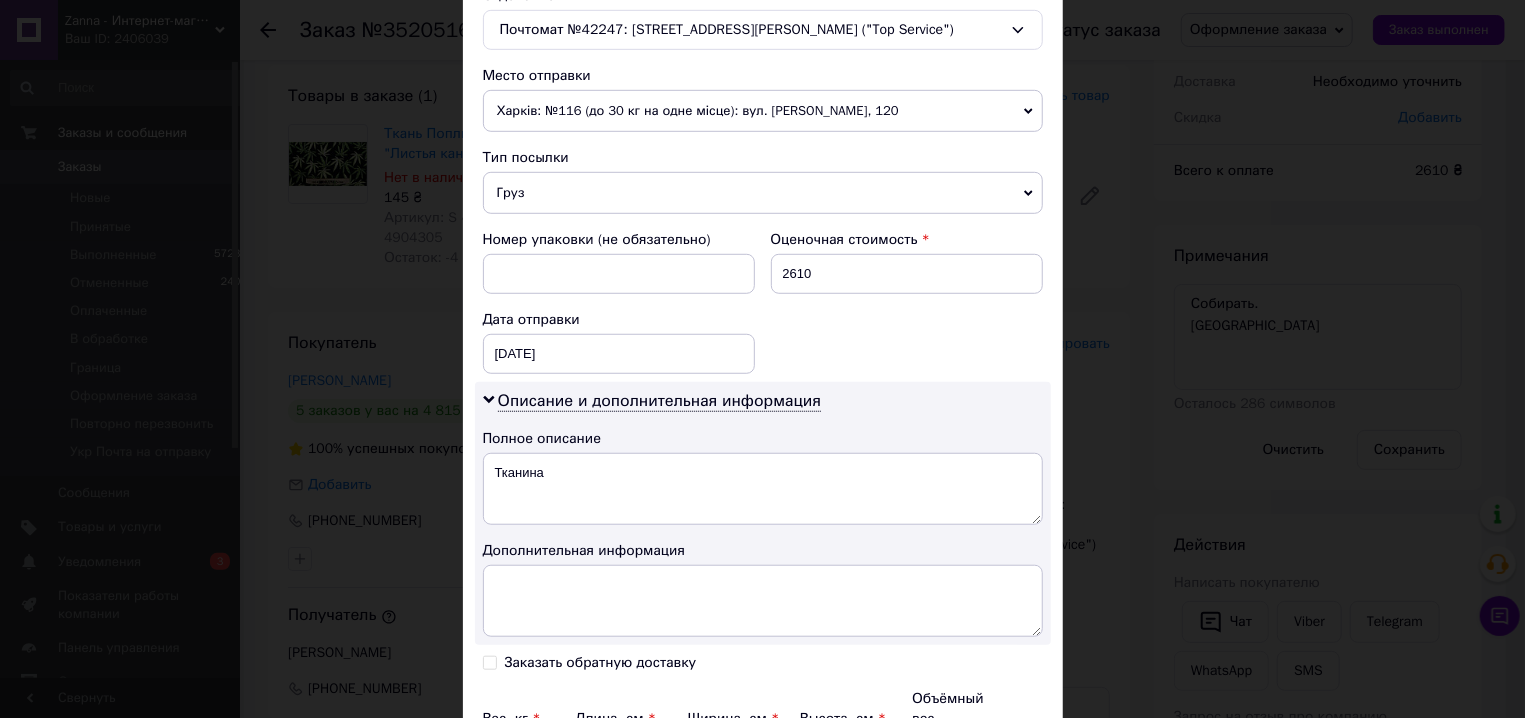 click on "Описание и дополнительная информация Полное описание Тканина Дополнительная информация" at bounding box center (763, 513) 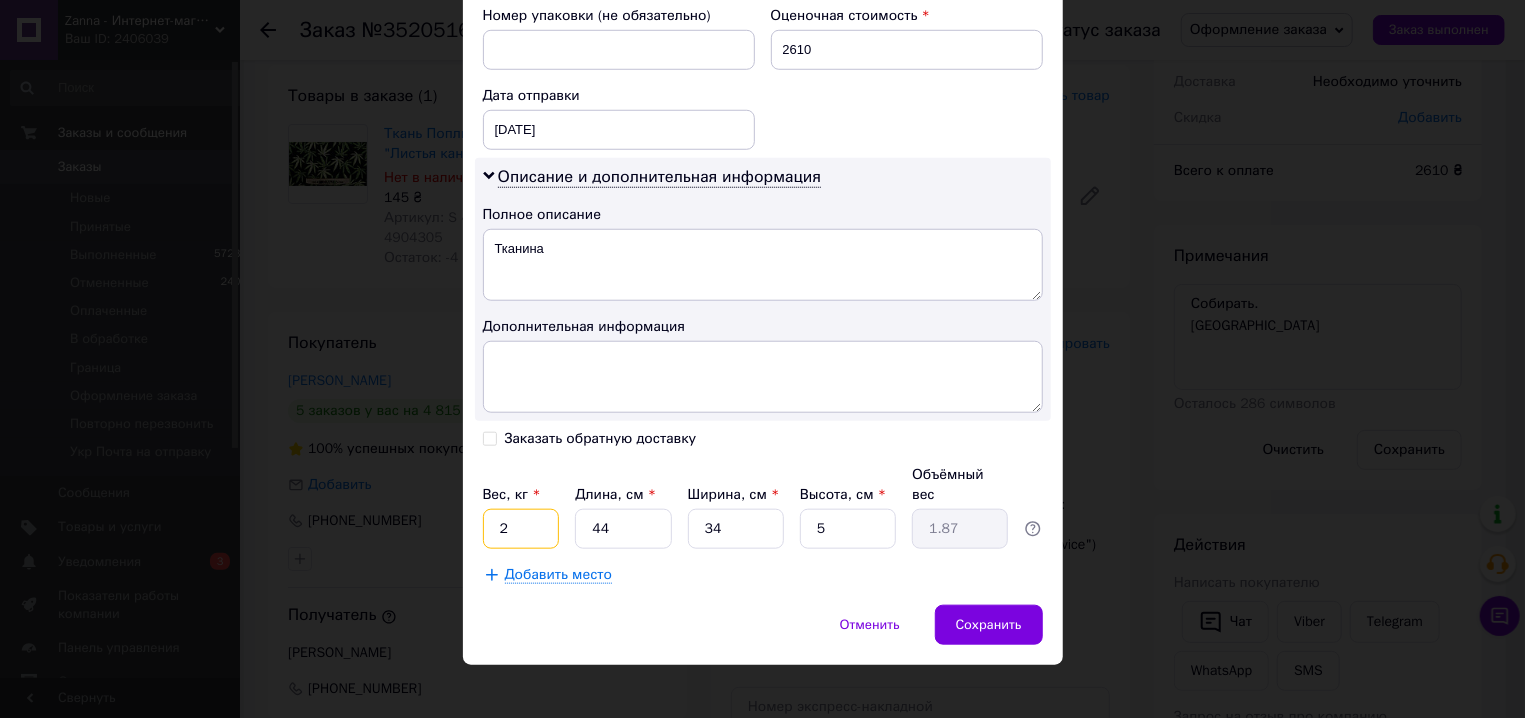 click on "2" at bounding box center [521, 529] 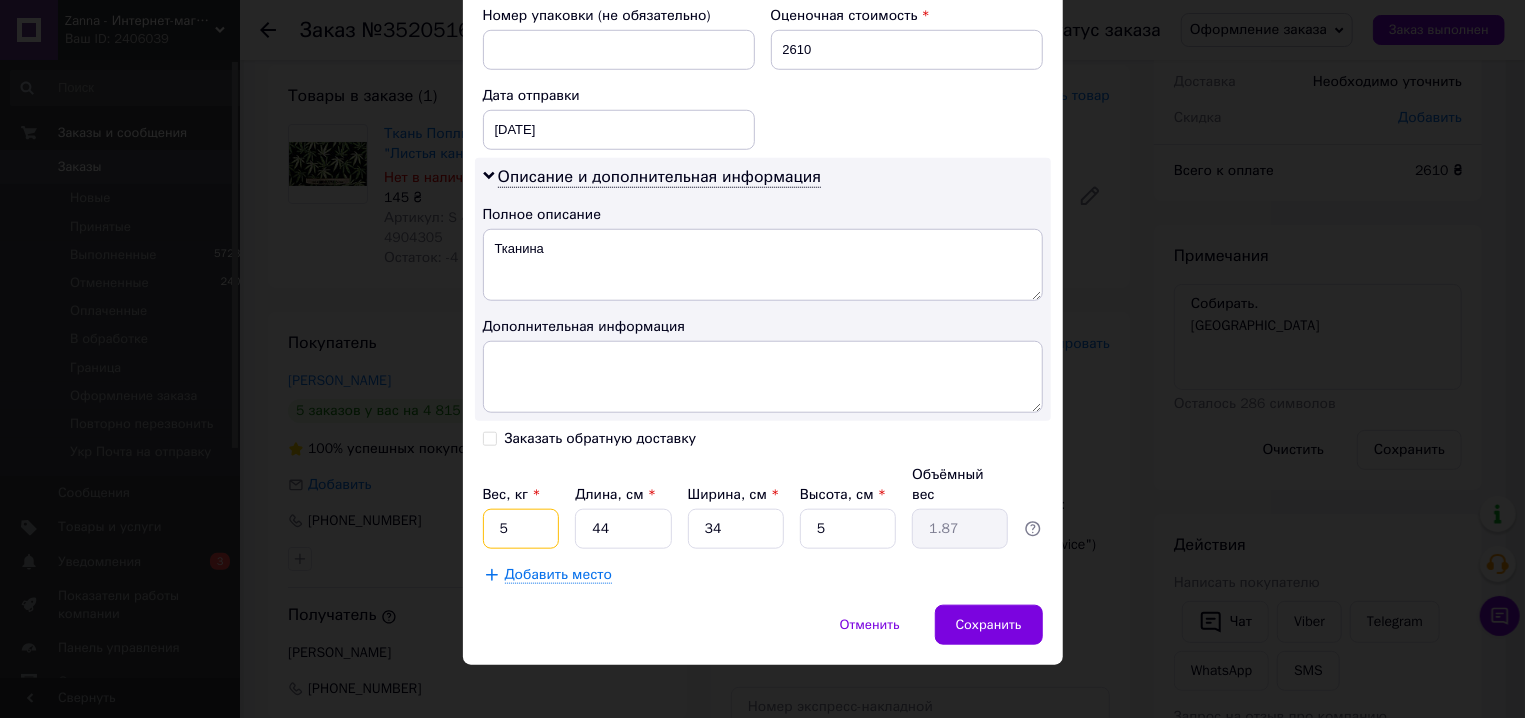 type on "5" 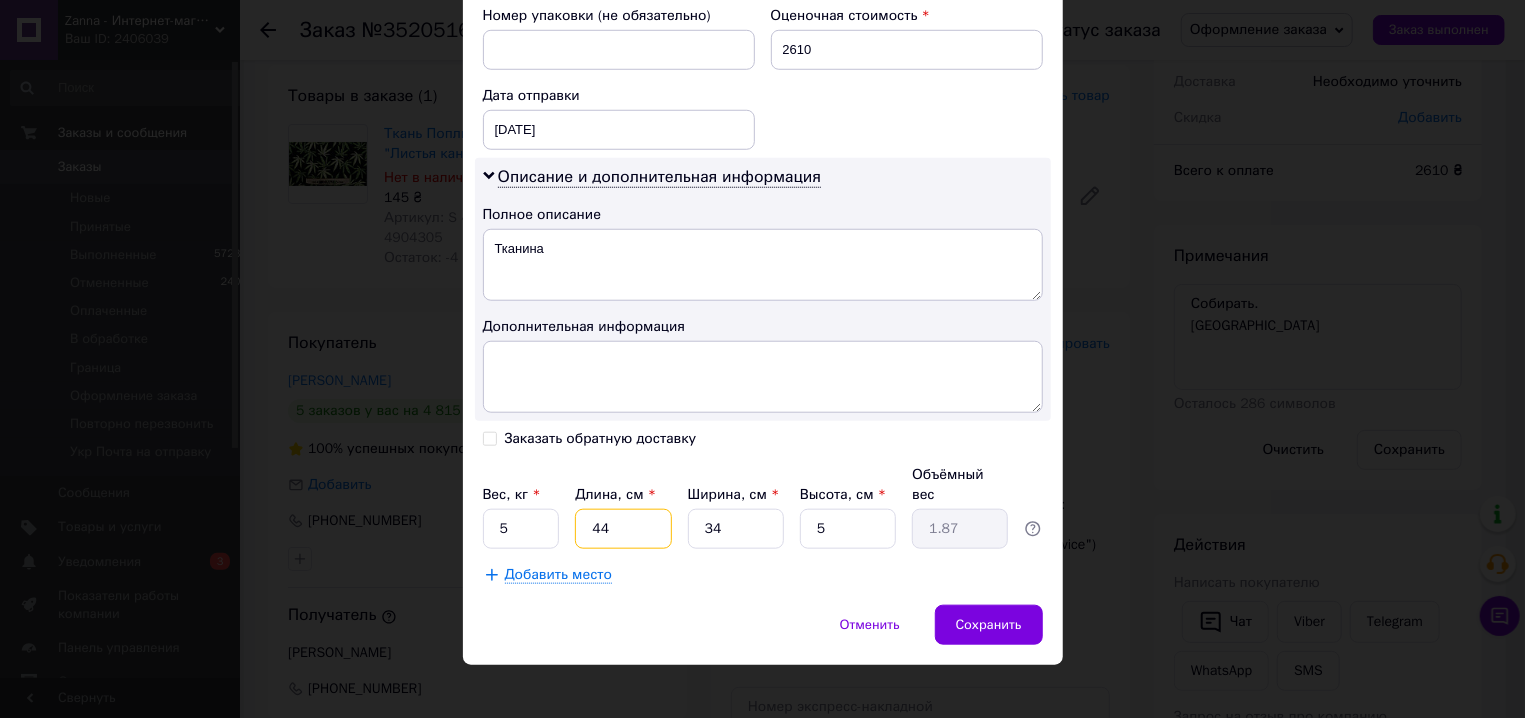 type on "4" 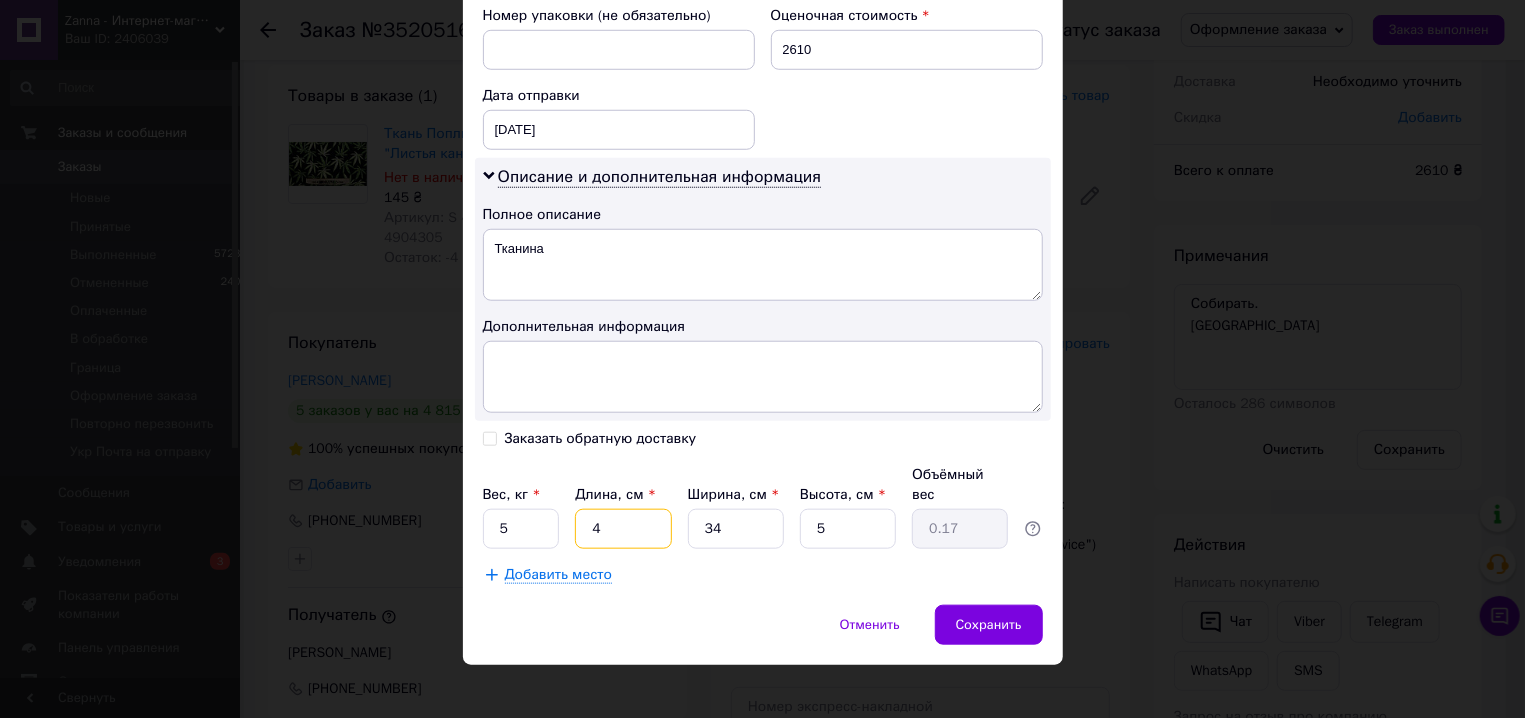 type on "40" 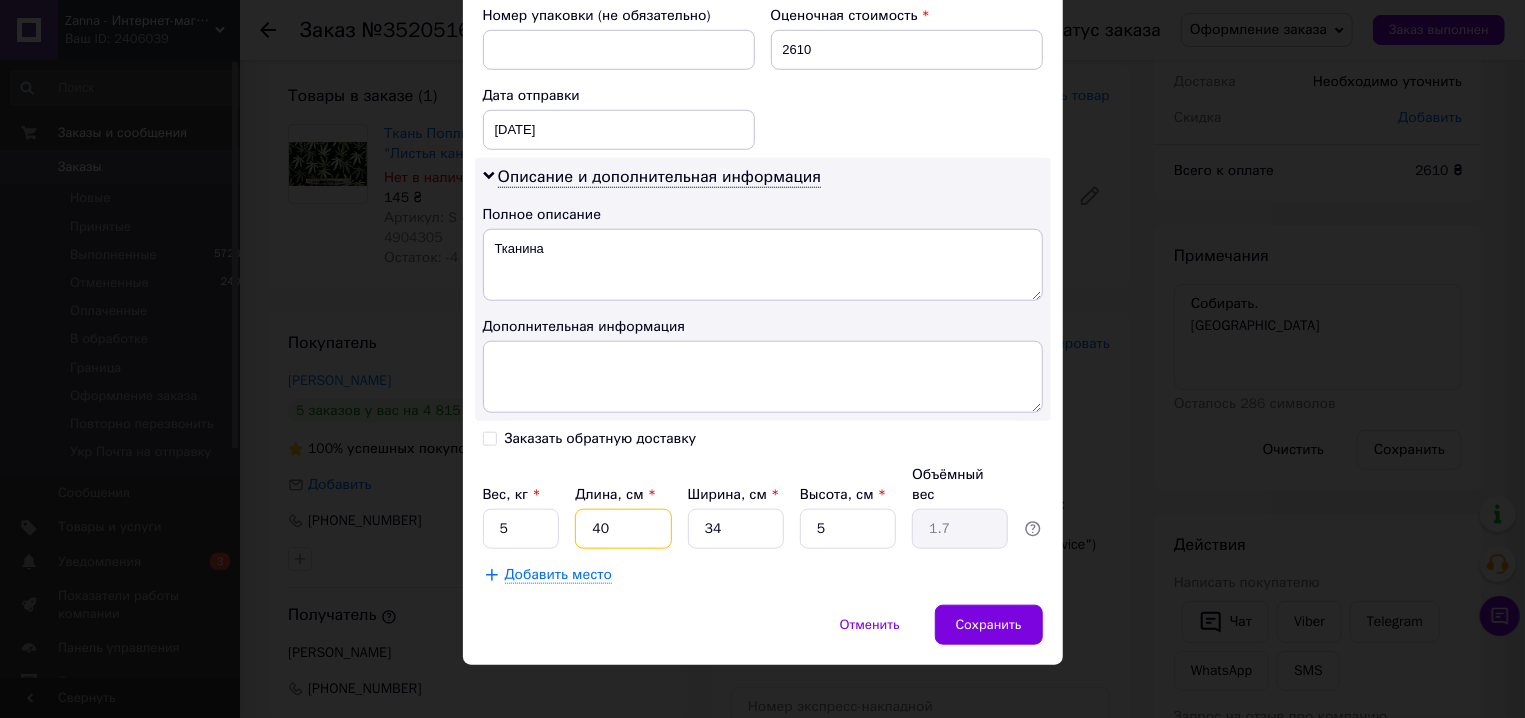 type on "40" 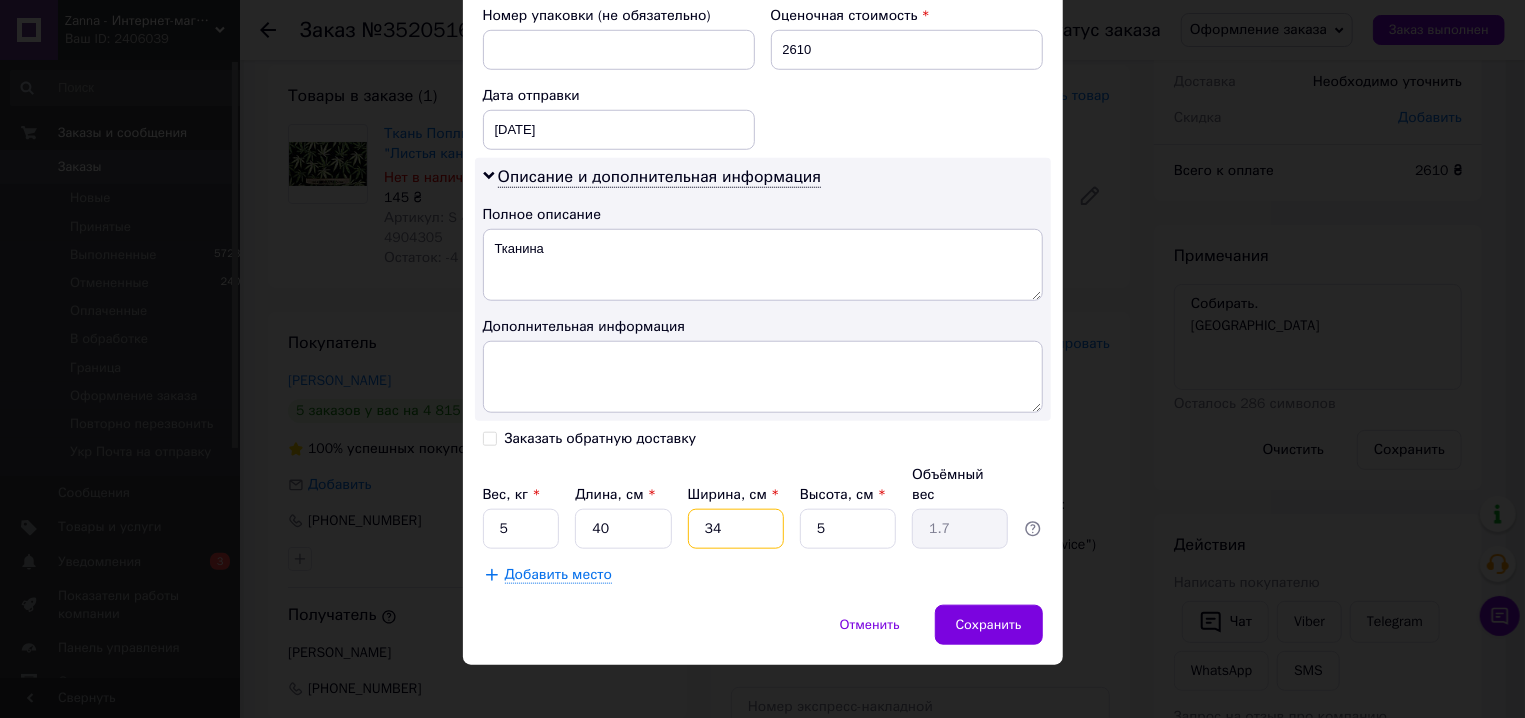 type on "2" 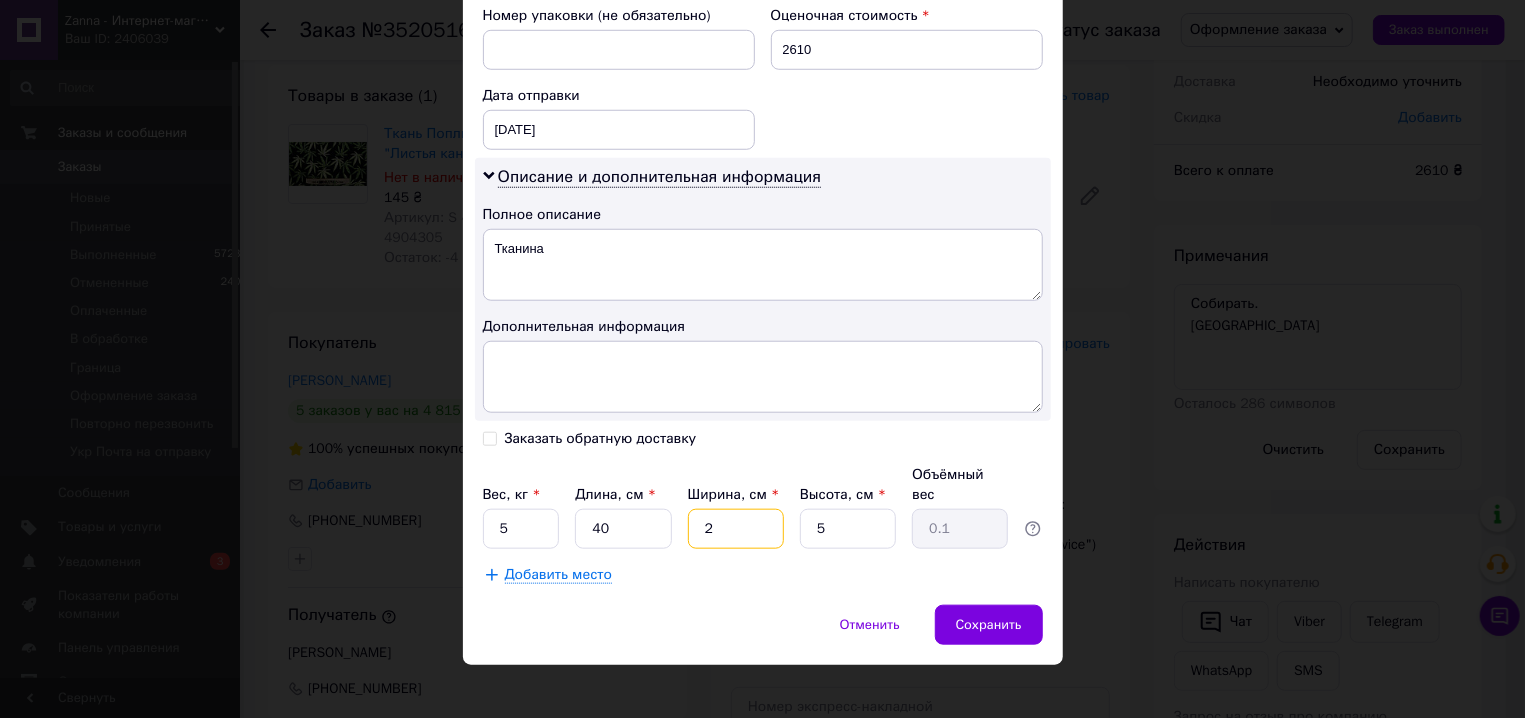 type on "24" 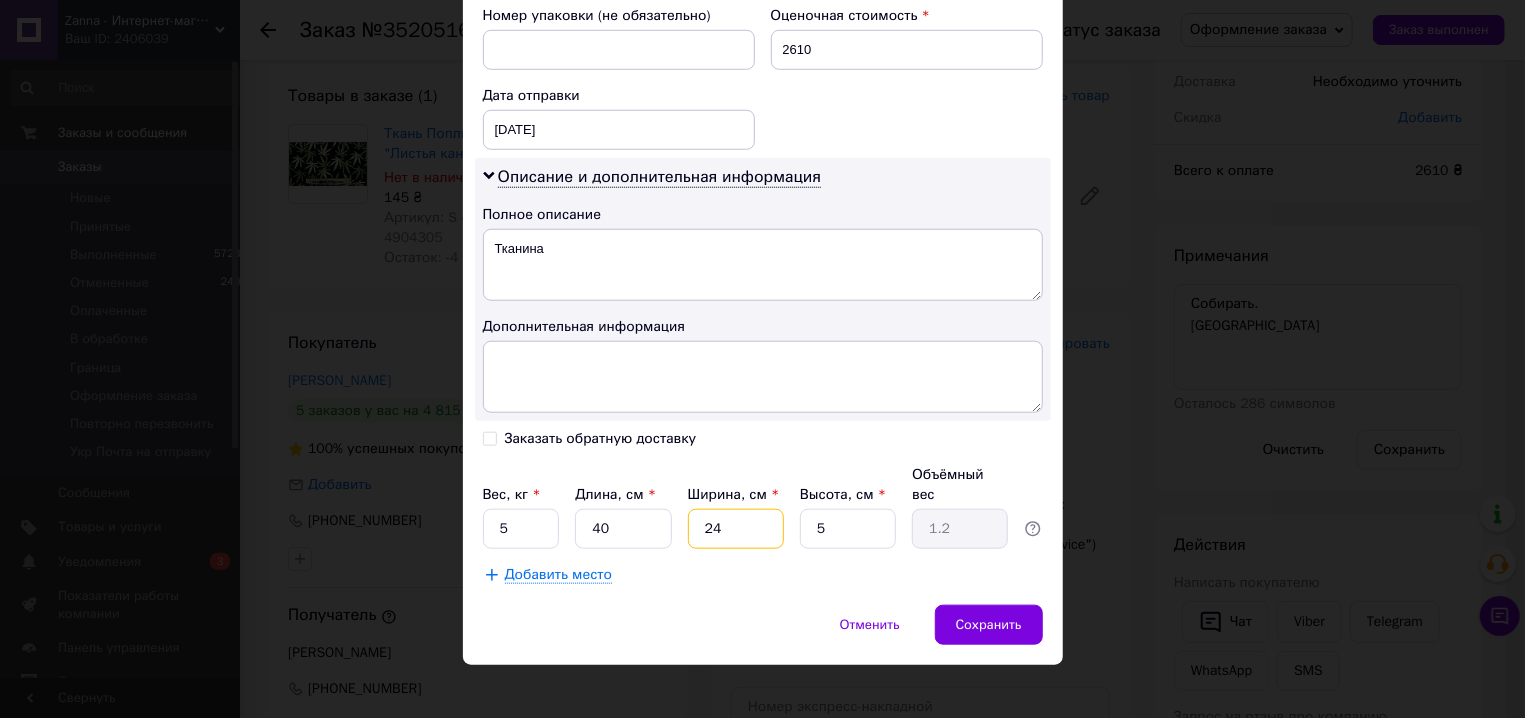 type on "24" 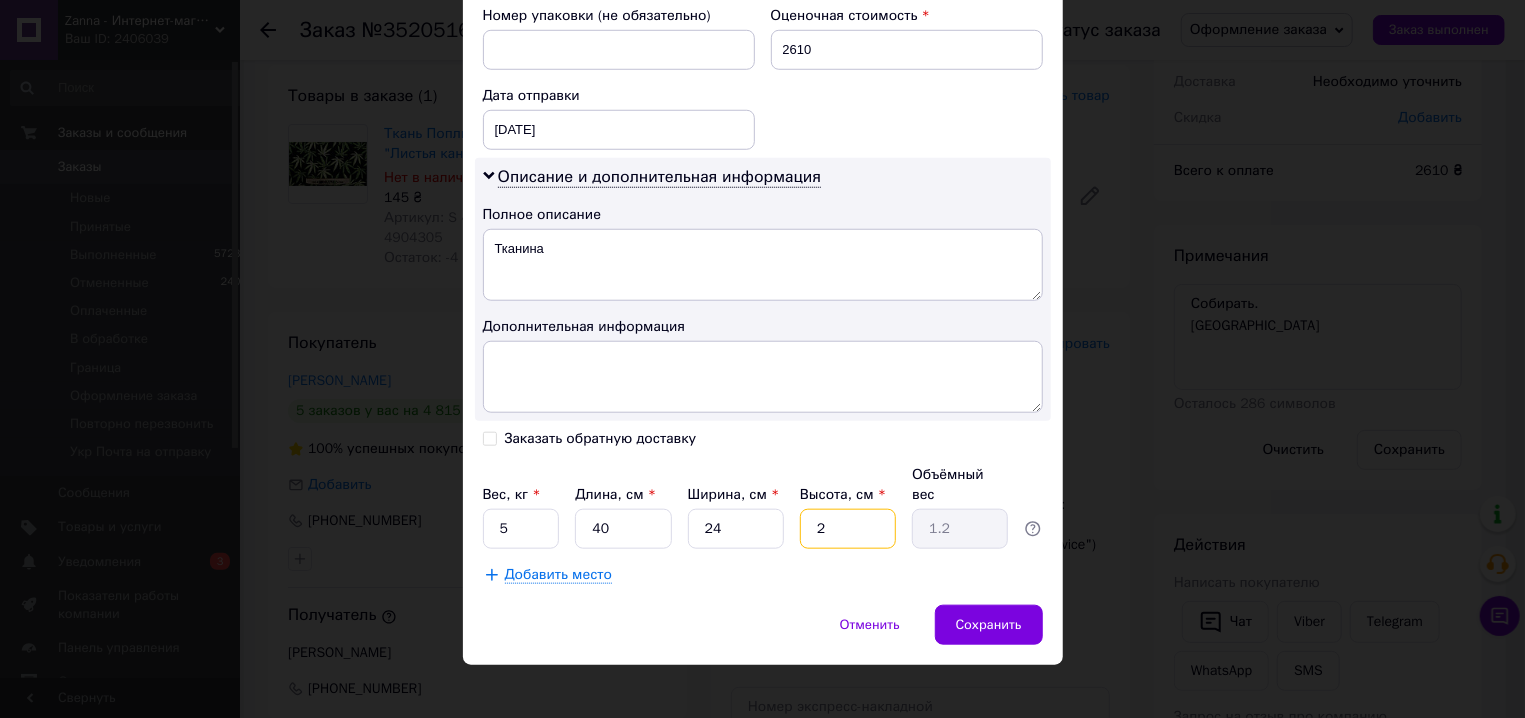 type on "2" 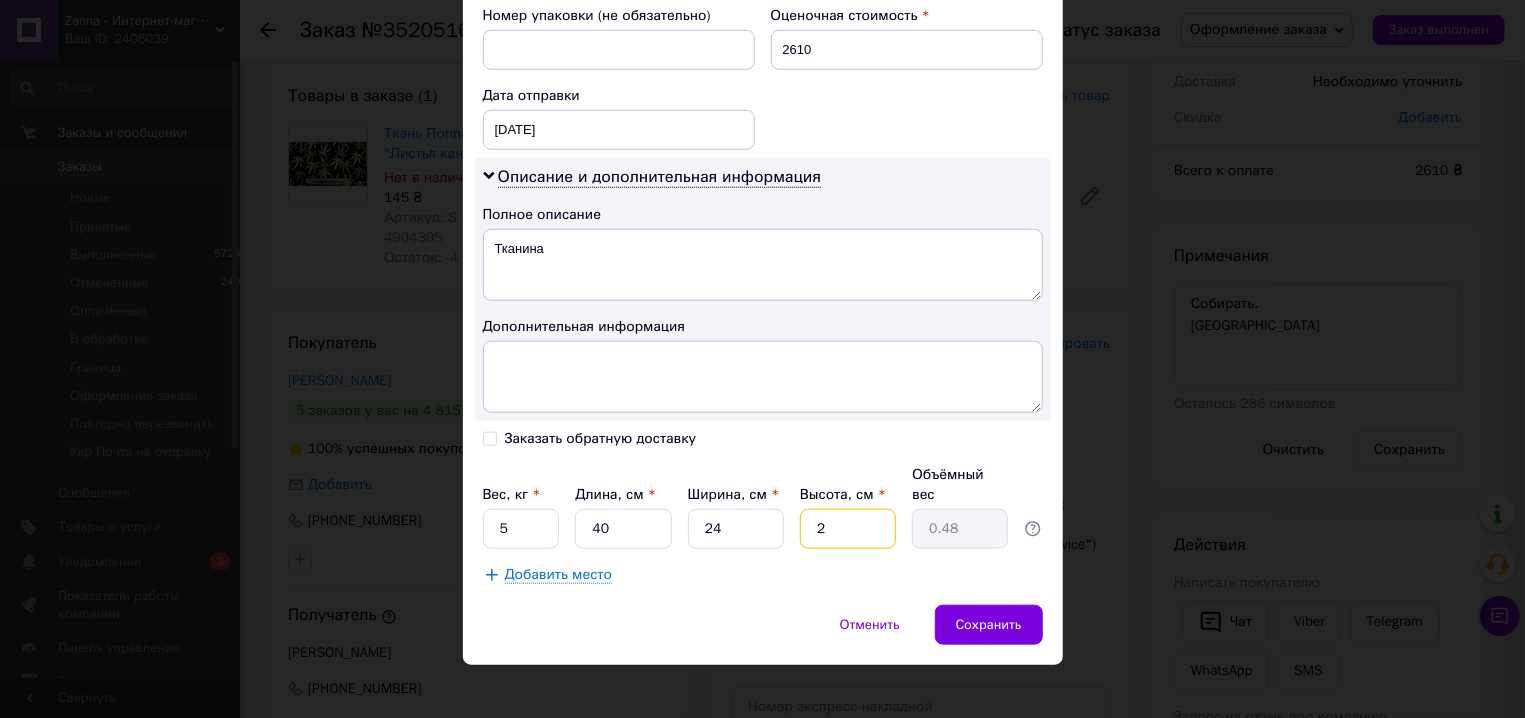 type on "20" 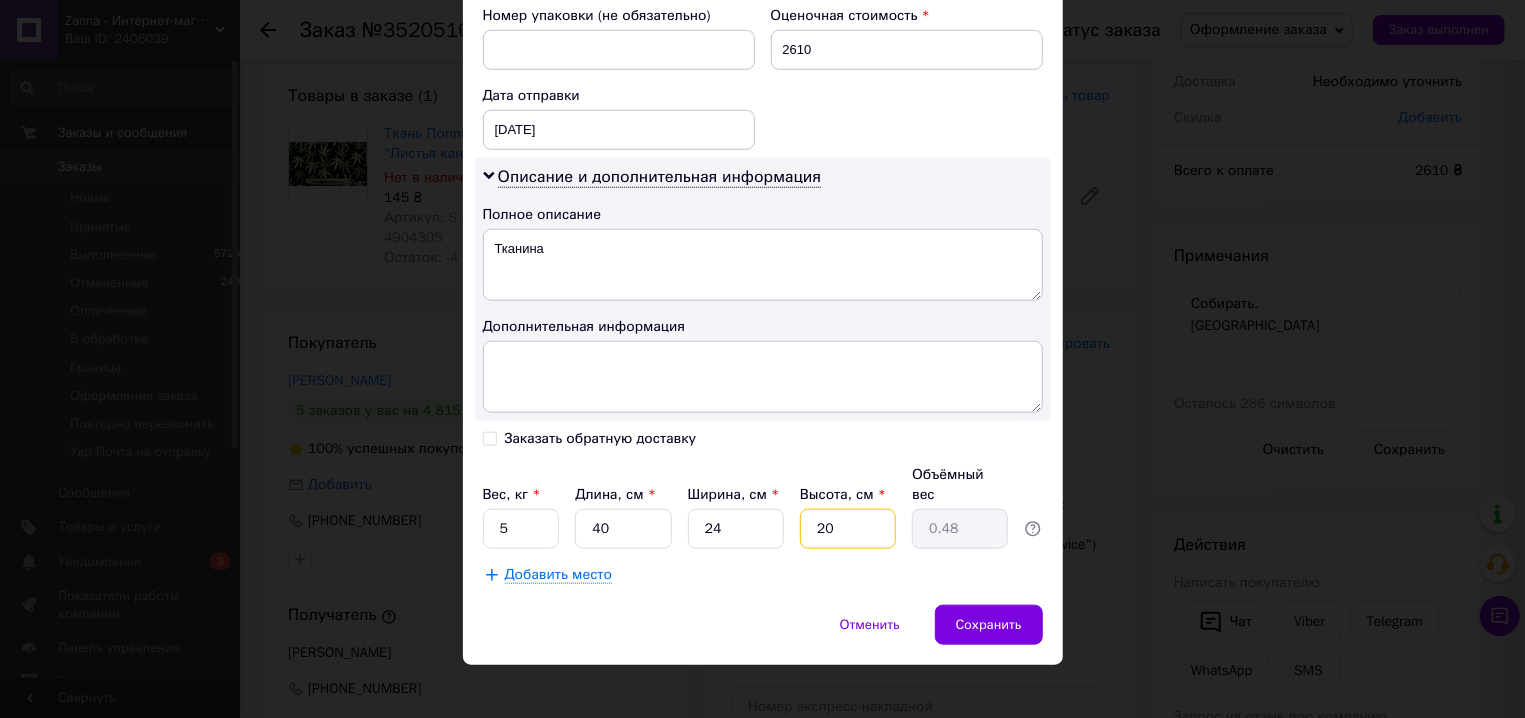 type on "4.8" 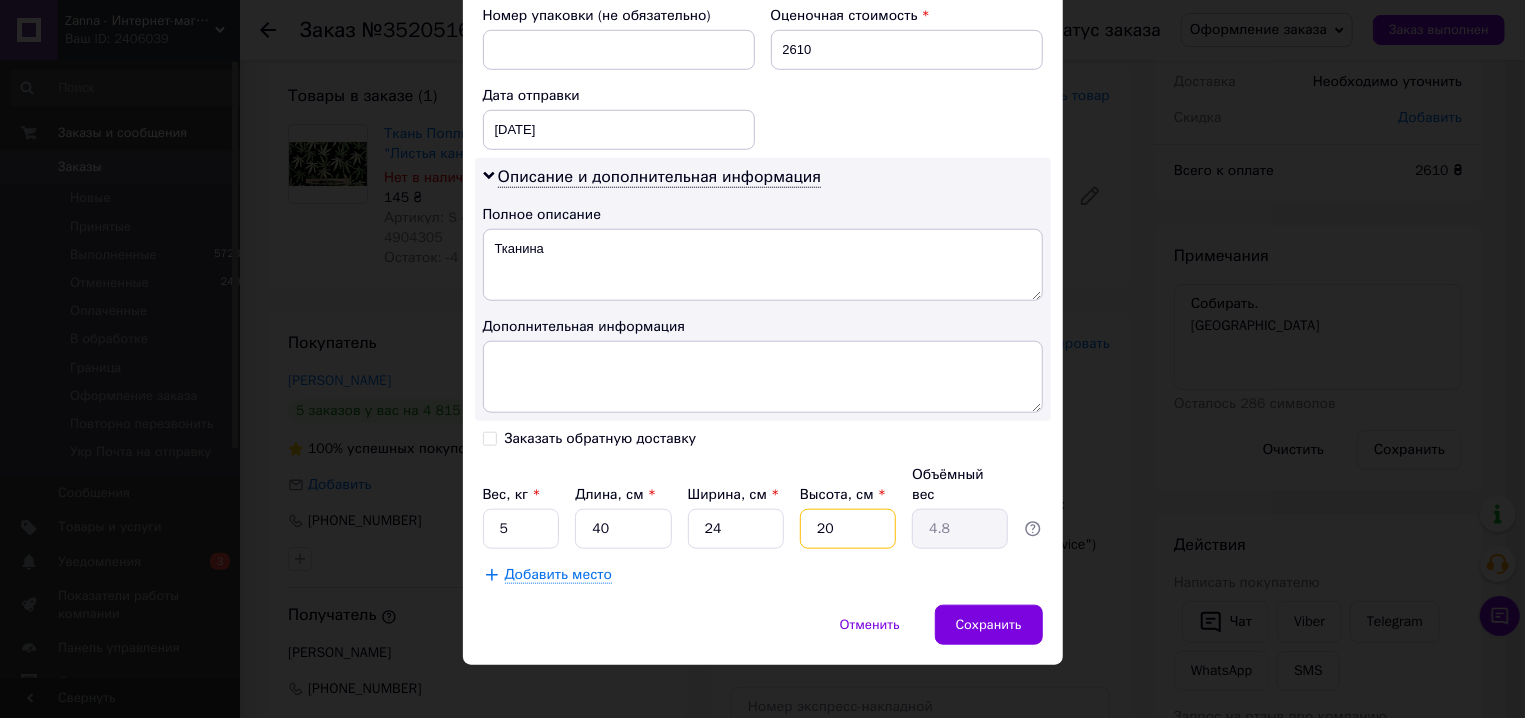 type on "20" 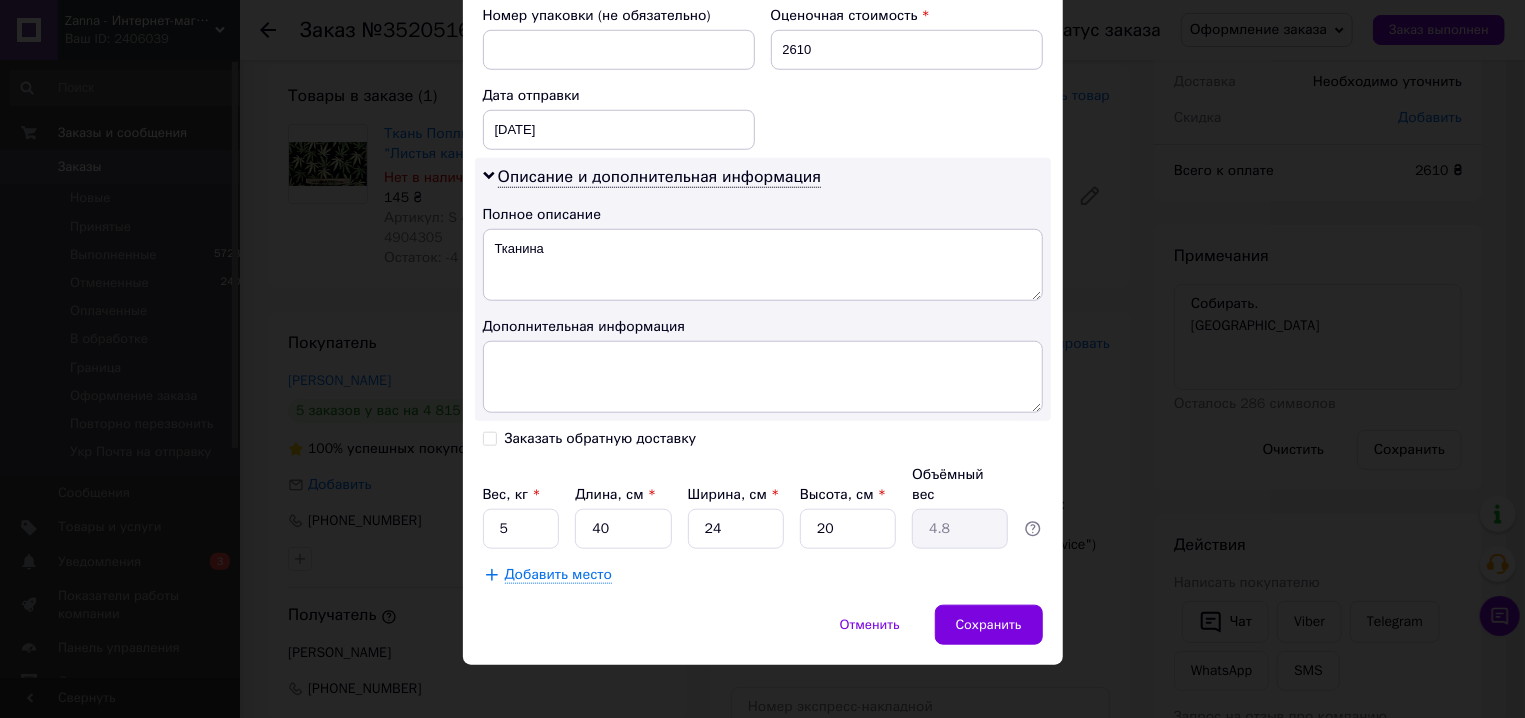 click on "Добавить место" at bounding box center [763, 575] 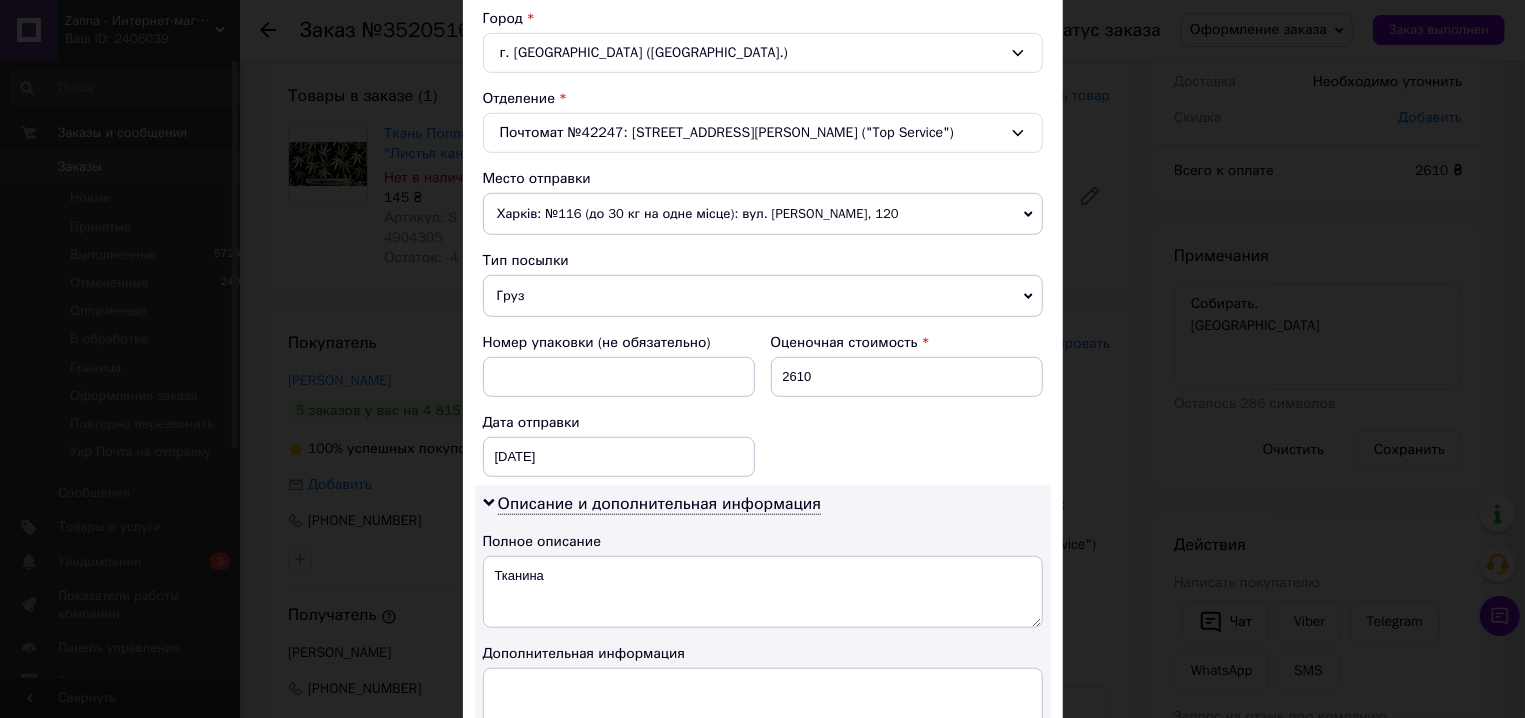 scroll, scrollTop: 570, scrollLeft: 0, axis: vertical 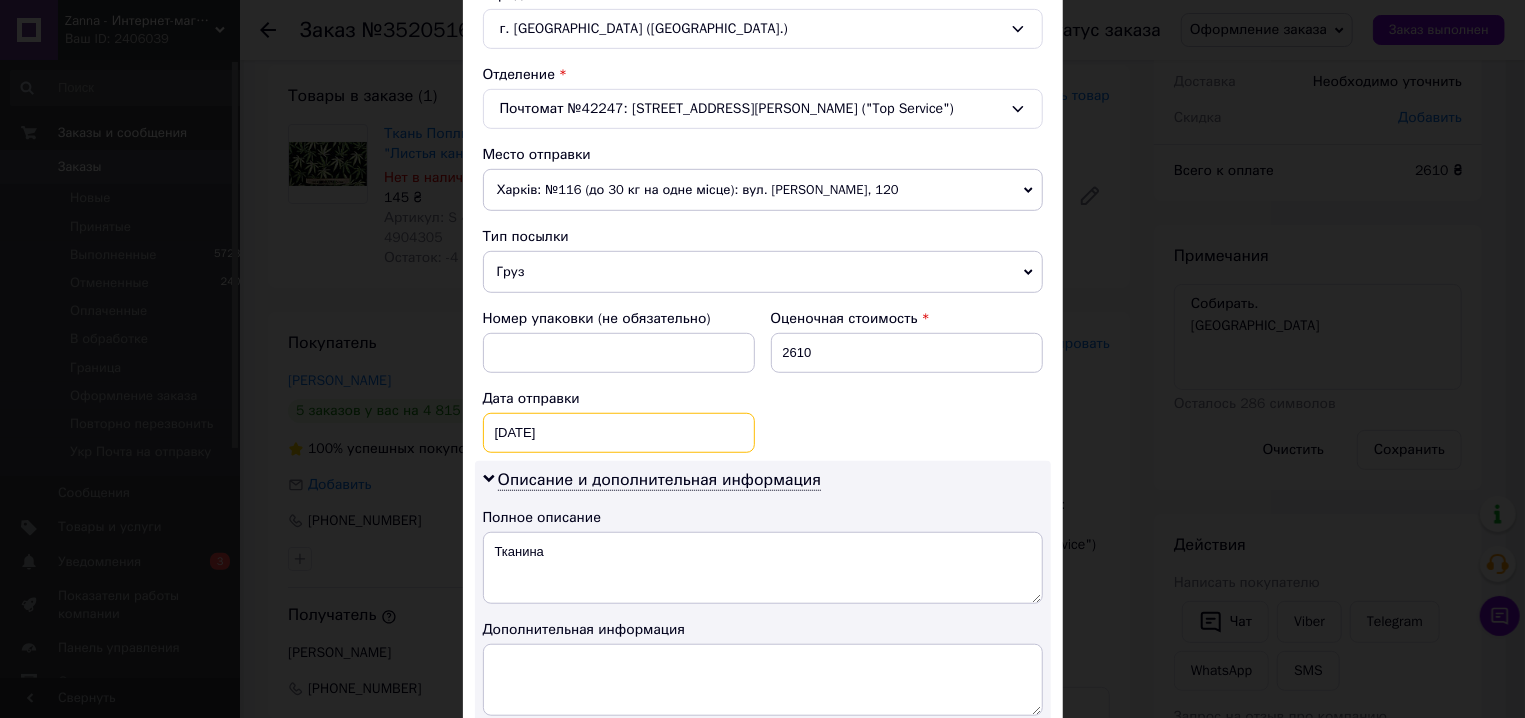 click on "02.07.2025" at bounding box center (619, 433) 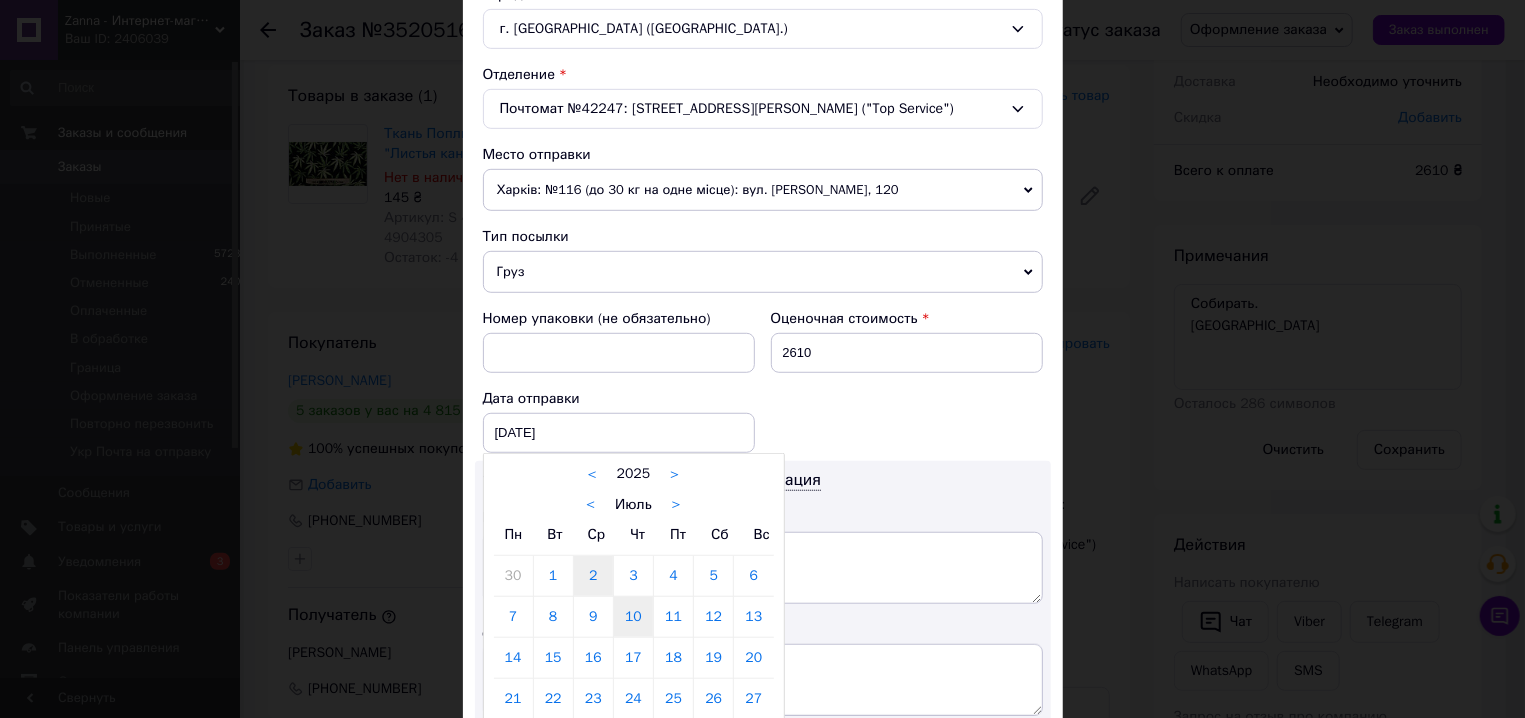 click on "10" at bounding box center [633, 617] 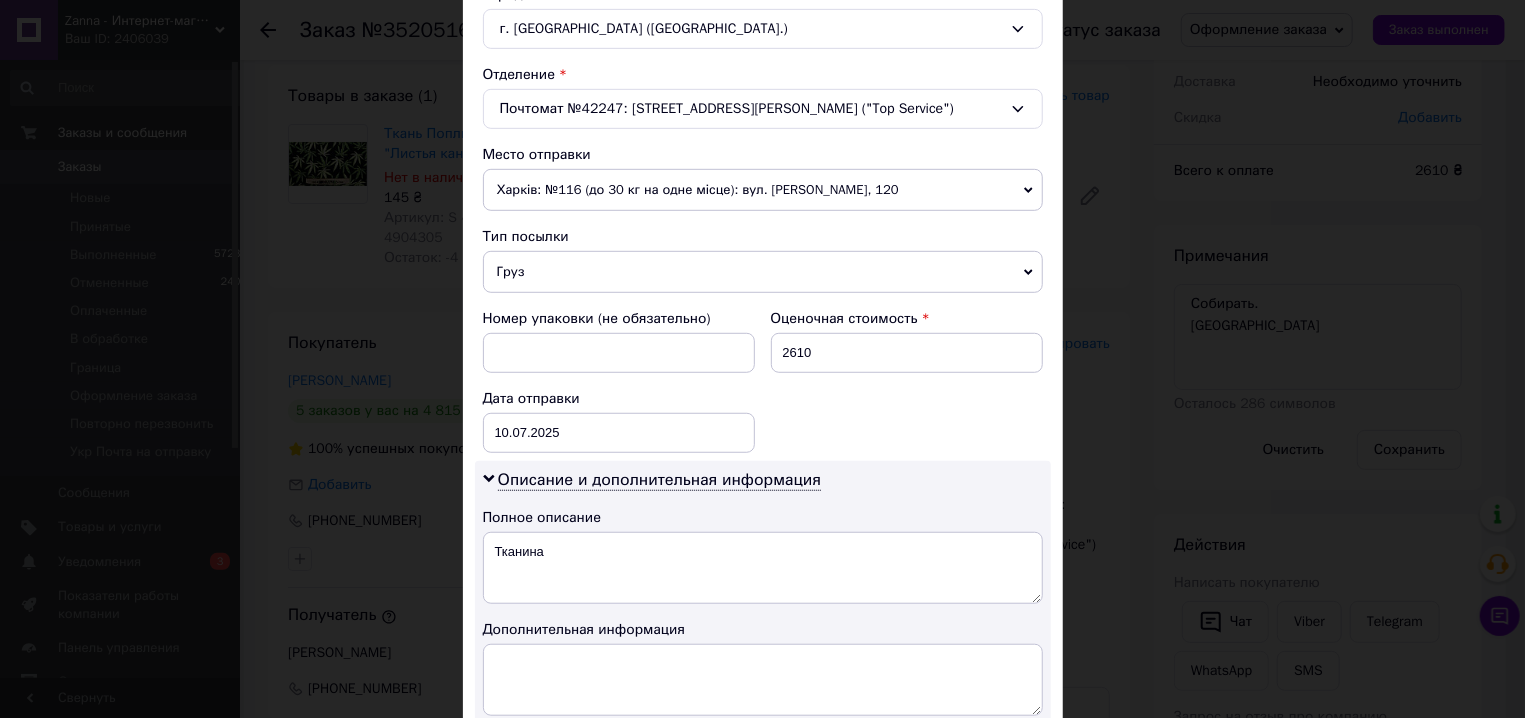type on "10.07.2025" 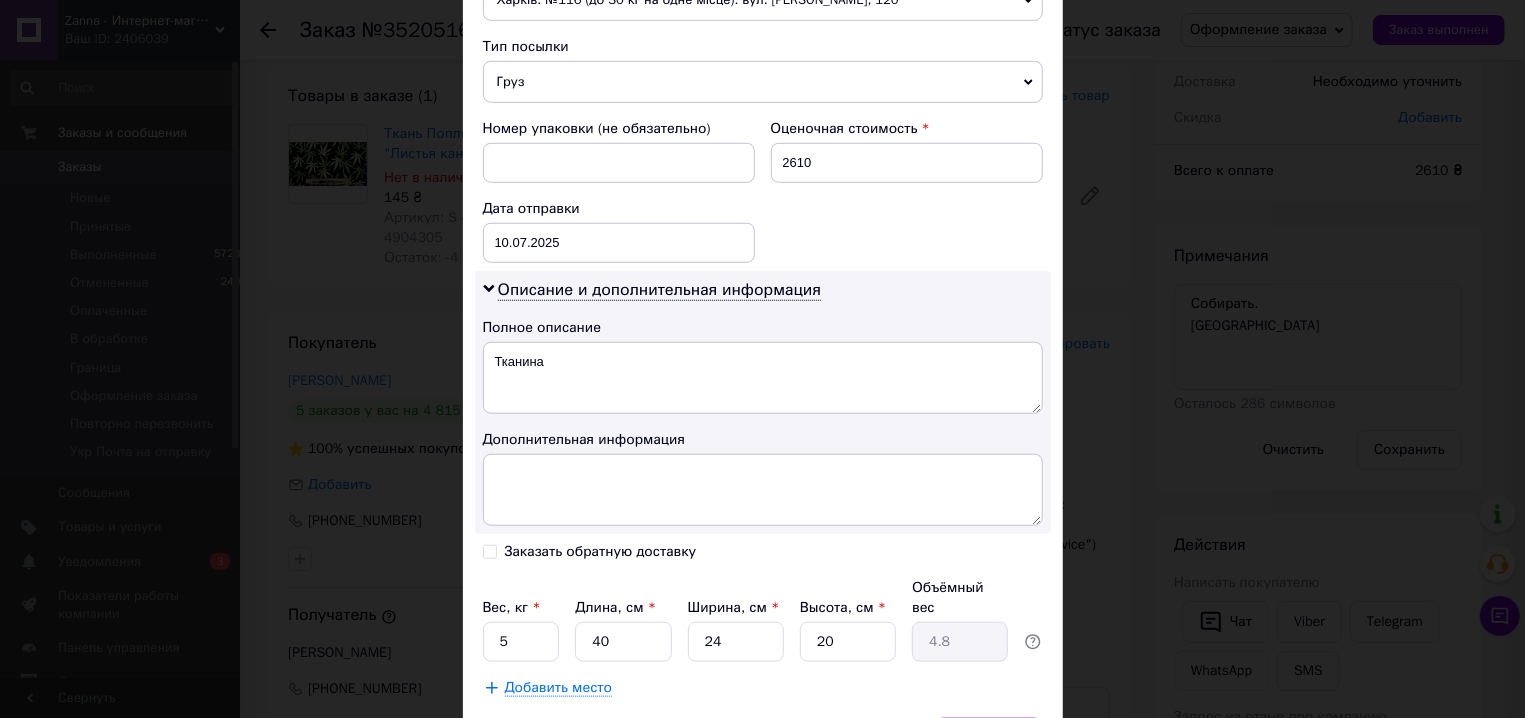 scroll, scrollTop: 797, scrollLeft: 0, axis: vertical 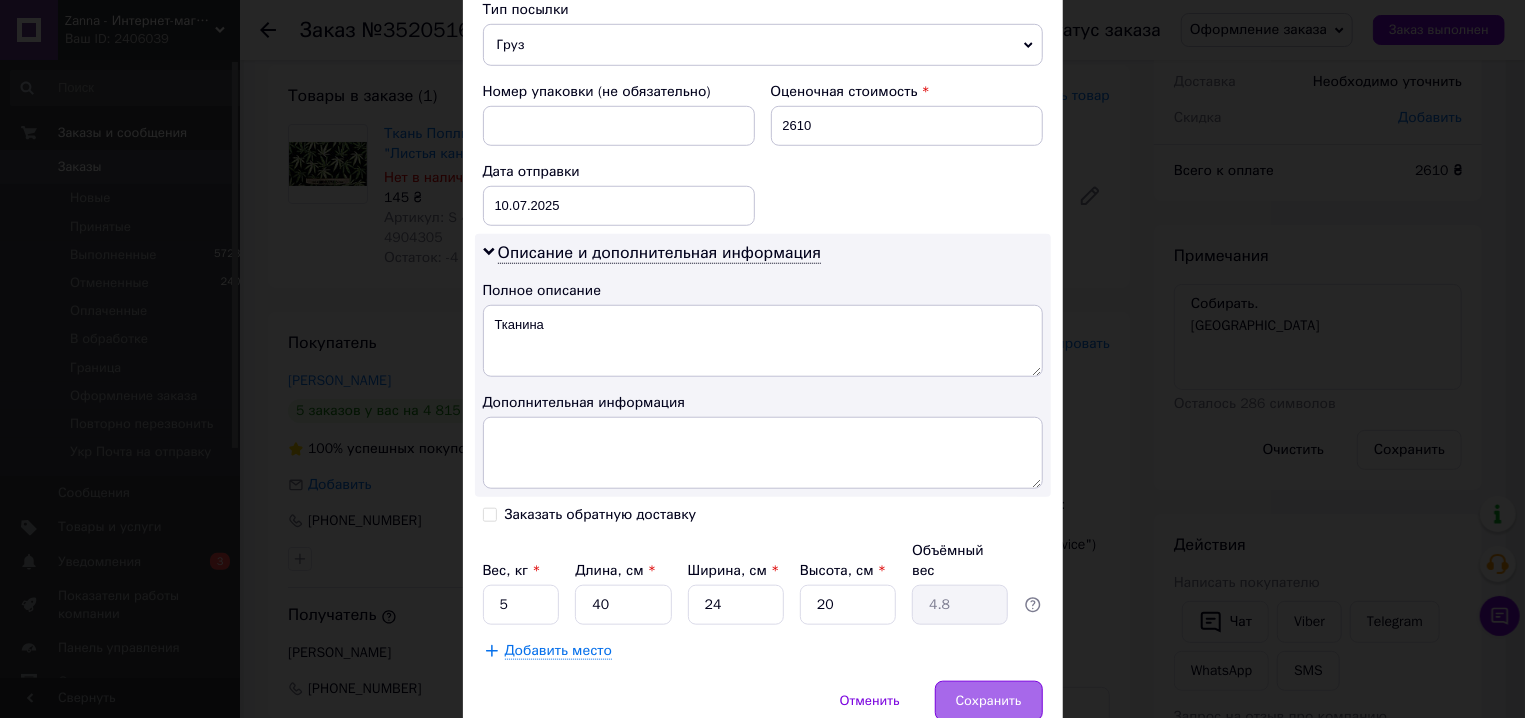 click on "Сохранить" at bounding box center [989, 701] 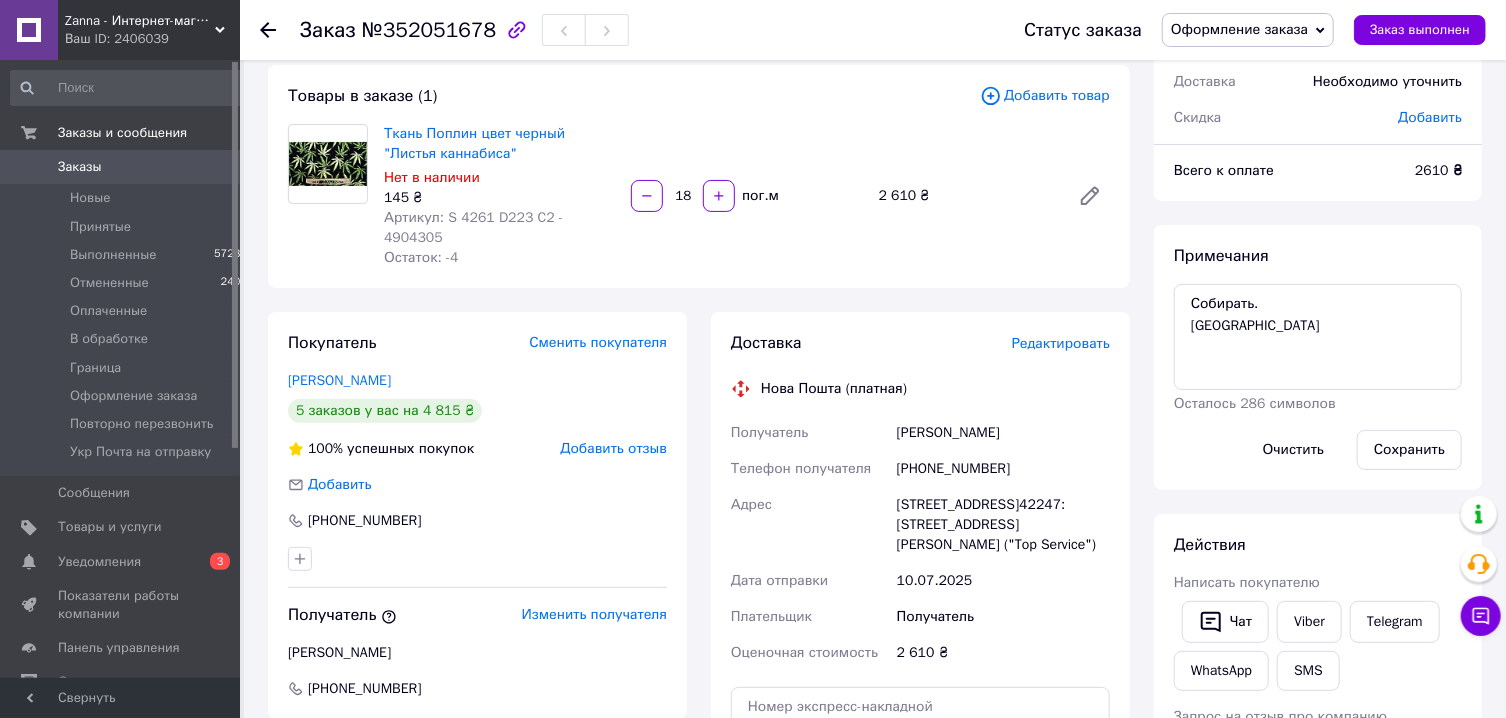 click on "Редактировать" at bounding box center (1061, 343) 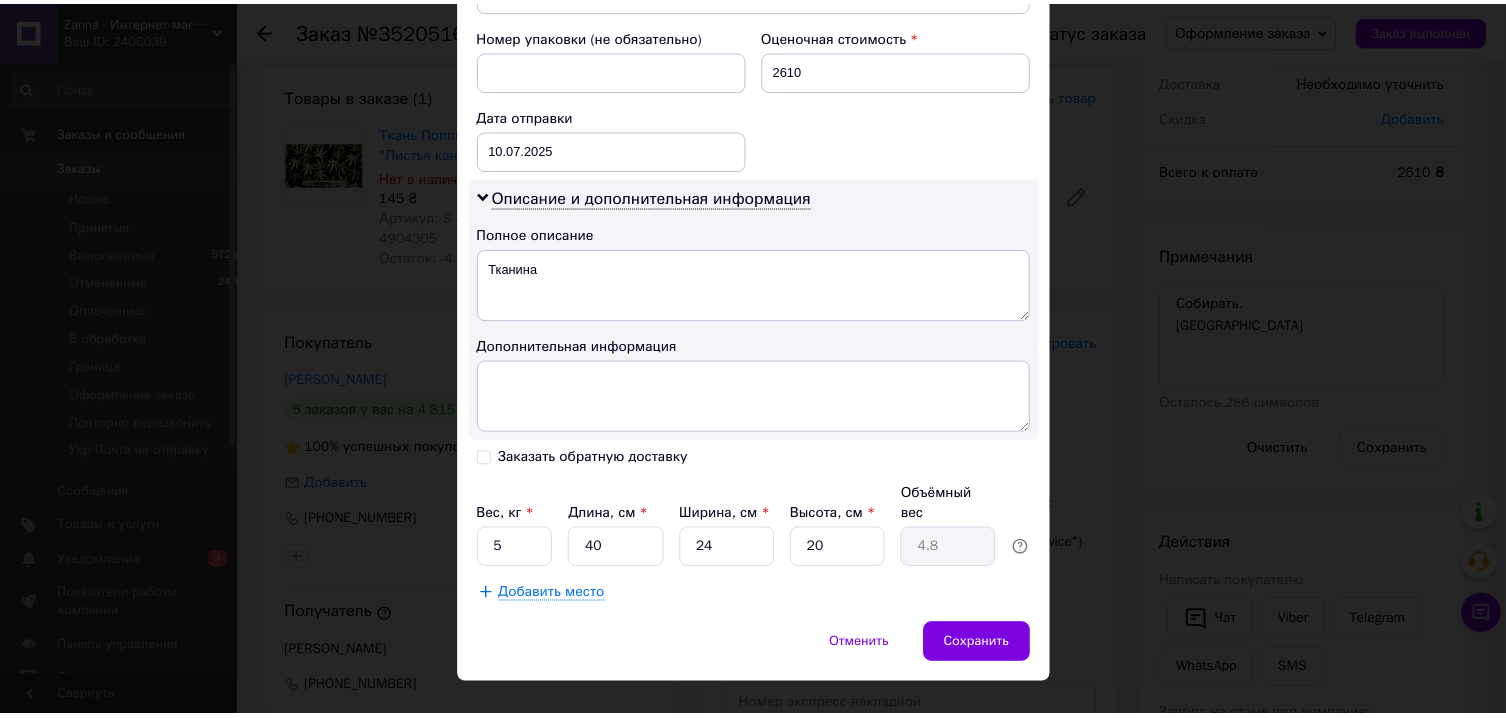 scroll, scrollTop: 873, scrollLeft: 0, axis: vertical 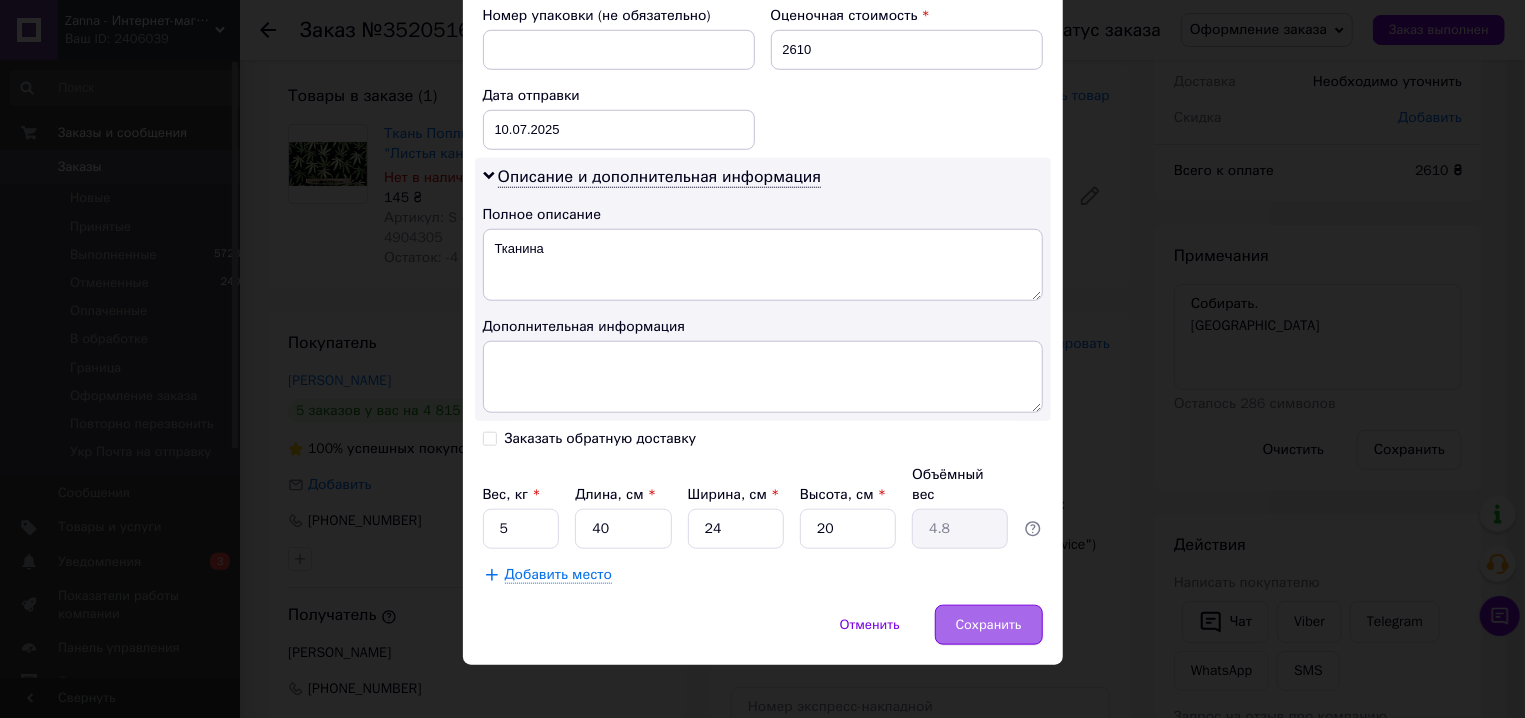 click on "Сохранить" at bounding box center (989, 625) 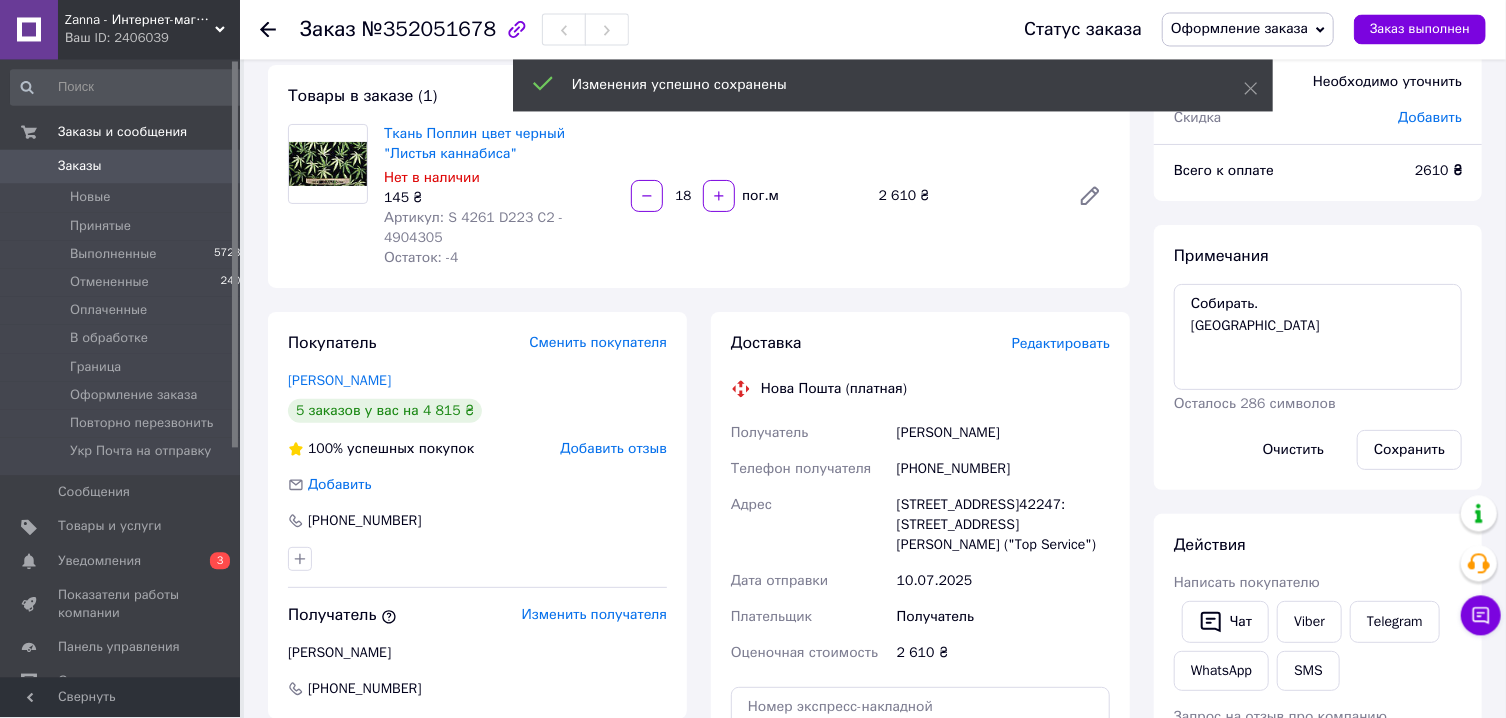 scroll, scrollTop: 428, scrollLeft: 0, axis: vertical 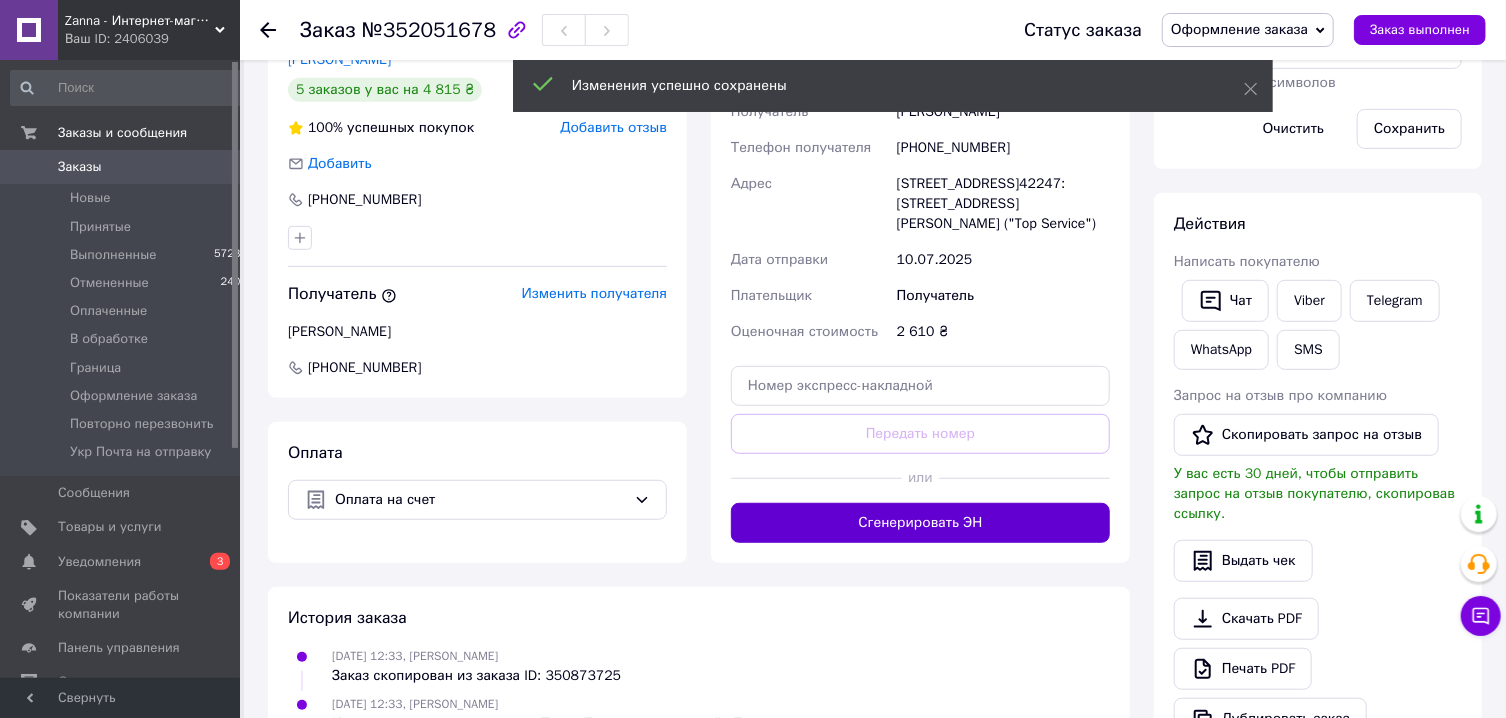 click on "Сгенерировать ЭН" at bounding box center (920, 523) 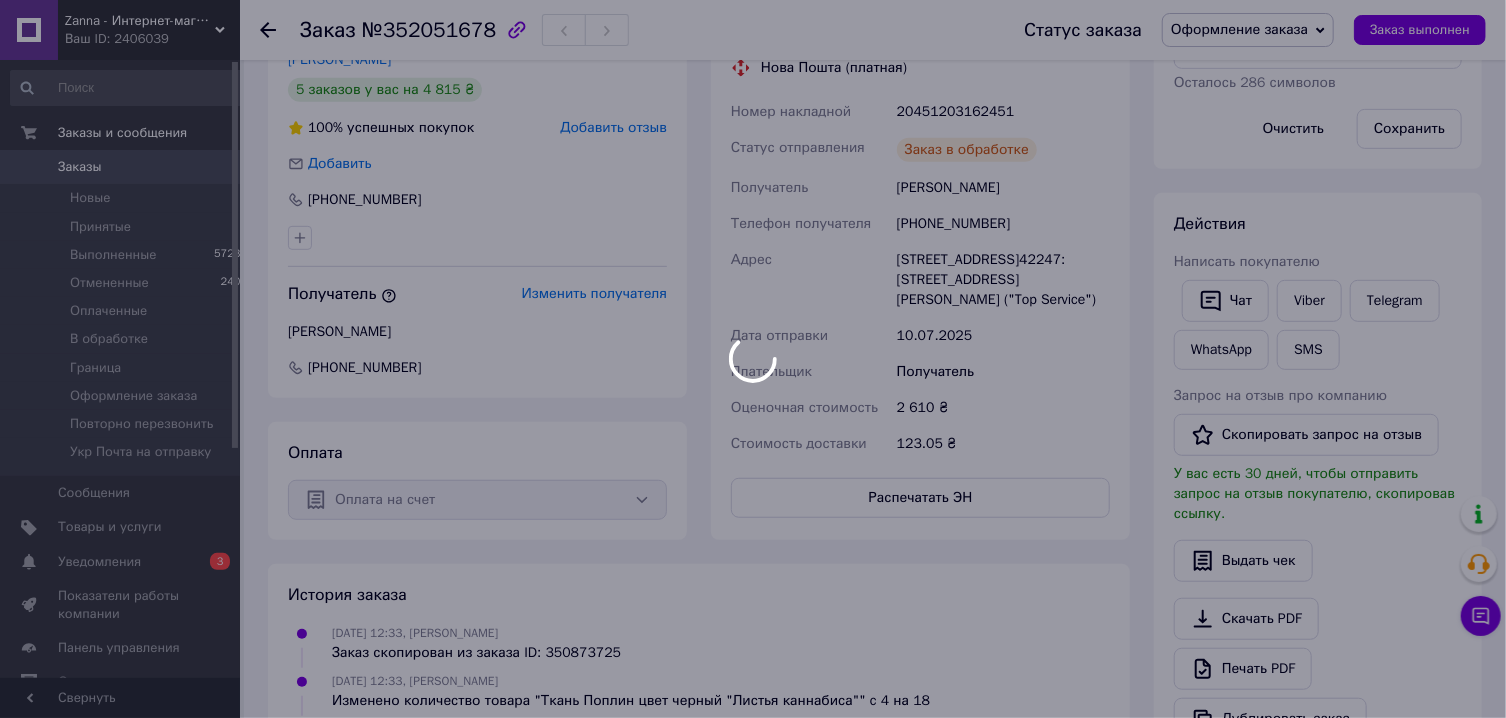 scroll, scrollTop: 321, scrollLeft: 0, axis: vertical 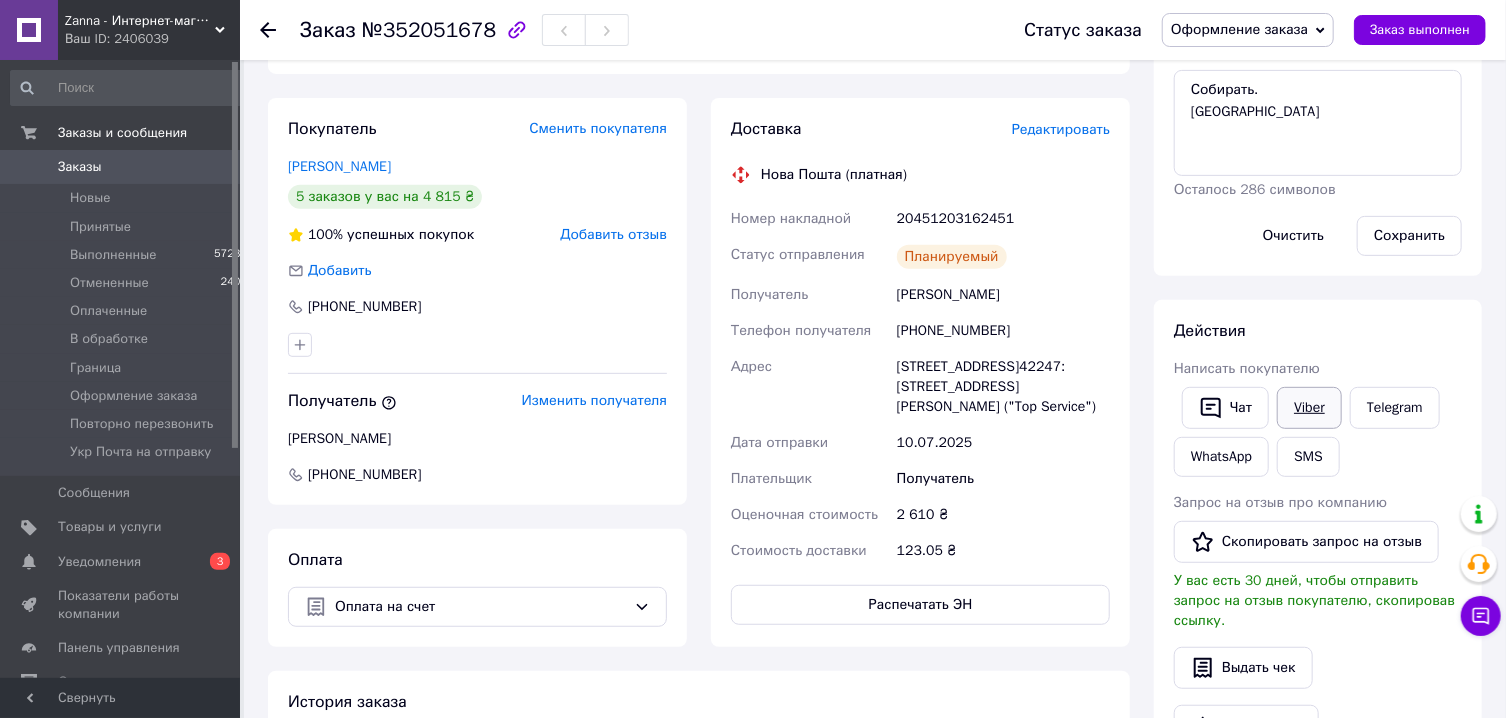 click on "Viber" at bounding box center [1309, 408] 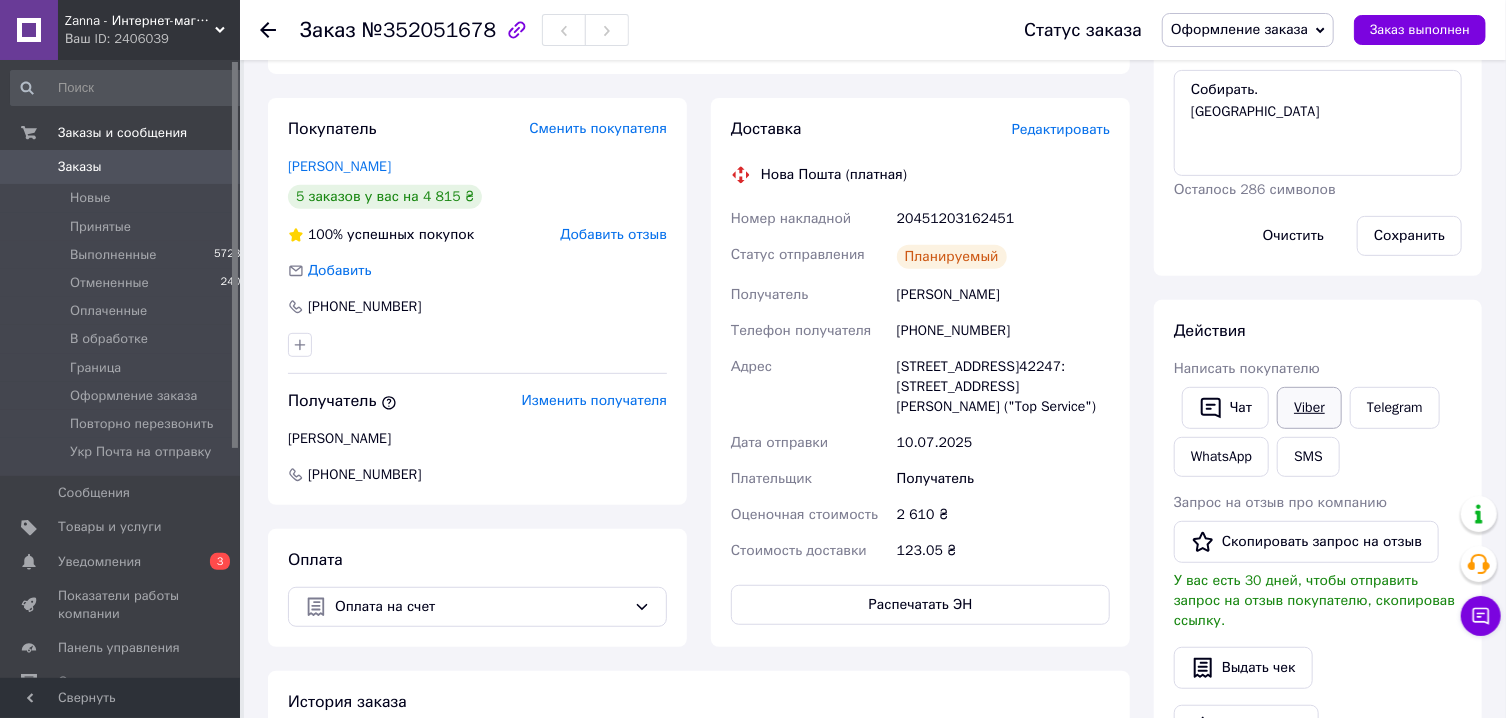 click on "Viber" at bounding box center (1309, 408) 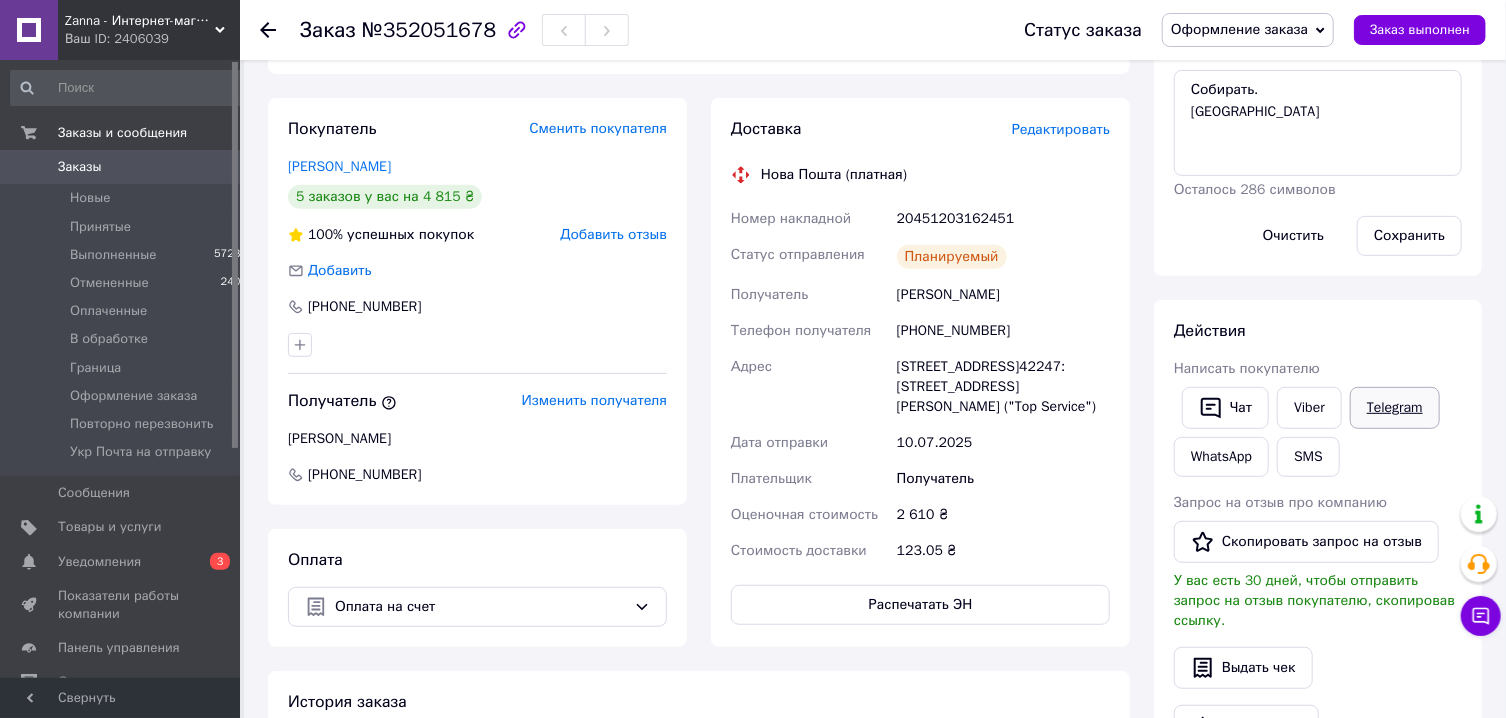 click on "Telegram" at bounding box center [1395, 408] 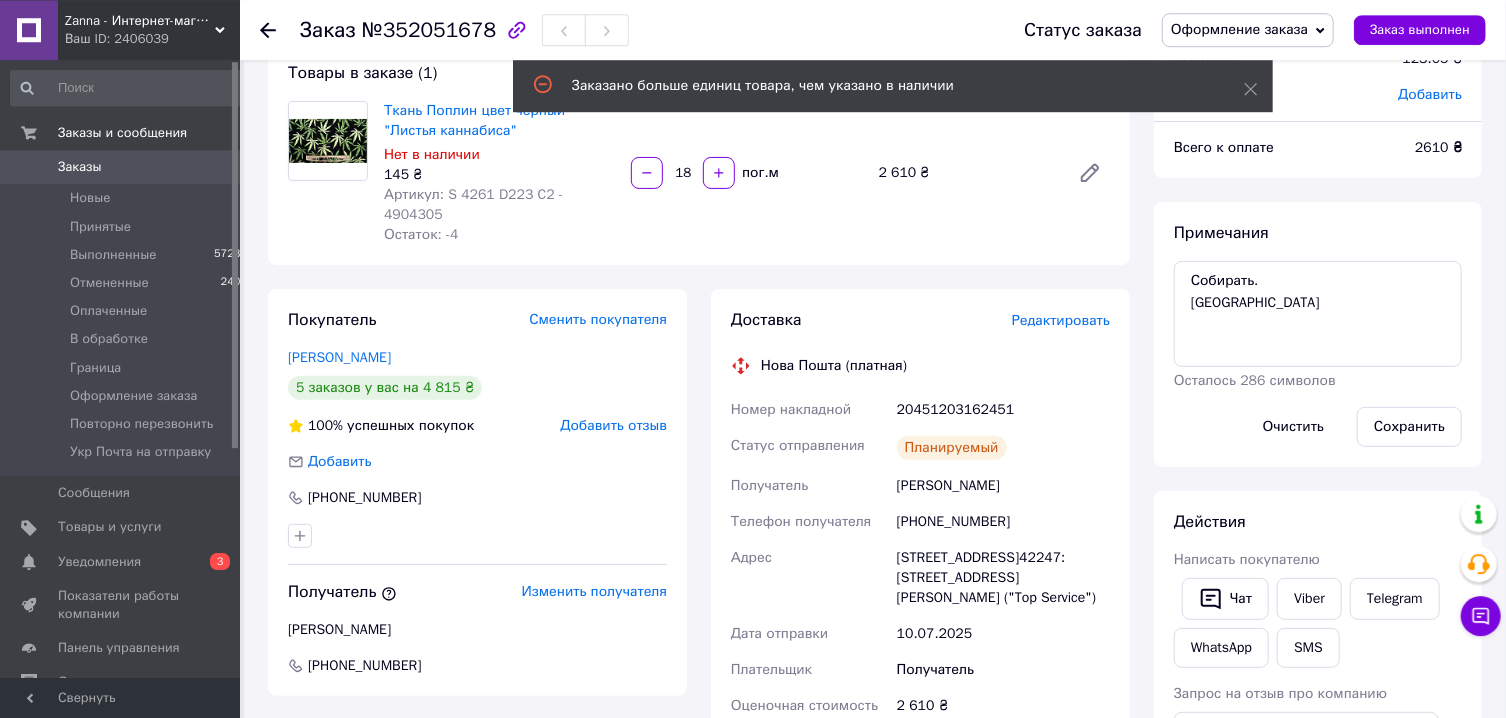 scroll, scrollTop: 107, scrollLeft: 0, axis: vertical 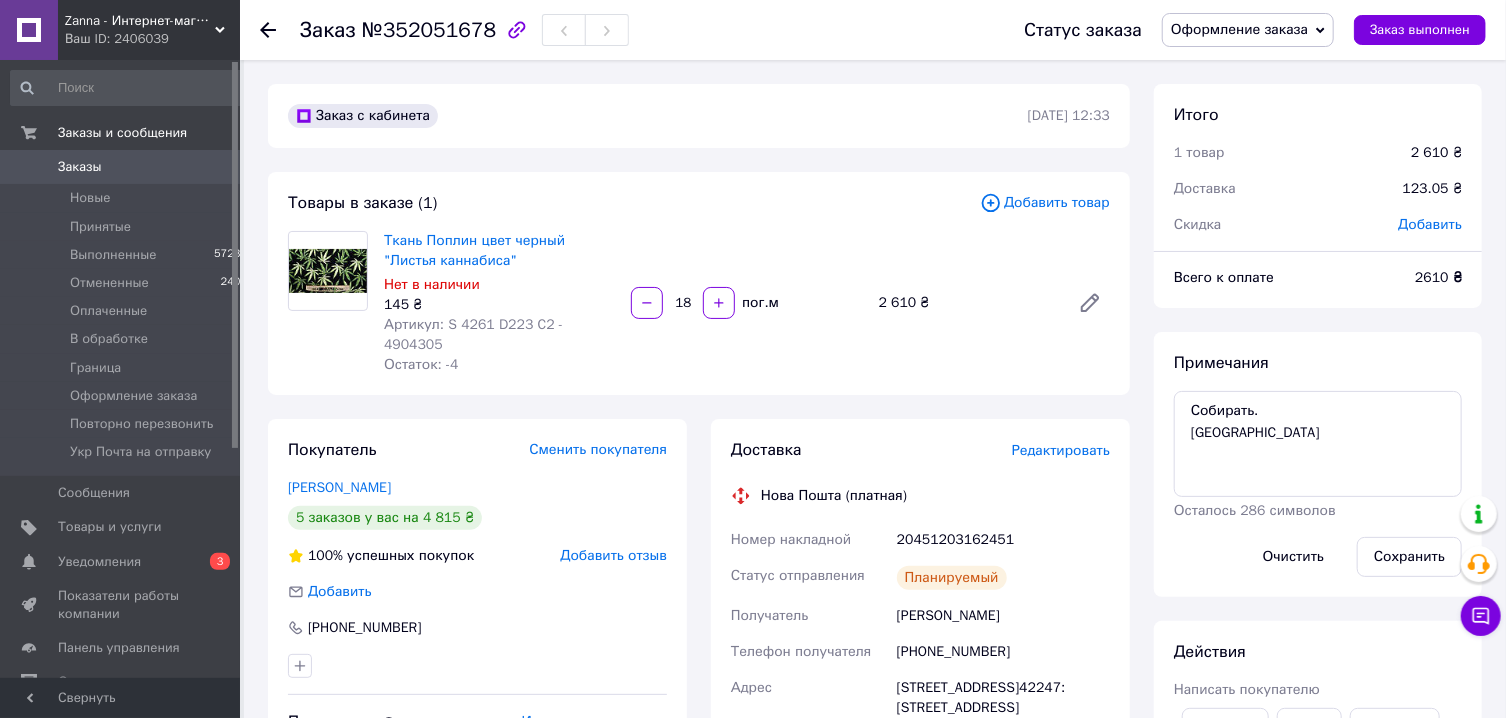 click on "Добавить" at bounding box center [1430, 224] 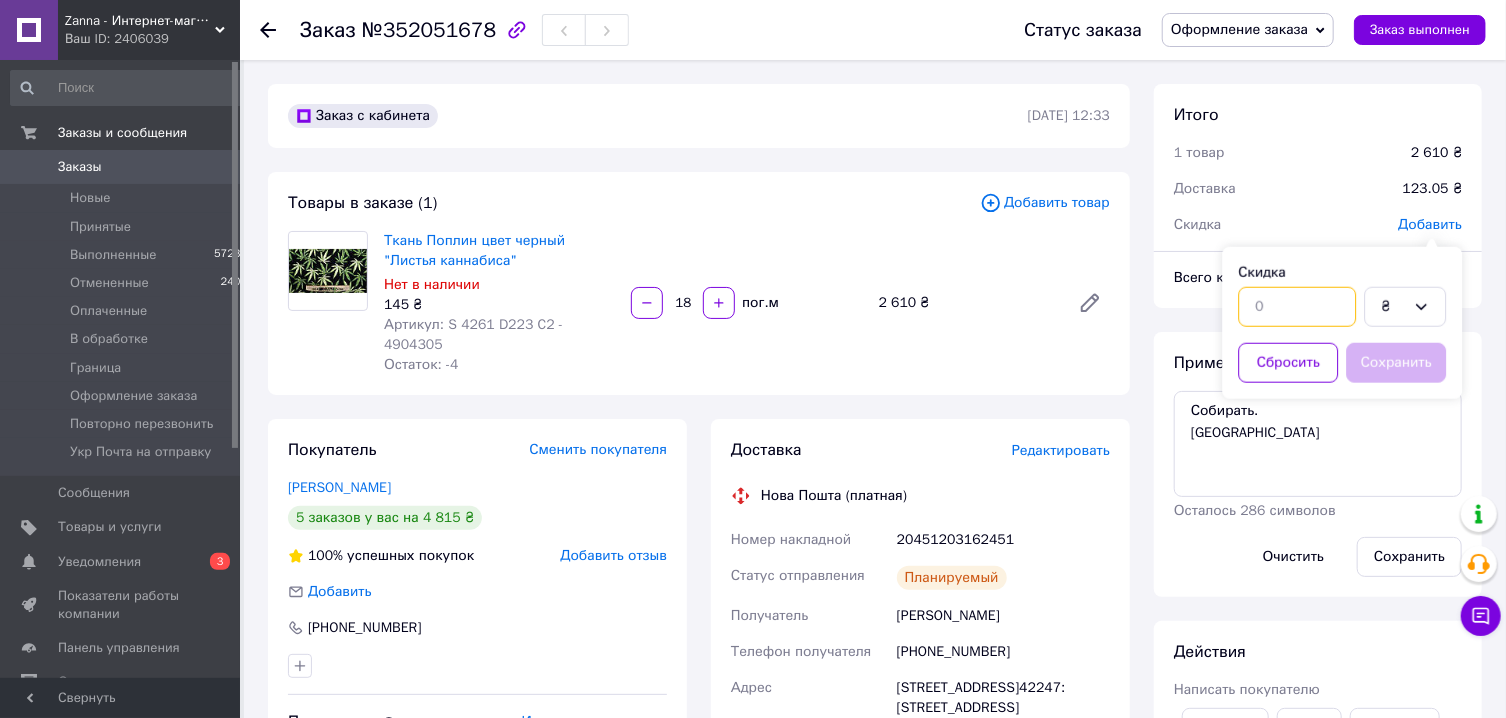 click at bounding box center (1297, 307) 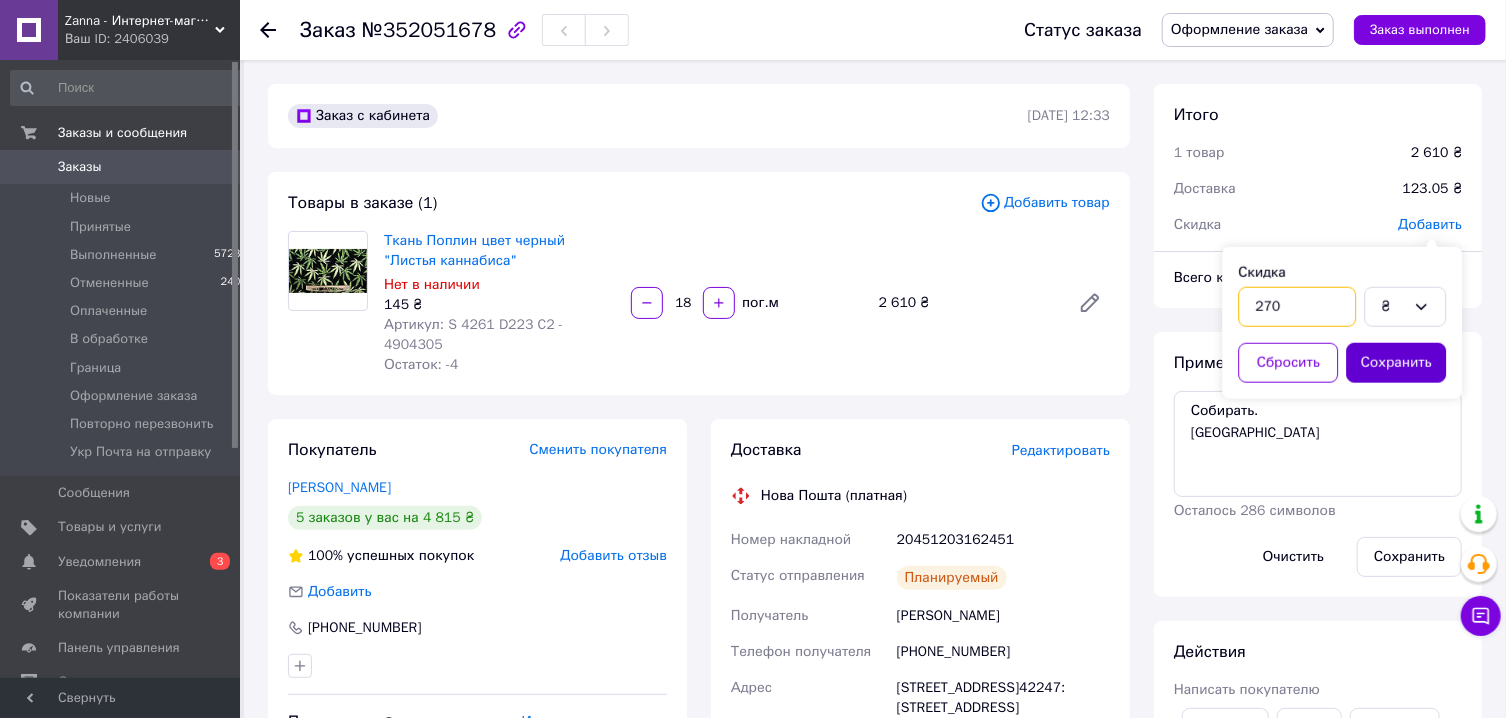 type on "270" 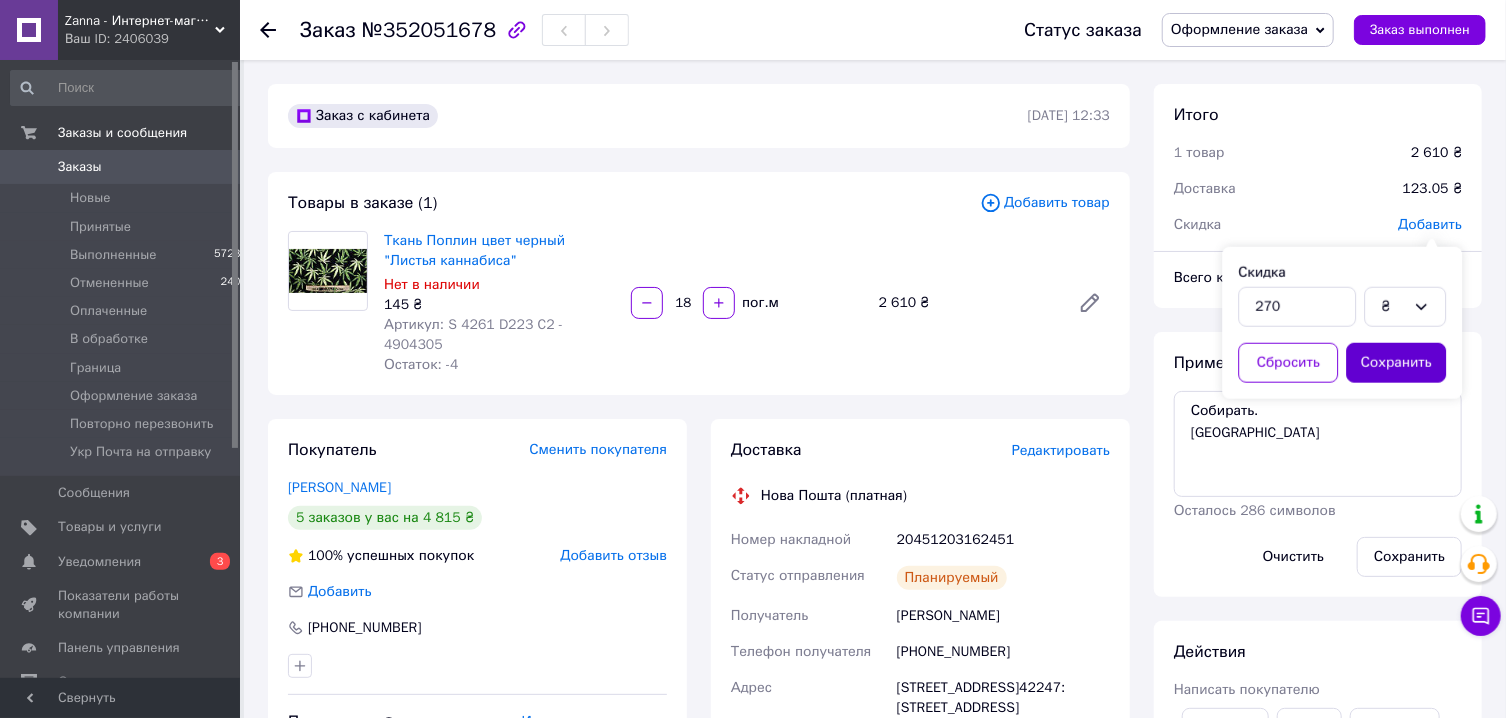 click on "Сохранить" at bounding box center [1396, 363] 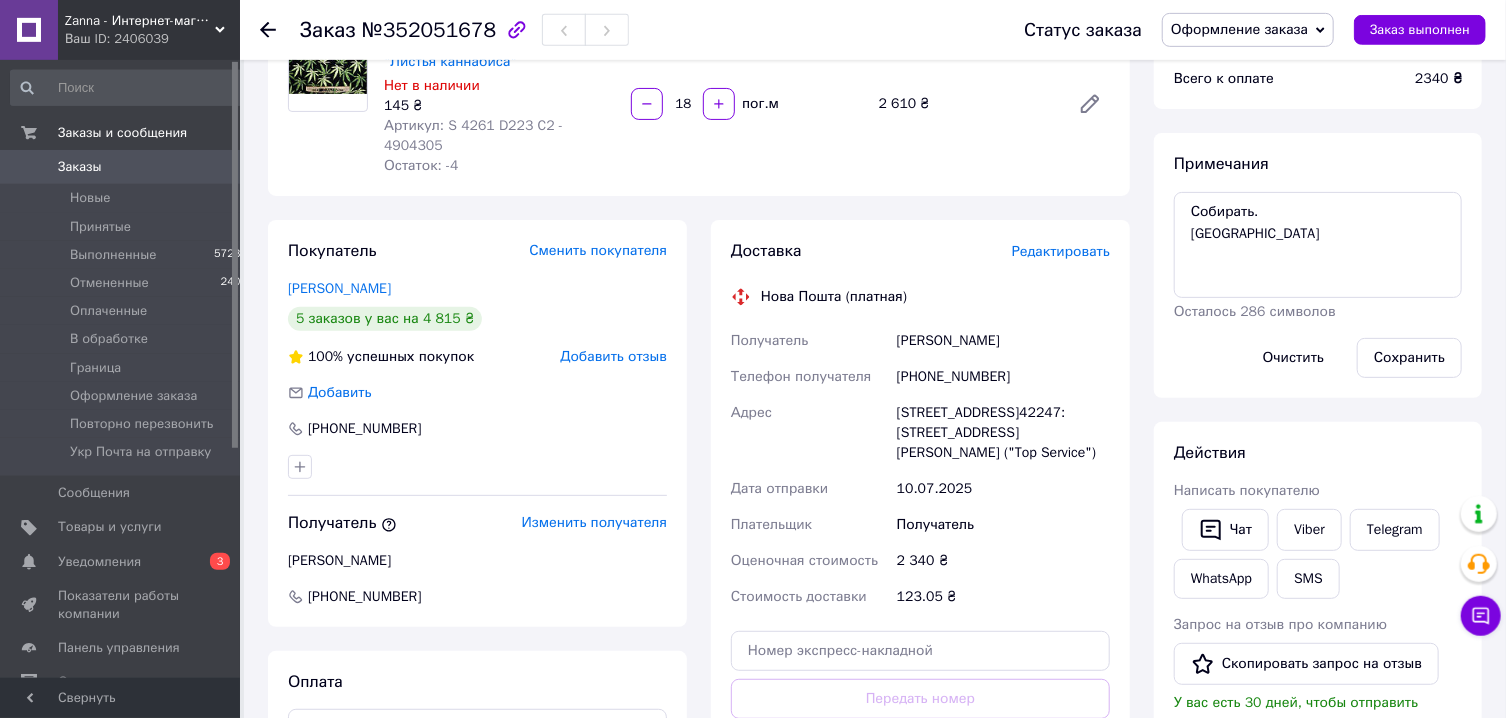 scroll, scrollTop: 214, scrollLeft: 0, axis: vertical 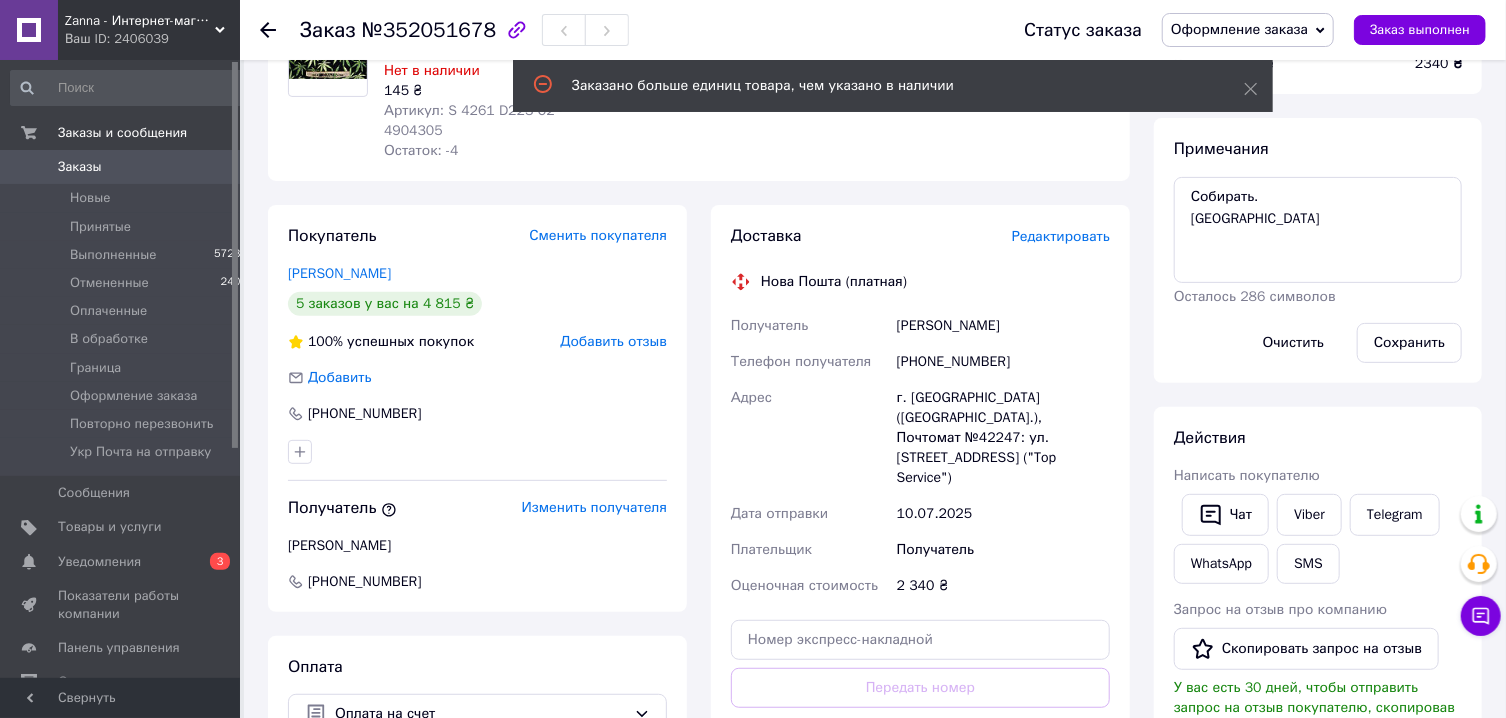 click on "Редактировать" at bounding box center [1061, 236] 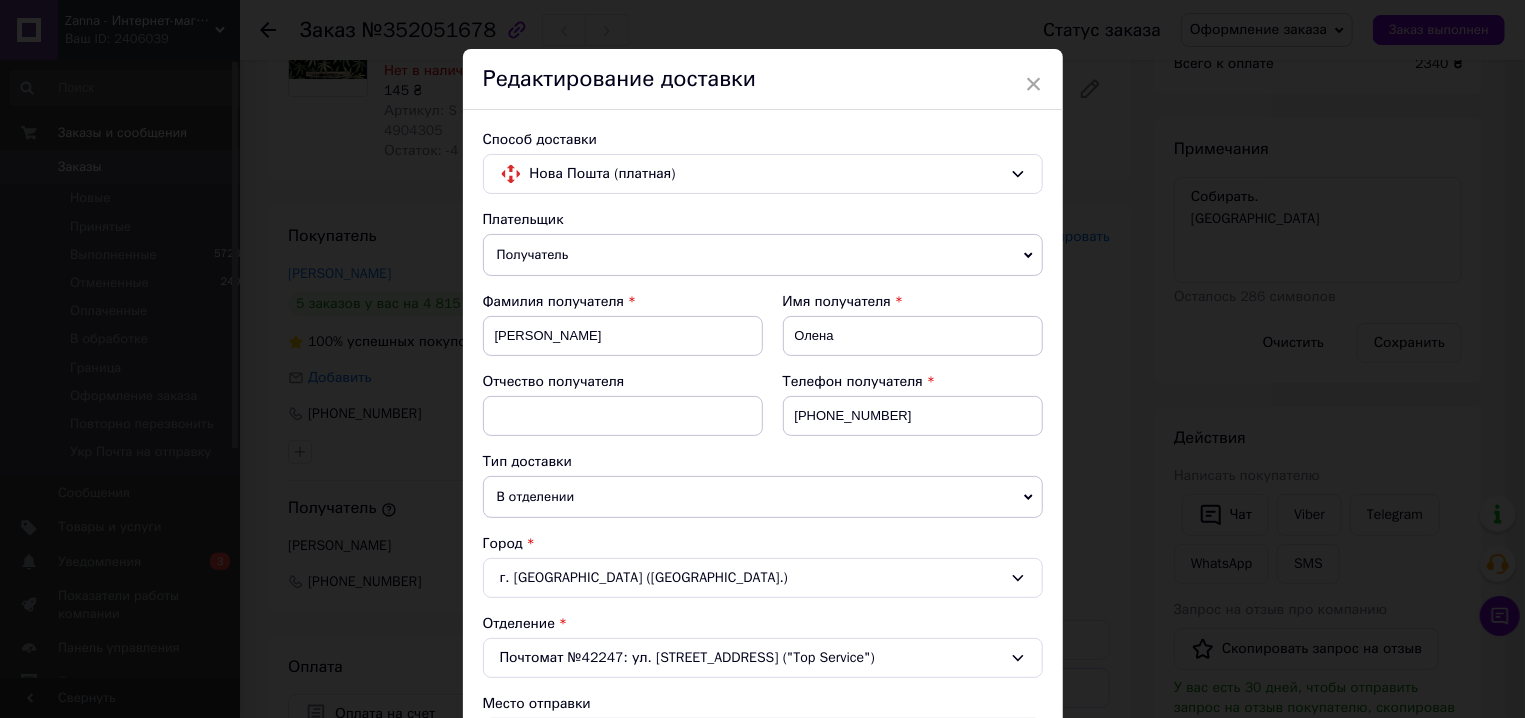 scroll, scrollTop: 0, scrollLeft: 0, axis: both 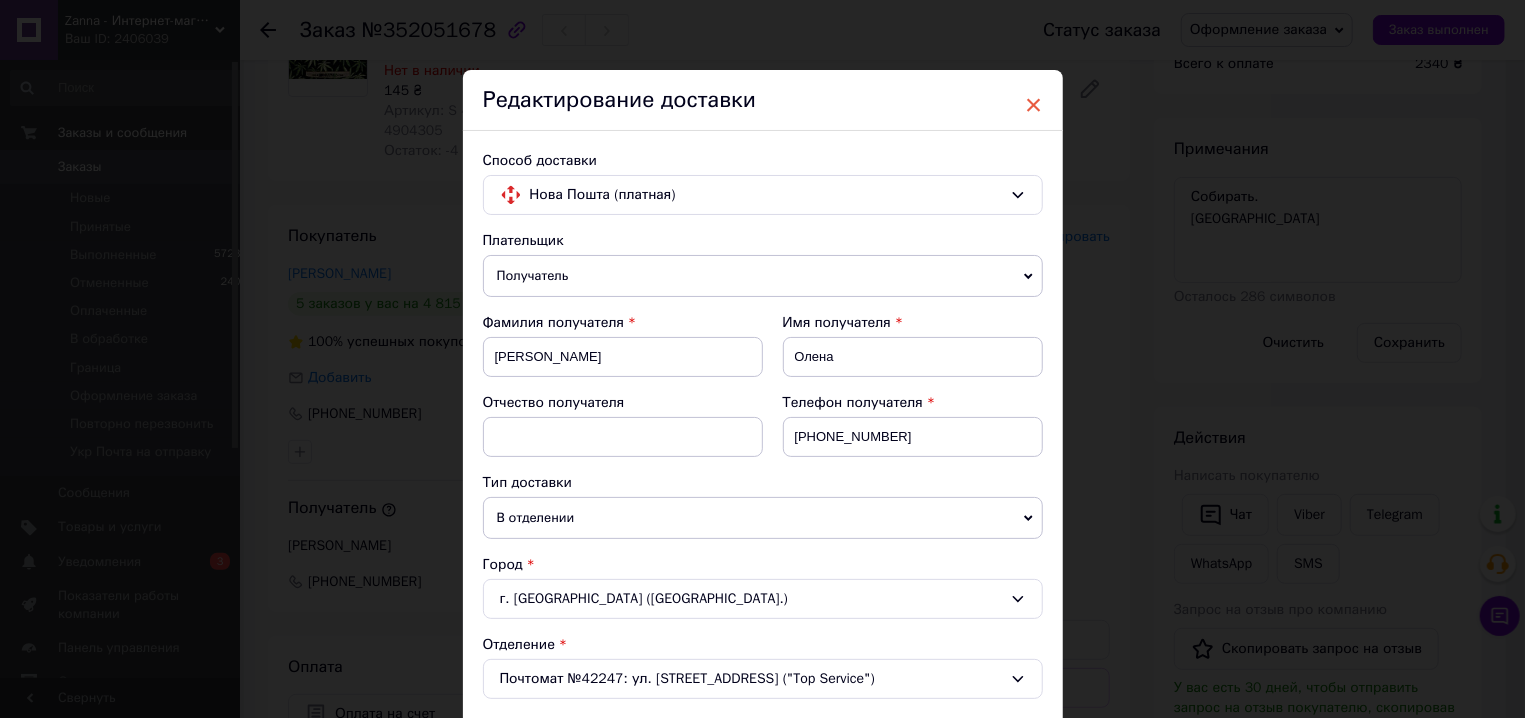 click on "×" at bounding box center [1034, 105] 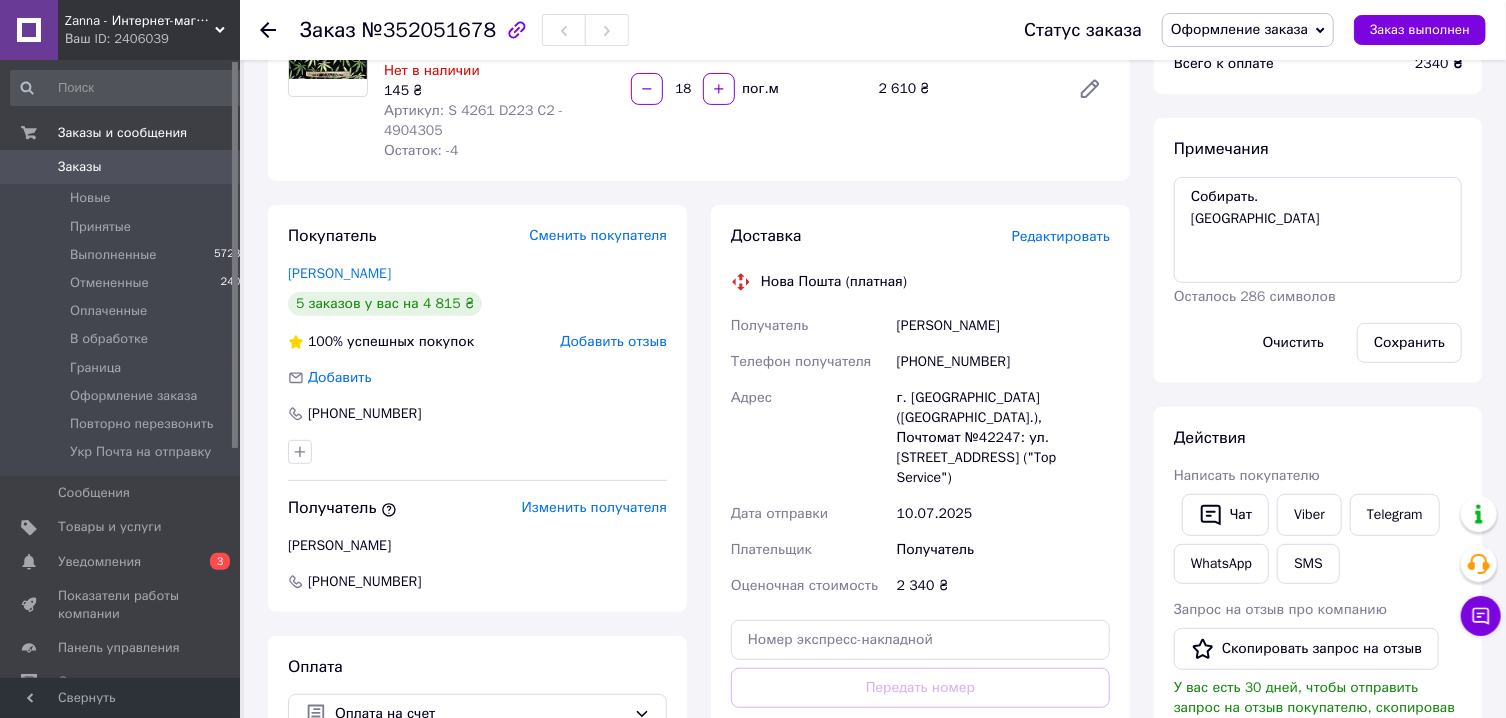 click on "Редактировать" at bounding box center [1061, 236] 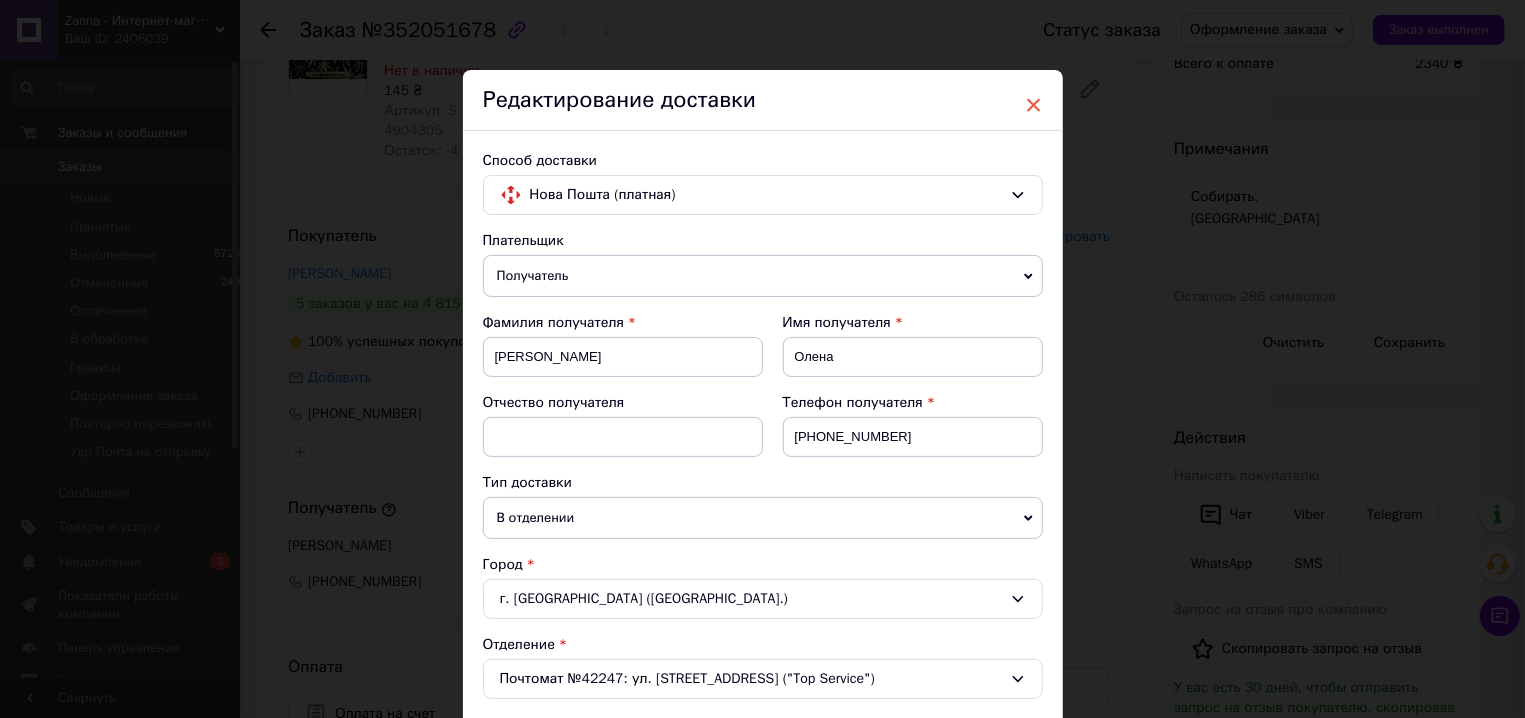 click on "×" at bounding box center [1034, 105] 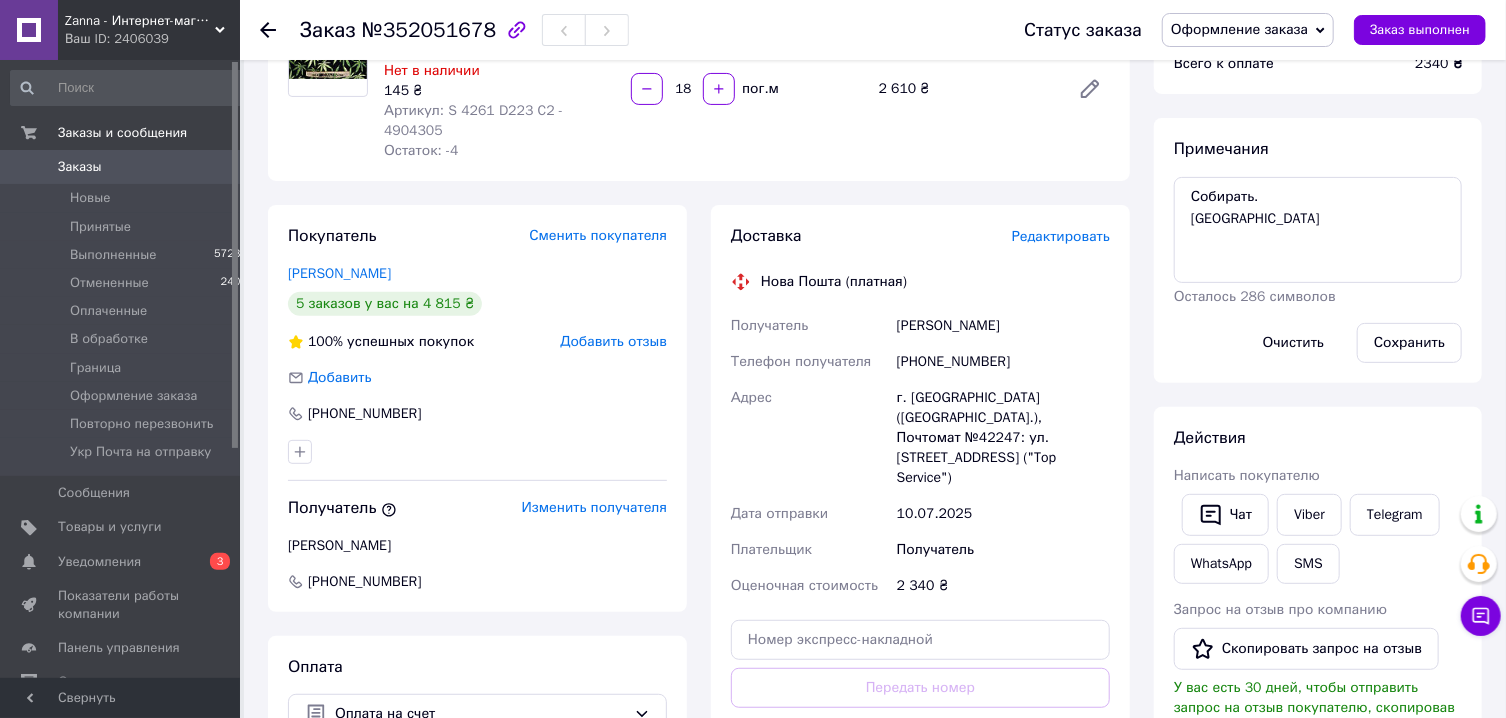 click on "Редактировать" at bounding box center [1061, 236] 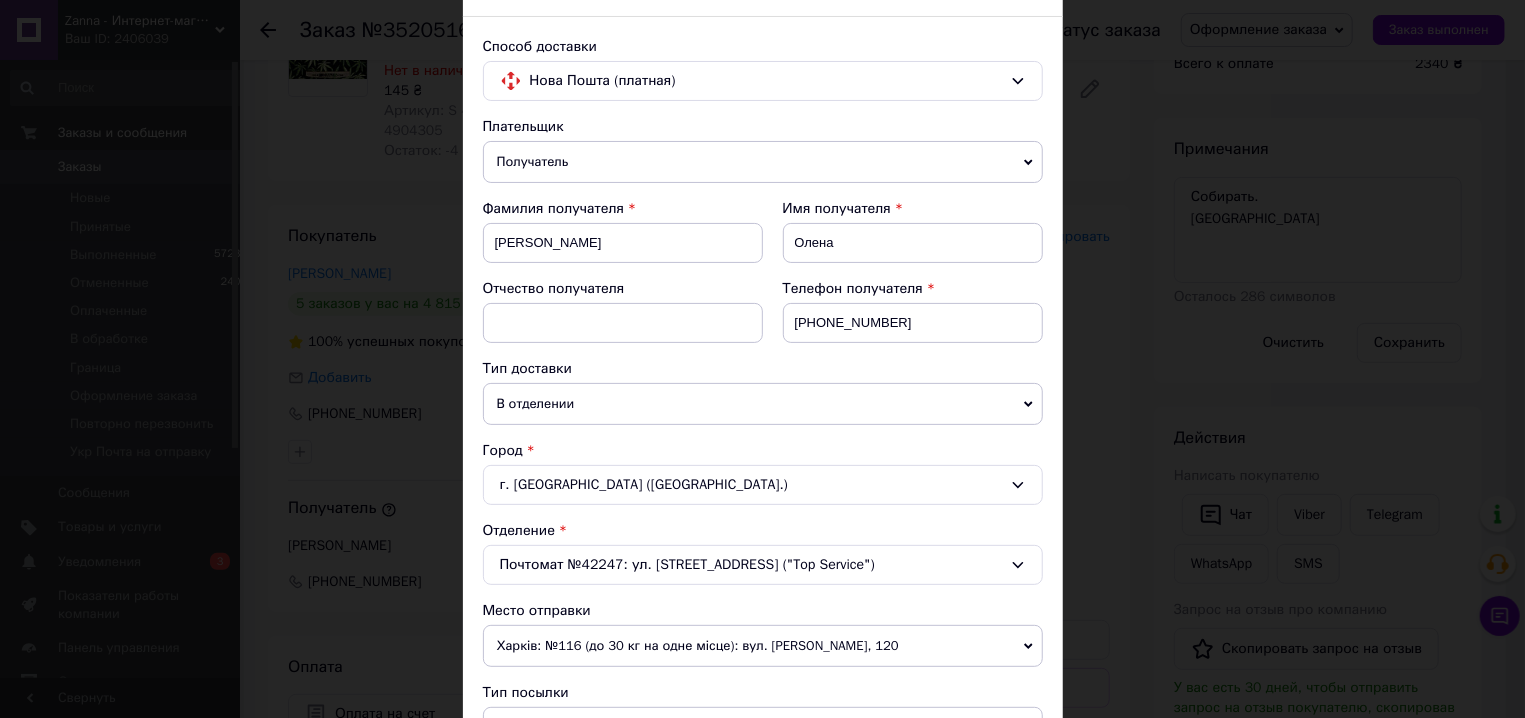 scroll, scrollTop: 0, scrollLeft: 0, axis: both 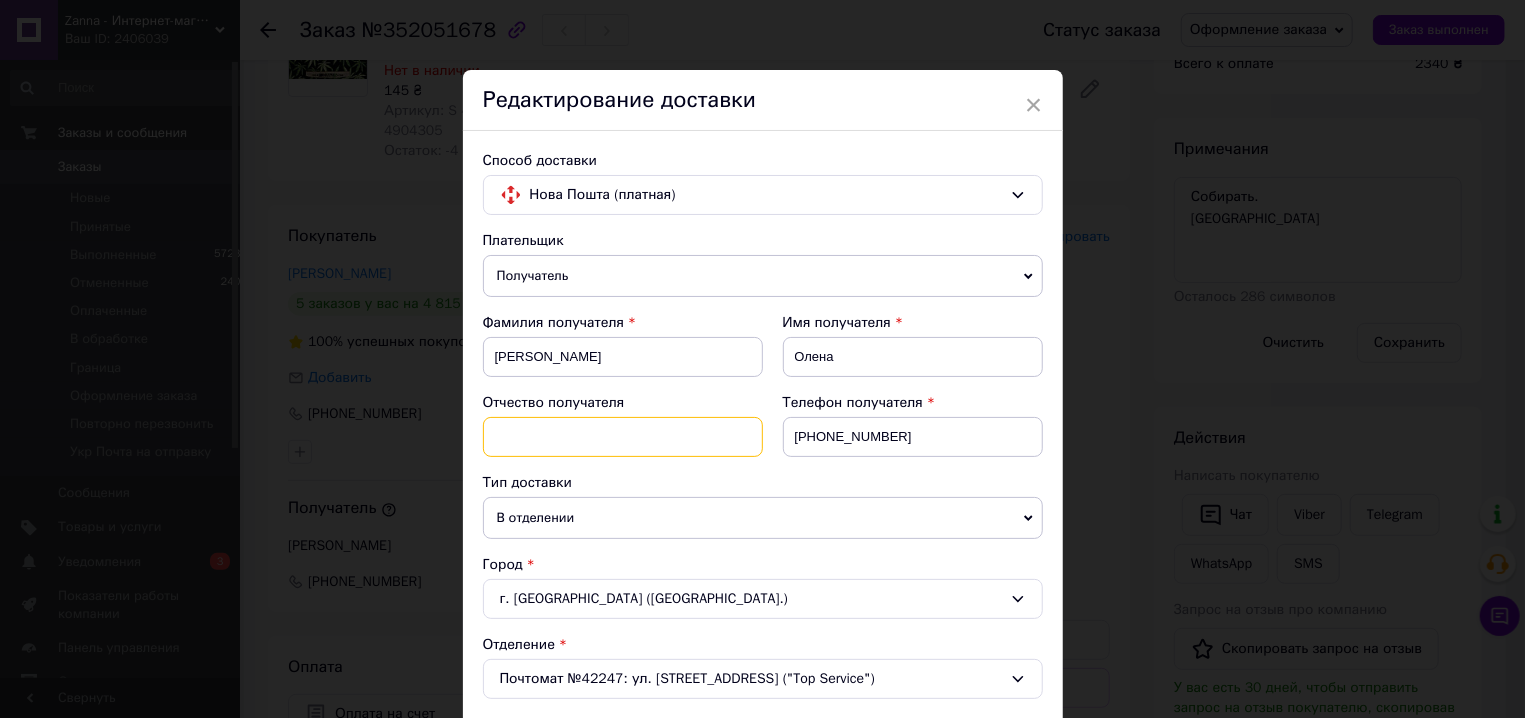 click at bounding box center [623, 437] 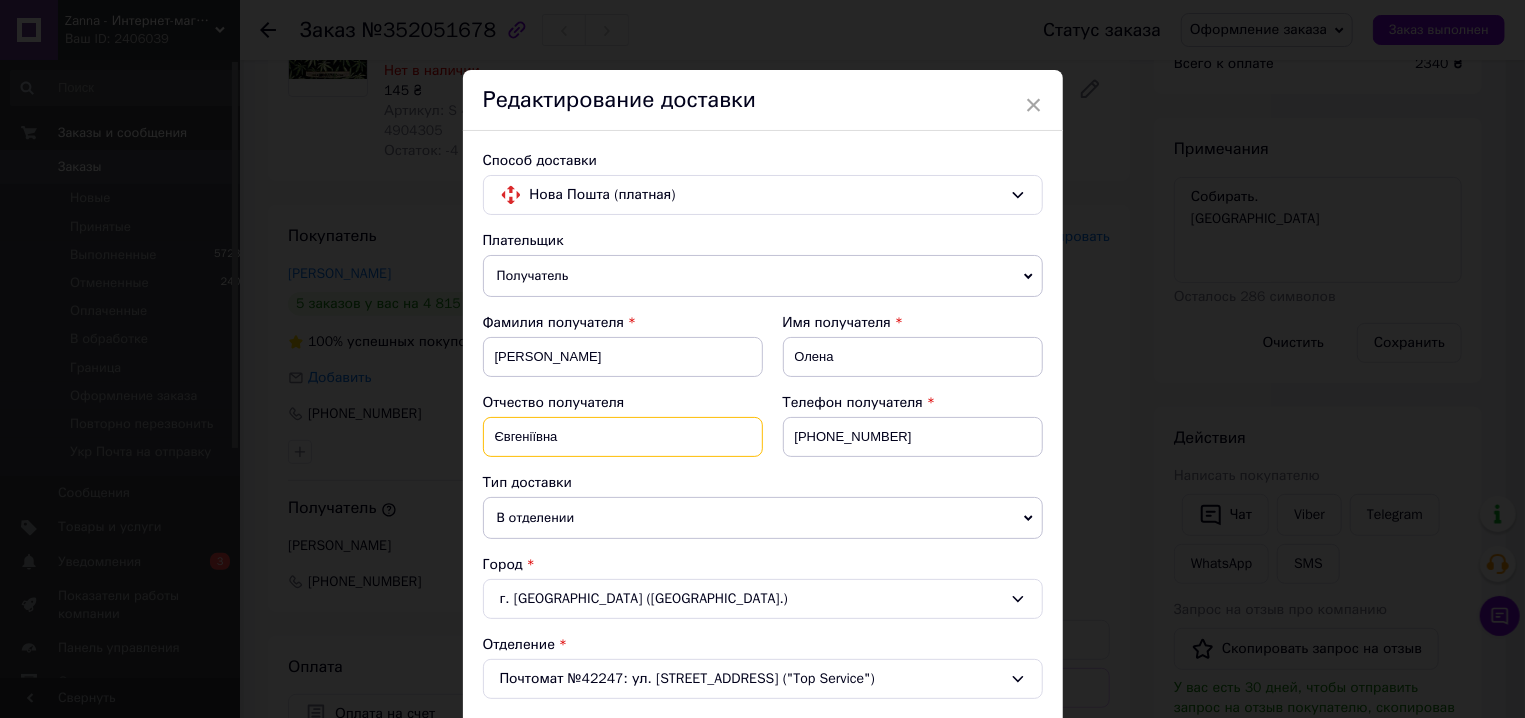type on "Євгеніївна" 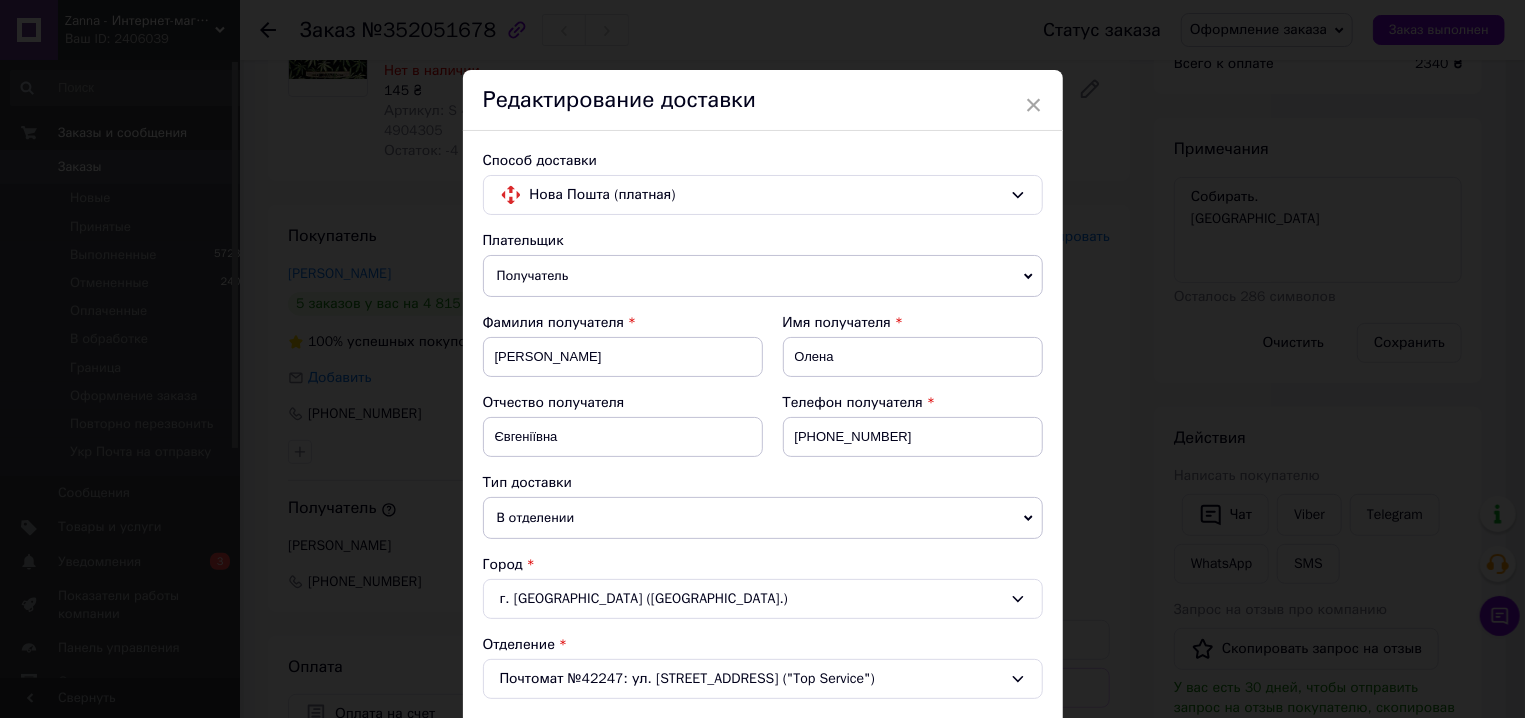 click on "Тип доставки" at bounding box center (763, 483) 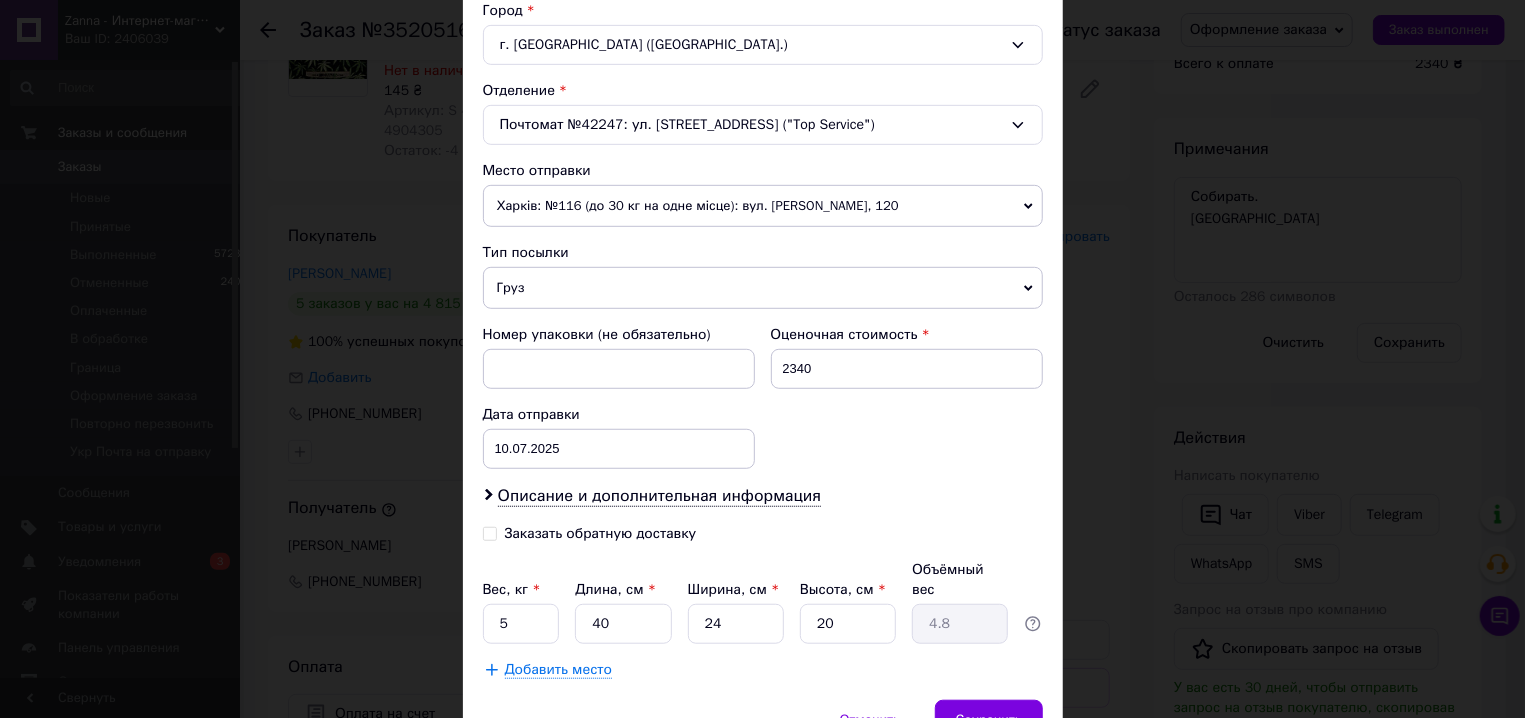 scroll, scrollTop: 570, scrollLeft: 0, axis: vertical 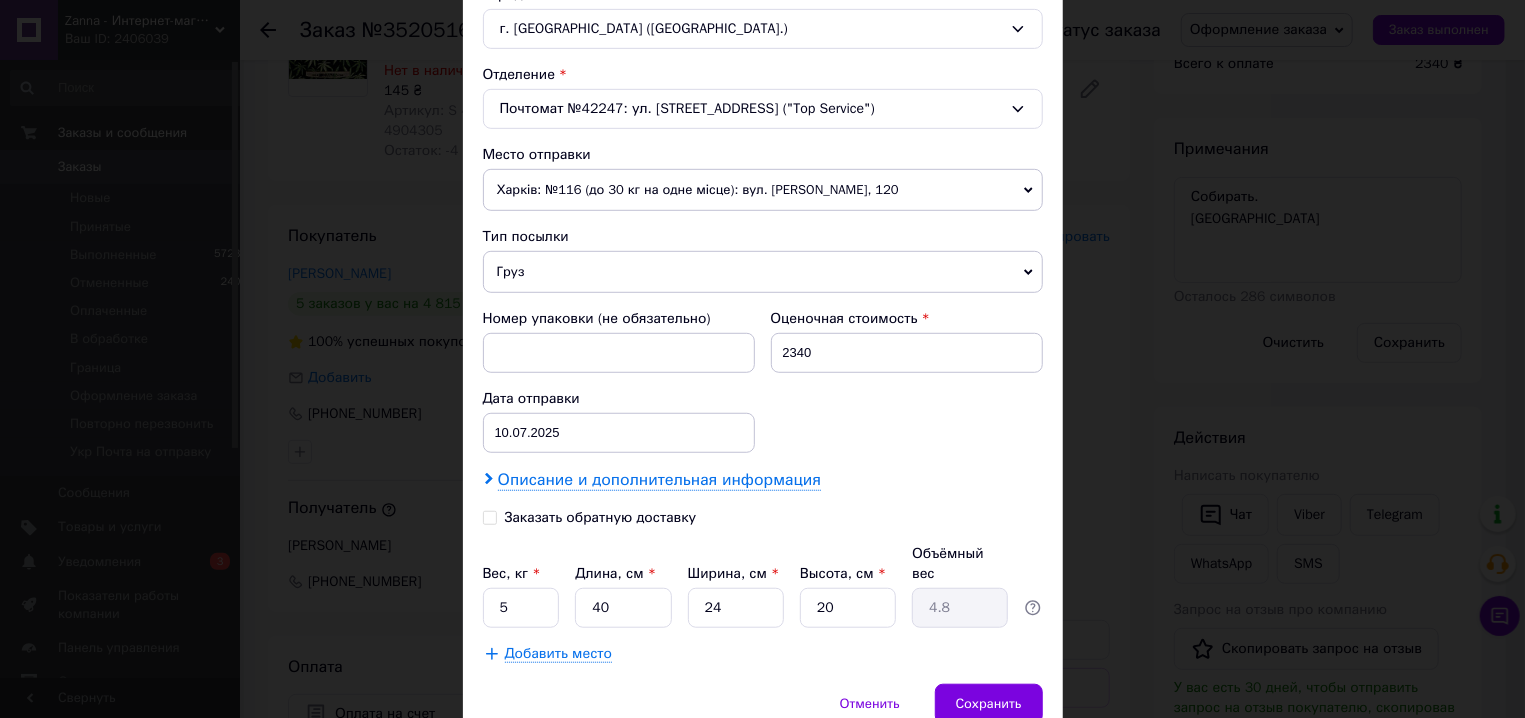 click on "Описание и дополнительная информация" at bounding box center (659, 480) 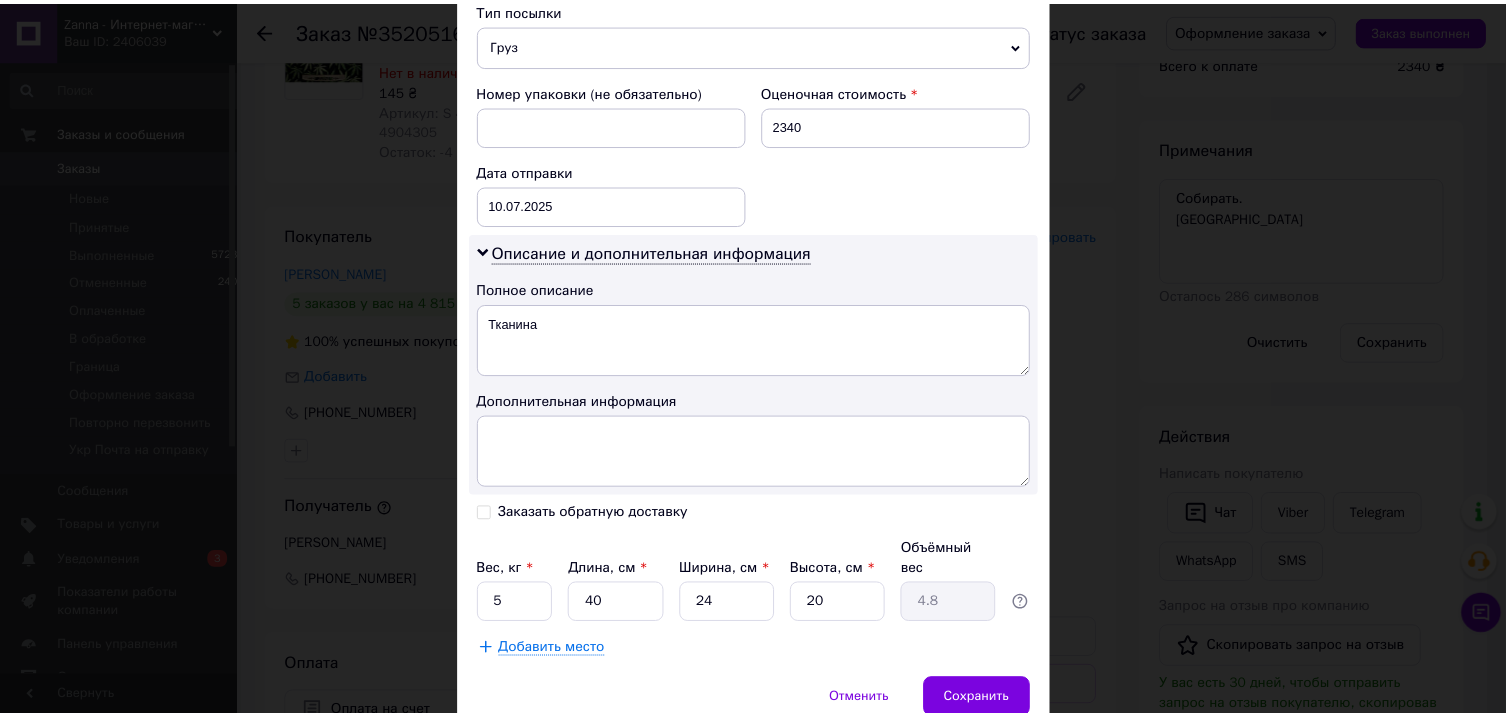 scroll, scrollTop: 873, scrollLeft: 0, axis: vertical 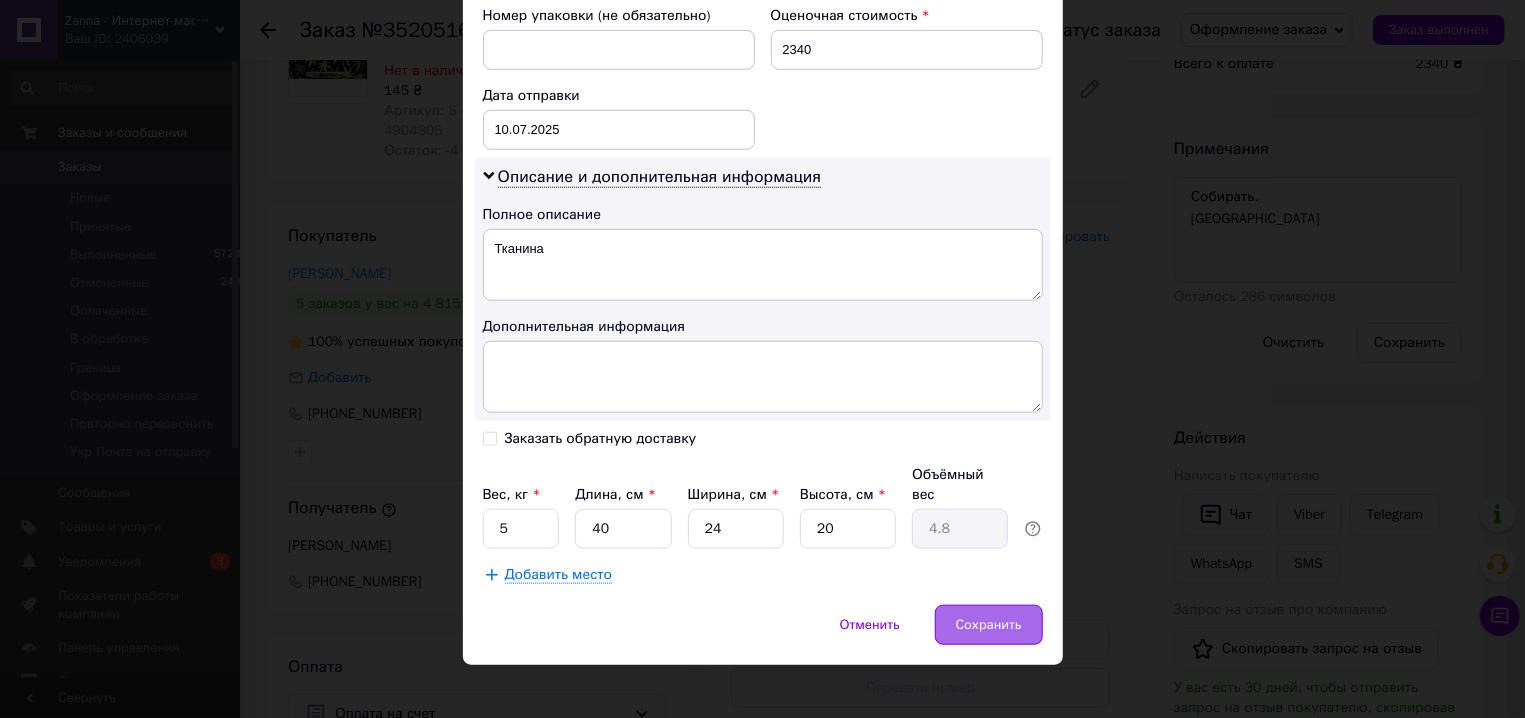 click on "Сохранить" at bounding box center [989, 625] 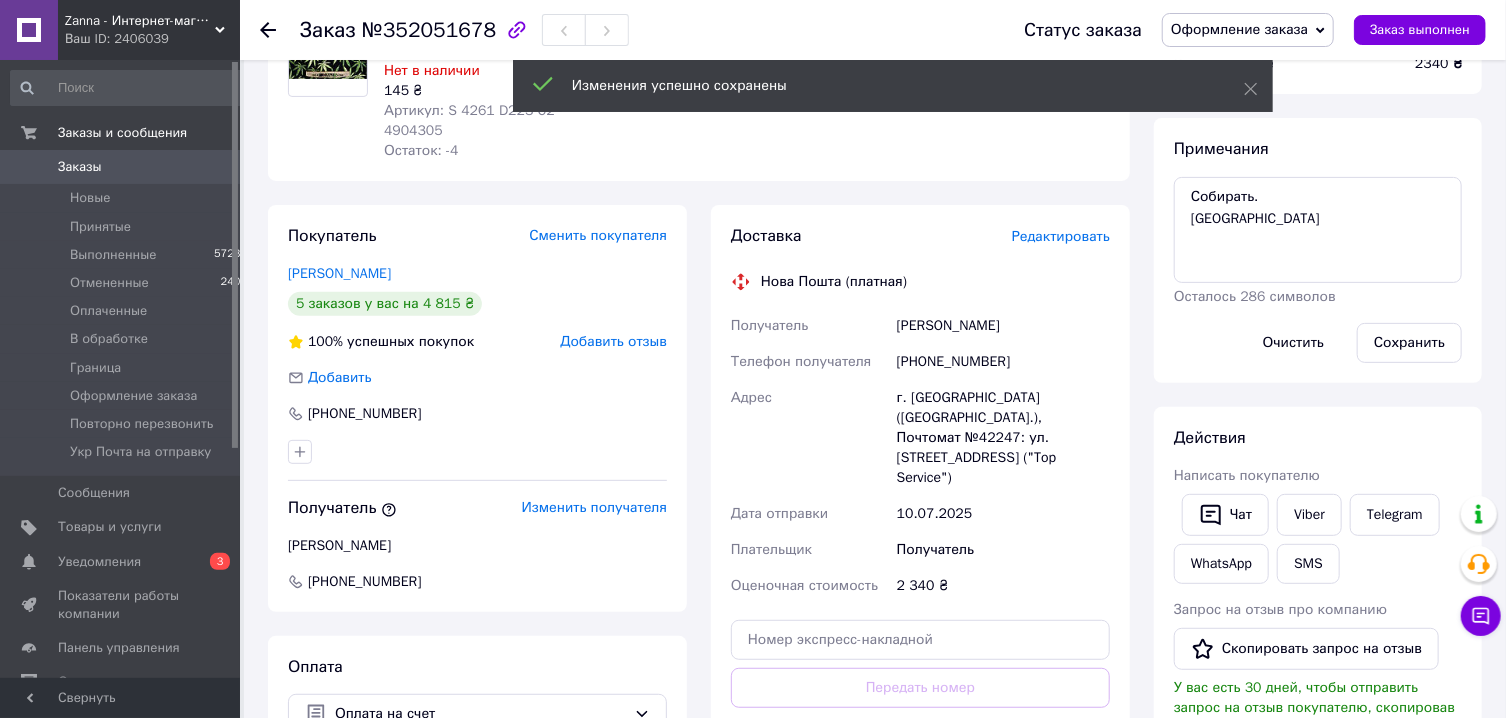 scroll, scrollTop: 321, scrollLeft: 0, axis: vertical 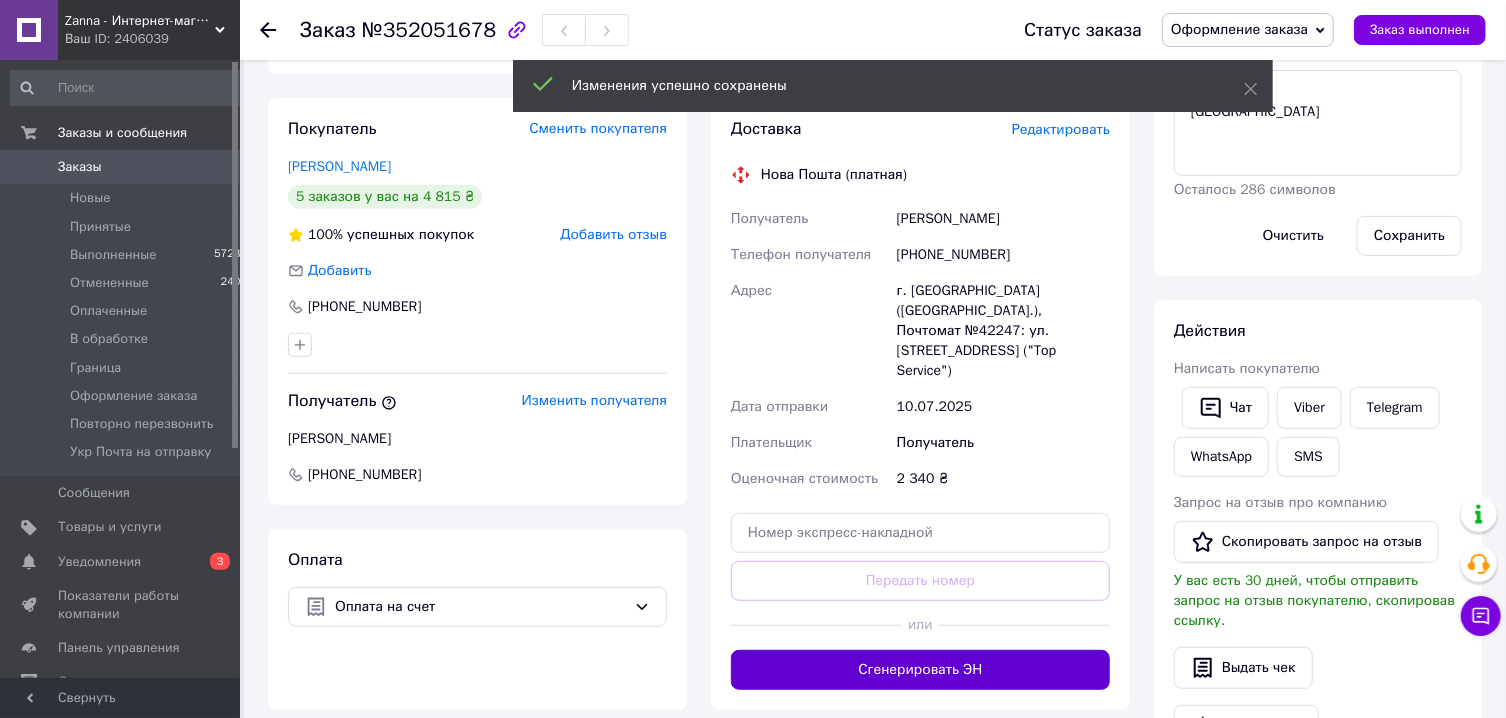 click on "Сгенерировать ЭН" at bounding box center (920, 670) 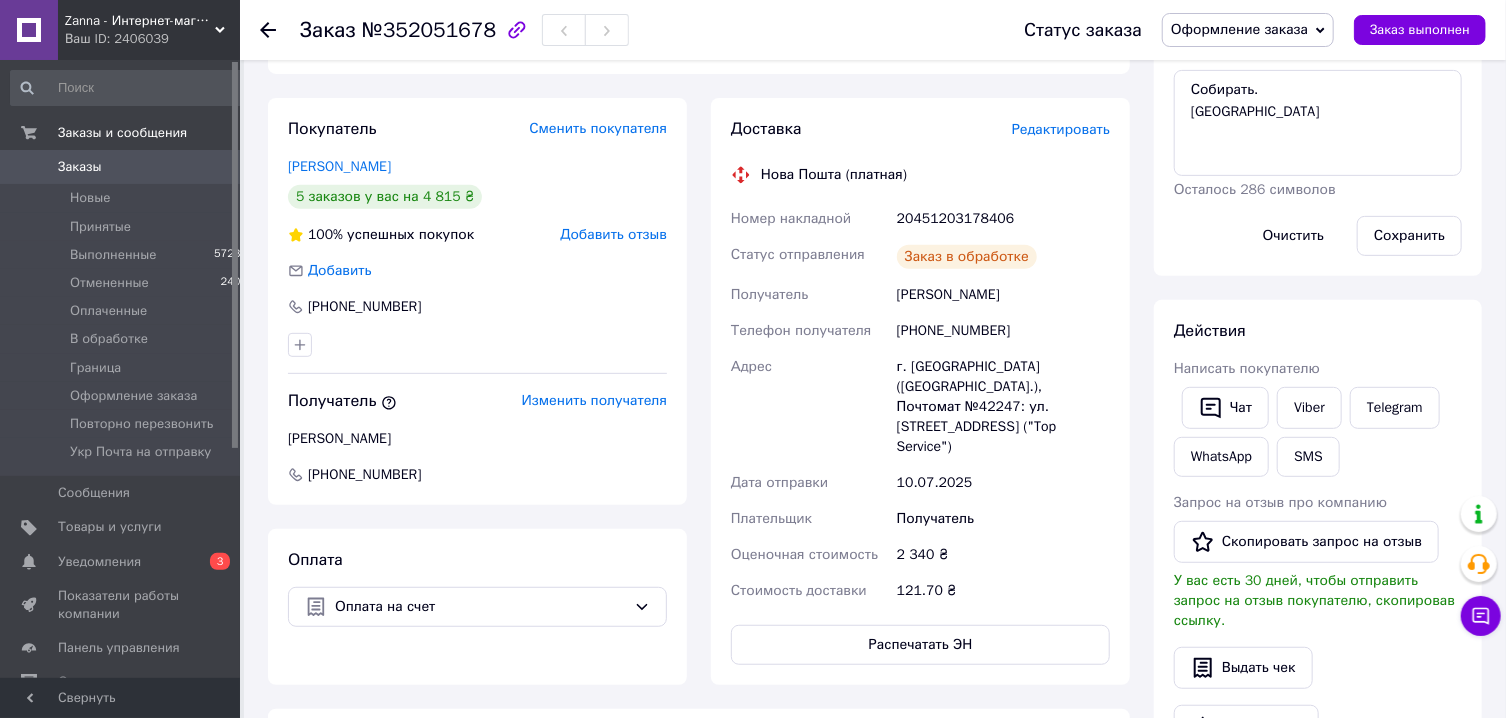 scroll, scrollTop: 36, scrollLeft: 0, axis: vertical 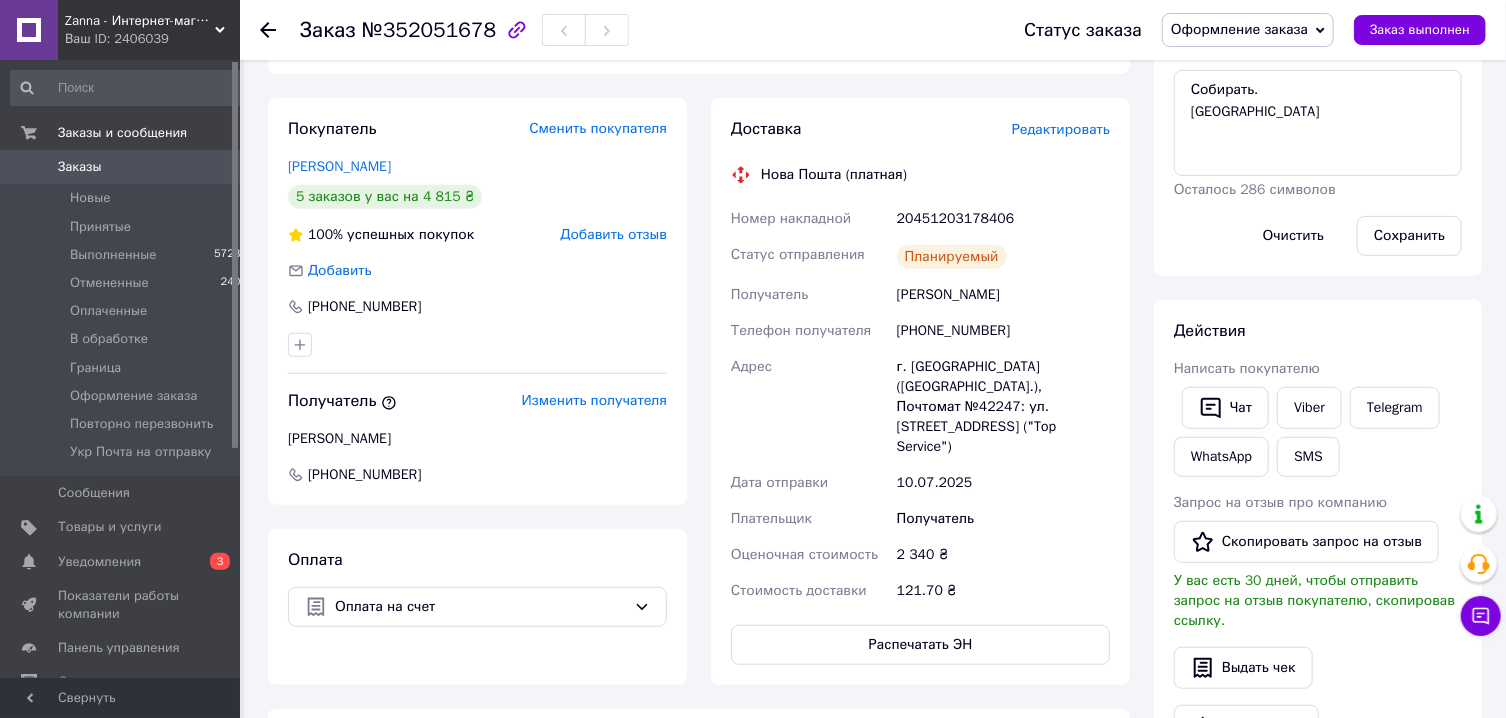 click on "Оформление заказа" at bounding box center (1248, 30) 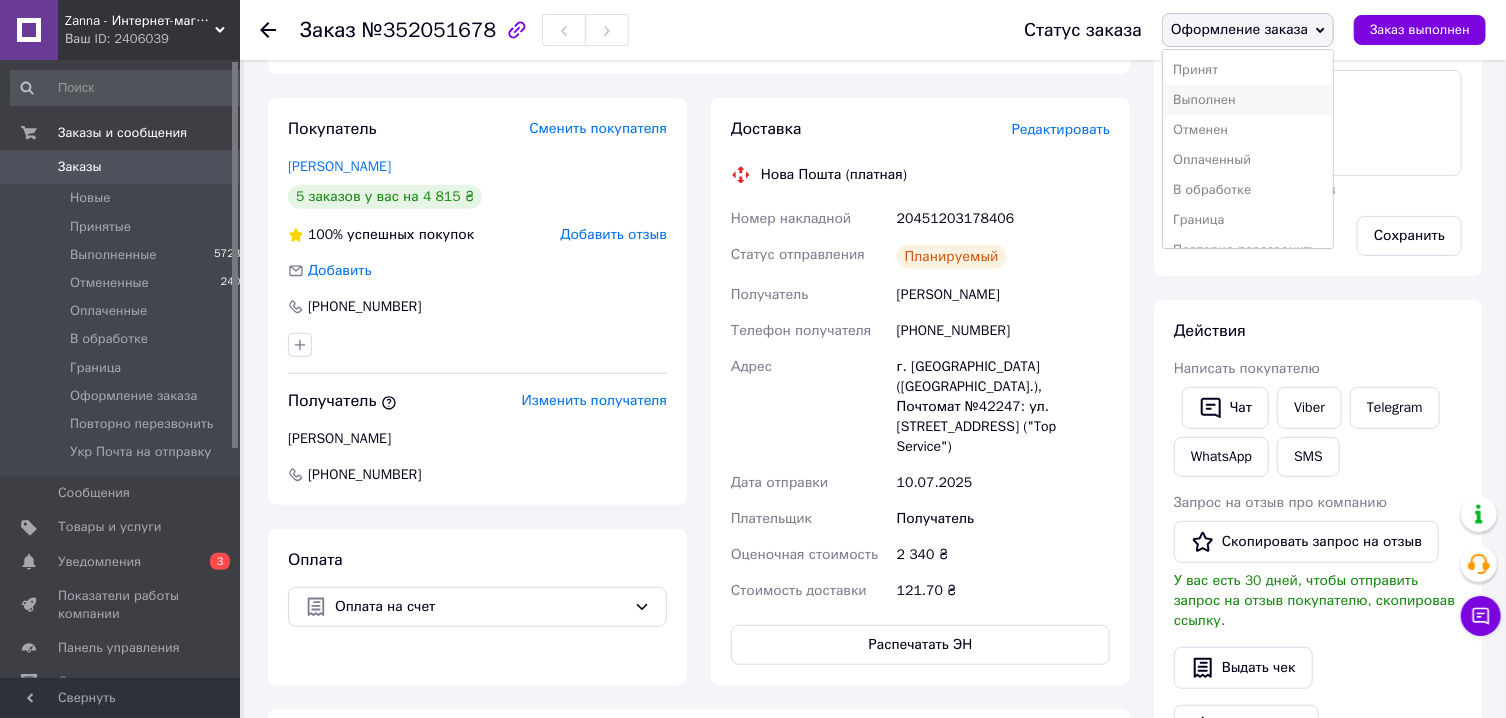 click on "Выполнен" at bounding box center [1248, 100] 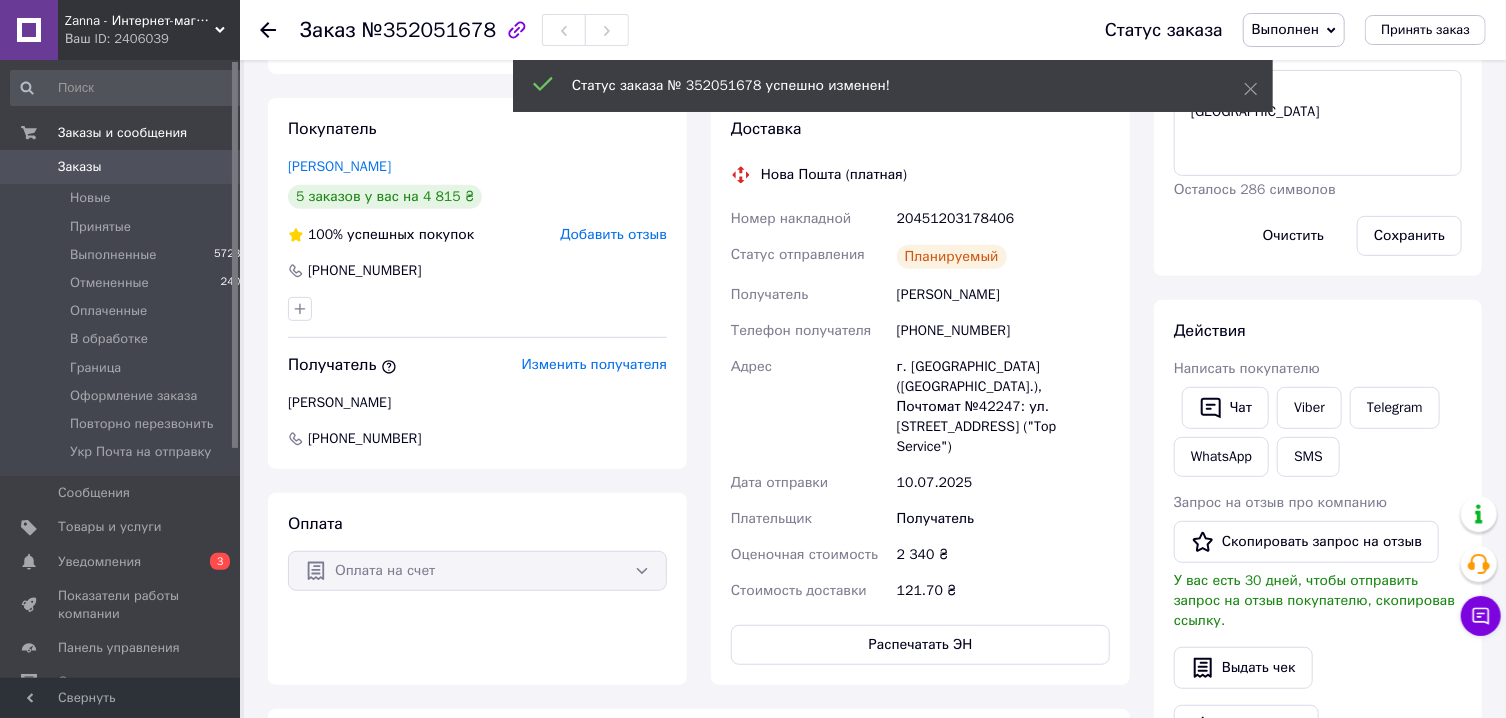 scroll, scrollTop: 84, scrollLeft: 0, axis: vertical 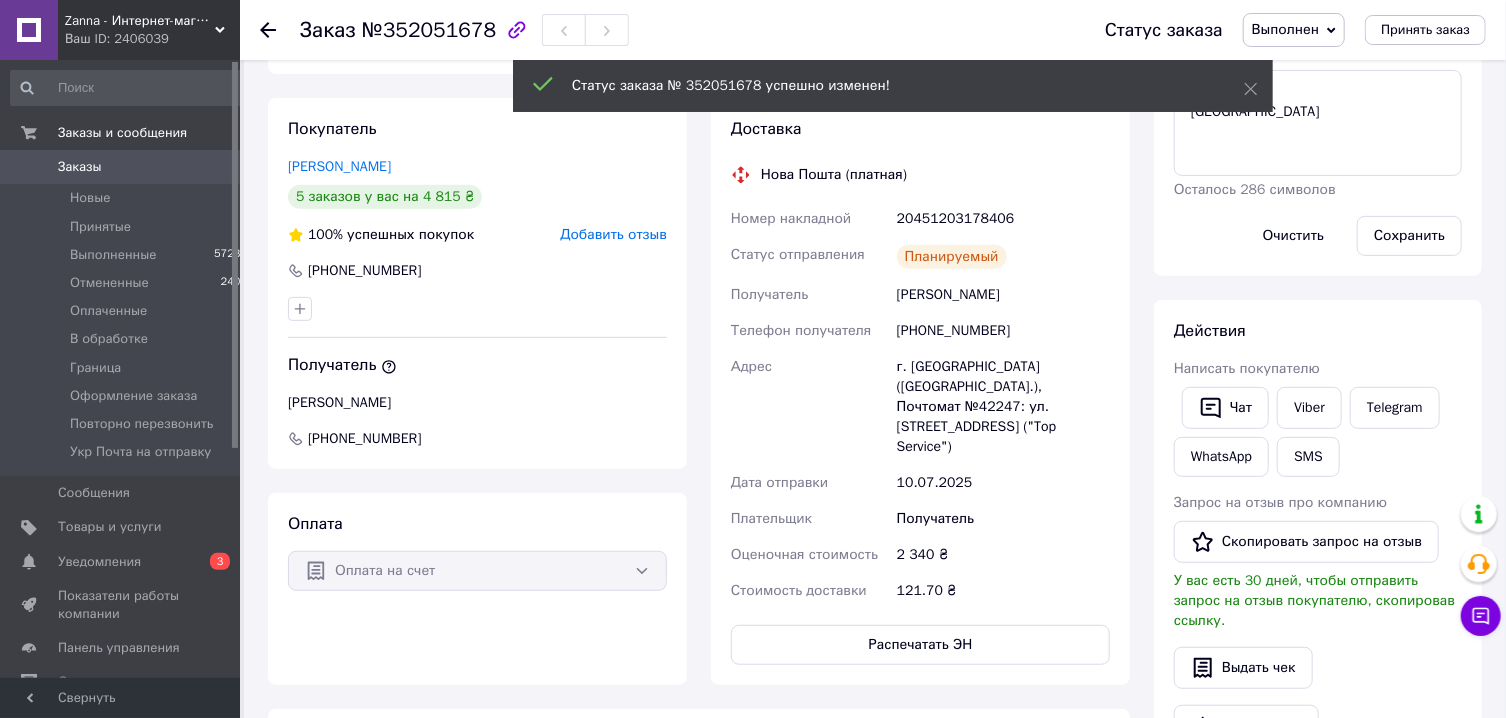 click on "20451203178406" at bounding box center (1003, 219) 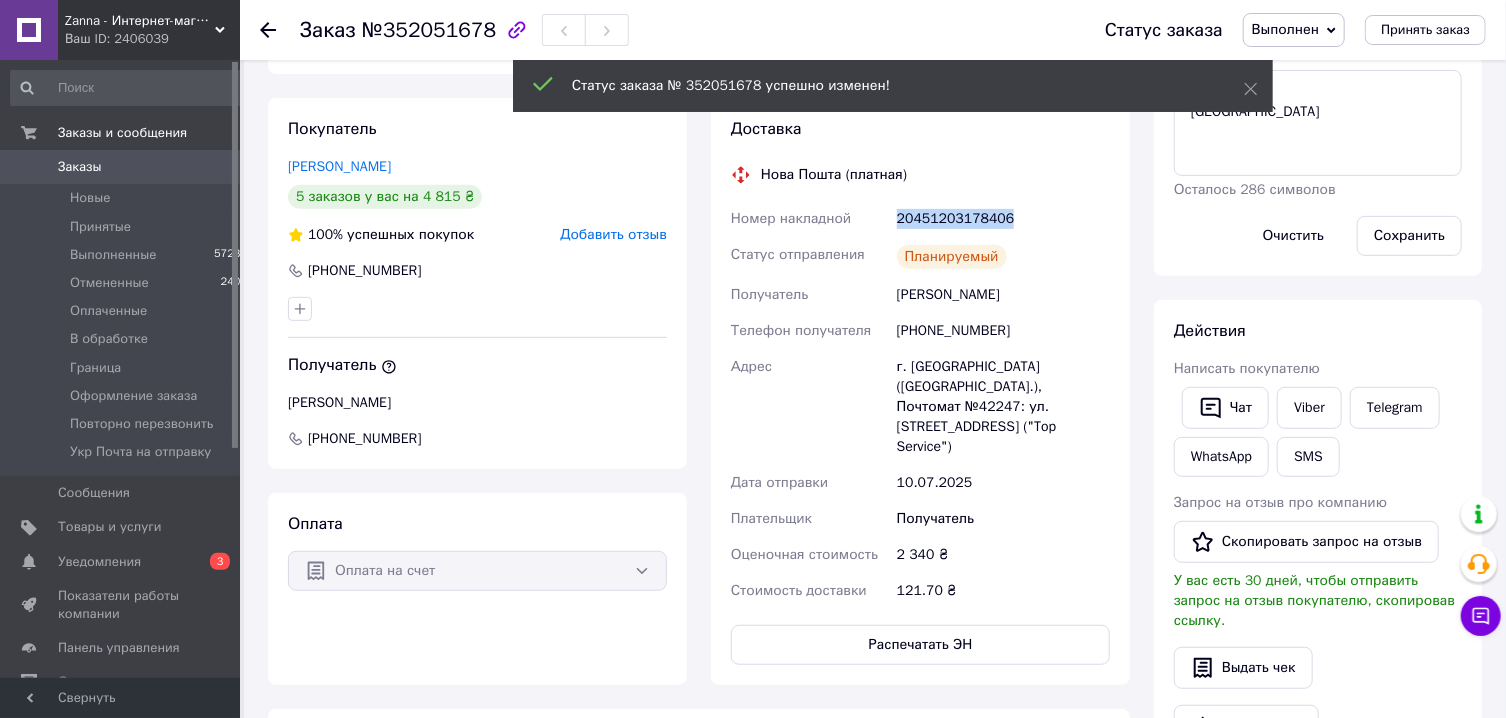 click on "20451203178406" at bounding box center [1003, 219] 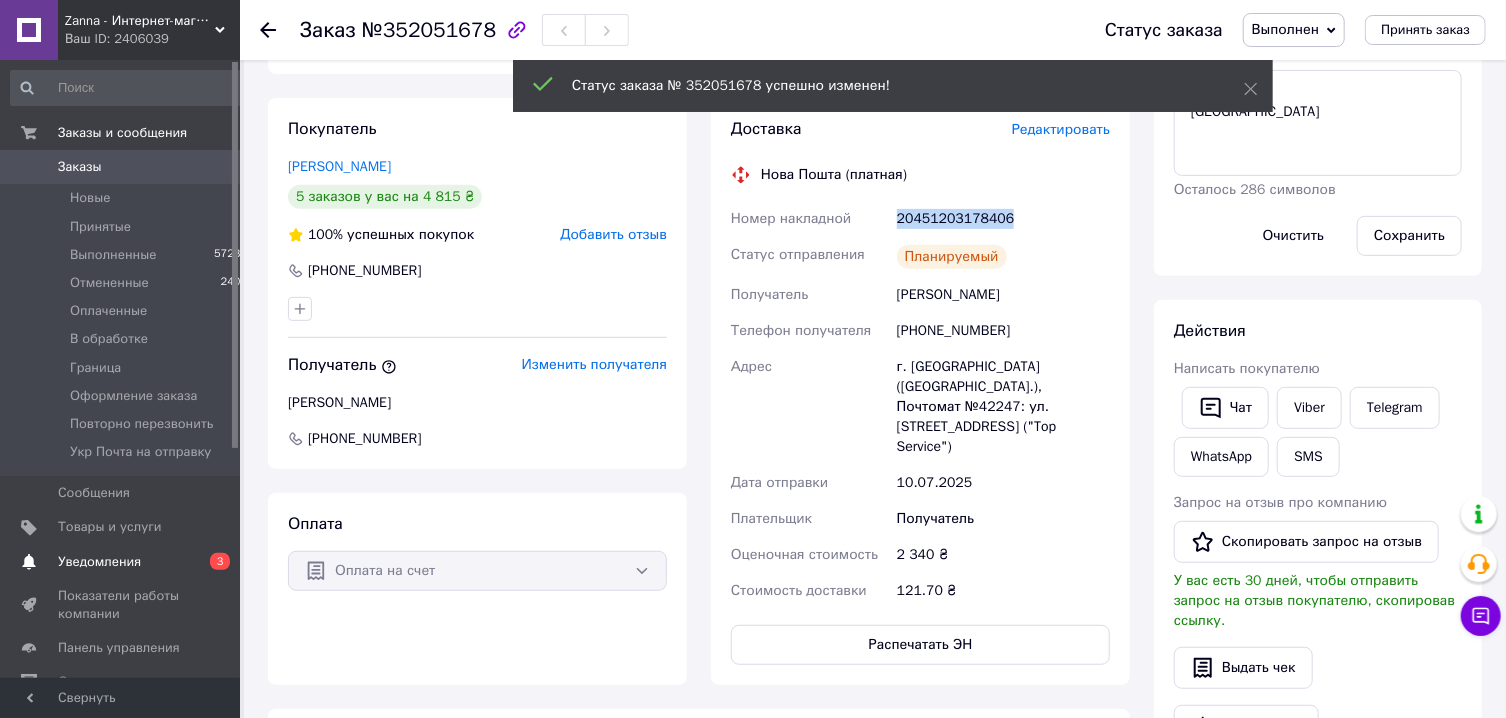 copy on "20451203178406" 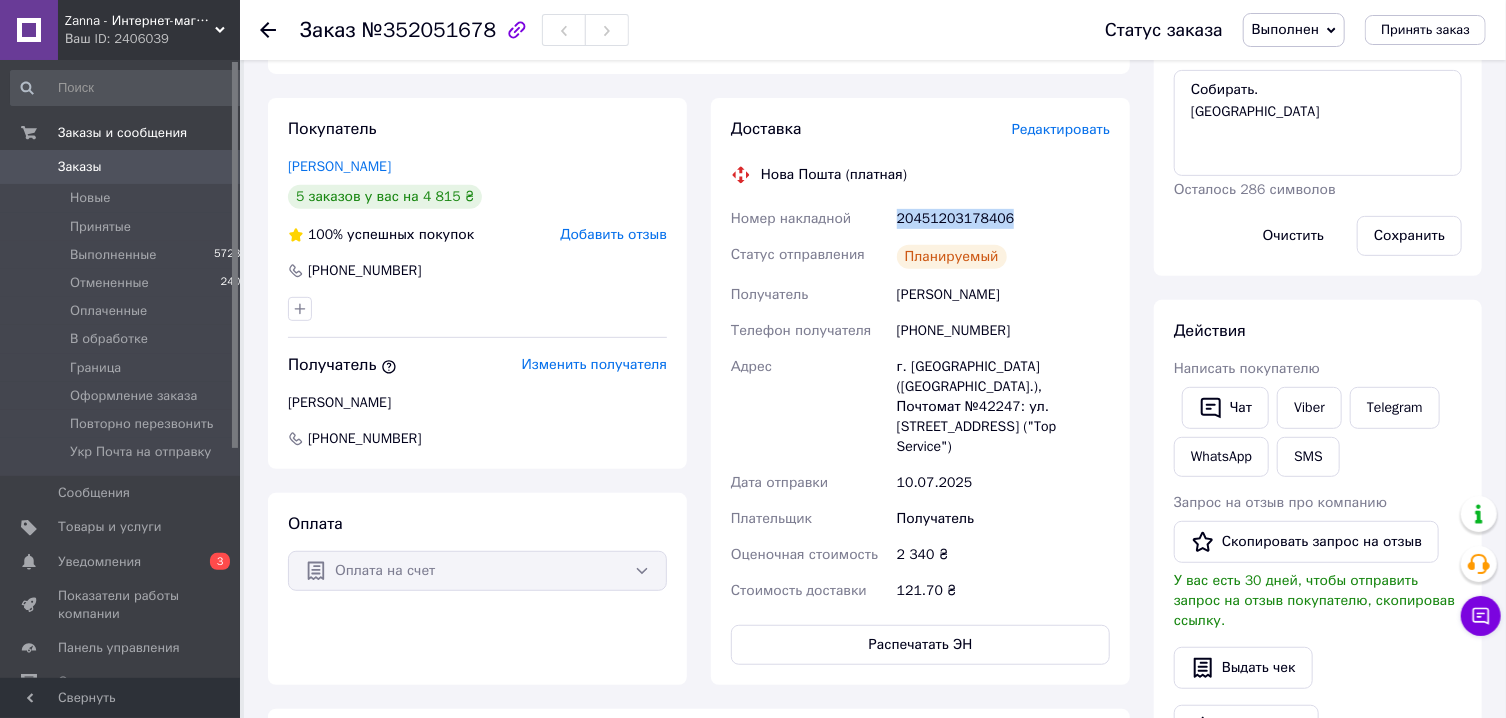 click on "20451203178406" at bounding box center [1003, 219] 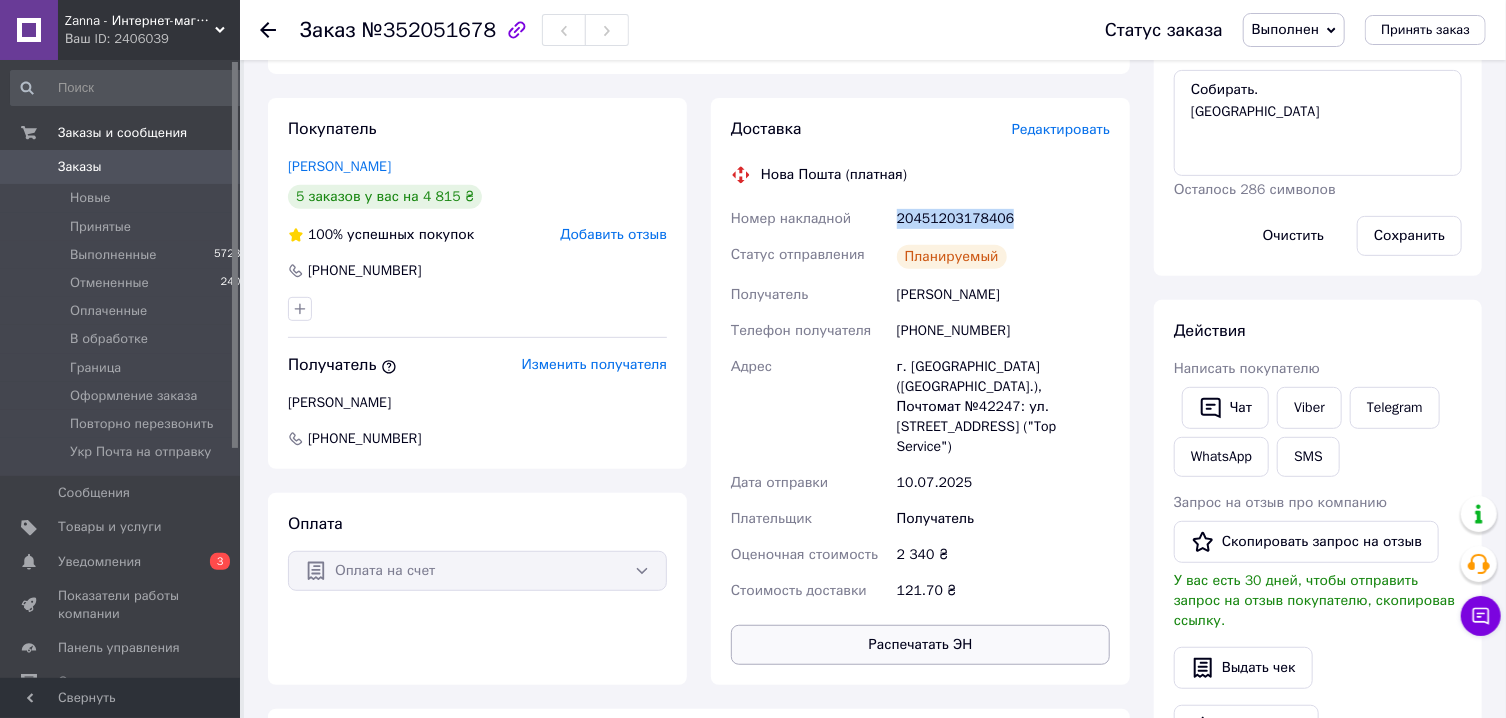 click on "Распечатать ЭН" at bounding box center [920, 645] 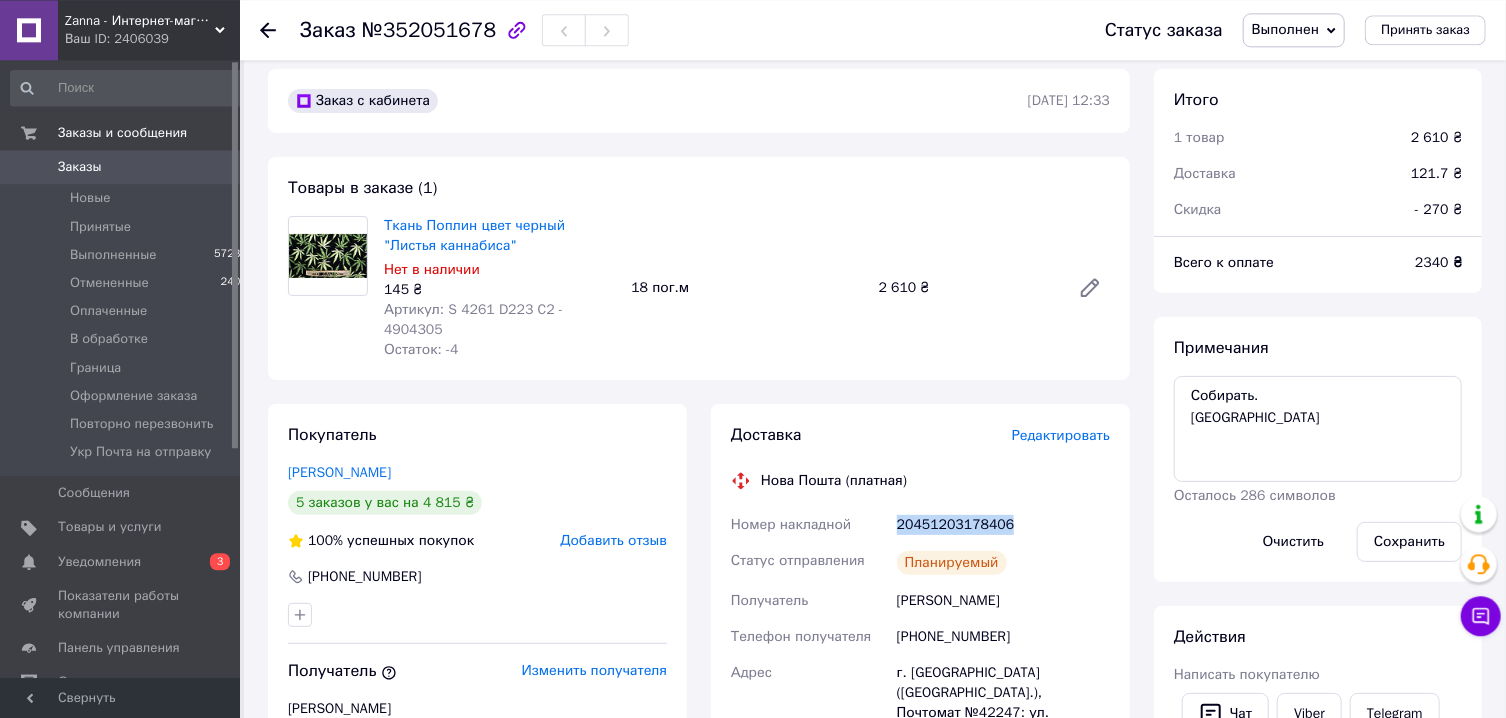 scroll, scrollTop: 0, scrollLeft: 0, axis: both 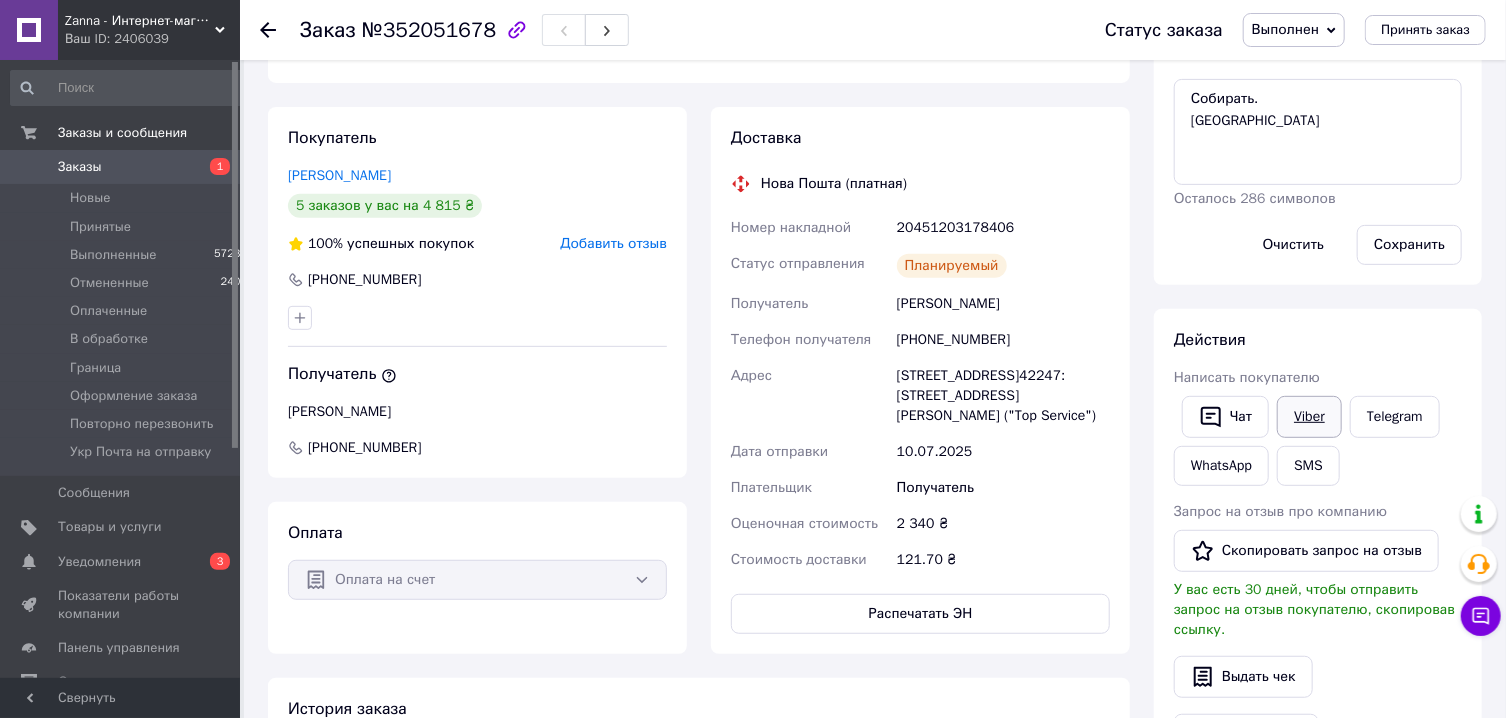 click on "Viber" at bounding box center [1309, 417] 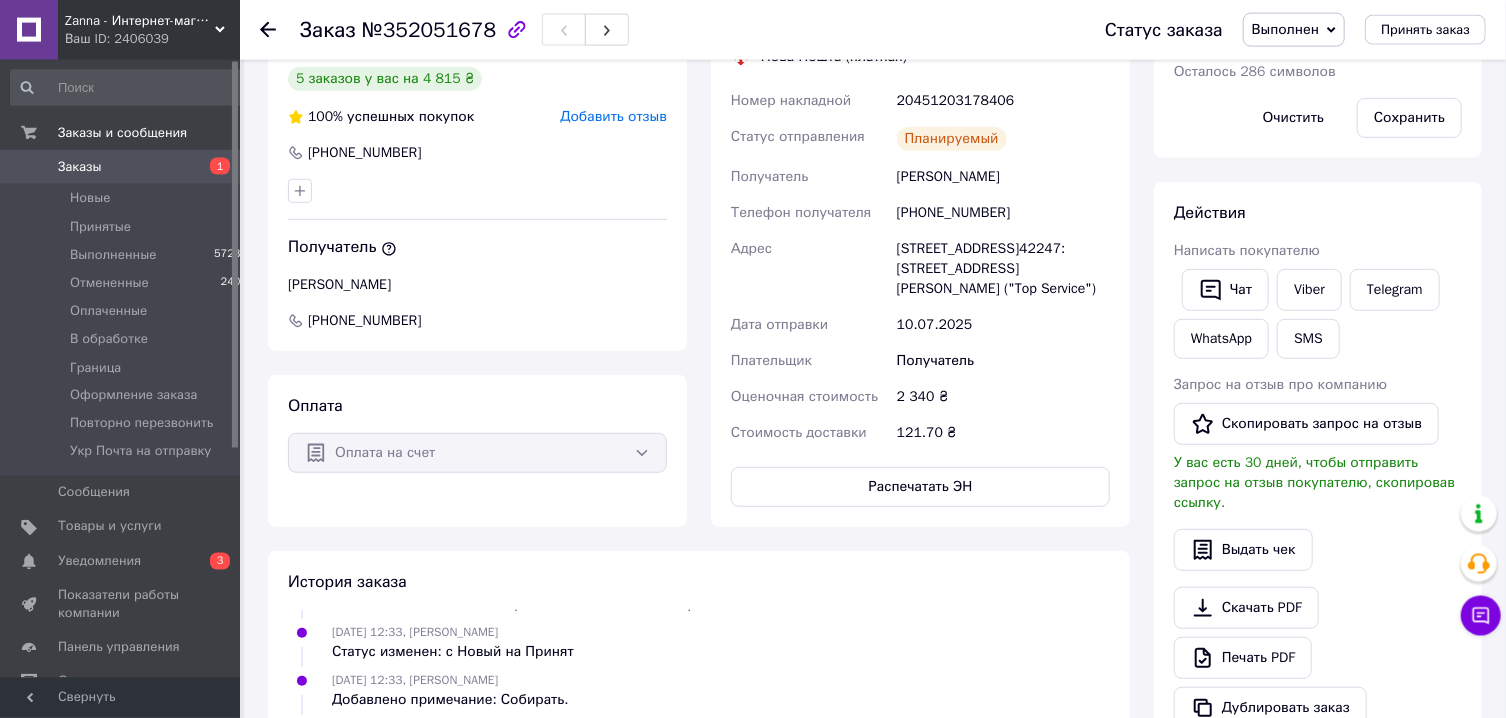 scroll, scrollTop: 321, scrollLeft: 0, axis: vertical 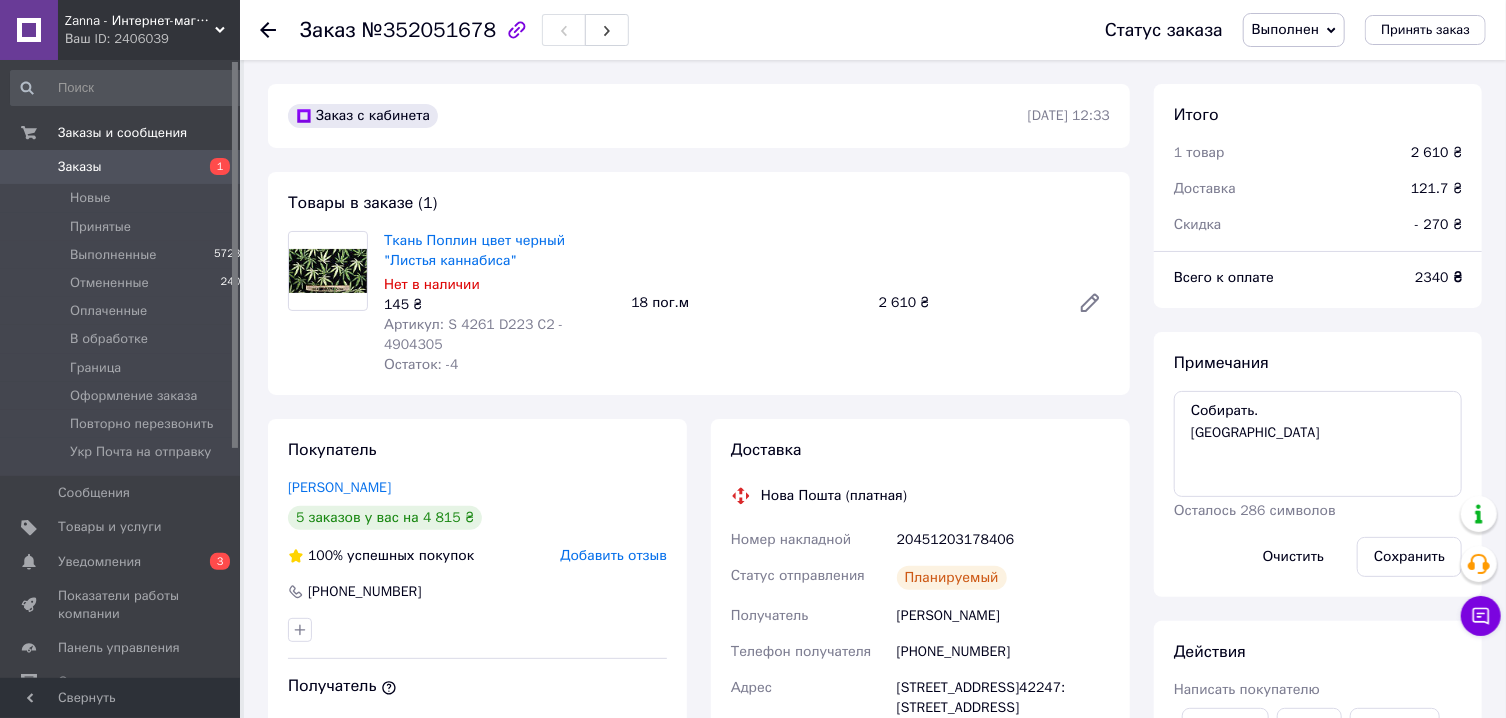 click on "Заказы 1" at bounding box center (129, 167) 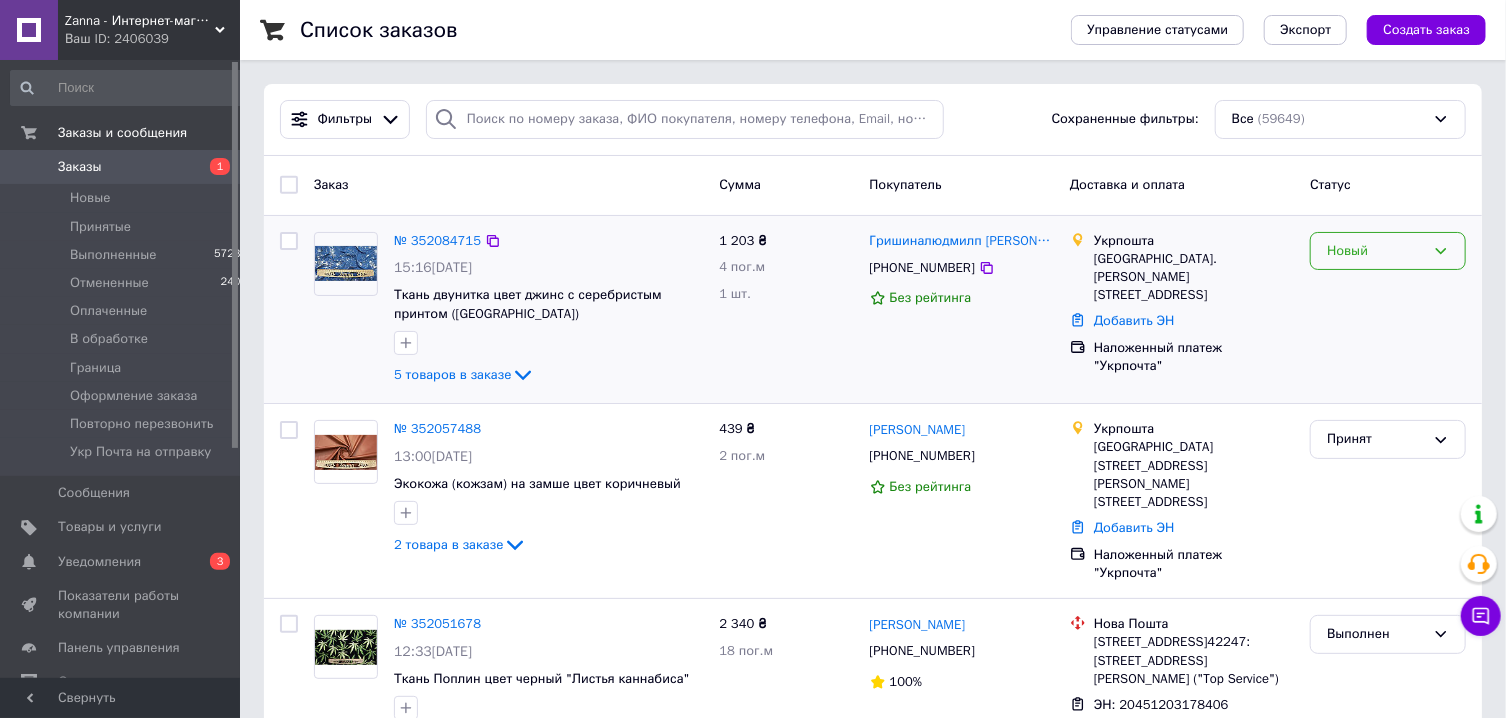 click on "Новый" at bounding box center [1376, 251] 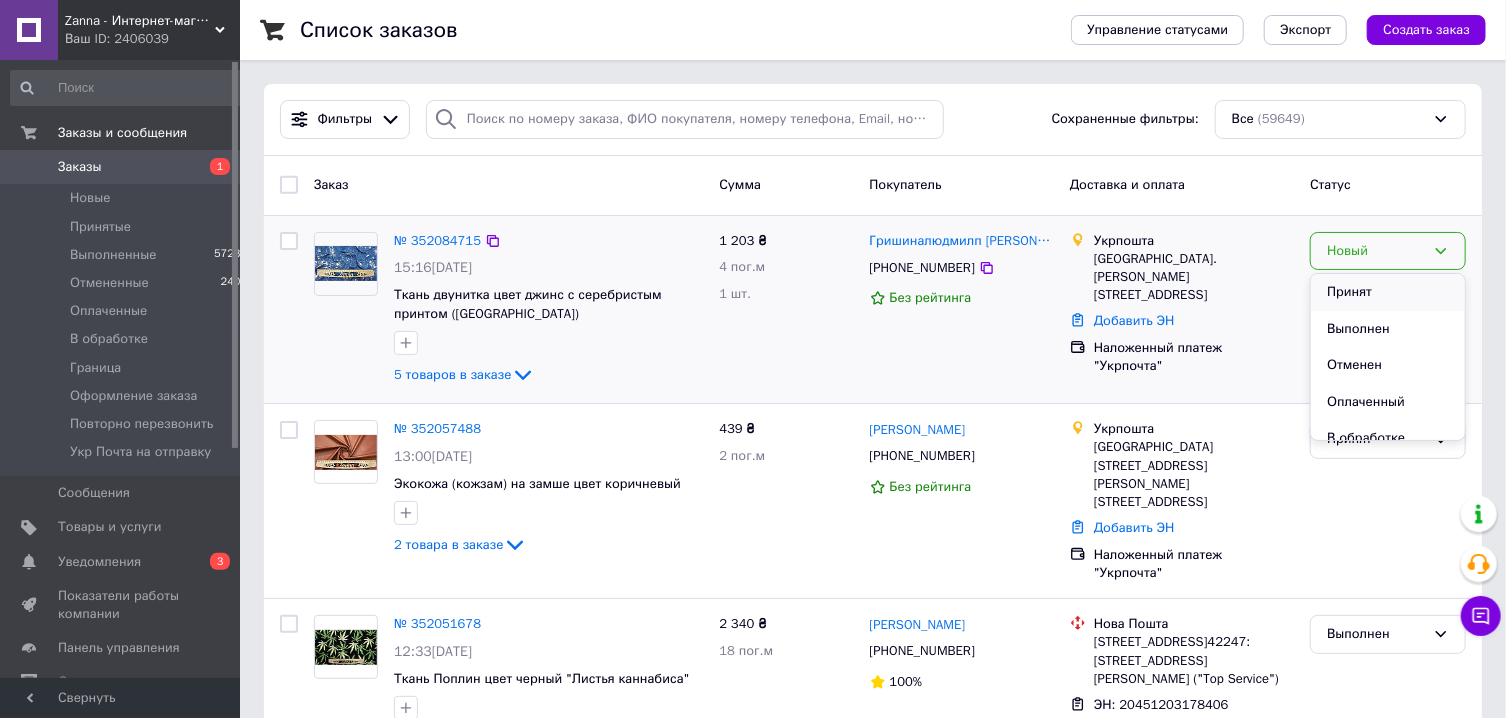 click on "Принят" at bounding box center [1388, 292] 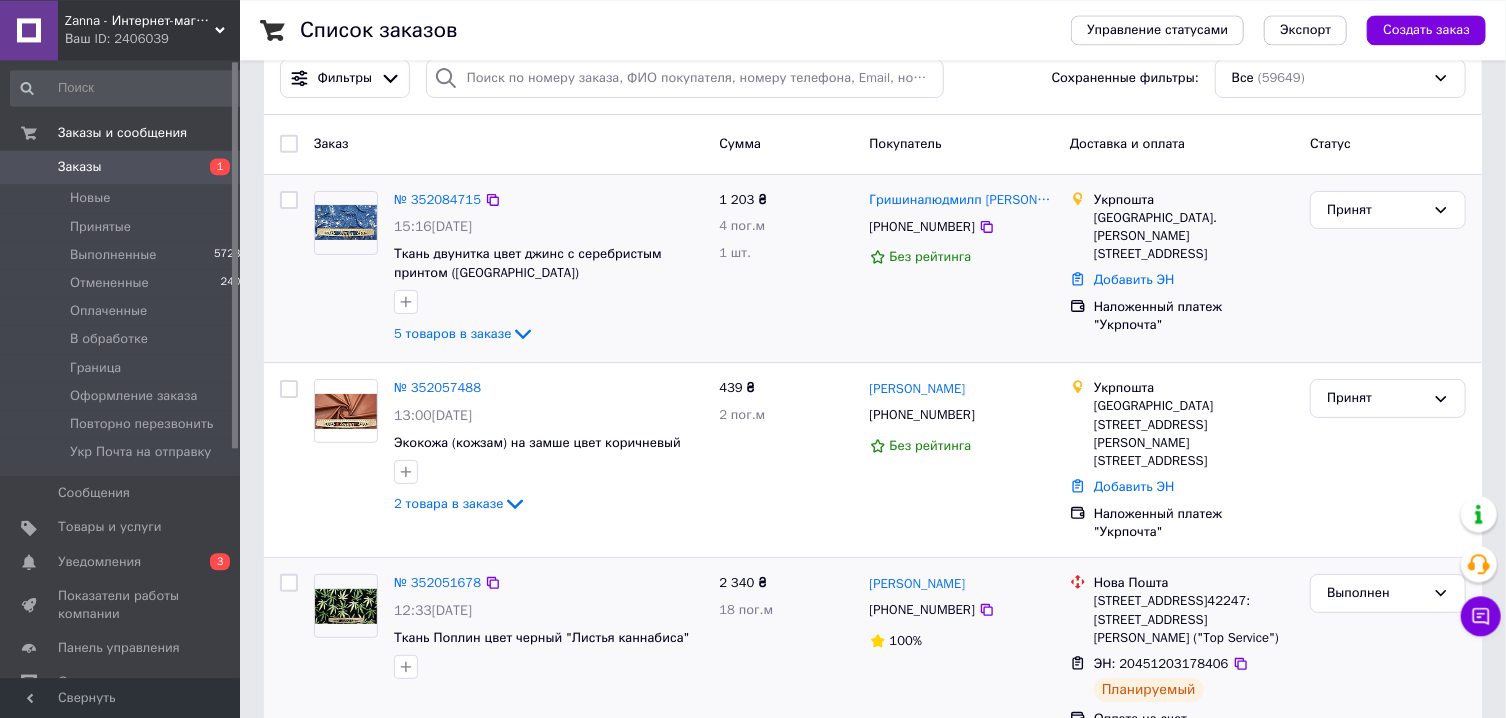 scroll, scrollTop: 0, scrollLeft: 0, axis: both 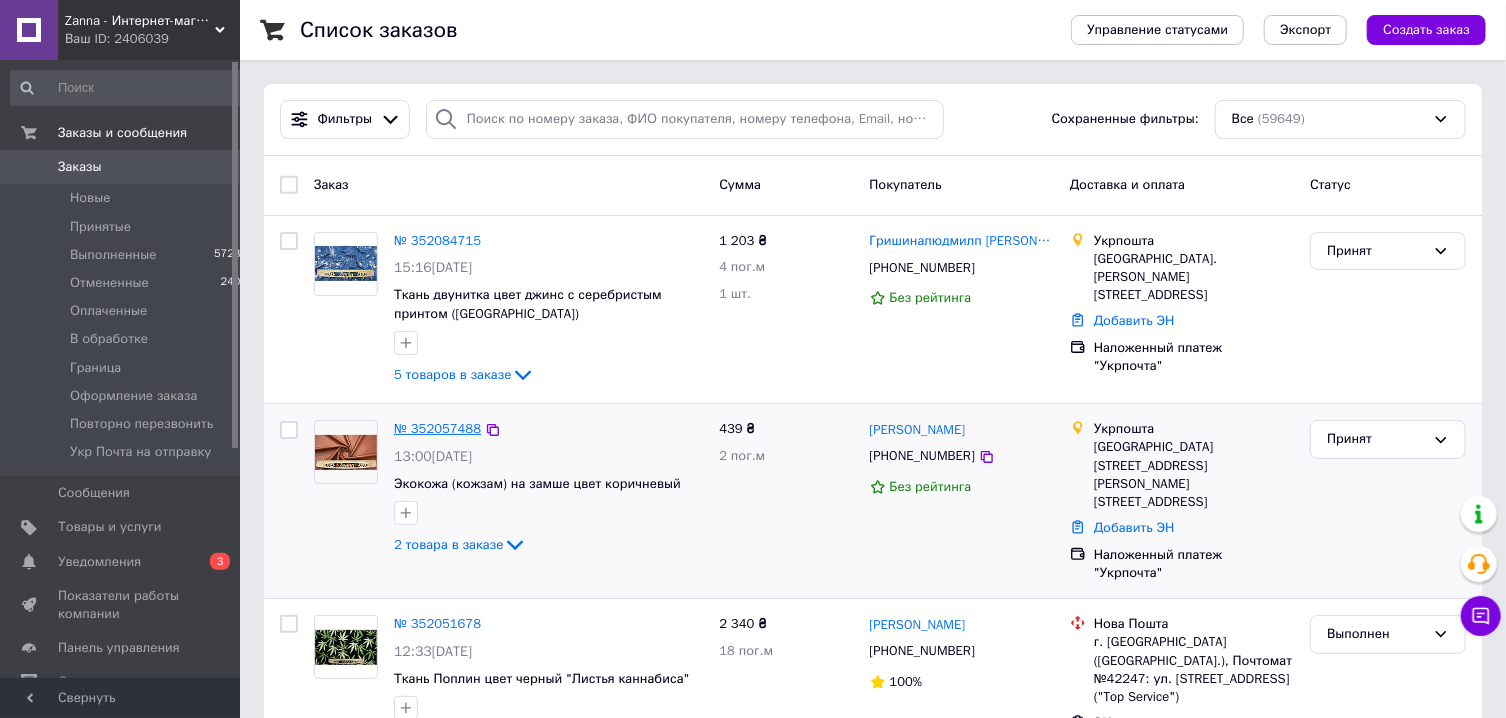 click on "№ 352057488" at bounding box center [437, 428] 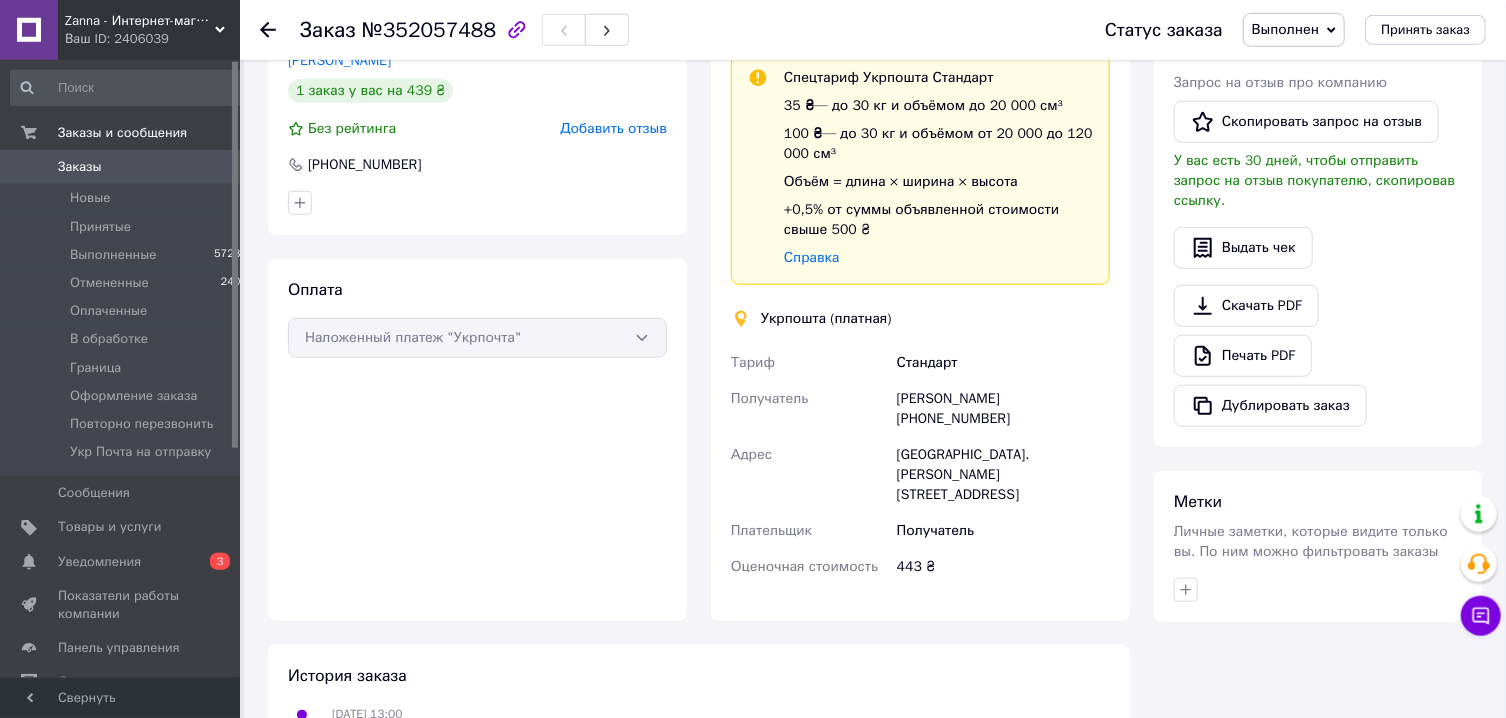 scroll, scrollTop: 750, scrollLeft: 0, axis: vertical 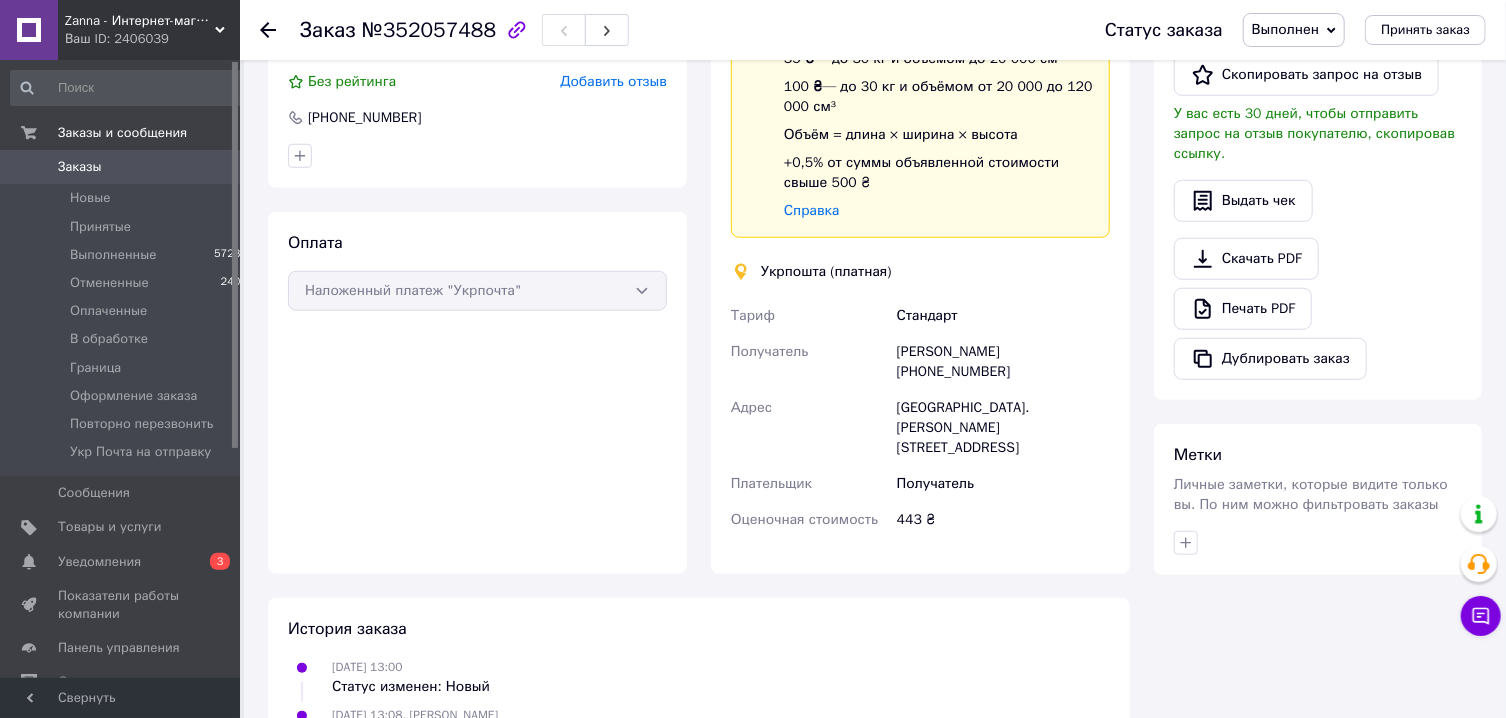 drag, startPoint x: 898, startPoint y: 352, endPoint x: 1006, endPoint y: 369, distance: 109.32977 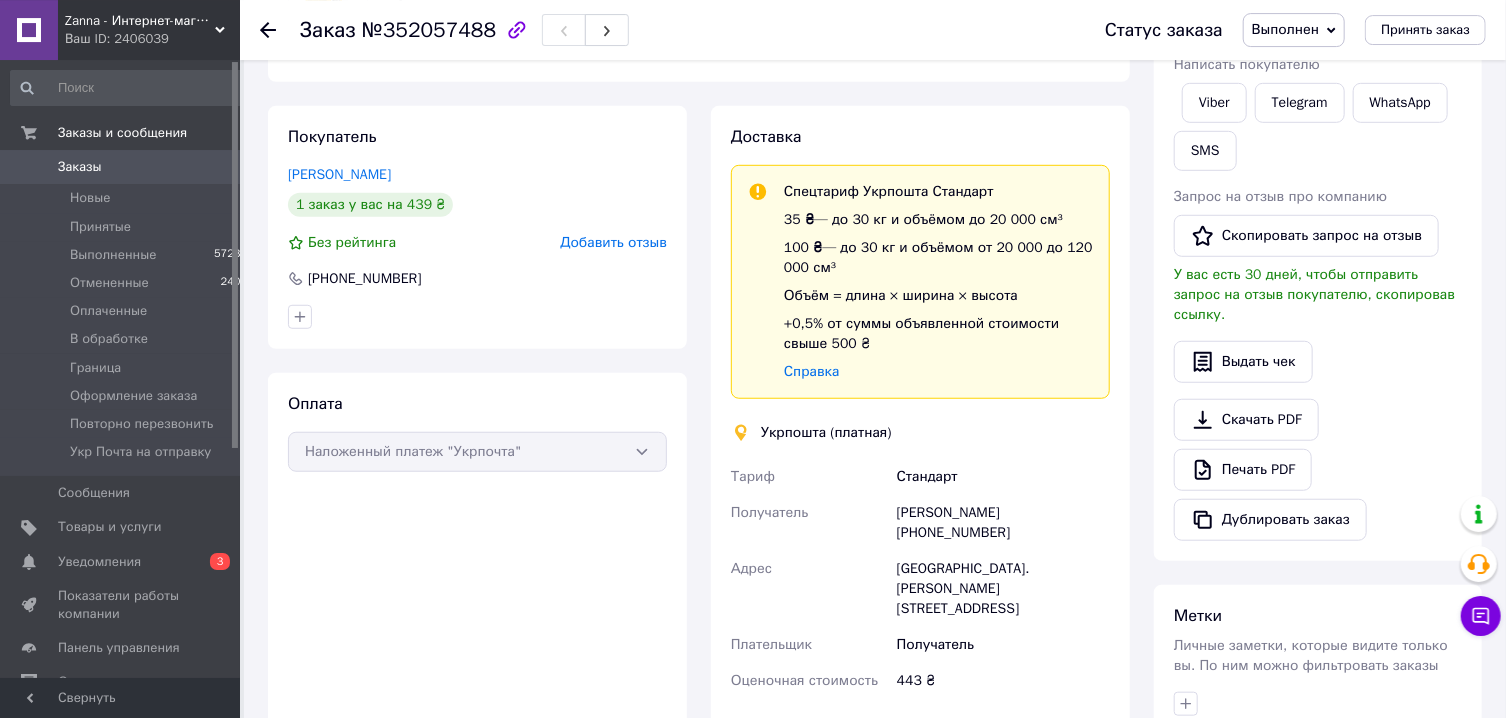 scroll, scrollTop: 536, scrollLeft: 0, axis: vertical 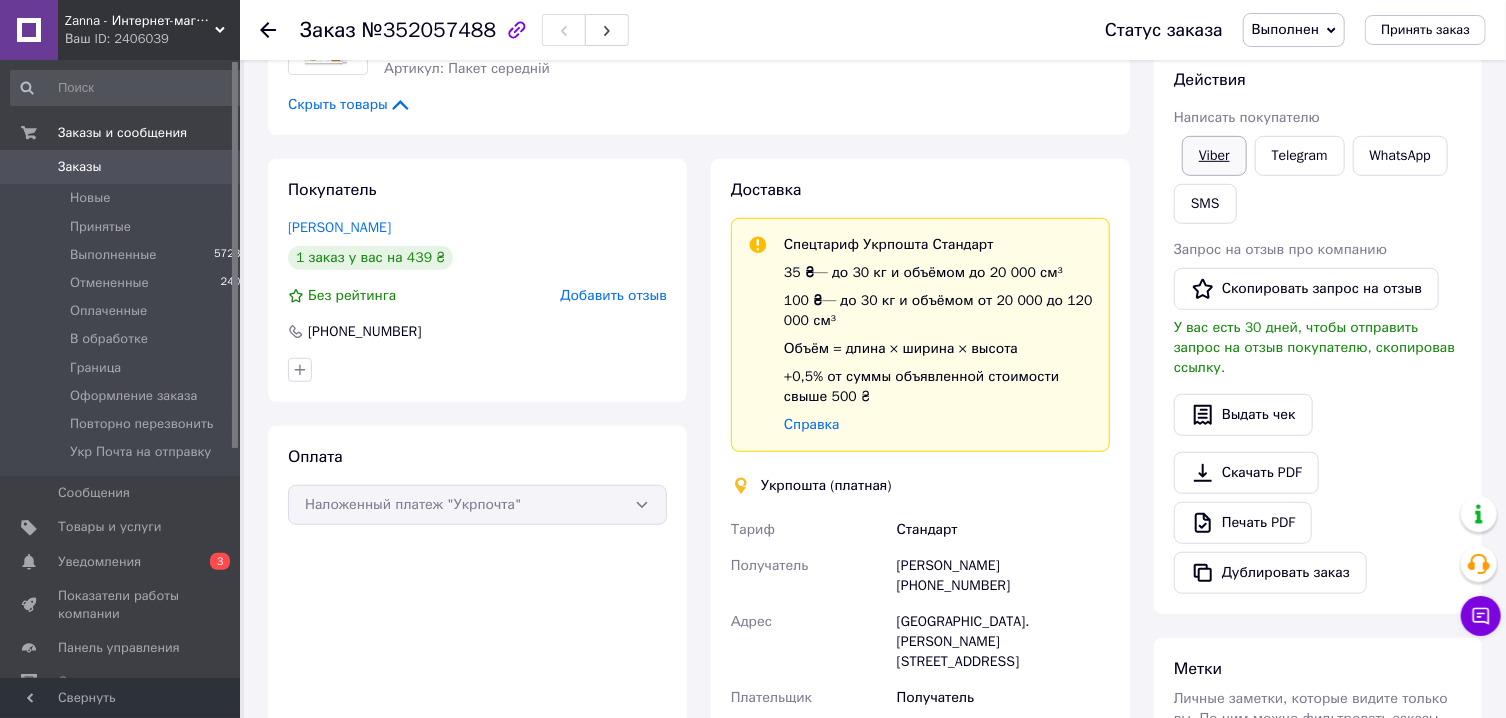 click on "Viber" at bounding box center [1214, 156] 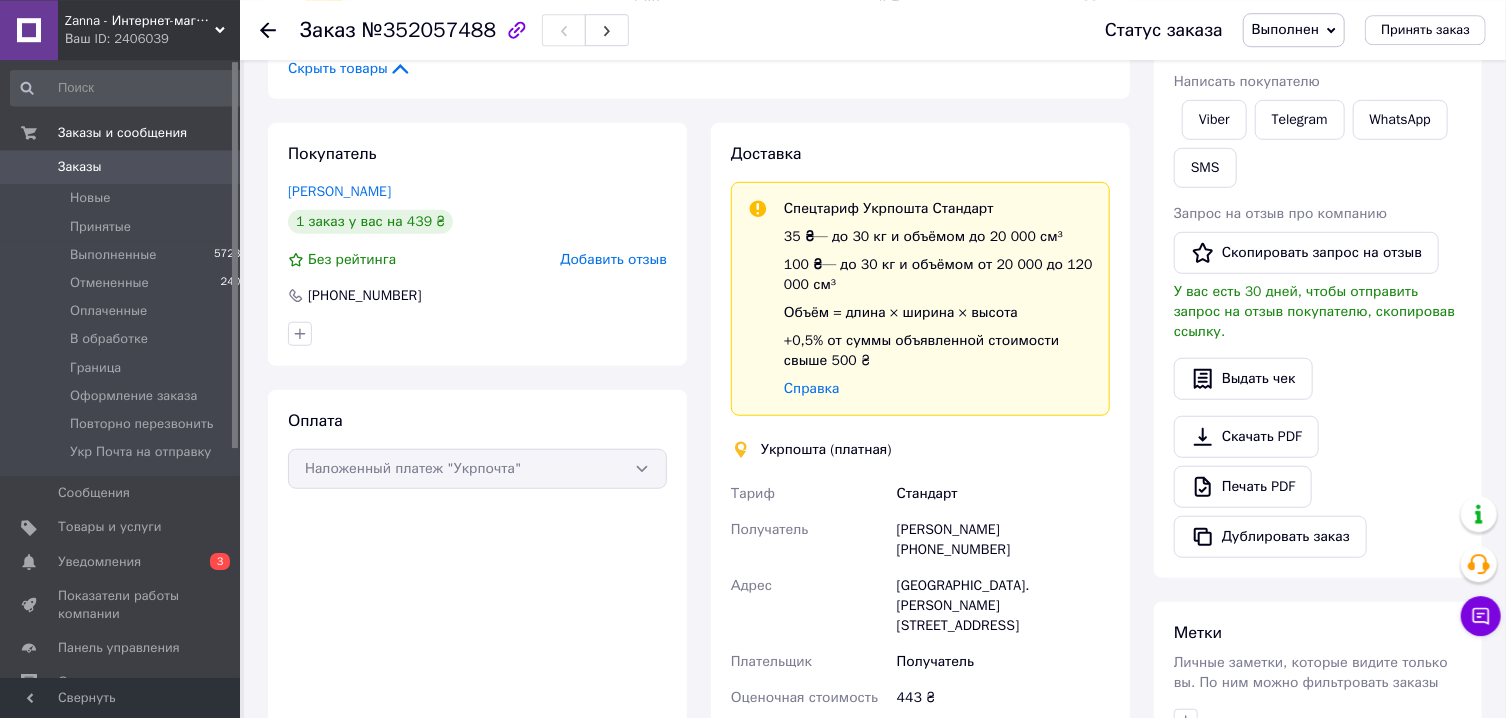 scroll, scrollTop: 643, scrollLeft: 0, axis: vertical 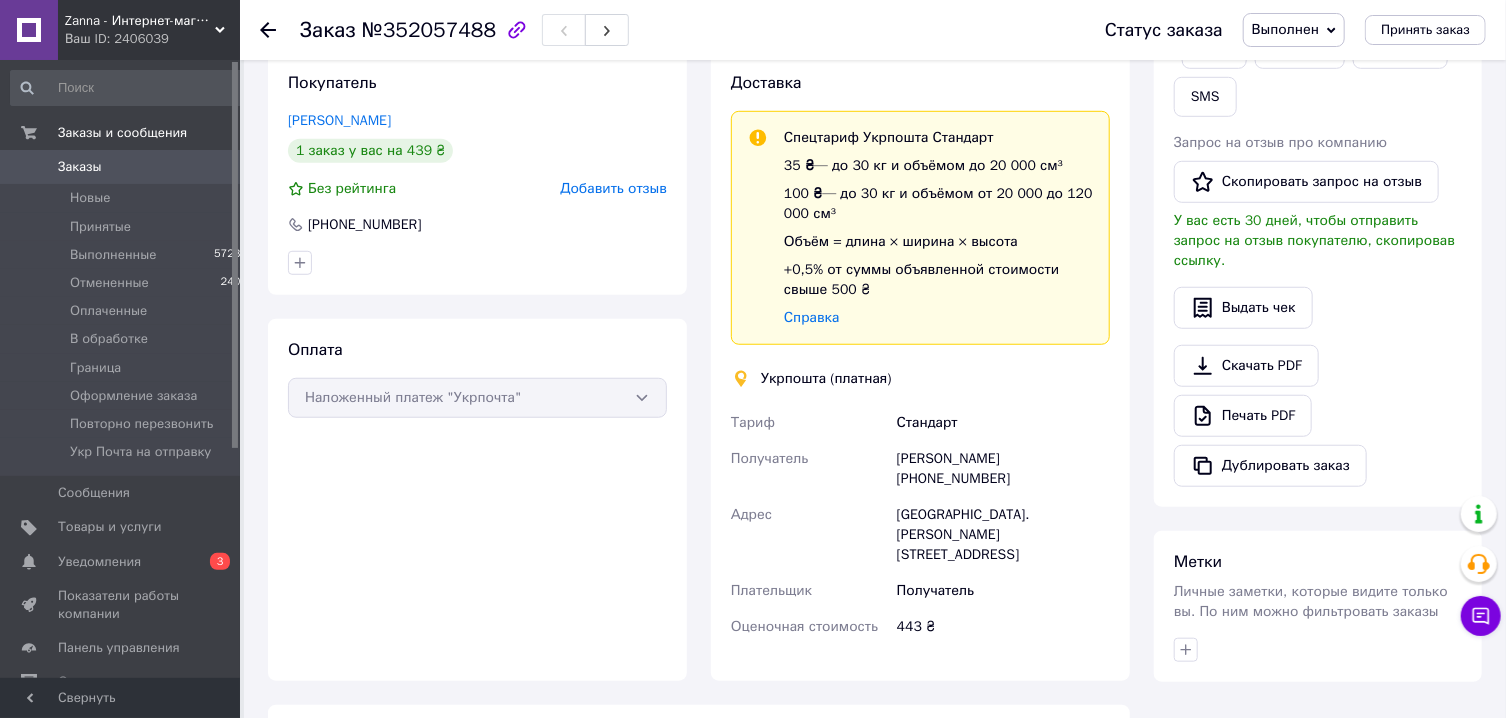 click on "[GEOGRAPHIC_DATA]. [PERSON_NAME][STREET_ADDRESS]" at bounding box center [1003, 535] 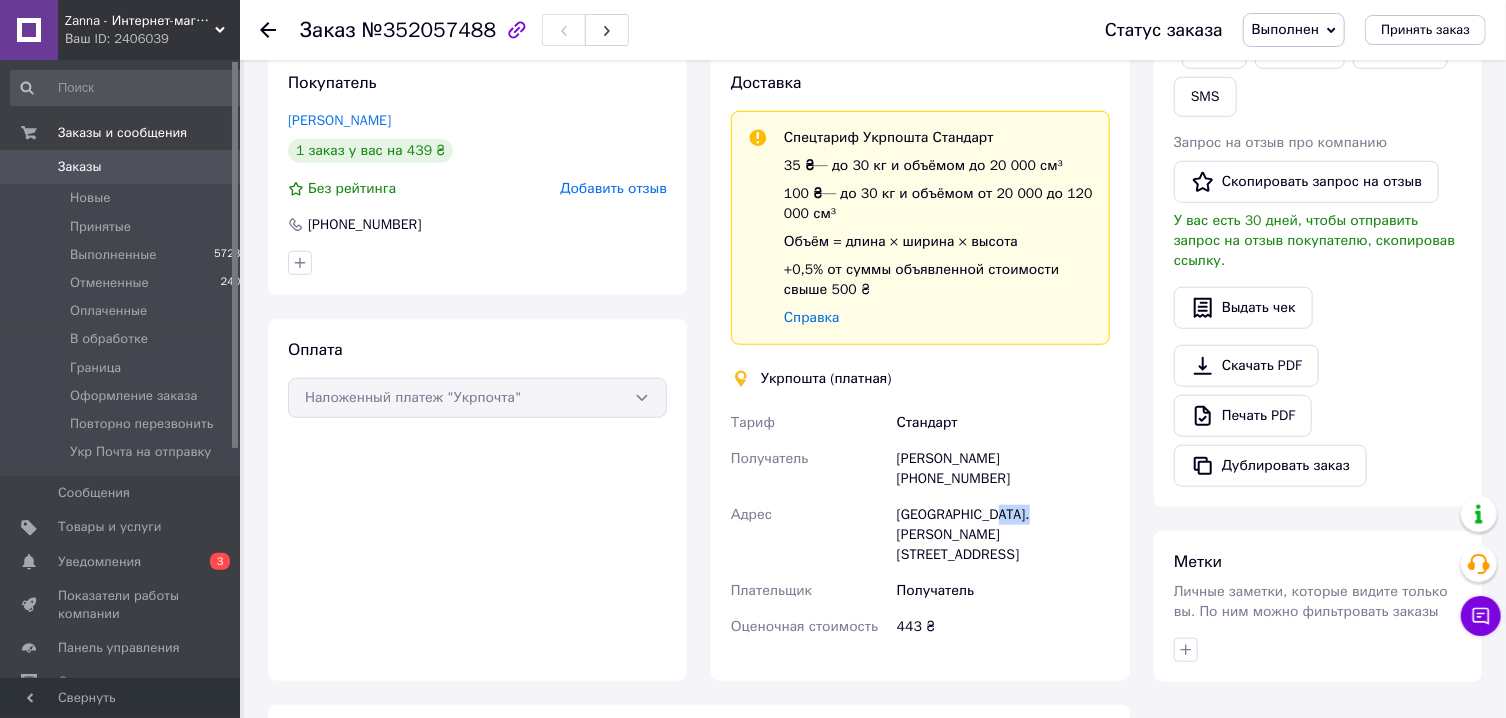 click on "[GEOGRAPHIC_DATA]. [PERSON_NAME][STREET_ADDRESS]" at bounding box center (1003, 535) 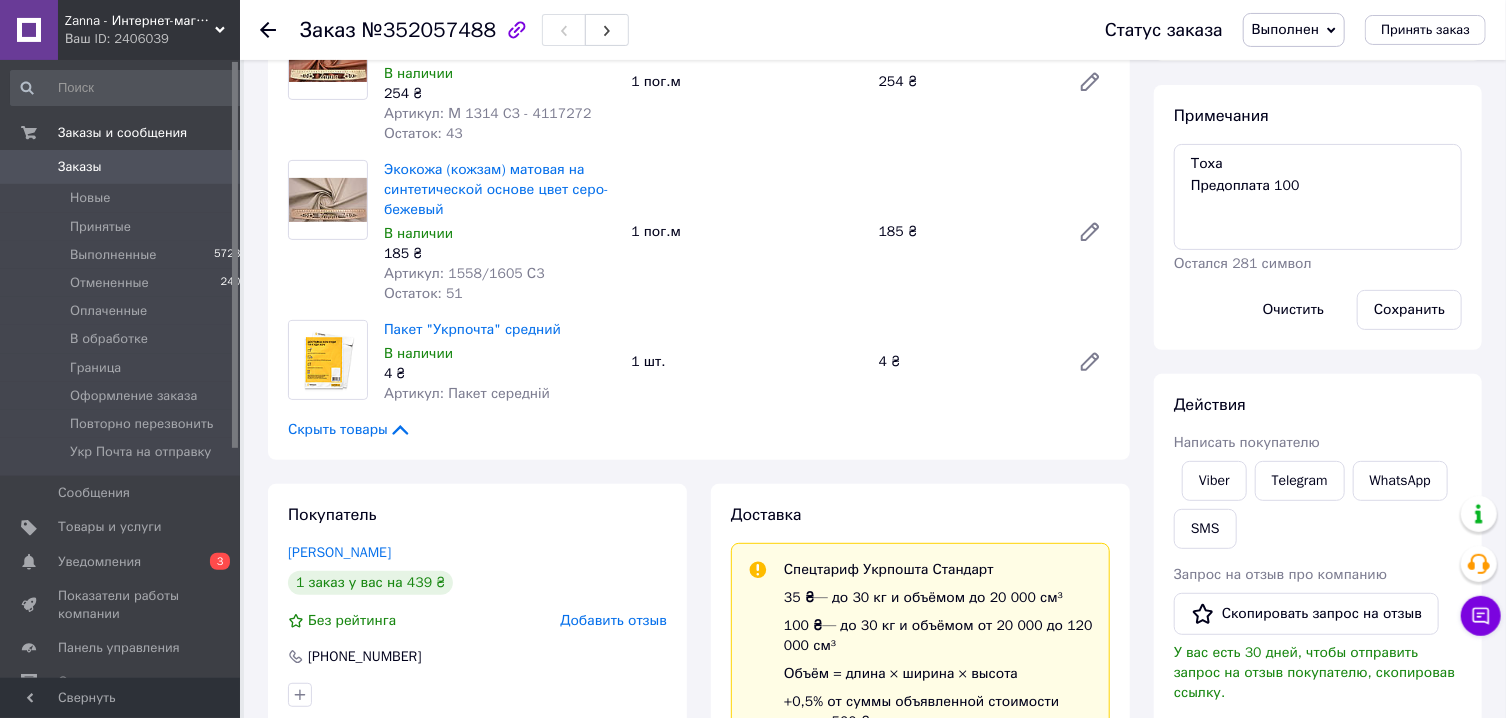 scroll, scrollTop: 0, scrollLeft: 0, axis: both 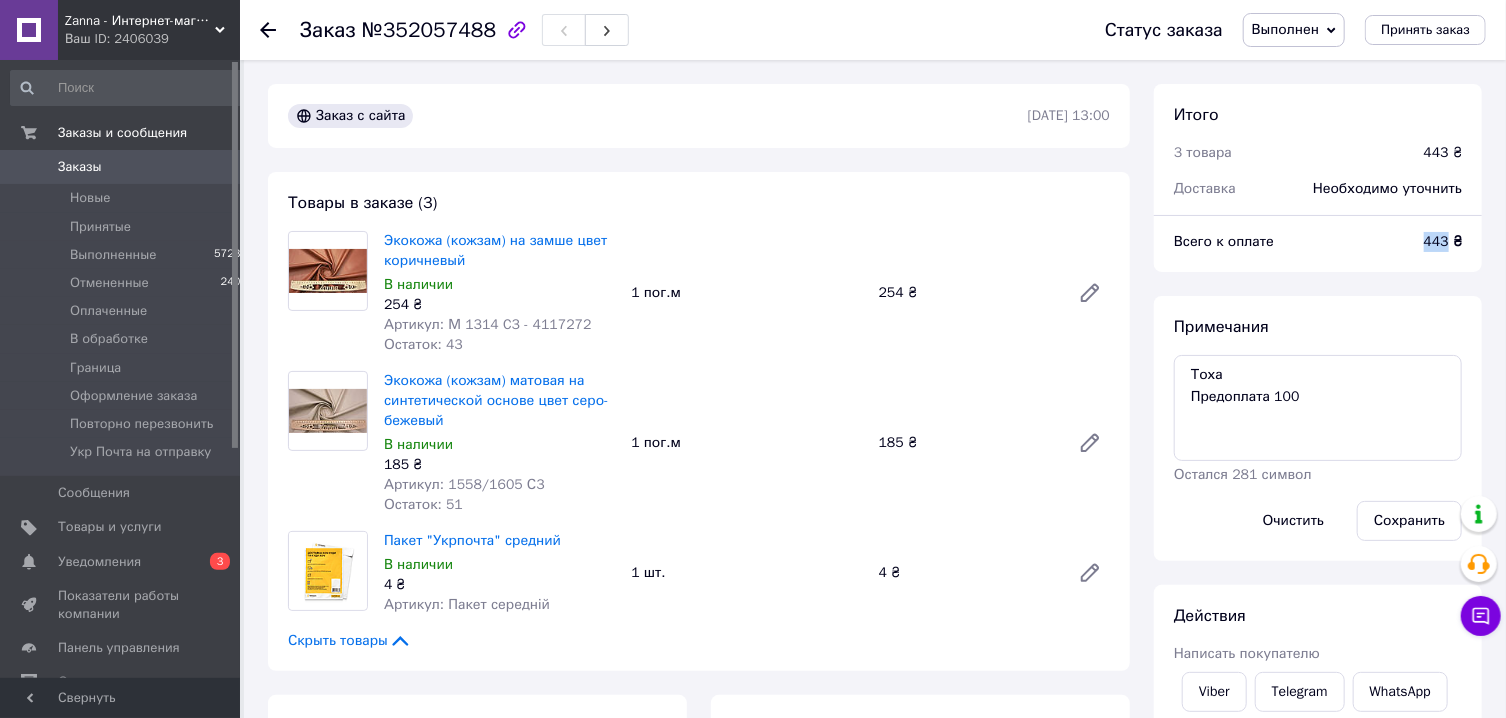 drag, startPoint x: 1449, startPoint y: 246, endPoint x: 1423, endPoint y: 246, distance: 26 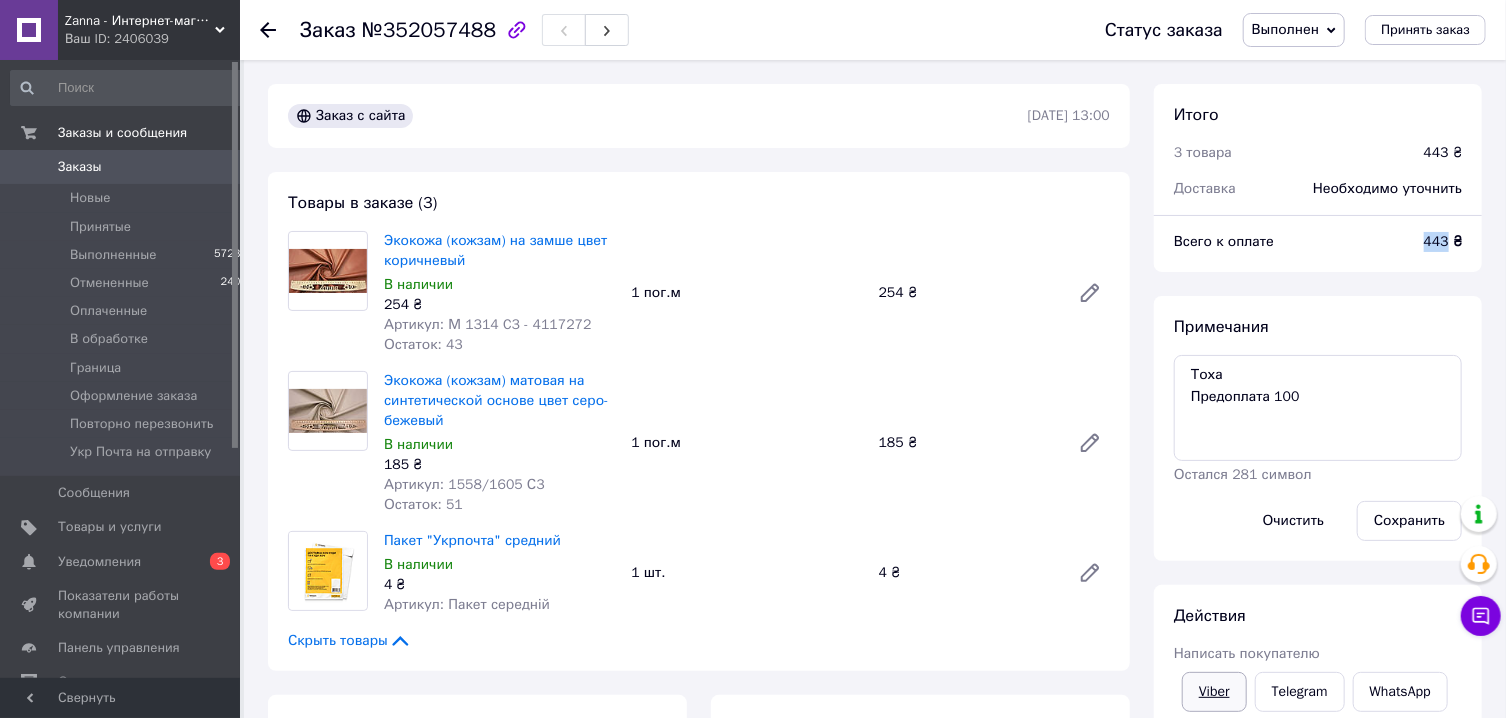 click on "Viber" at bounding box center [1214, 692] 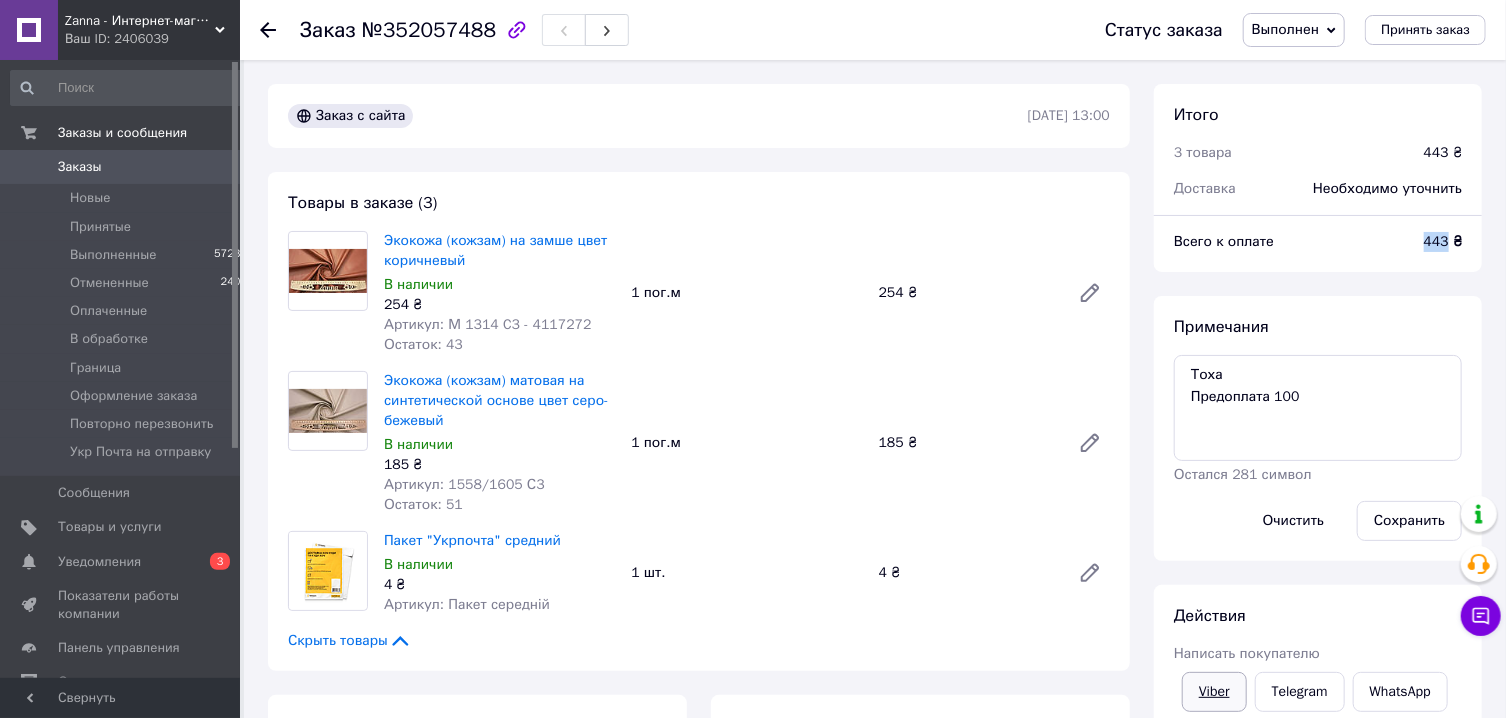 click on "Viber" at bounding box center [1214, 692] 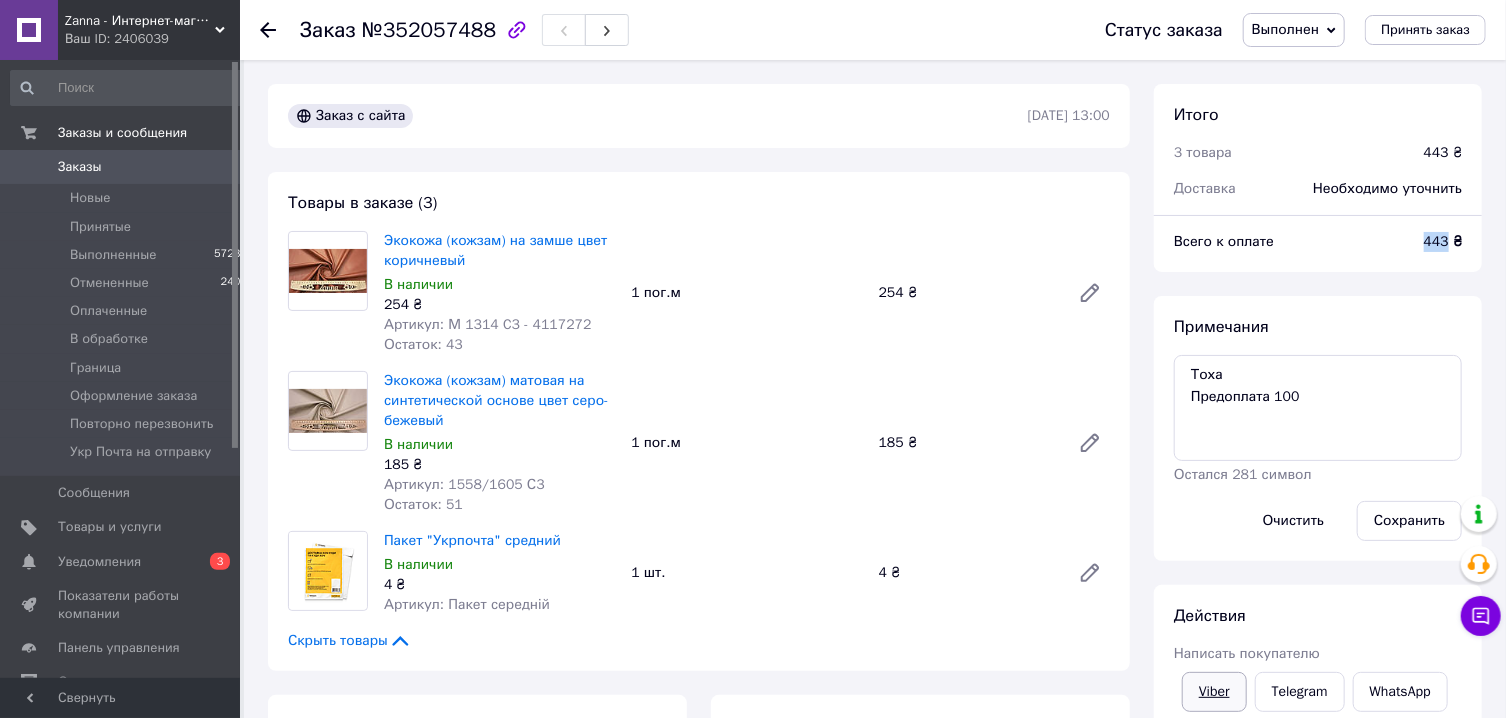 click on "Viber" at bounding box center (1214, 692) 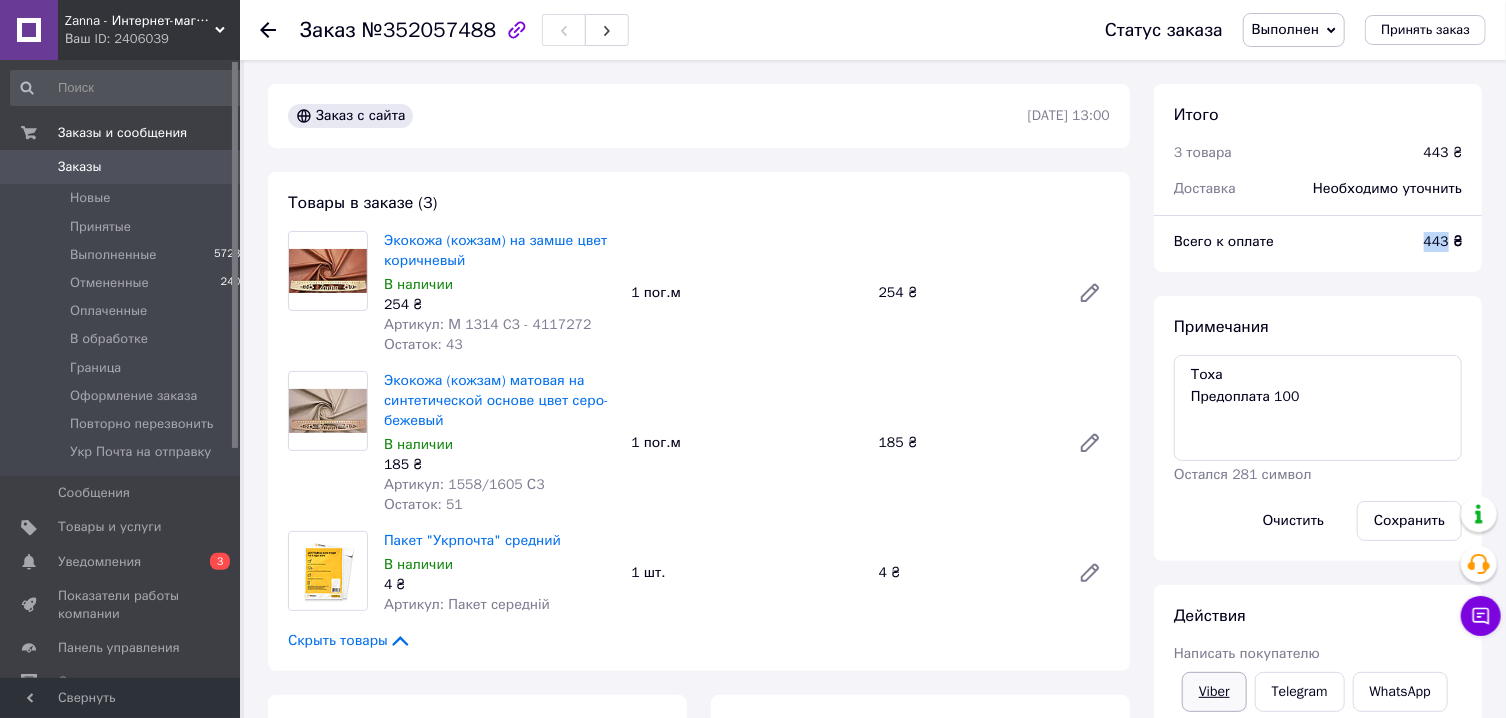 click on "Viber" at bounding box center [1214, 692] 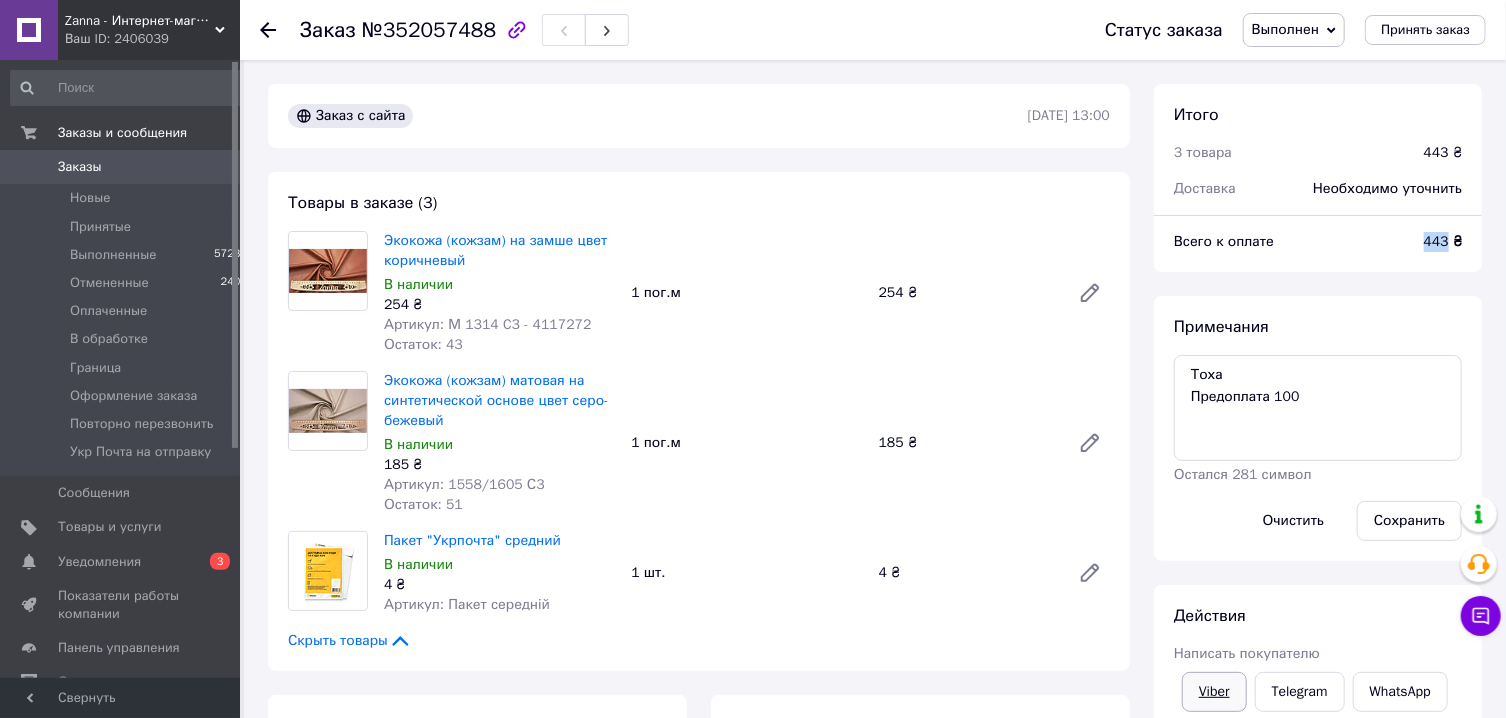 click on "Viber" at bounding box center [1214, 692] 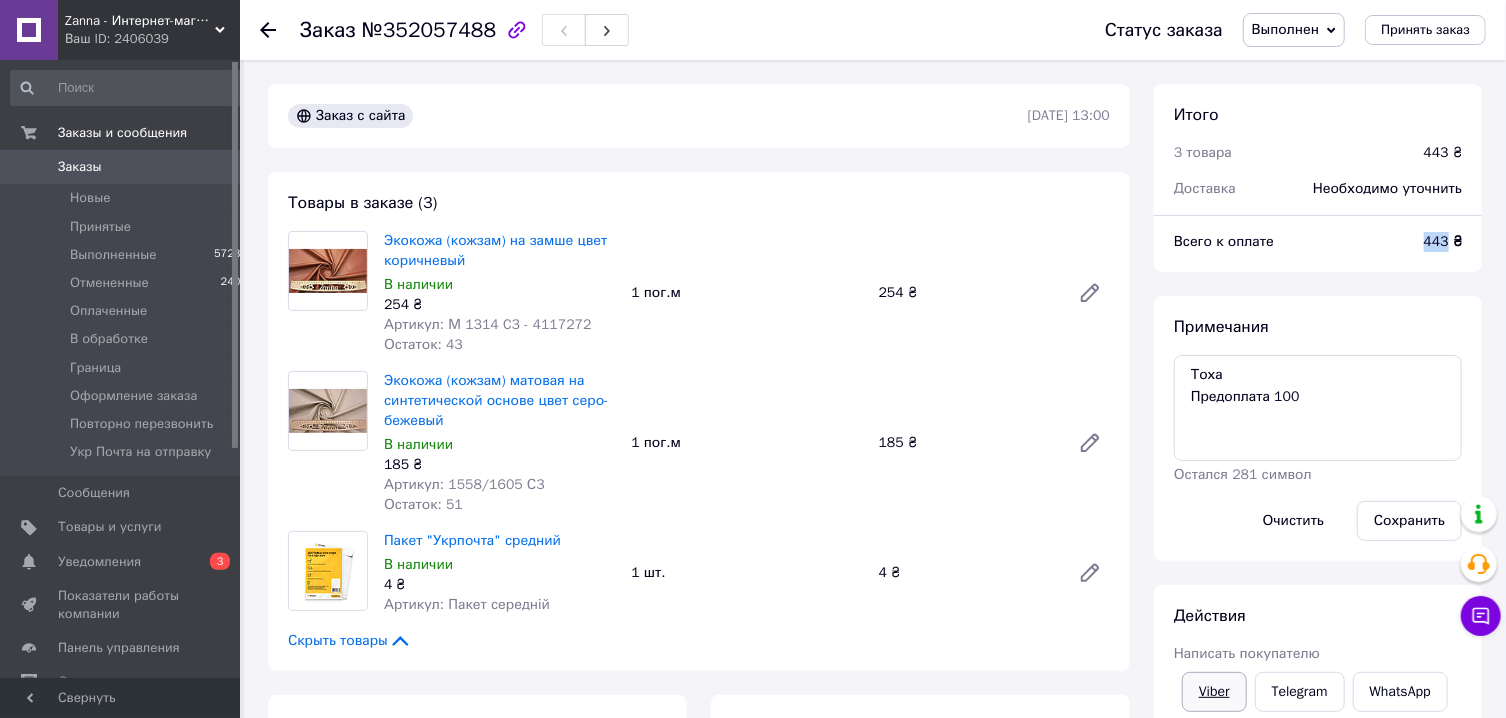 click on "Viber" at bounding box center (1214, 692) 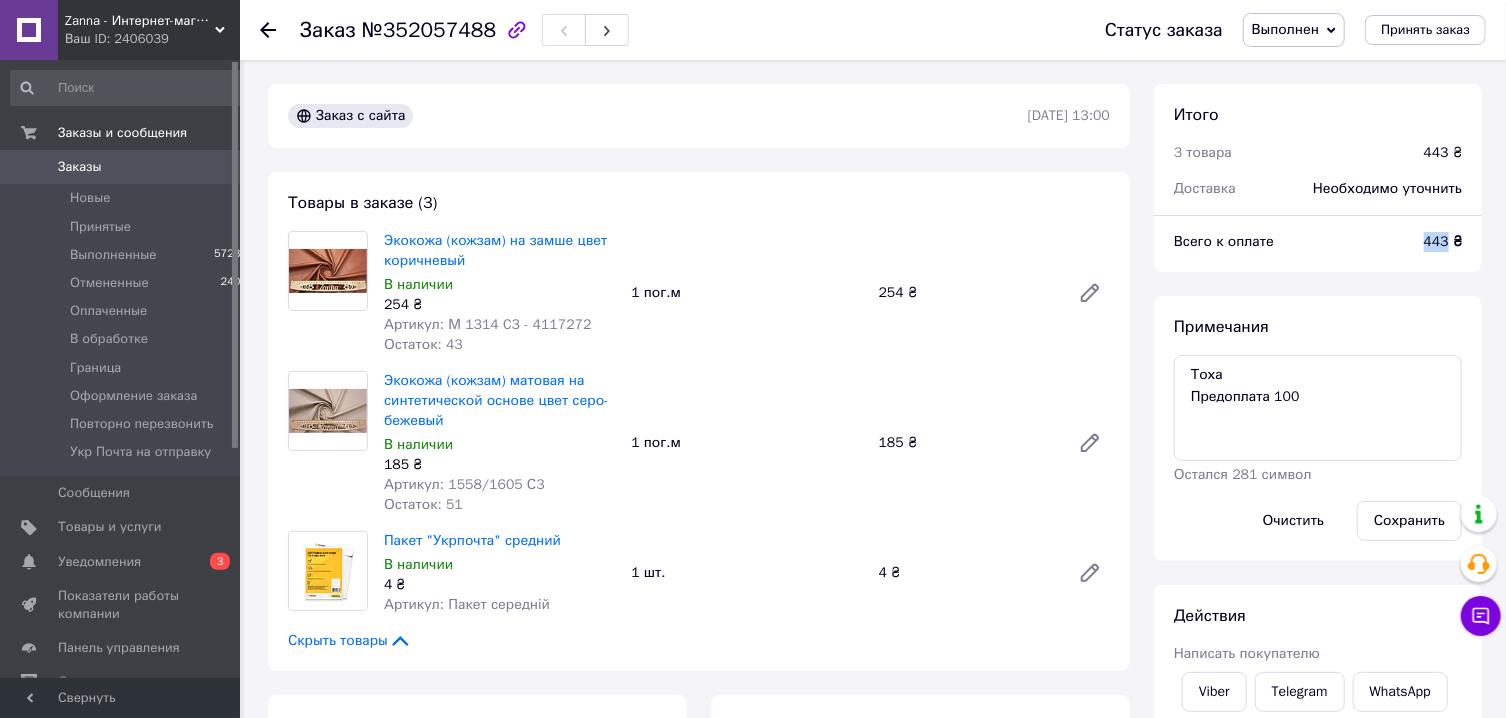 drag, startPoint x: 1234, startPoint y: 681, endPoint x: 1231, endPoint y: 669, distance: 12.369317 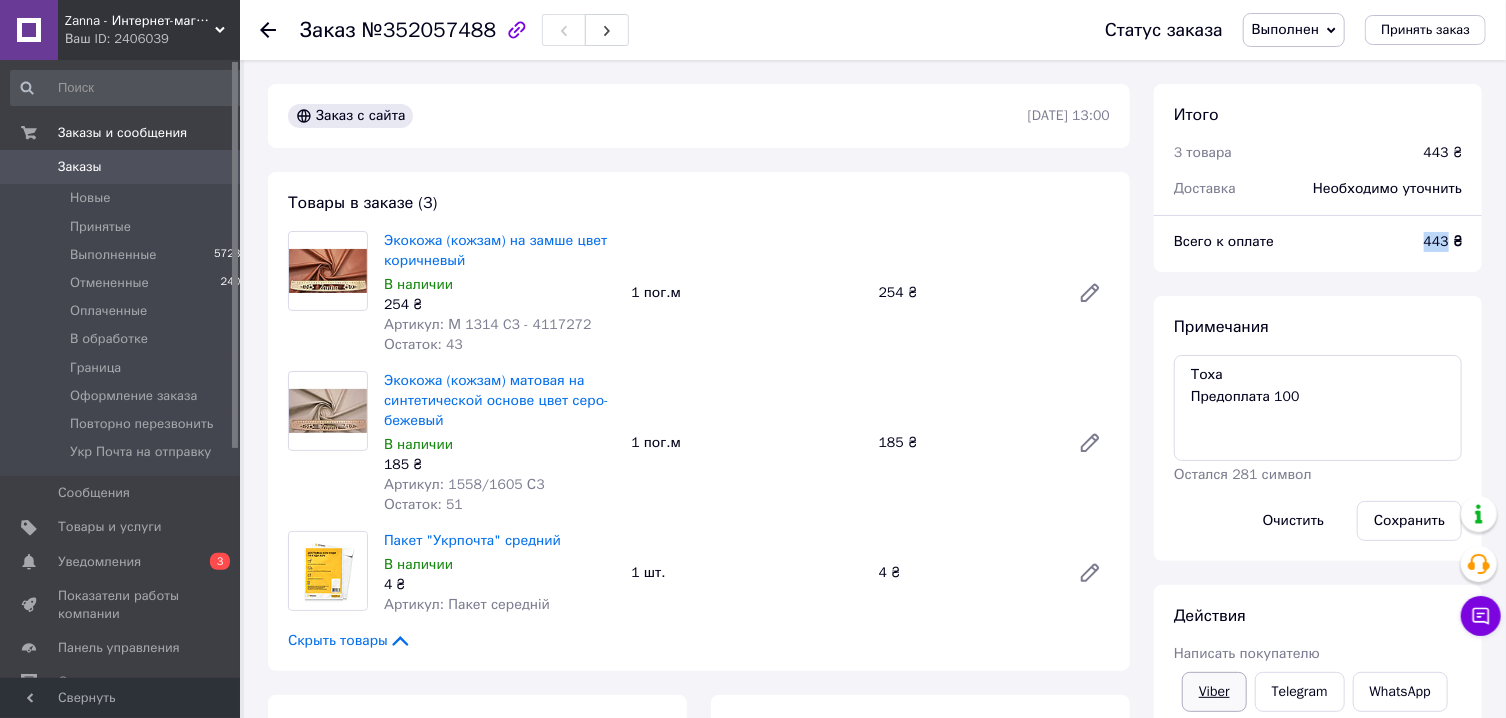 click on "Viber" at bounding box center [1214, 692] 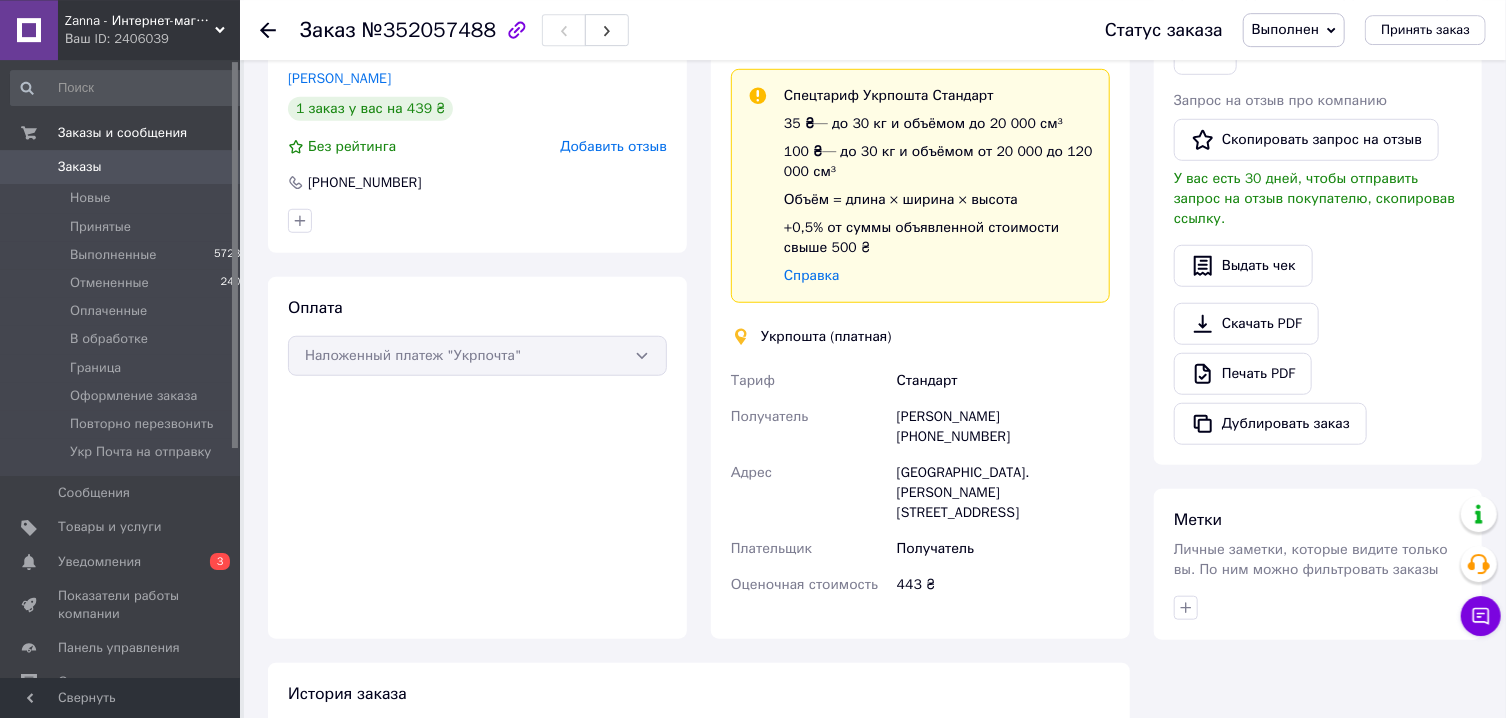 scroll, scrollTop: 750, scrollLeft: 0, axis: vertical 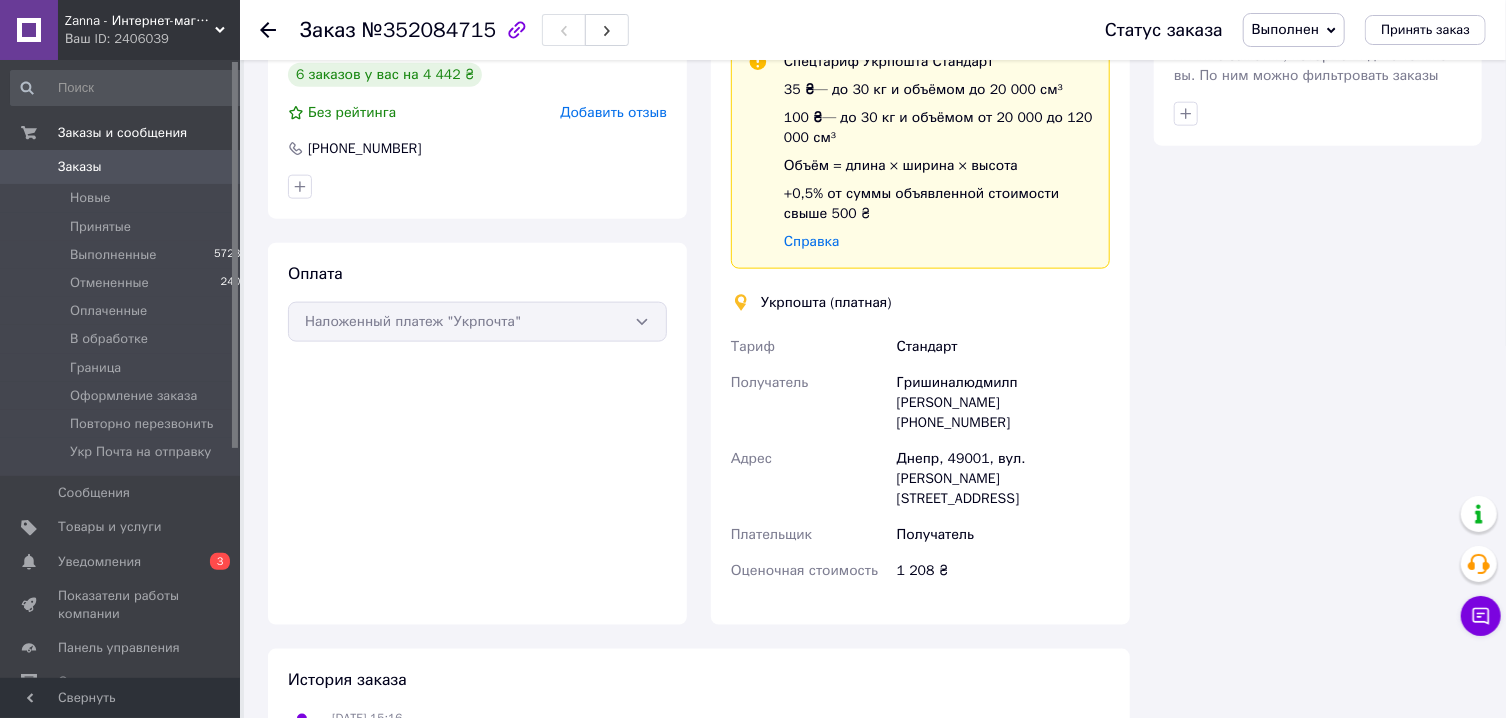 drag, startPoint x: 1020, startPoint y: 307, endPoint x: 1064, endPoint y: 327, distance: 48.332184 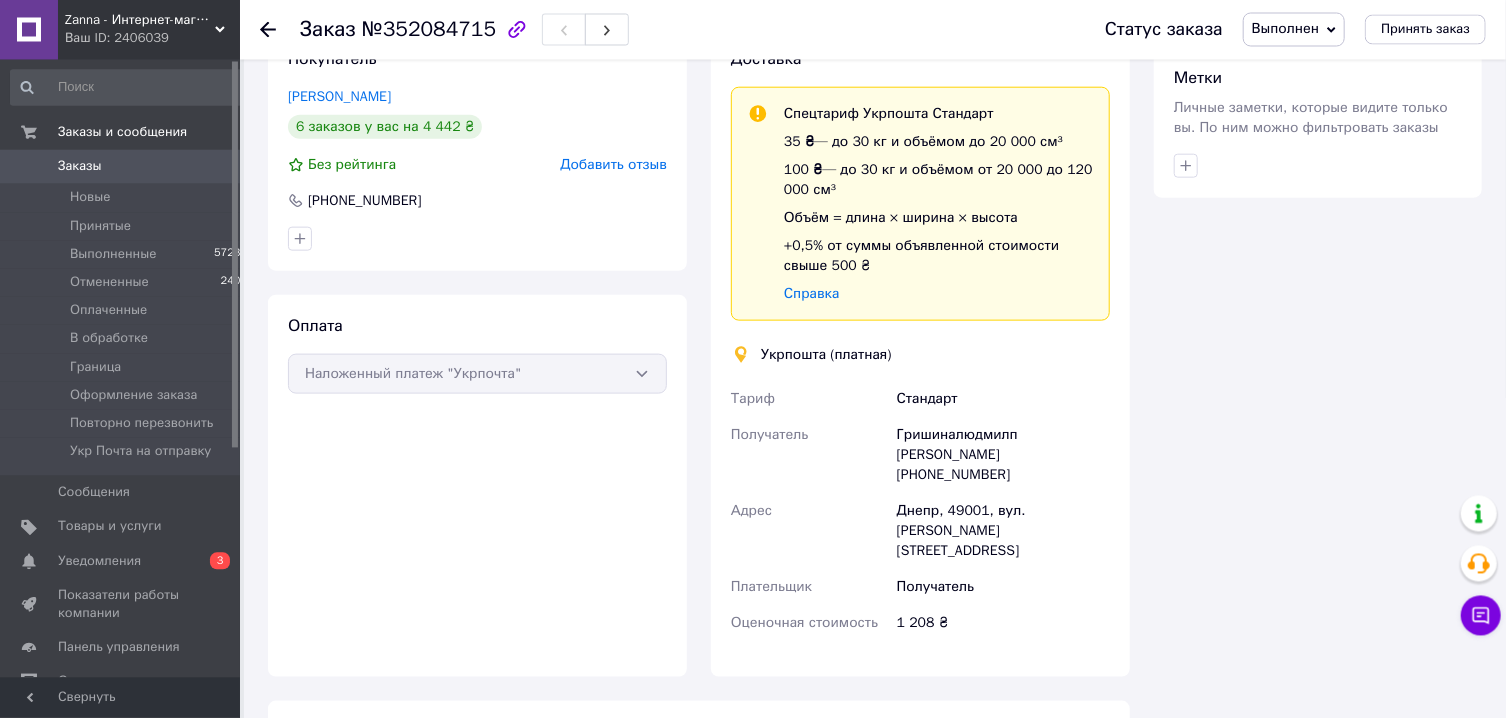scroll, scrollTop: 964, scrollLeft: 0, axis: vertical 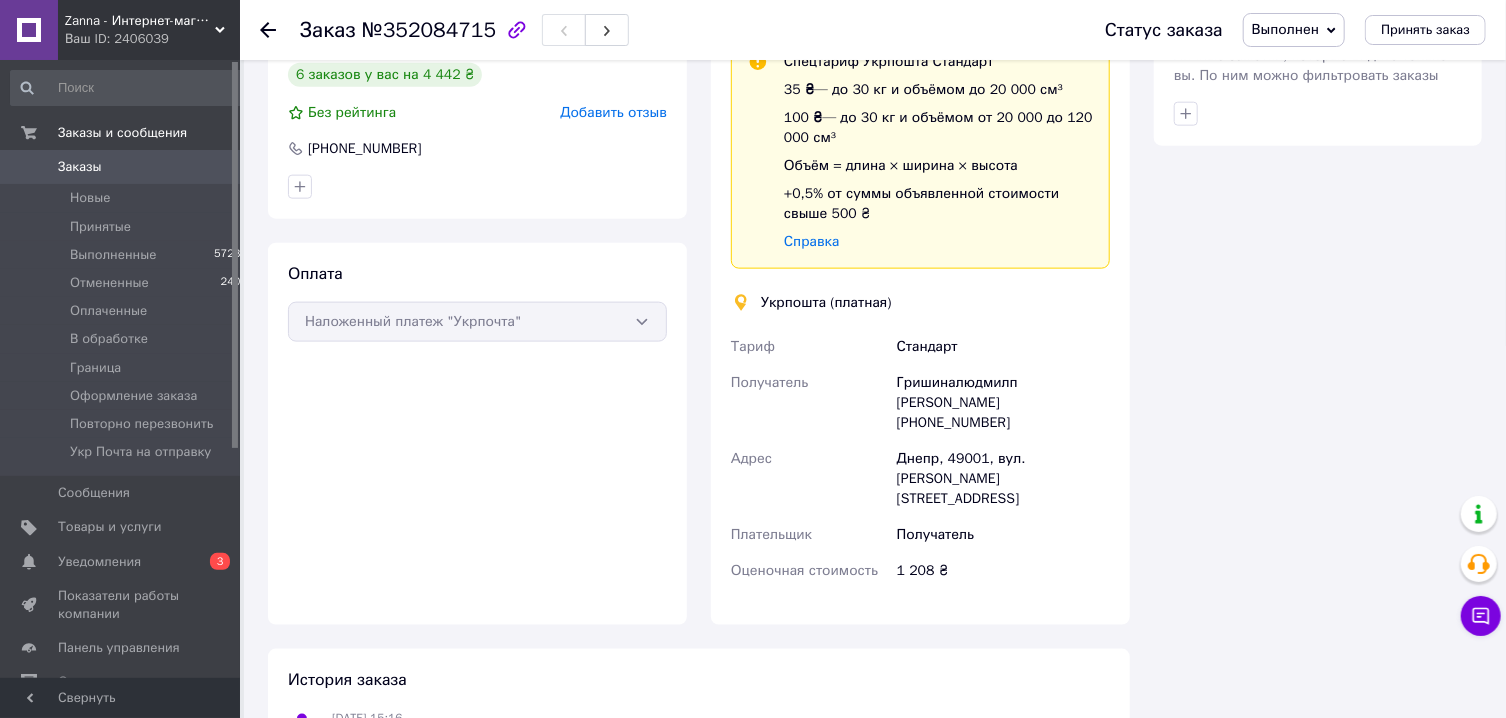 click on "Днепр, 49001, вул. Михайла Грушевського, 10" at bounding box center (1003, 479) 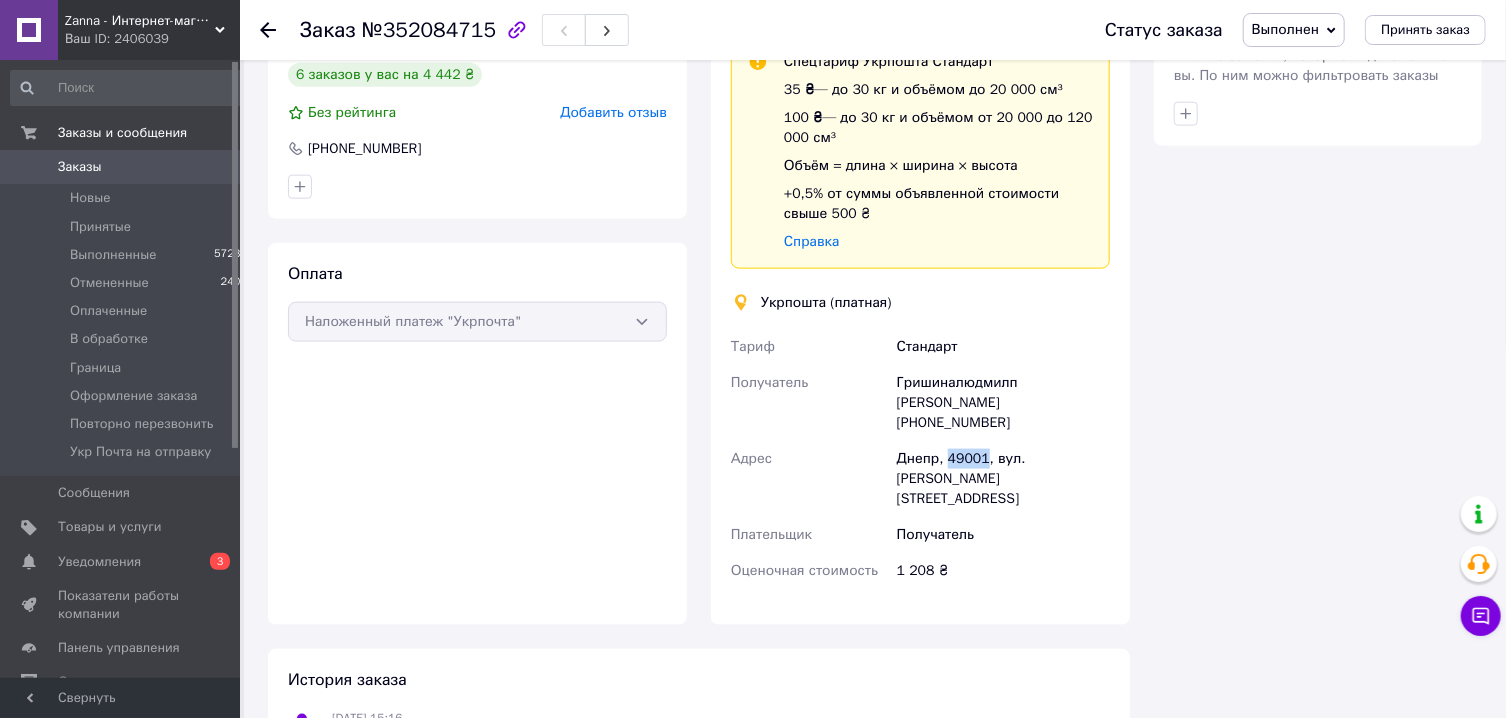 click on "Днепр, 49001, вул. Михайла Грушевського, 10" at bounding box center (1003, 479) 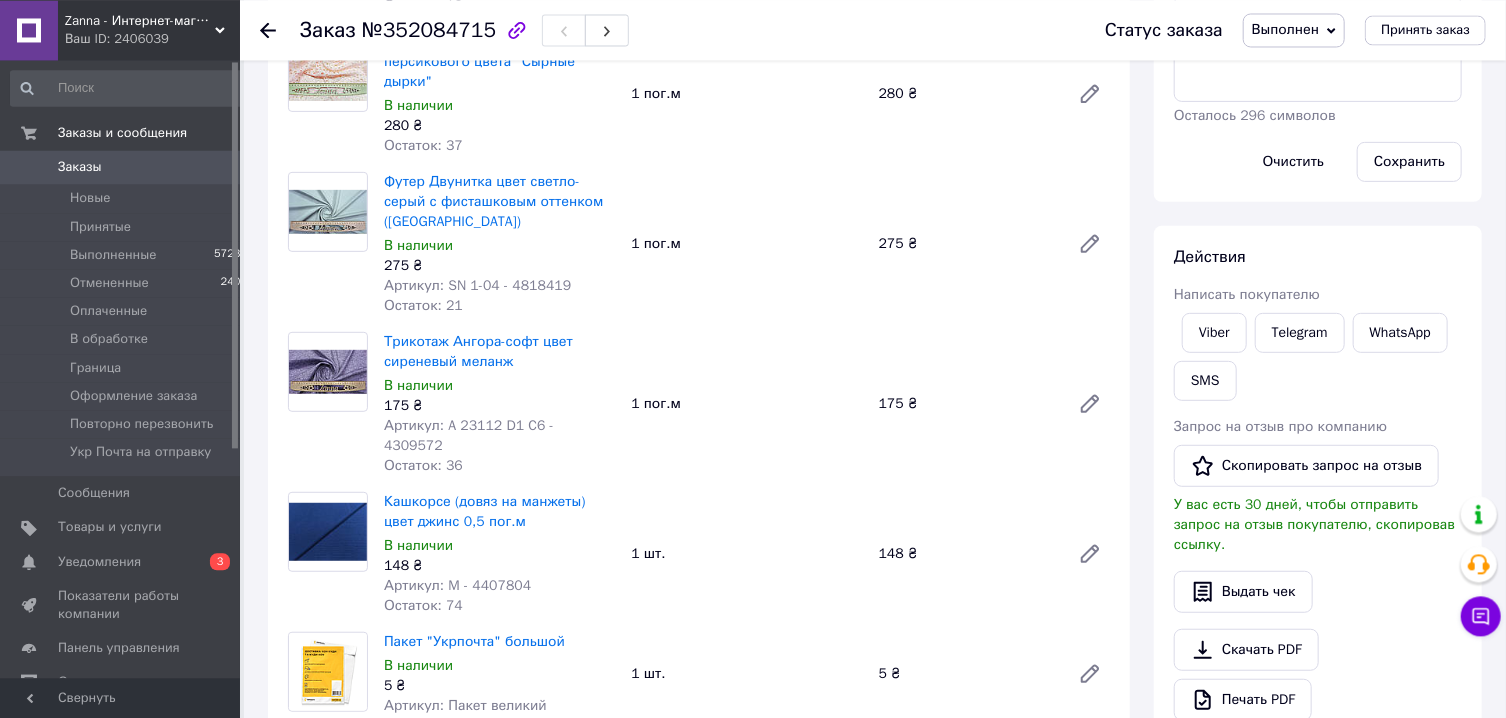 scroll, scrollTop: 0, scrollLeft: 0, axis: both 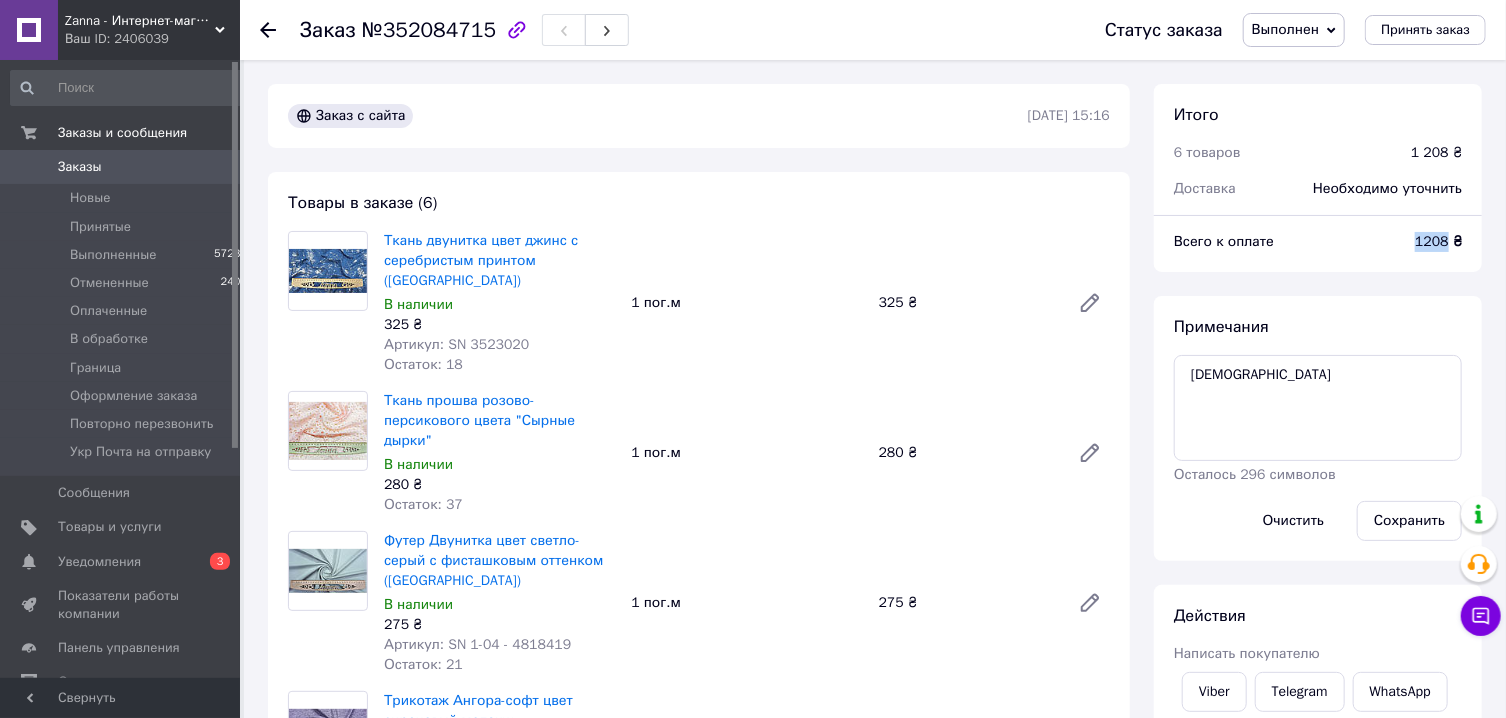 drag, startPoint x: 1449, startPoint y: 237, endPoint x: 1420, endPoint y: 241, distance: 29.274563 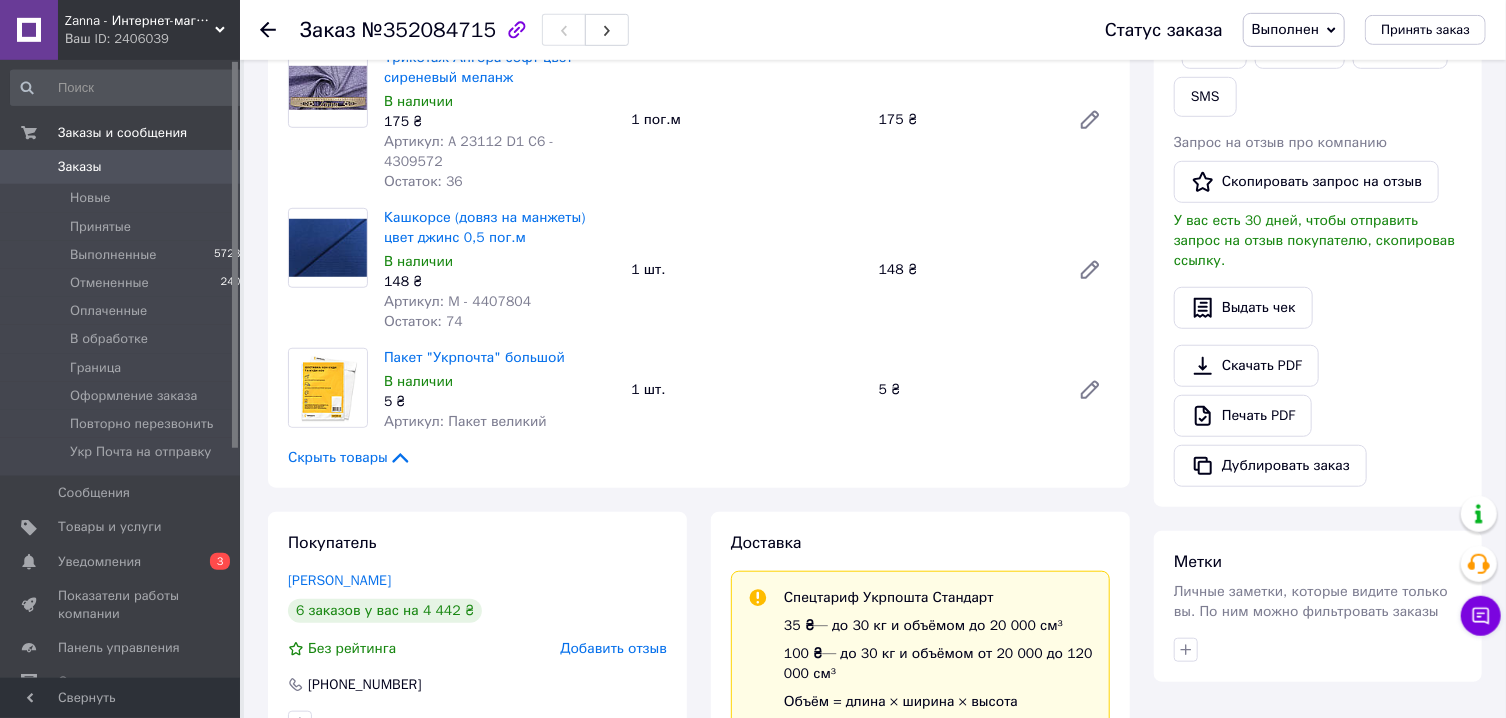 scroll, scrollTop: 964, scrollLeft: 0, axis: vertical 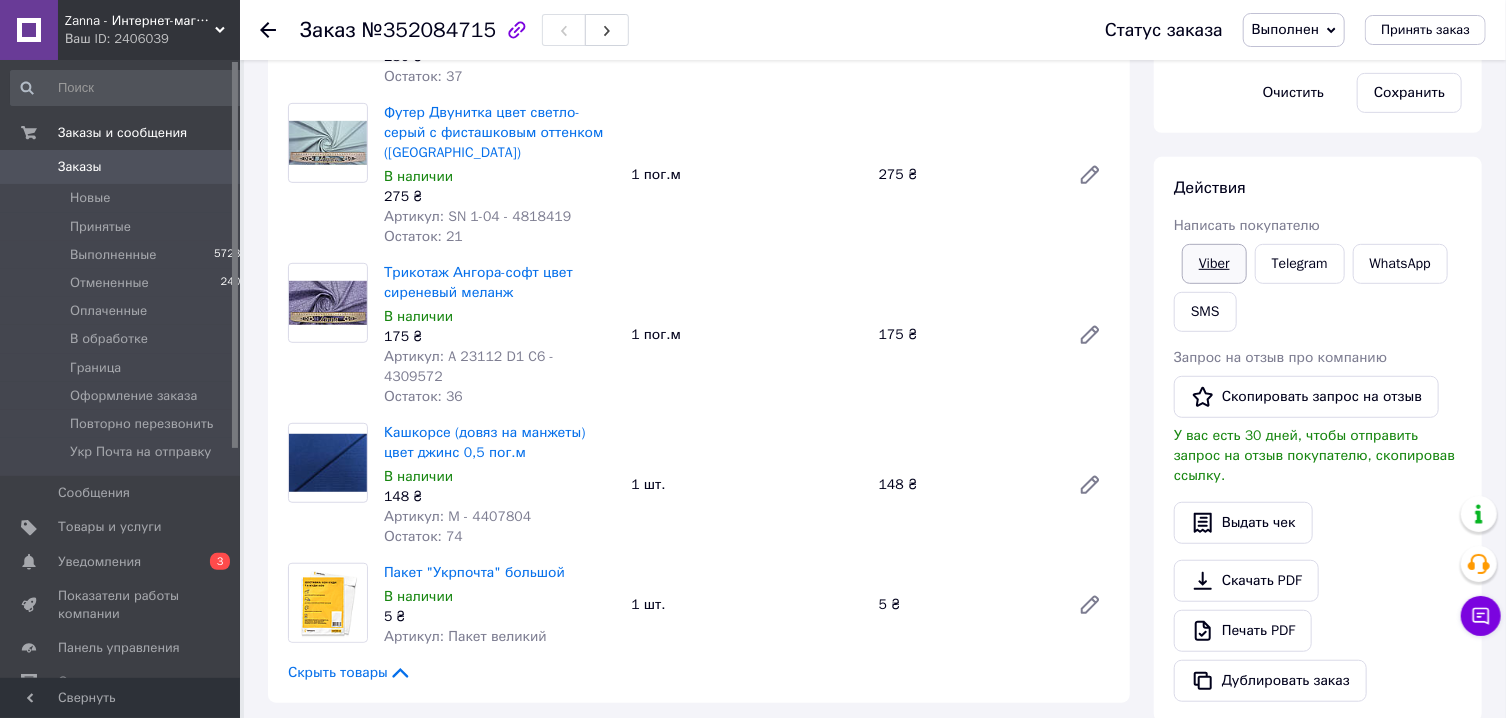 click on "Viber" at bounding box center (1214, 264) 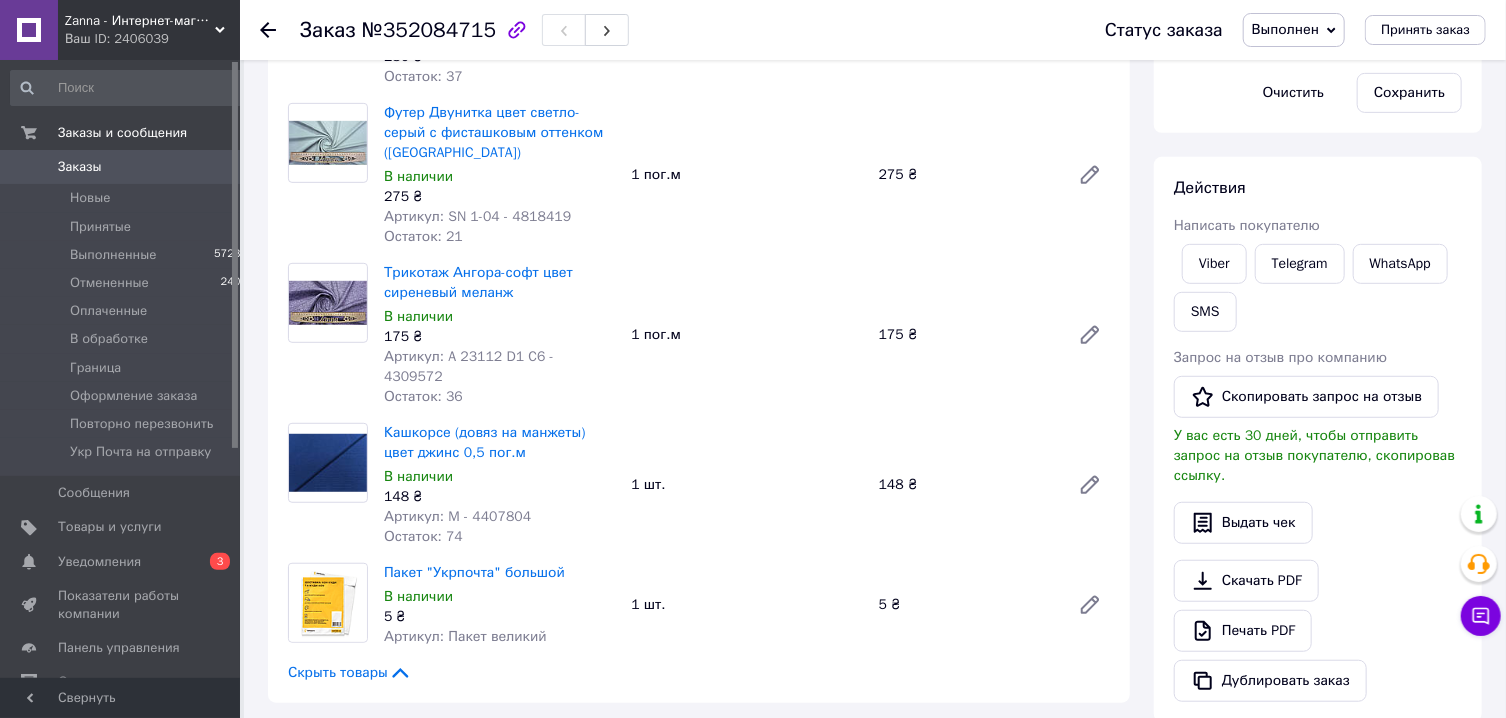 drag, startPoint x: 1222, startPoint y: 265, endPoint x: 1177, endPoint y: 285, distance: 49.24429 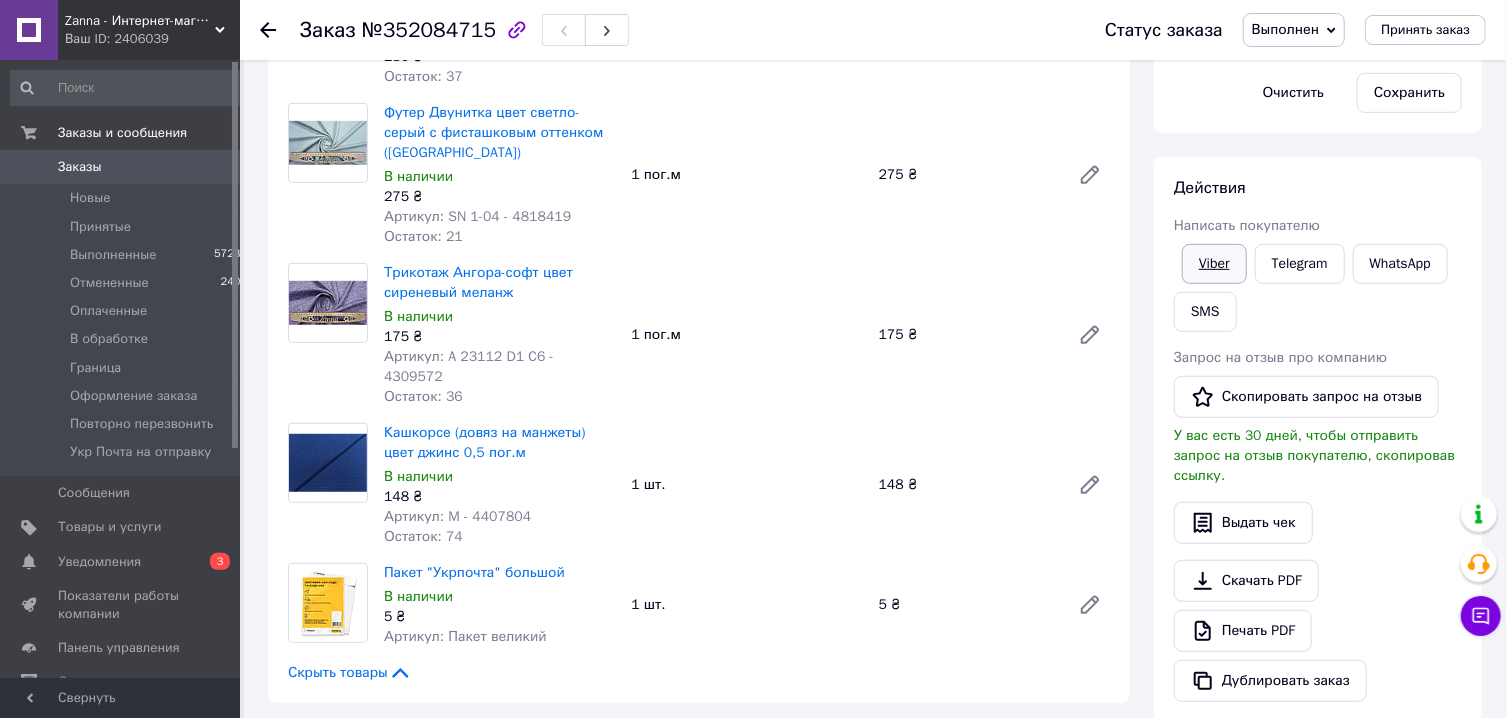 click on "Viber" at bounding box center (1214, 264) 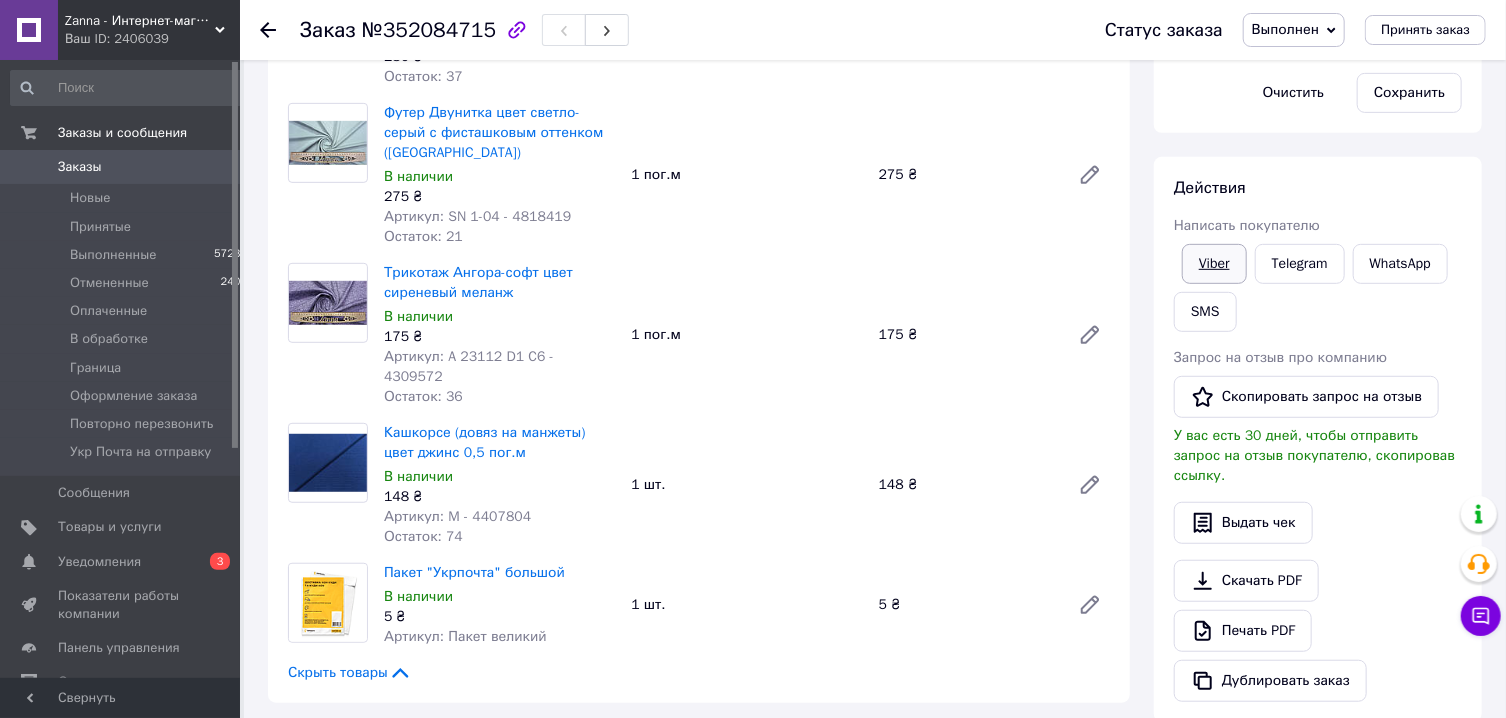 click on "Viber" at bounding box center (1214, 264) 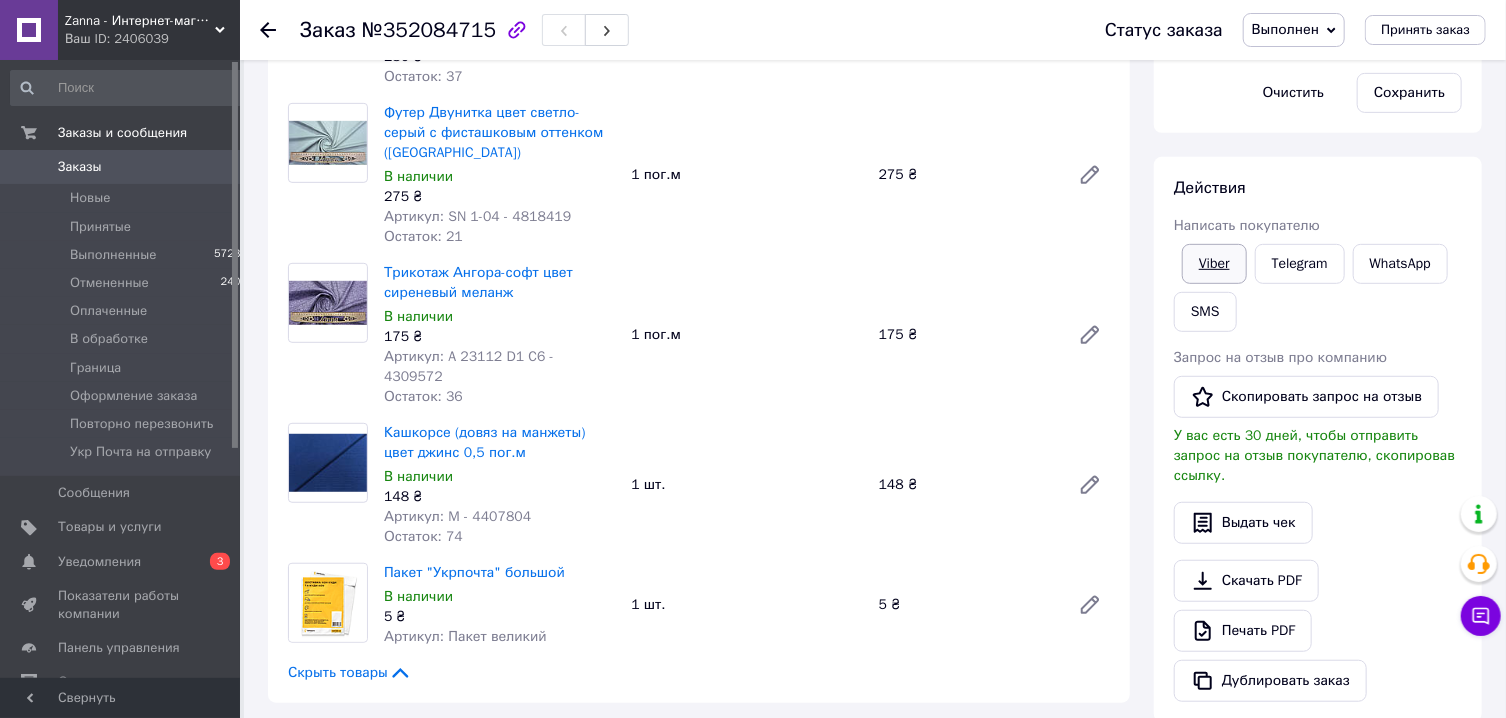 click on "Viber" at bounding box center [1214, 264] 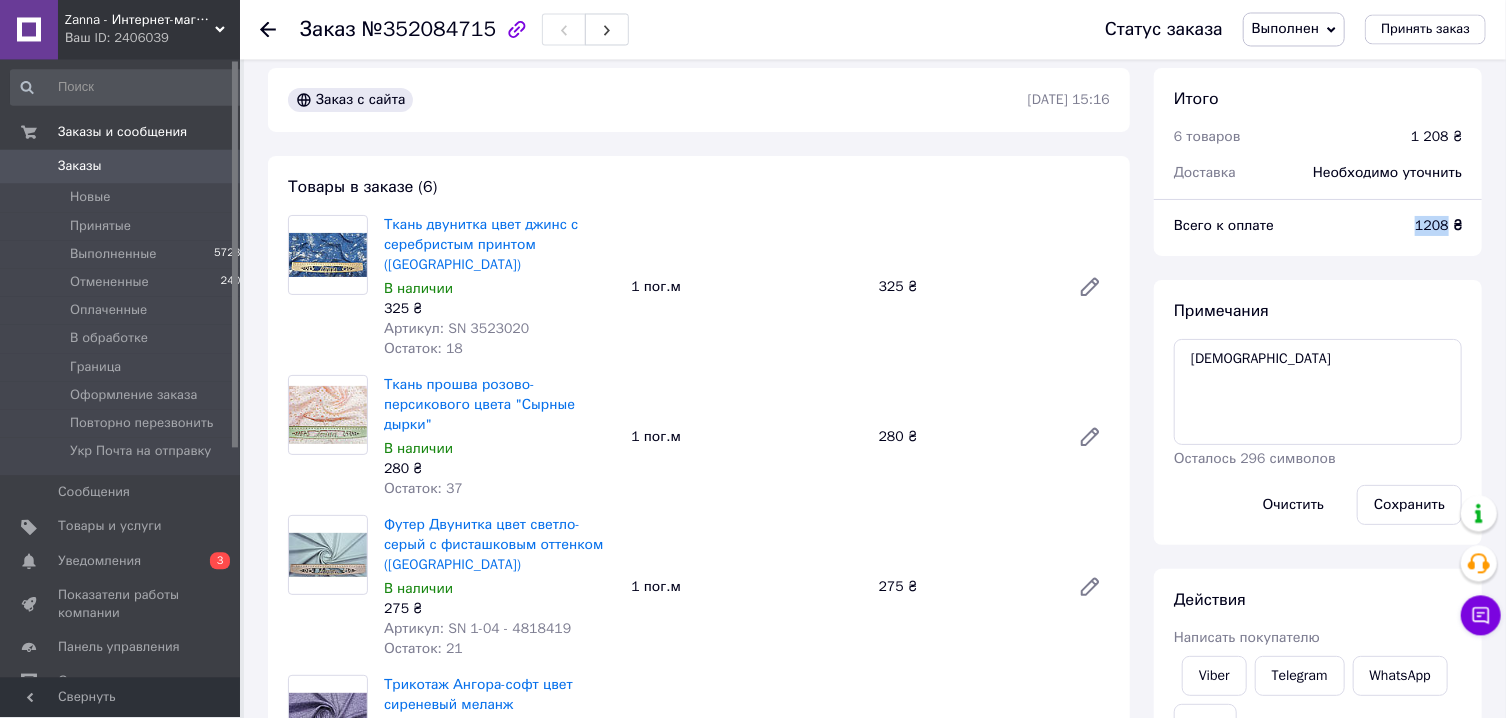 scroll, scrollTop: 0, scrollLeft: 0, axis: both 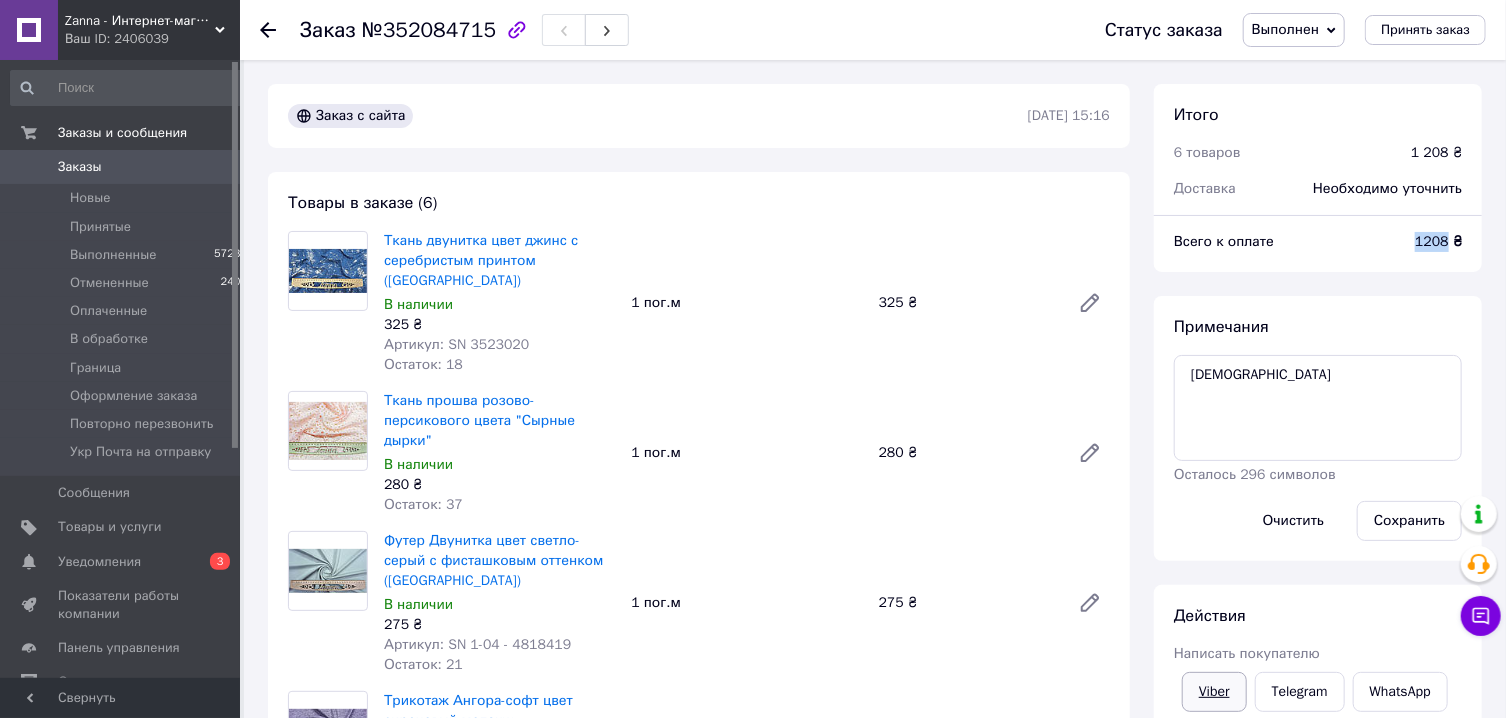 click on "Viber" at bounding box center (1214, 692) 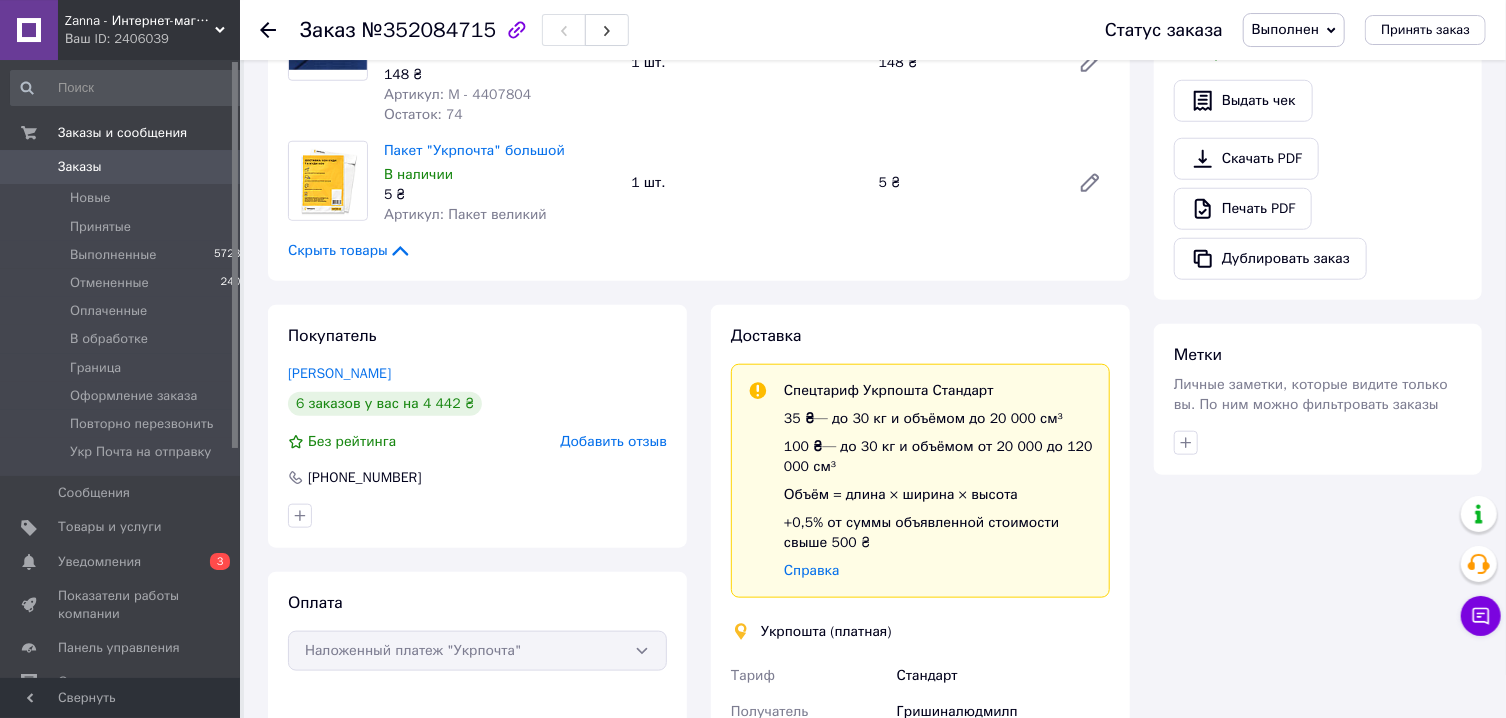 scroll, scrollTop: 857, scrollLeft: 0, axis: vertical 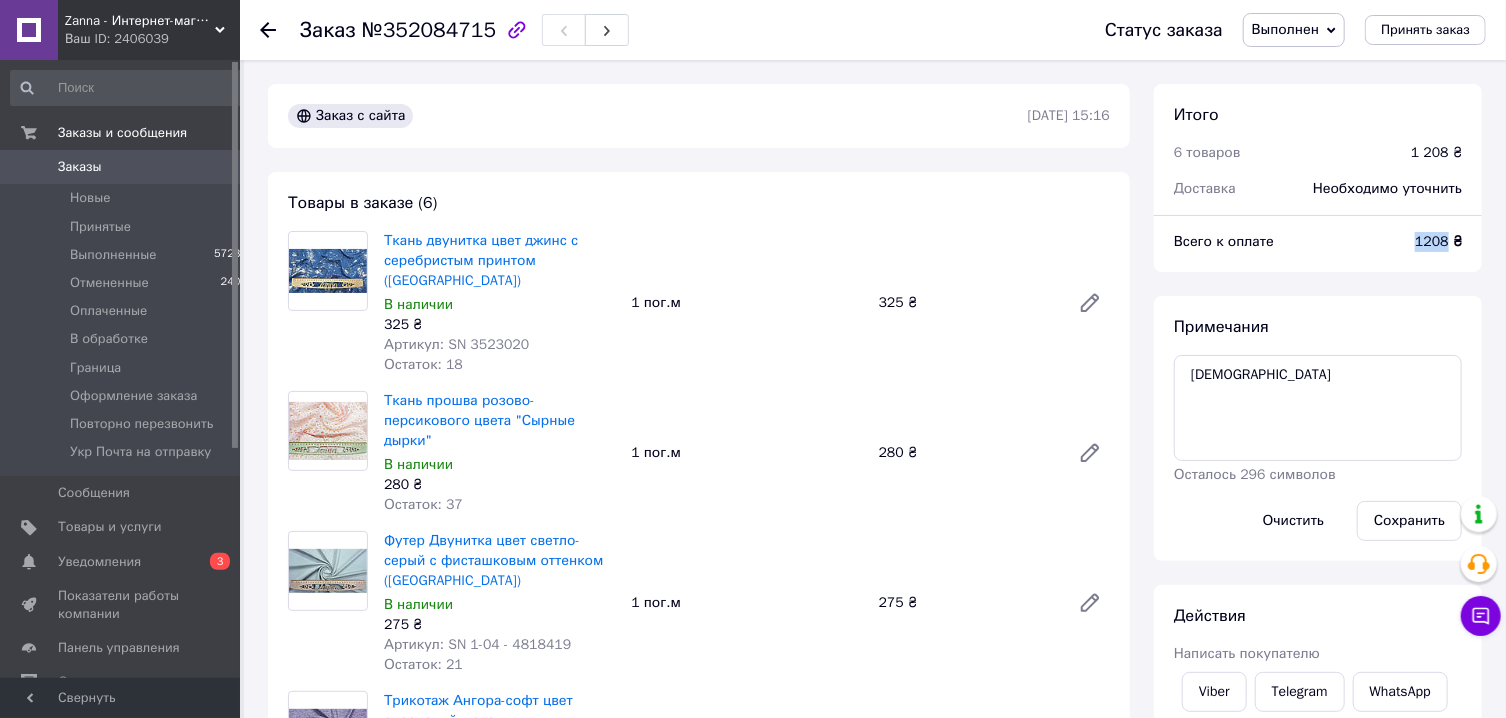 click on "Заказы 0" at bounding box center (129, 167) 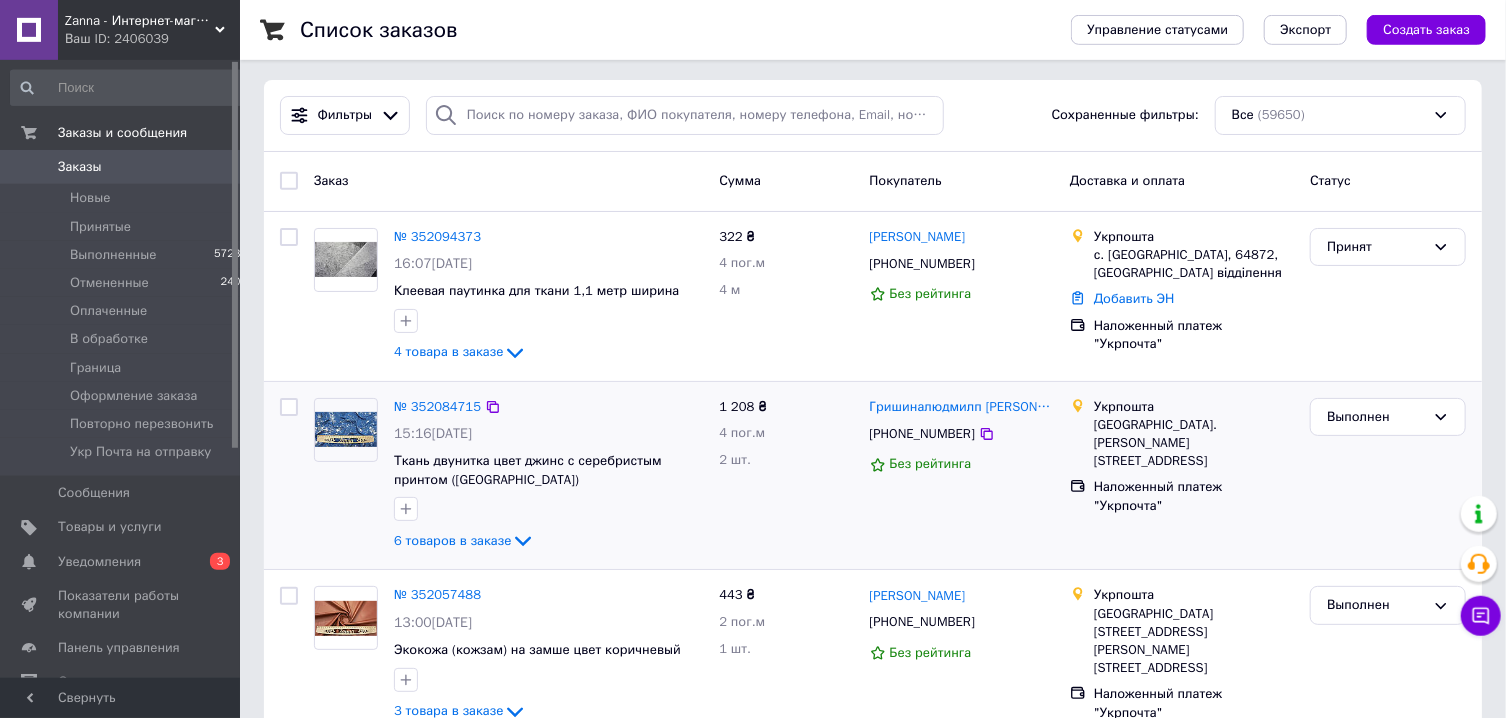 scroll, scrollTop: 0, scrollLeft: 0, axis: both 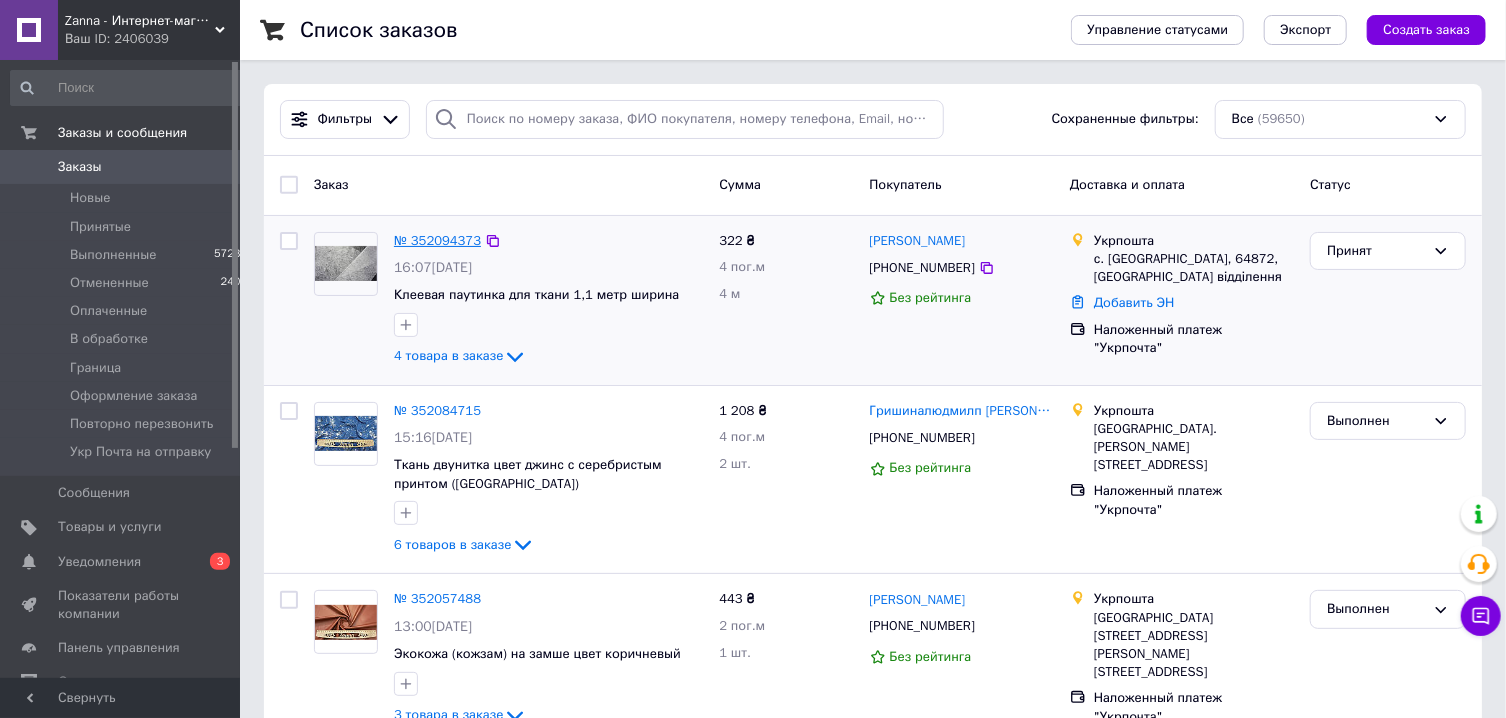 click on "№ 352094373" at bounding box center (437, 240) 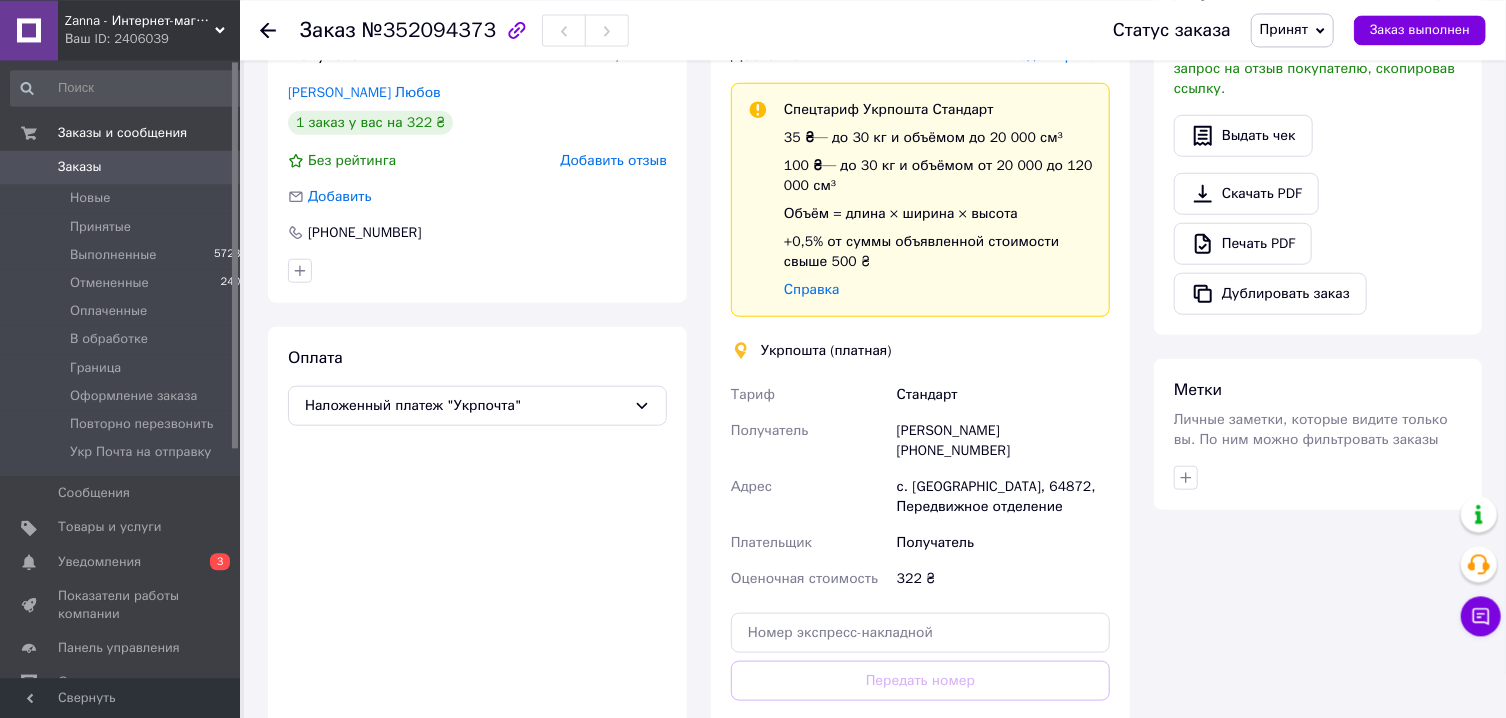 scroll, scrollTop: 857, scrollLeft: 0, axis: vertical 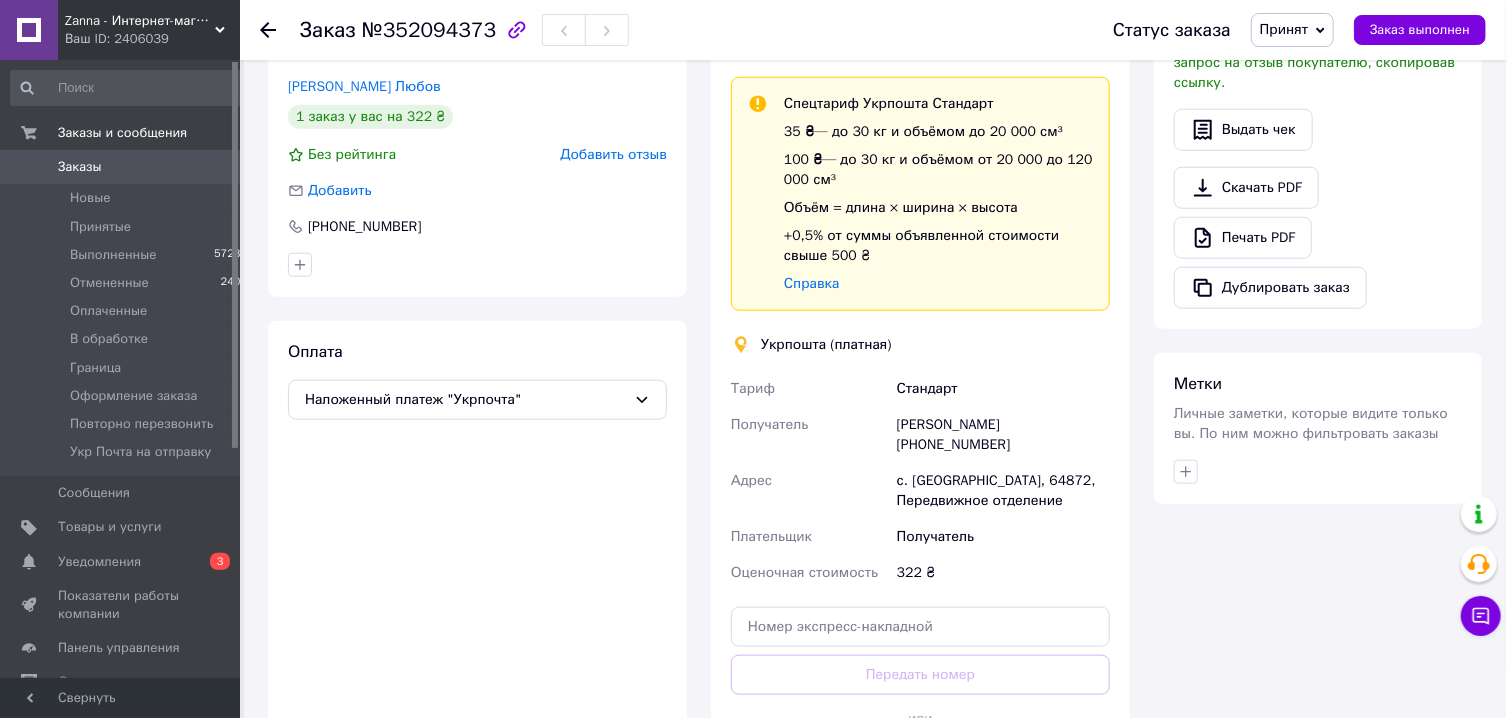 click on "Заказы" at bounding box center [80, 167] 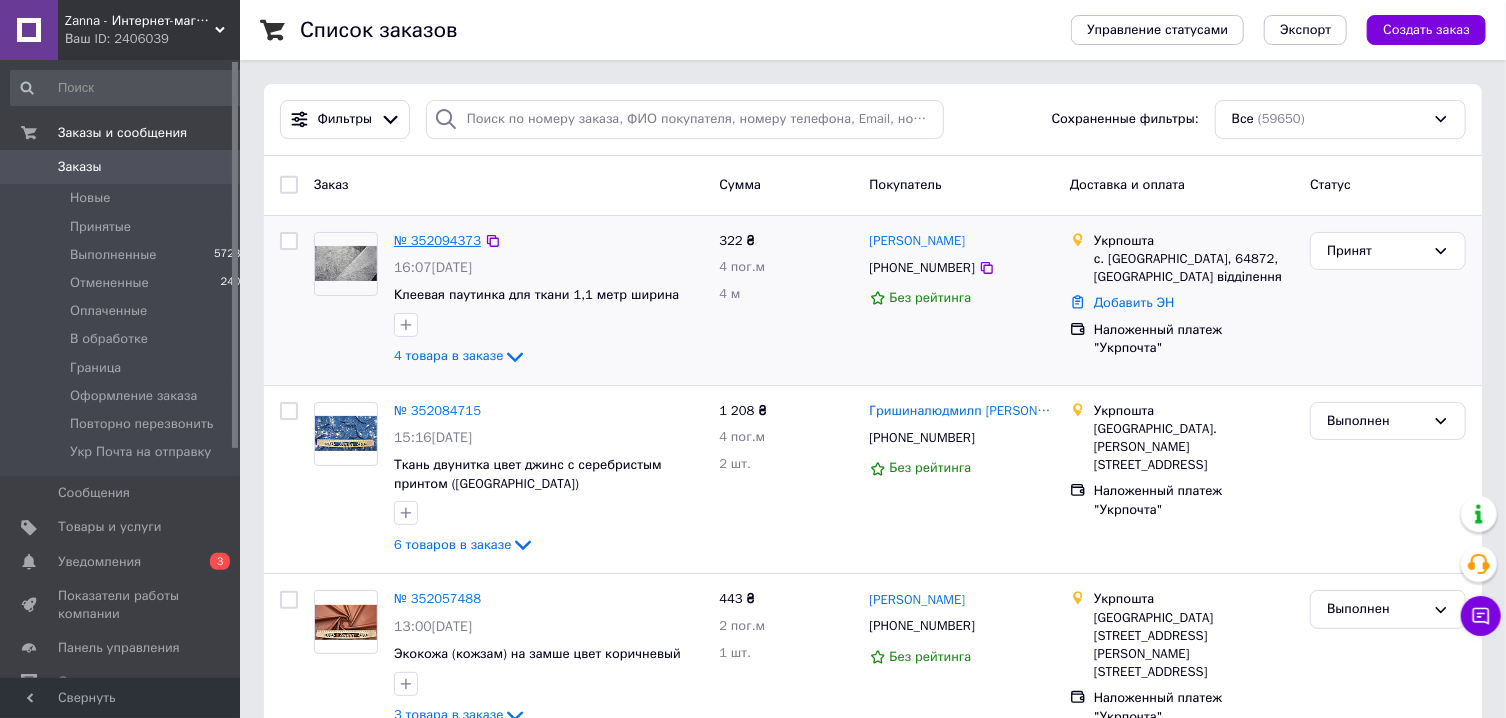 click on "№ 352094373" at bounding box center (437, 240) 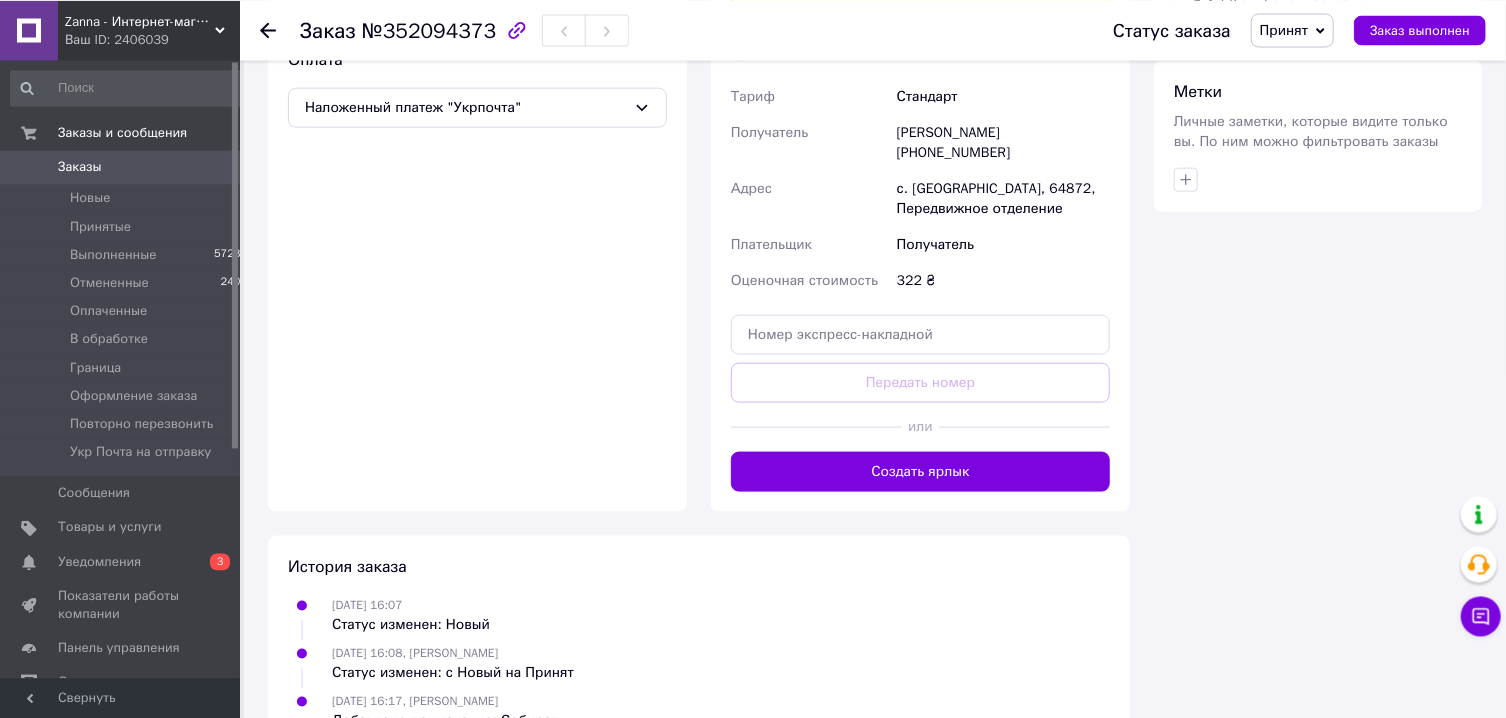 scroll, scrollTop: 1166, scrollLeft: 0, axis: vertical 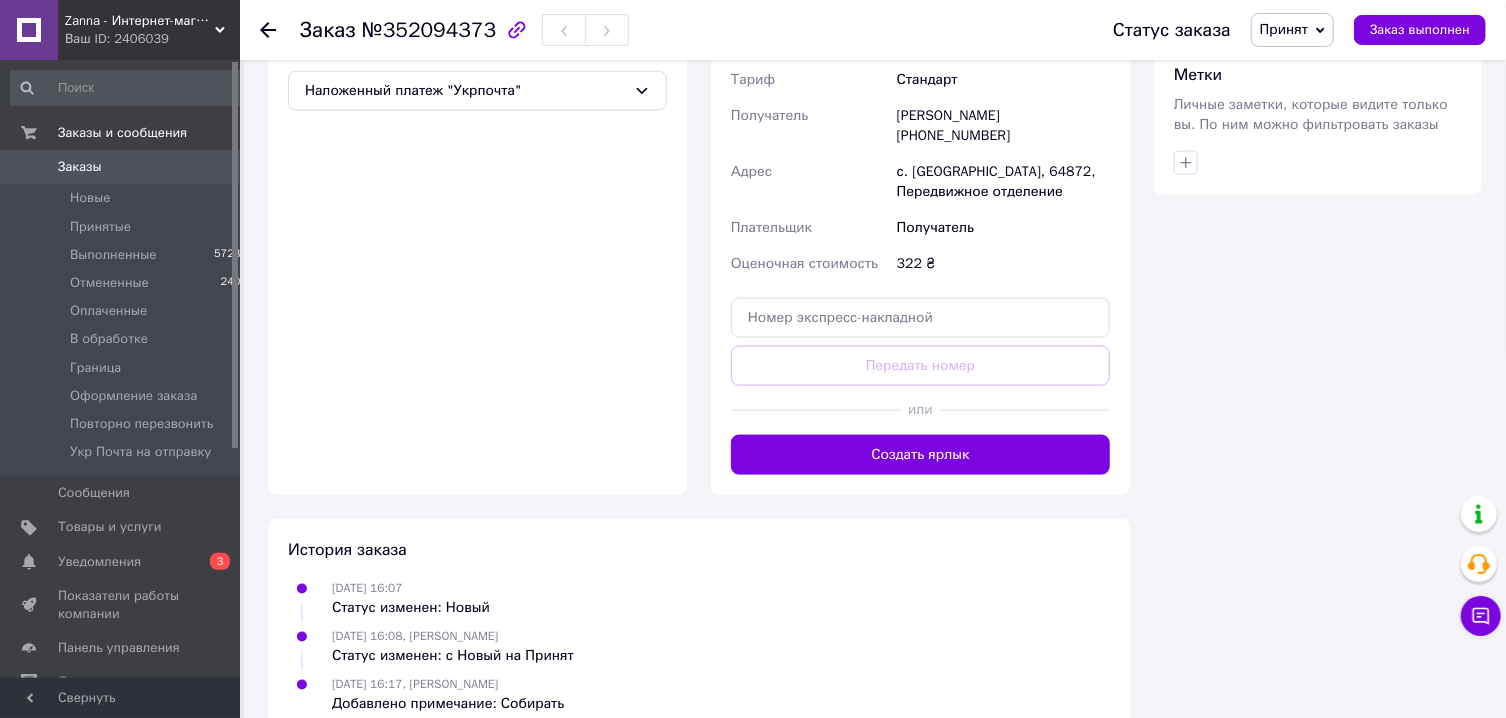 click on "Заказы" at bounding box center [80, 167] 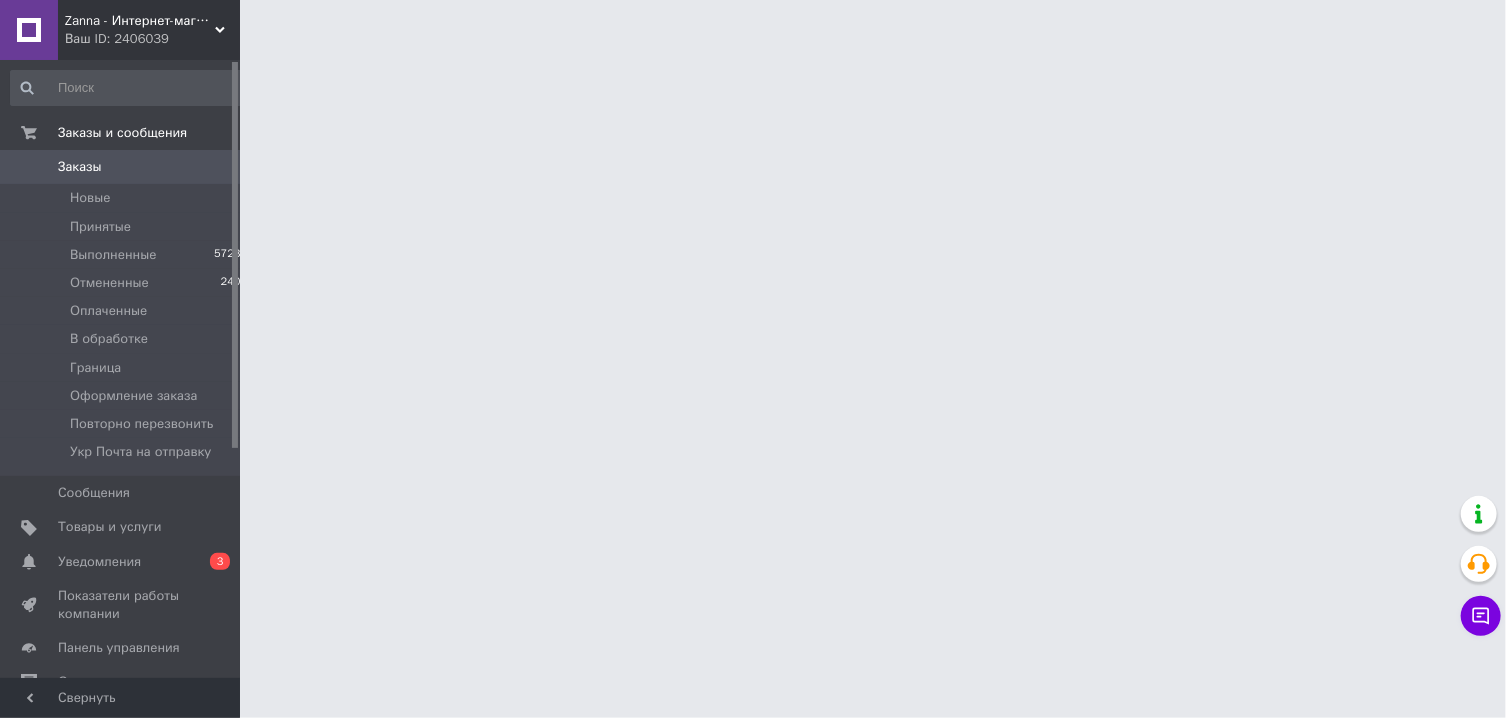 scroll, scrollTop: 0, scrollLeft: 0, axis: both 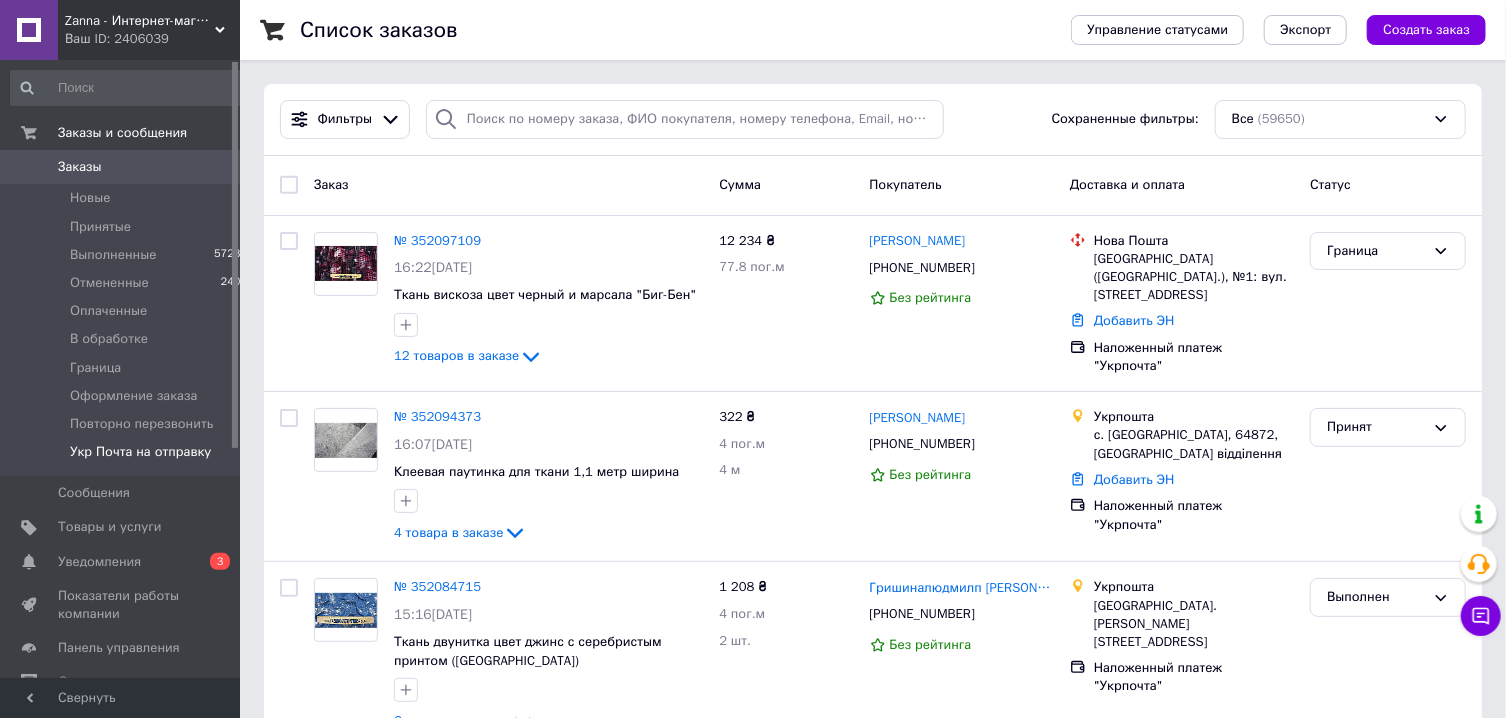 click on "Укр Почта на отправку" at bounding box center [140, 452] 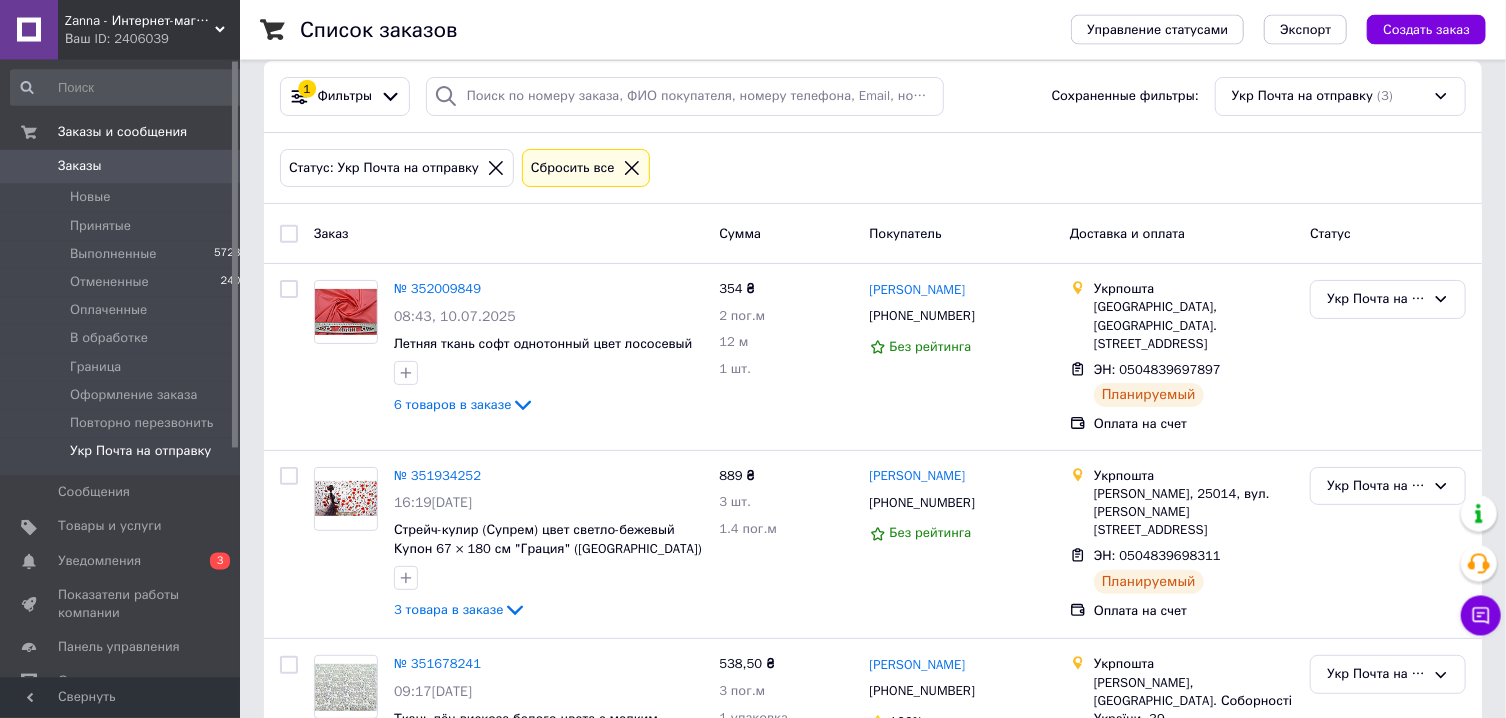 scroll, scrollTop: 0, scrollLeft: 0, axis: both 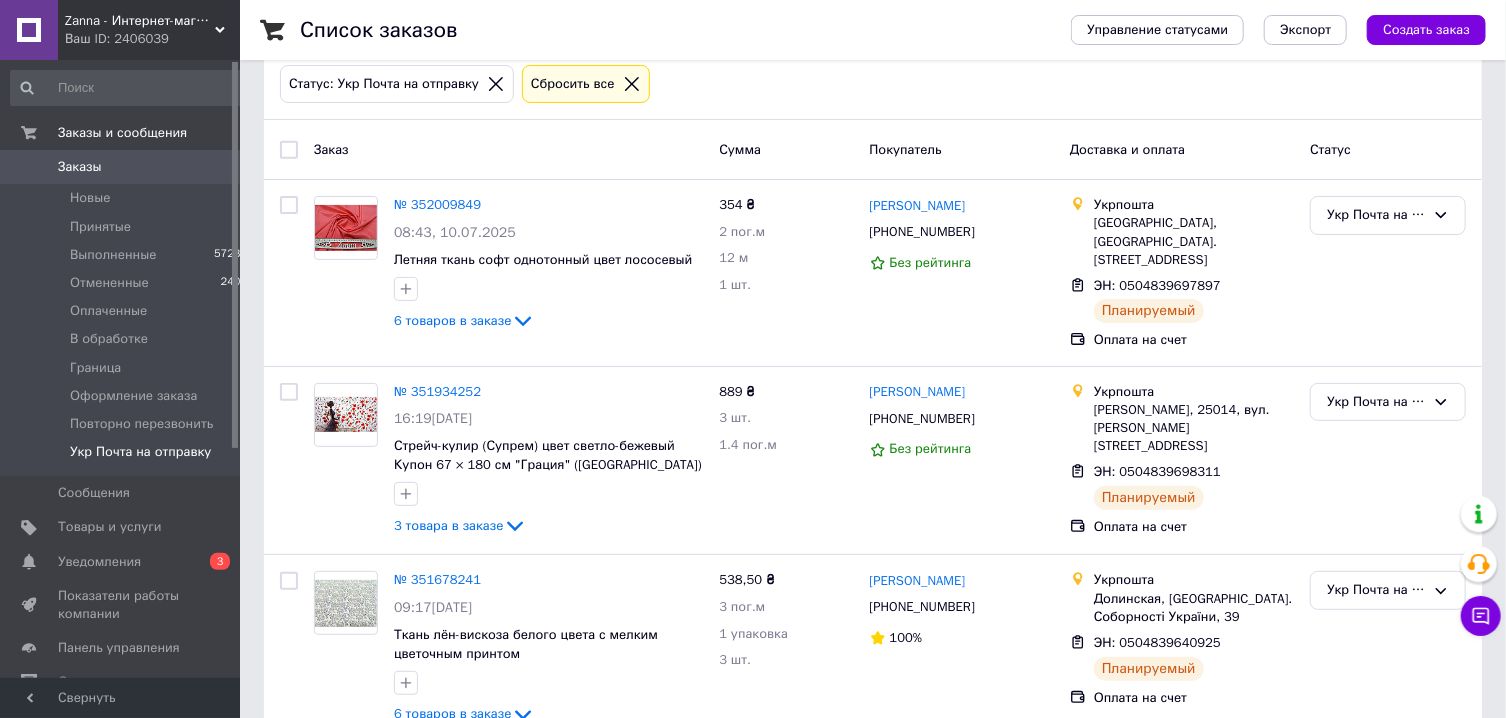 click on "Заказы" at bounding box center (80, 167) 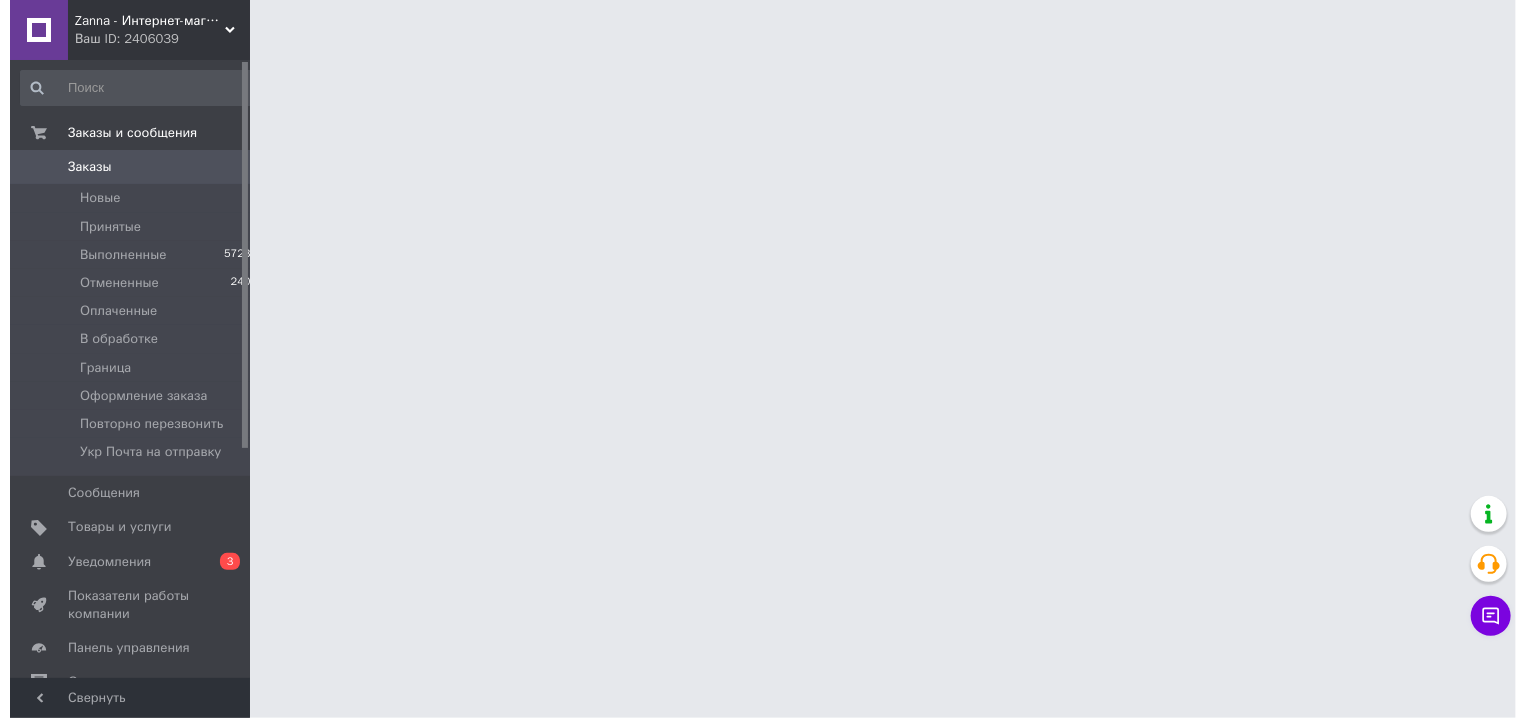 scroll, scrollTop: 0, scrollLeft: 0, axis: both 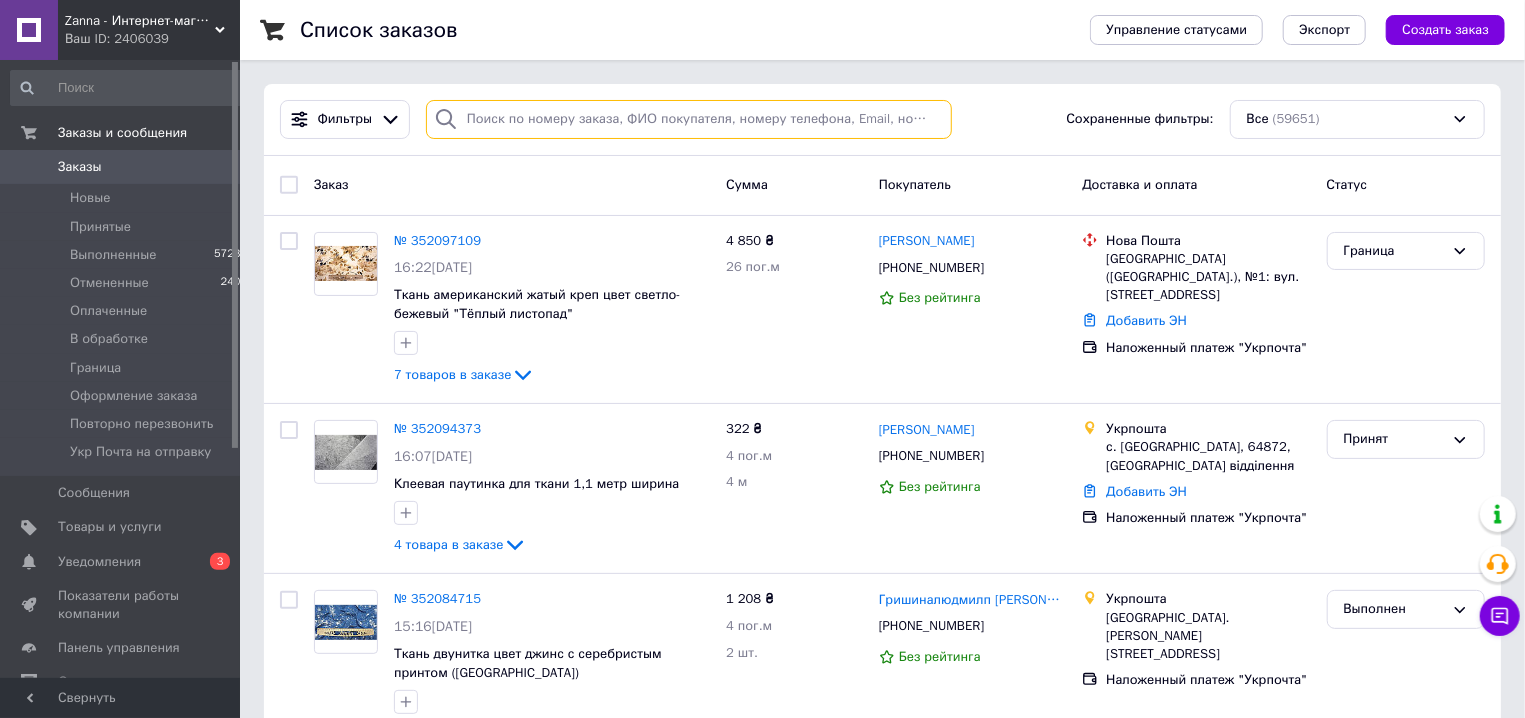 click at bounding box center (689, 119) 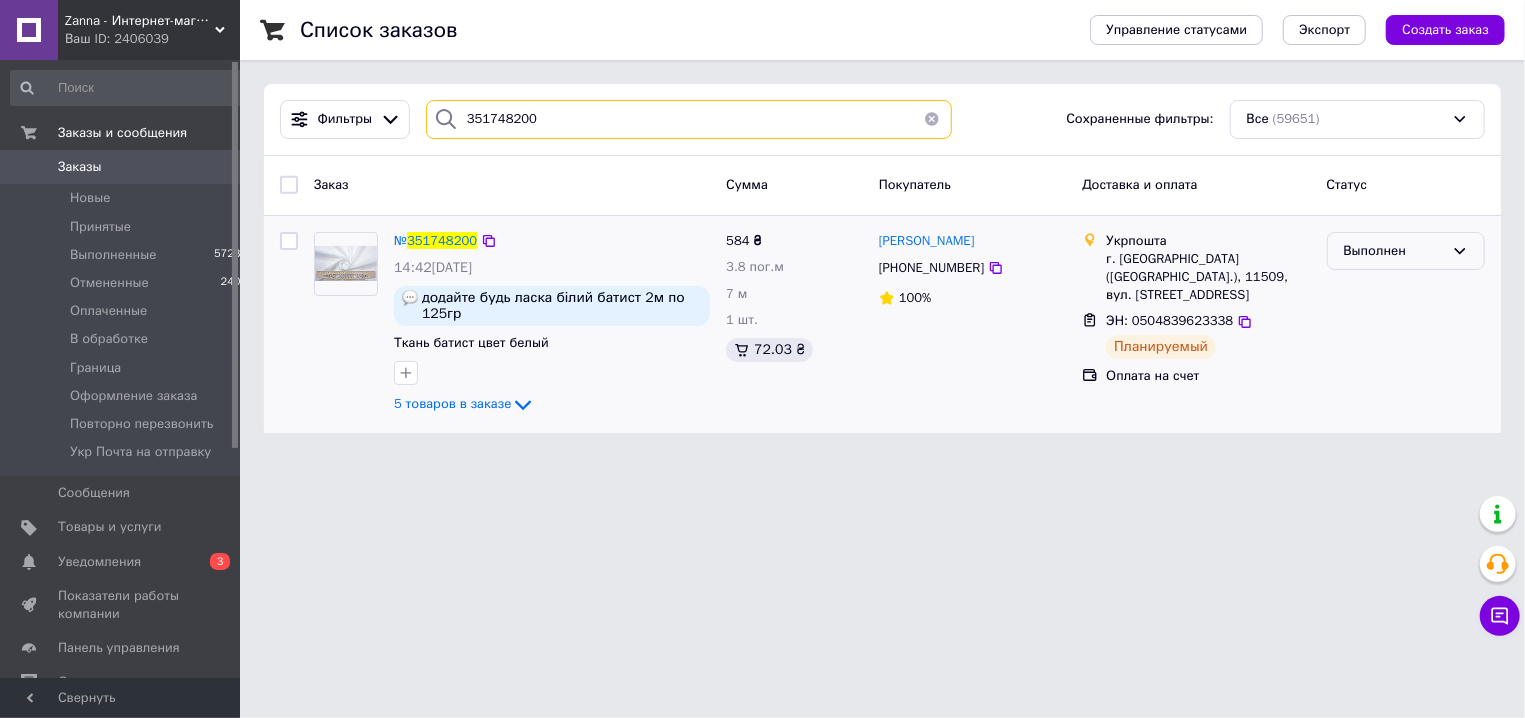 type on "351748200" 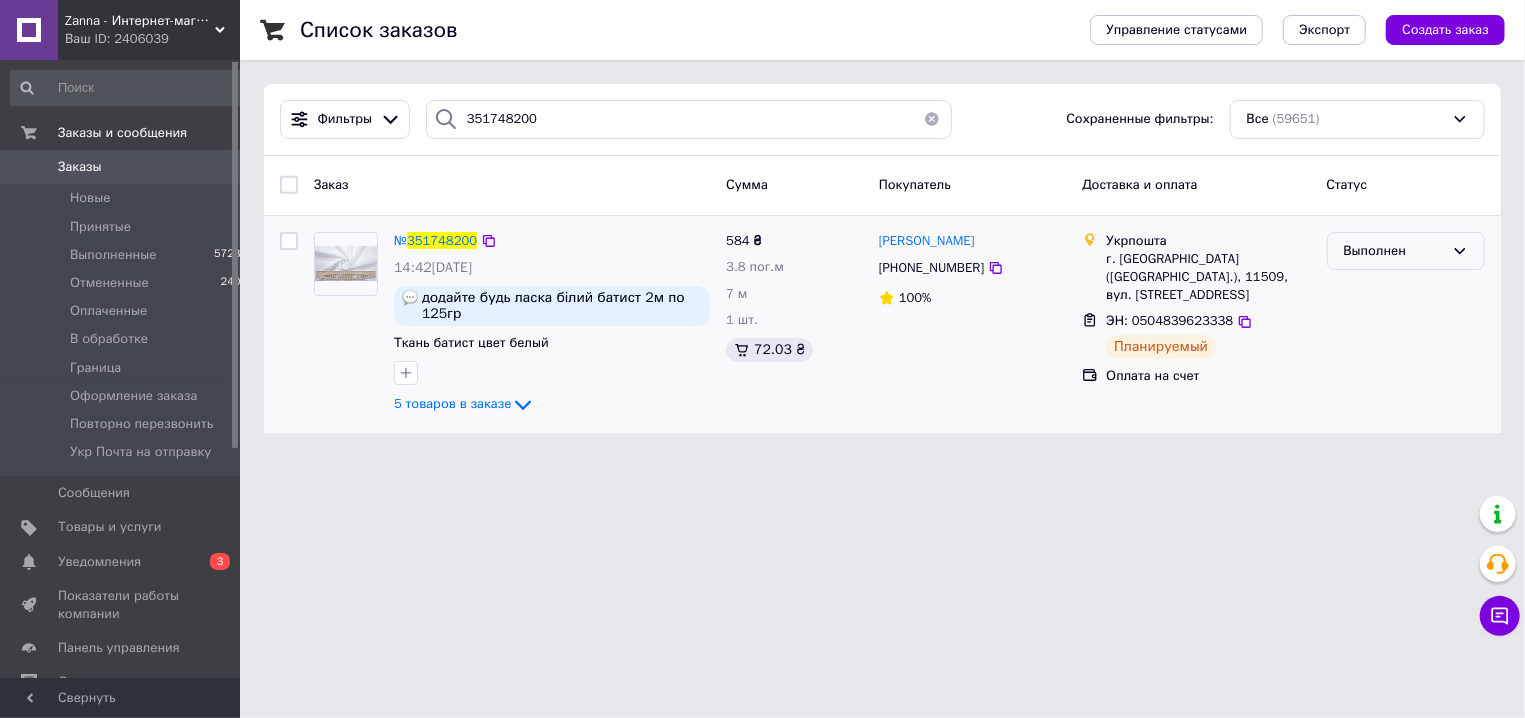 click on "Выполнен" at bounding box center (1406, 251) 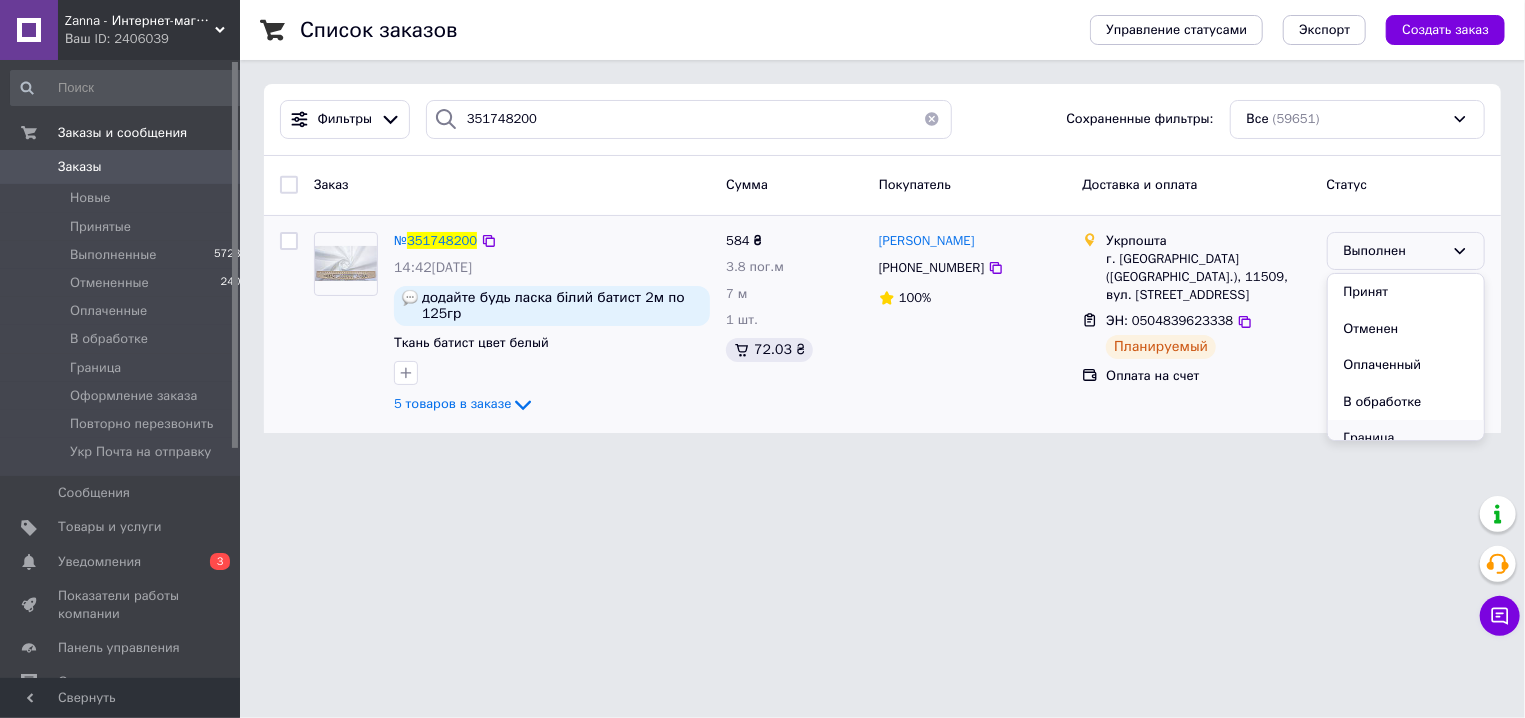 scroll, scrollTop: 189, scrollLeft: 0, axis: vertical 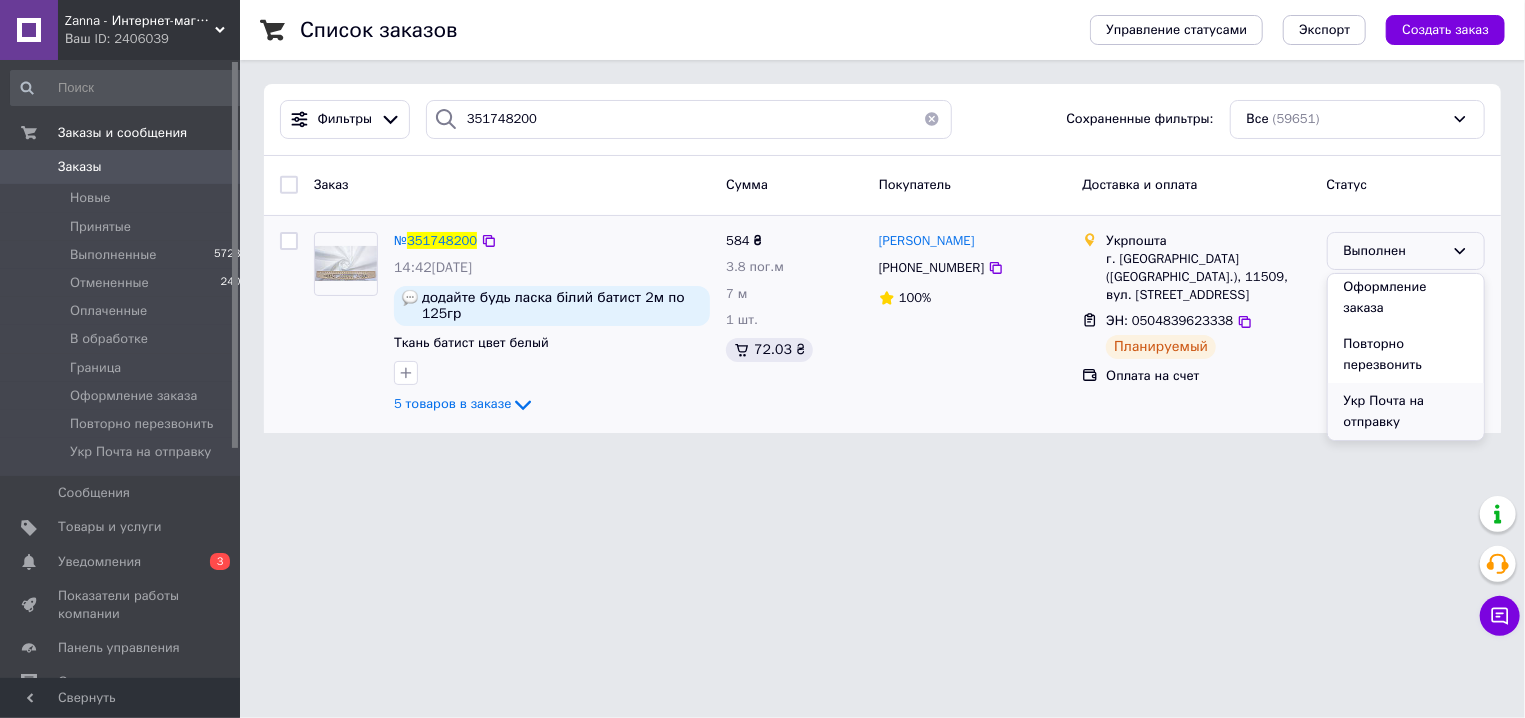 click on "Укр Почта на отправку" at bounding box center (1406, 411) 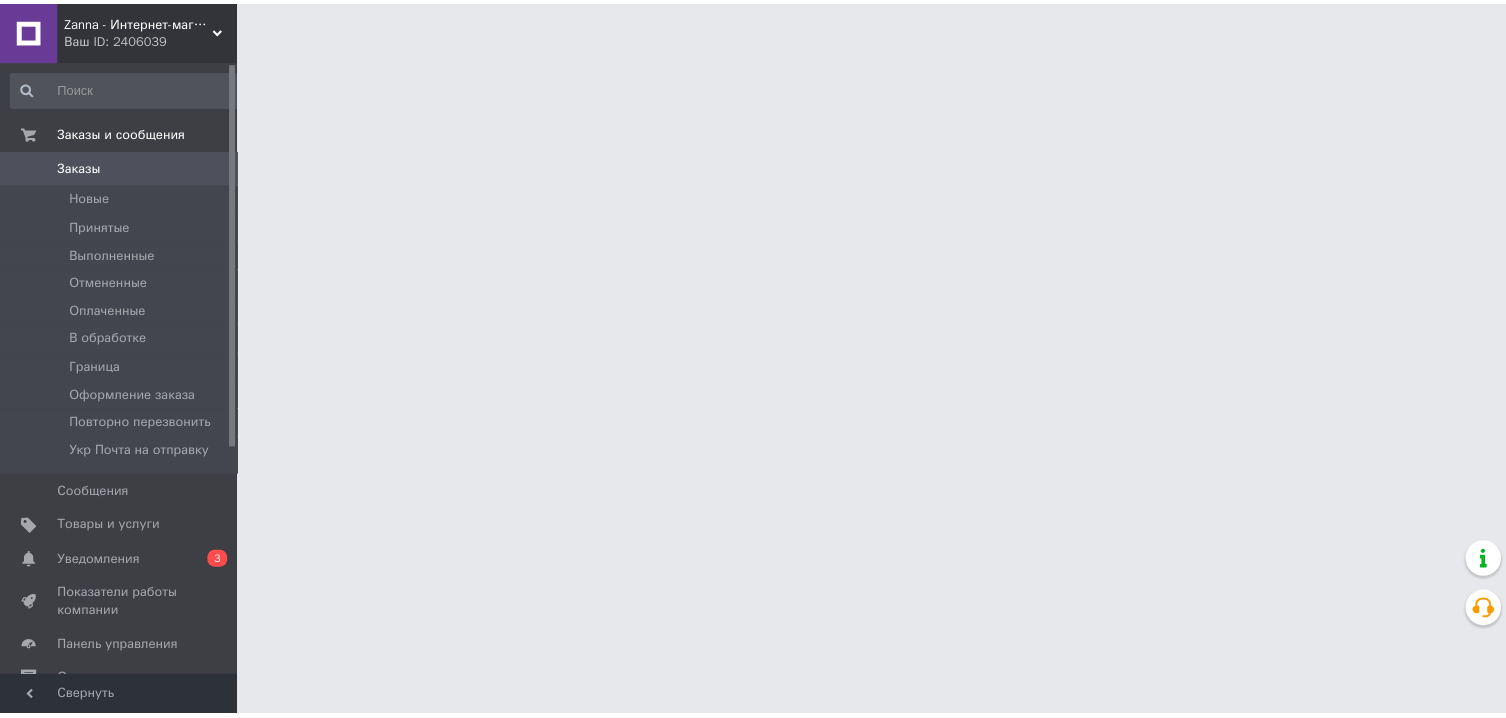 scroll, scrollTop: 0, scrollLeft: 0, axis: both 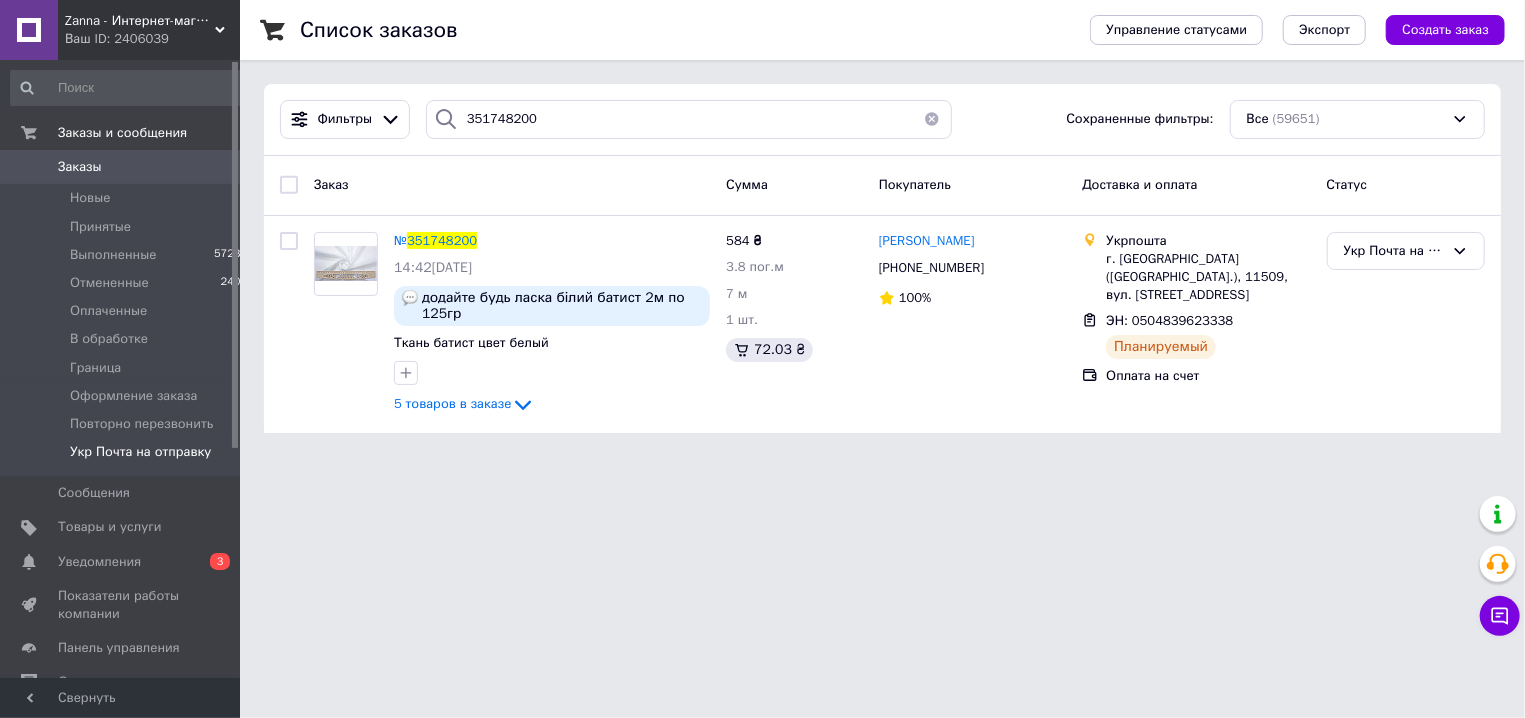 click on "Укр Почта на отправку" at bounding box center (140, 452) 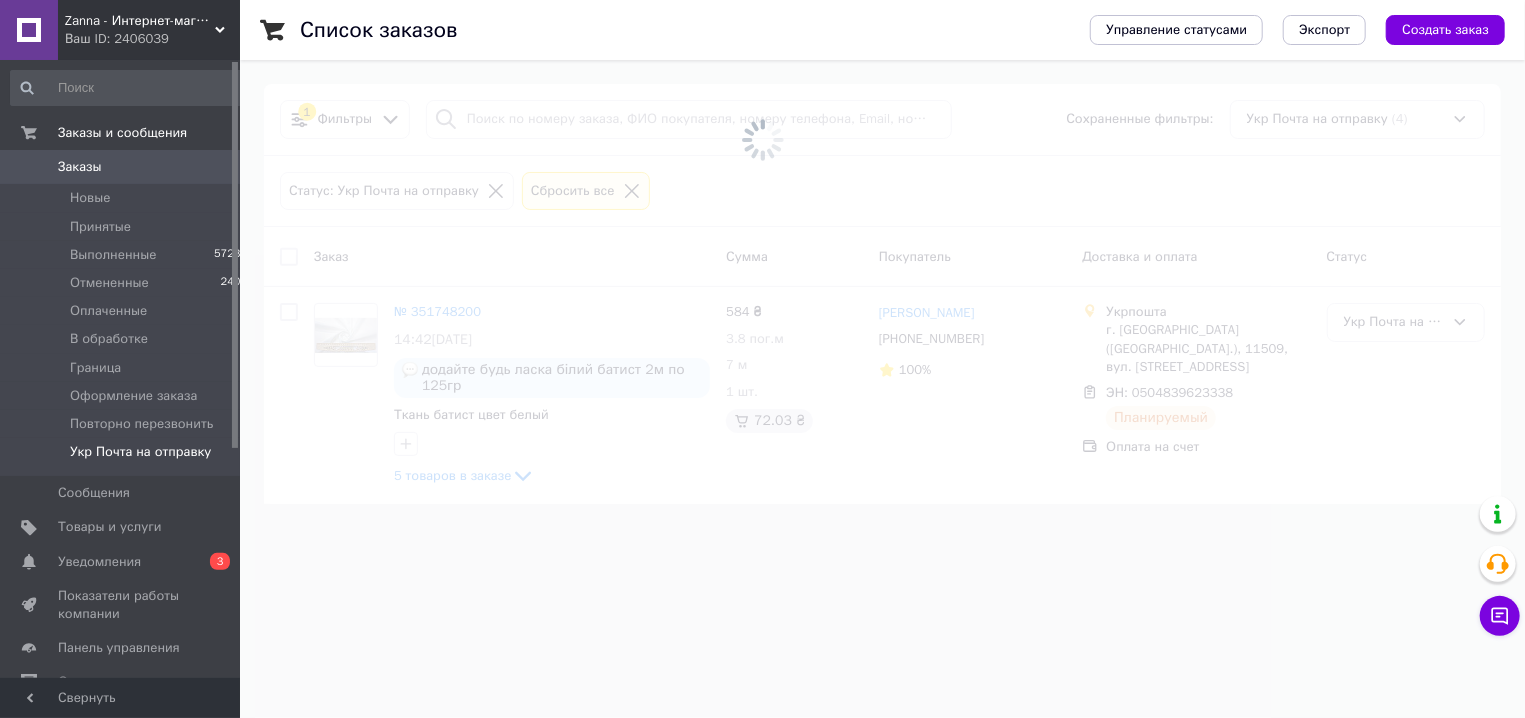 type 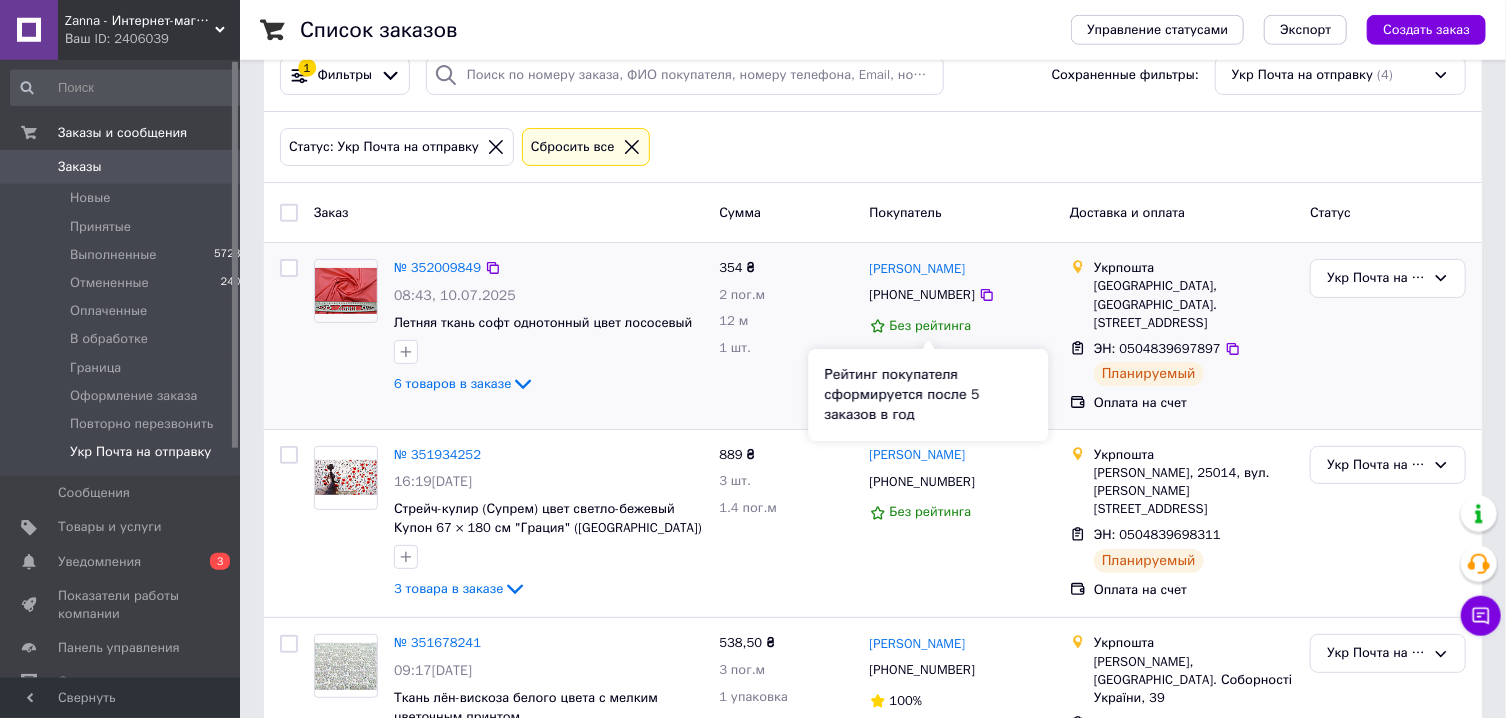 scroll, scrollTop: 0, scrollLeft: 0, axis: both 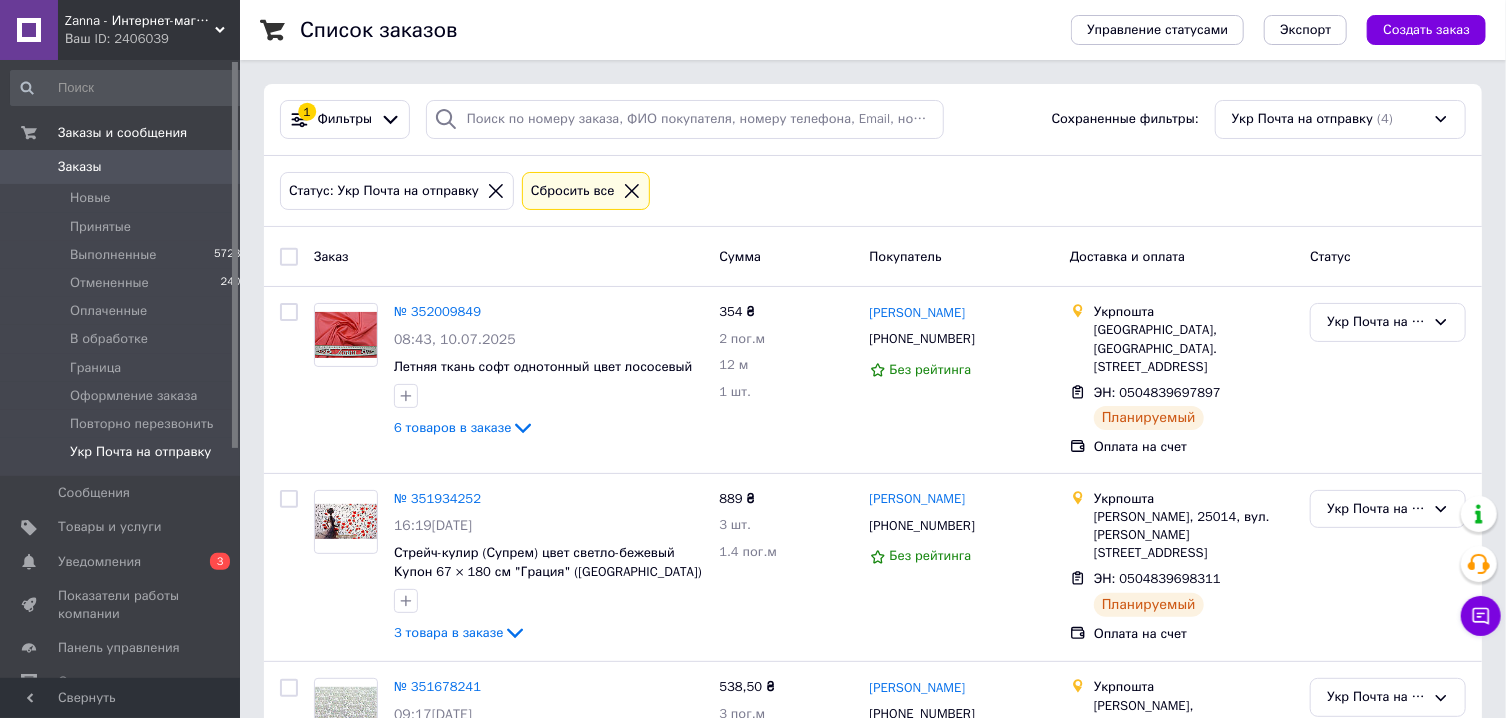 click at bounding box center (289, 257) 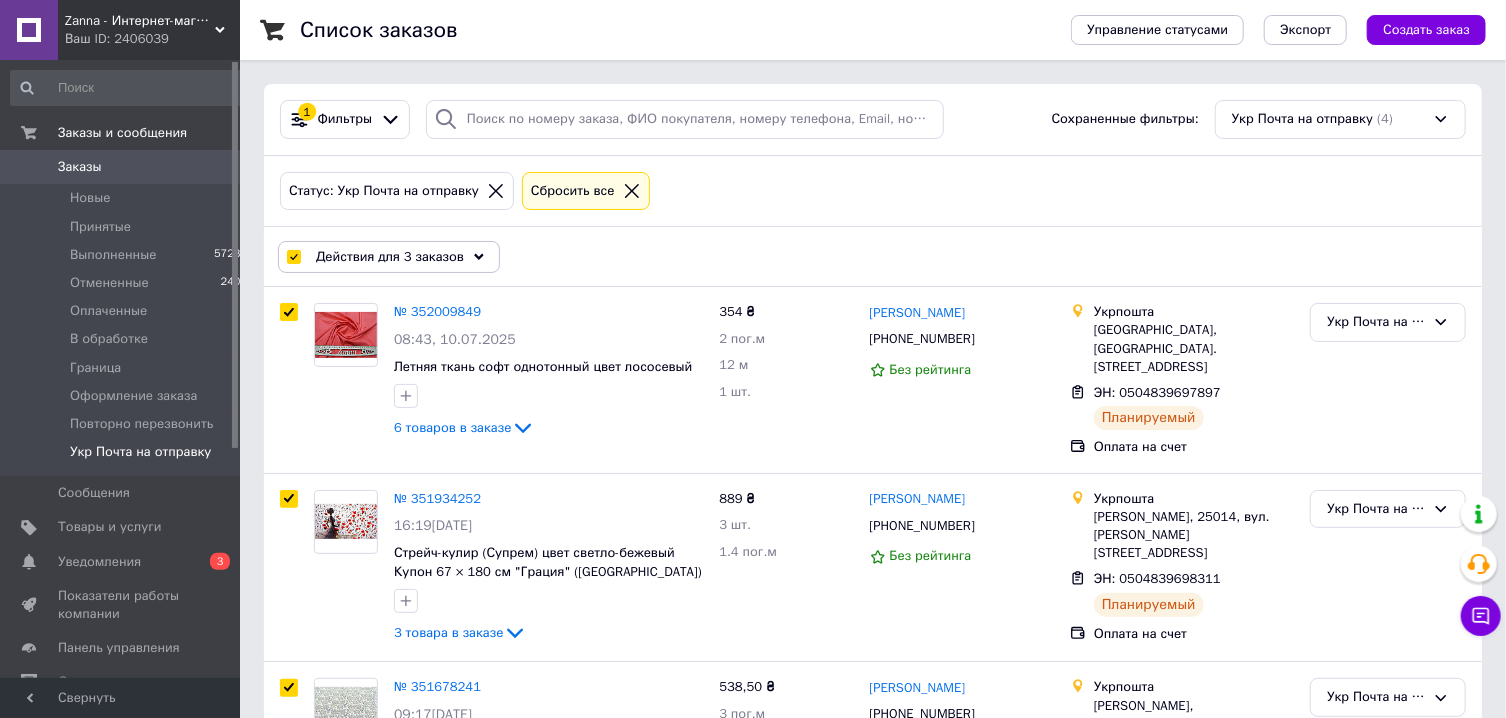checkbox on "true" 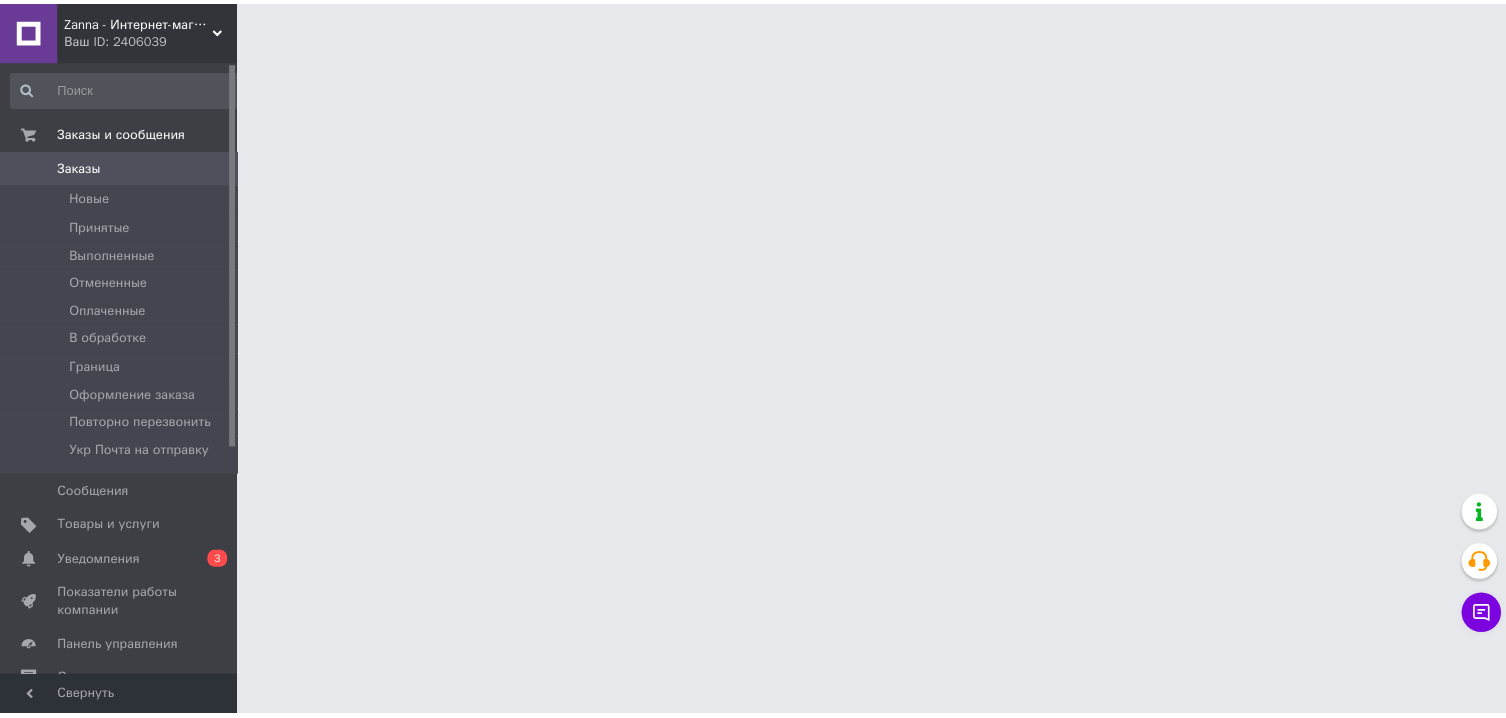 scroll, scrollTop: 0, scrollLeft: 0, axis: both 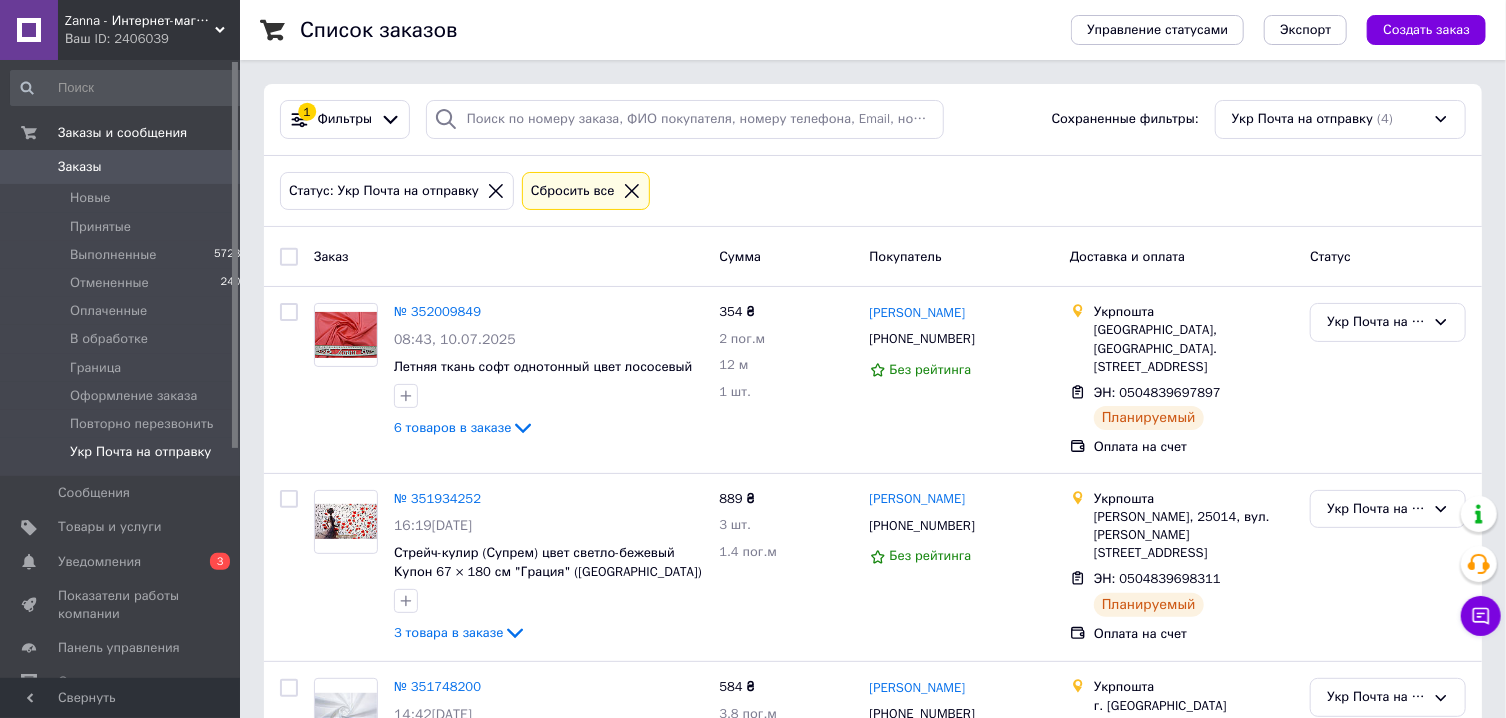 click at bounding box center [289, 257] 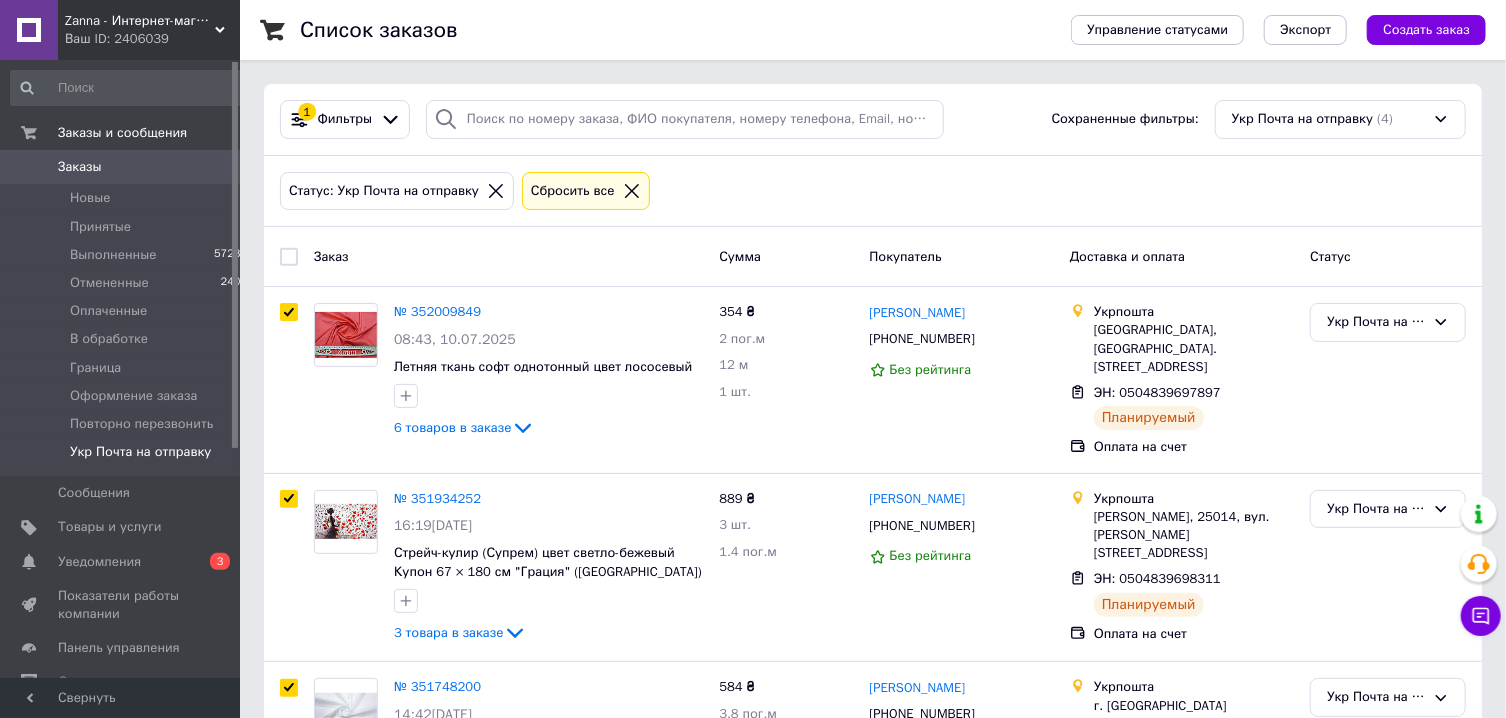 checkbox on "true" 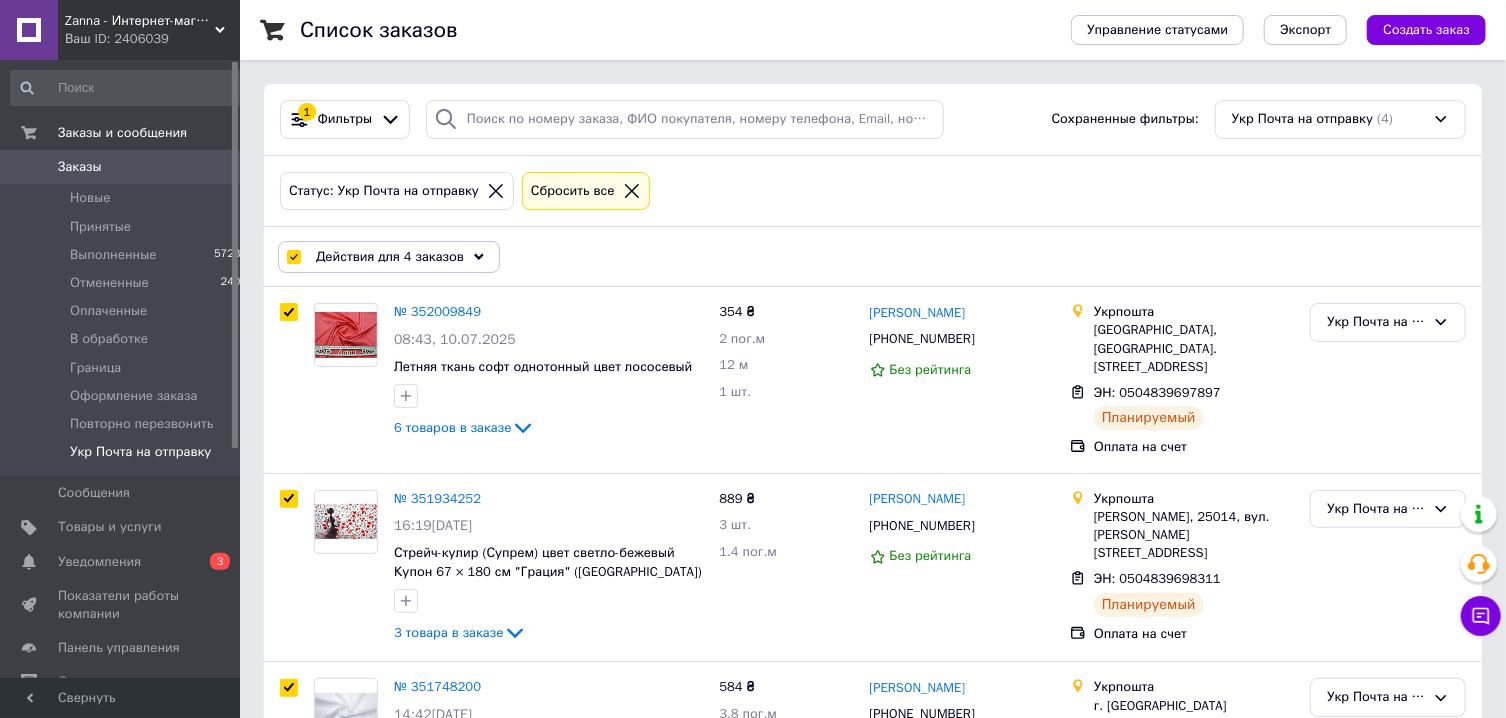 click on "Действия для 4 заказов" at bounding box center (390, 257) 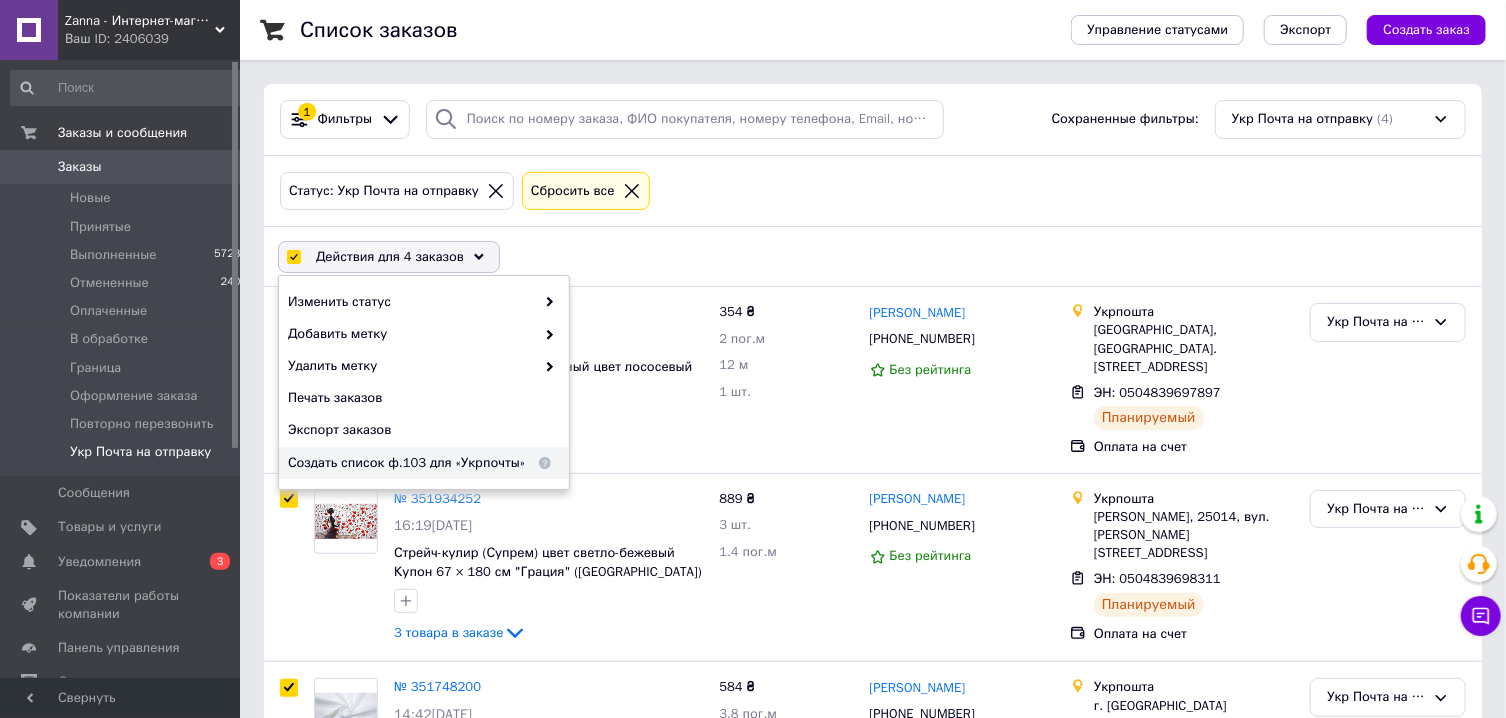 click on "Создать список ф.103 для «Укрпочты»" at bounding box center (424, 463) 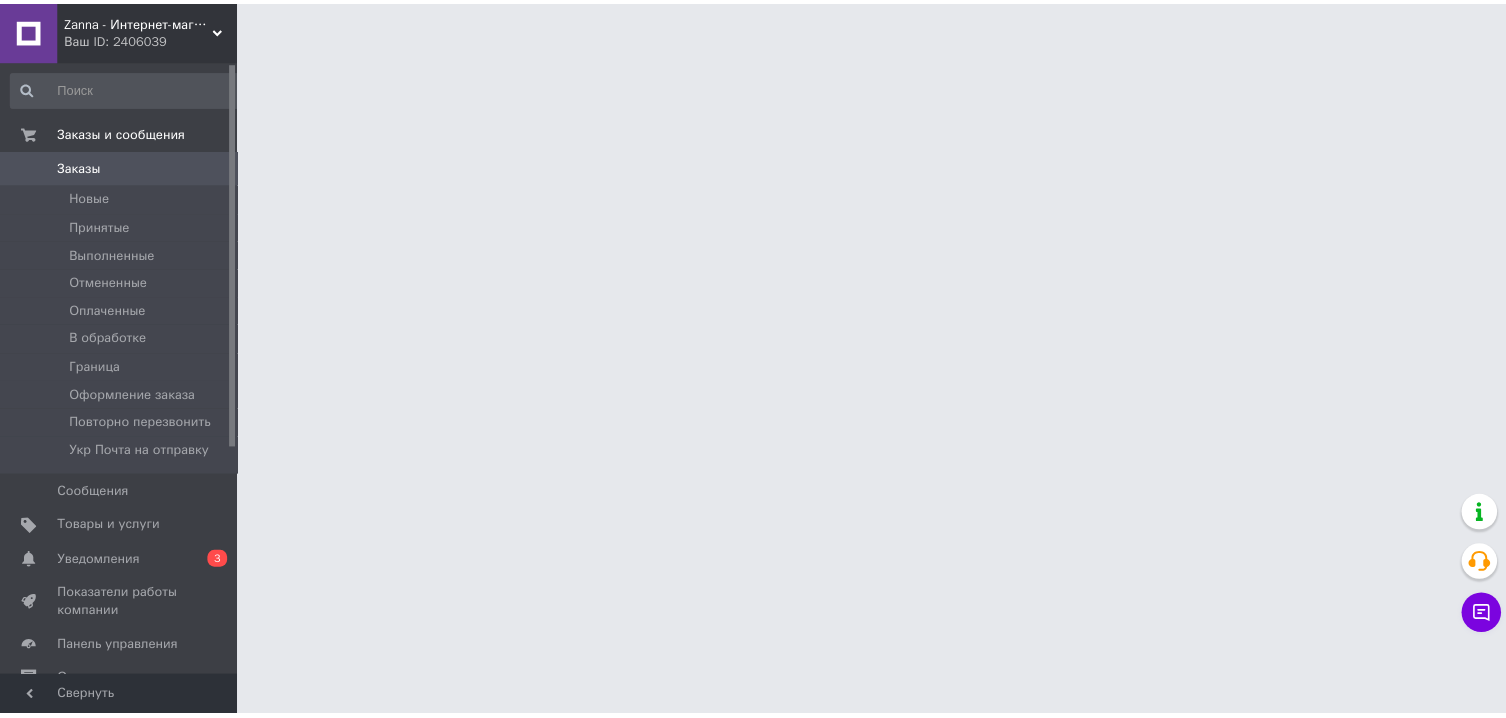 scroll, scrollTop: 0, scrollLeft: 0, axis: both 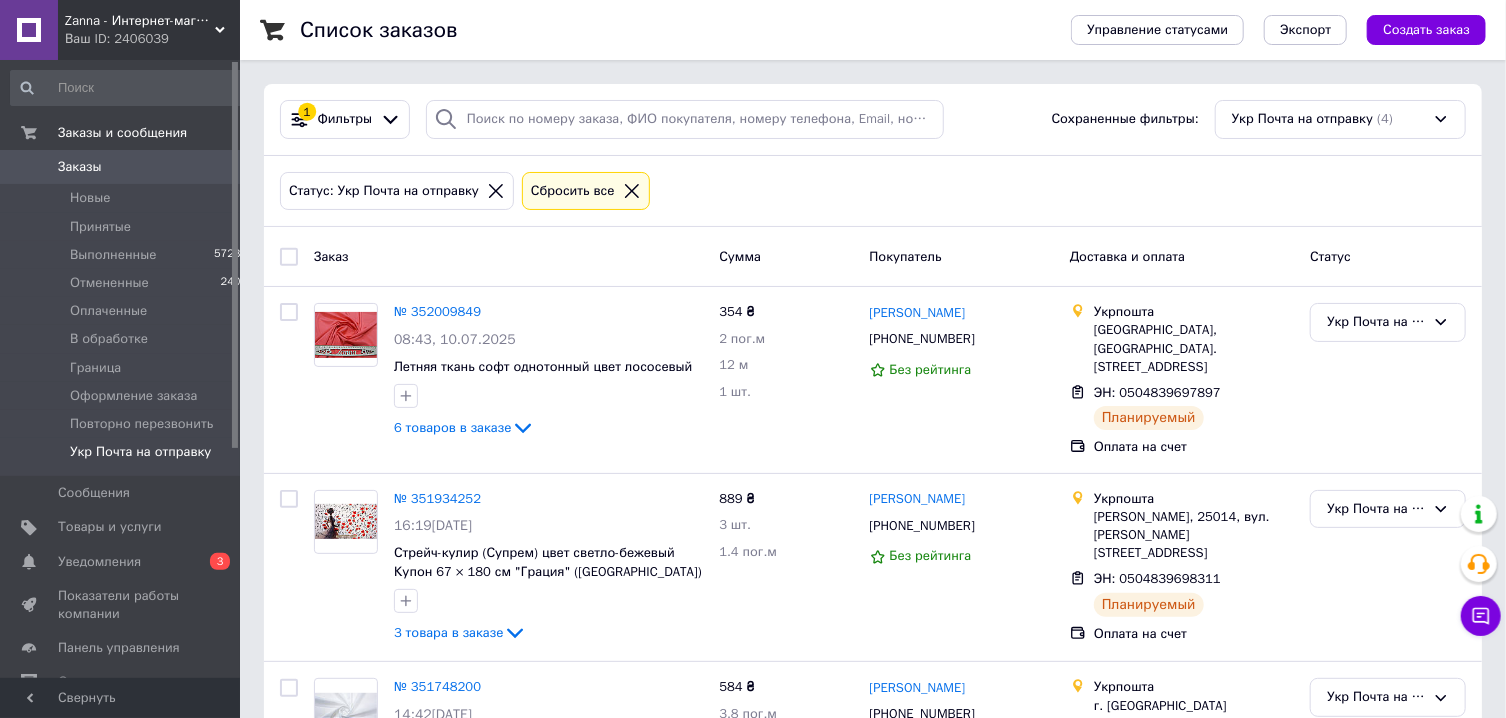 click at bounding box center (289, 257) 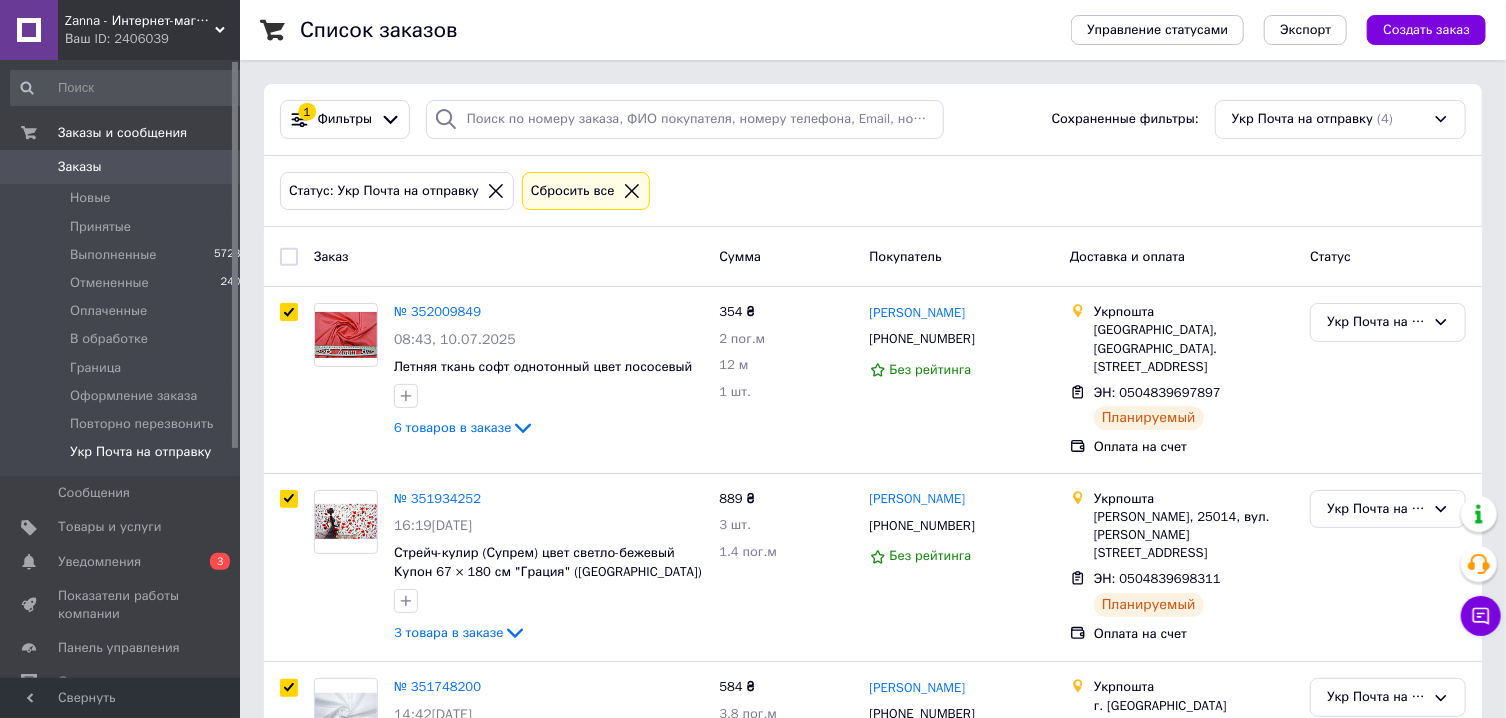 checkbox on "true" 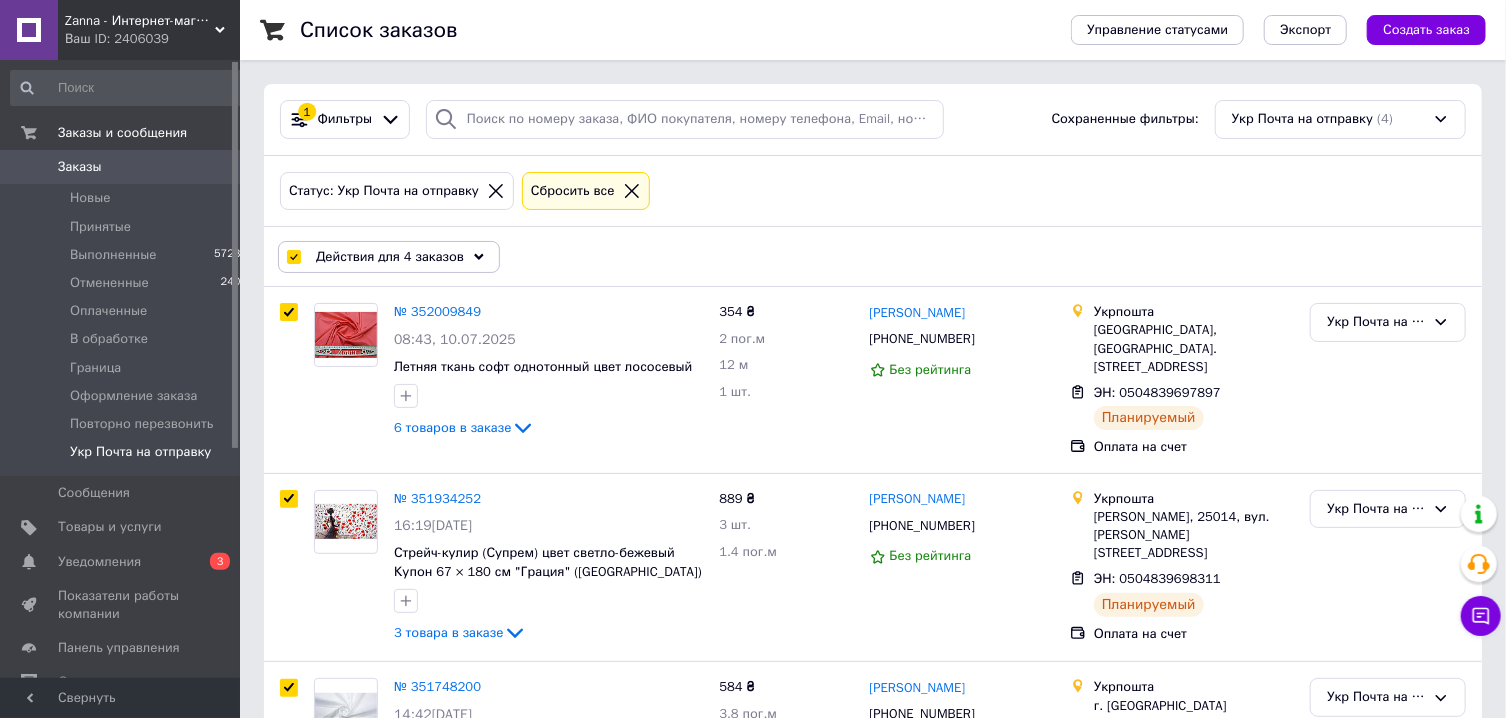 click on "Действия для 4 заказов" at bounding box center [390, 257] 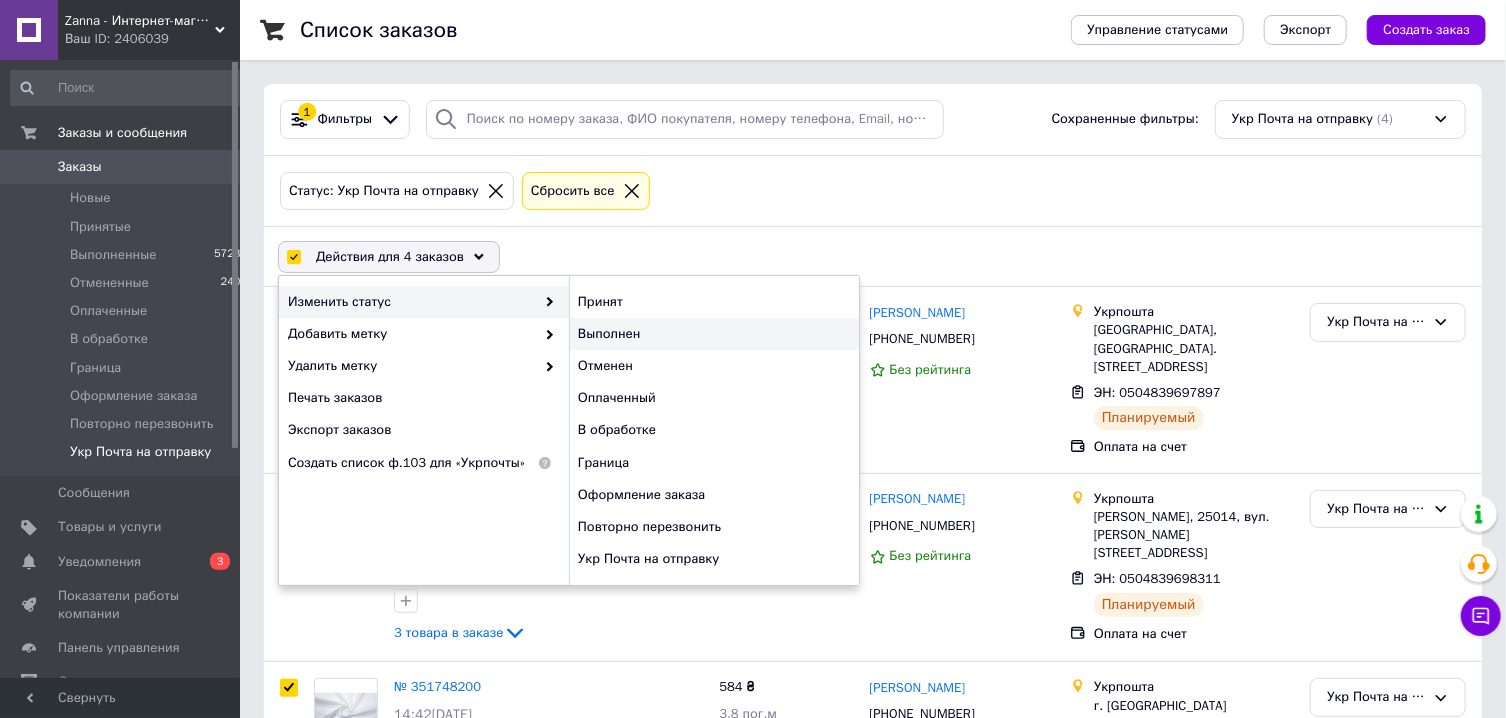 click on "Выполнен" at bounding box center [714, 334] 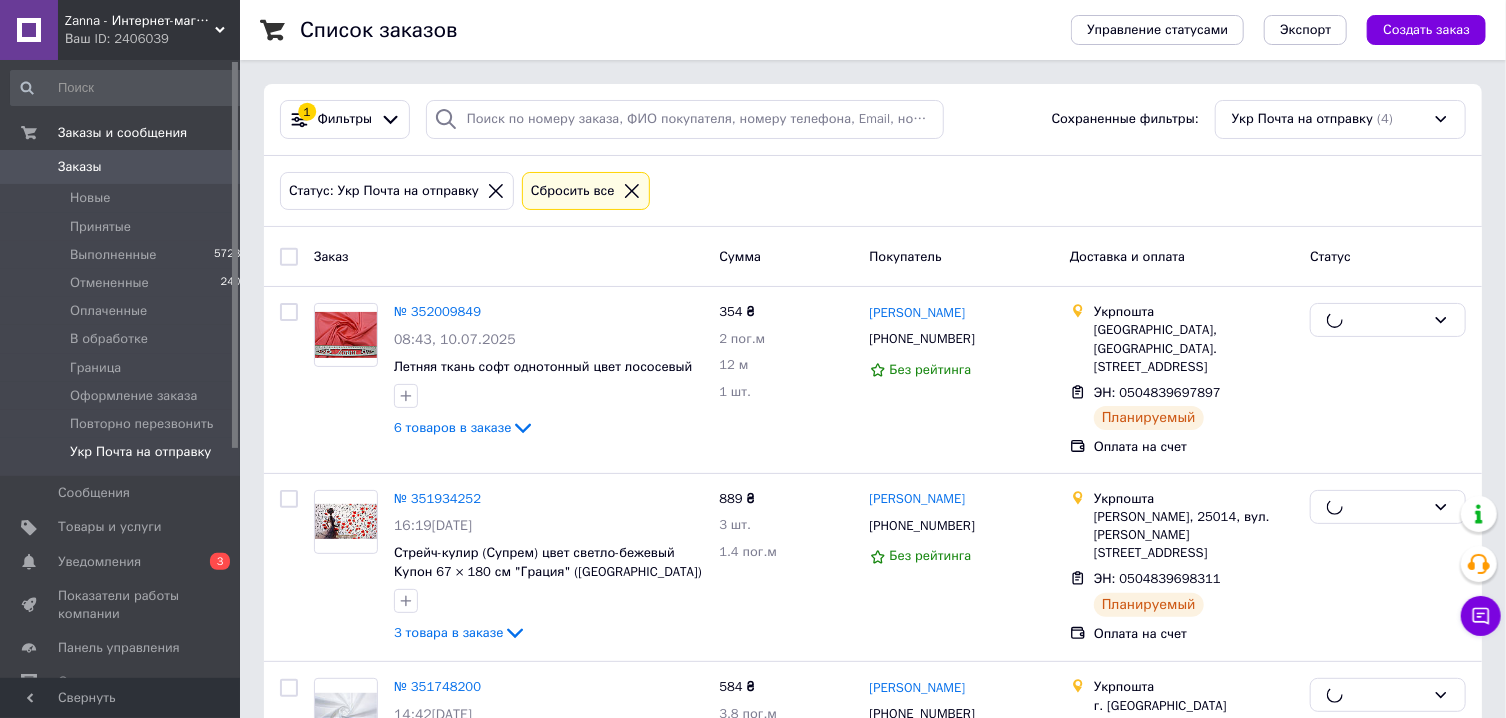 checkbox on "false" 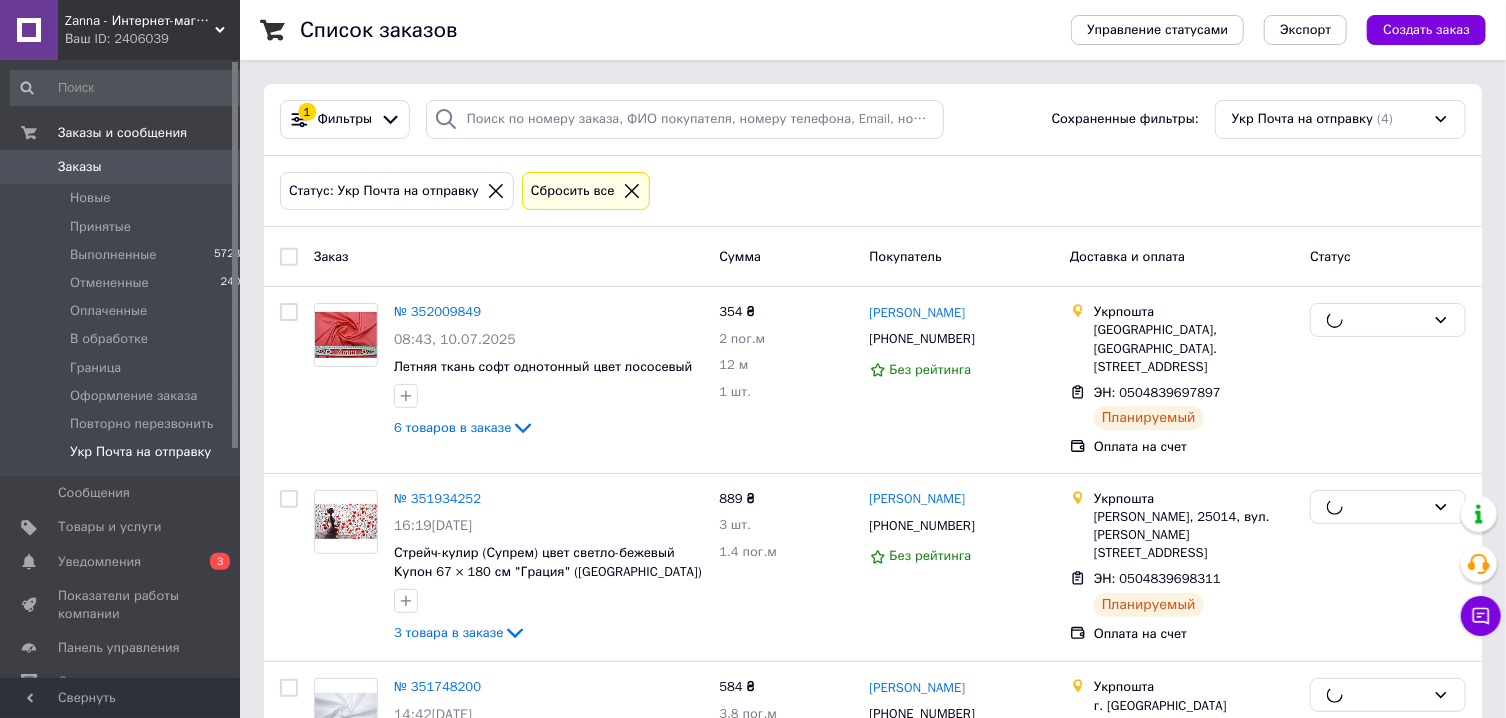 checkbox on "false" 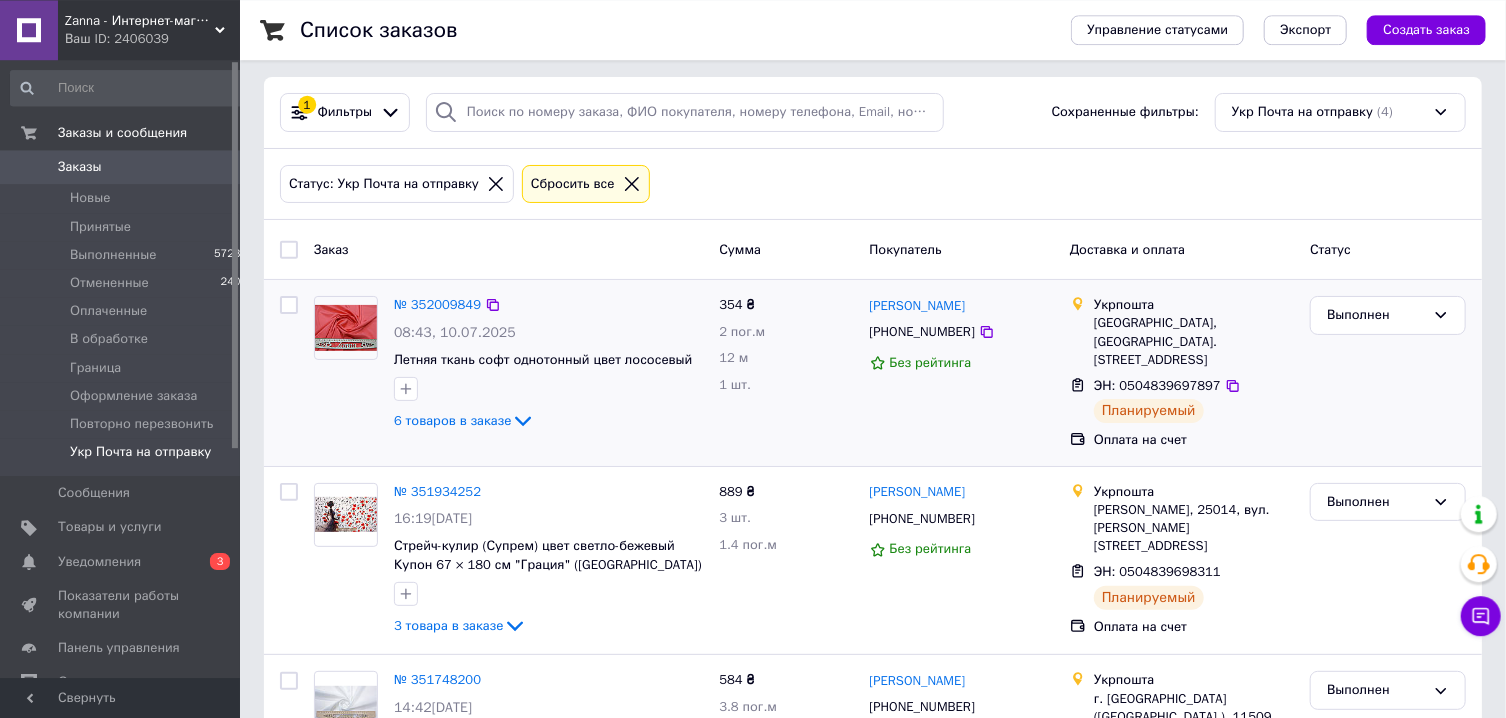 scroll, scrollTop: 0, scrollLeft: 0, axis: both 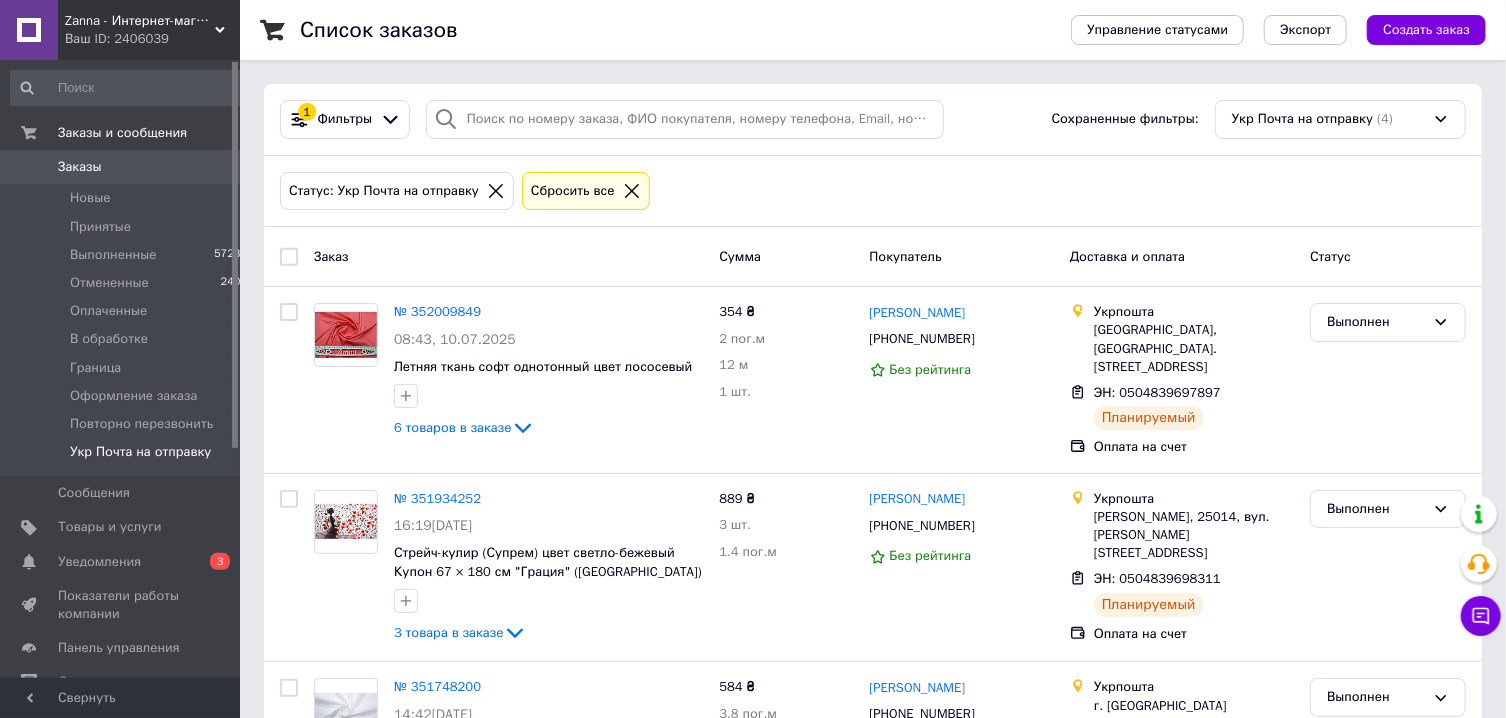 click on "Заказы" at bounding box center (80, 167) 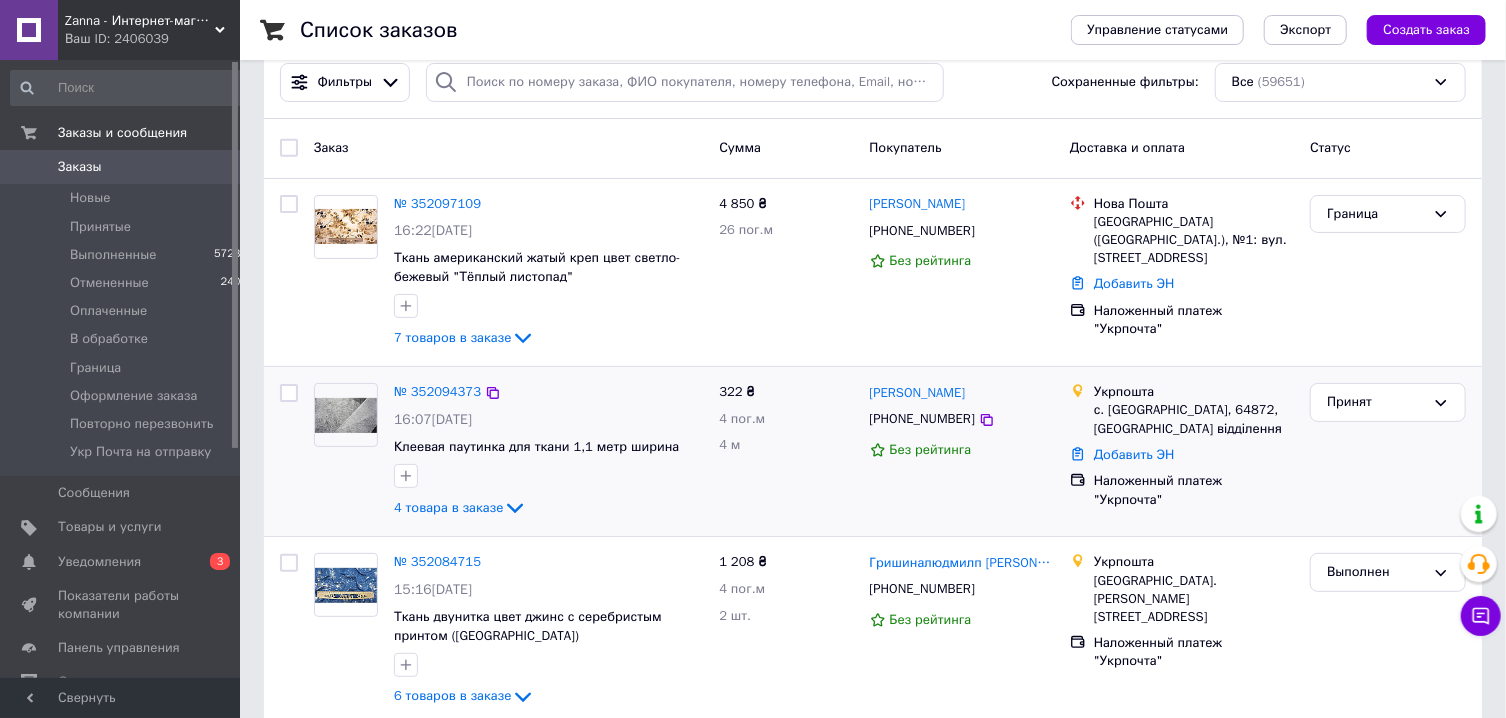 scroll, scrollTop: 0, scrollLeft: 0, axis: both 